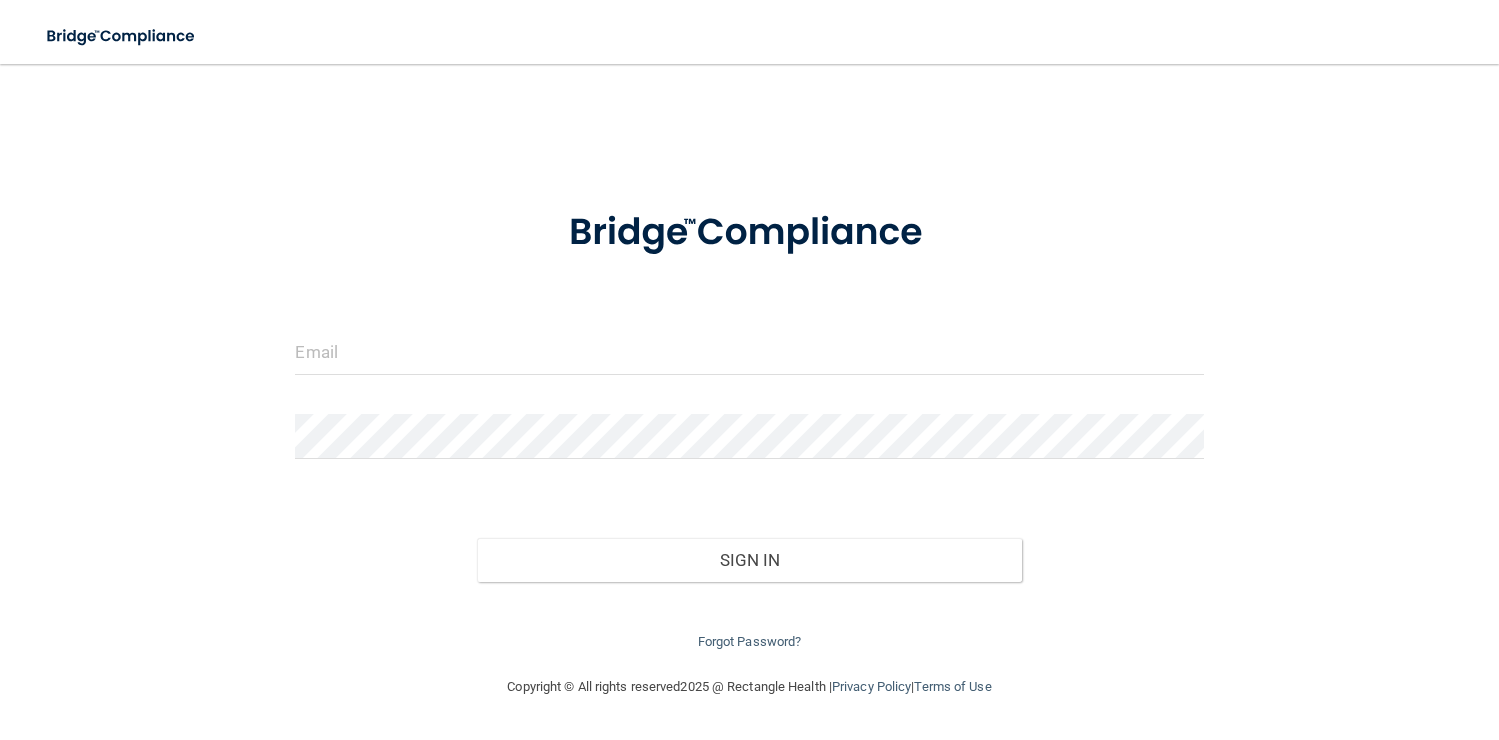 scroll, scrollTop: 0, scrollLeft: 0, axis: both 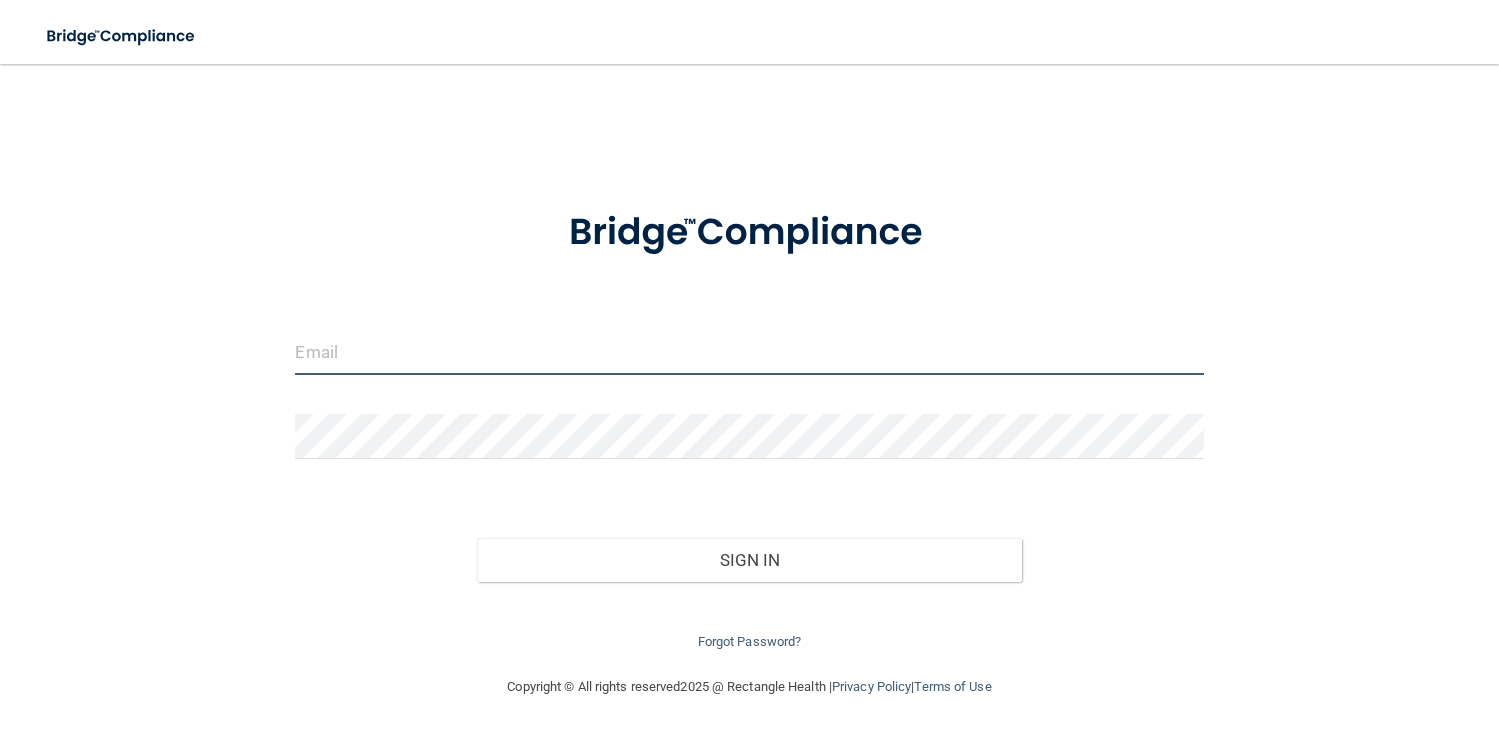 click at bounding box center (749, 352) 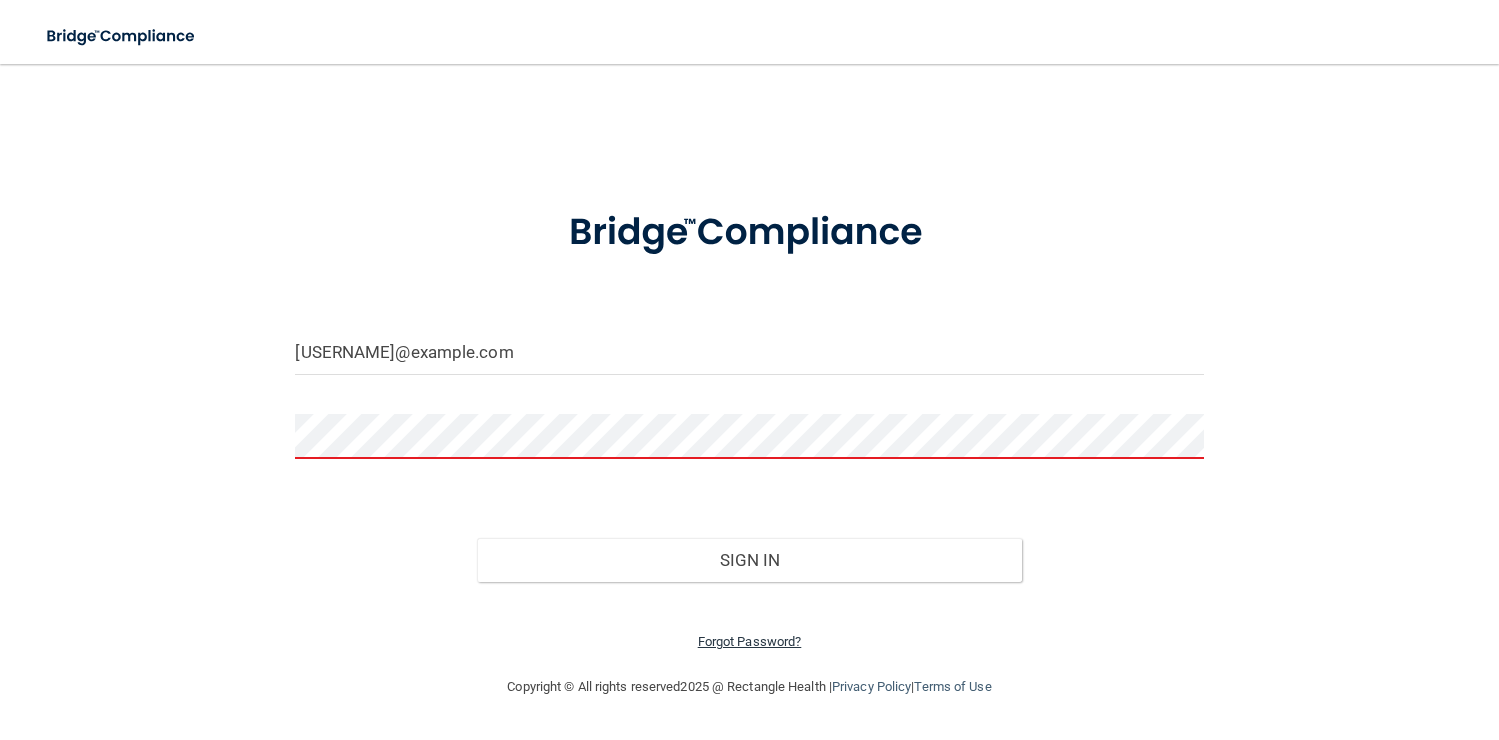 click on "Forgot Password?" at bounding box center [750, 641] 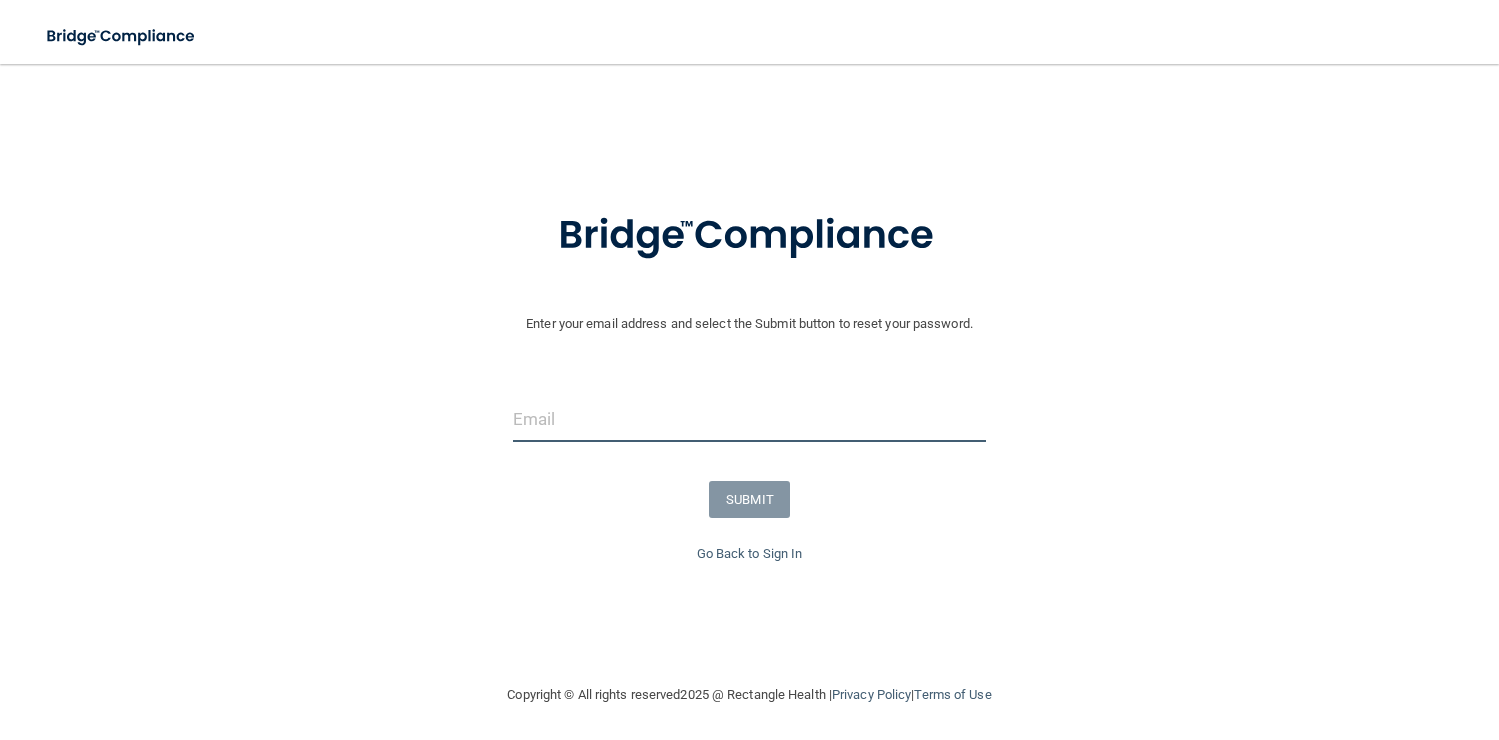click at bounding box center [749, 419] 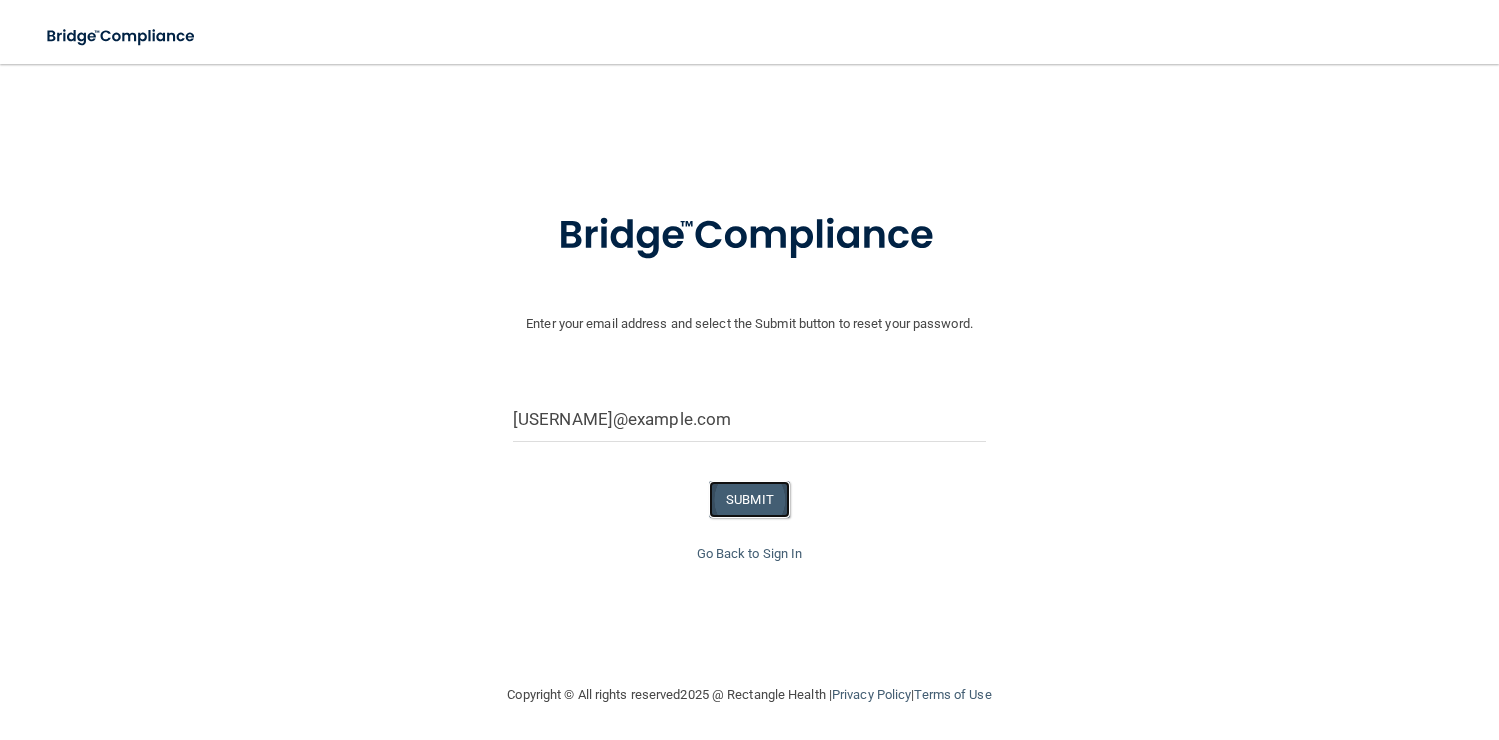 click on "SUBMIT" at bounding box center [749, 499] 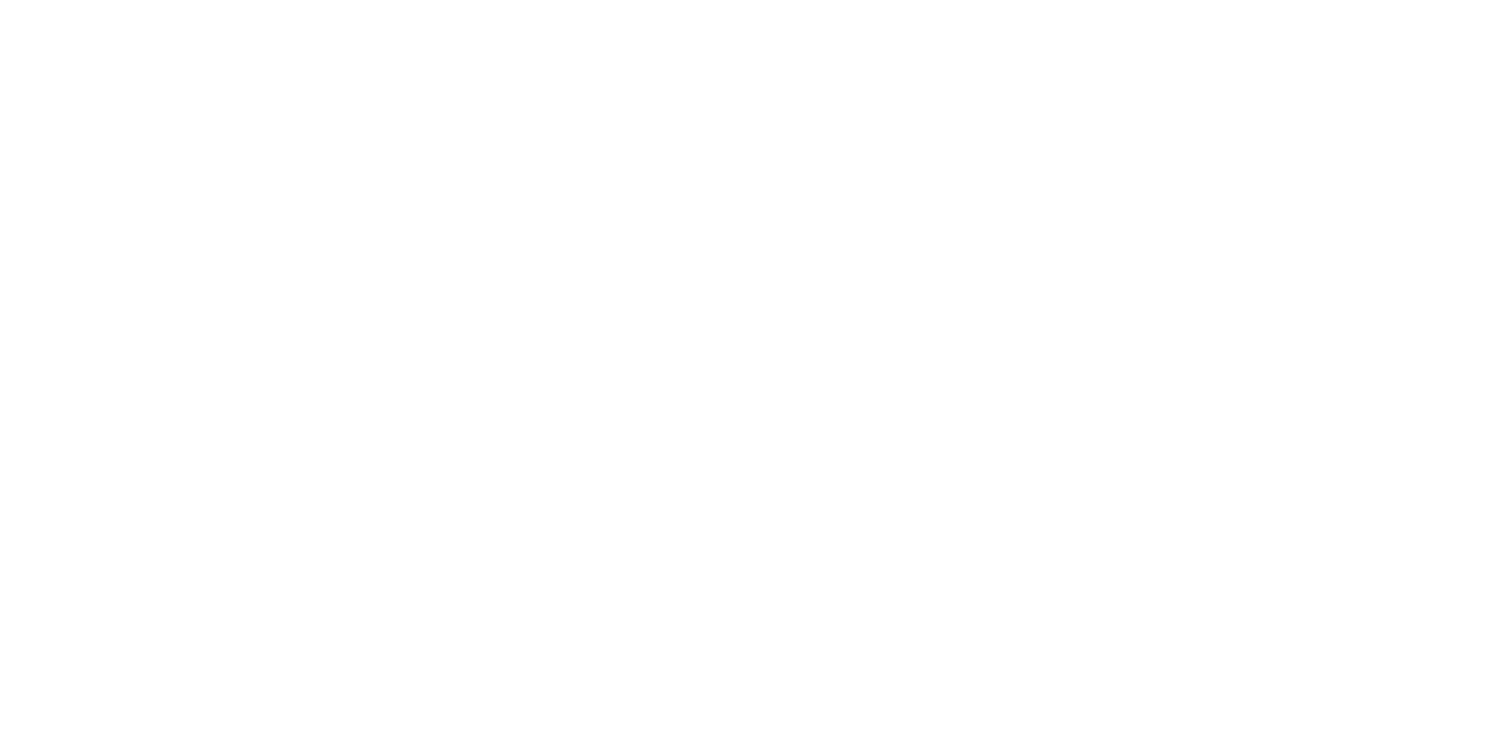 scroll, scrollTop: 0, scrollLeft: 0, axis: both 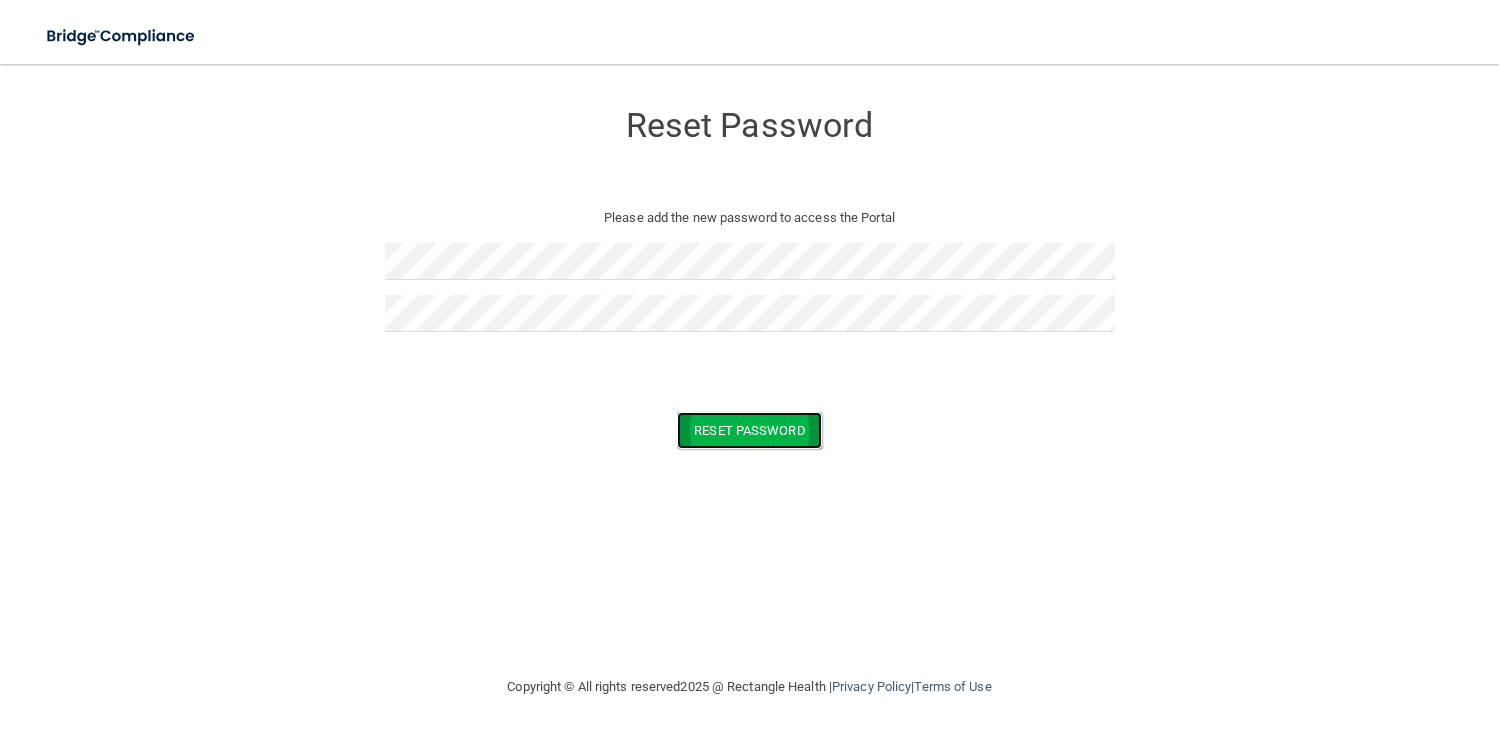 click on "Reset Password" at bounding box center [749, 430] 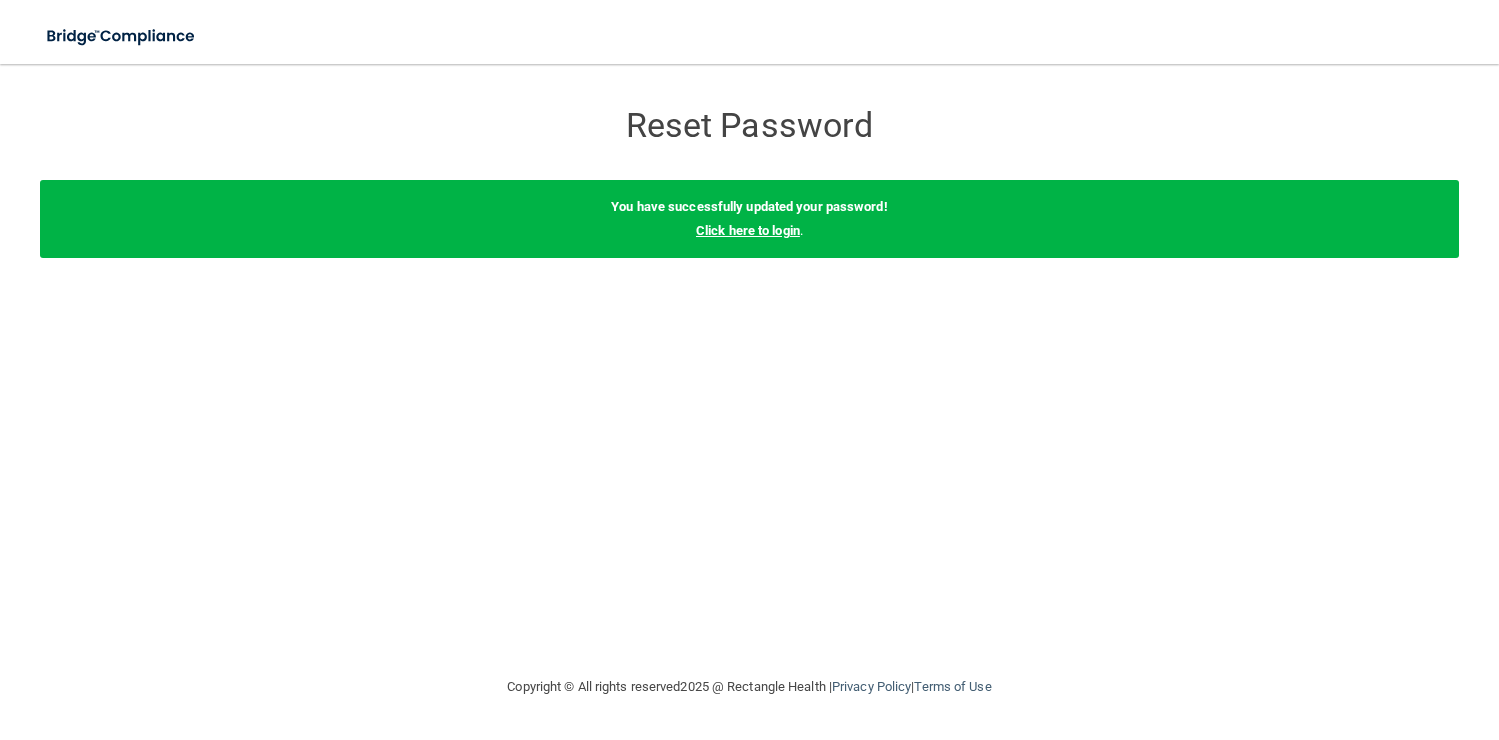 click on "Click here to login" at bounding box center [748, 230] 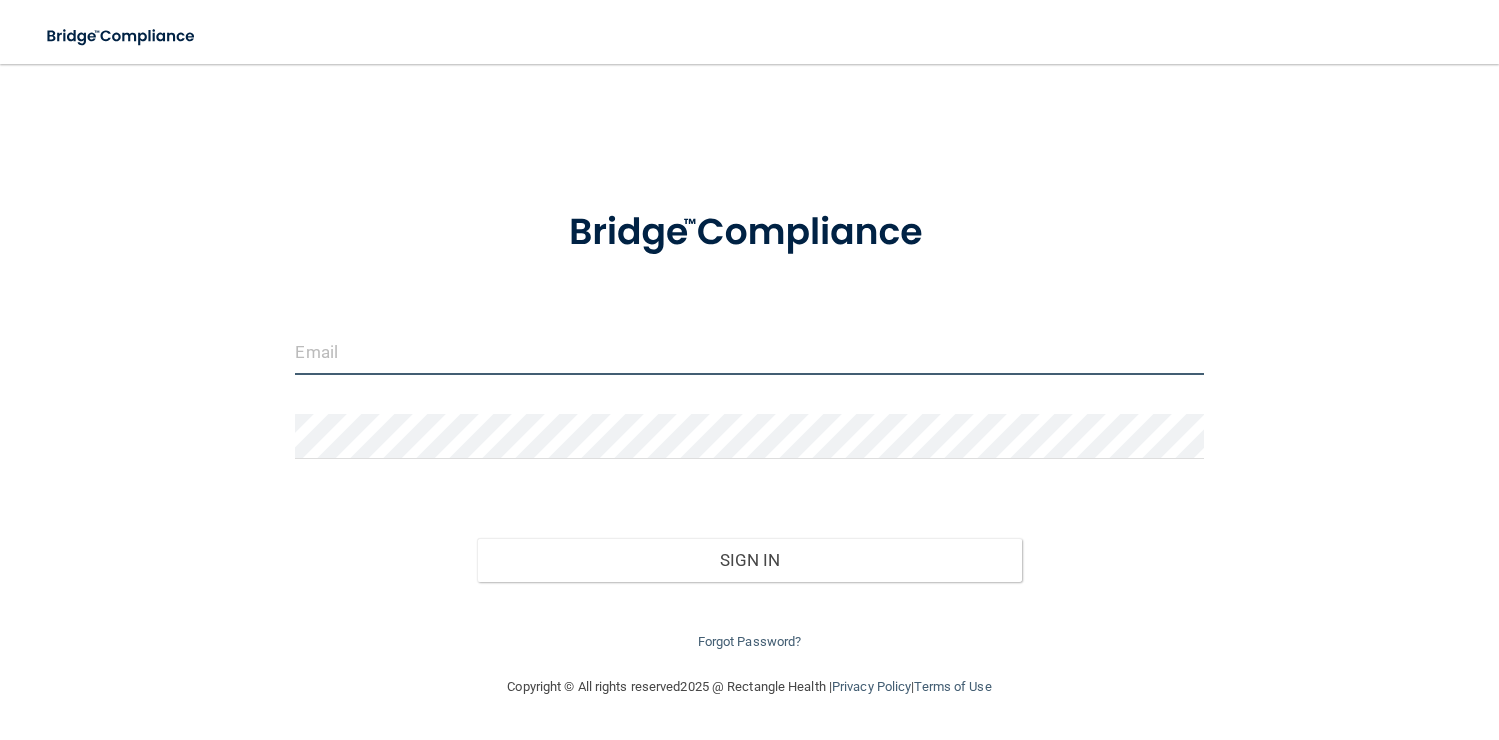 click at bounding box center (749, 352) 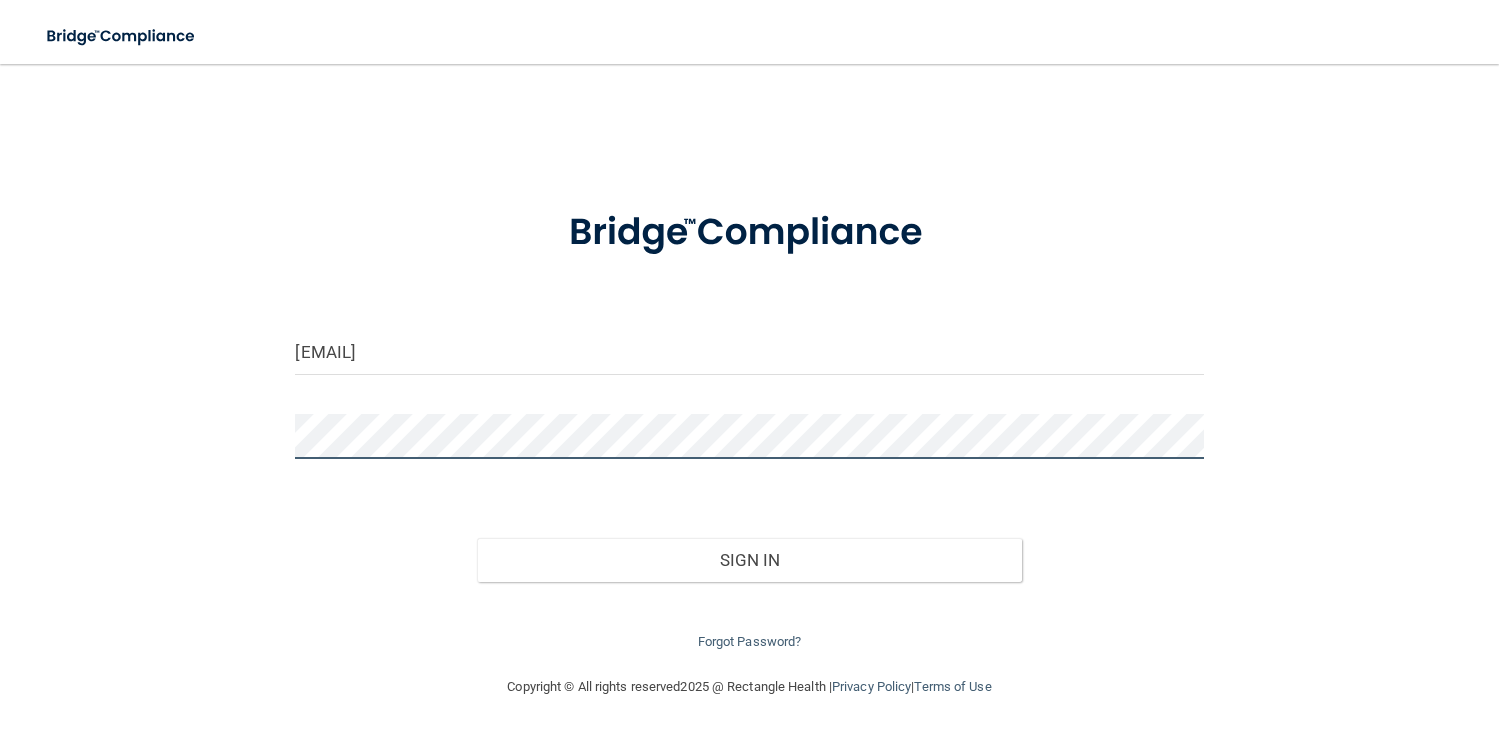 click on "Sign In" at bounding box center [749, 560] 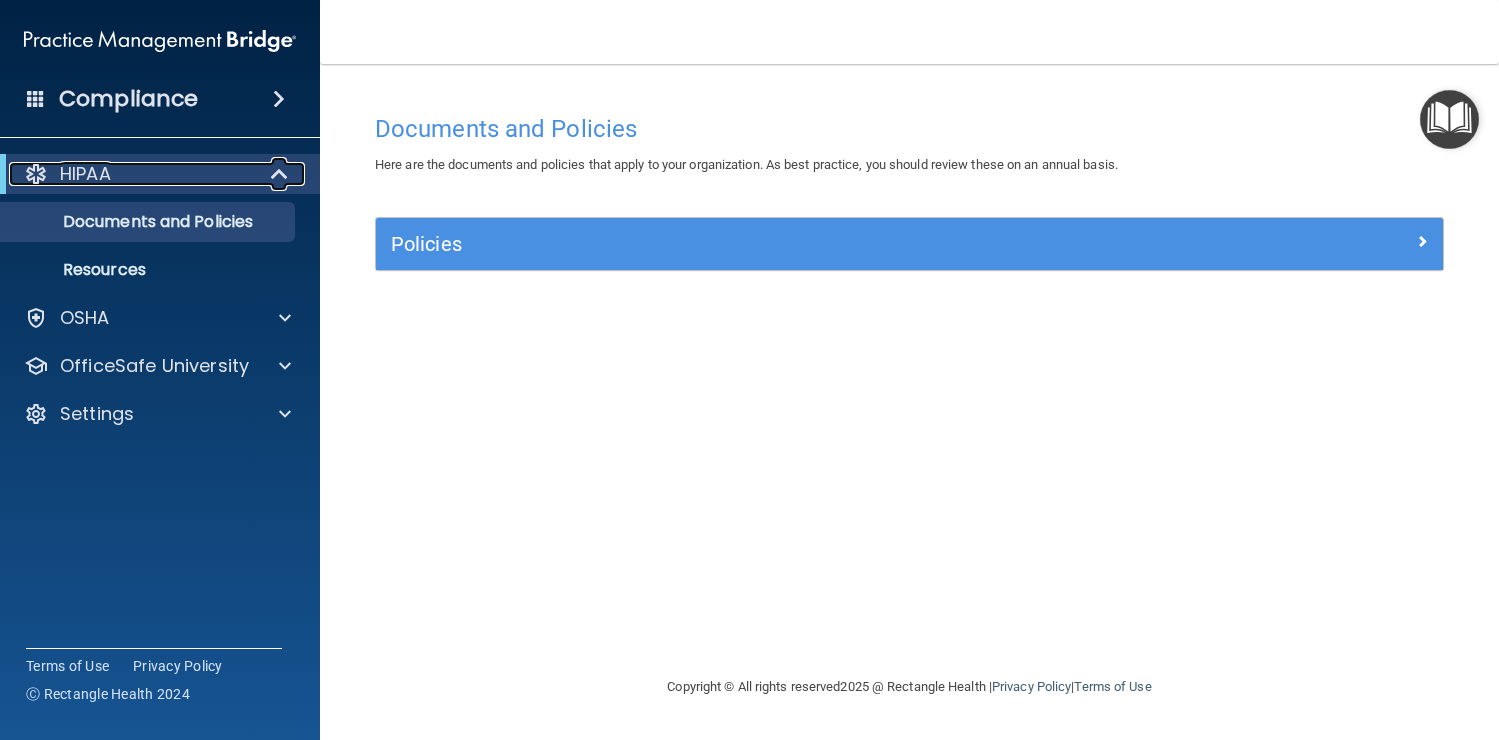 click at bounding box center [281, 174] 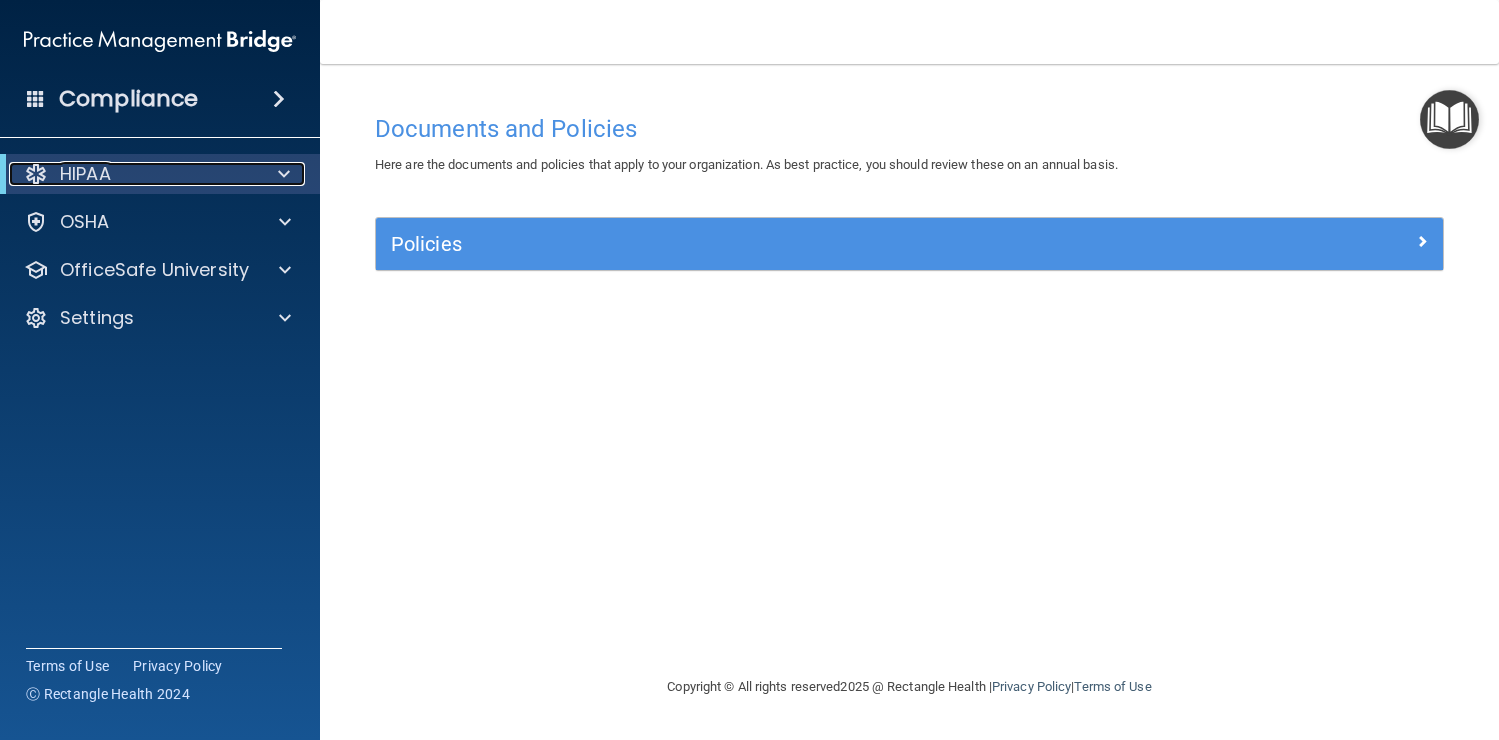 click at bounding box center (280, 174) 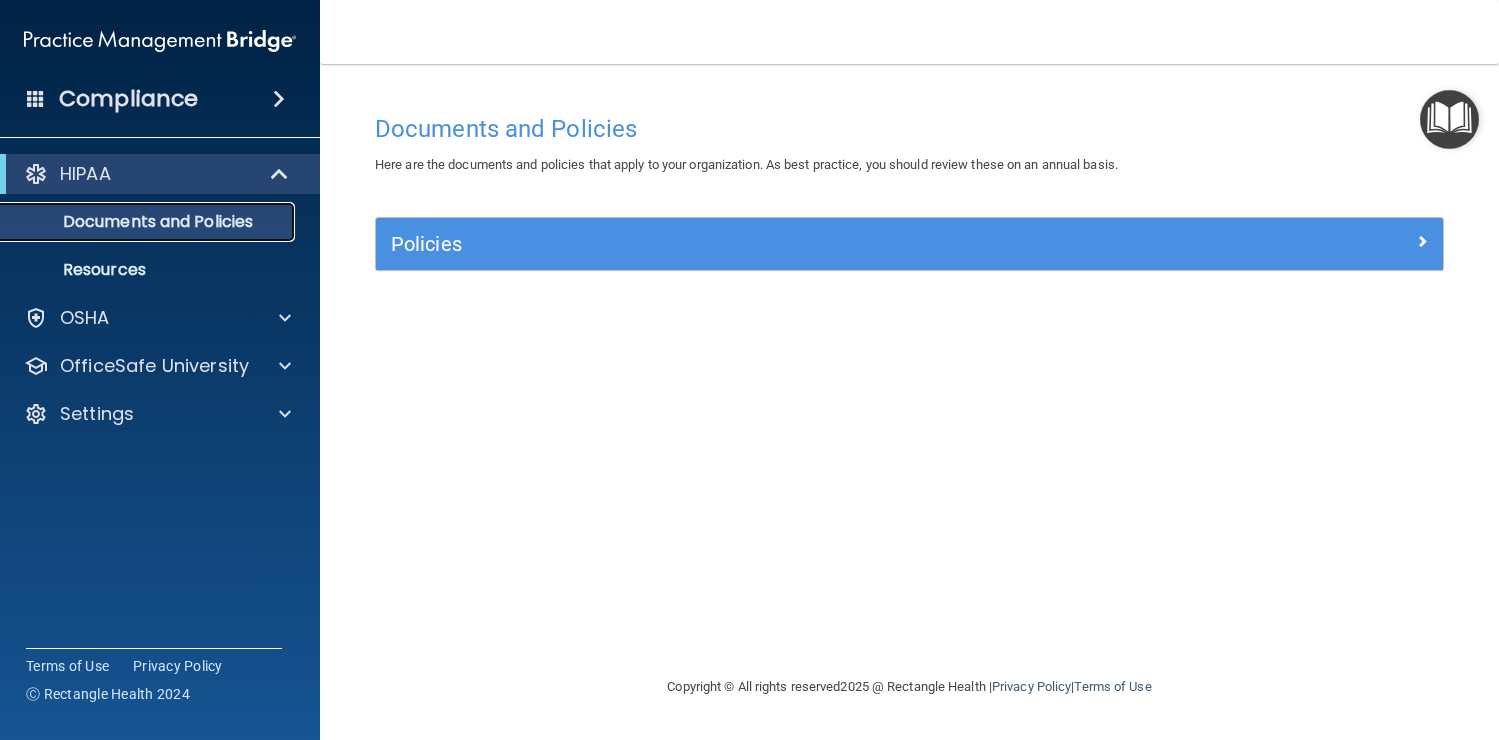 click on "Documents and Policies" at bounding box center (149, 222) 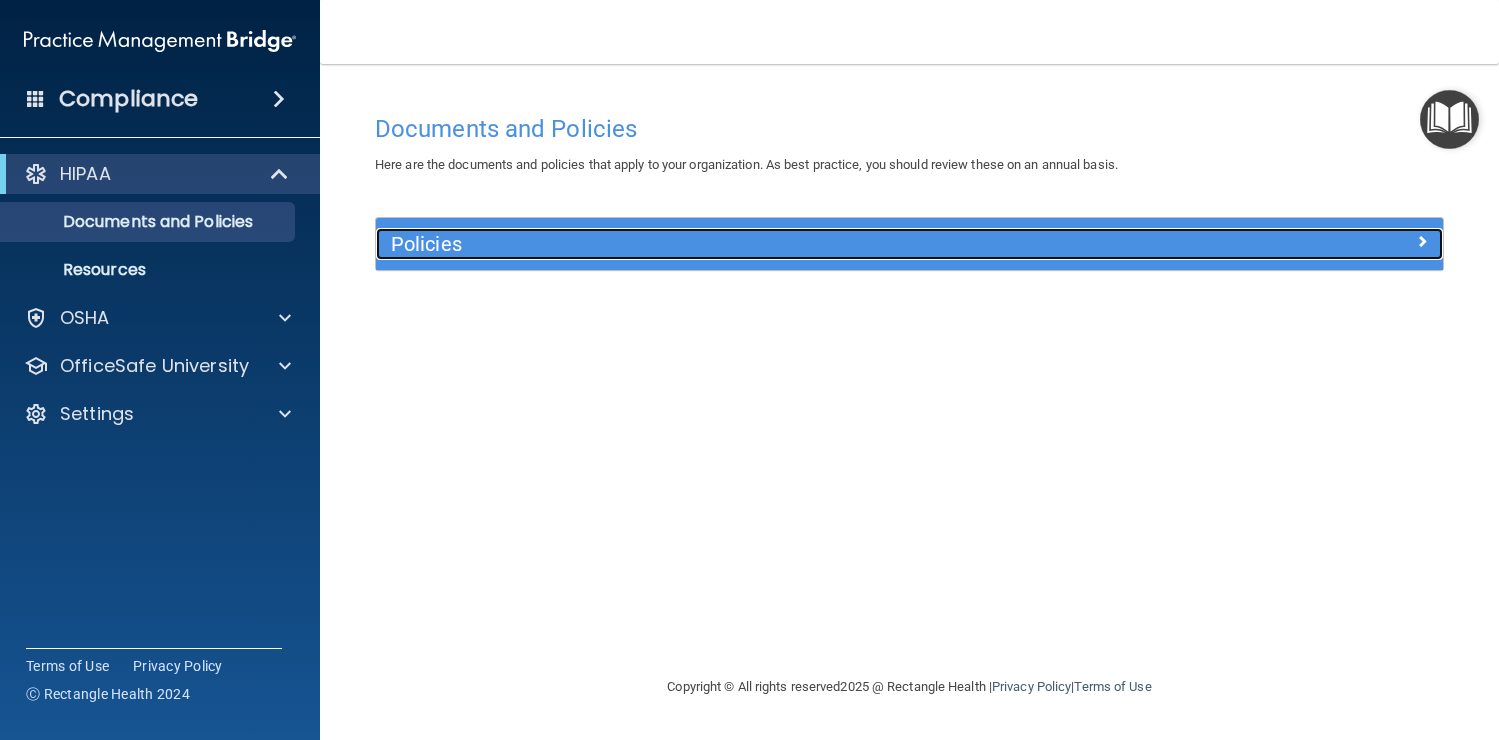 click on "Policies" at bounding box center [776, 244] 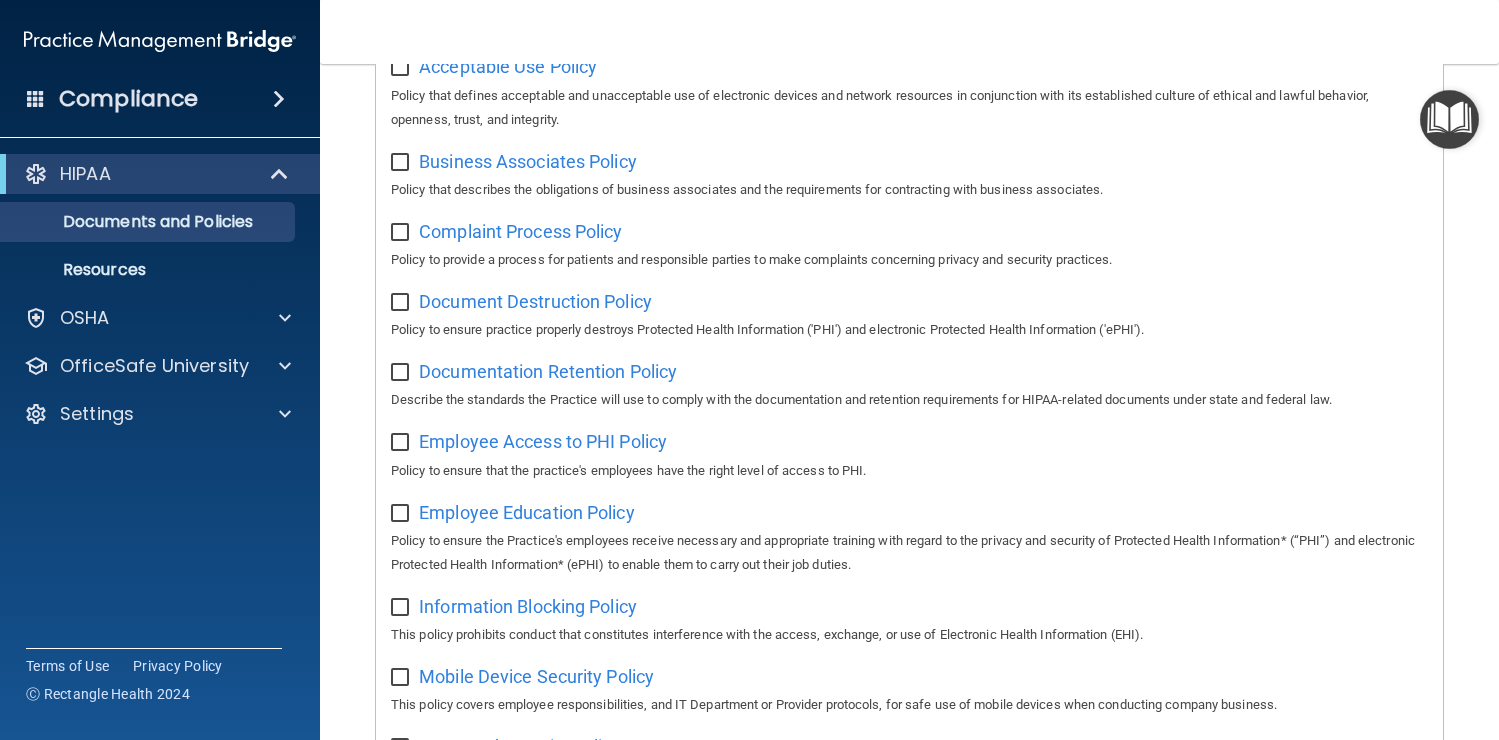 scroll, scrollTop: 0, scrollLeft: 0, axis: both 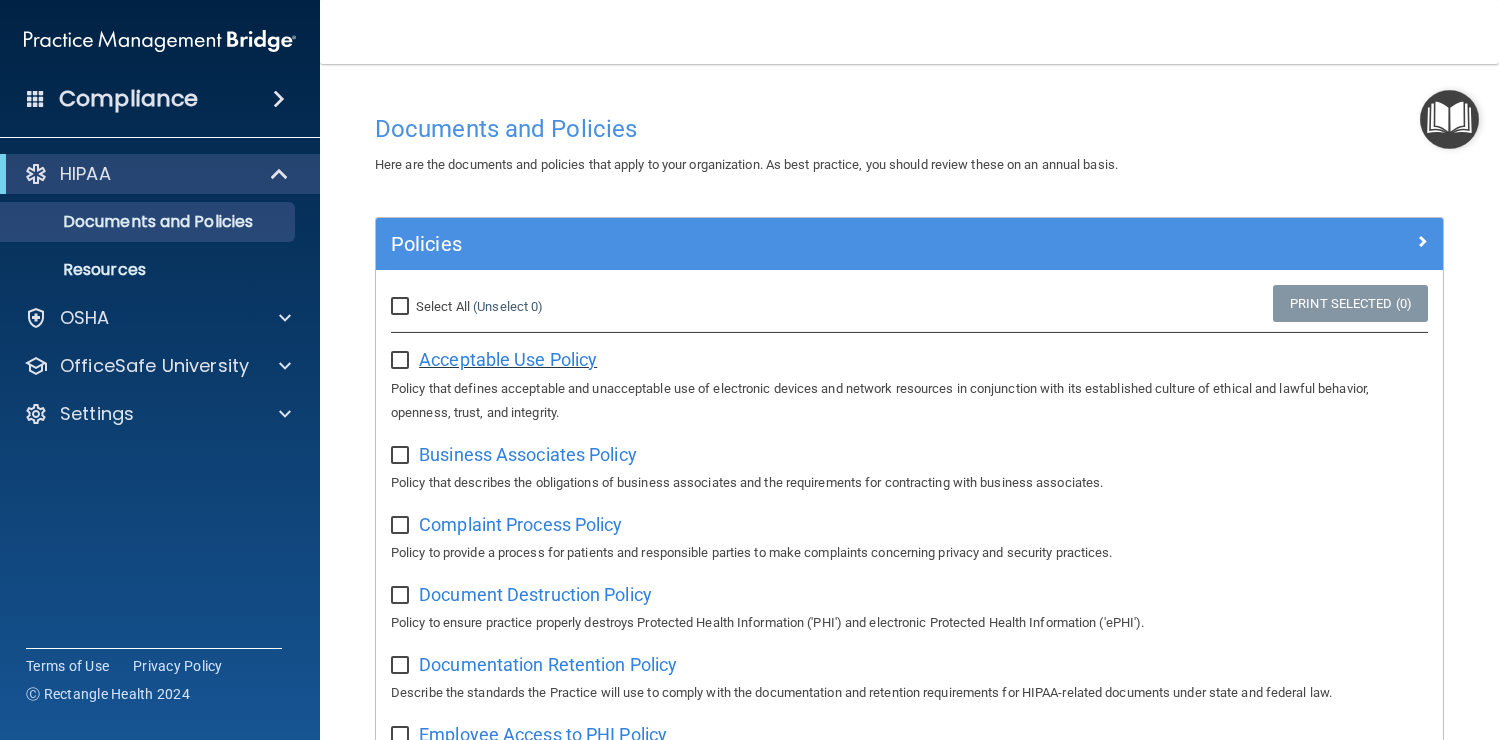 click on "Acceptable Use Policy" at bounding box center (508, 359) 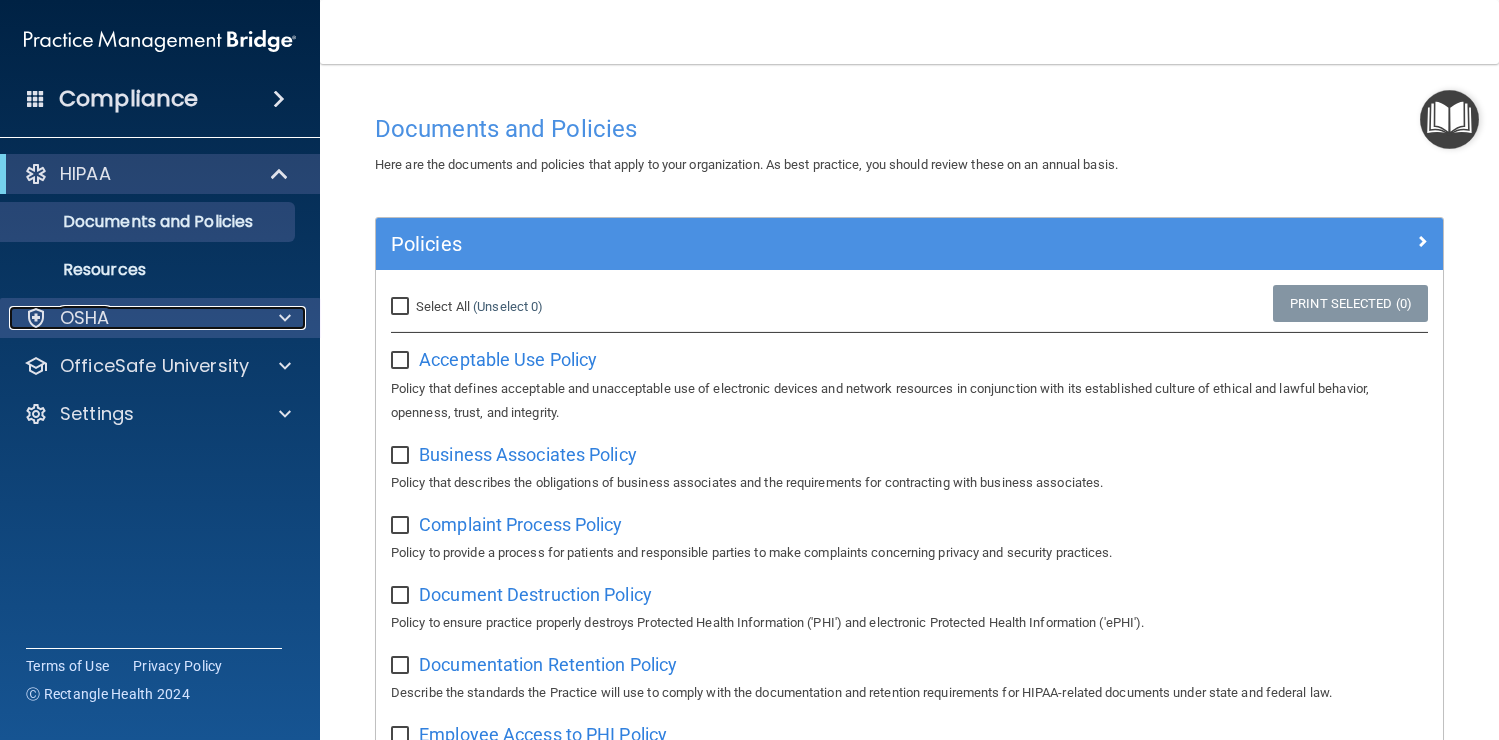 click on "OSHA" at bounding box center (133, 318) 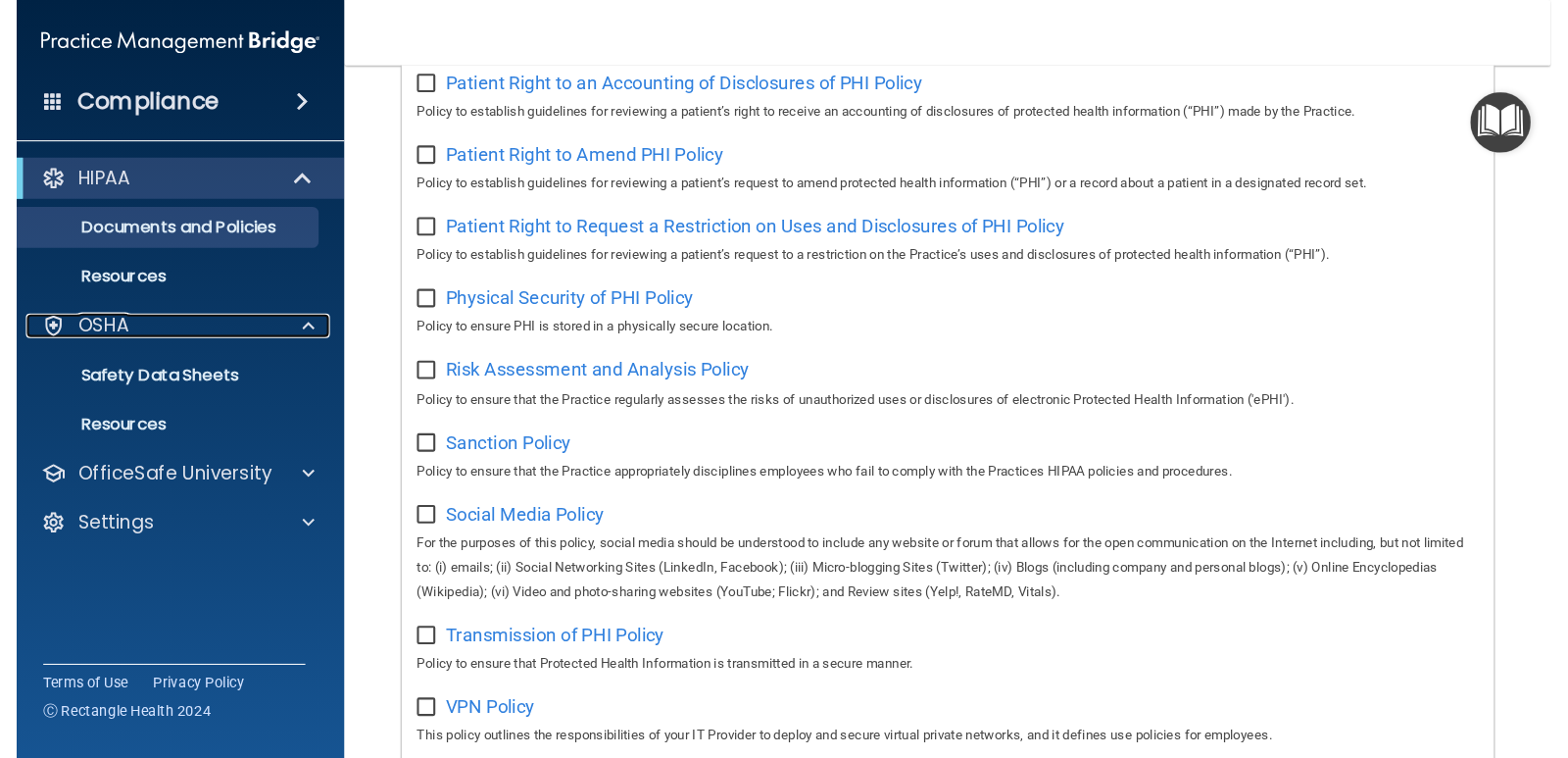scroll, scrollTop: 1268, scrollLeft: 0, axis: vertical 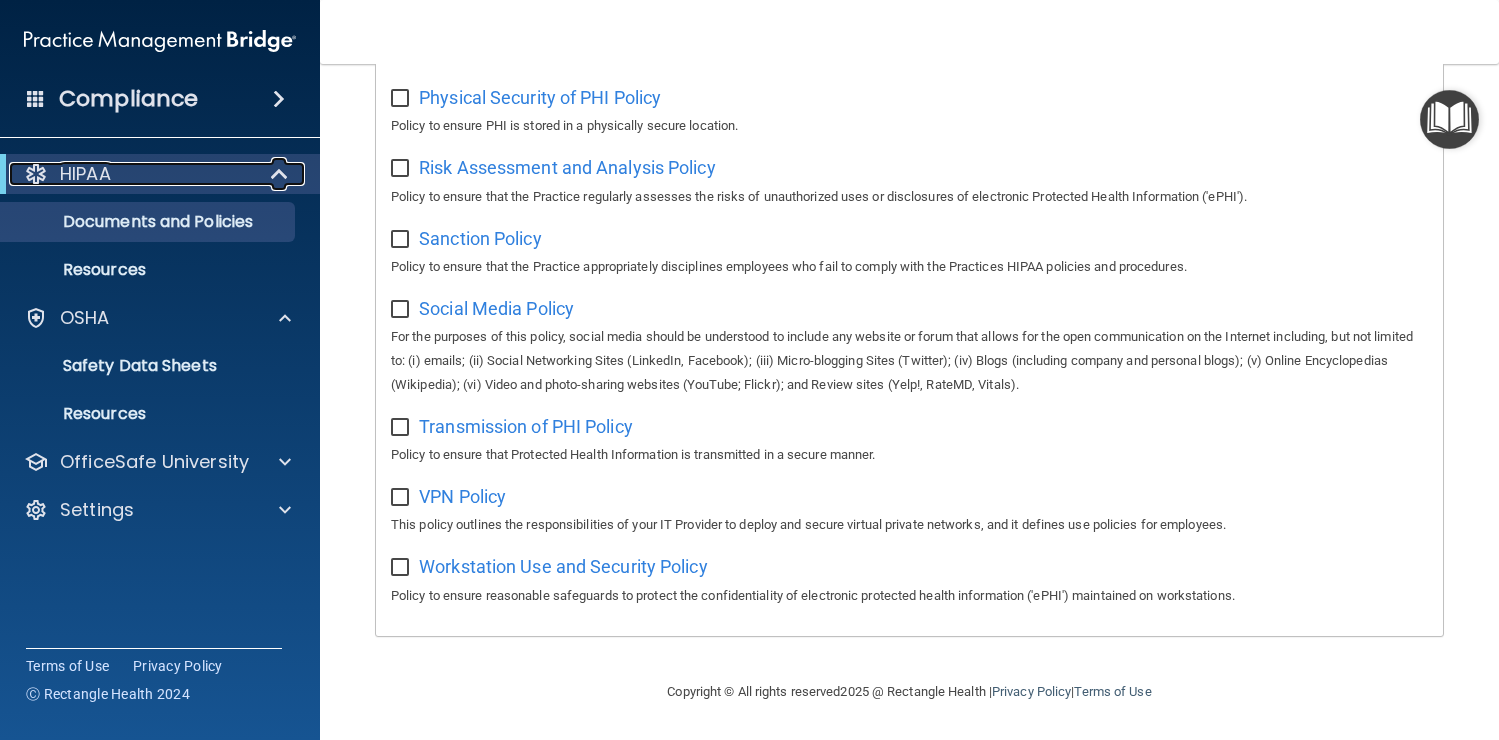 click on "HIPAA" at bounding box center (132, 174) 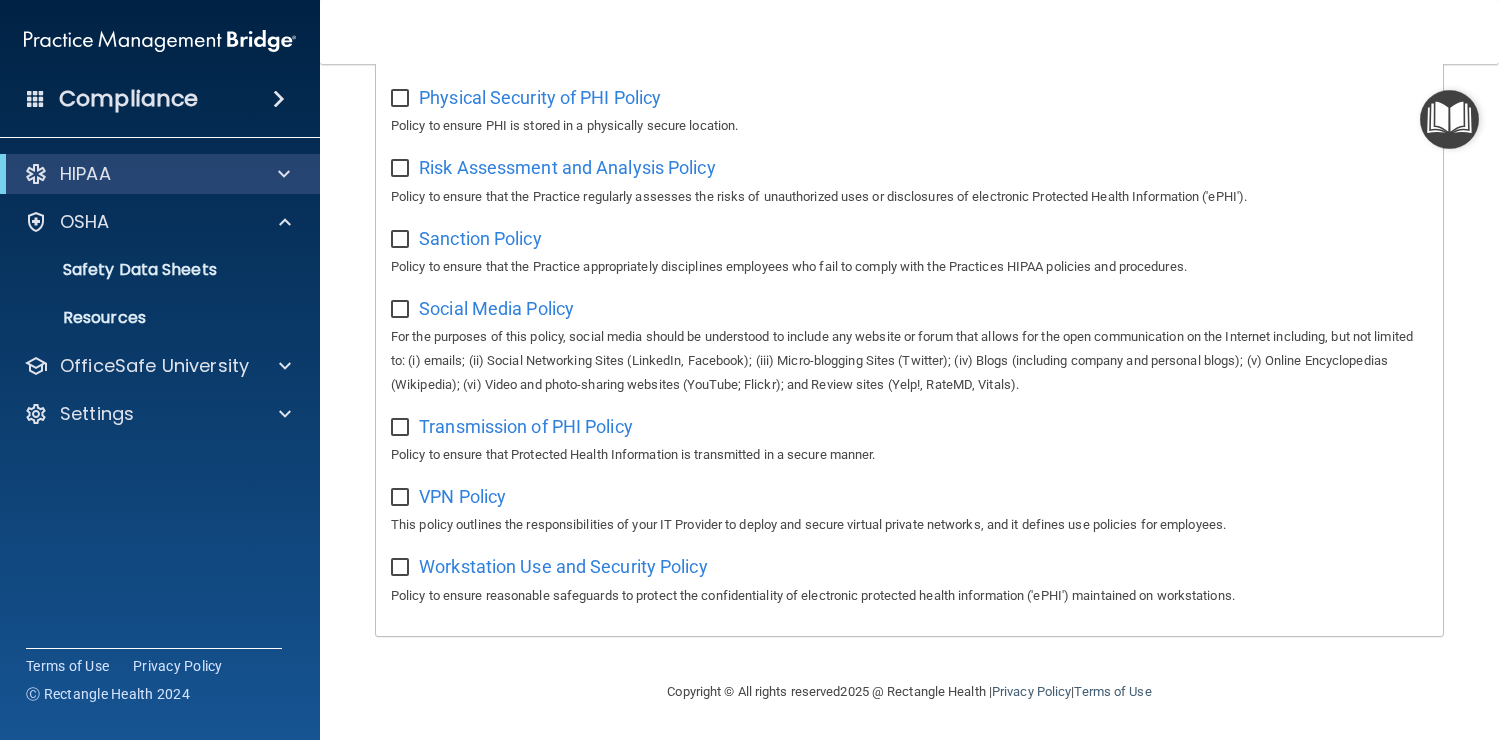 click on "Compliance" at bounding box center [128, 99] 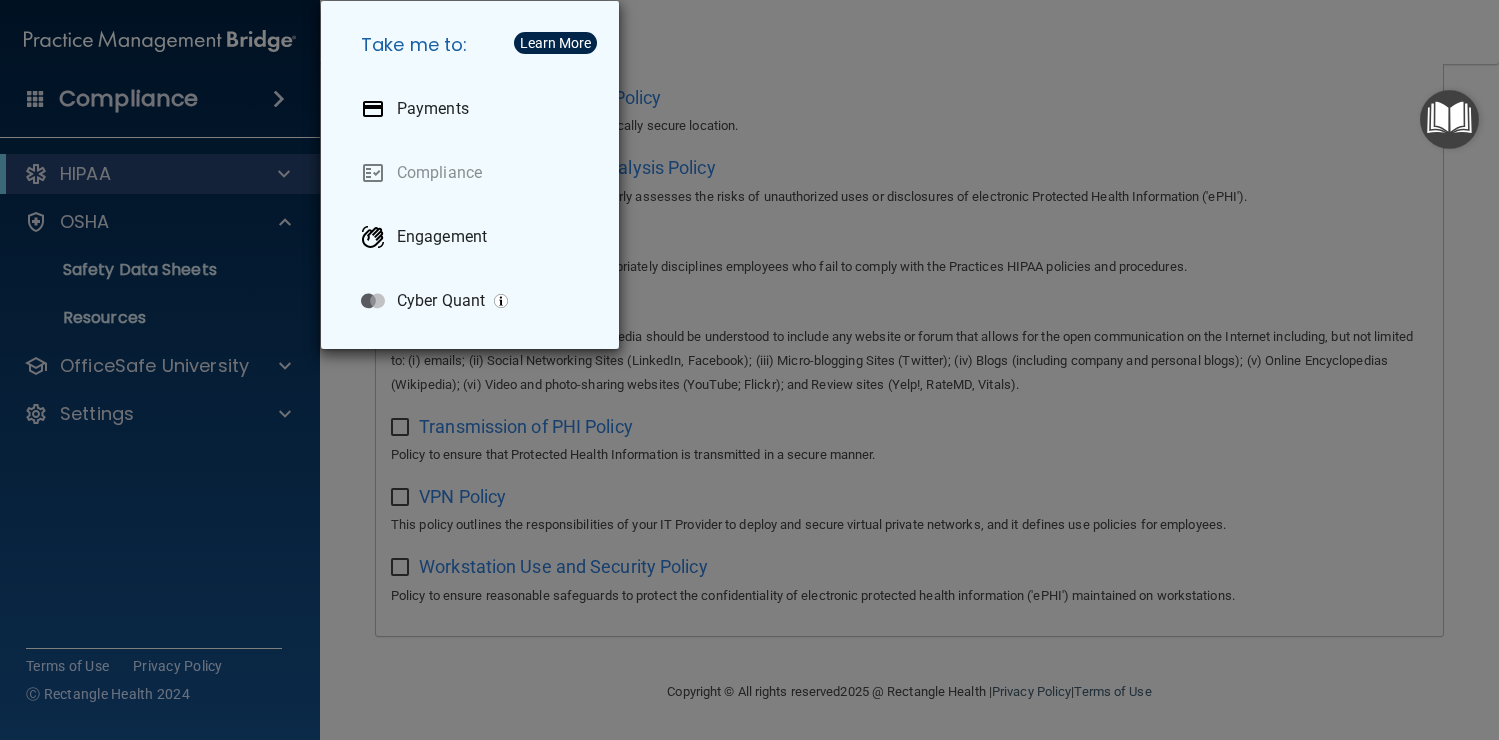 click on "Take me to:             Payments                   Compliance                     Engagement                     Cyber Quant" at bounding box center (749, 370) 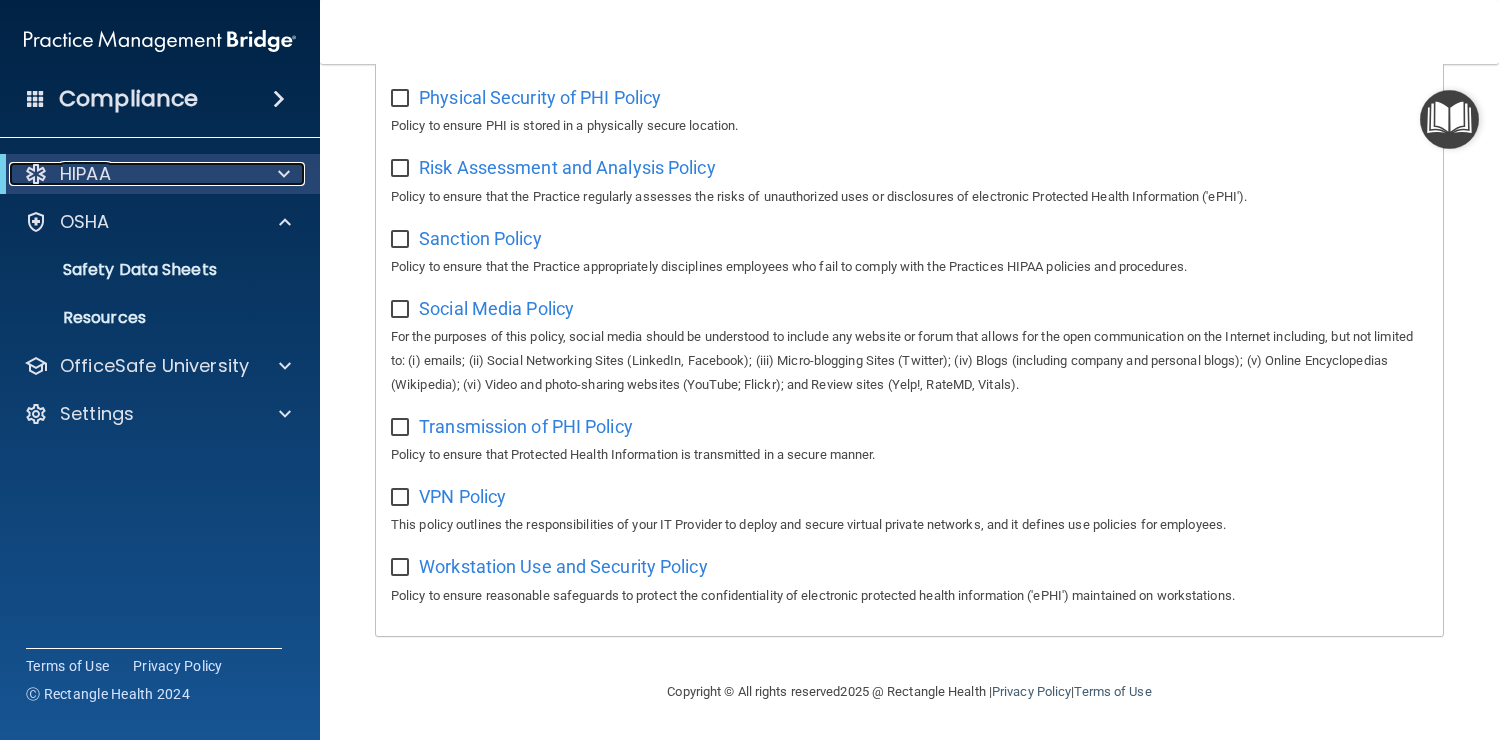 click on "HIPAA" at bounding box center (132, 174) 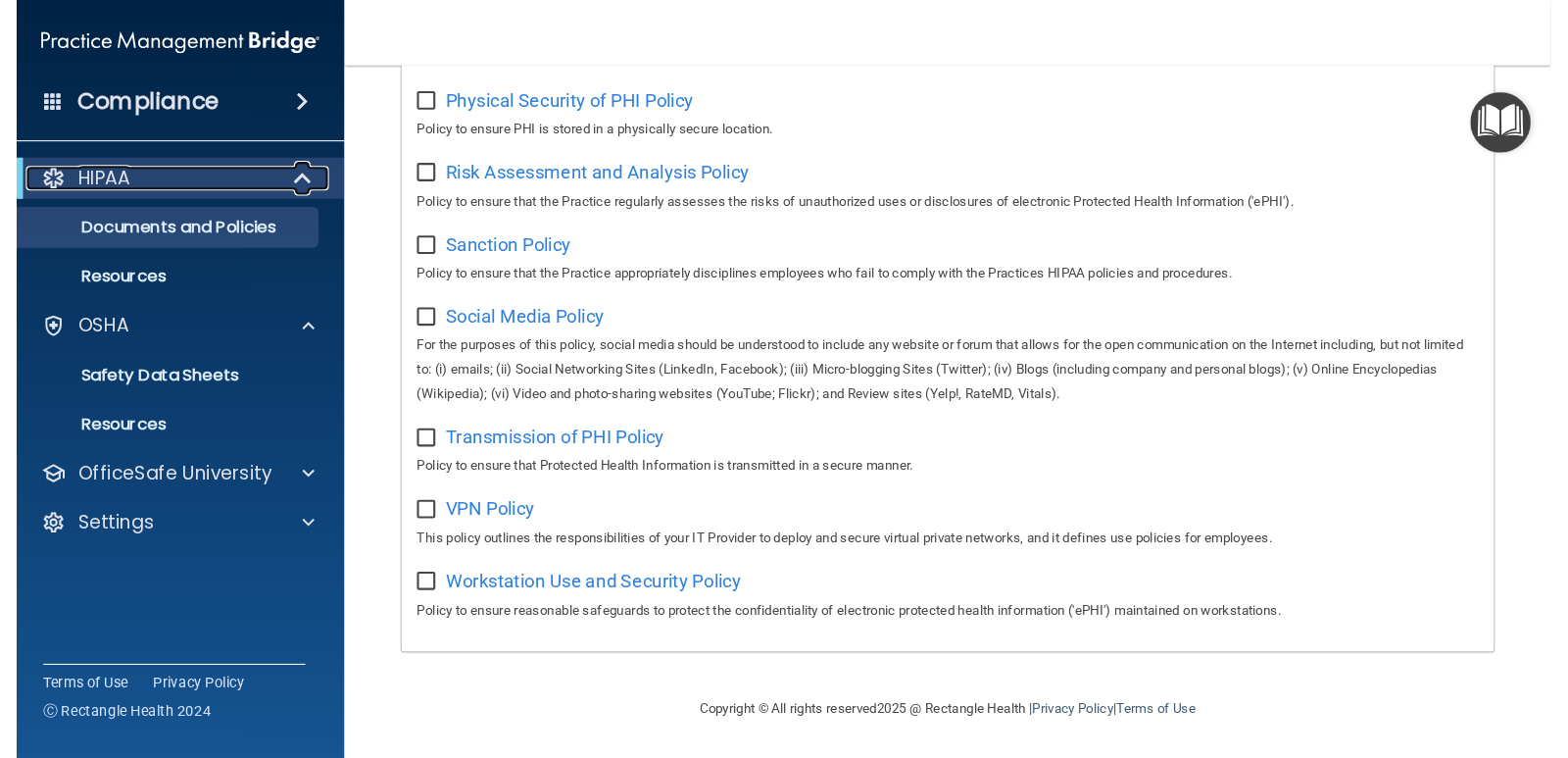 scroll, scrollTop: 1236, scrollLeft: 0, axis: vertical 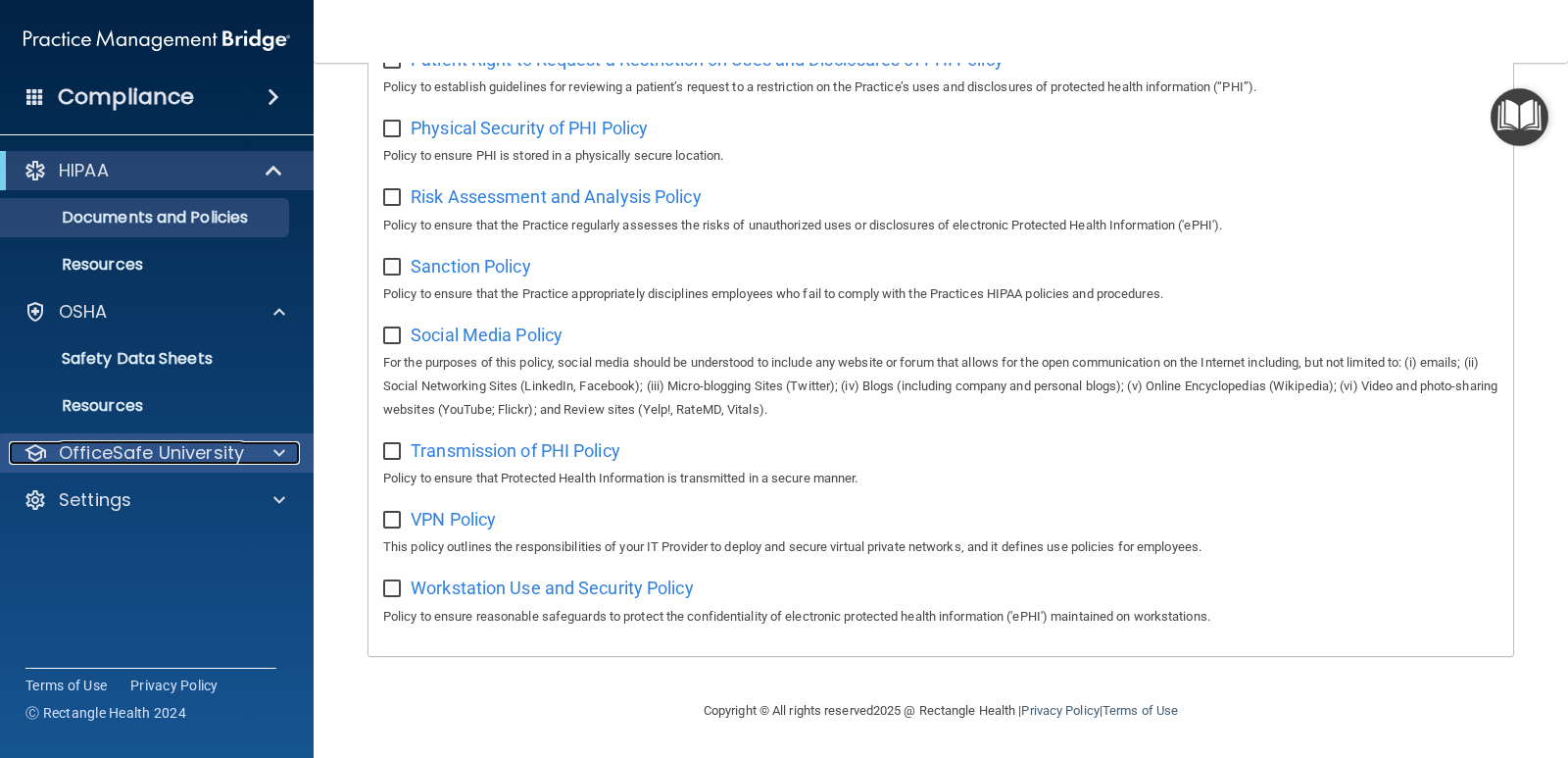 click on "OfficeSafe University" at bounding box center [151, 453] 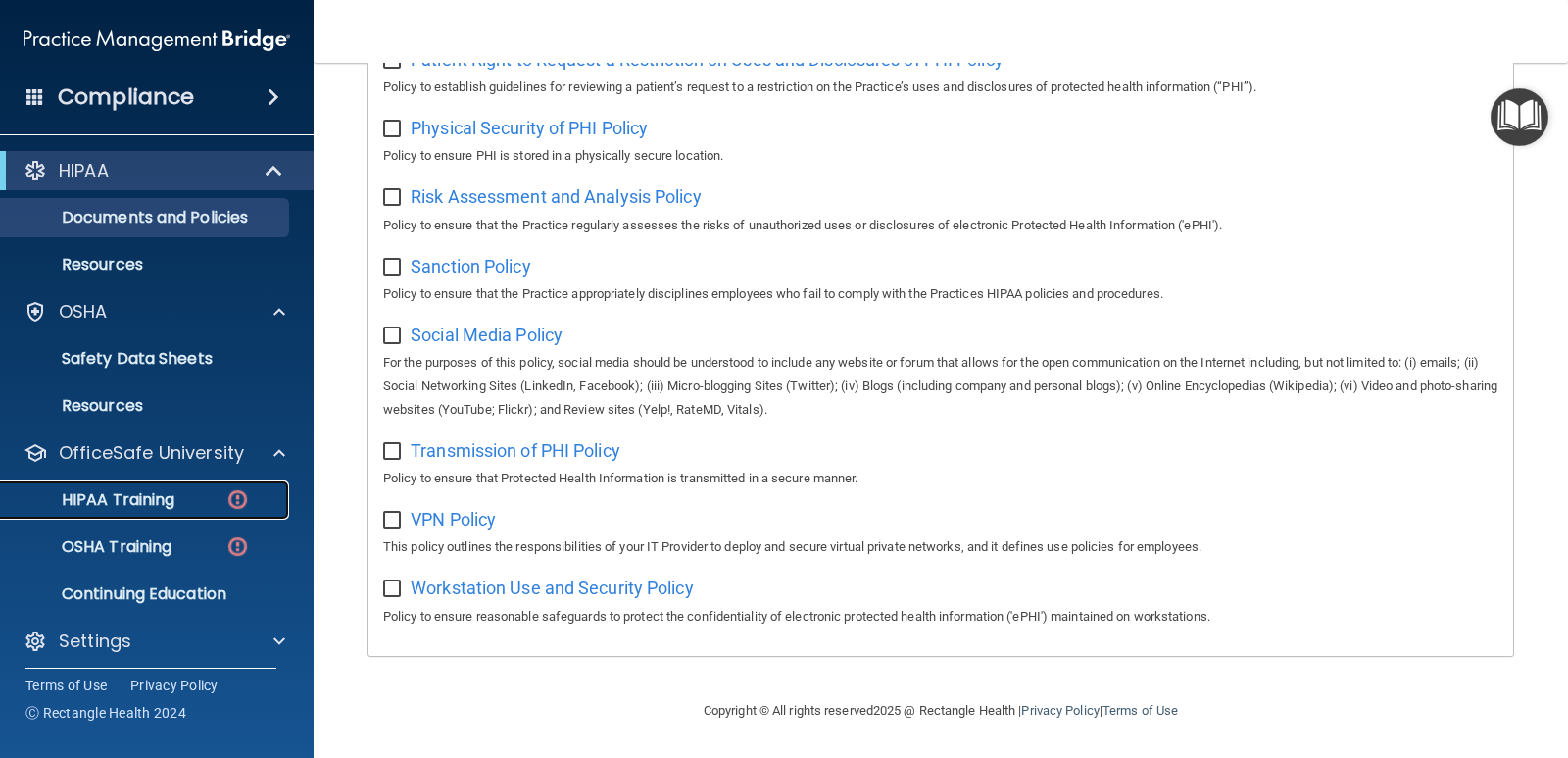 click on "HIPAA Training" at bounding box center (93, 500) 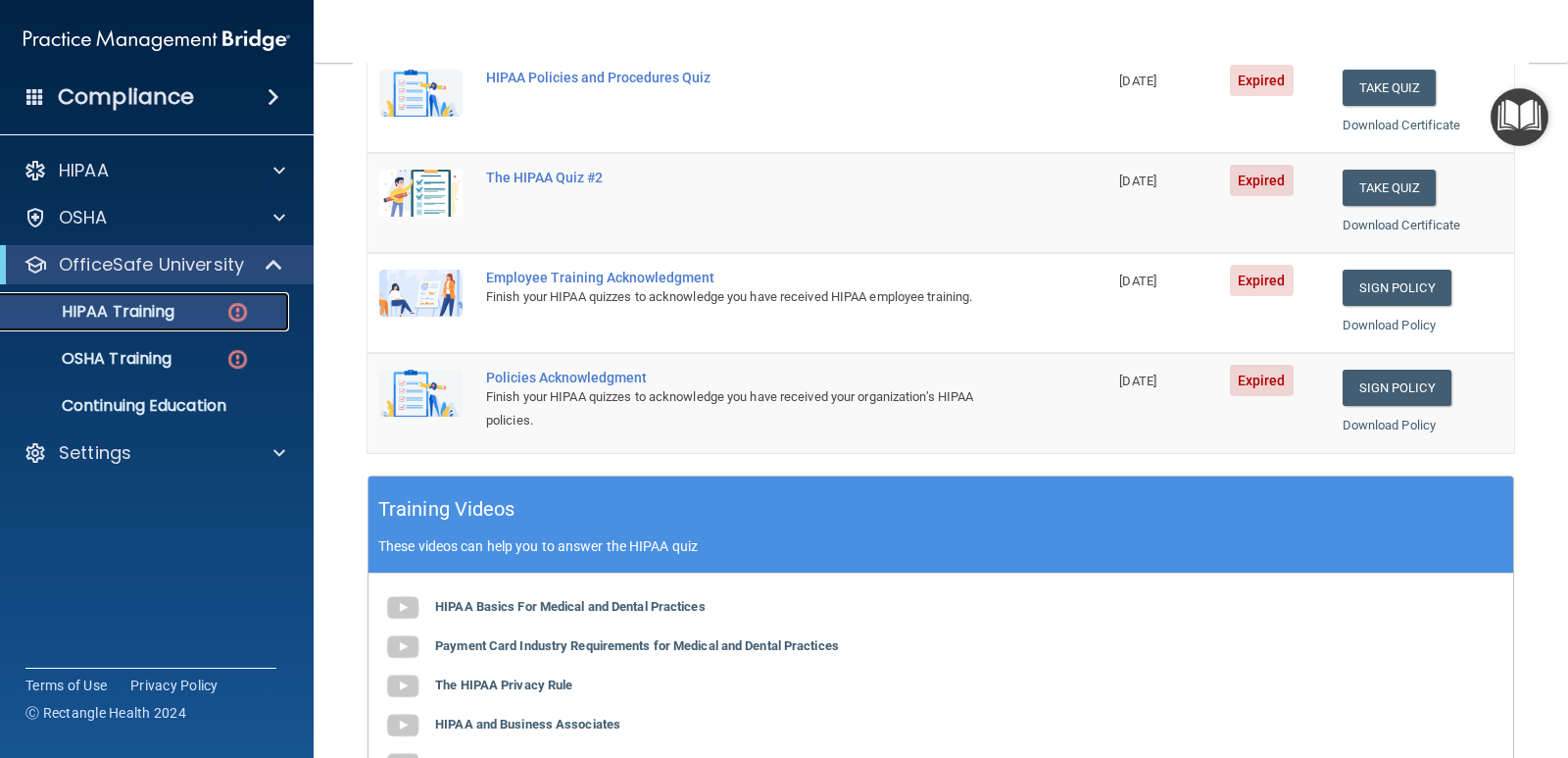 scroll, scrollTop: 490, scrollLeft: 0, axis: vertical 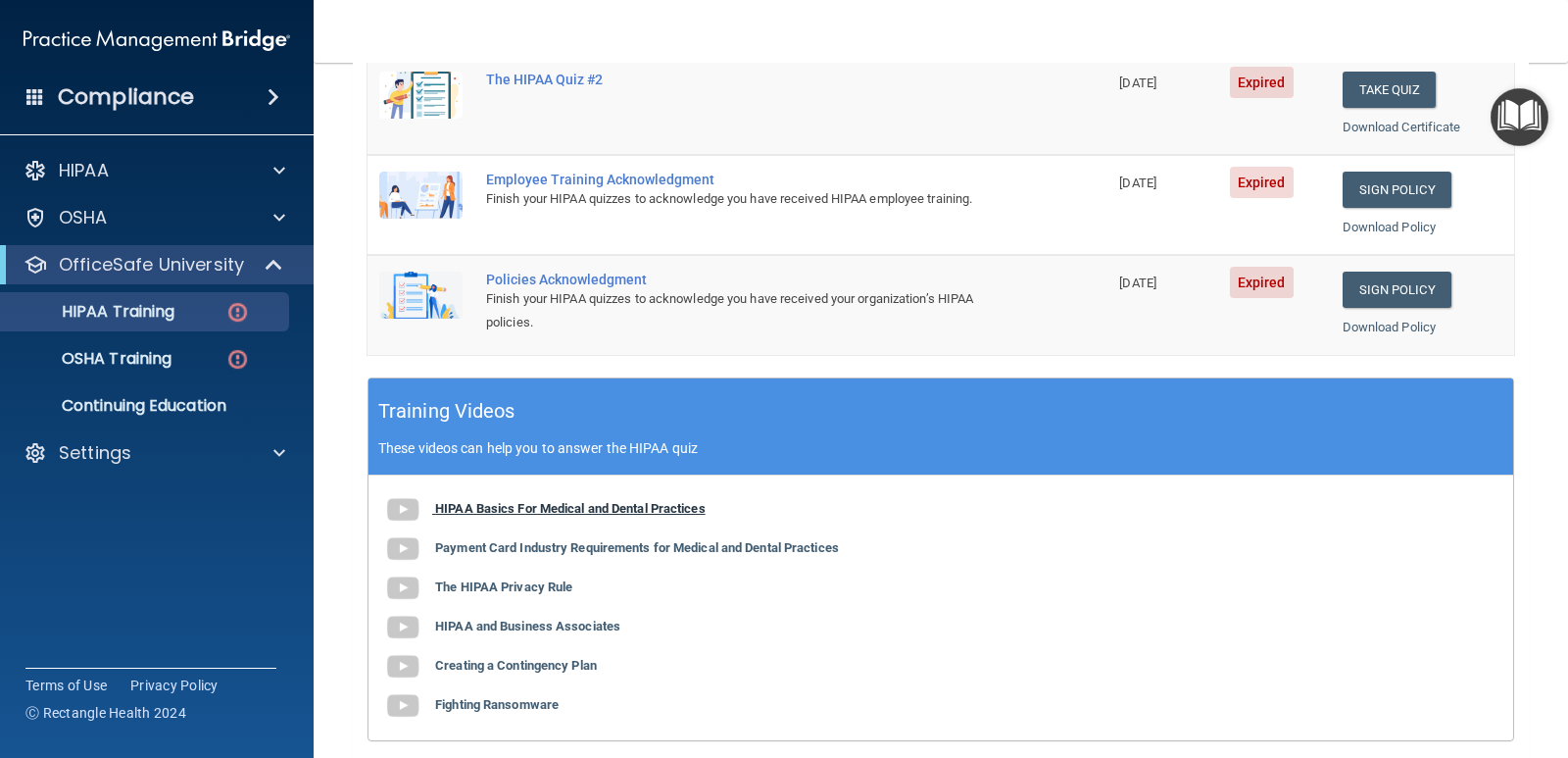click on "HIPAA Basics For Medical and Dental Practices" at bounding box center (570, 508) 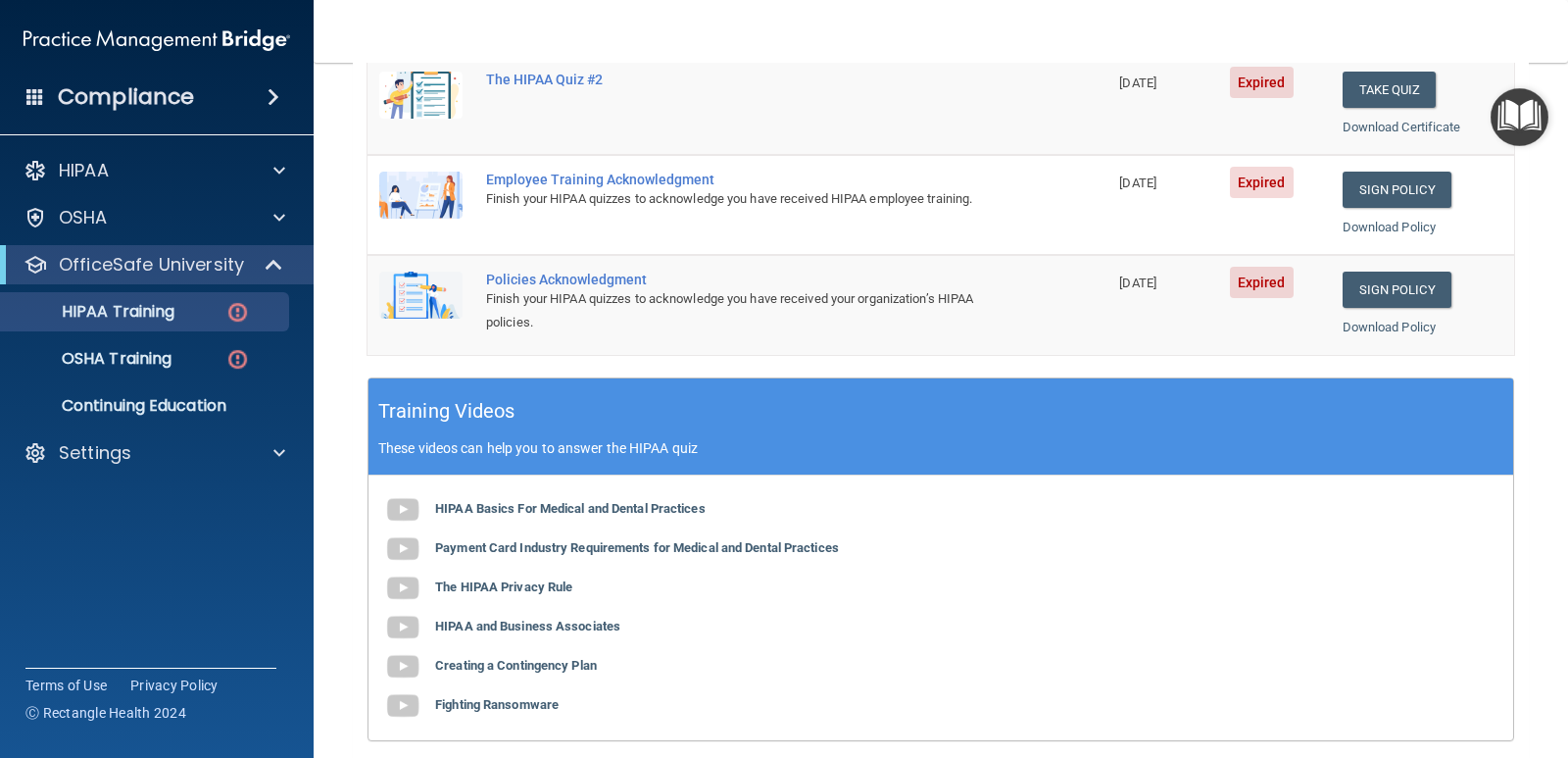 drag, startPoint x: 464, startPoint y: 503, endPoint x: 1040, endPoint y: 503, distance: 576 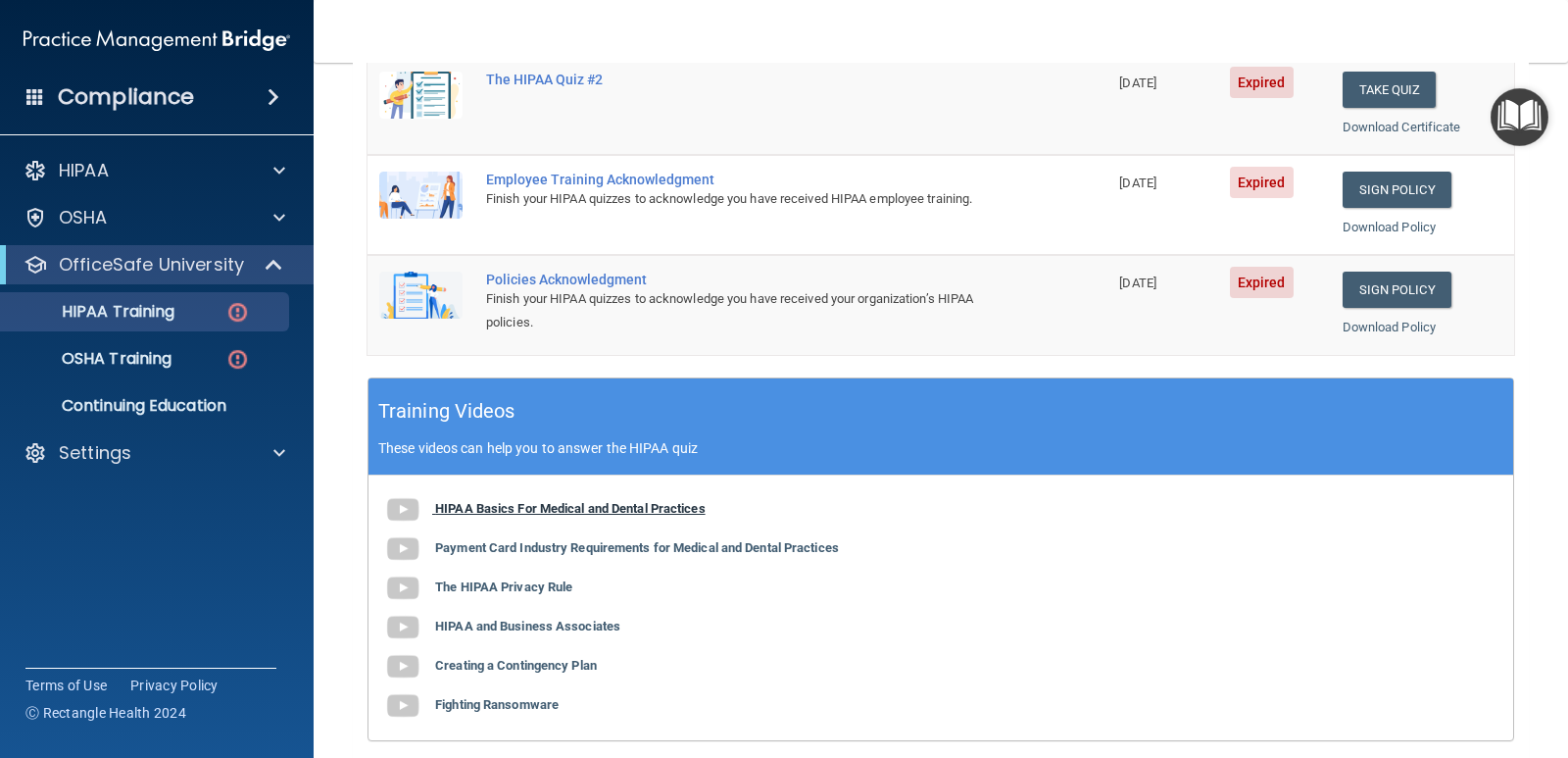 click on "HIPAA Basics For Medical and Dental Practices" at bounding box center (570, 508) 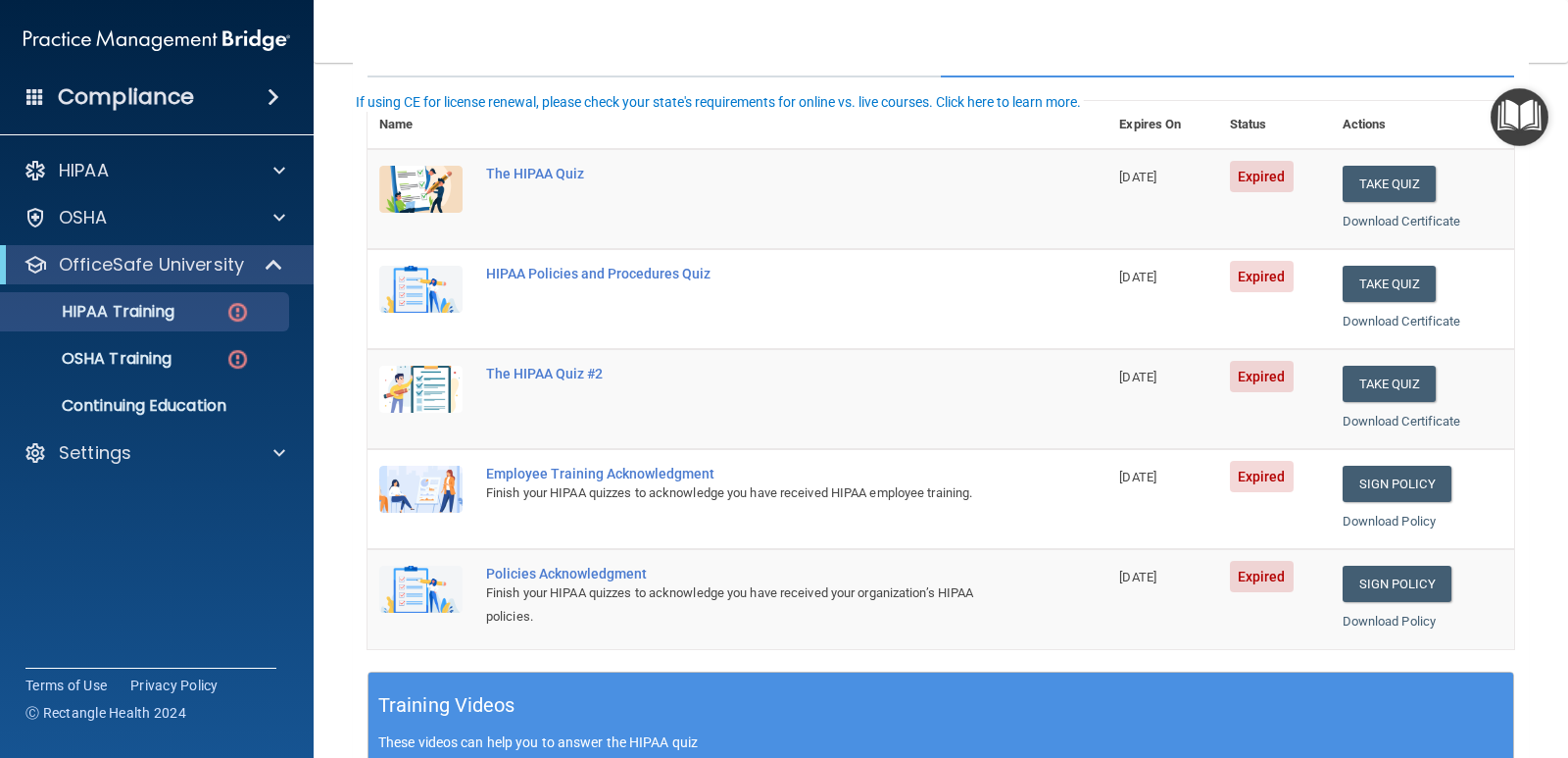 scroll, scrollTop: 0, scrollLeft: 0, axis: both 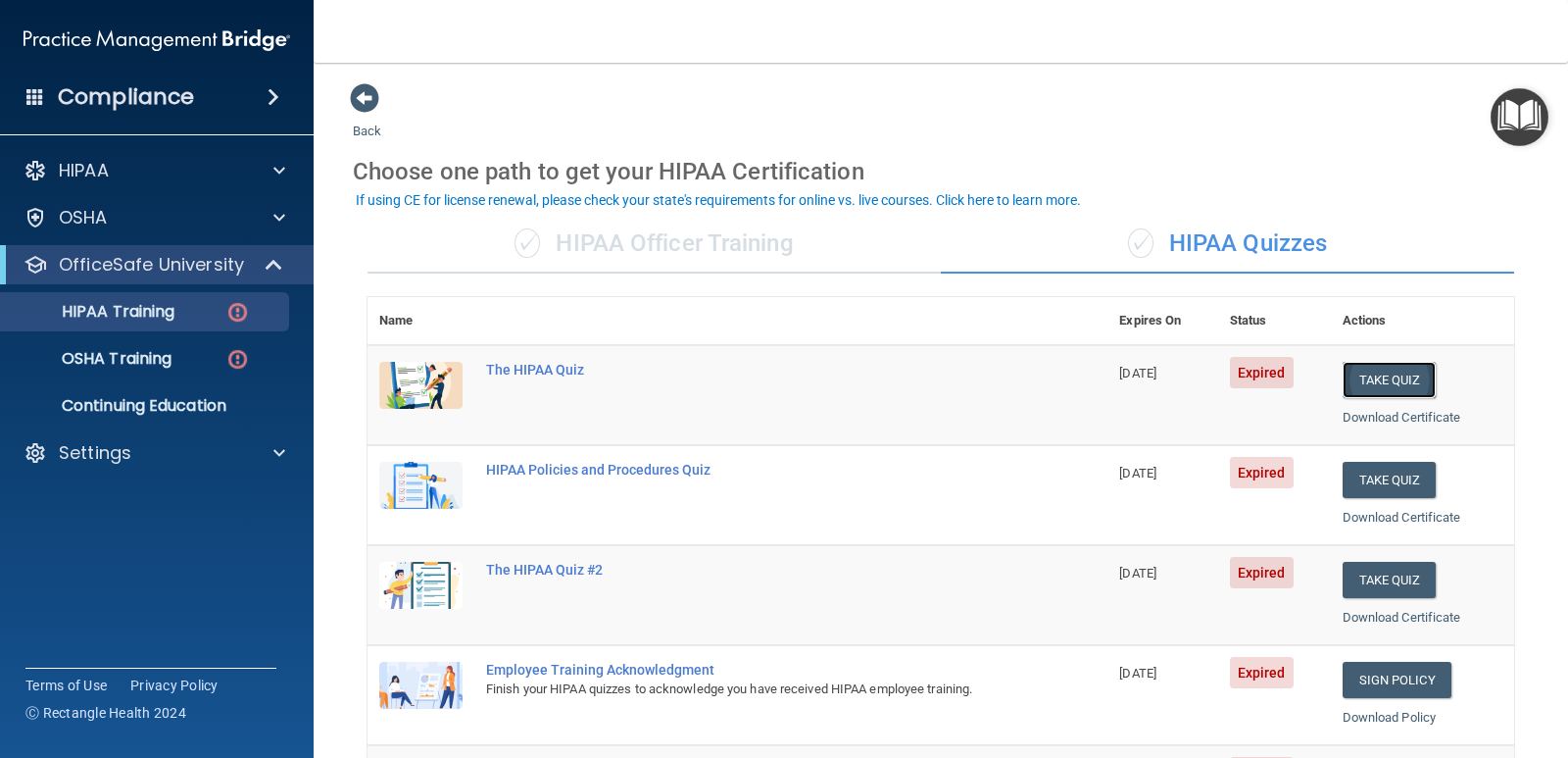 click on "Take Quiz" at bounding box center (1390, 379) 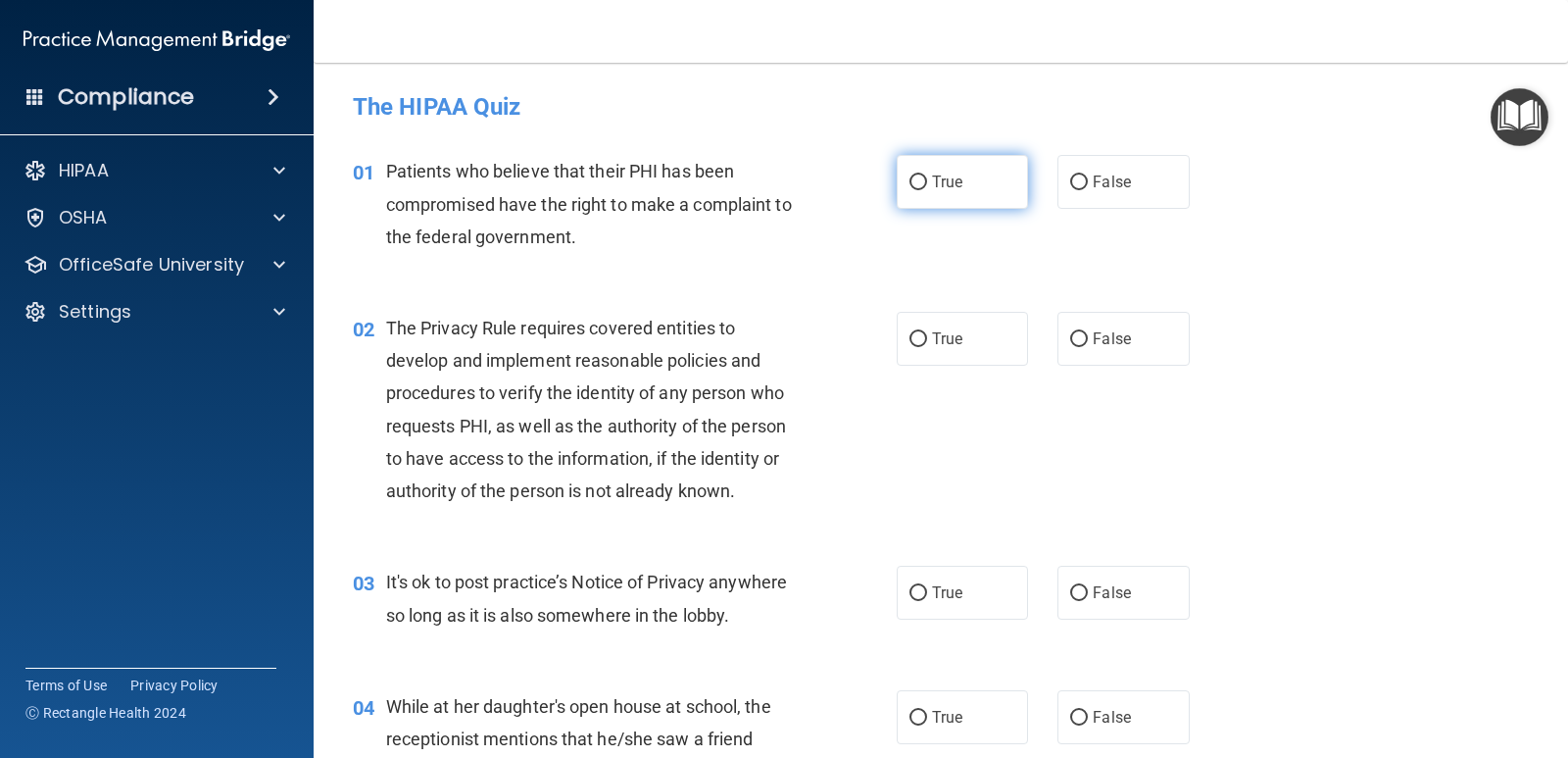 click on "True" at bounding box center [947, 181] 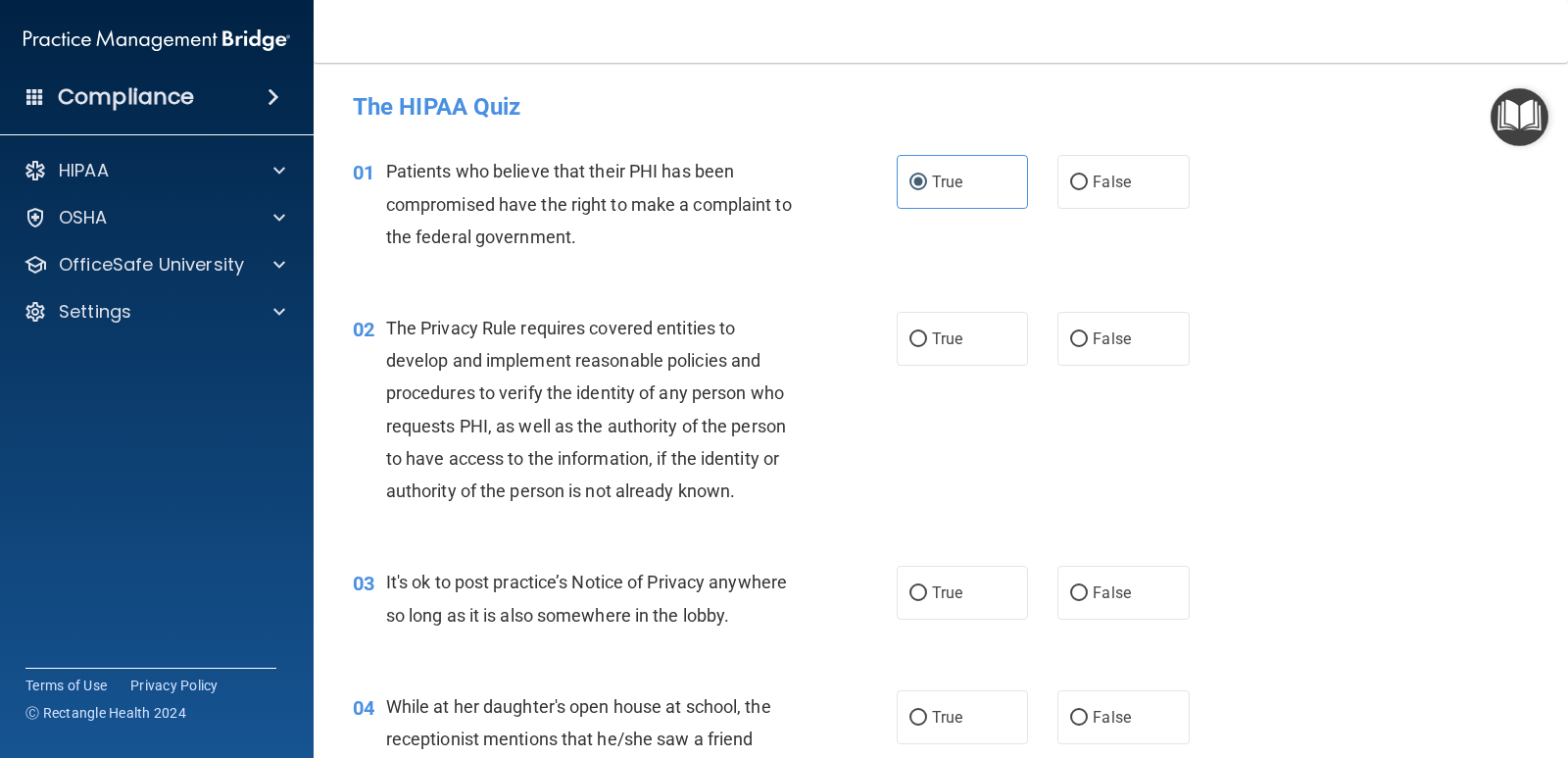 scroll, scrollTop: 196, scrollLeft: 0, axis: vertical 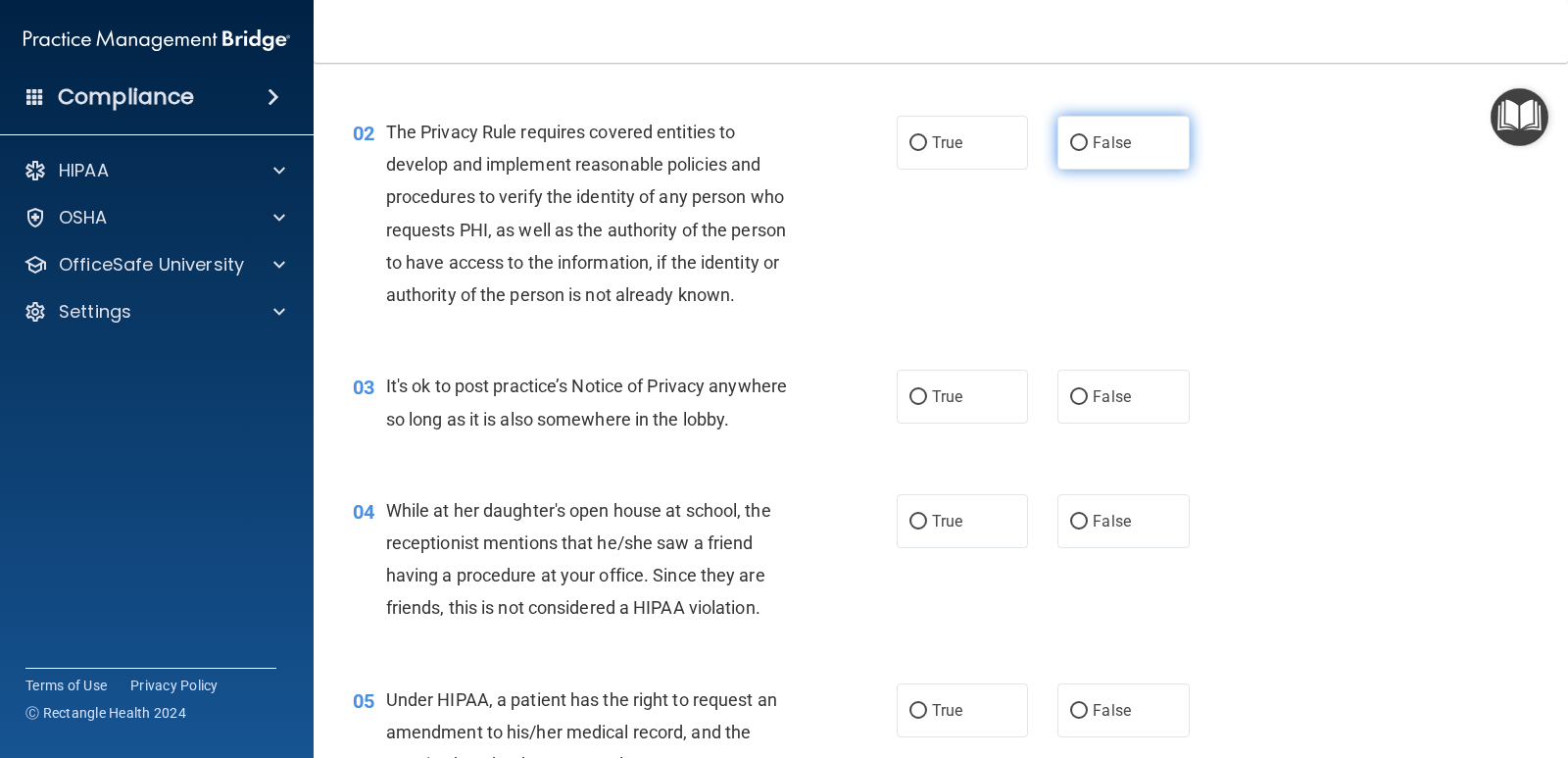 click on "False" at bounding box center (1111, 142) 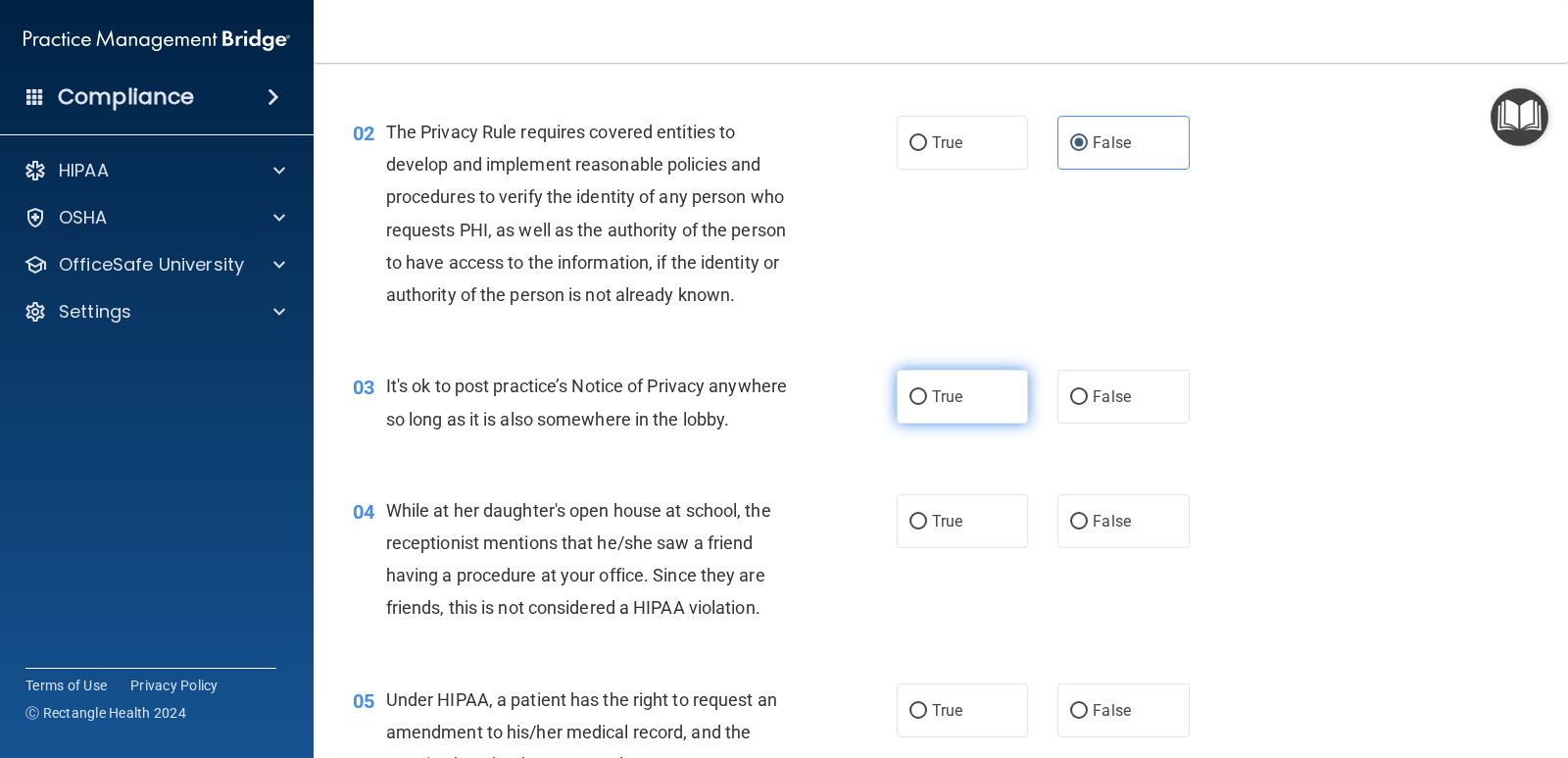 click on "True" at bounding box center [947, 396] 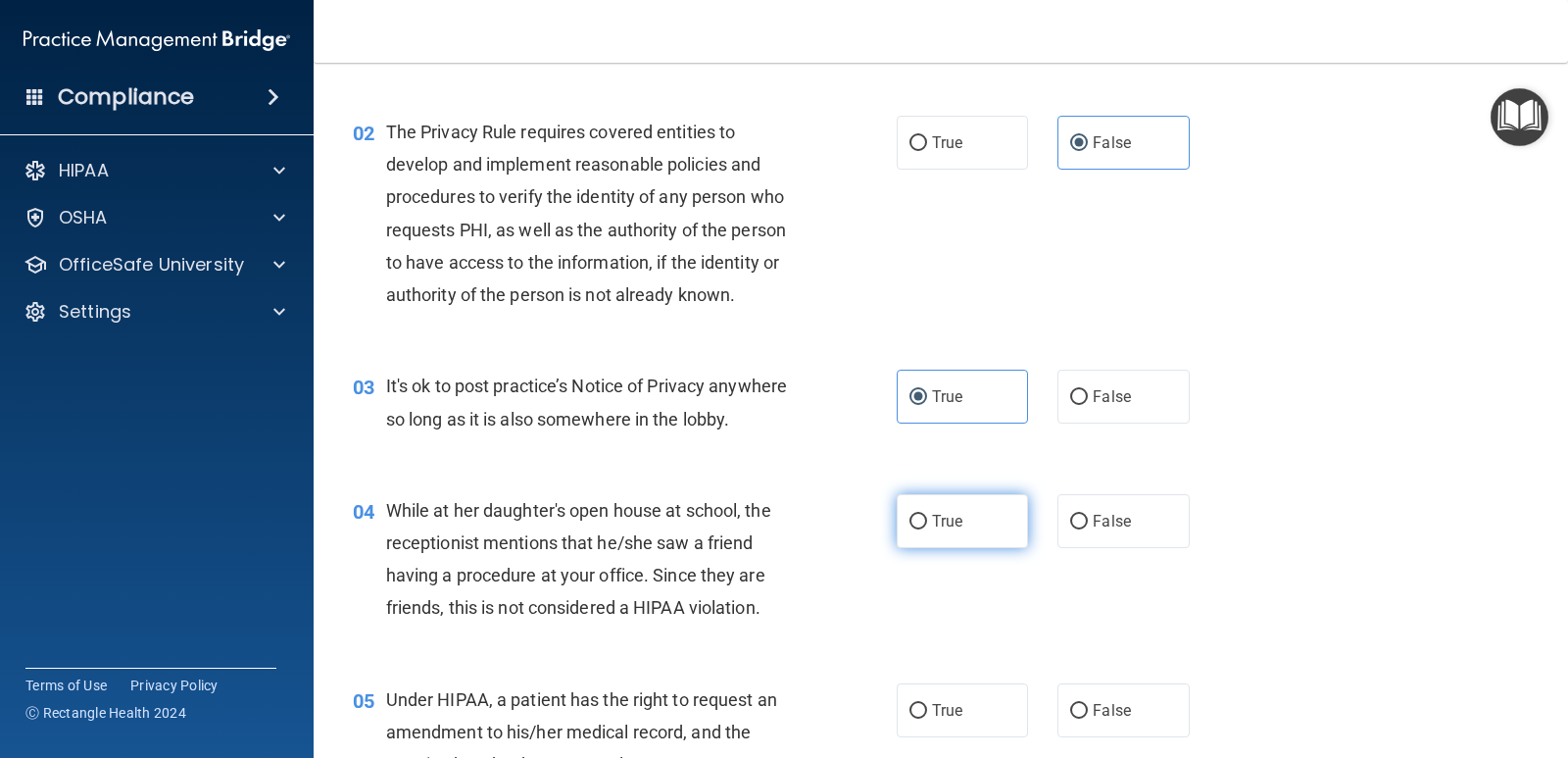 scroll, scrollTop: 294, scrollLeft: 0, axis: vertical 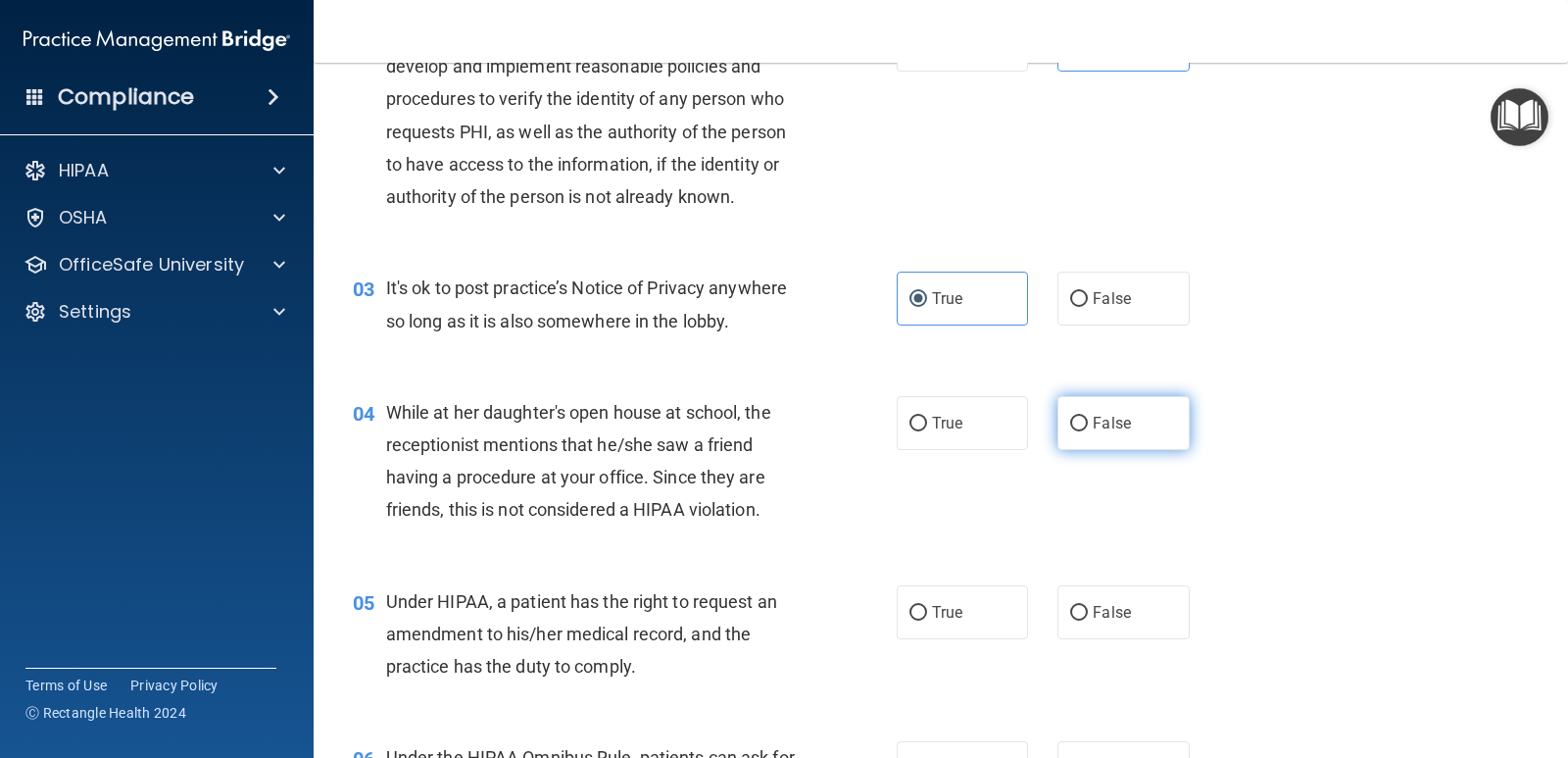 click on "False" at bounding box center (1123, 423) 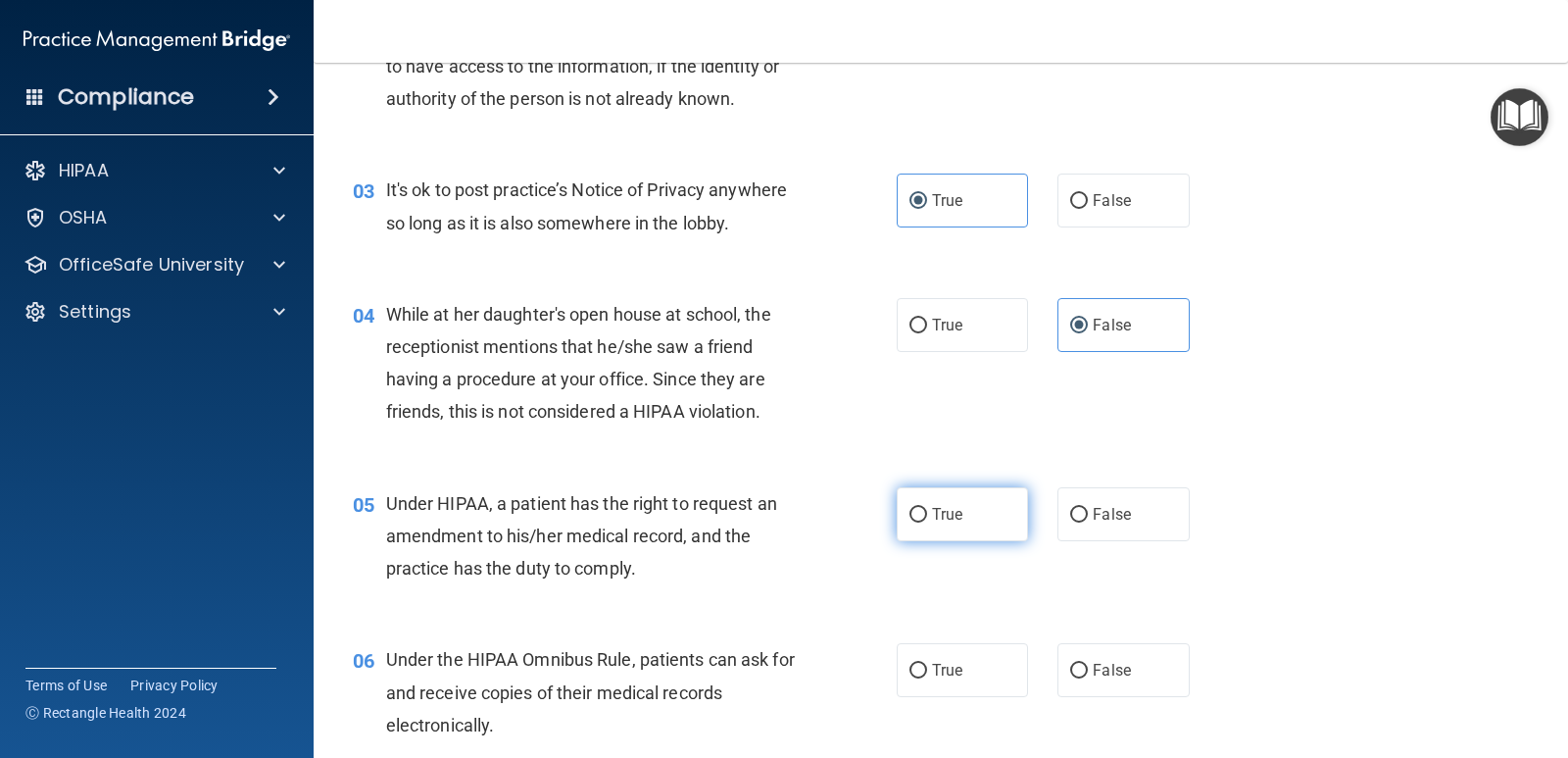 scroll, scrollTop: 588, scrollLeft: 0, axis: vertical 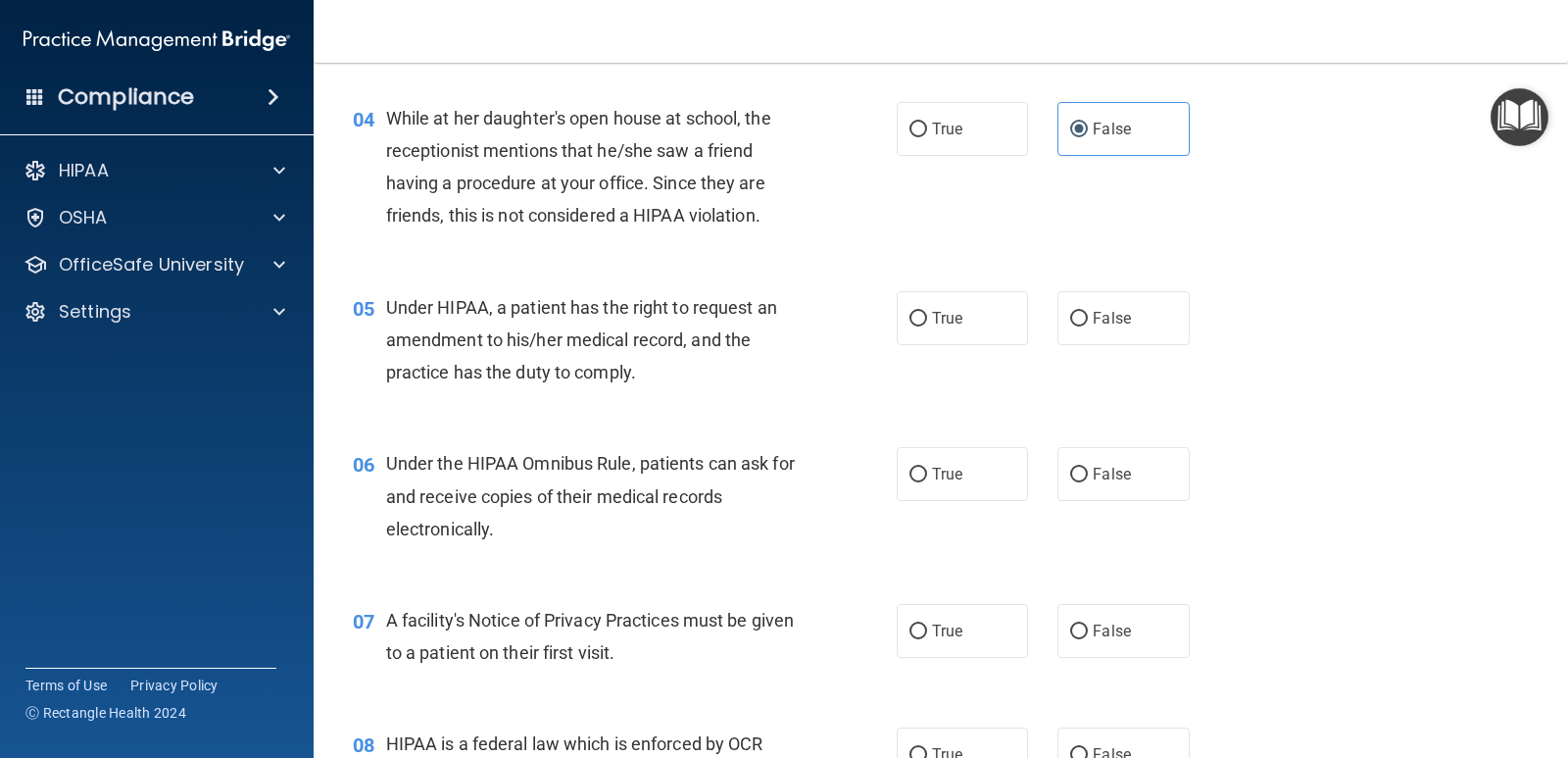 drag, startPoint x: 694, startPoint y: 404, endPoint x: 1439, endPoint y: 215, distance: 768.60003 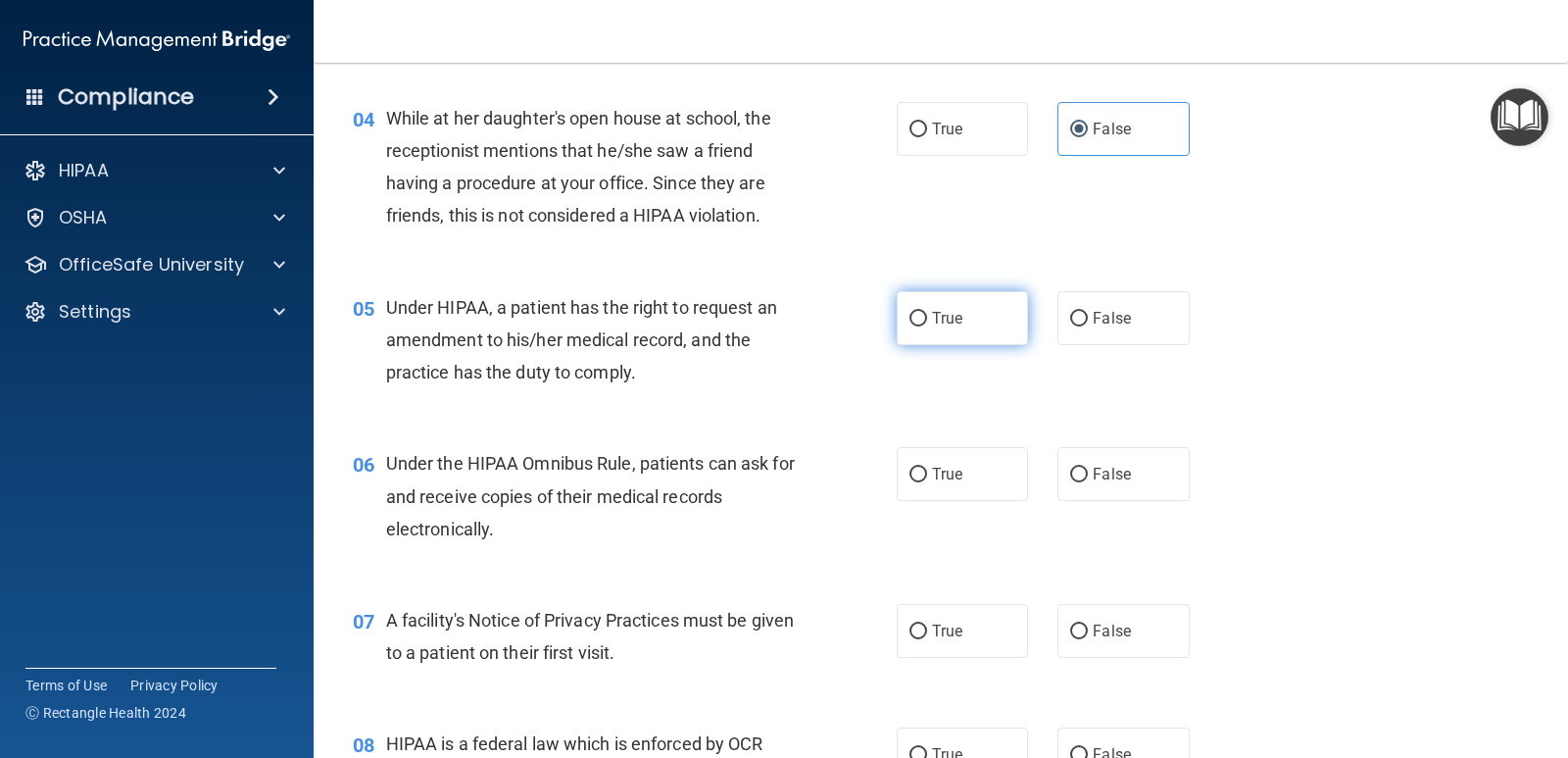 click on "True" at bounding box center (962, 318) 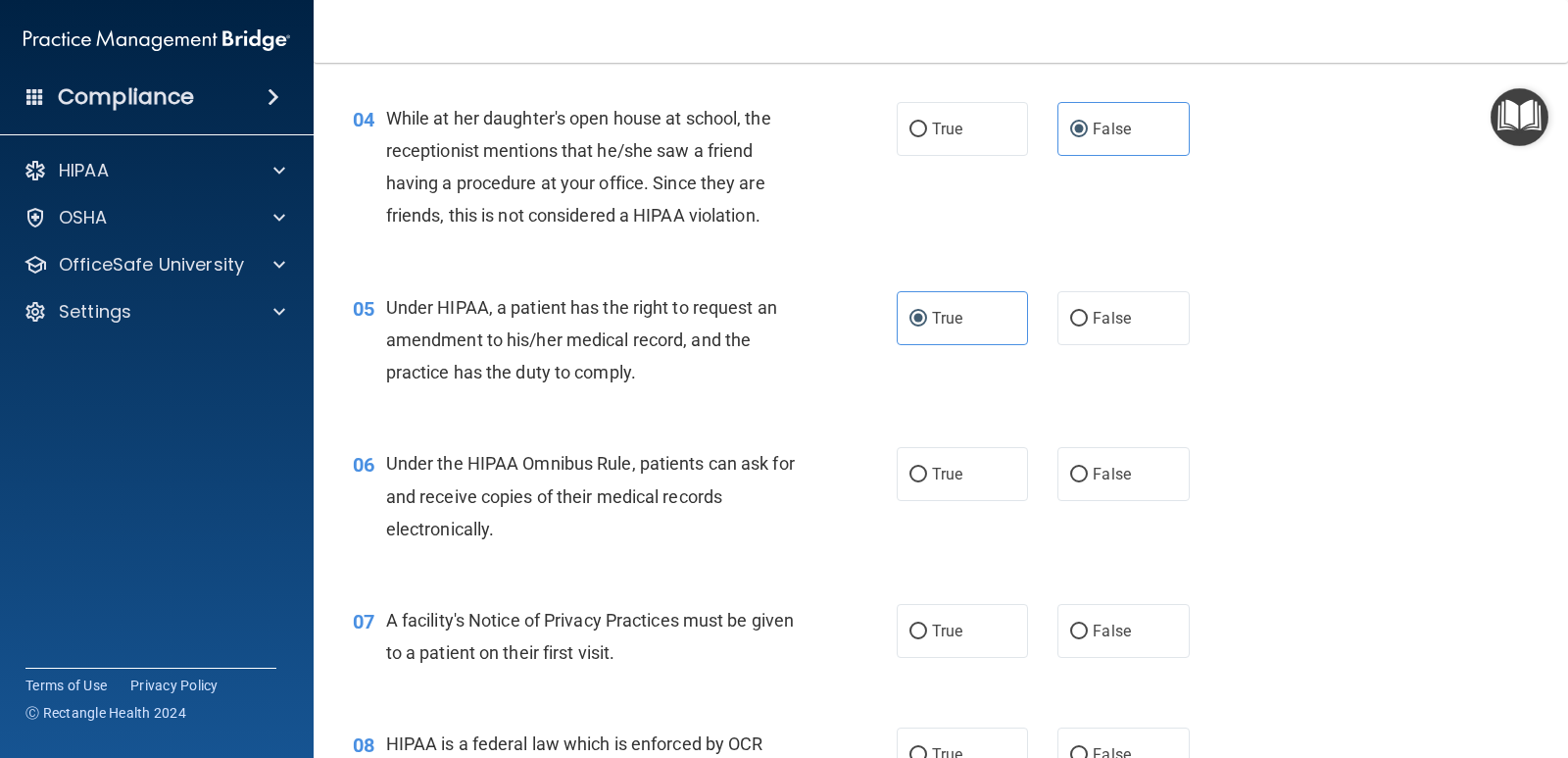 scroll, scrollTop: 686, scrollLeft: 0, axis: vertical 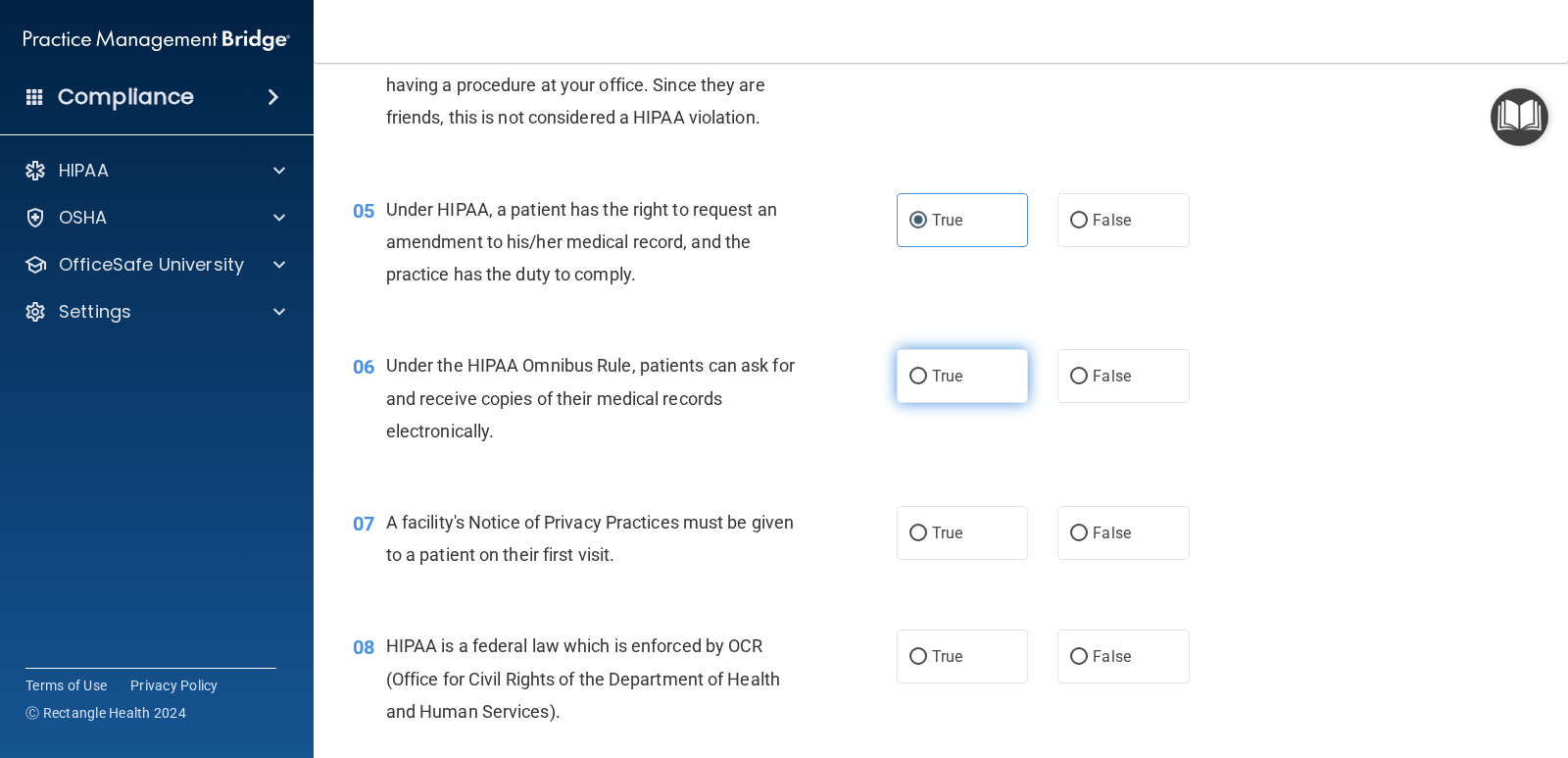 click on "True" at bounding box center [918, 377] 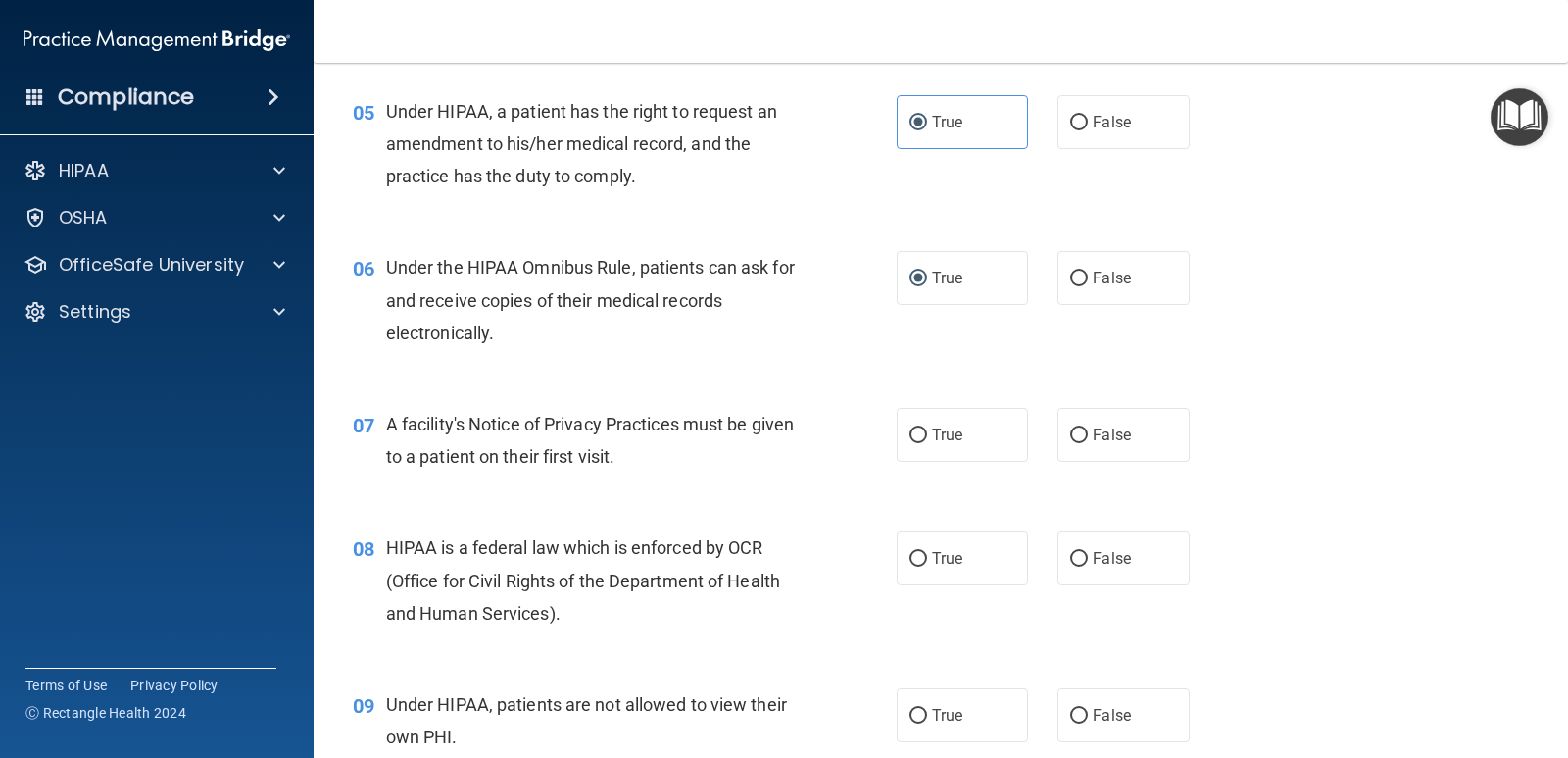 scroll, scrollTop: 883, scrollLeft: 0, axis: vertical 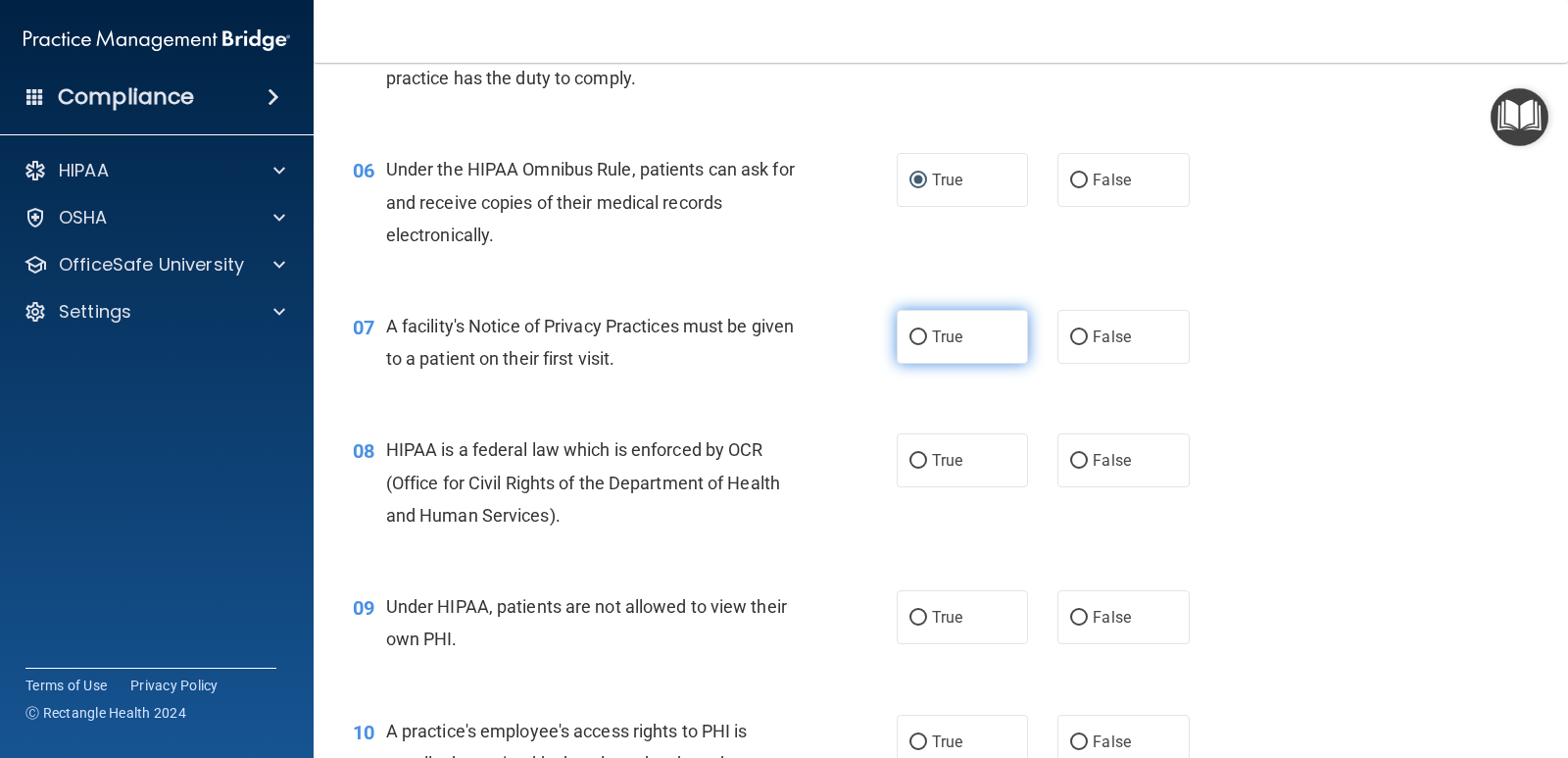 click on "True" at bounding box center [962, 336] 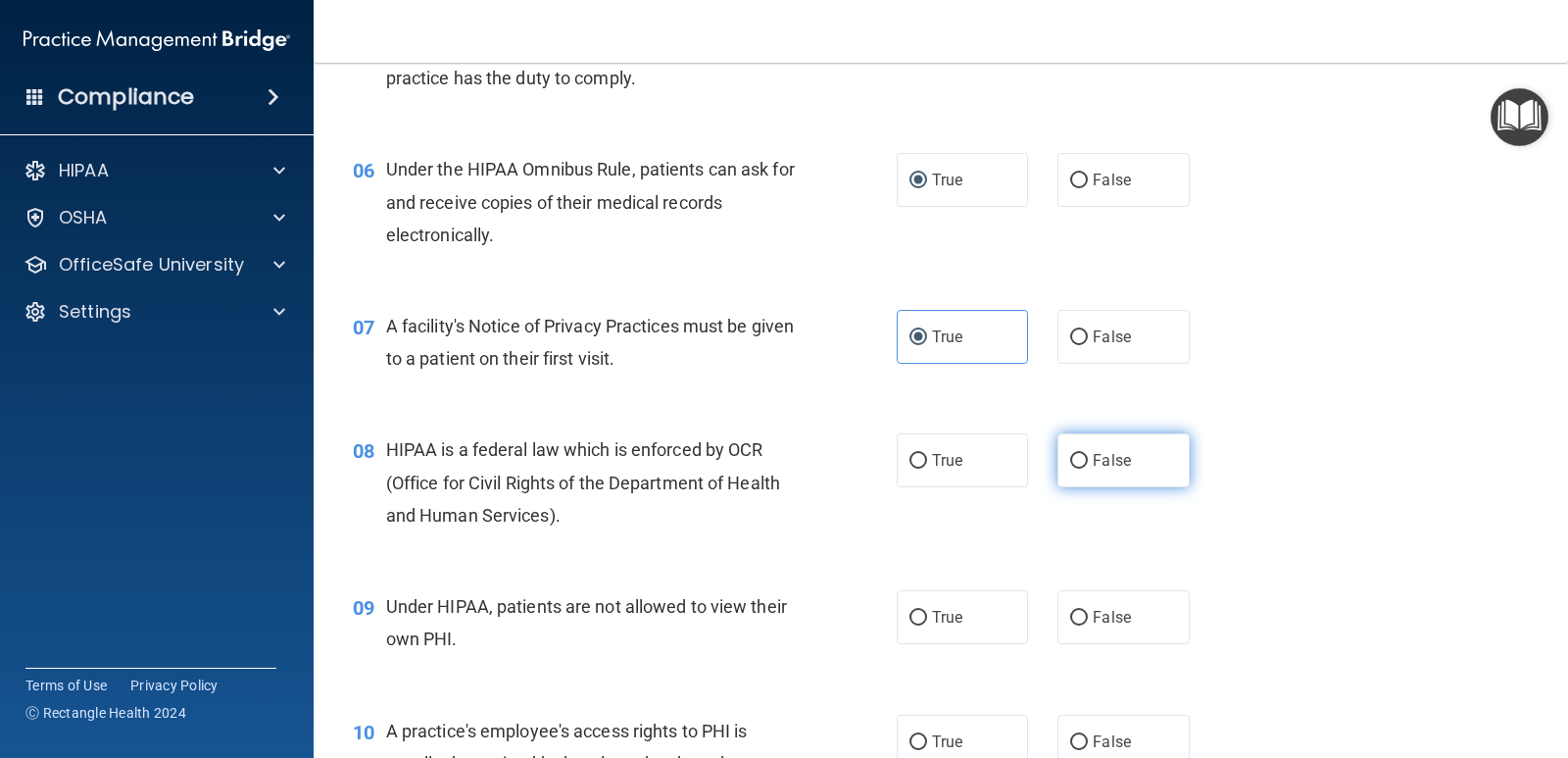 click on "False" at bounding box center (1123, 460) 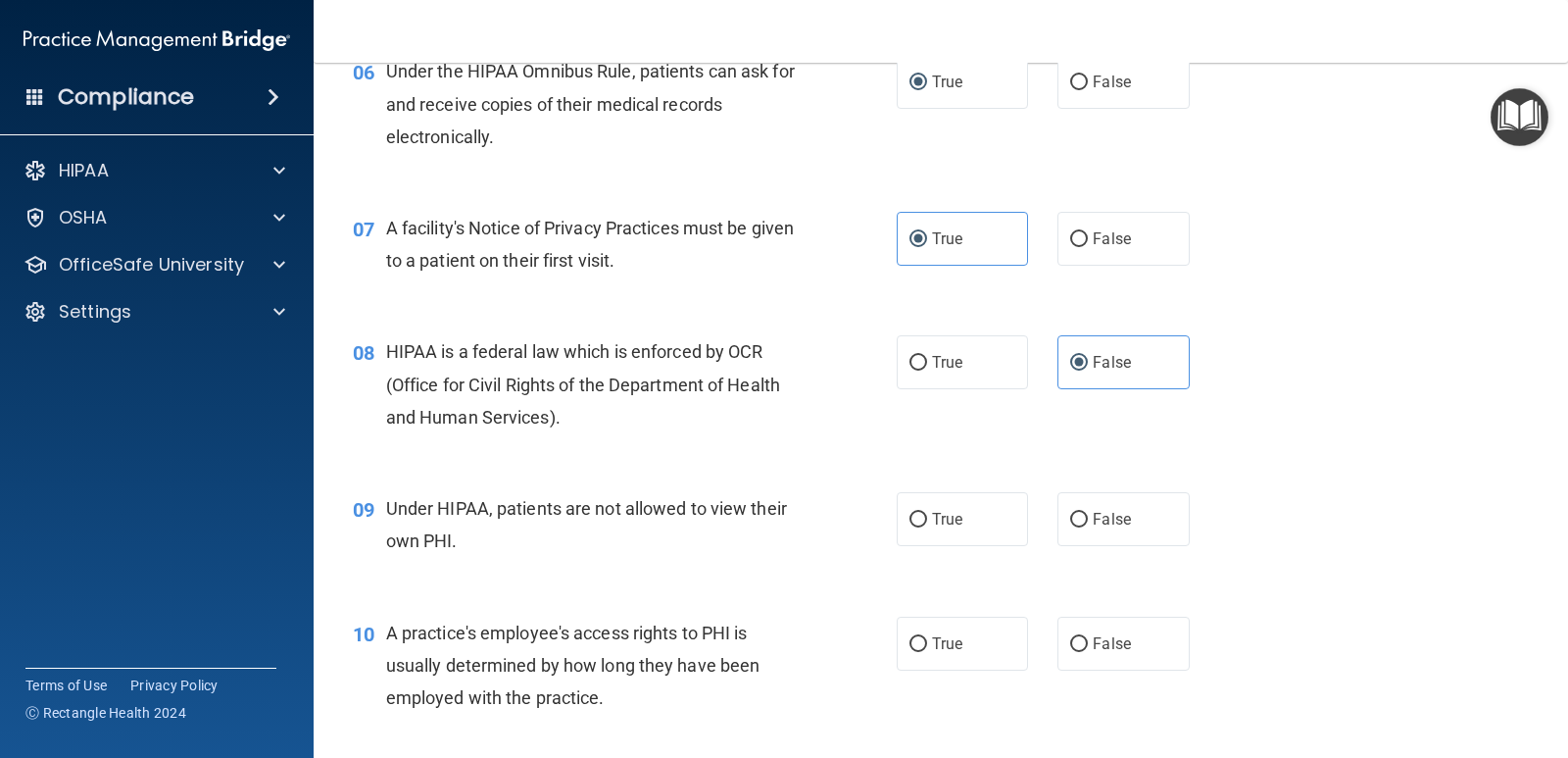 scroll, scrollTop: 1079, scrollLeft: 0, axis: vertical 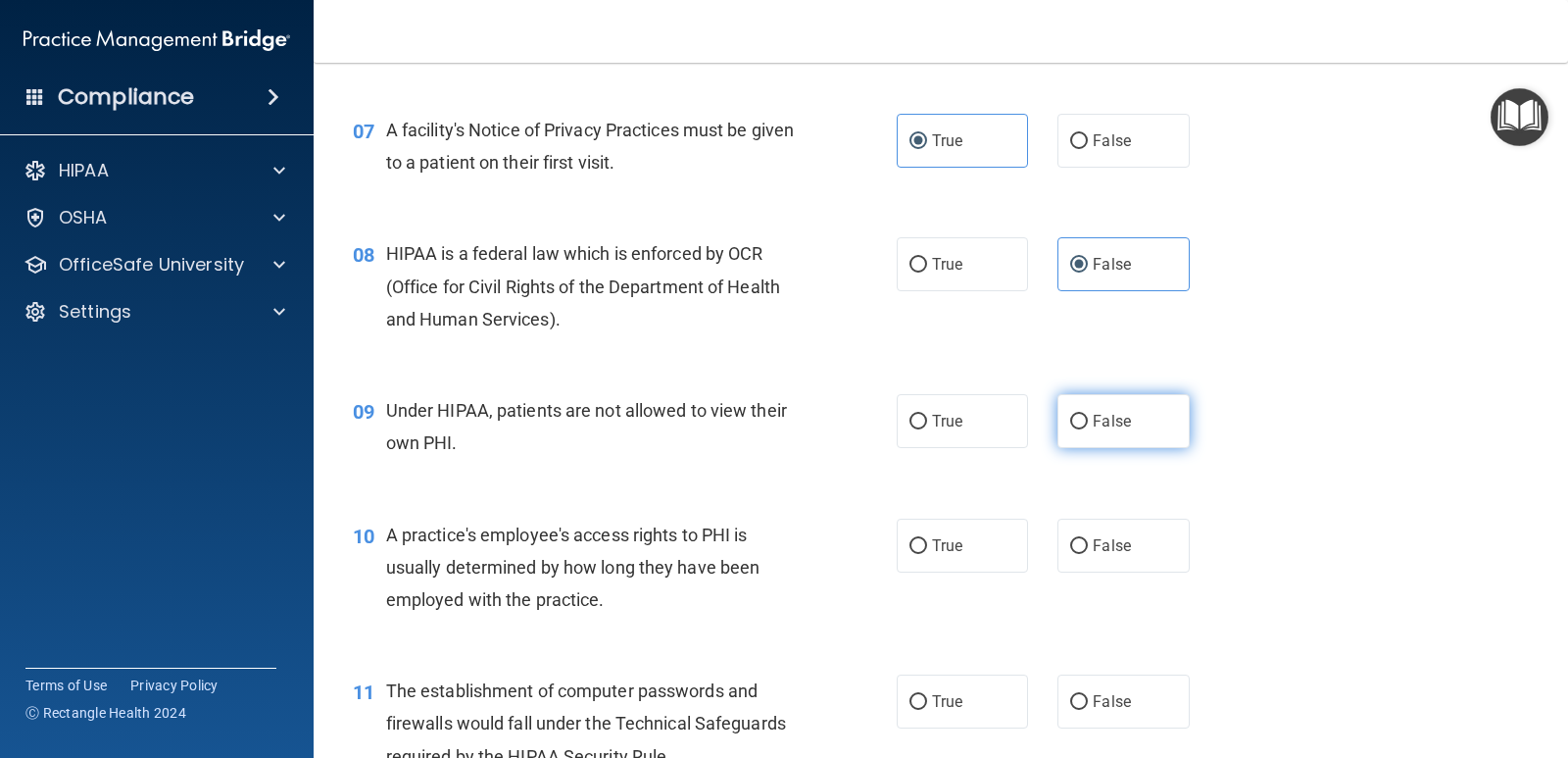 click on "False" at bounding box center [1123, 421] 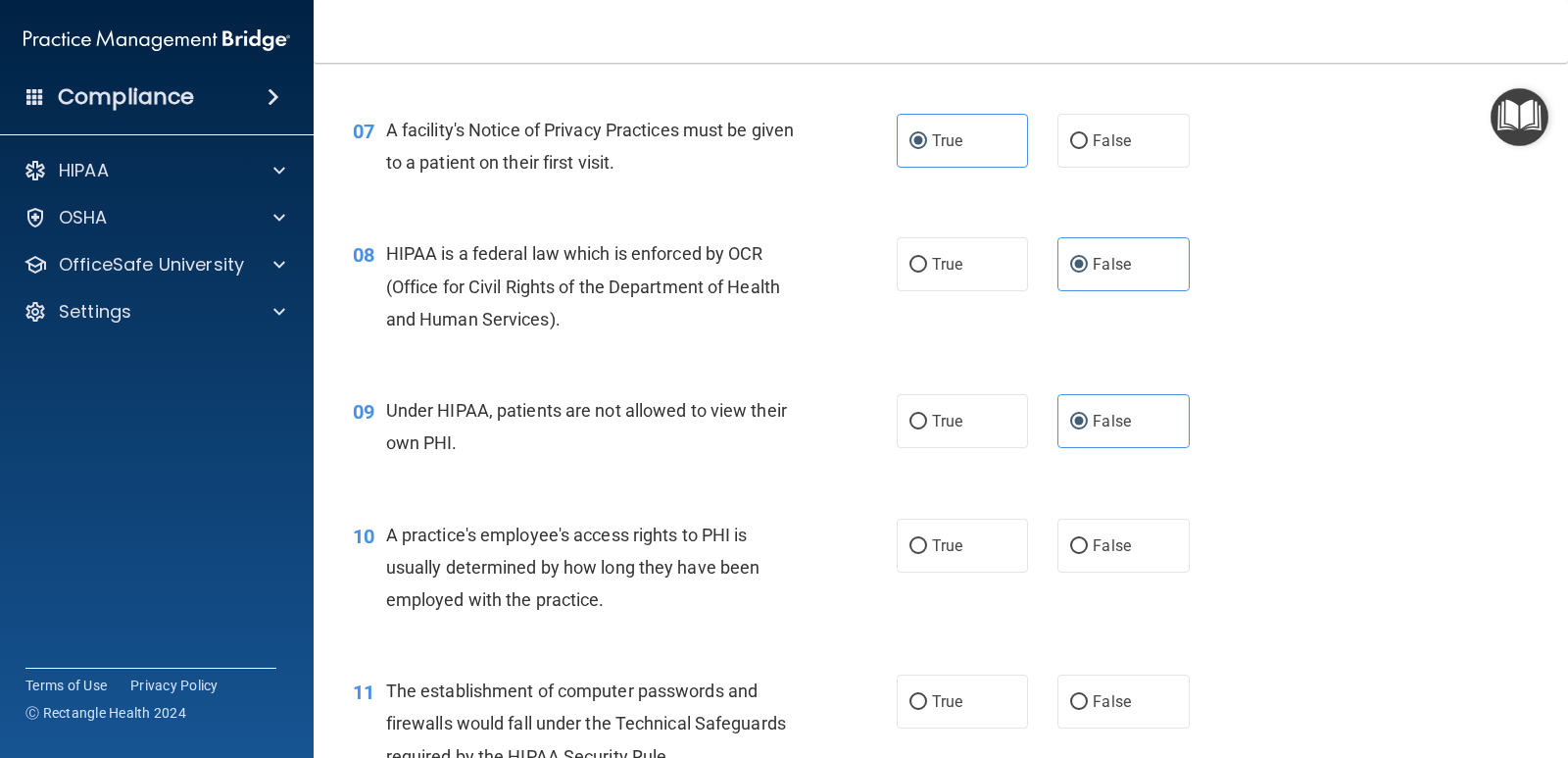 scroll, scrollTop: 1275, scrollLeft: 0, axis: vertical 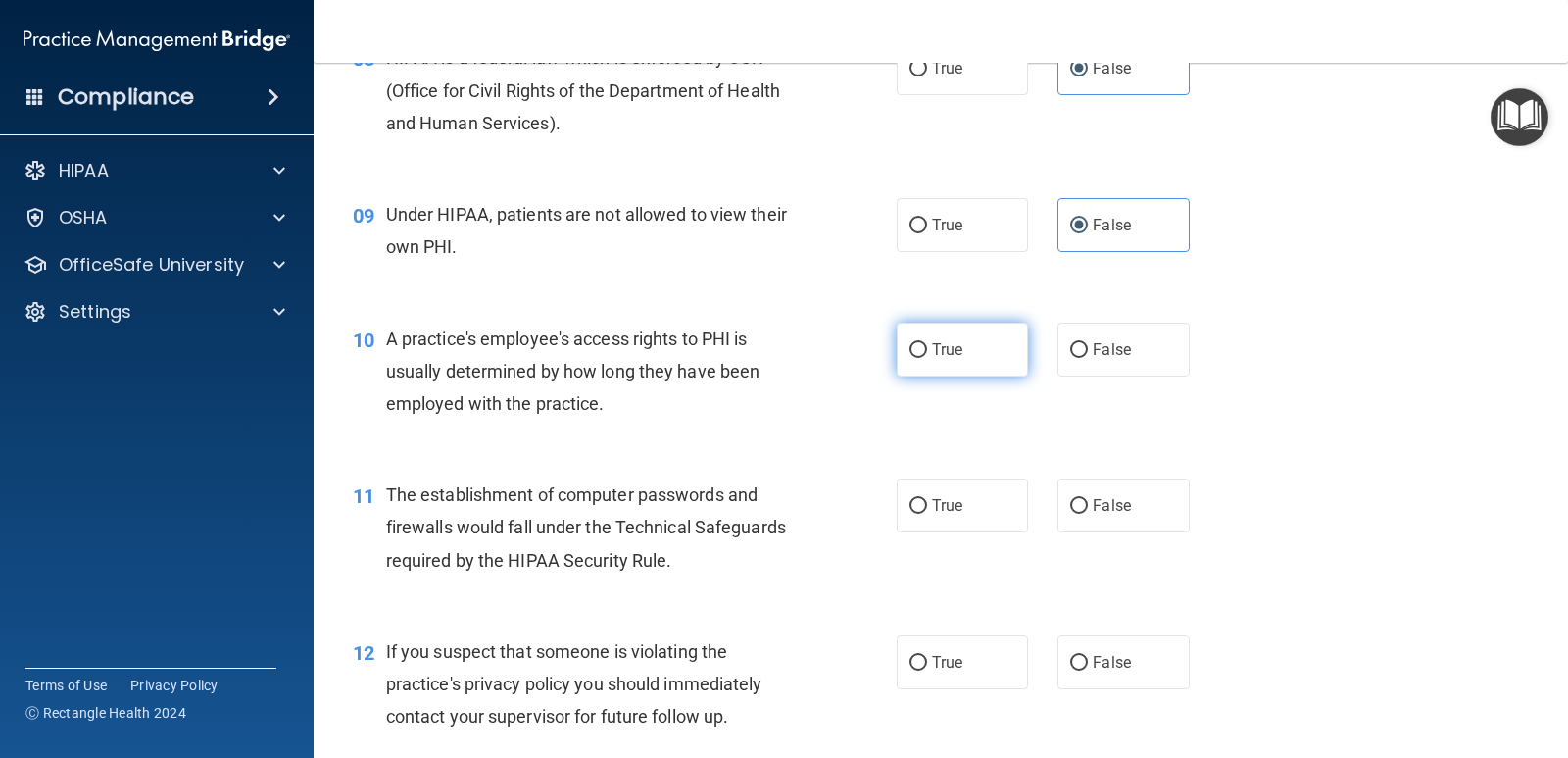 click on "True" at bounding box center [962, 349] 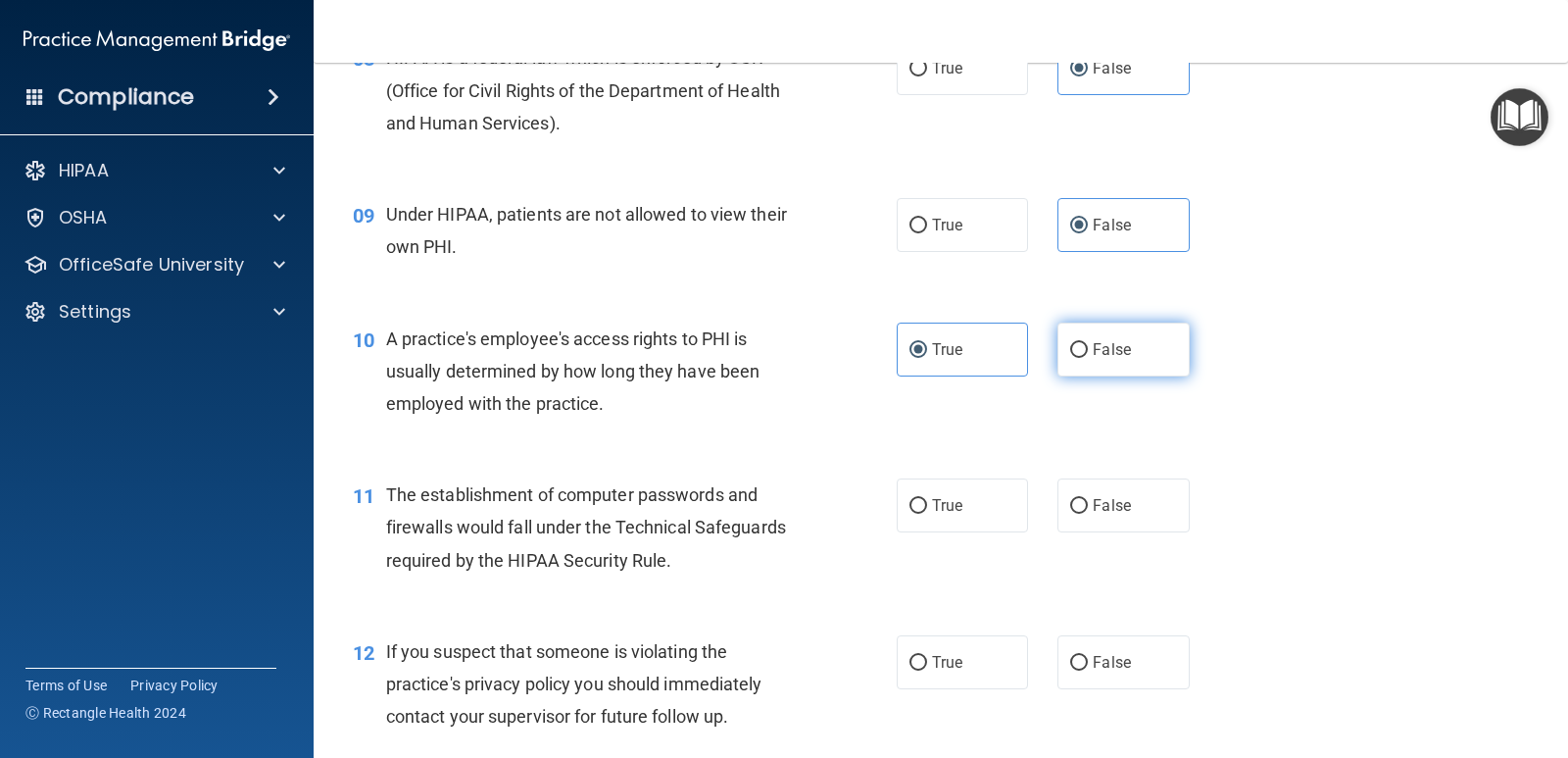 click on "False" at bounding box center (1123, 349) 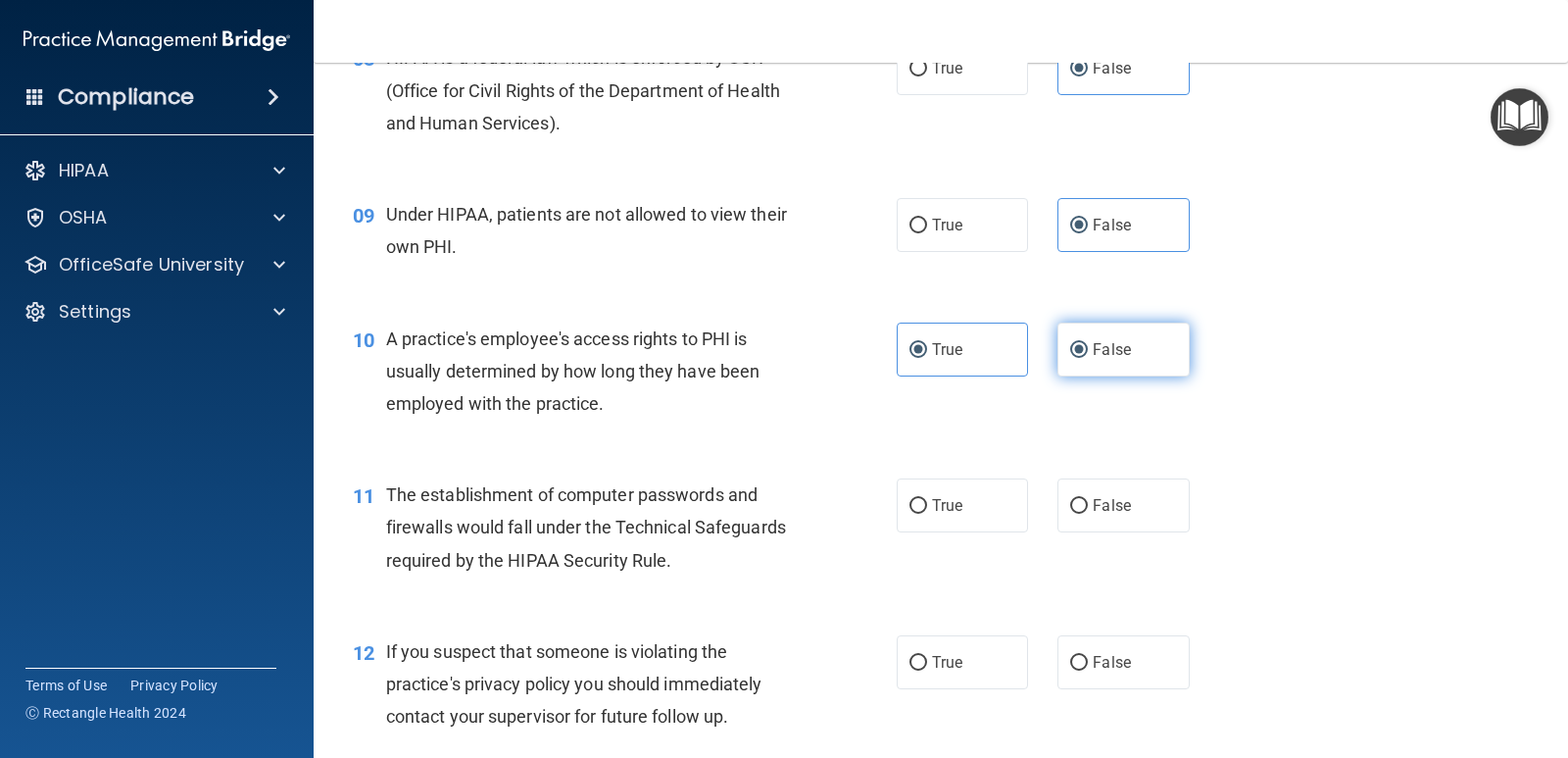 radio on "false" 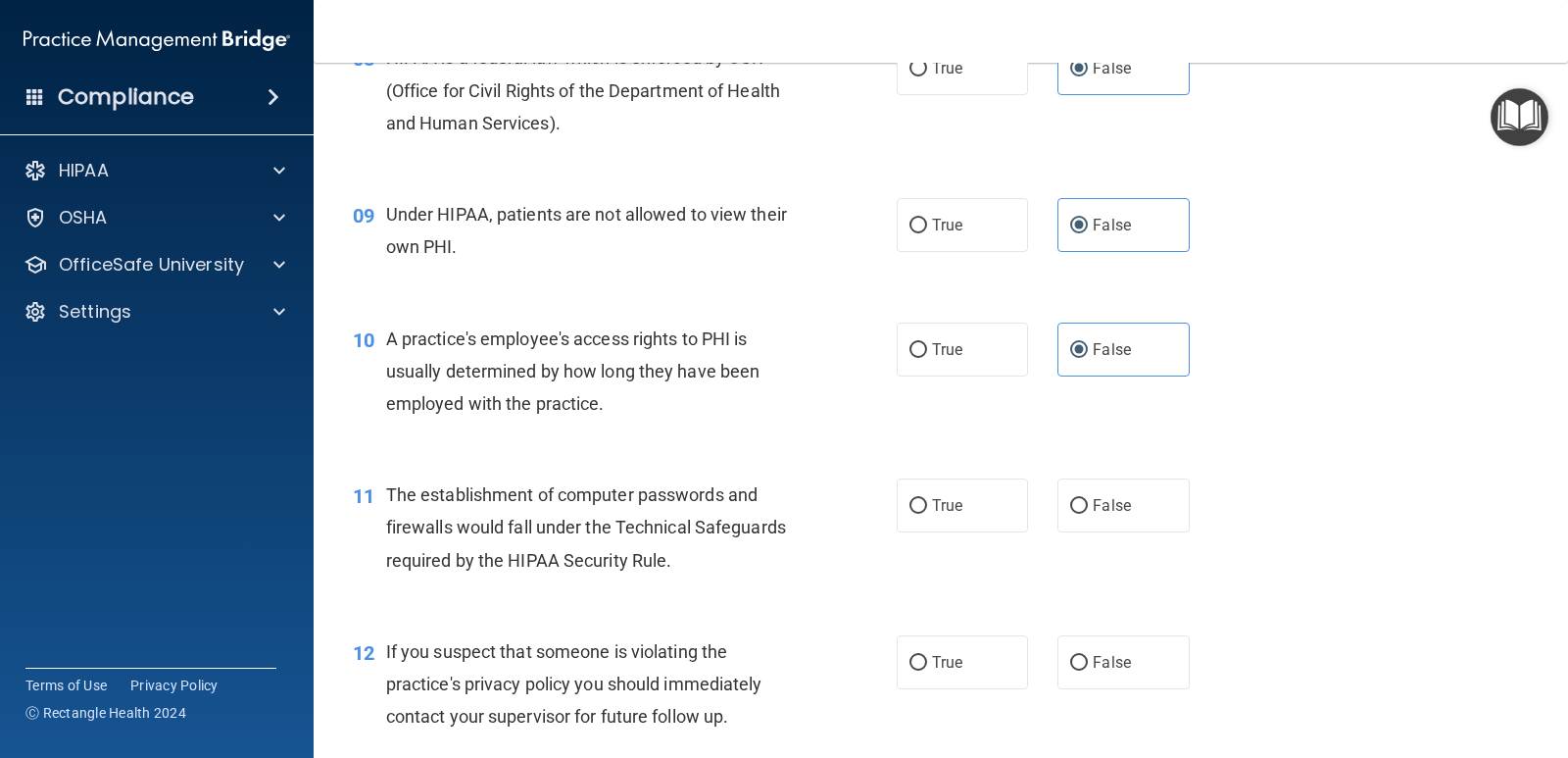 scroll, scrollTop: 1373, scrollLeft: 0, axis: vertical 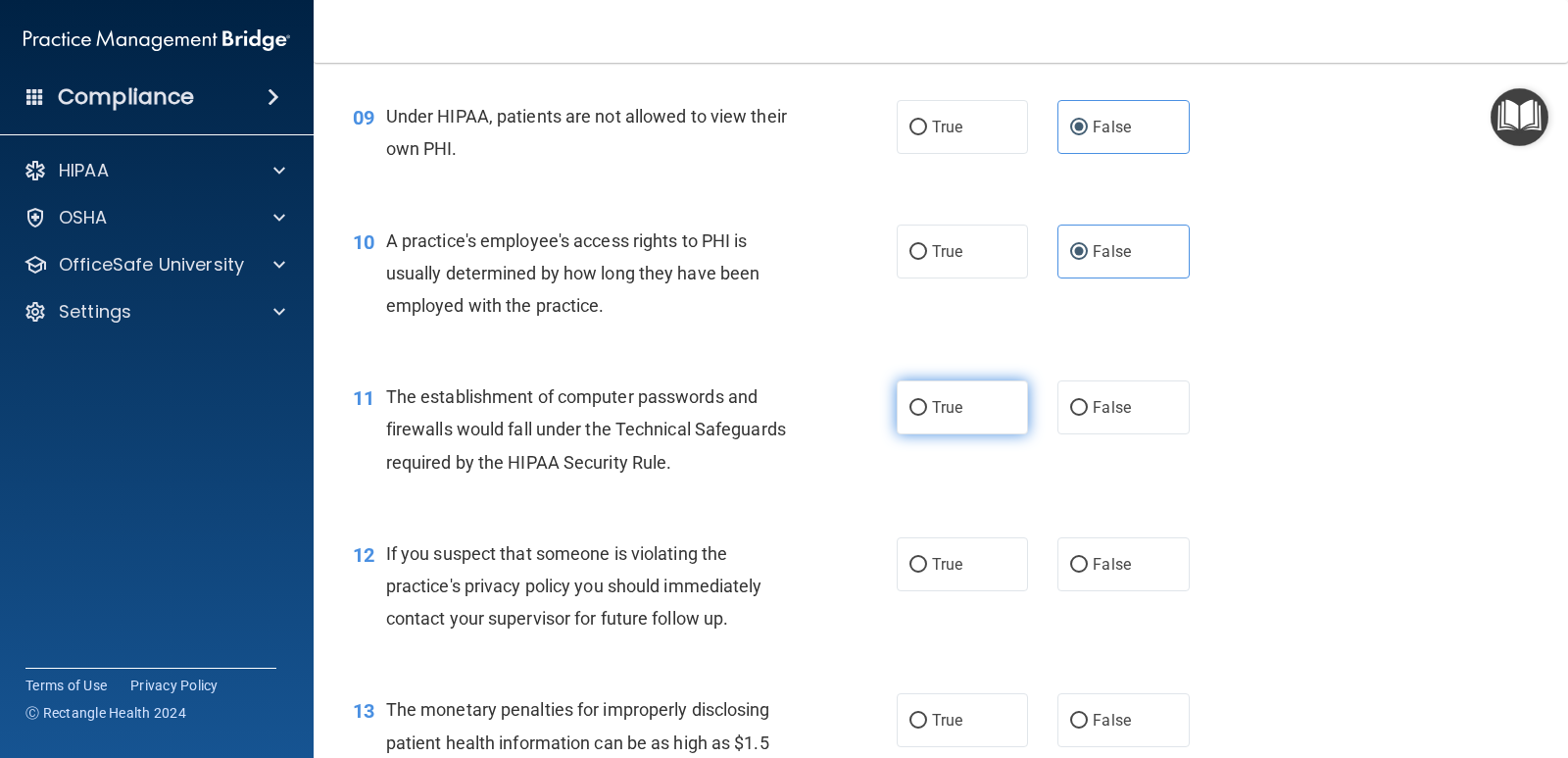 click on "True" at bounding box center (962, 407) 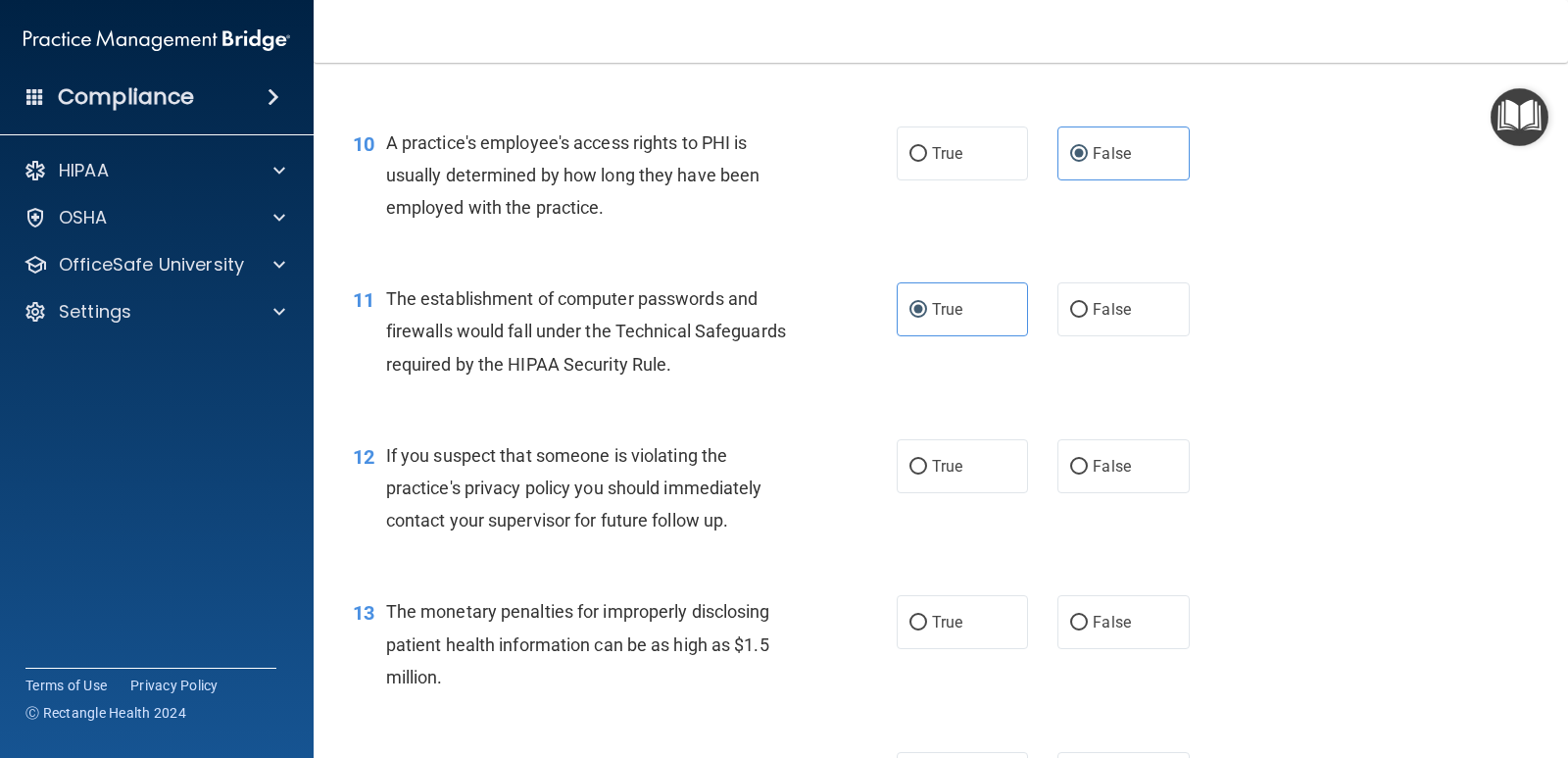 scroll, scrollTop: 1569, scrollLeft: 0, axis: vertical 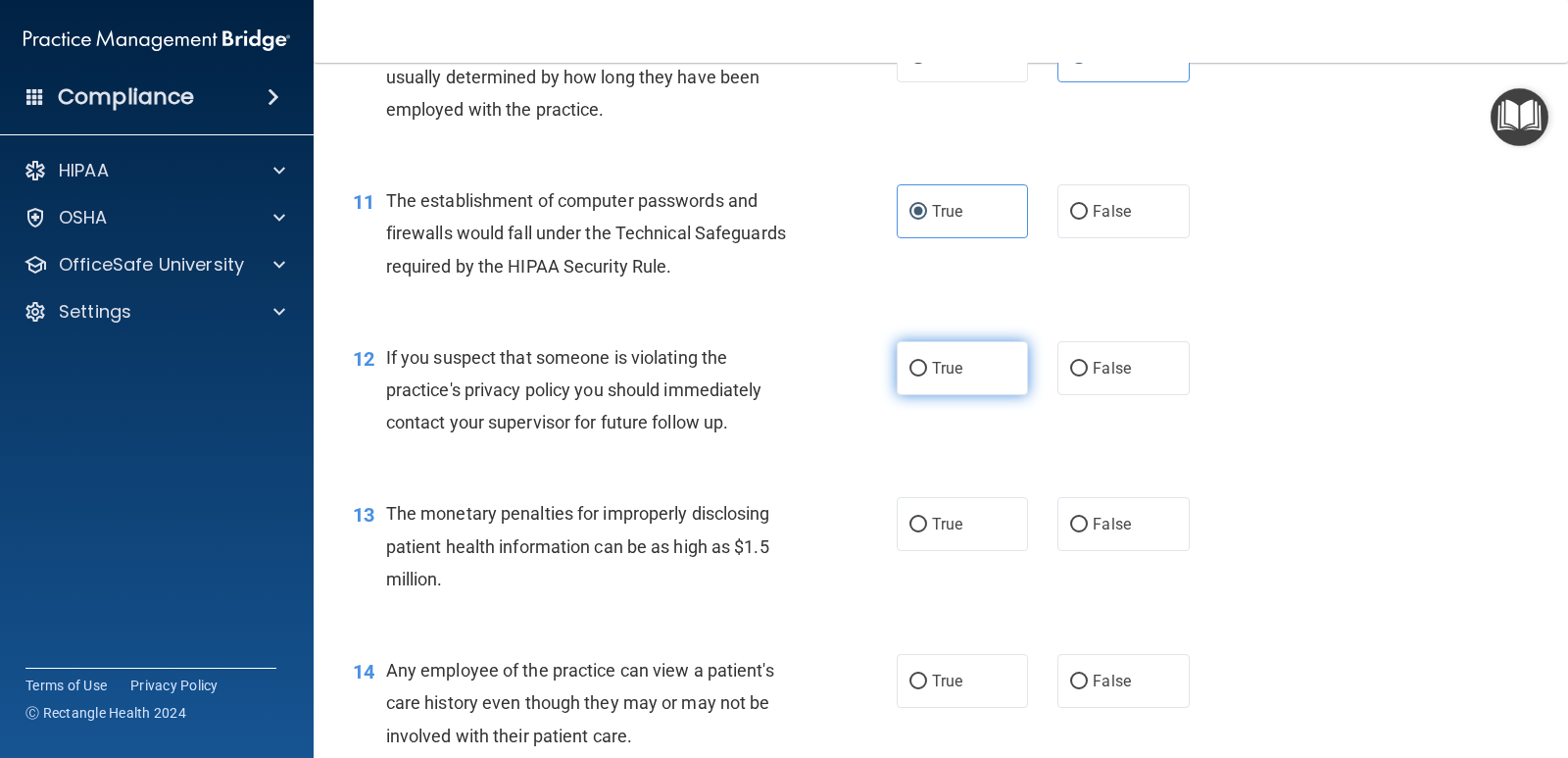 click on "True" at bounding box center (962, 368) 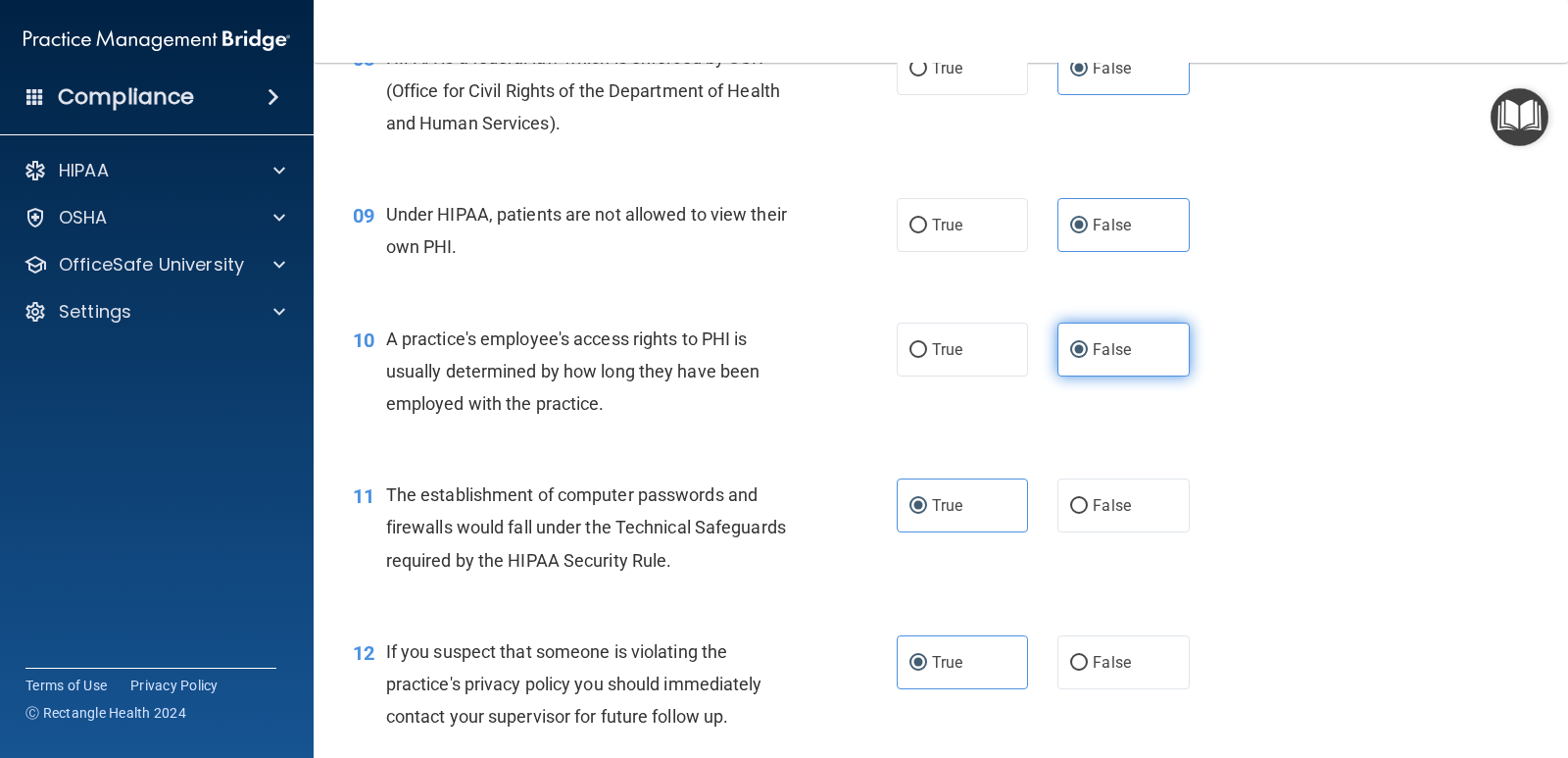 scroll, scrollTop: 1471, scrollLeft: 0, axis: vertical 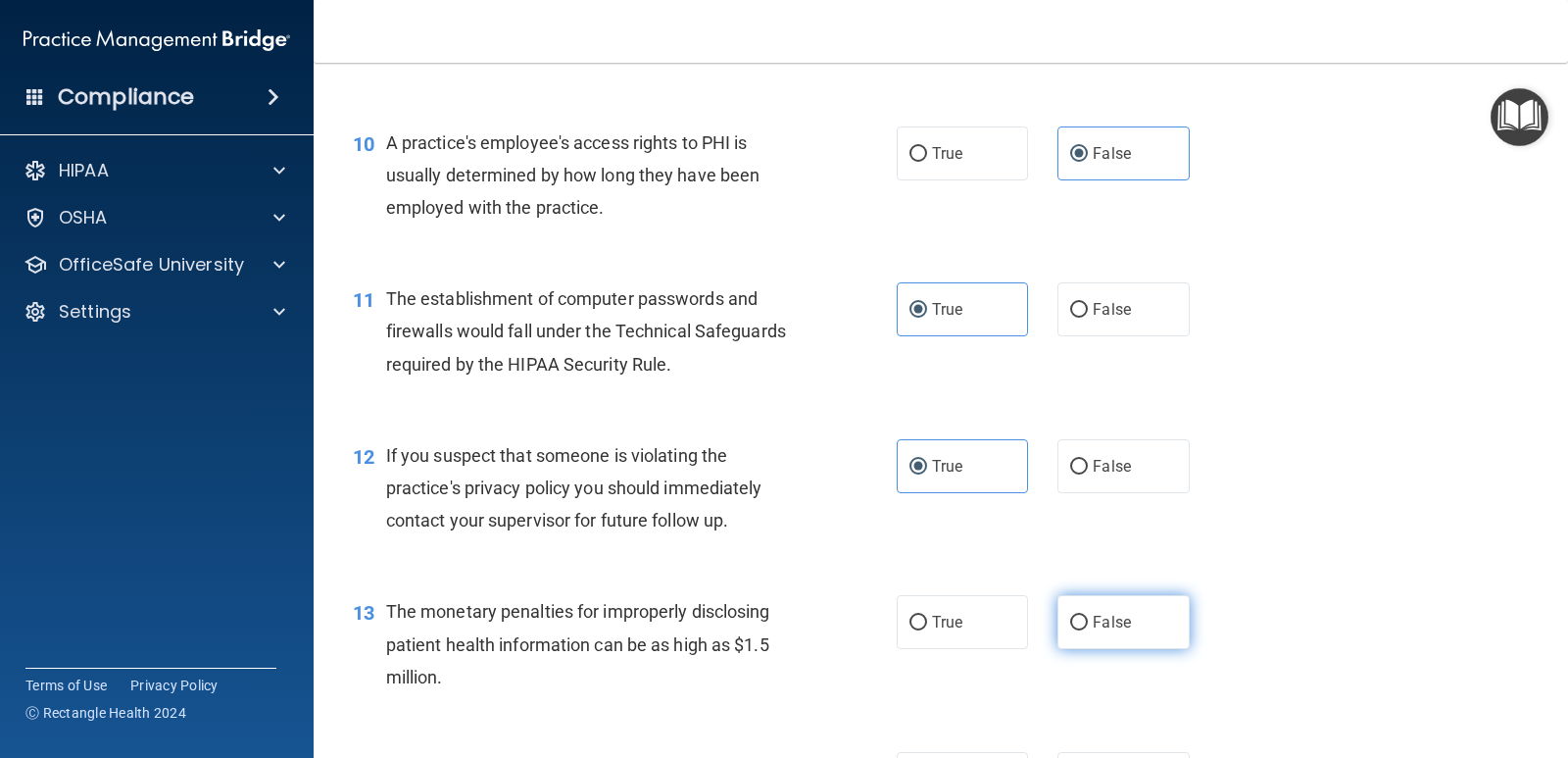 click on "False" at bounding box center [1079, 623] 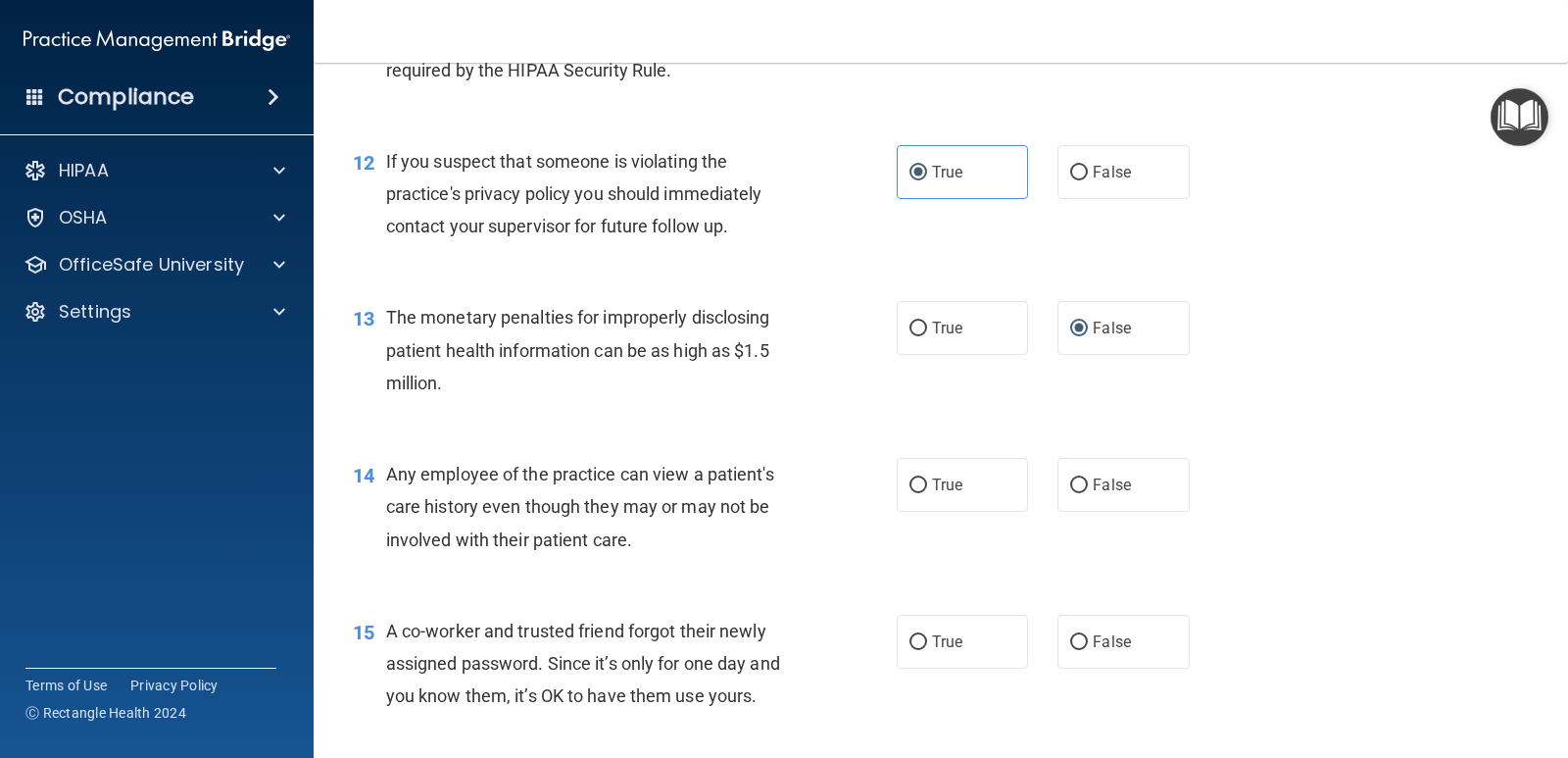 scroll, scrollTop: 1863, scrollLeft: 0, axis: vertical 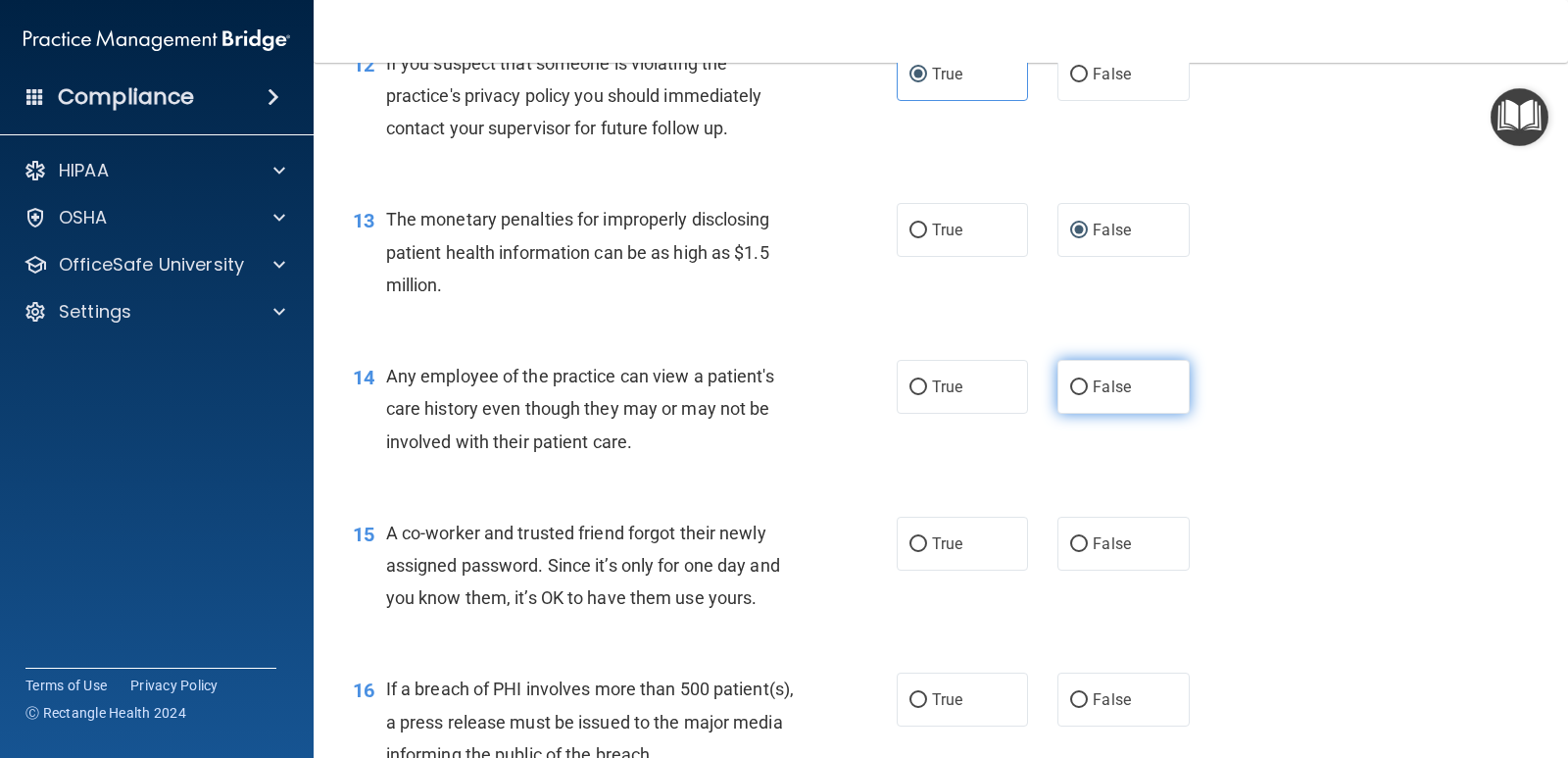 click on "False" at bounding box center [1111, 386] 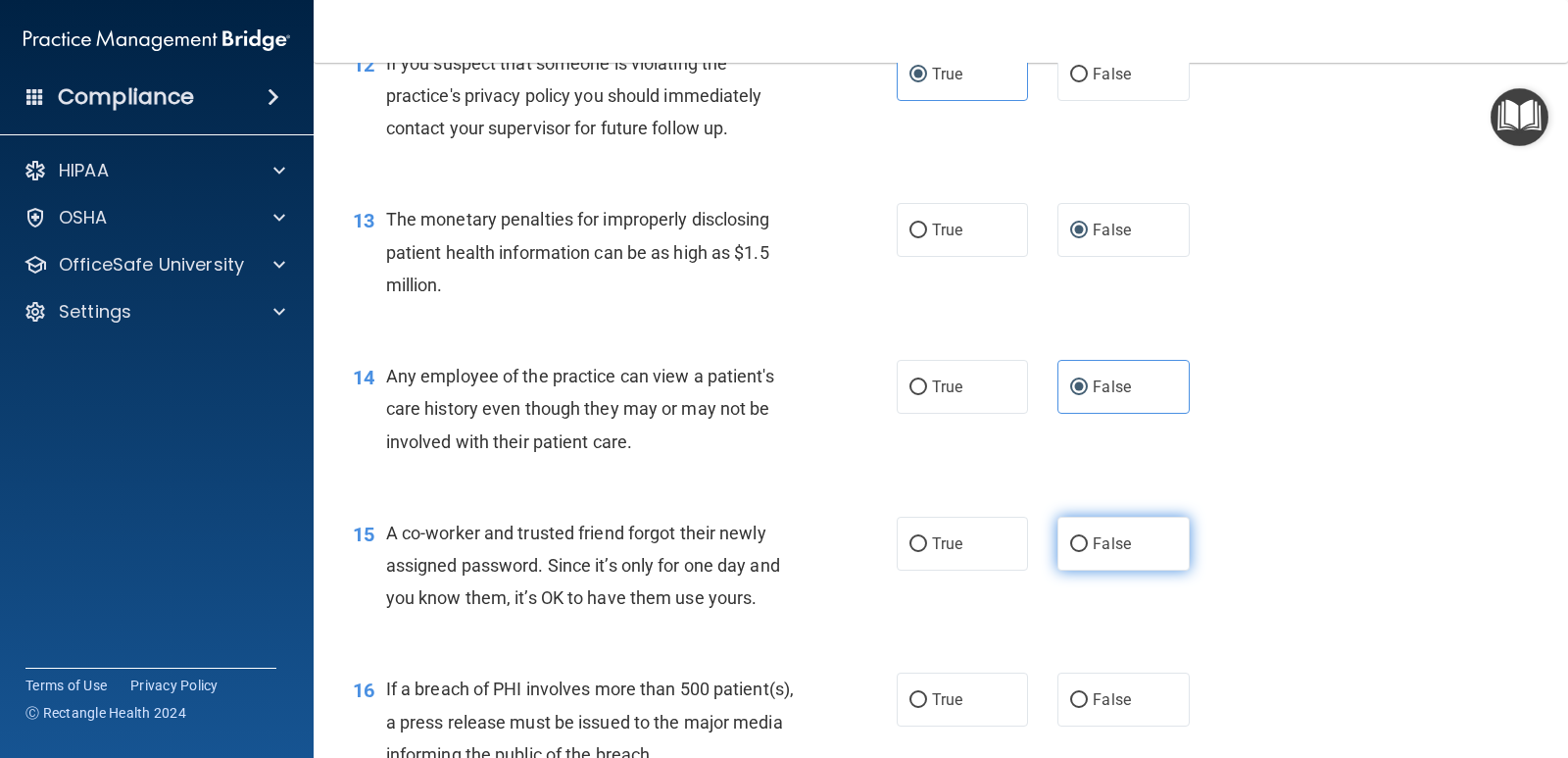 click on "False" at bounding box center (1123, 543) 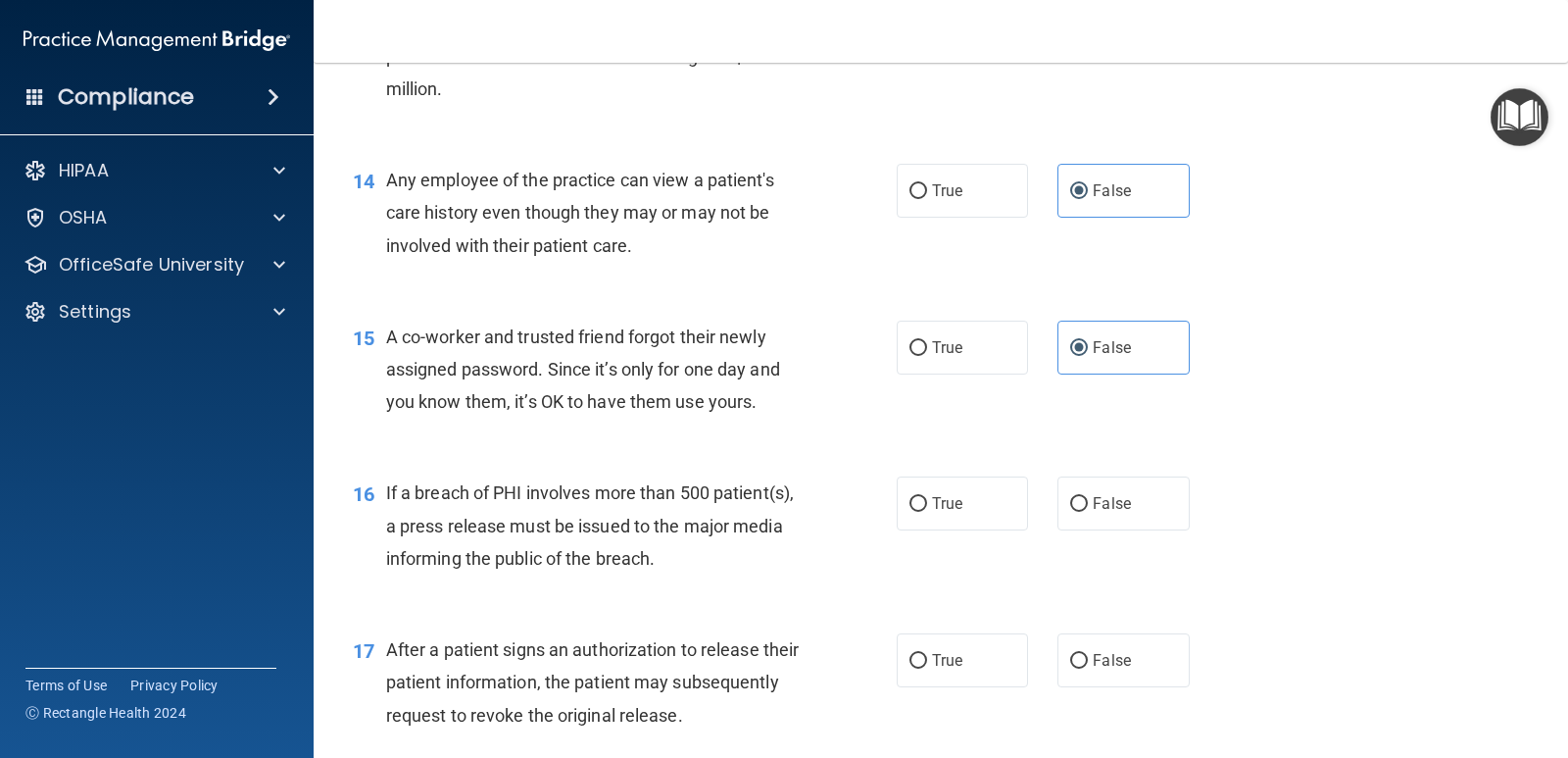 scroll, scrollTop: 2157, scrollLeft: 0, axis: vertical 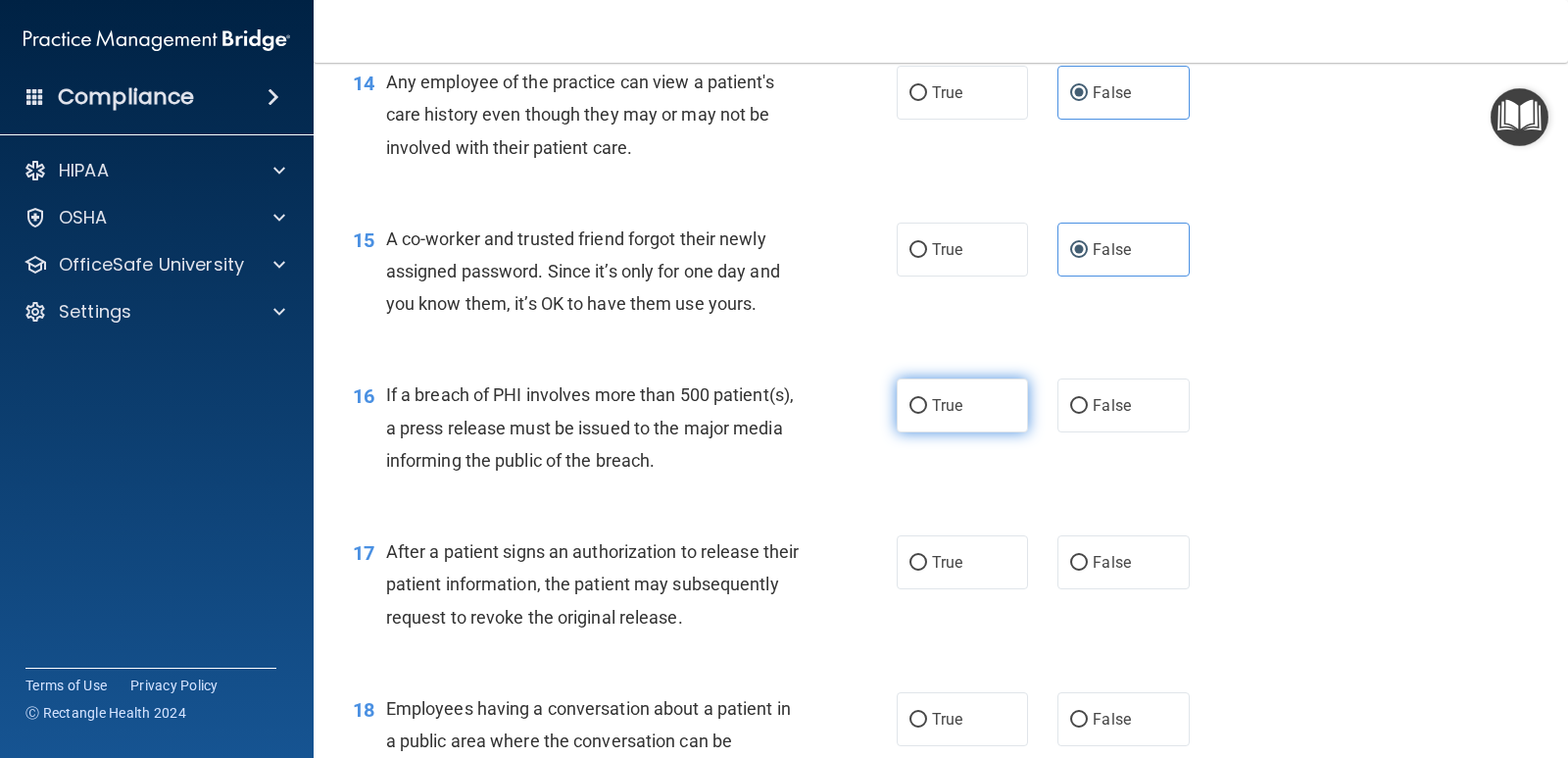click on "True" at bounding box center [962, 405] 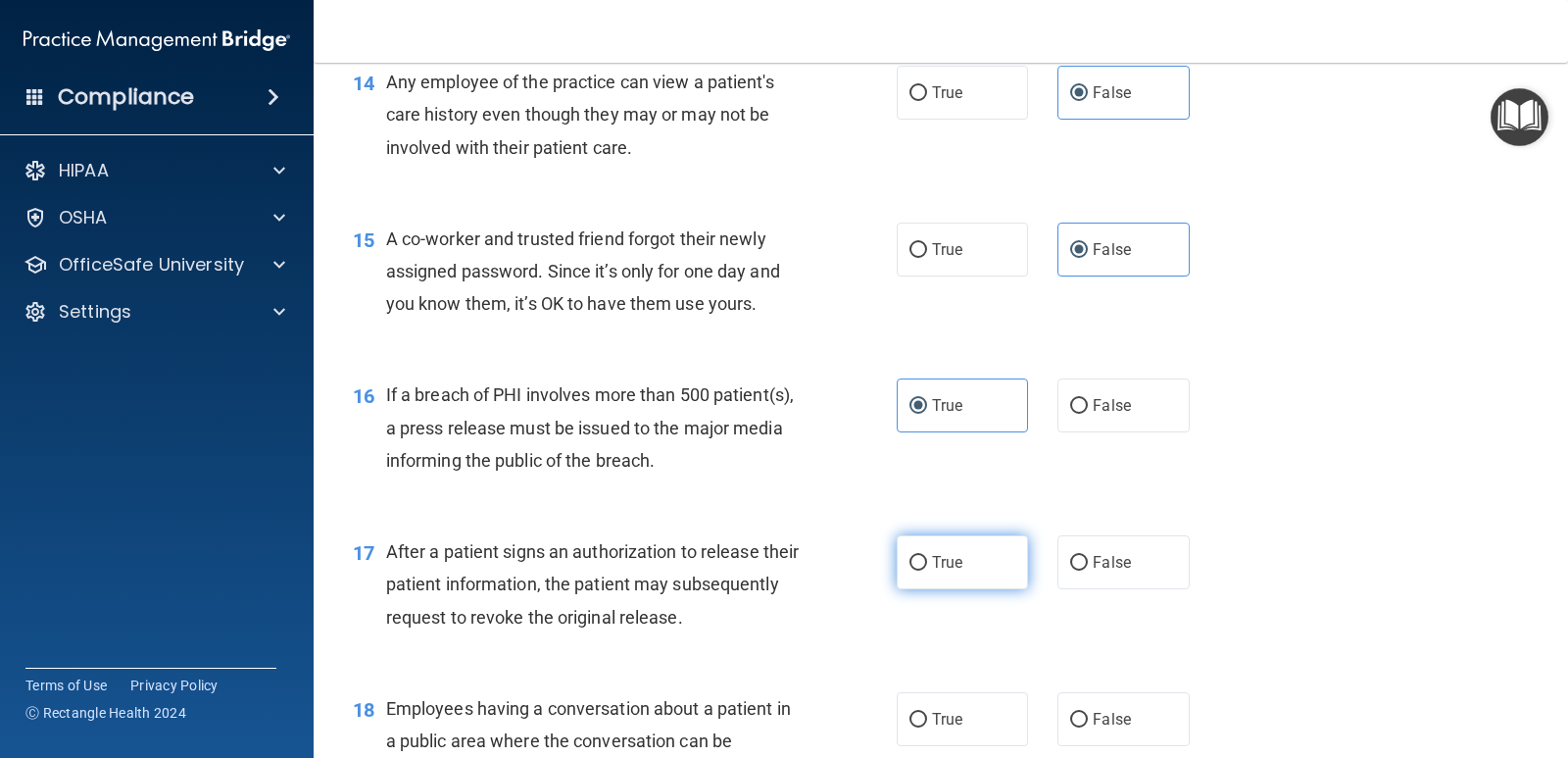 scroll, scrollTop: 2059, scrollLeft: 0, axis: vertical 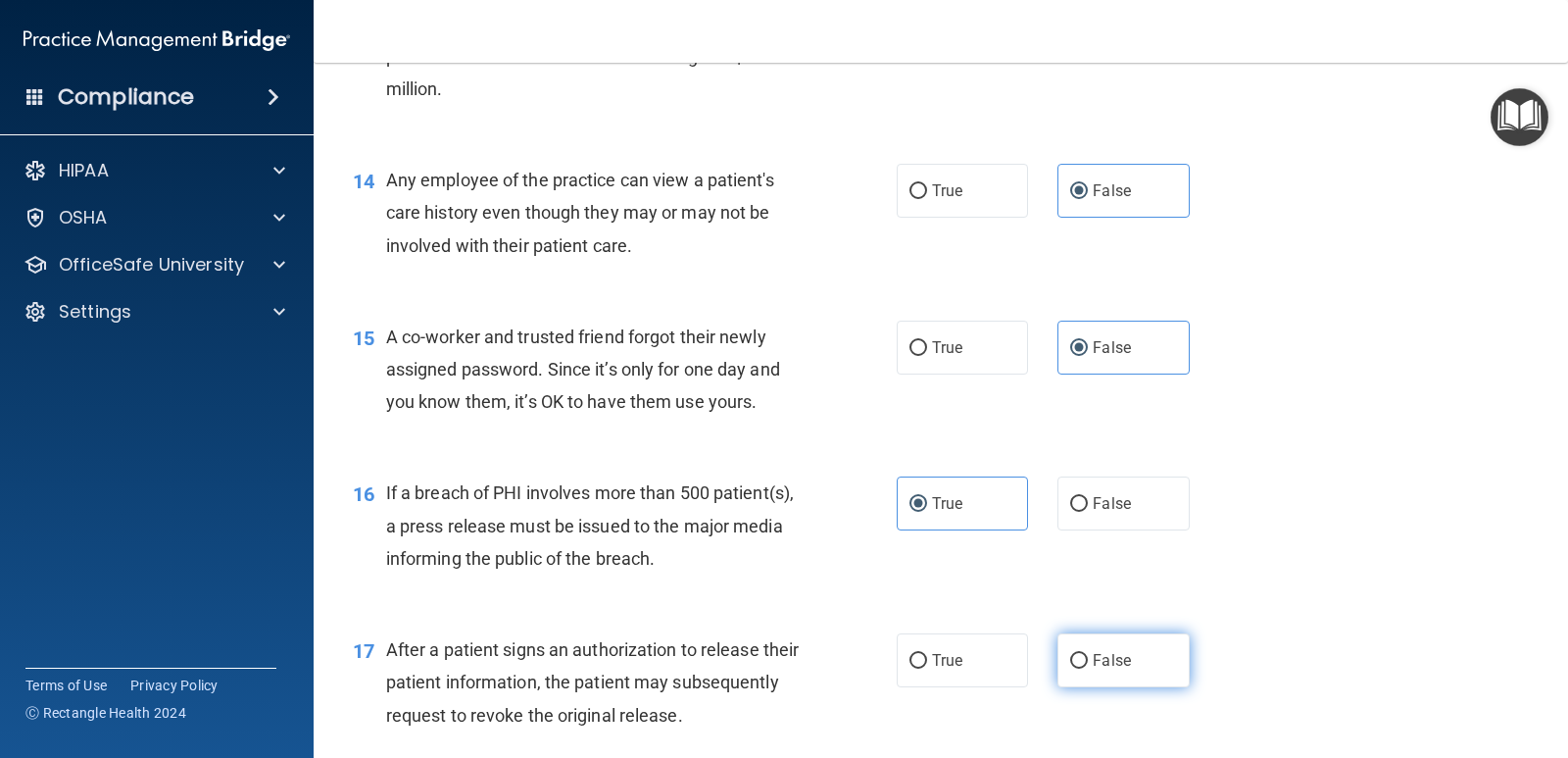 click on "False" at bounding box center [1123, 660] 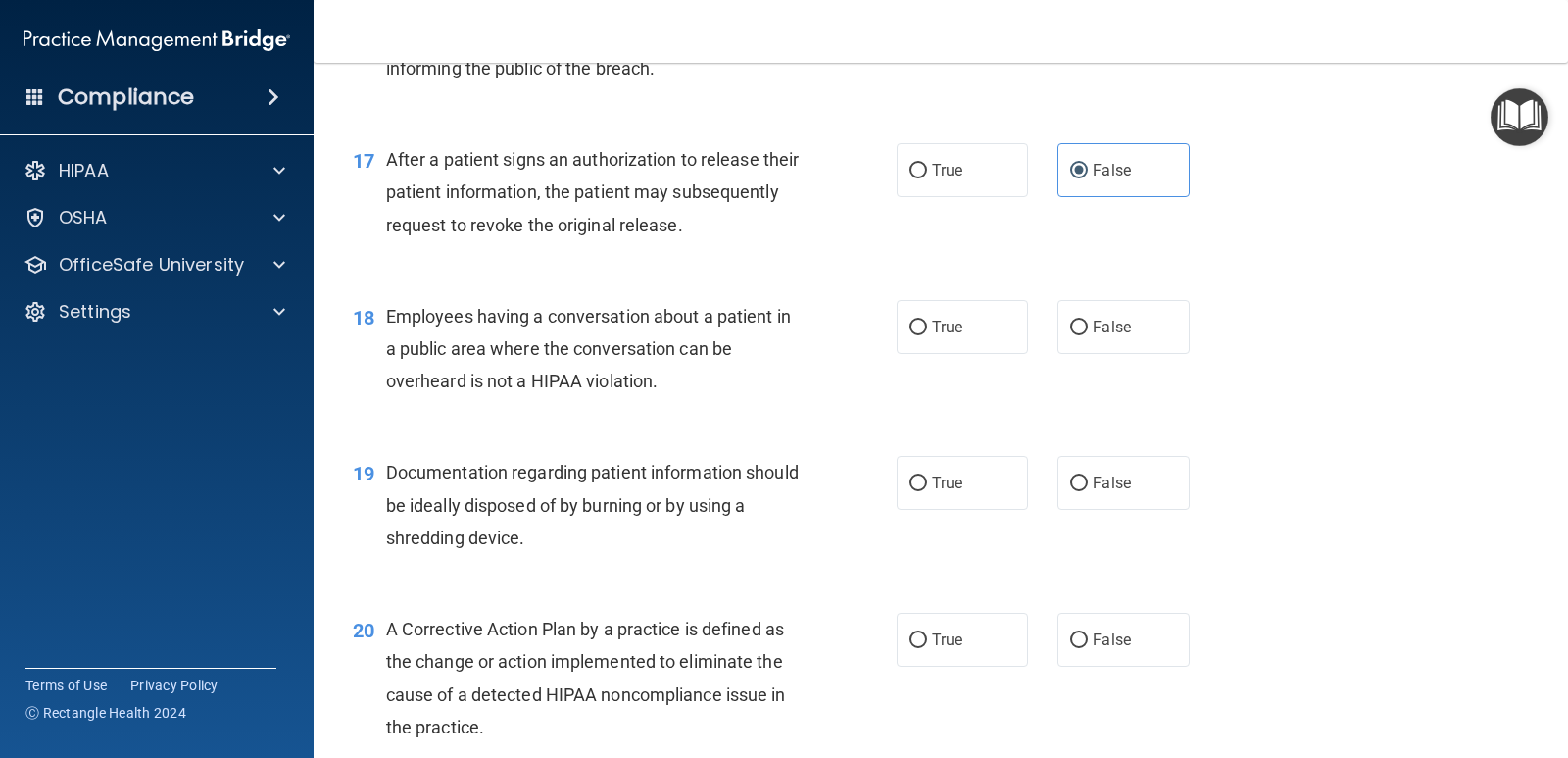 scroll, scrollTop: 2648, scrollLeft: 0, axis: vertical 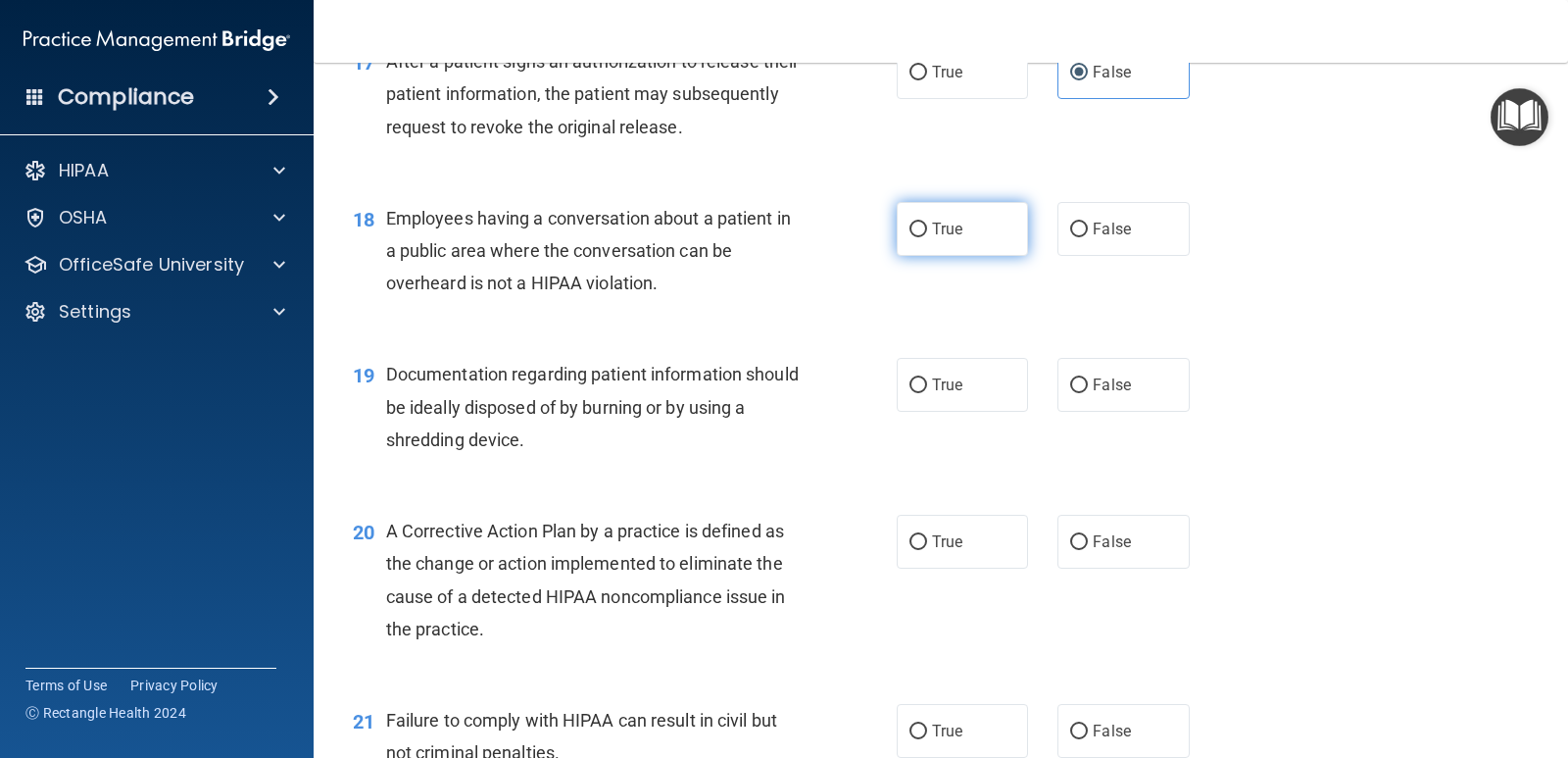 click on "True" at bounding box center [947, 228] 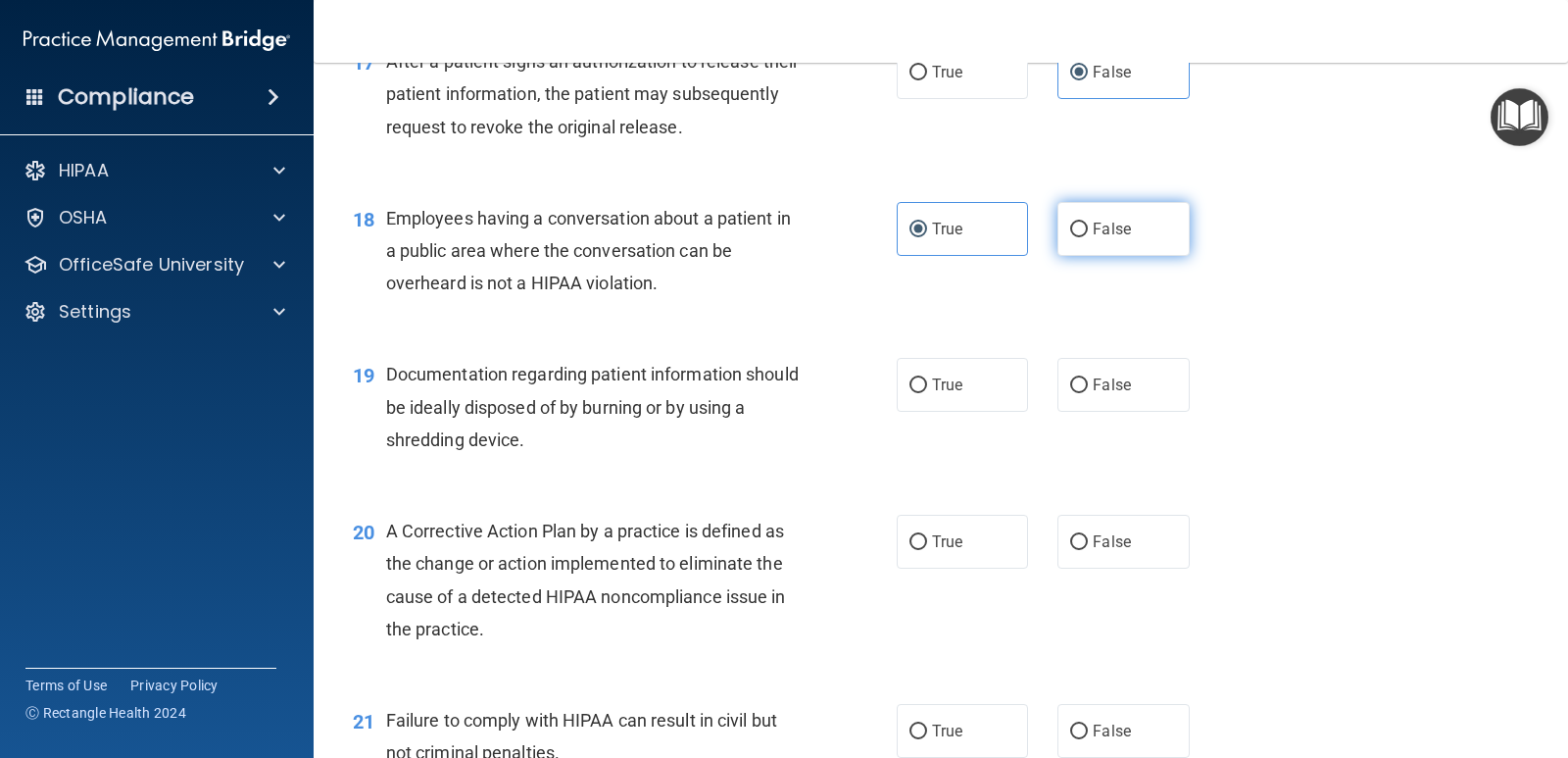 click on "False" at bounding box center (1111, 228) 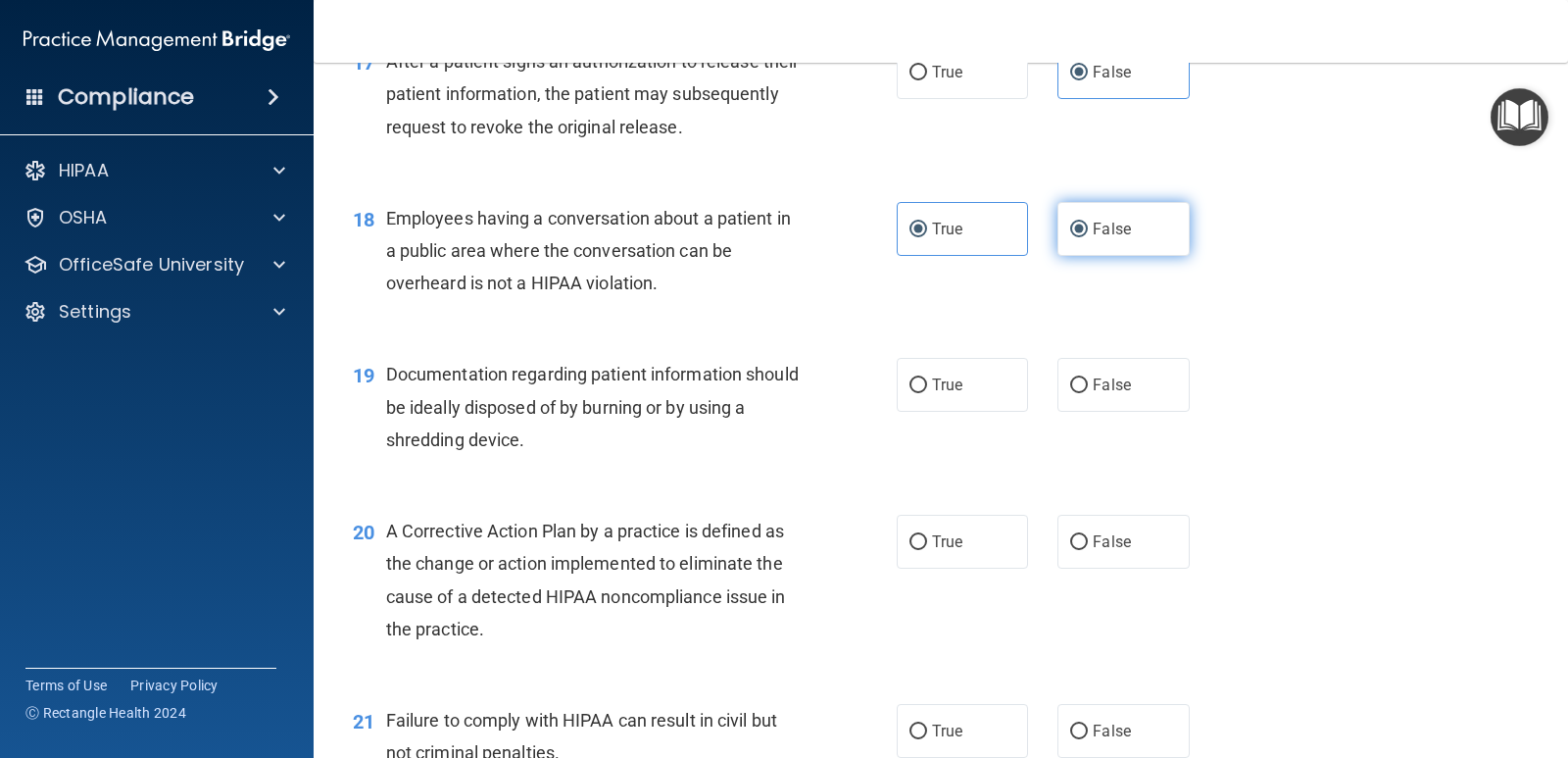 radio on "false" 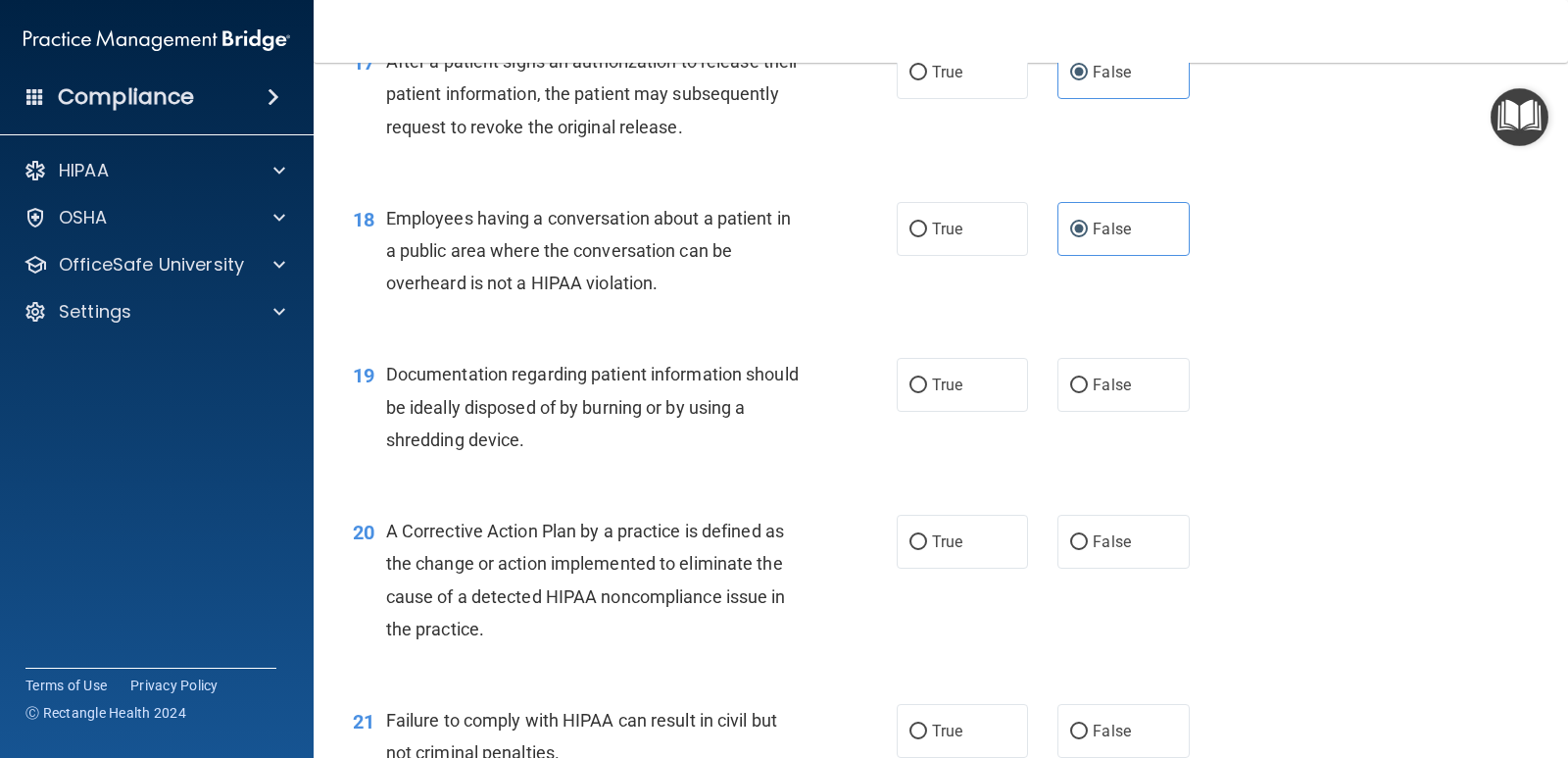 scroll, scrollTop: 2746, scrollLeft: 0, axis: vertical 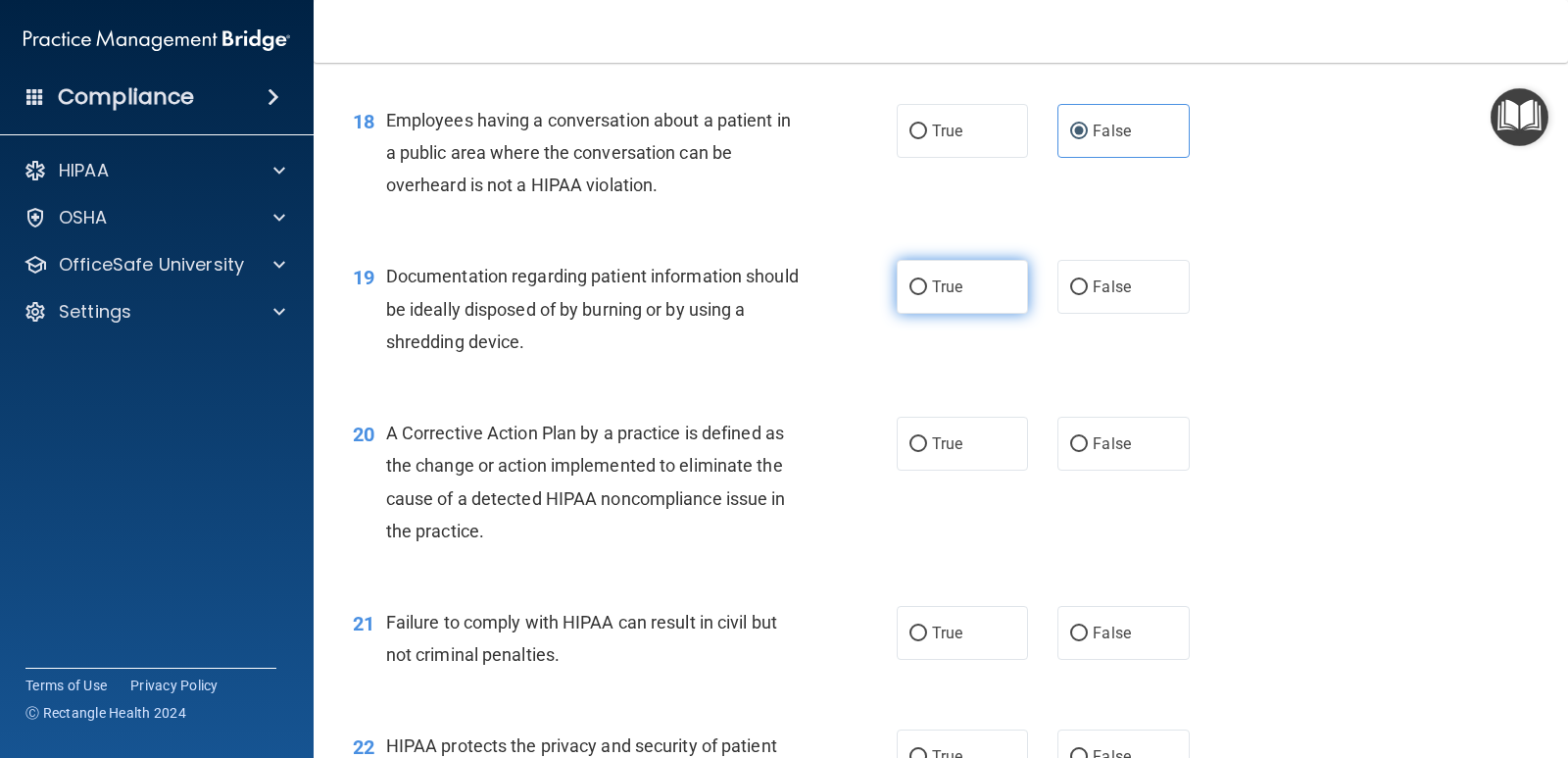 click on "True" at bounding box center [962, 286] 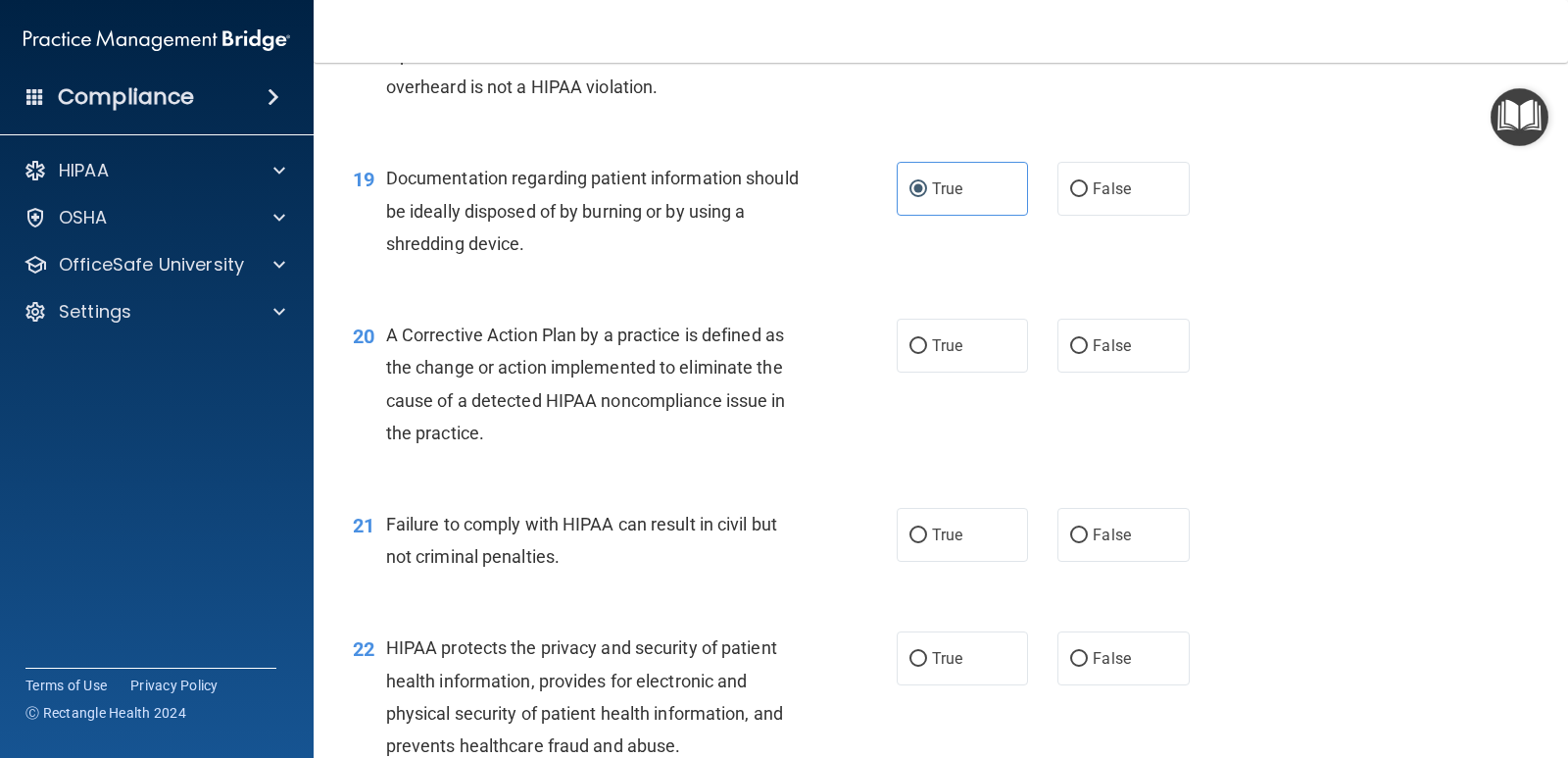 scroll, scrollTop: 2942, scrollLeft: 0, axis: vertical 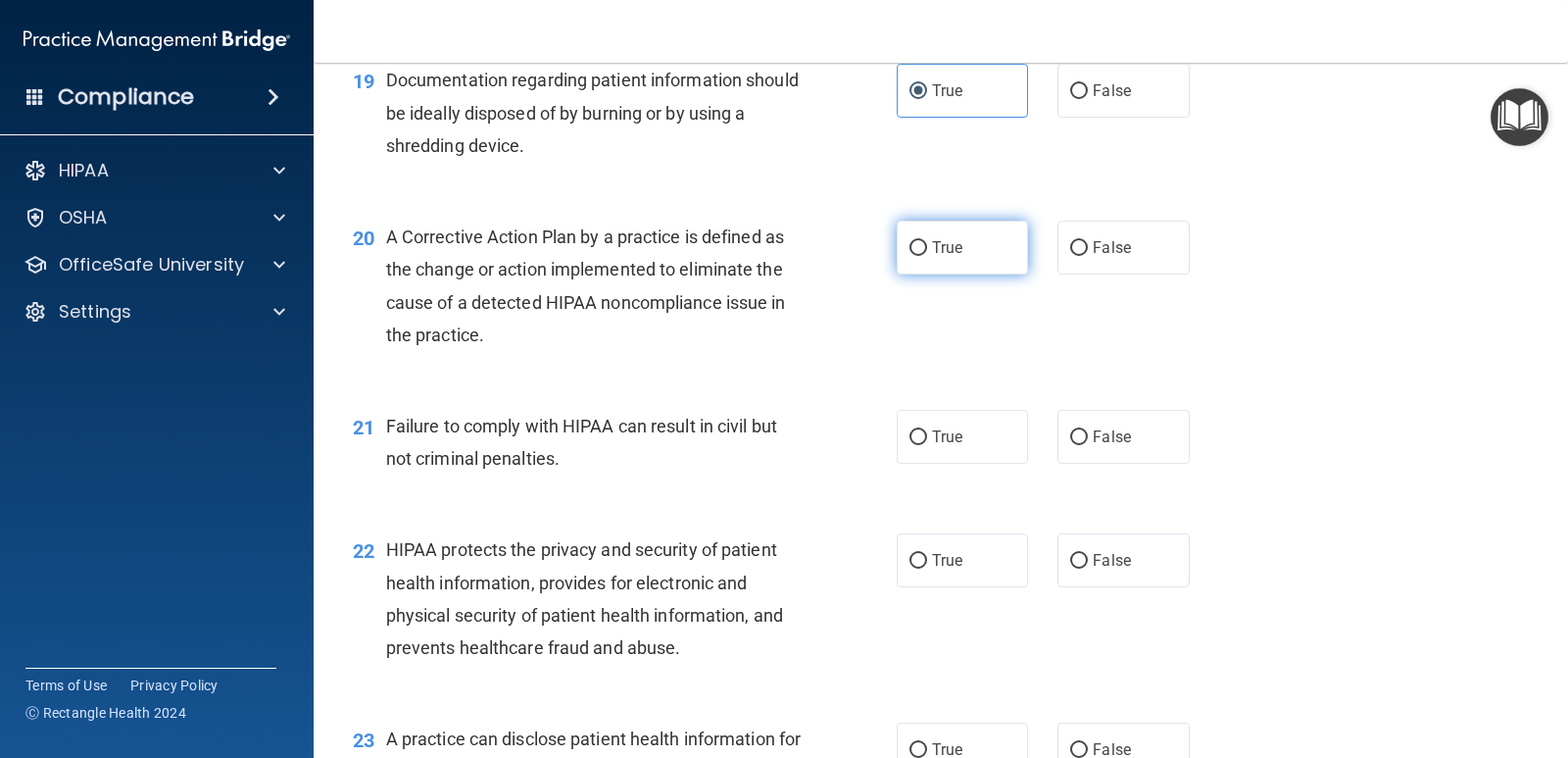 click on "True" at bounding box center (962, 247) 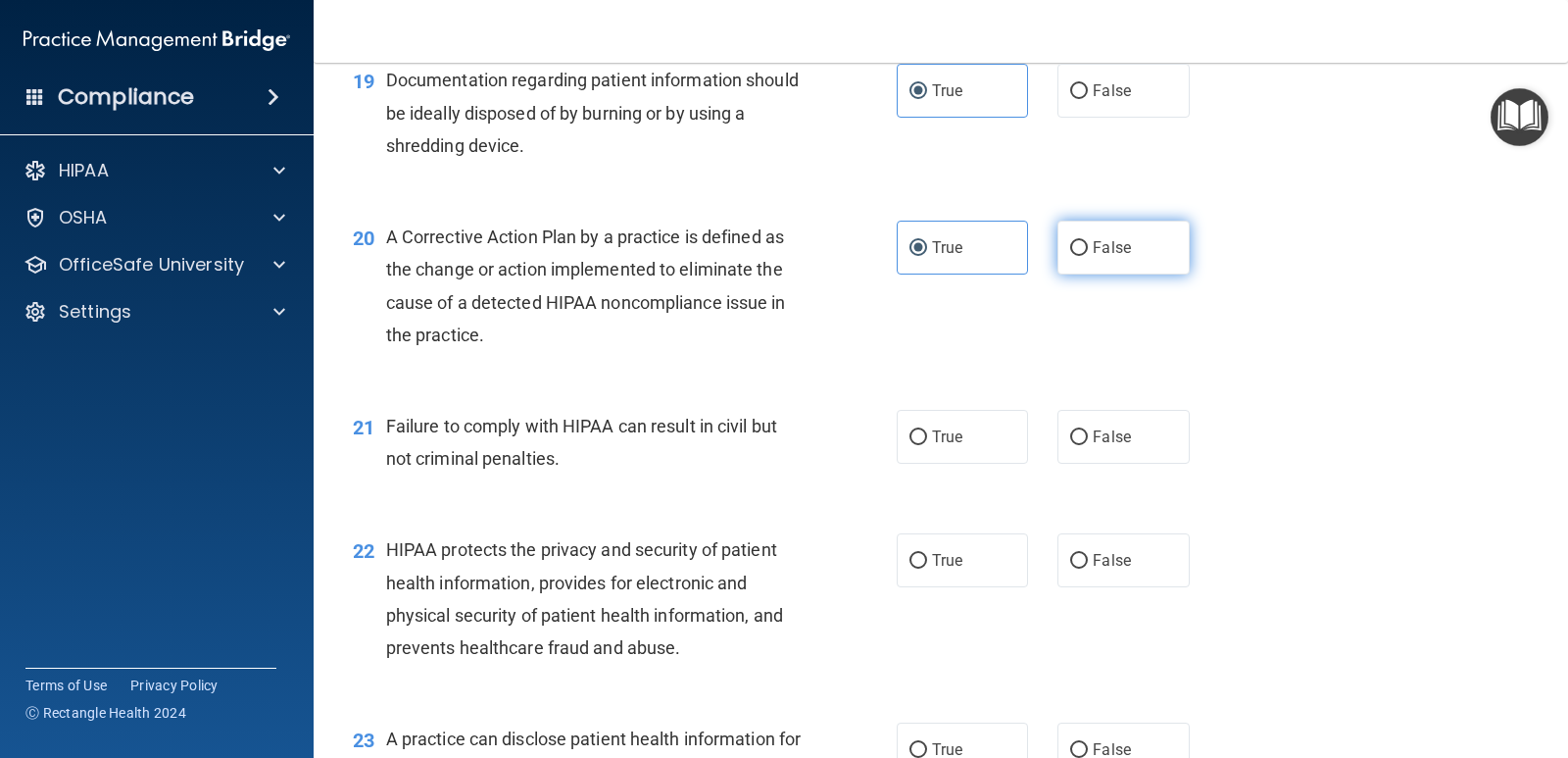 click on "False" at bounding box center (1123, 247) 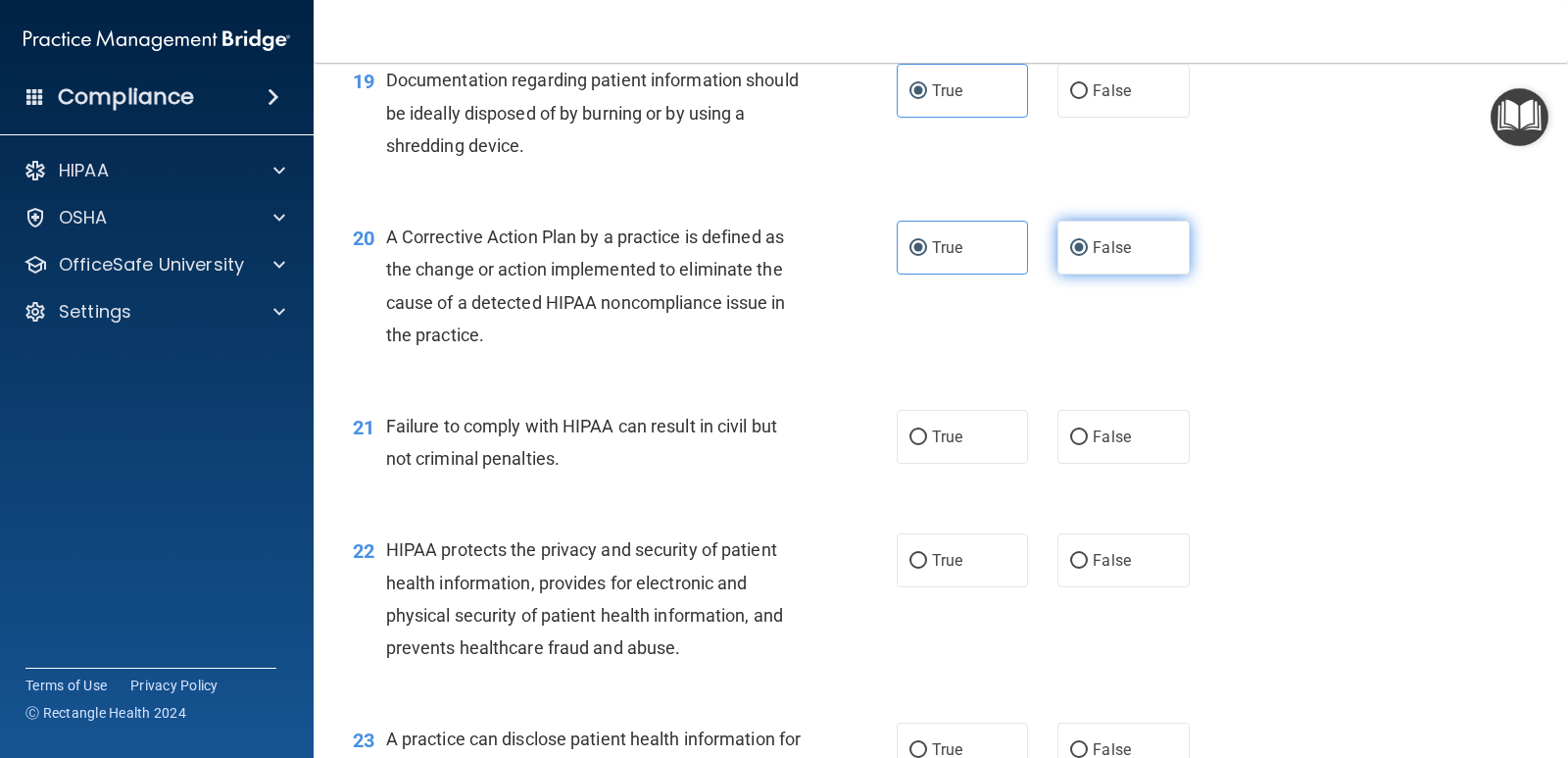 radio on "false" 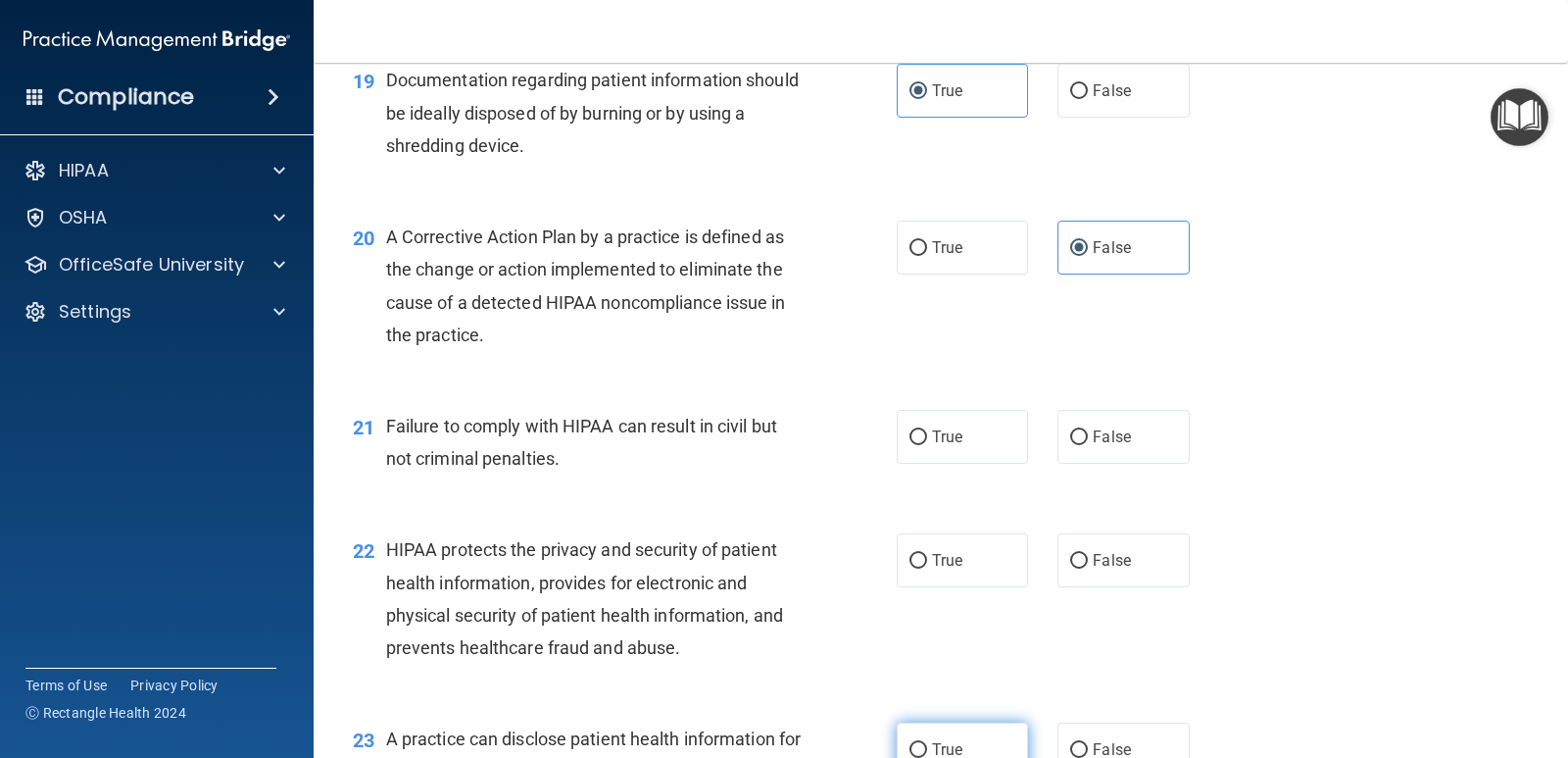 scroll, scrollTop: 3040, scrollLeft: 0, axis: vertical 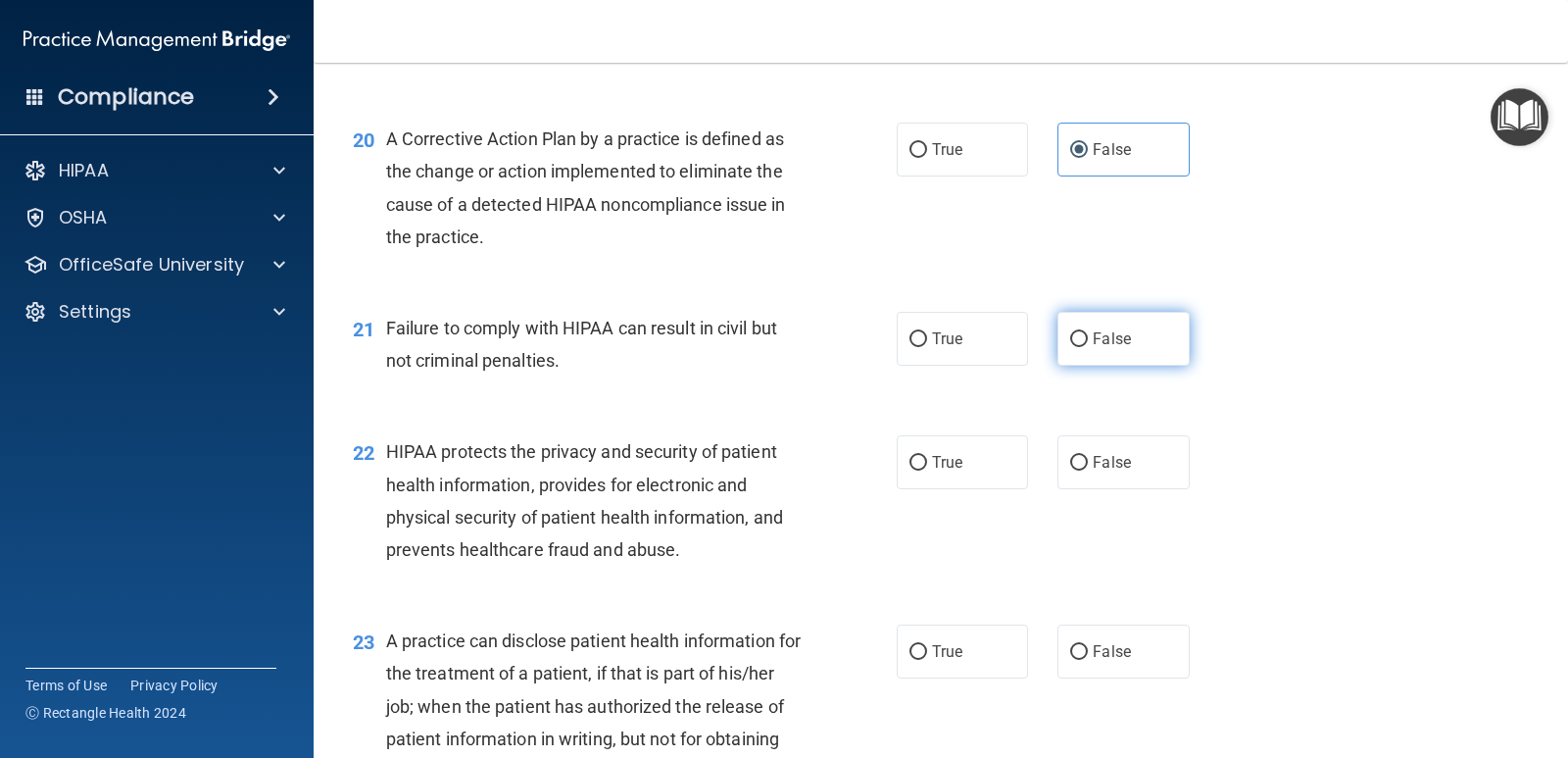 click on "False" at bounding box center (1111, 338) 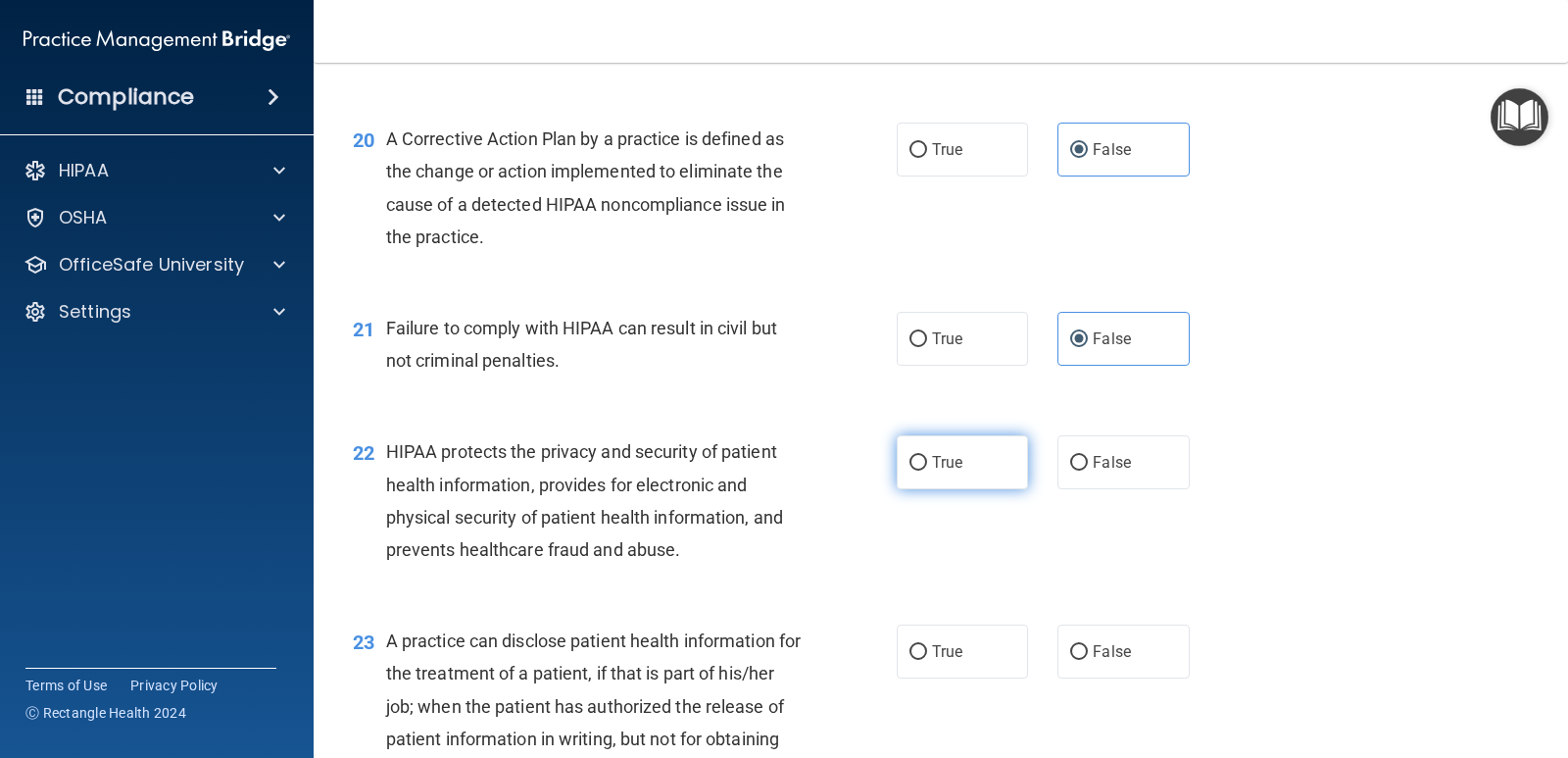 click on "True" at bounding box center [962, 462] 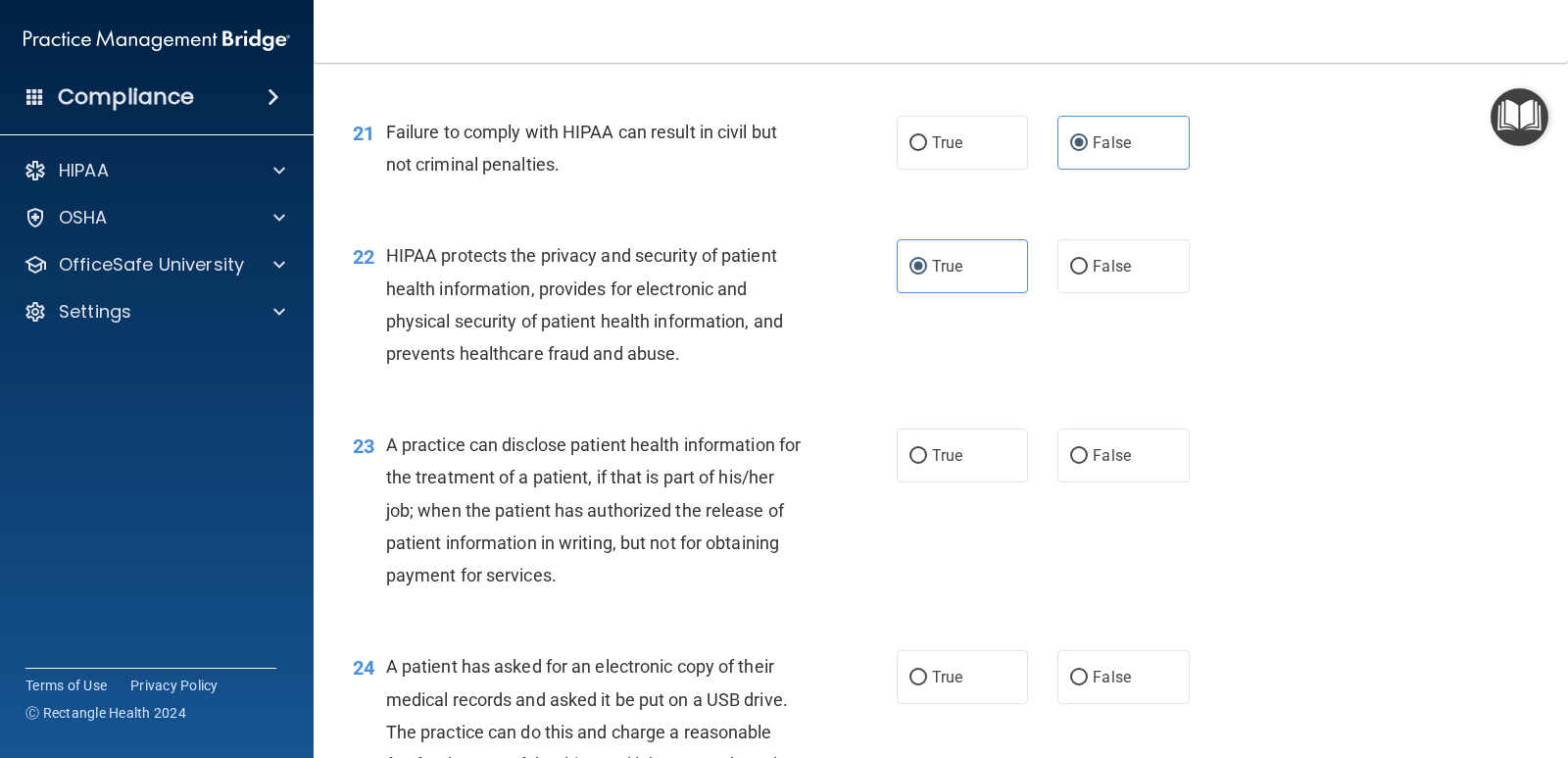 scroll, scrollTop: 3334, scrollLeft: 0, axis: vertical 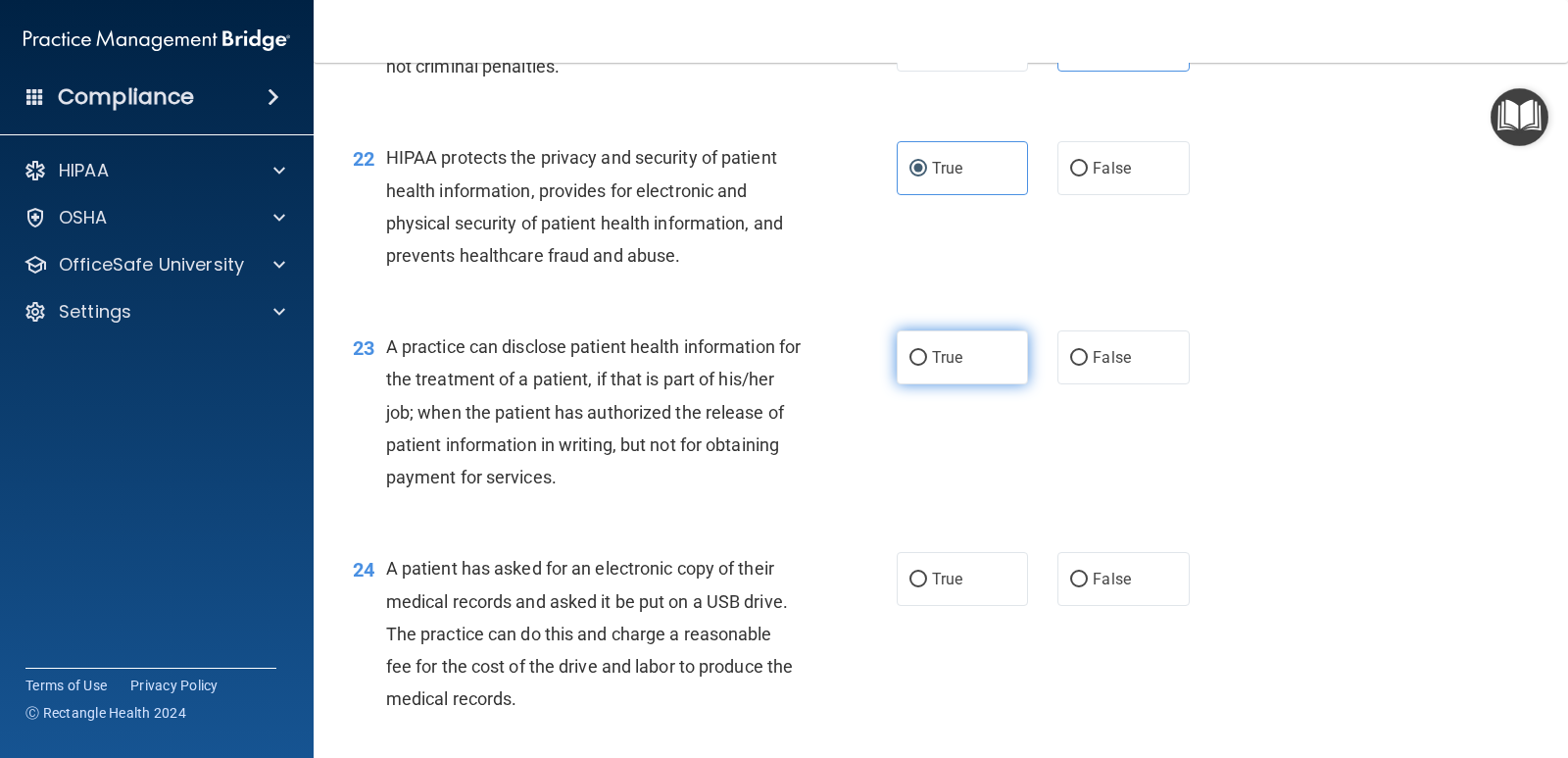 click on "True" at bounding box center [962, 357] 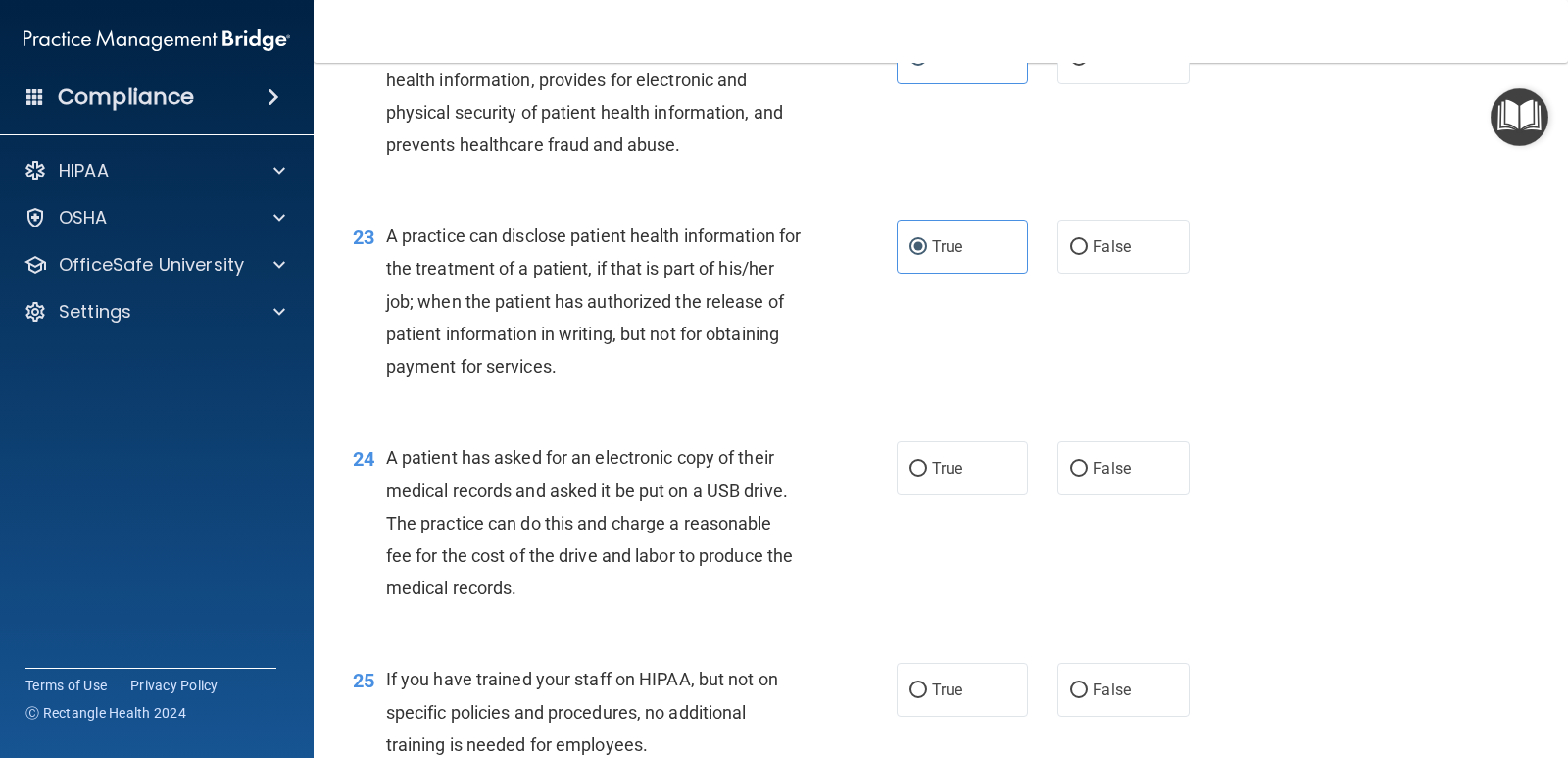 scroll, scrollTop: 3543, scrollLeft: 0, axis: vertical 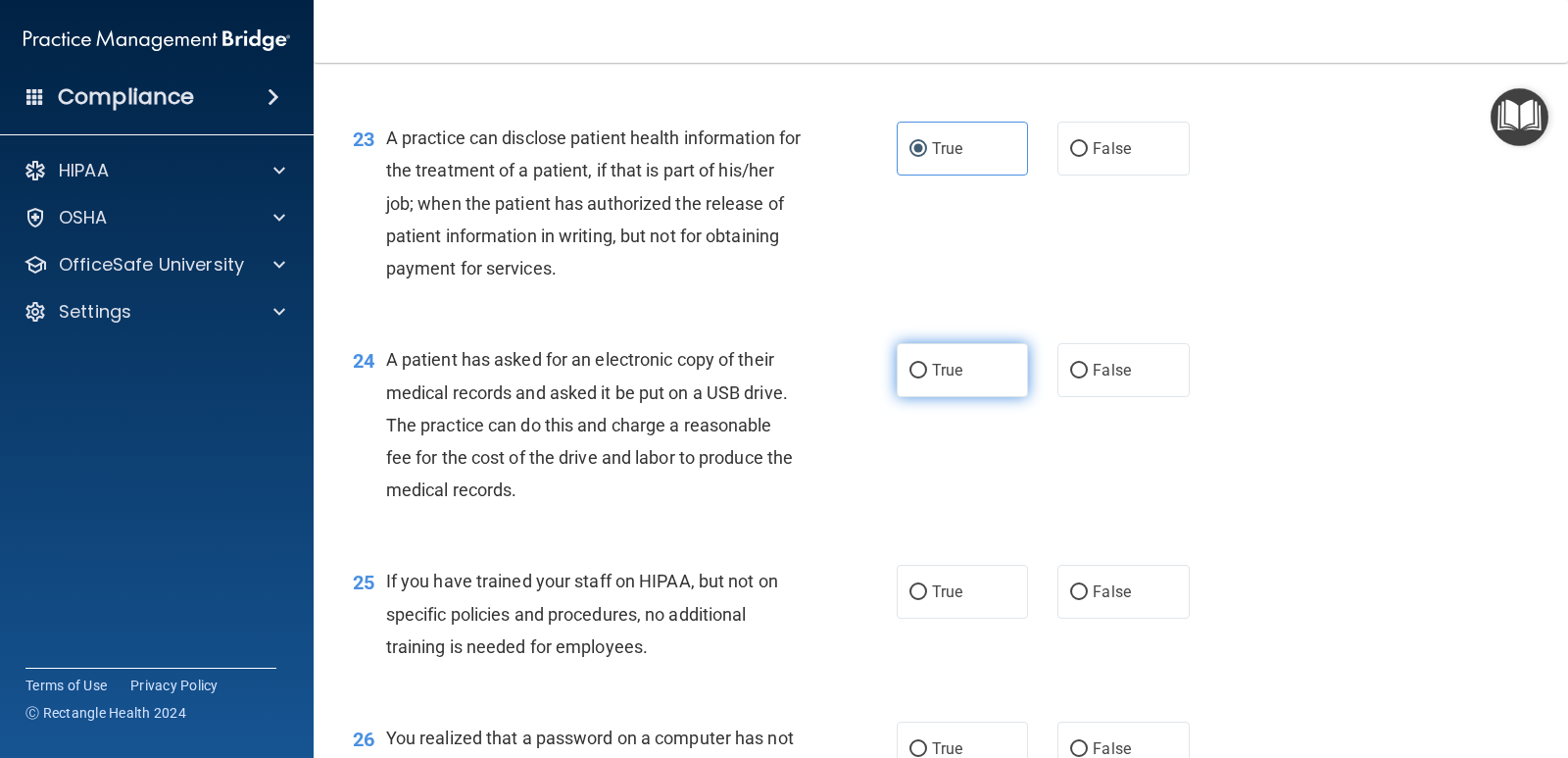 click on "True" at bounding box center [918, 371] 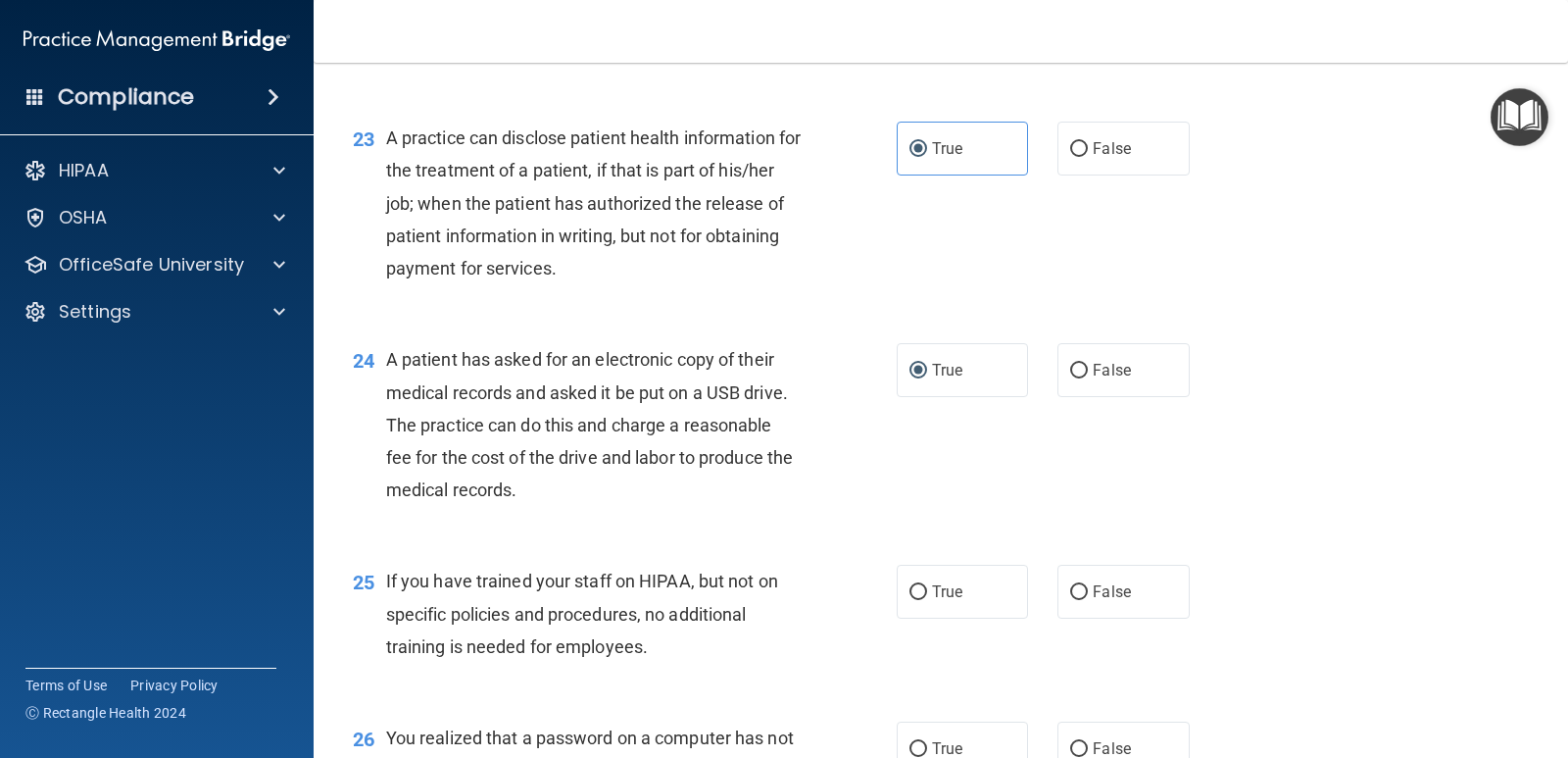 scroll, scrollTop: 3739, scrollLeft: 0, axis: vertical 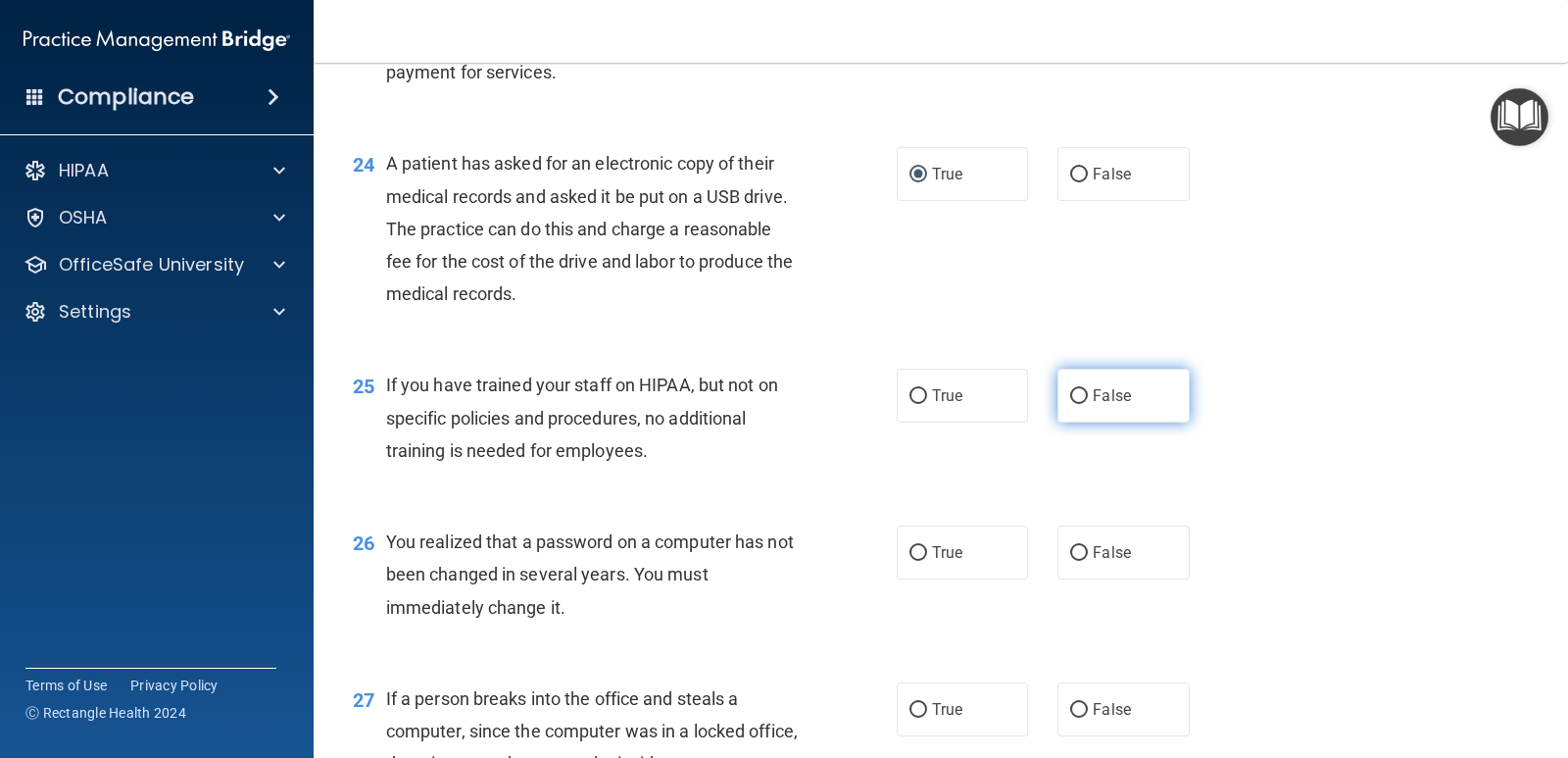 click on "False" at bounding box center [1111, 395] 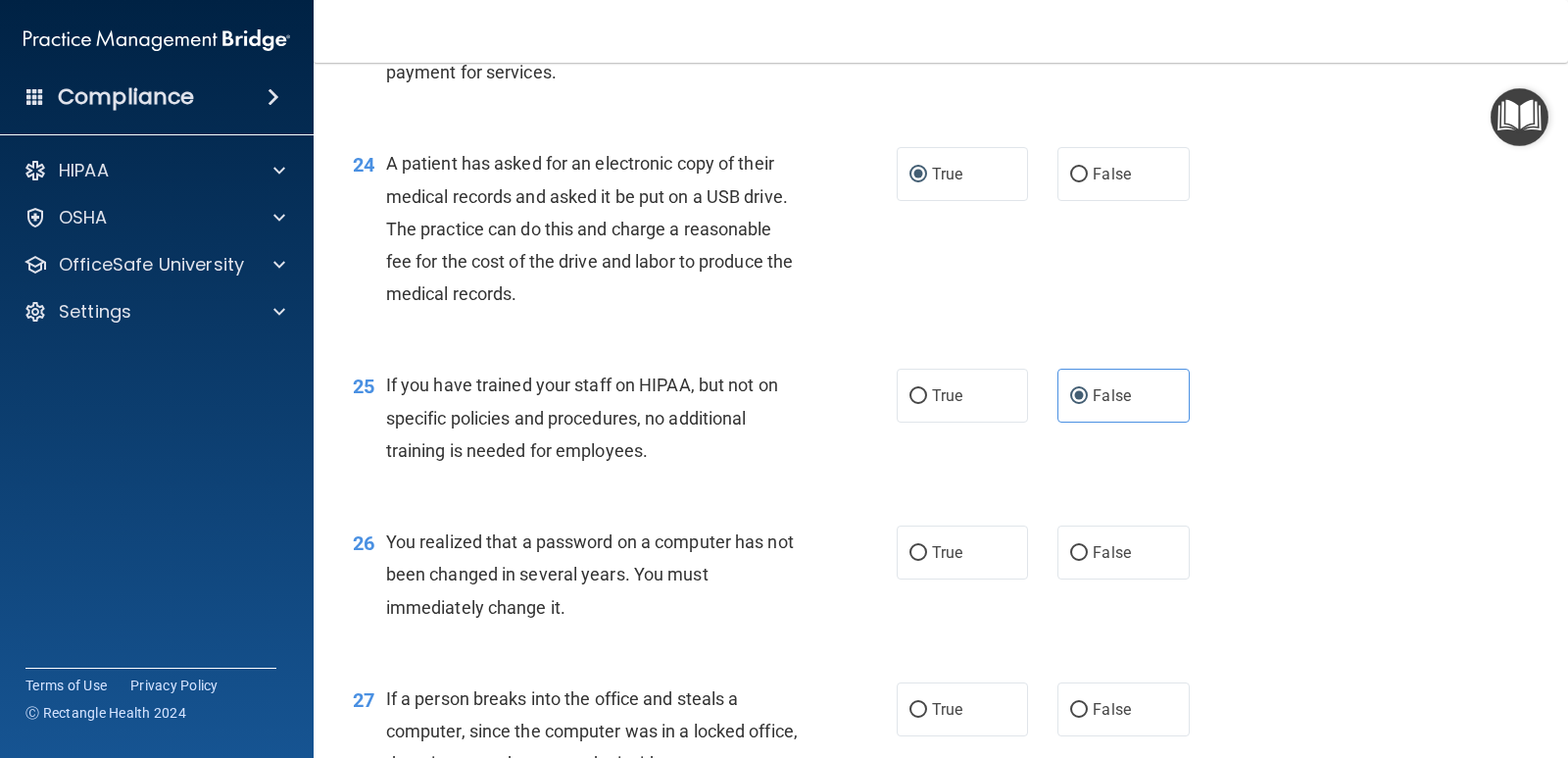scroll, scrollTop: 3935, scrollLeft: 0, axis: vertical 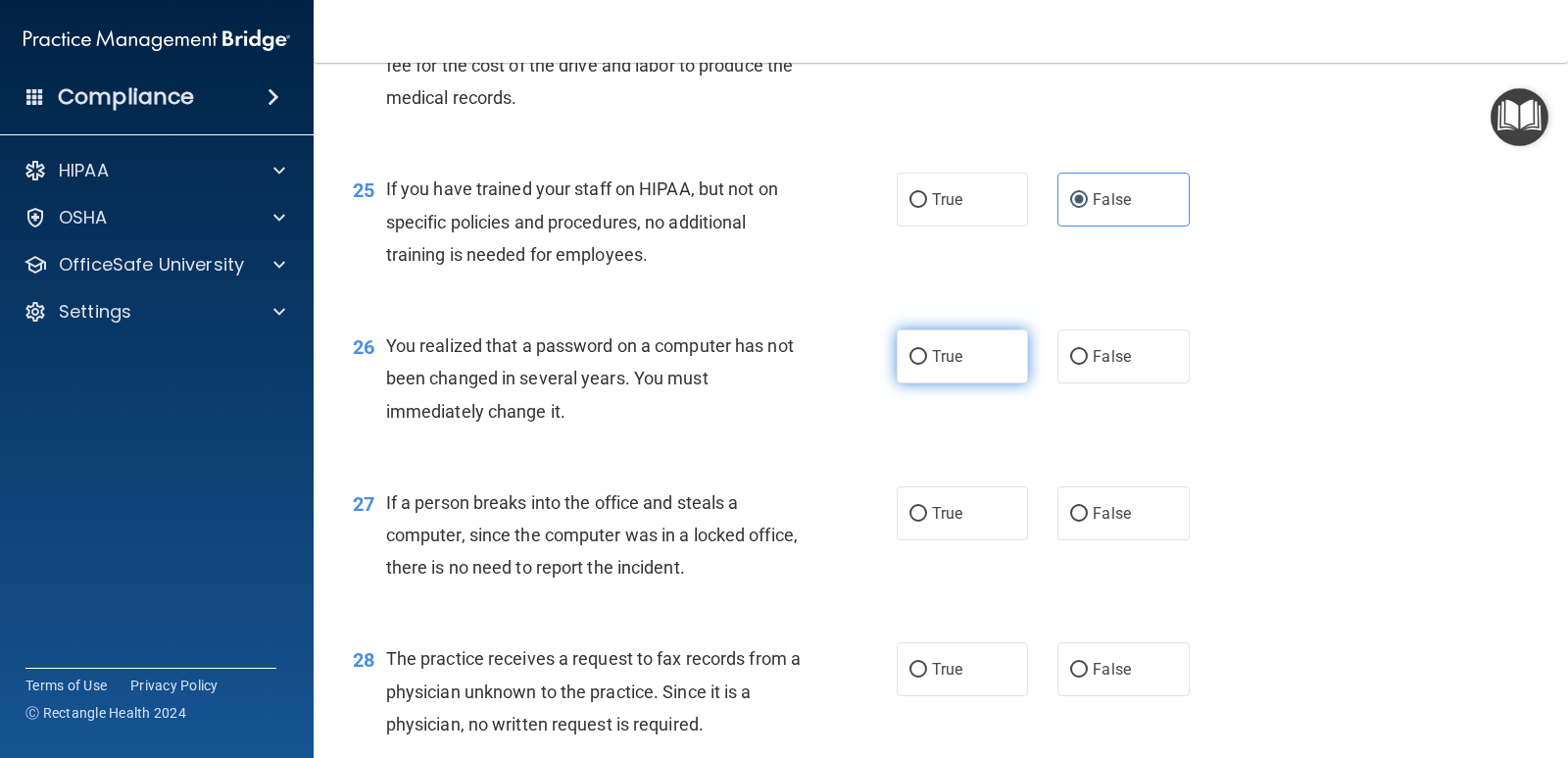 click on "True" at bounding box center (947, 356) 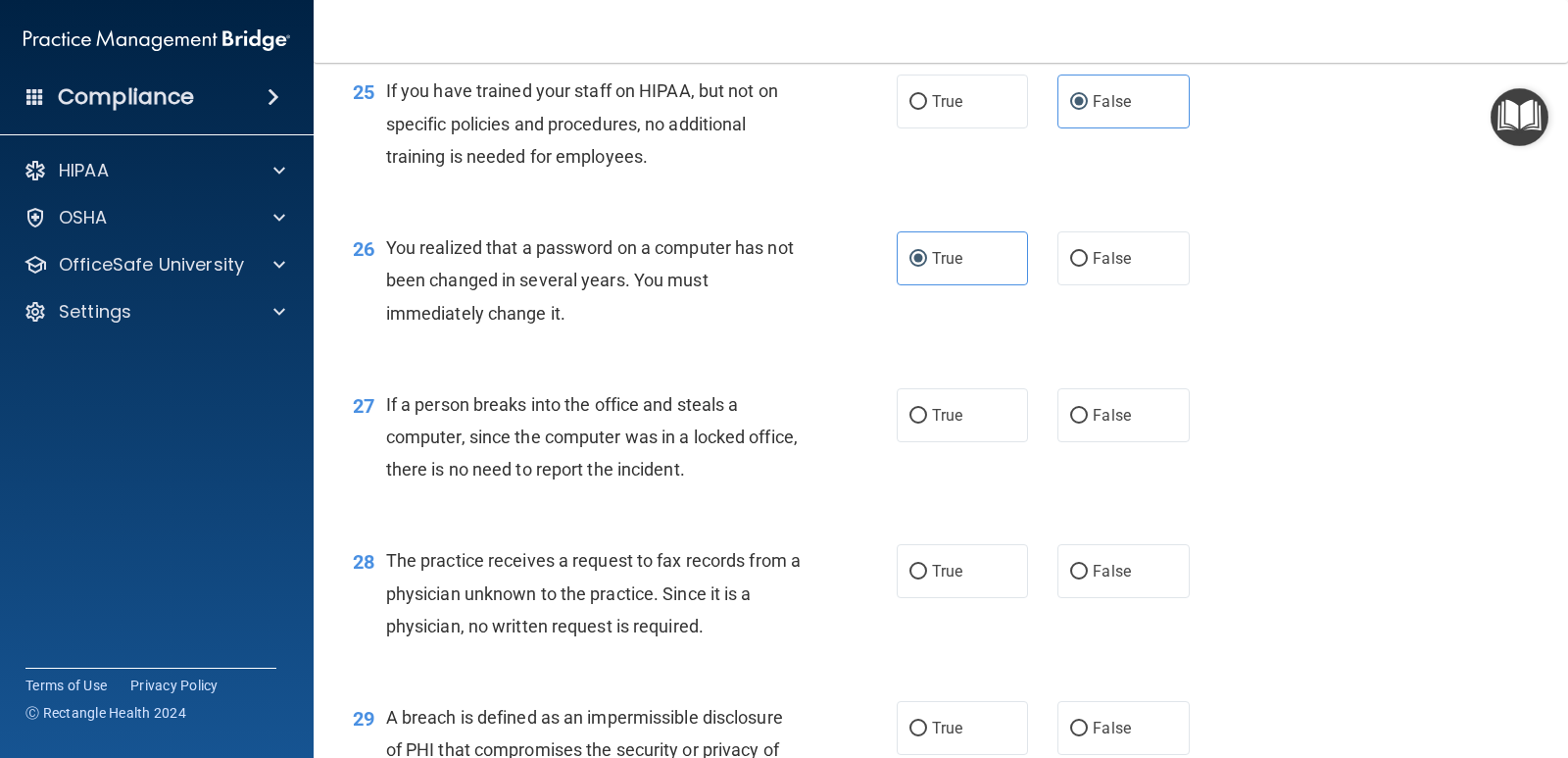 scroll, scrollTop: 4229, scrollLeft: 0, axis: vertical 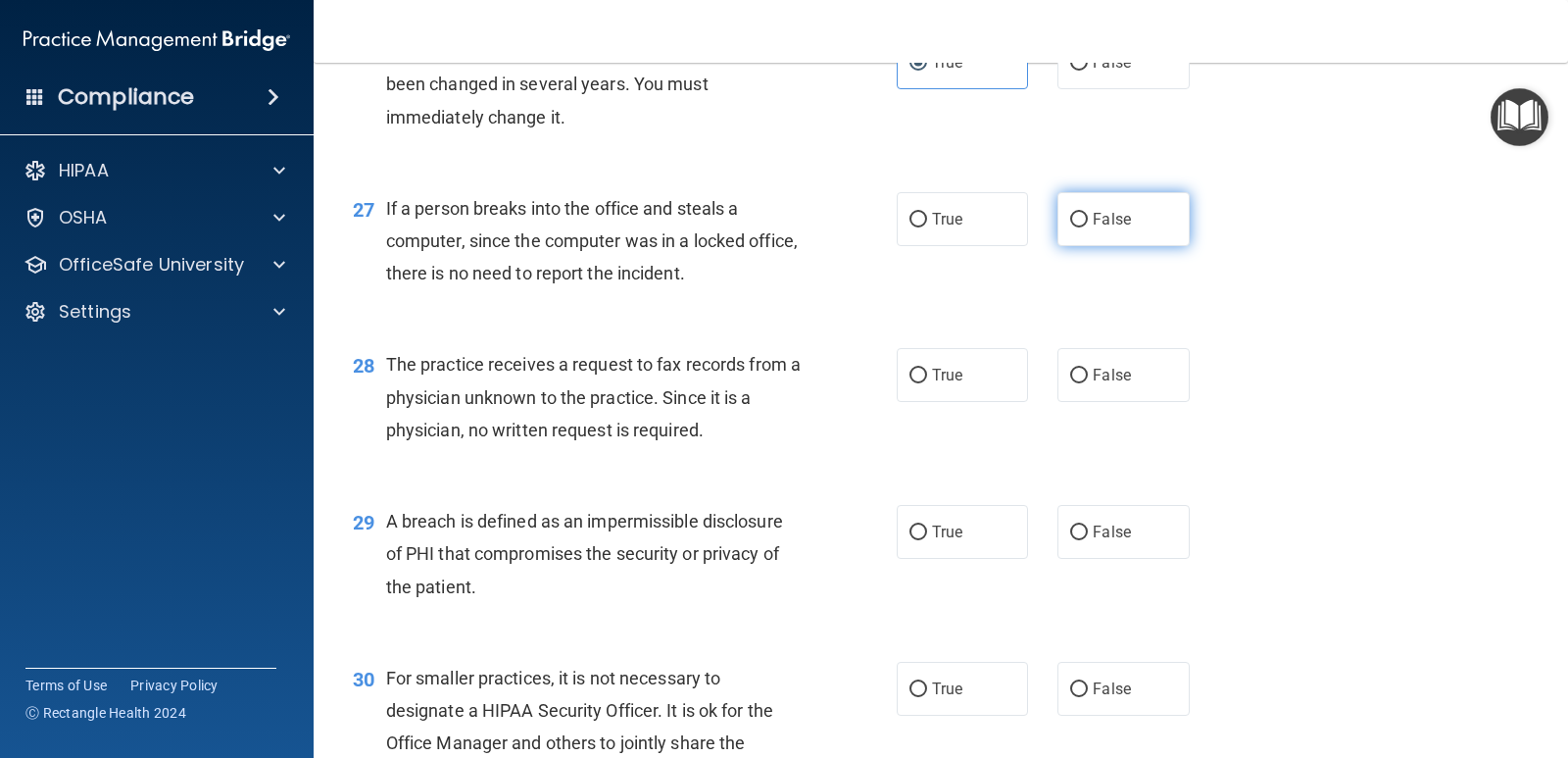 click on "False" at bounding box center (1123, 219) 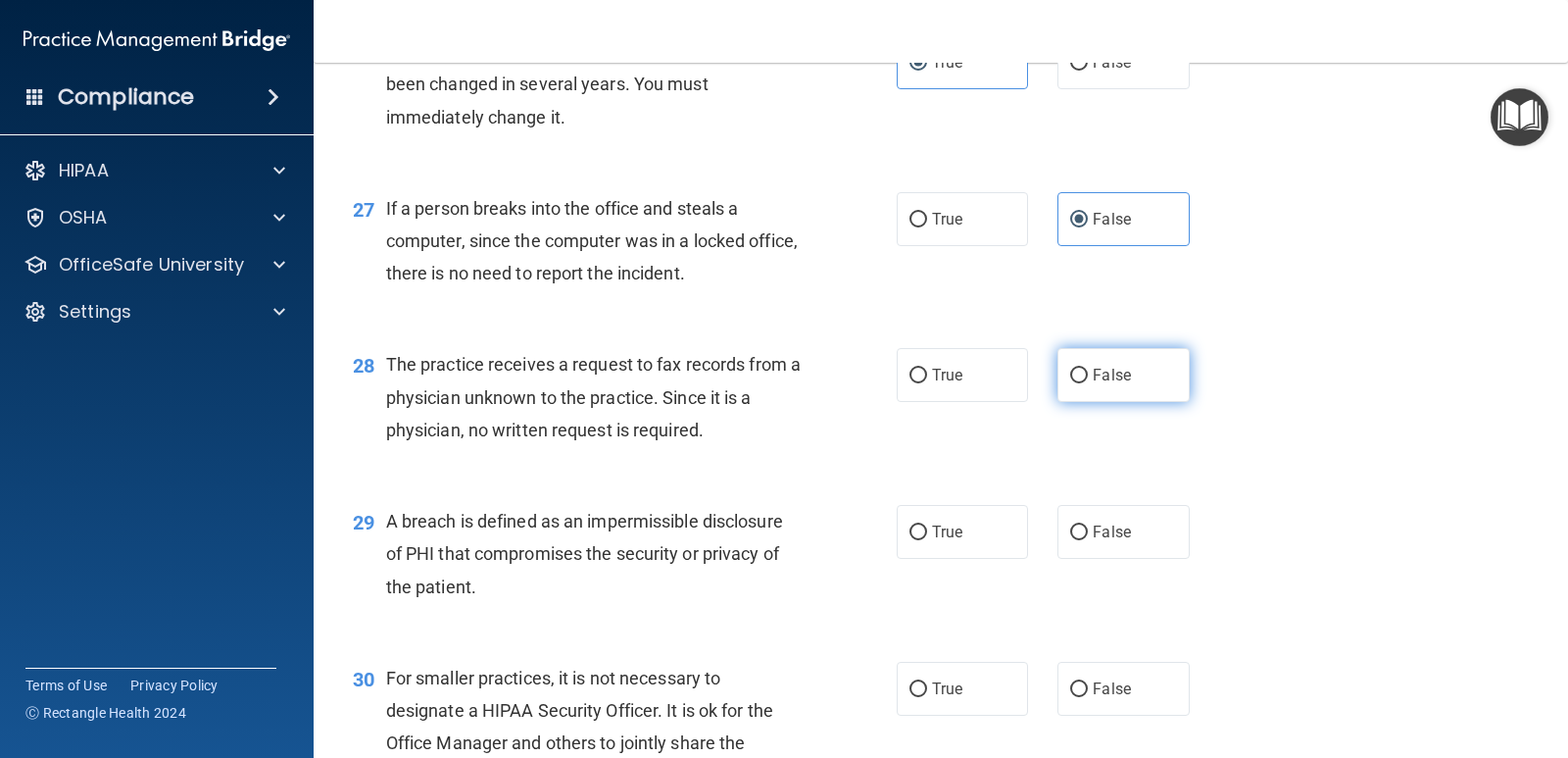 click on "False" at bounding box center [1111, 375] 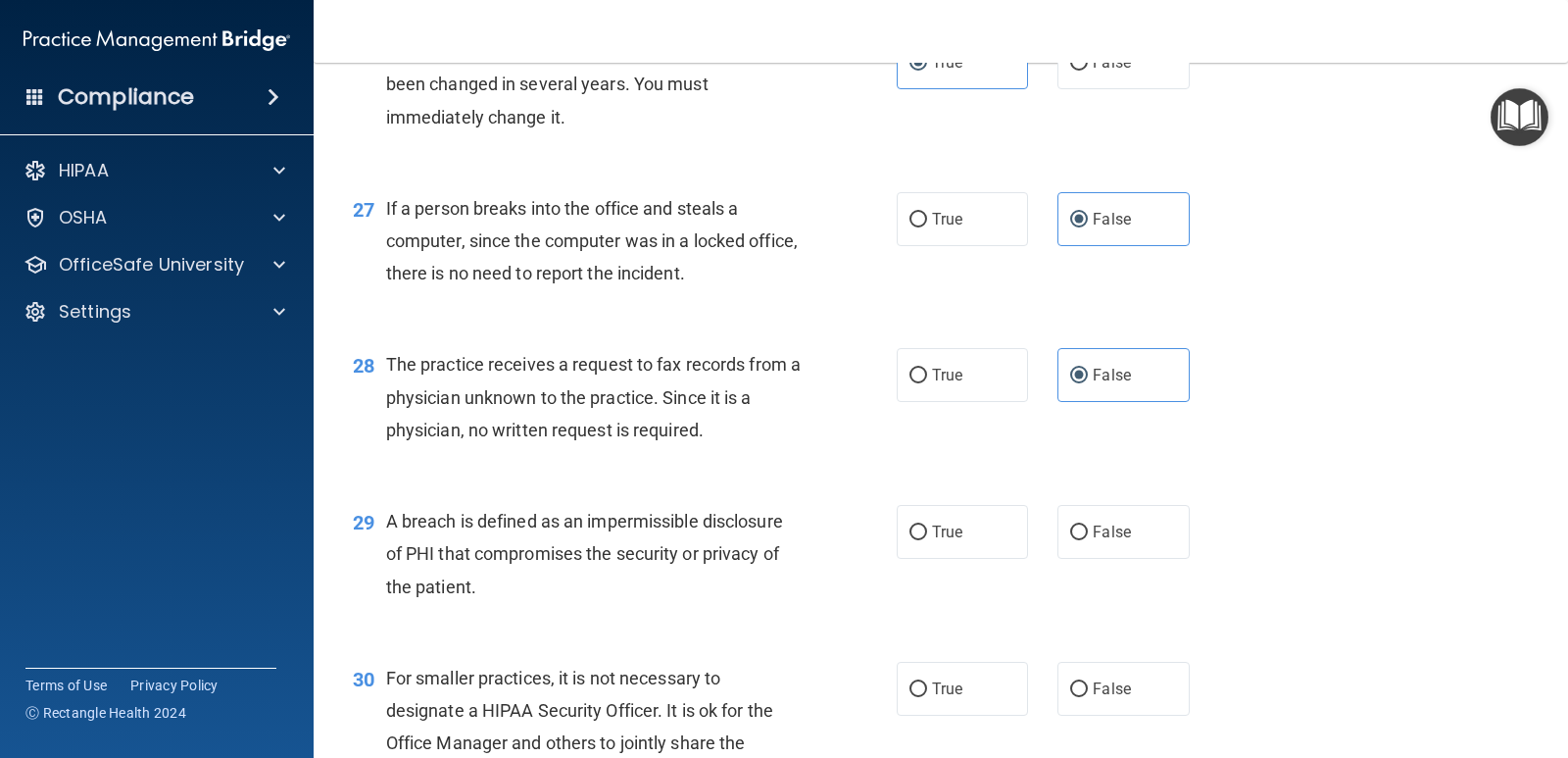 scroll, scrollTop: 4327, scrollLeft: 0, axis: vertical 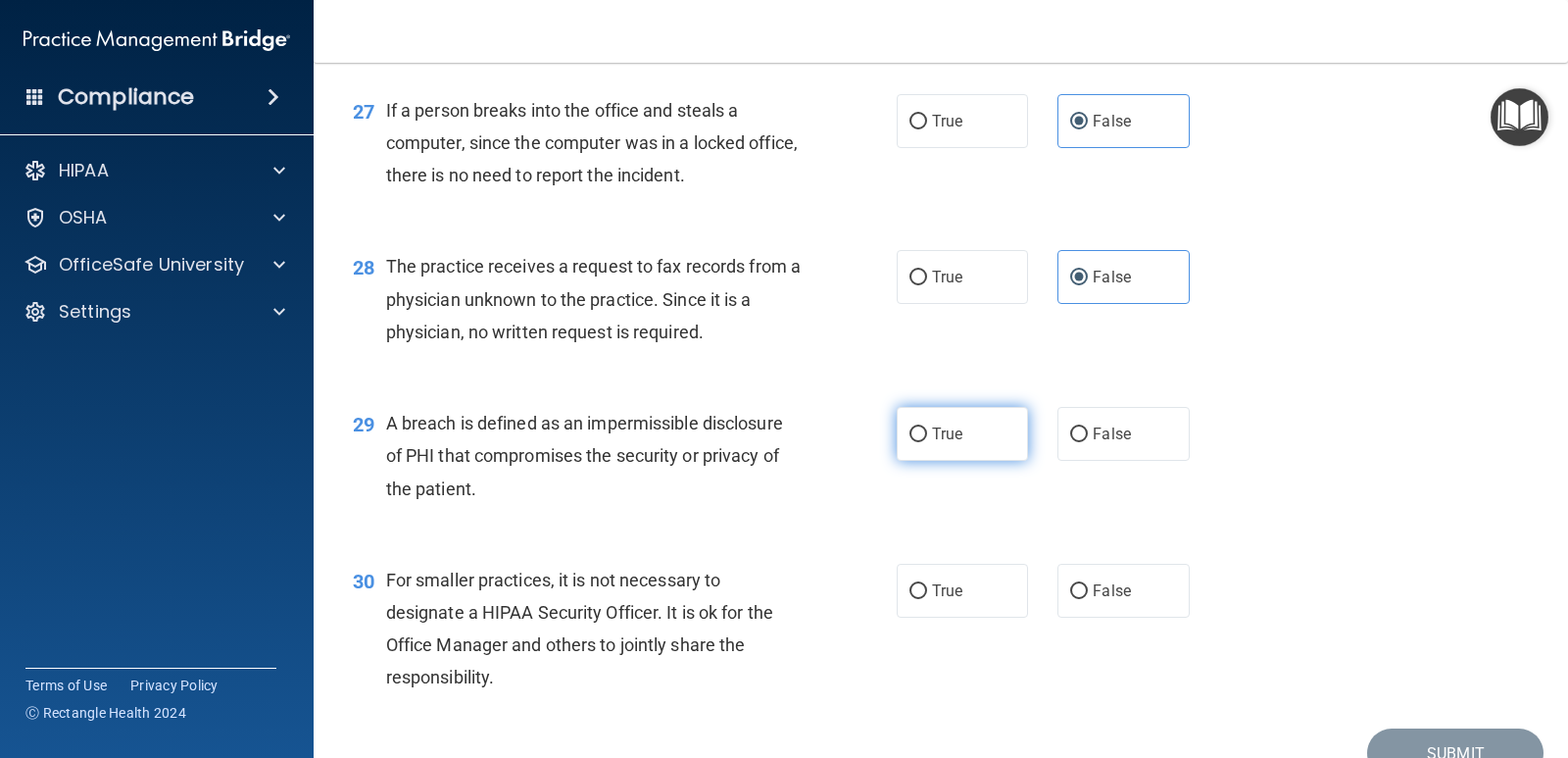 click on "True" at bounding box center (962, 433) 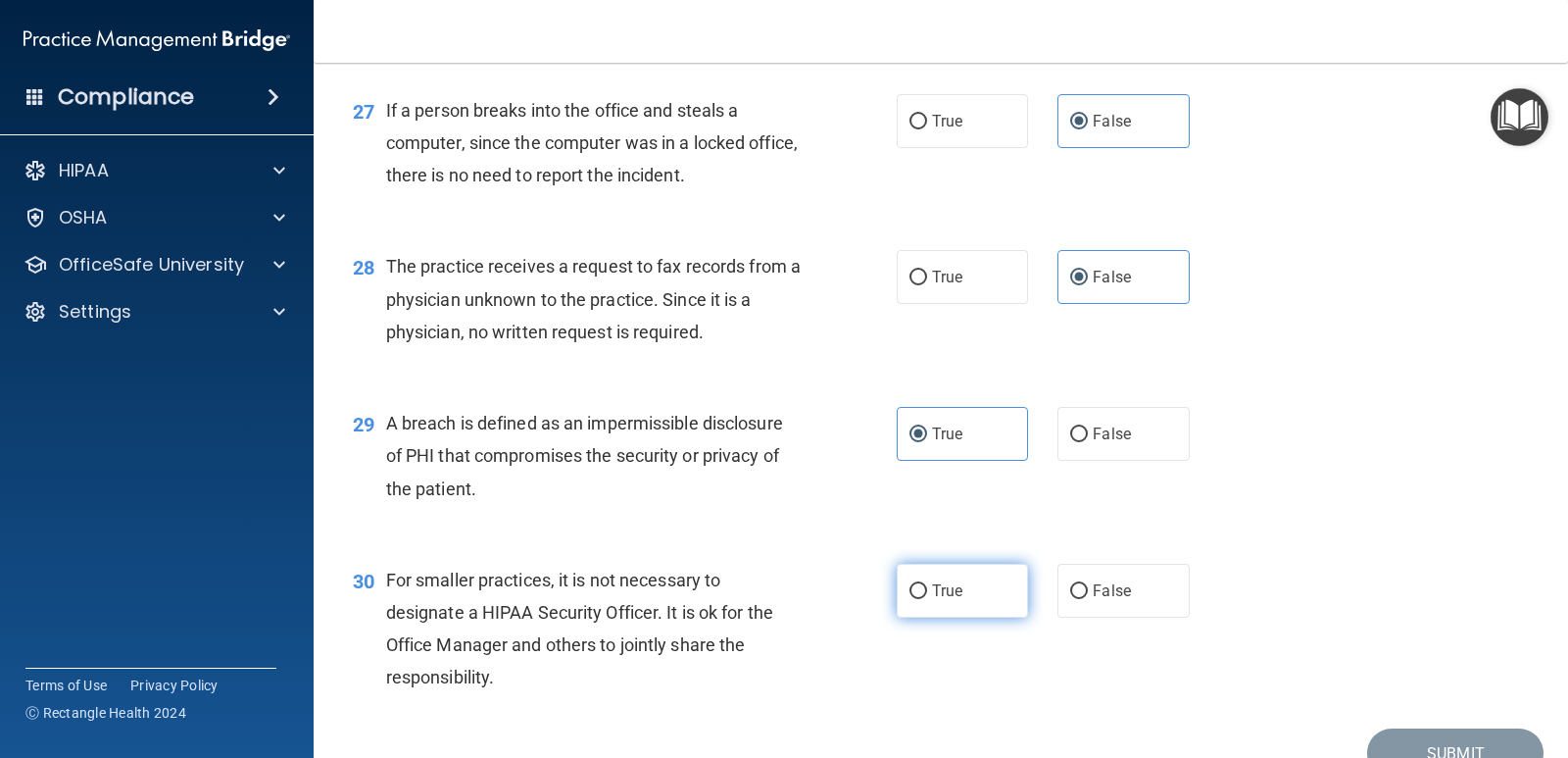 click on "True" at bounding box center (947, 590) 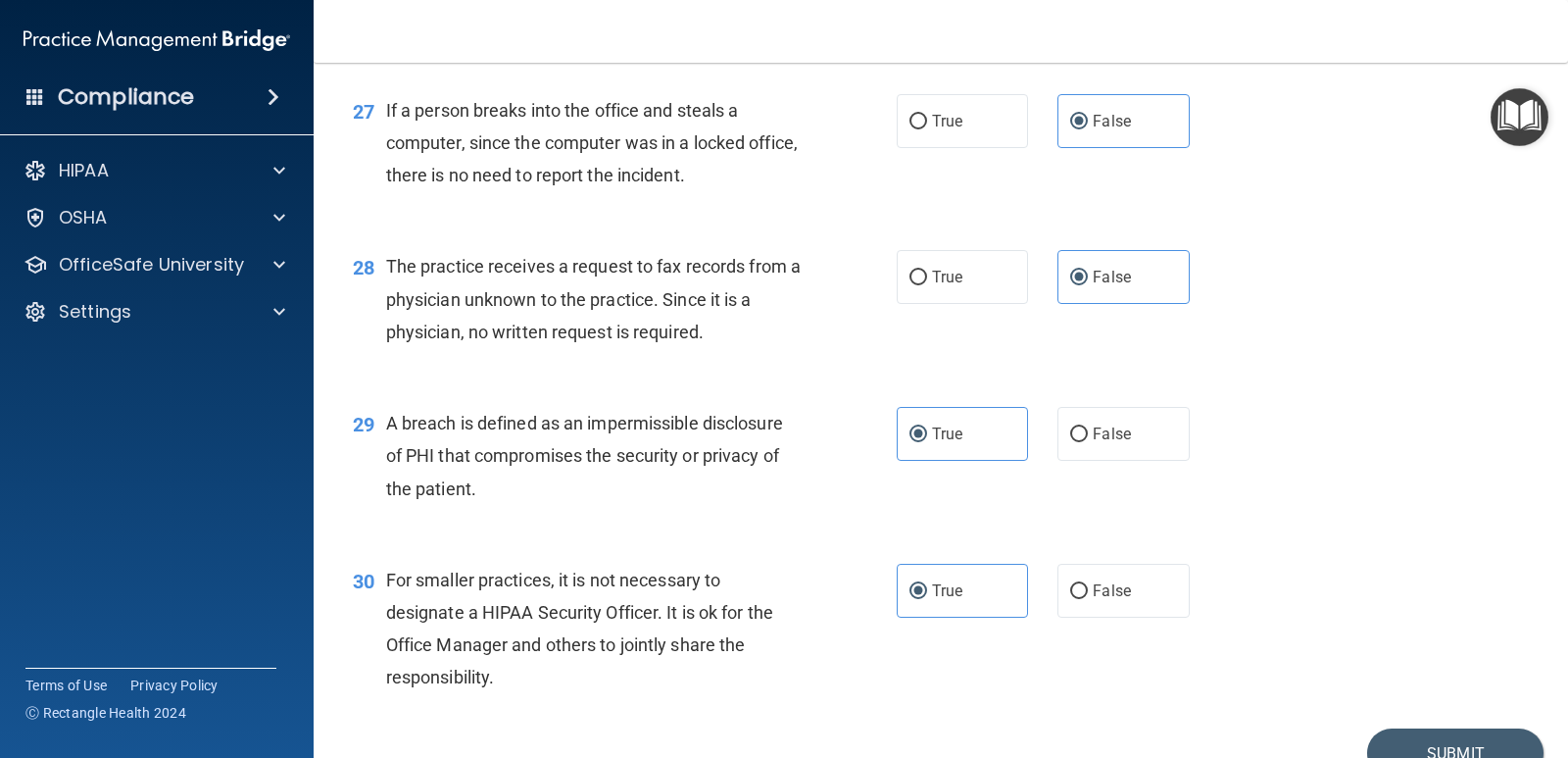 scroll, scrollTop: 4425, scrollLeft: 0, axis: vertical 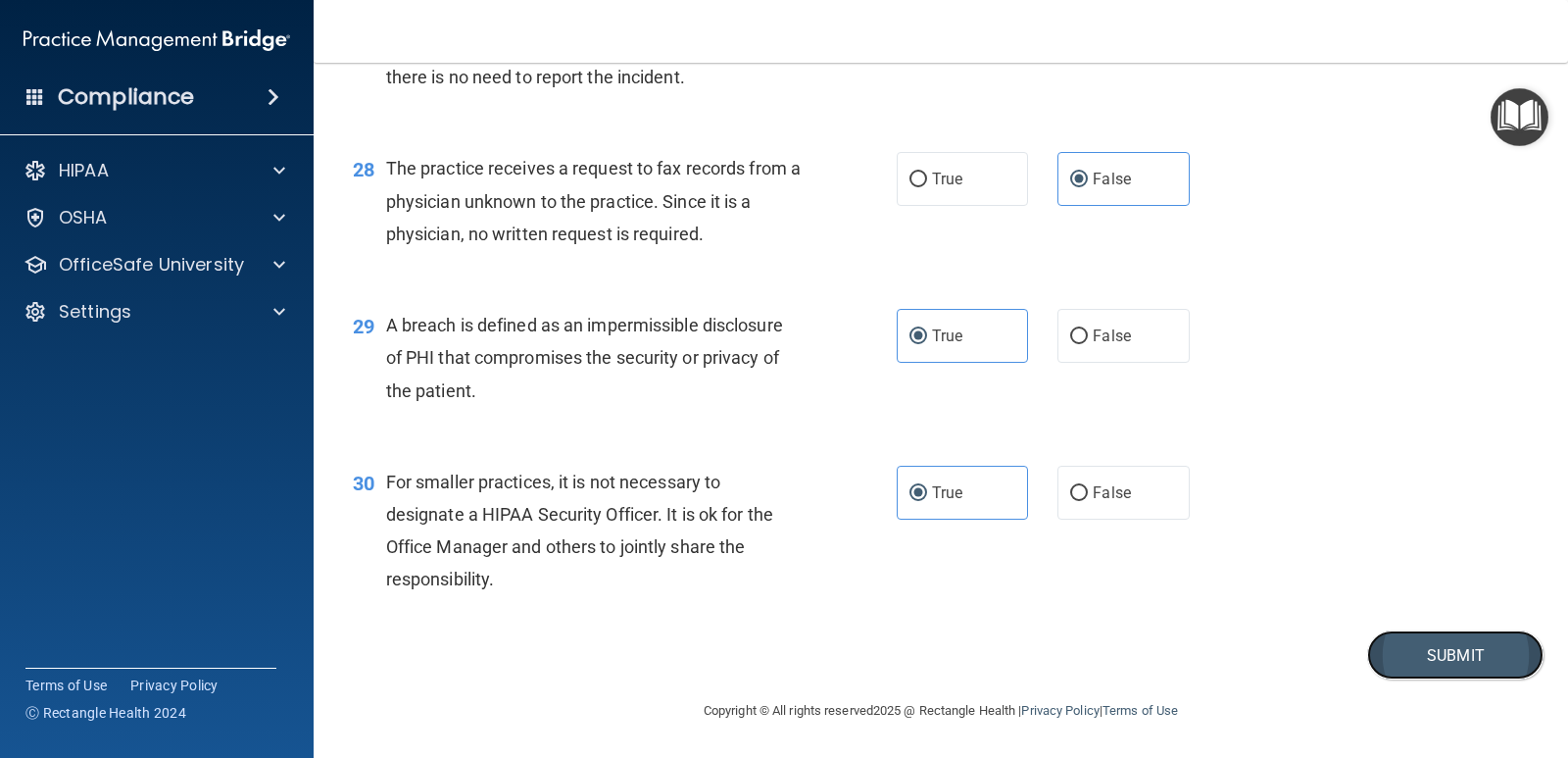 click on "Submit" at bounding box center (1455, 655) 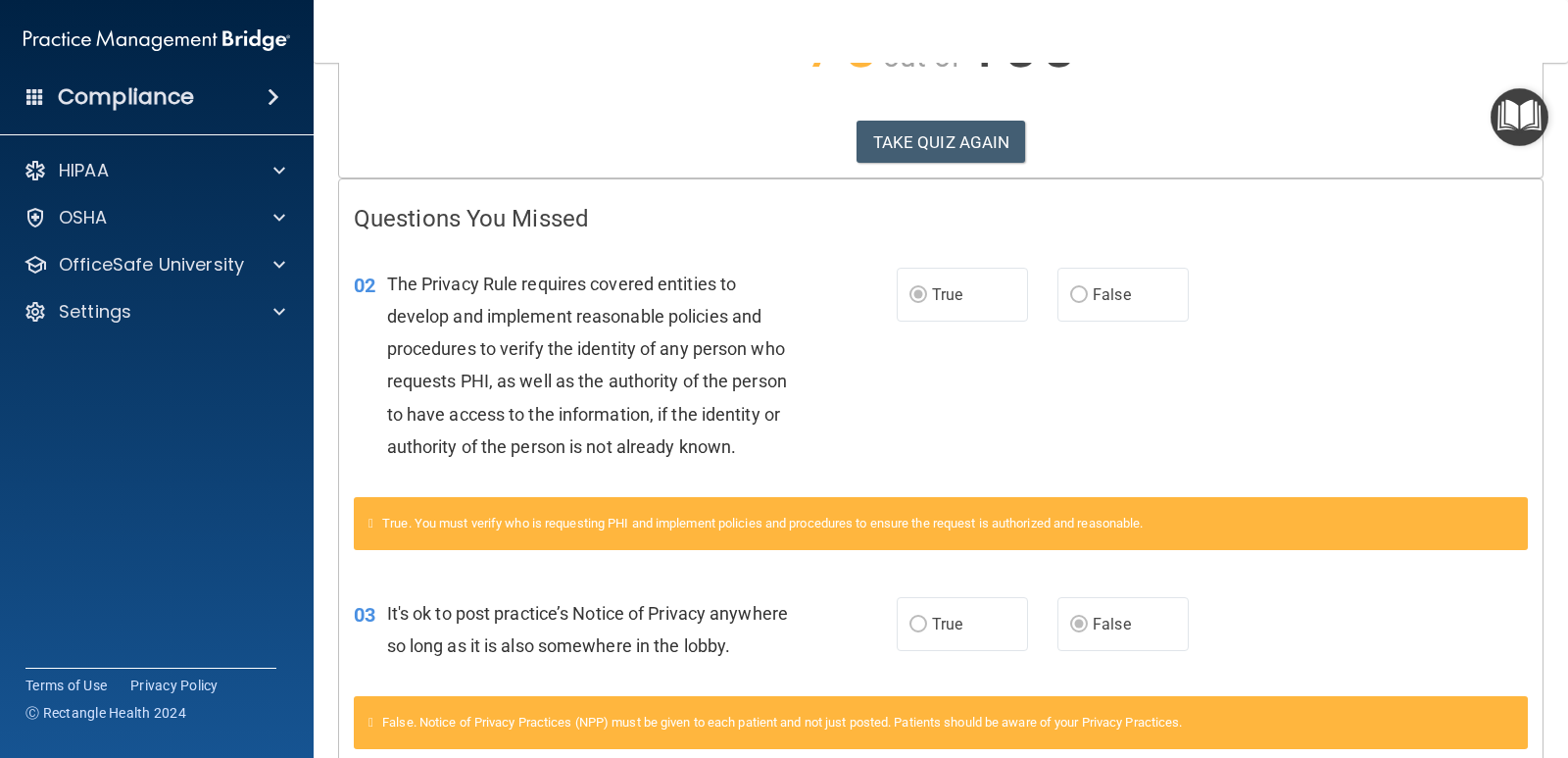 scroll, scrollTop: 0, scrollLeft: 0, axis: both 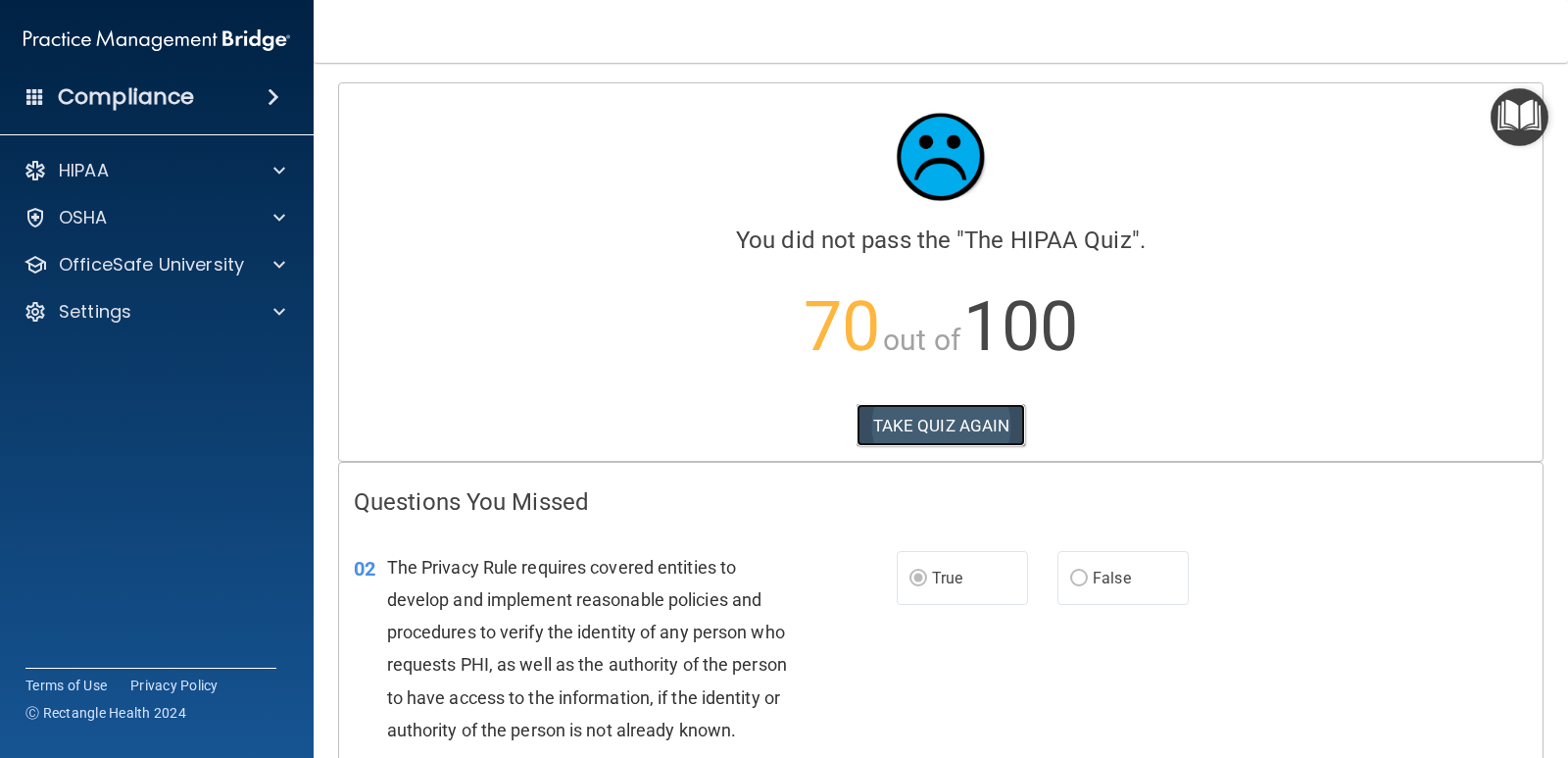 click on "TAKE QUIZ AGAIN" at bounding box center (941, 426) 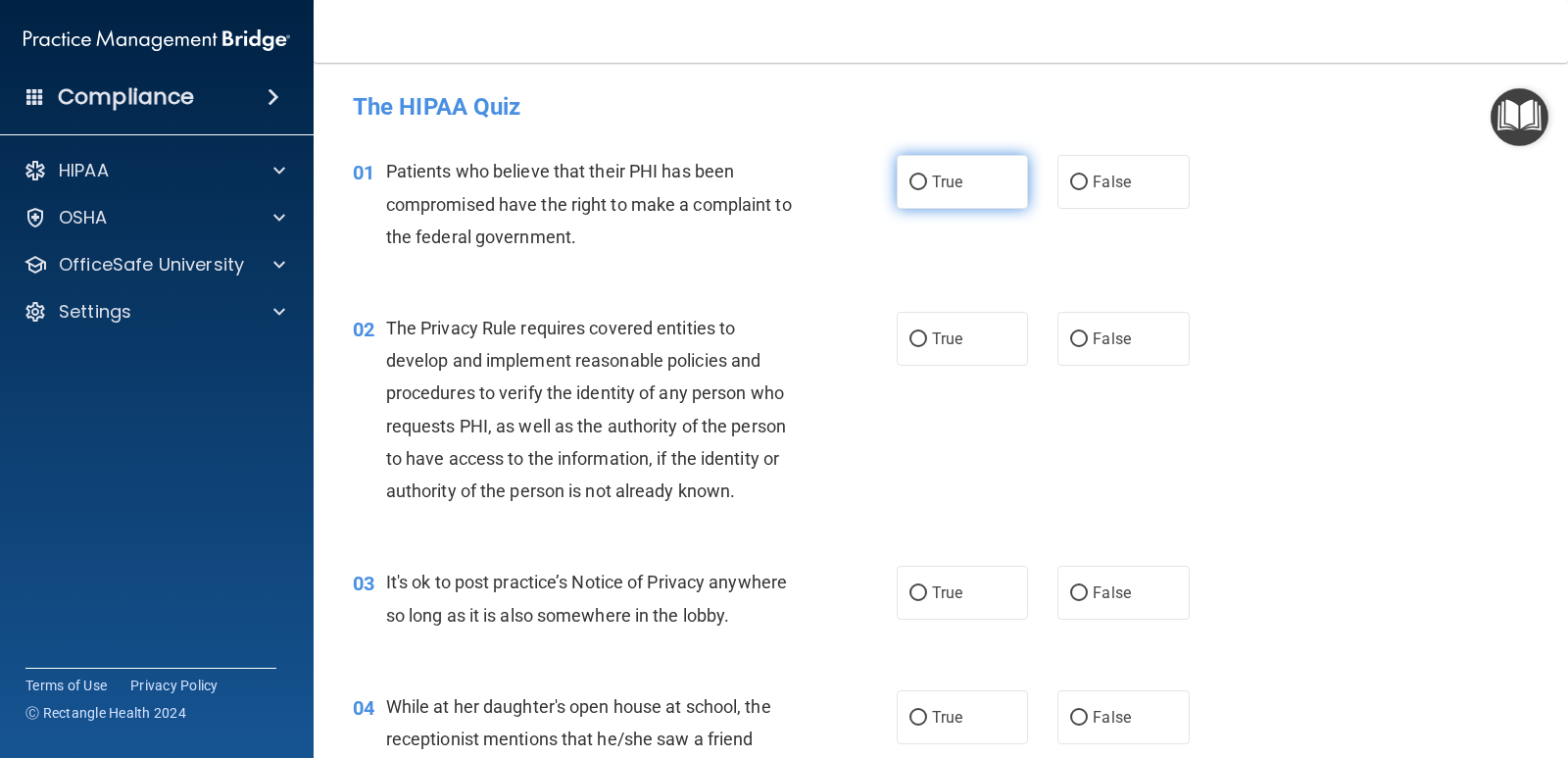 click on "True" at bounding box center [962, 181] 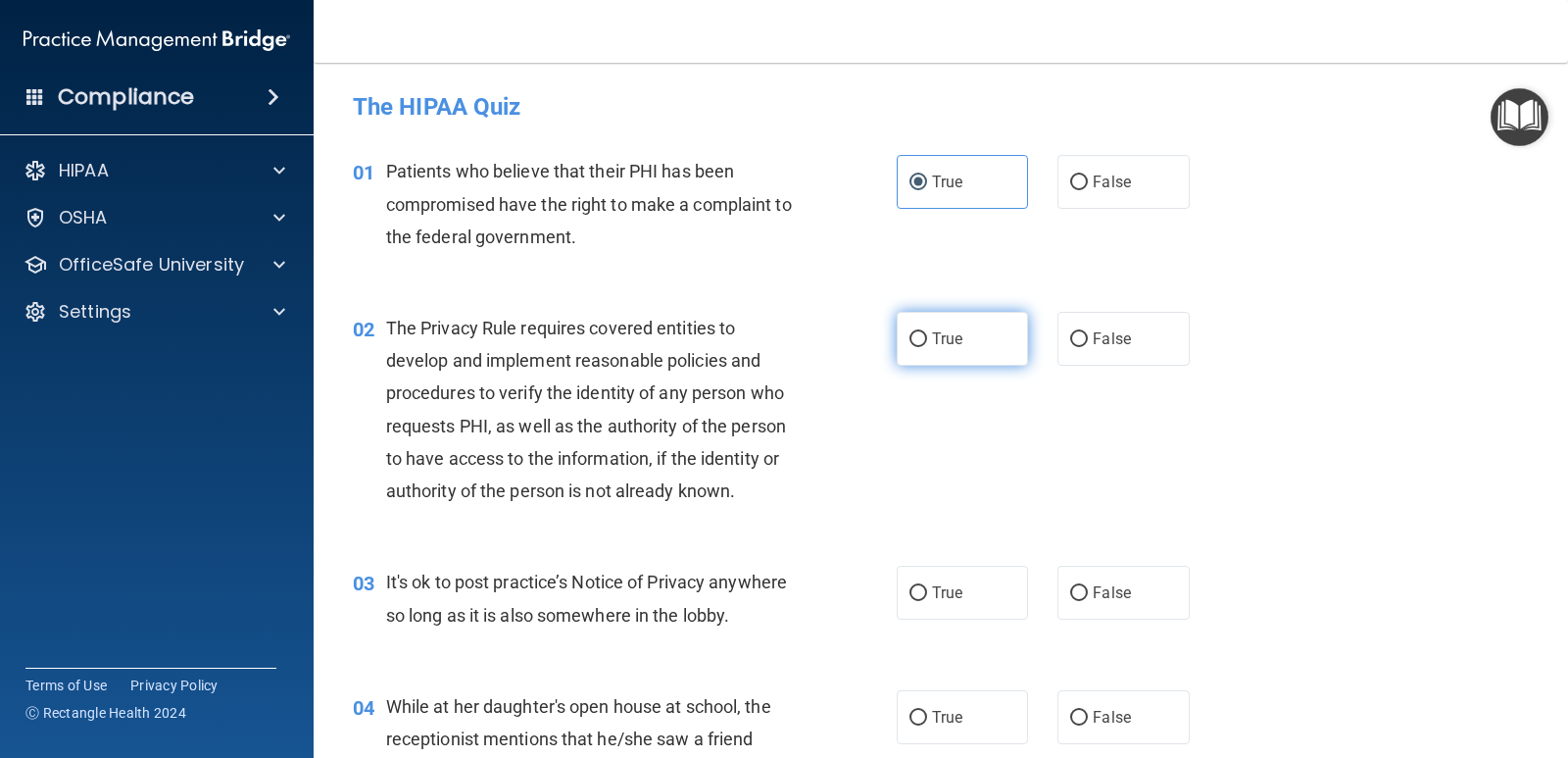 click on "True" at bounding box center [962, 338] 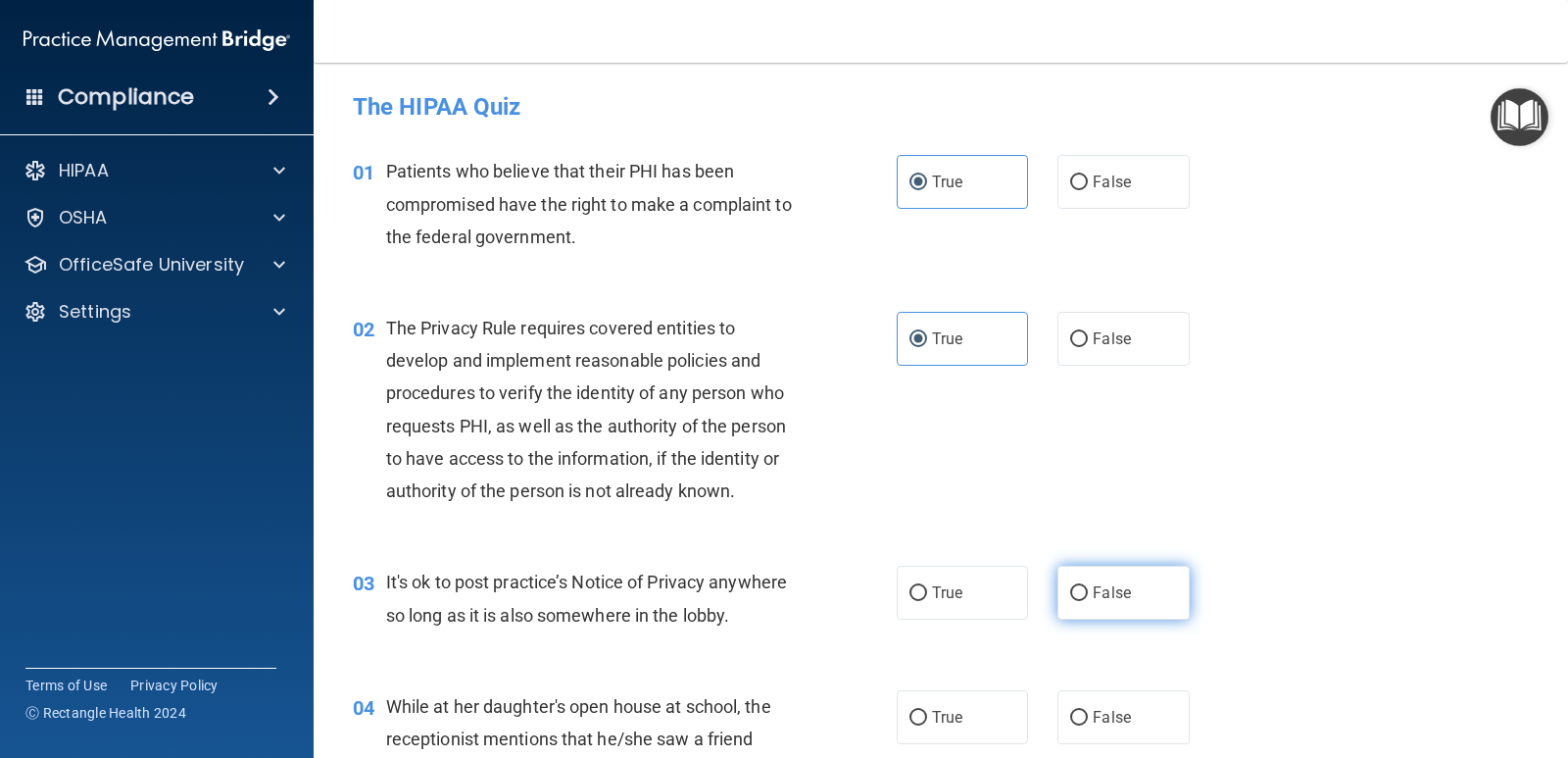 click on "False" at bounding box center (1123, 592) 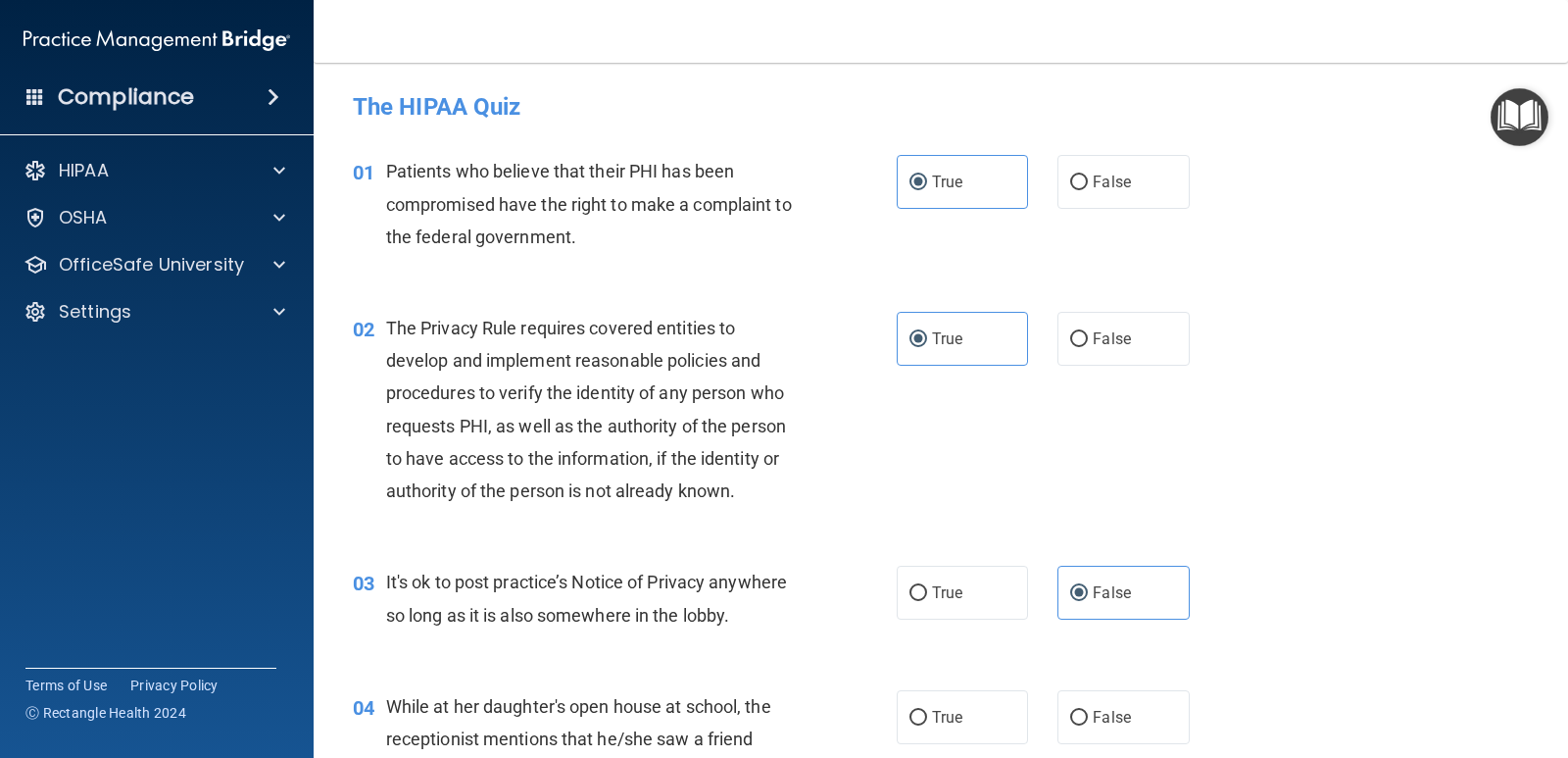 scroll, scrollTop: 196, scrollLeft: 0, axis: vertical 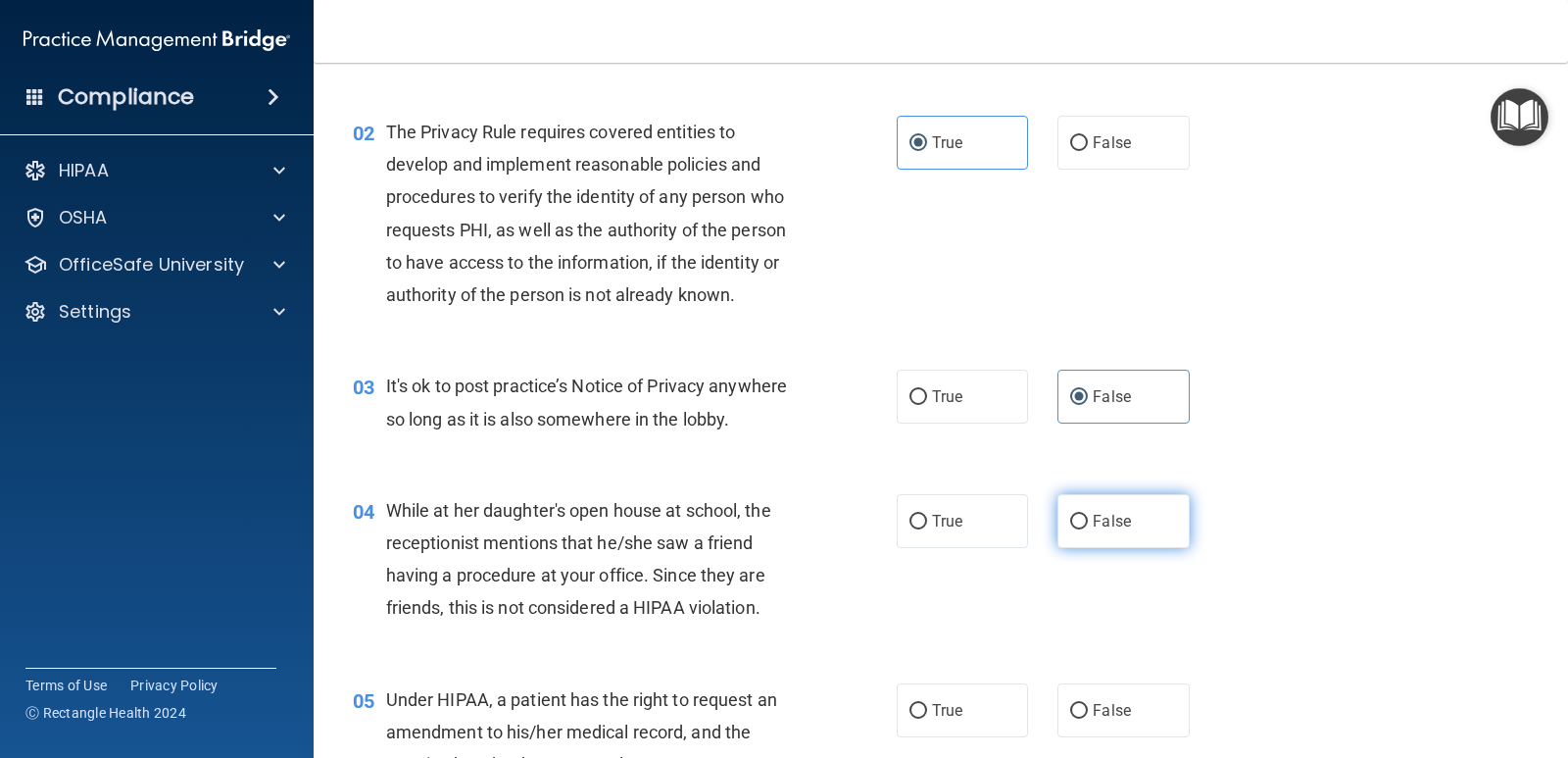 click on "False" at bounding box center (1123, 521) 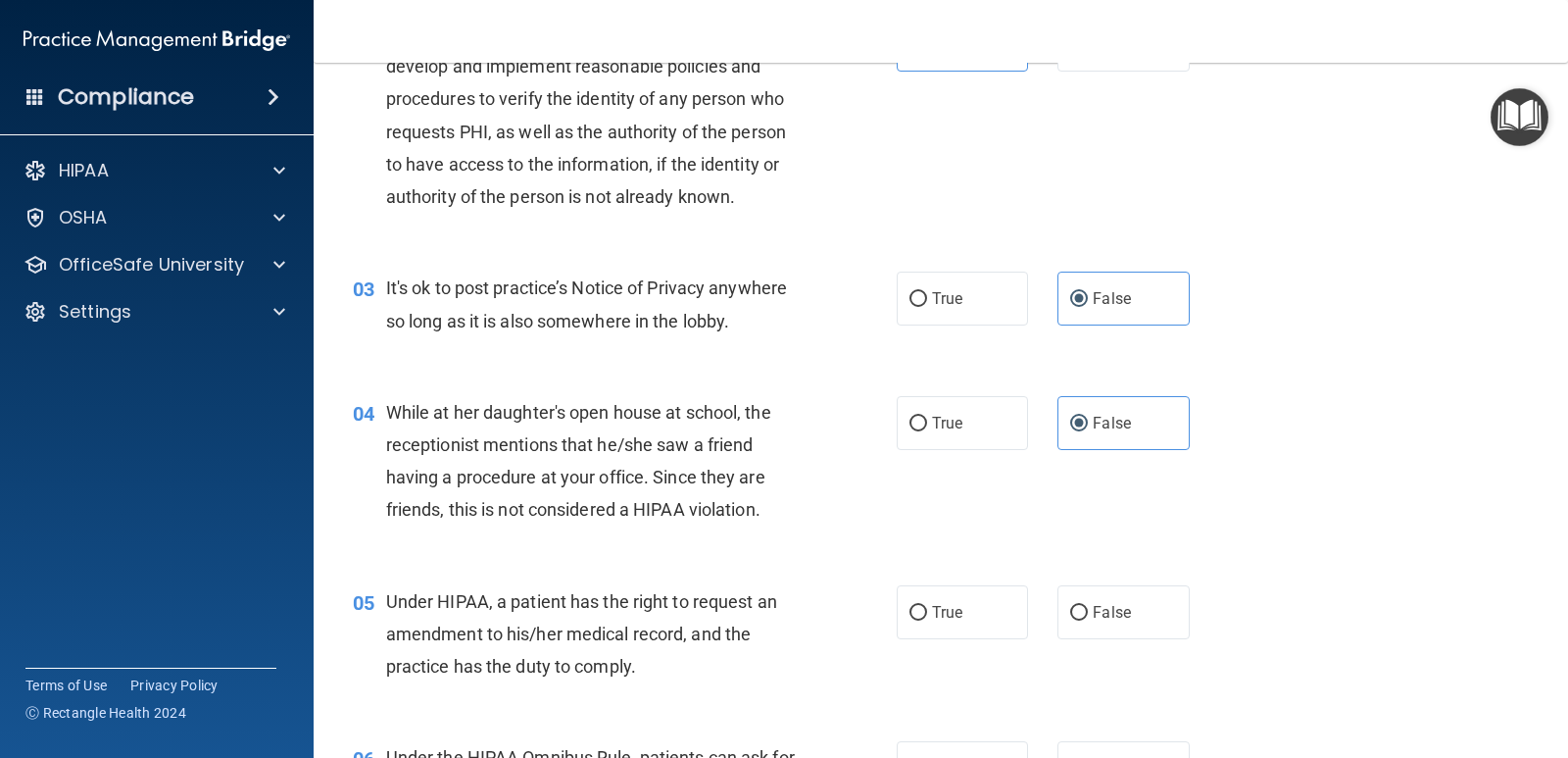 scroll, scrollTop: 392, scrollLeft: 0, axis: vertical 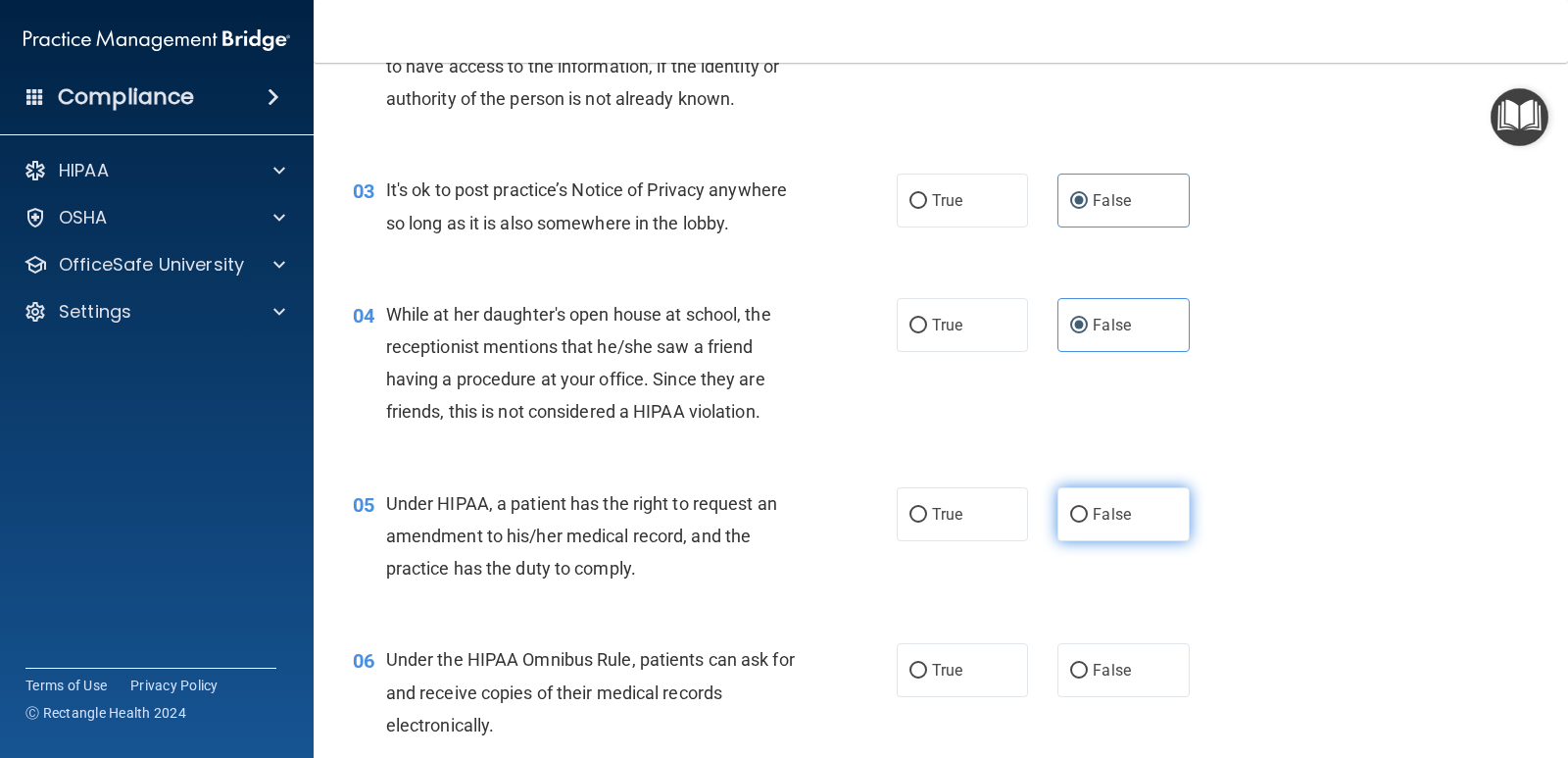 click on "False" at bounding box center [1123, 514] 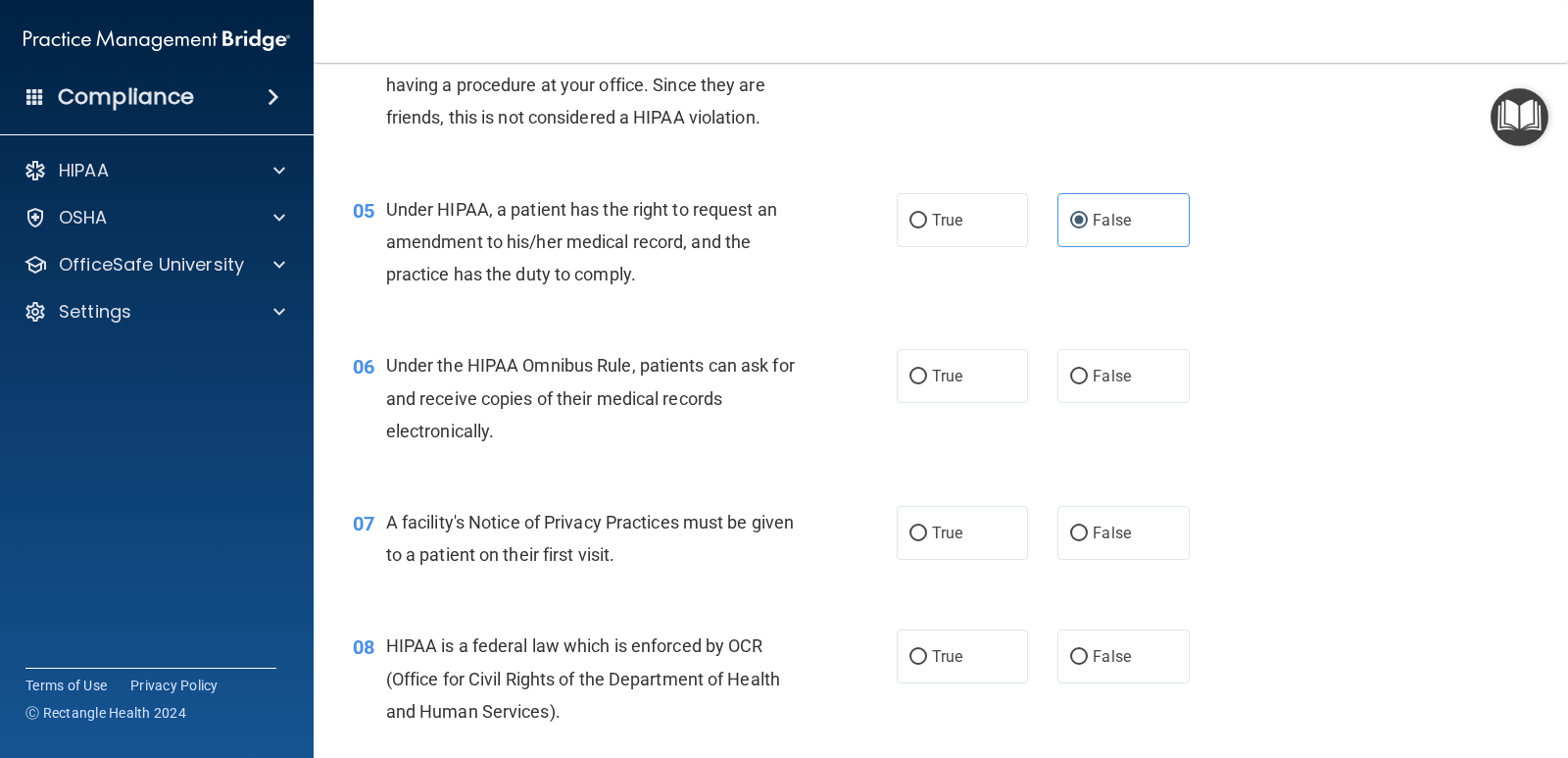 scroll, scrollTop: 784, scrollLeft: 0, axis: vertical 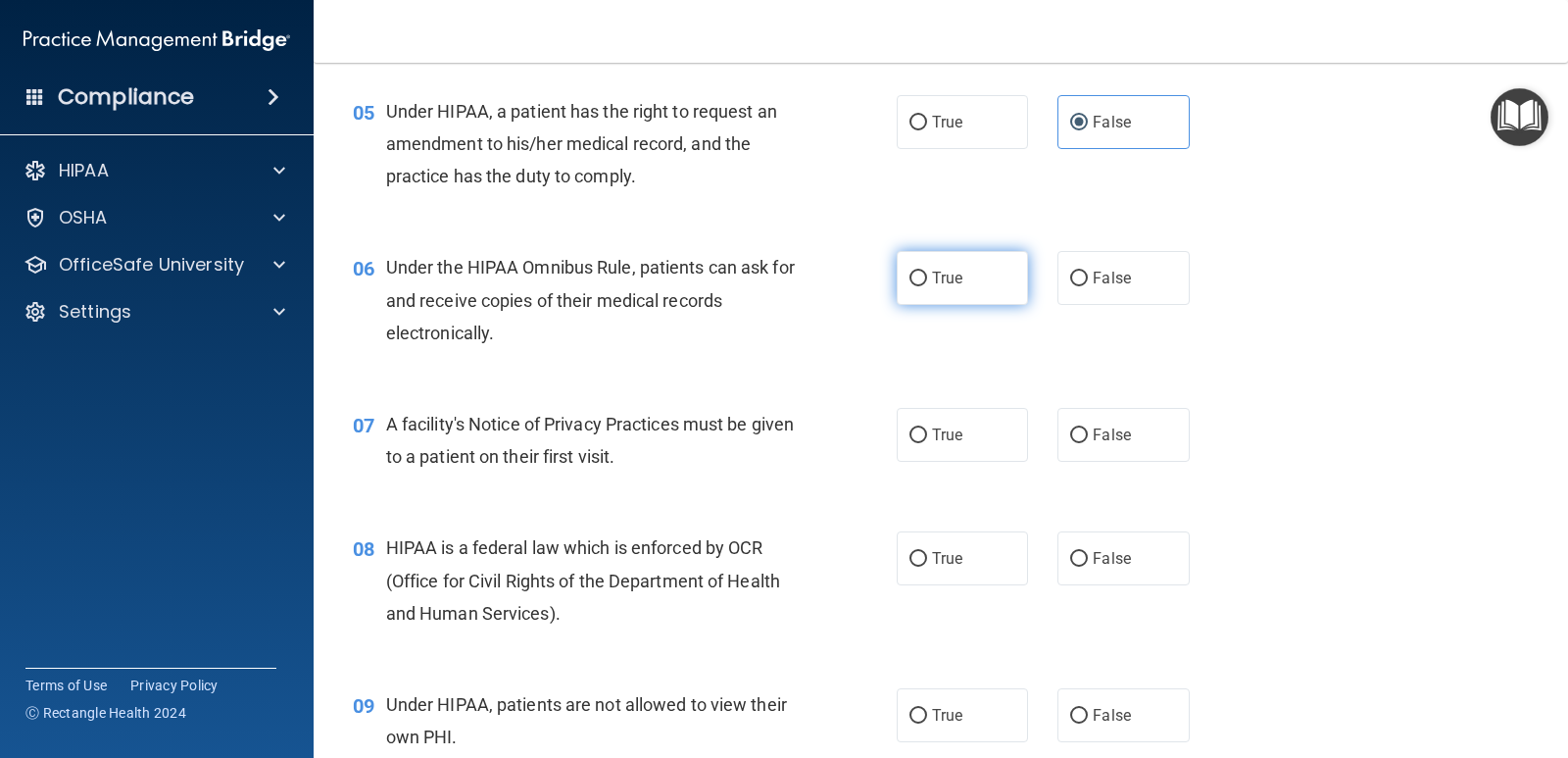 click on "True" at bounding box center (947, 278) 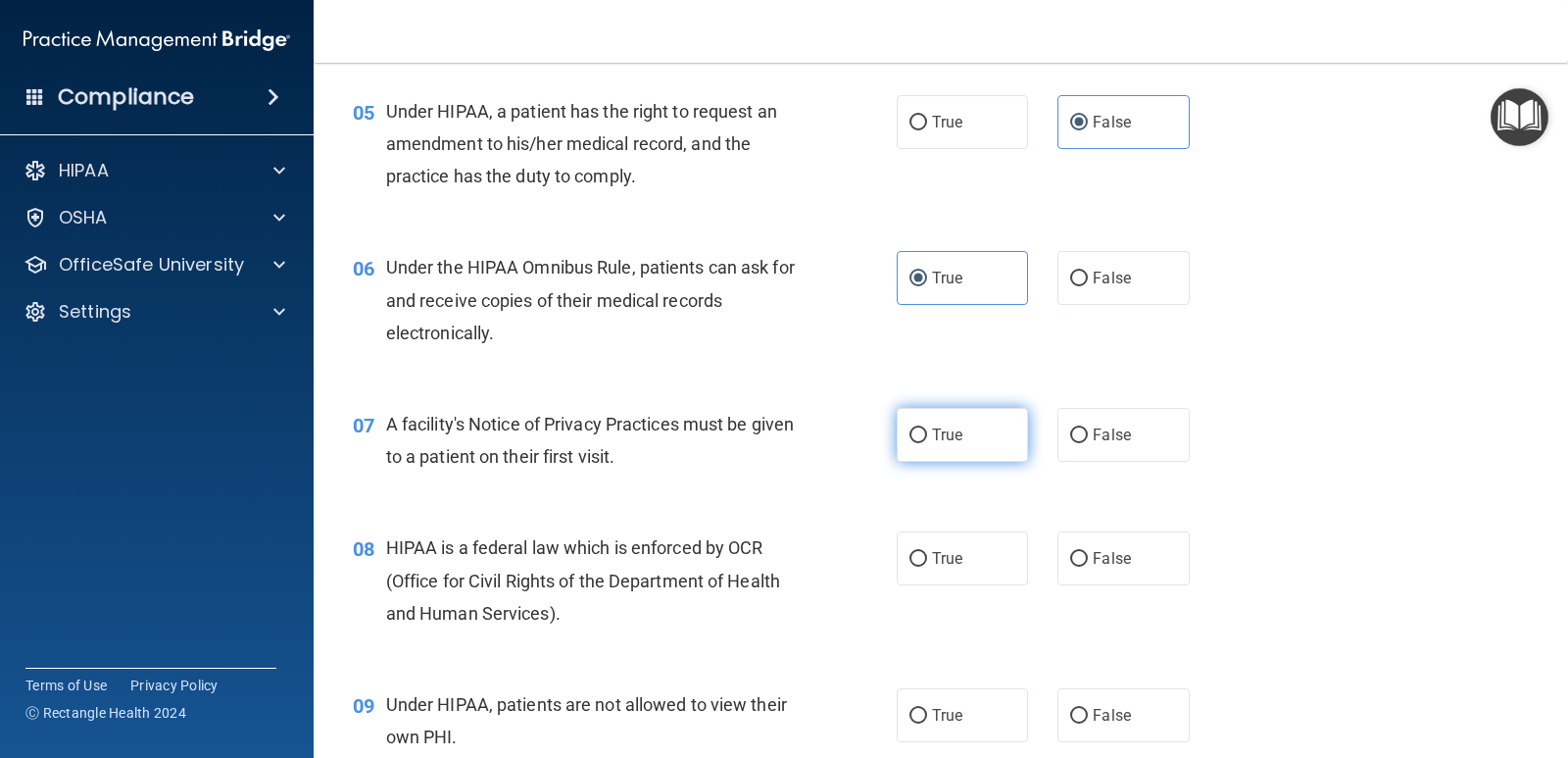 click on "True" at bounding box center [962, 434] 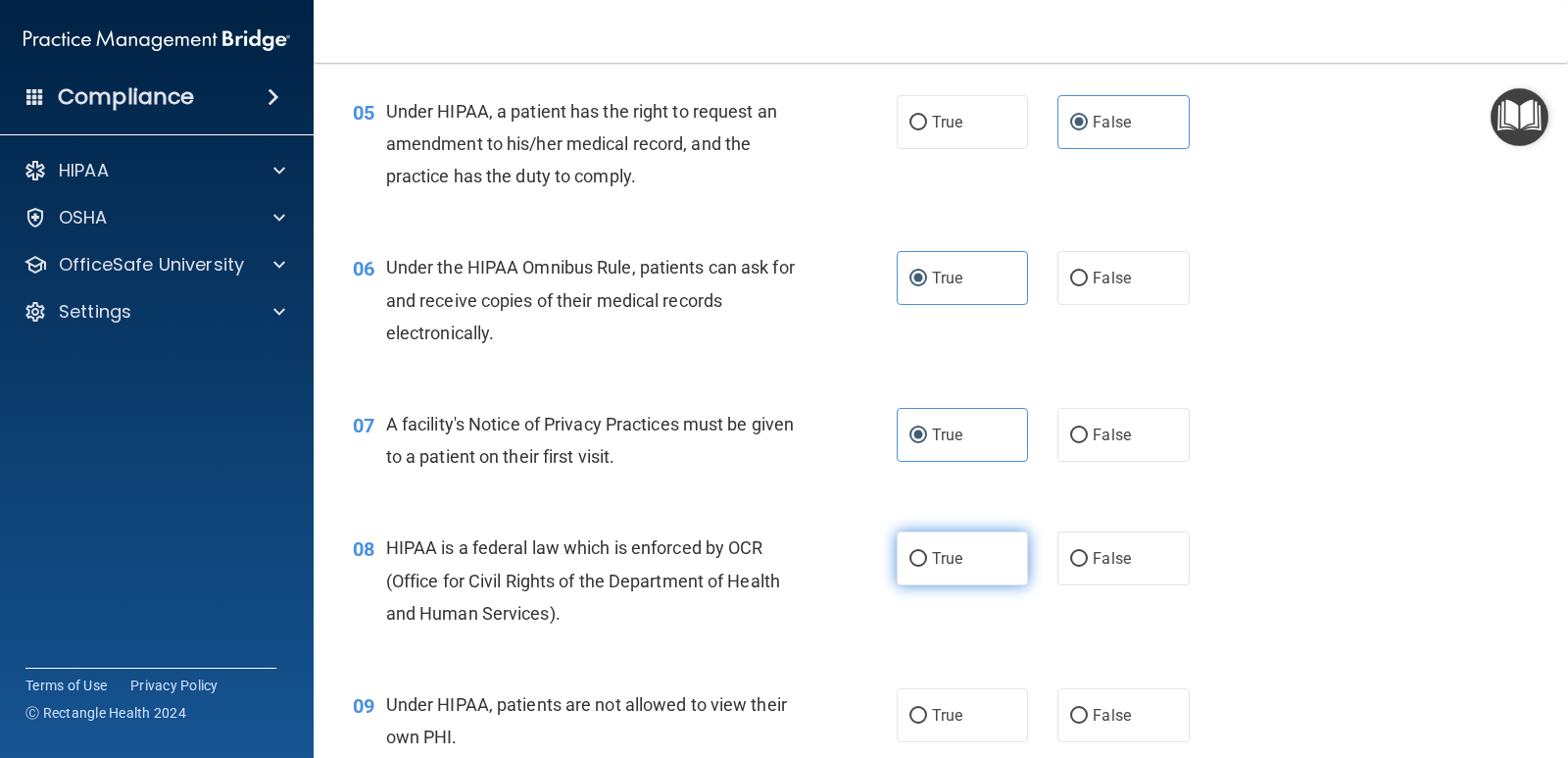 click on "True" at bounding box center (962, 558) 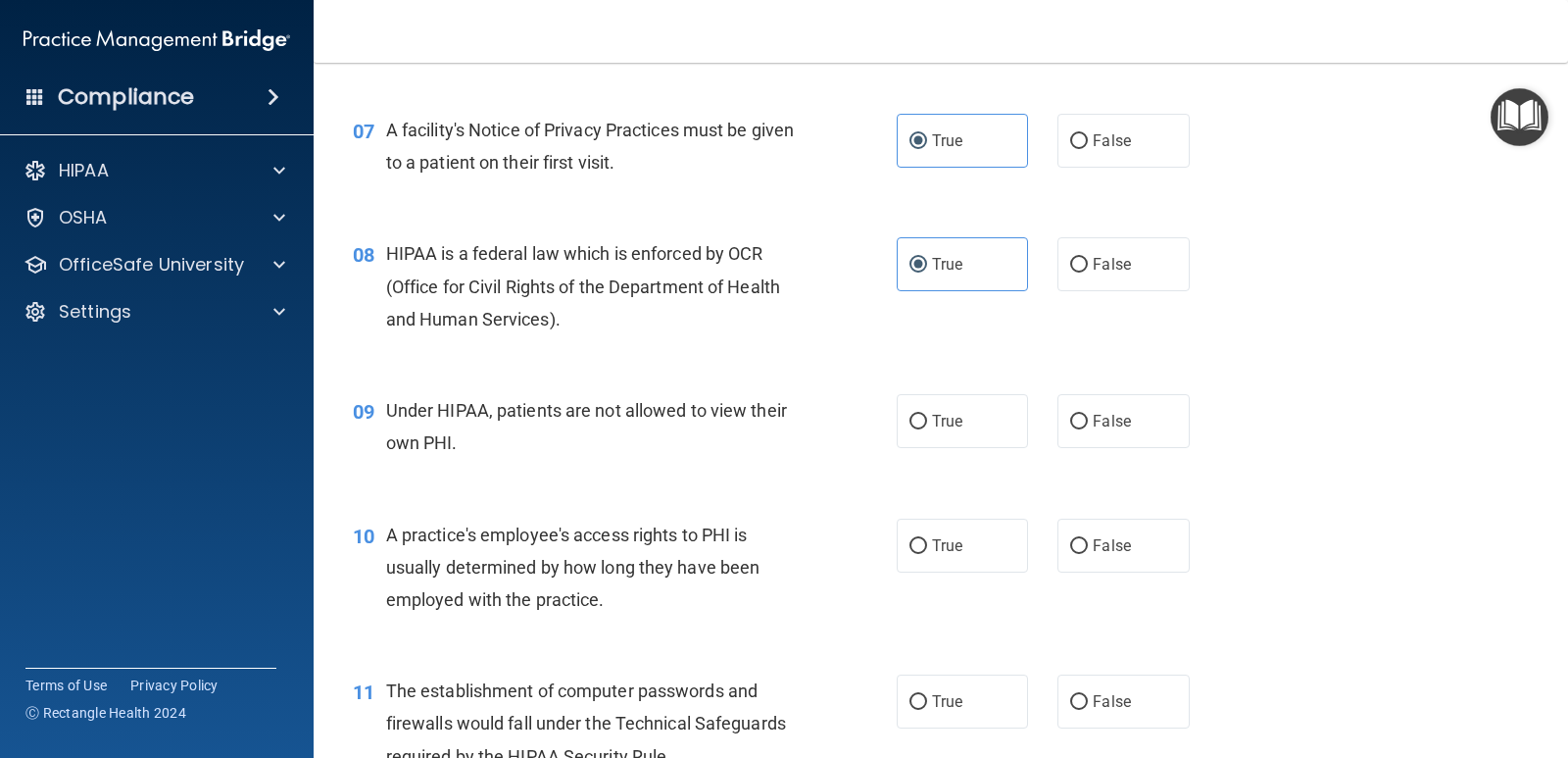 scroll, scrollTop: 1275, scrollLeft: 0, axis: vertical 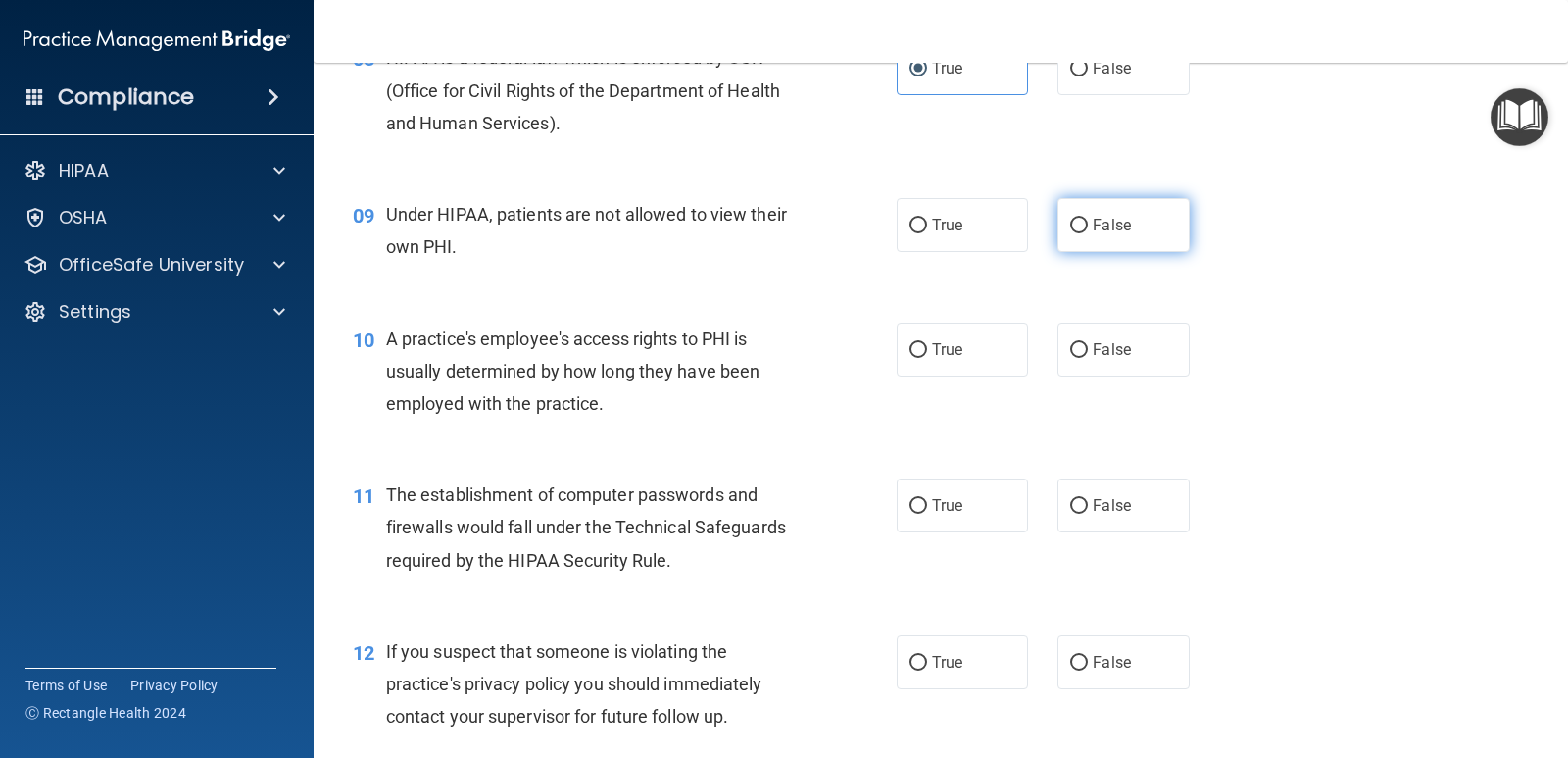 click on "False" at bounding box center [1123, 225] 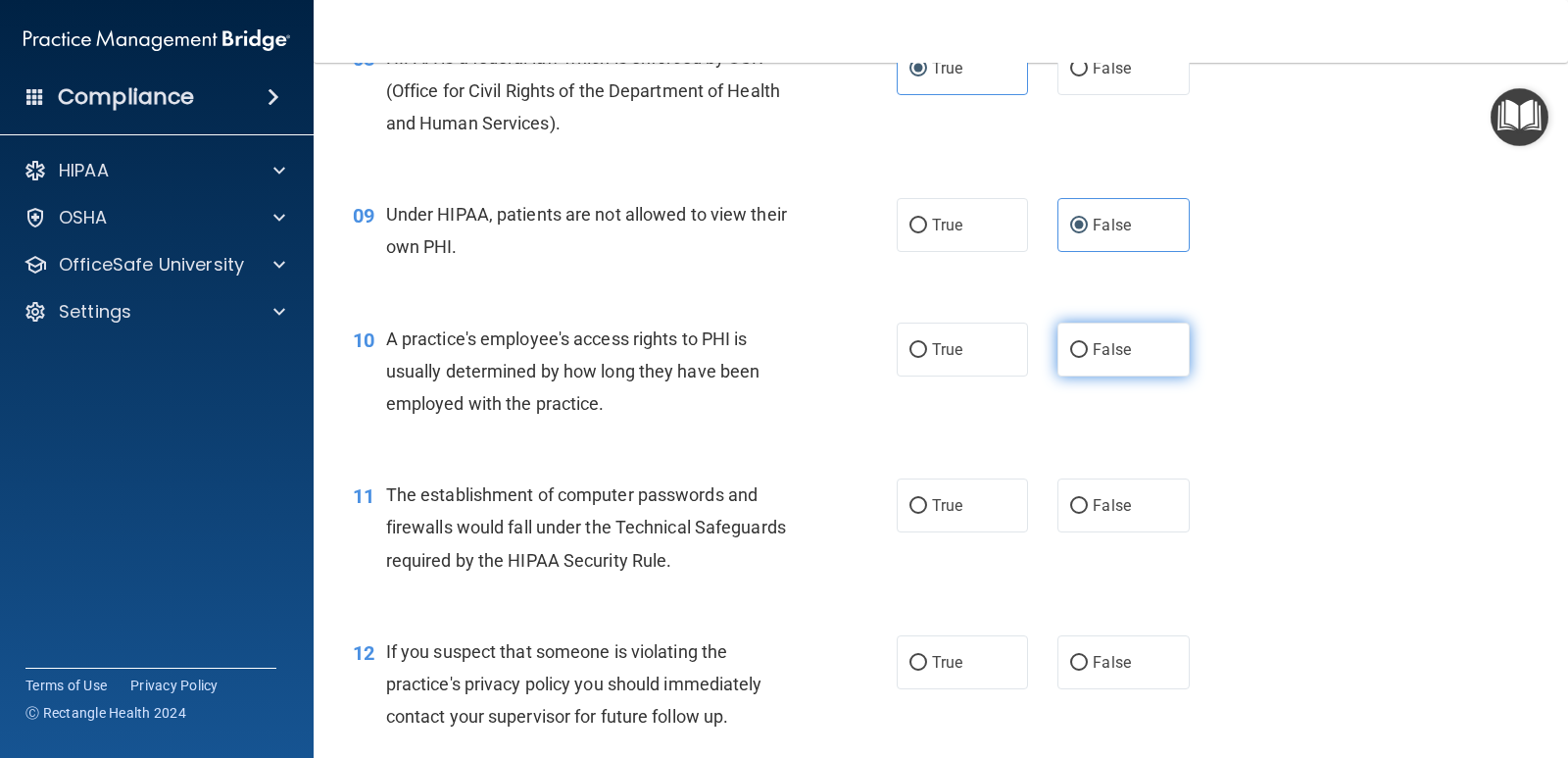click on "False" at bounding box center (1123, 349) 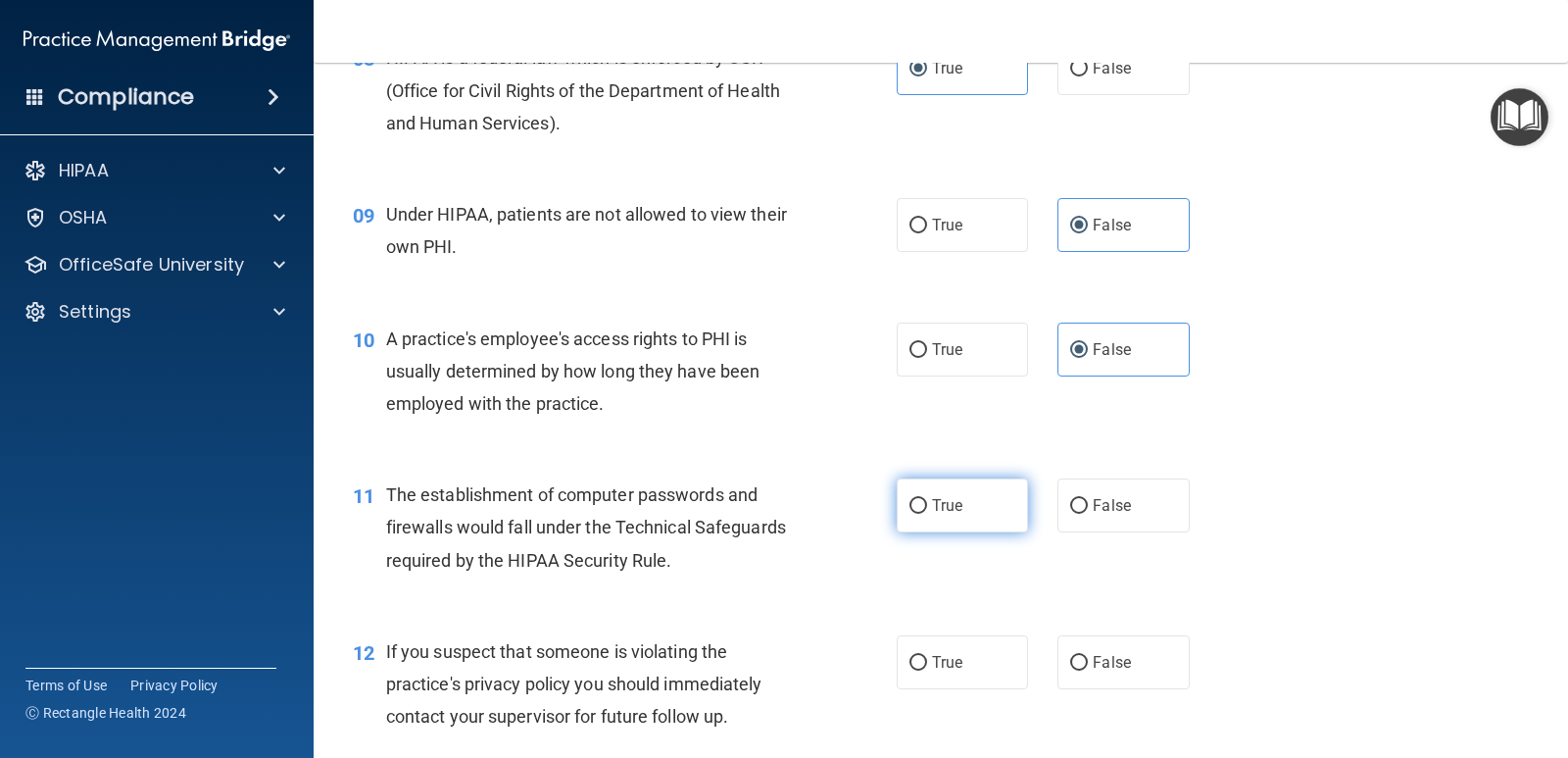click on "True" at bounding box center (962, 505) 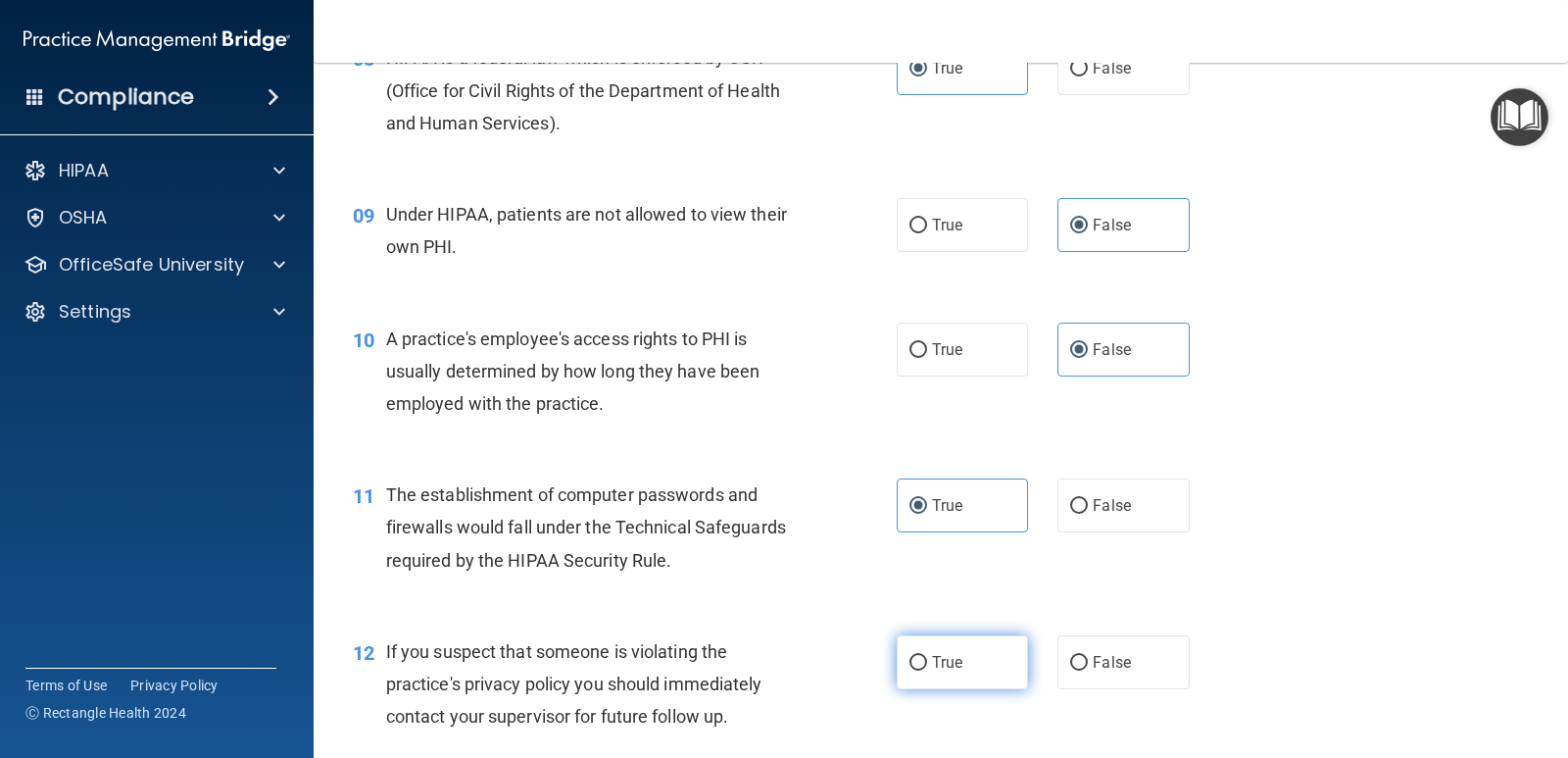 click on "True" at bounding box center [962, 662] 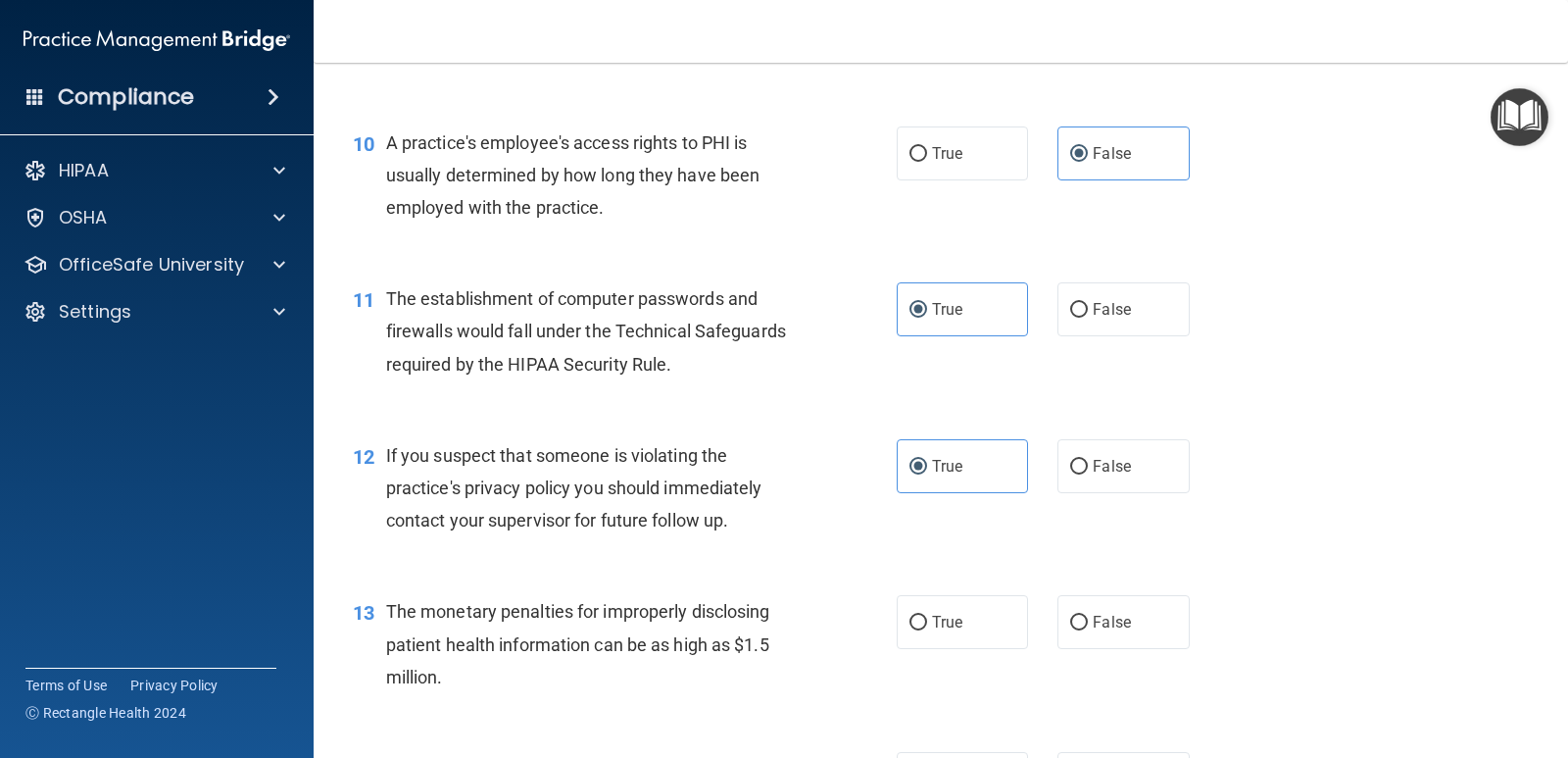 scroll, scrollTop: 1569, scrollLeft: 0, axis: vertical 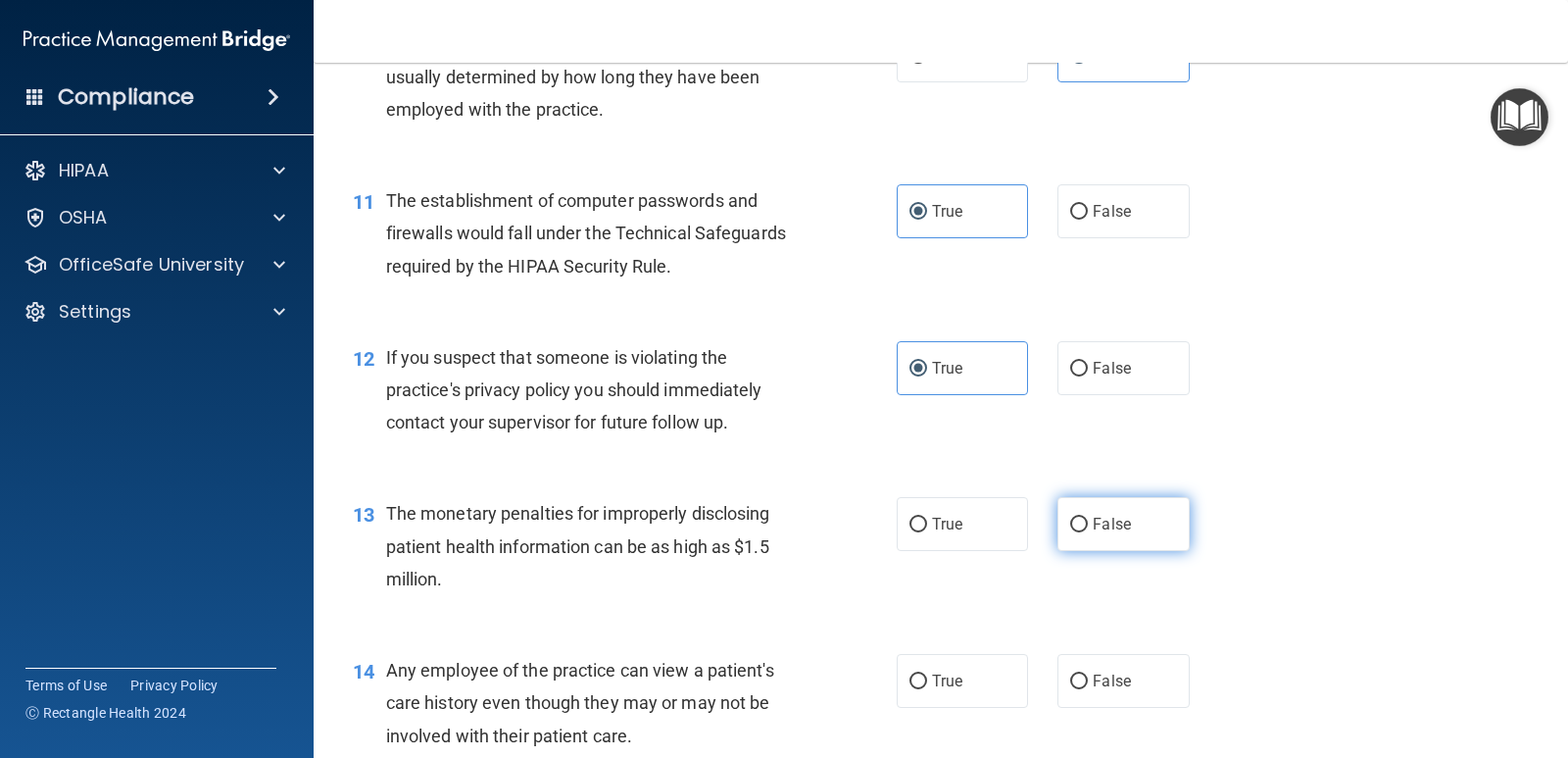 click on "False" at bounding box center (1123, 524) 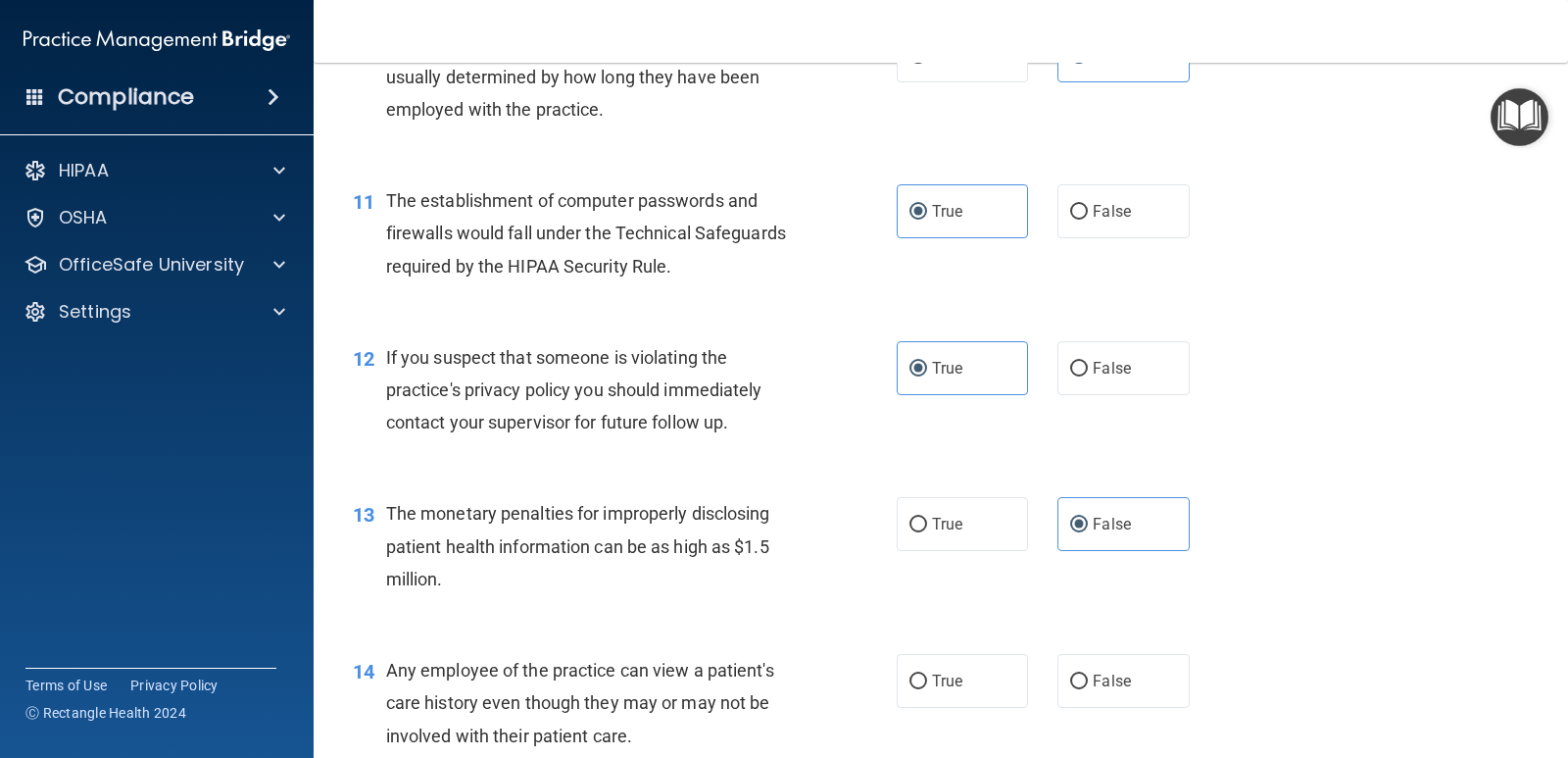 scroll, scrollTop: 1667, scrollLeft: 0, axis: vertical 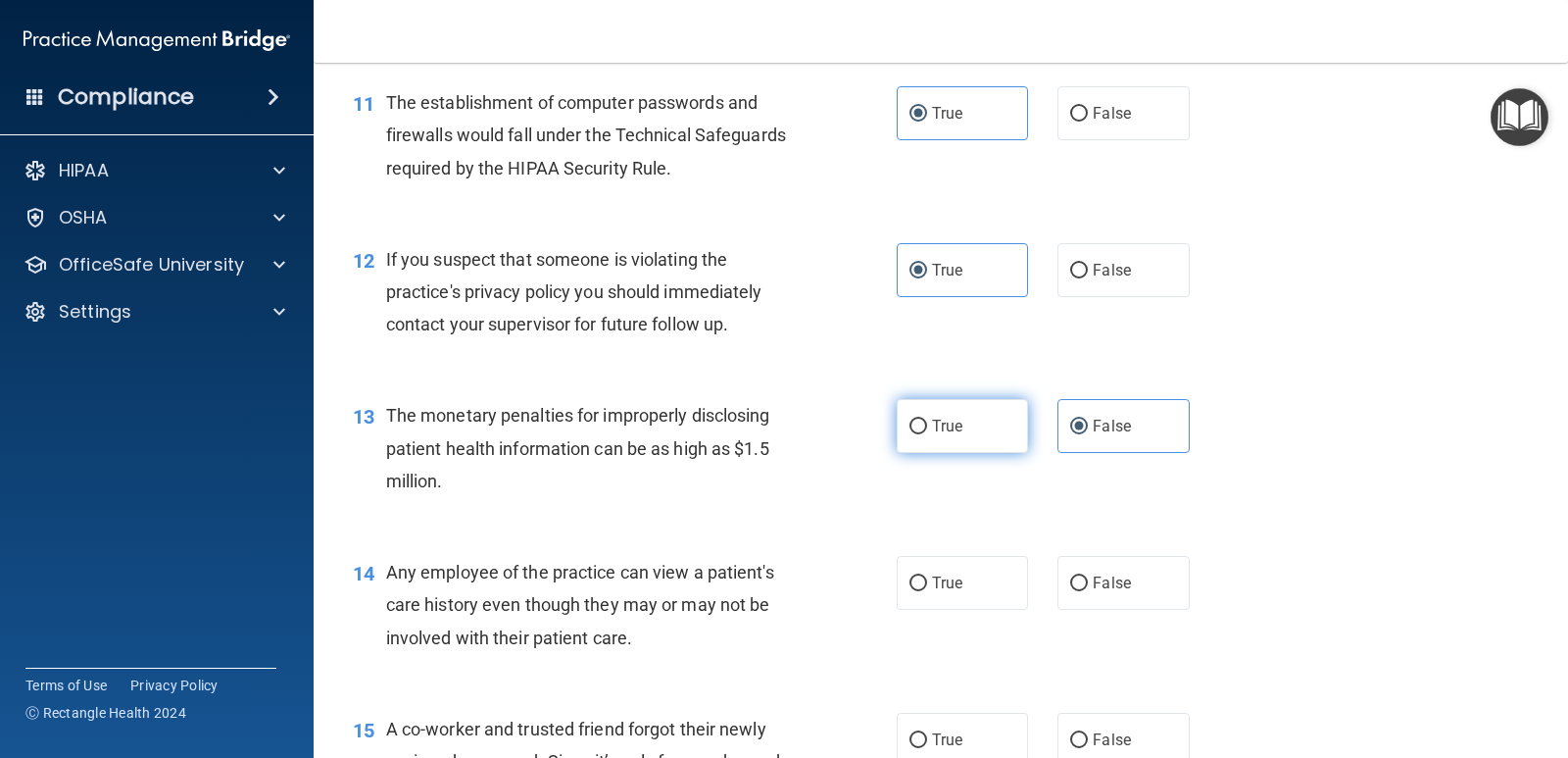 click on "True" at bounding box center [947, 426] 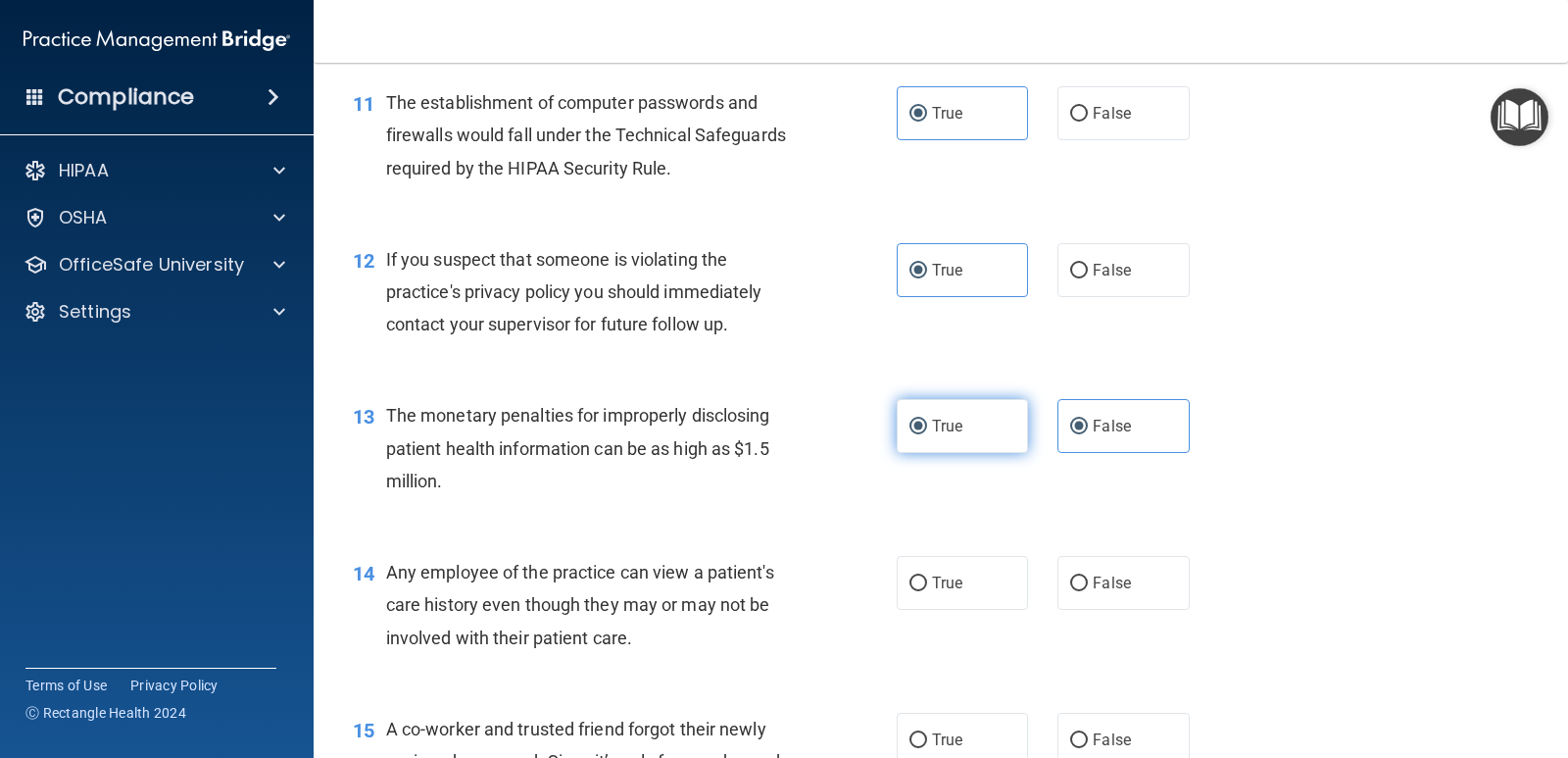 radio on "false" 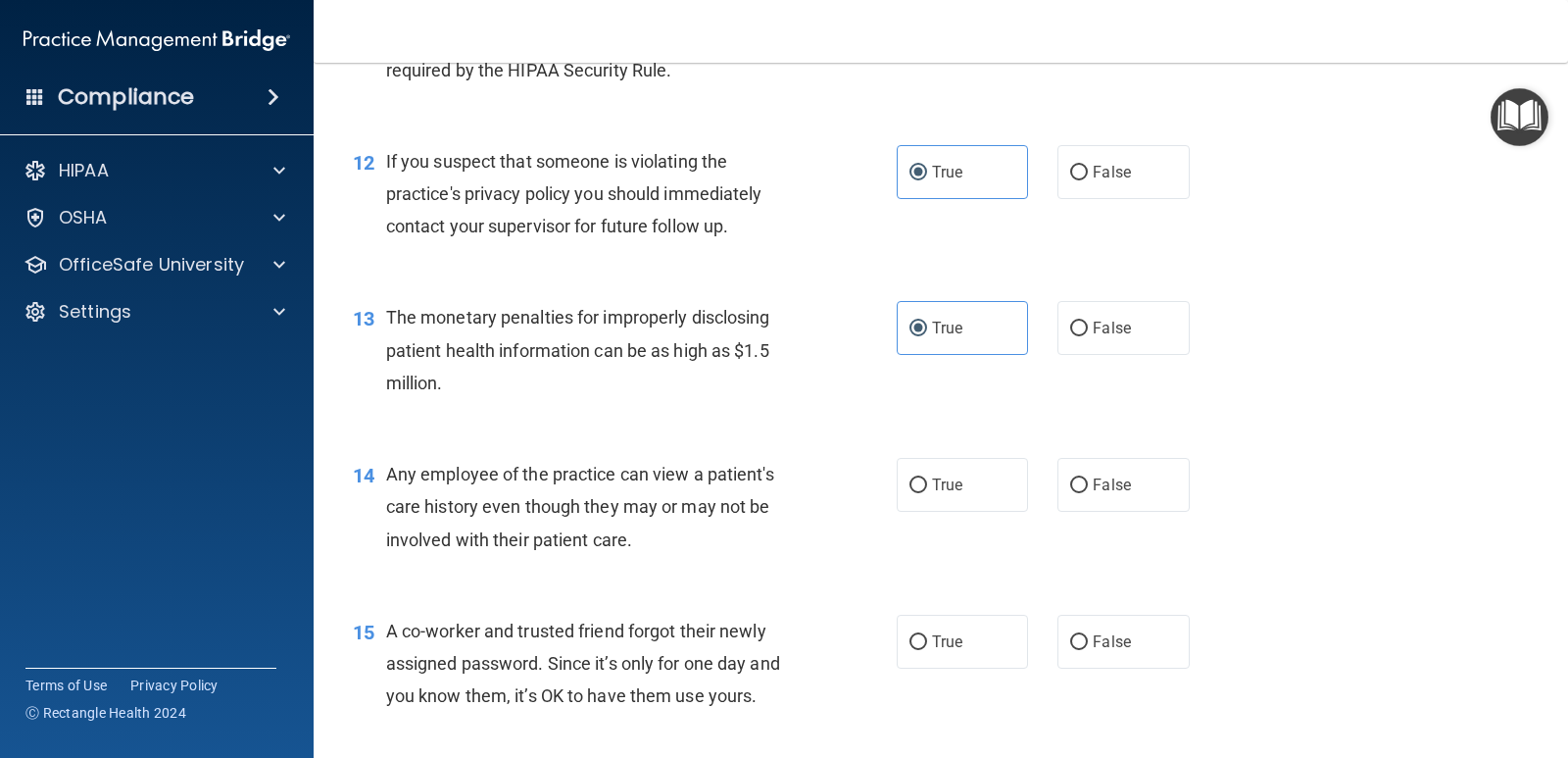 scroll, scrollTop: 1863, scrollLeft: 0, axis: vertical 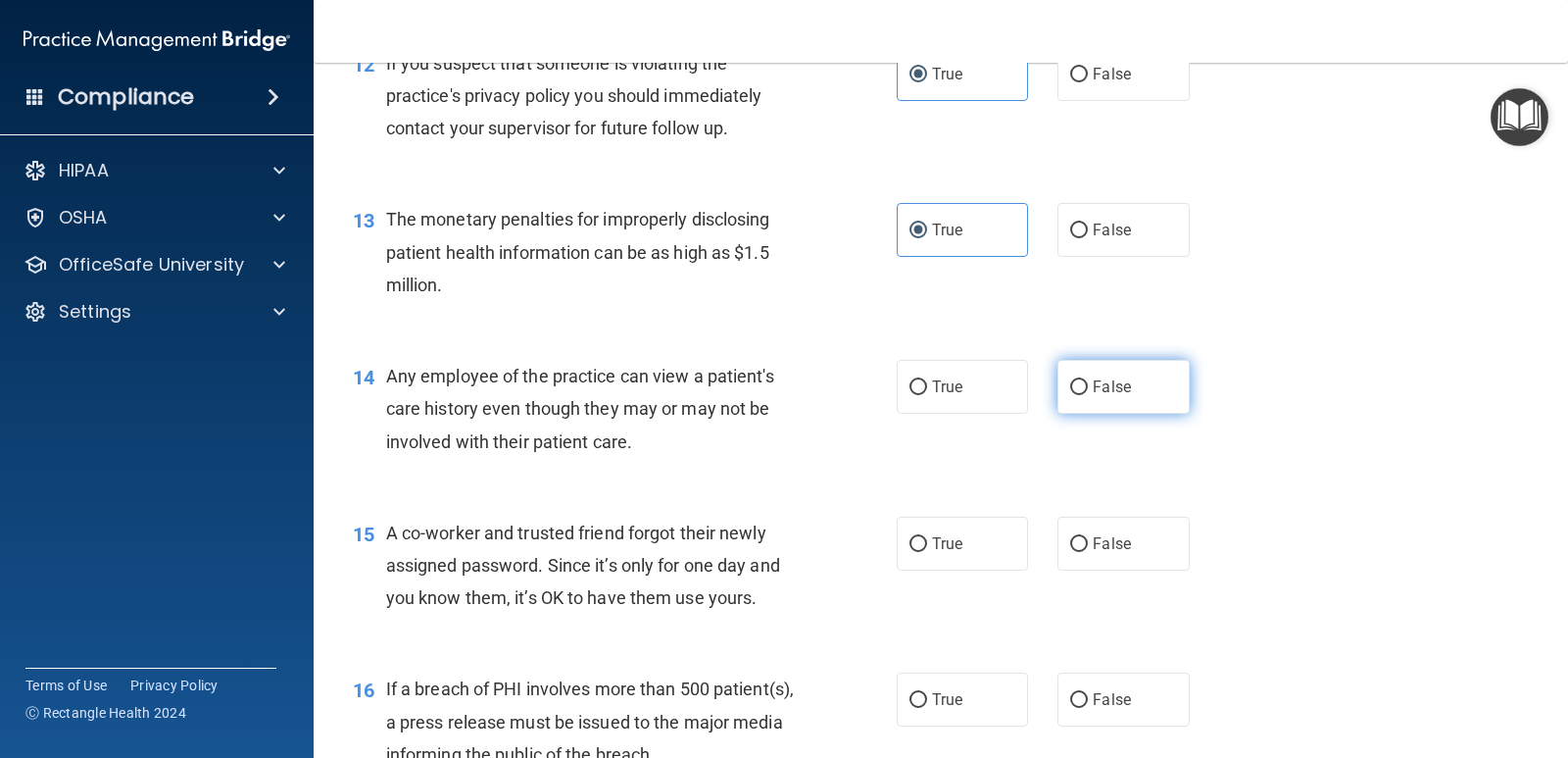 click on "False" at bounding box center [1123, 386] 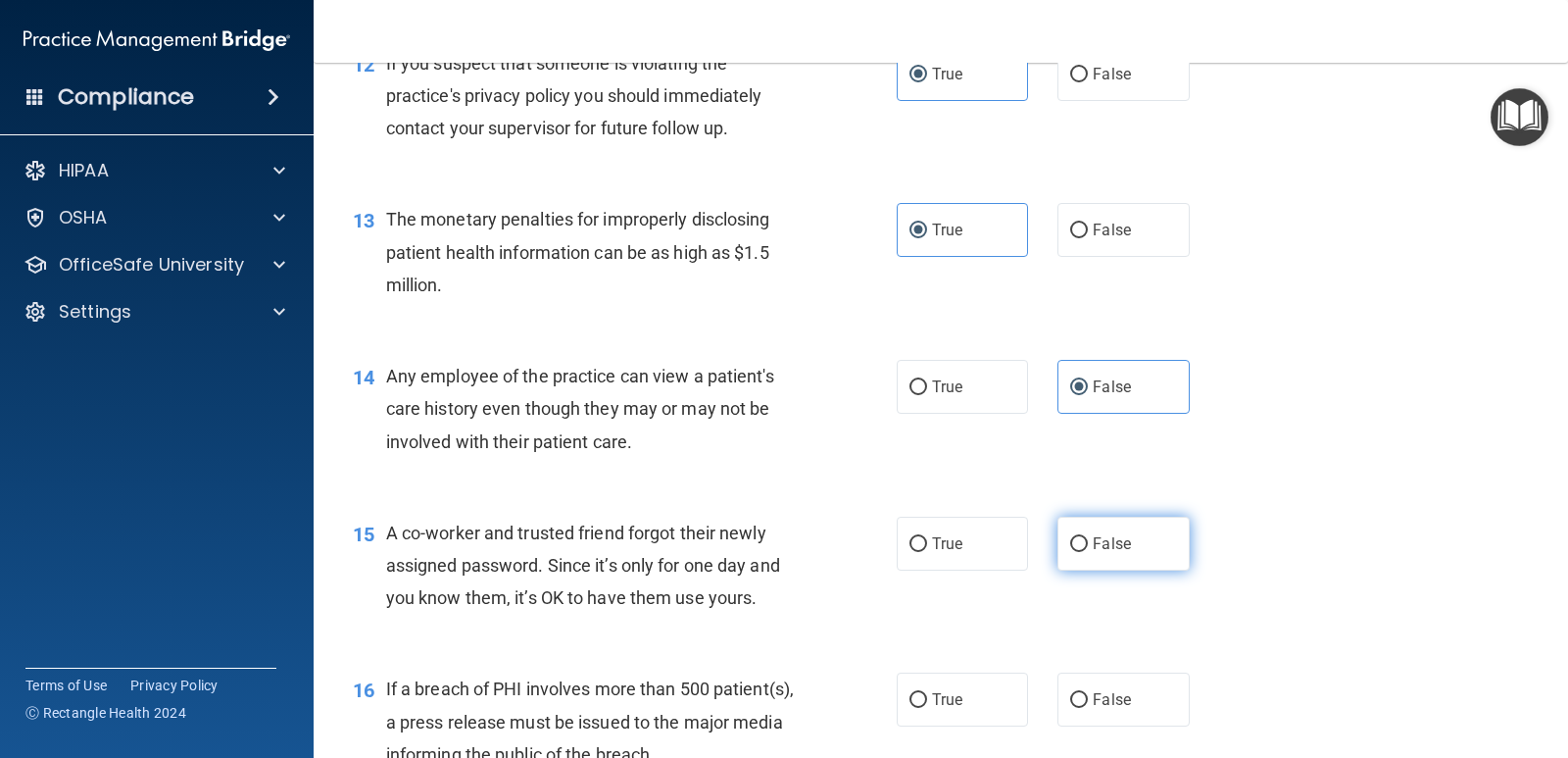 click on "False" at bounding box center (1111, 543) 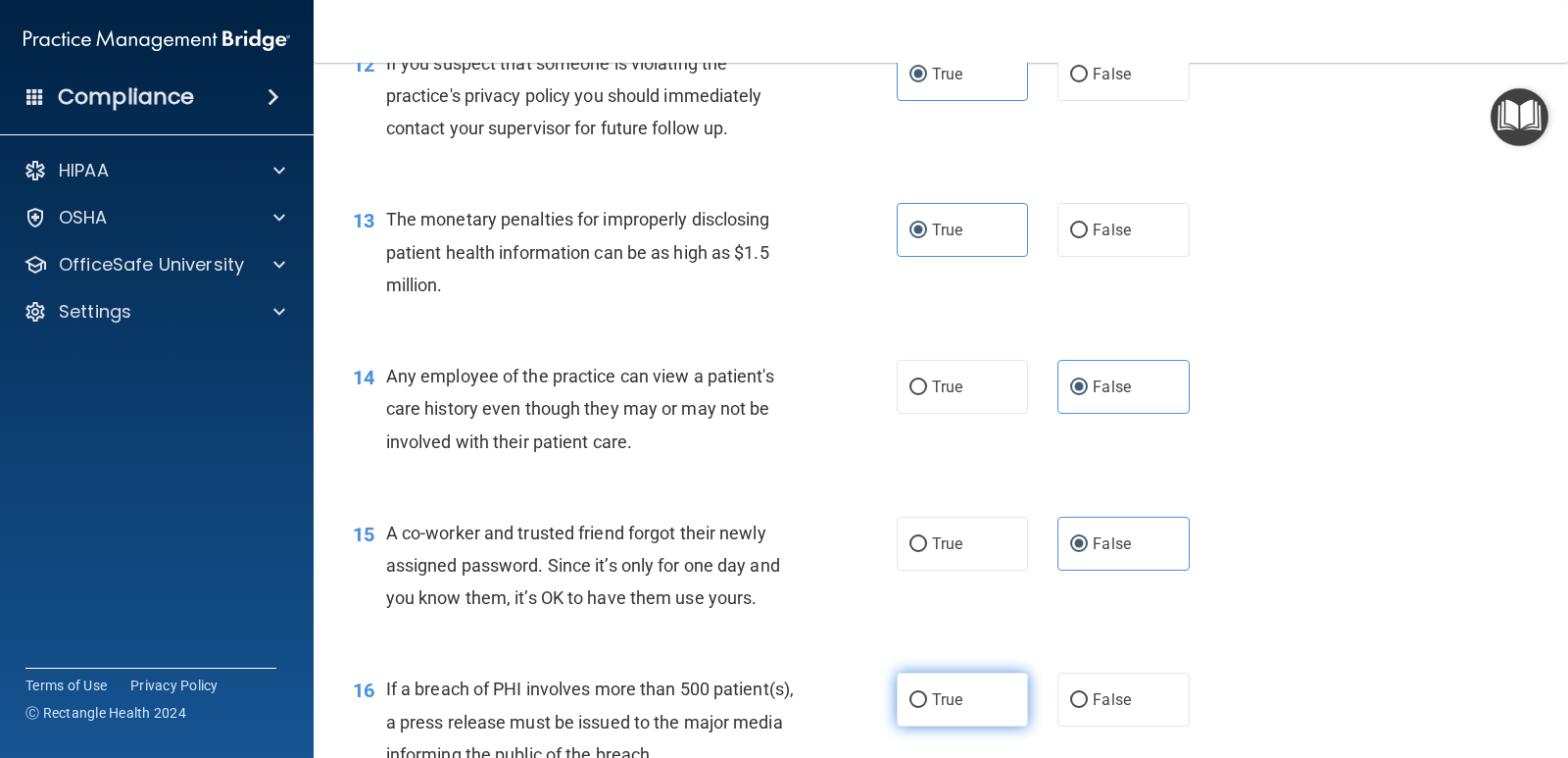 click on "True" at bounding box center [962, 699] 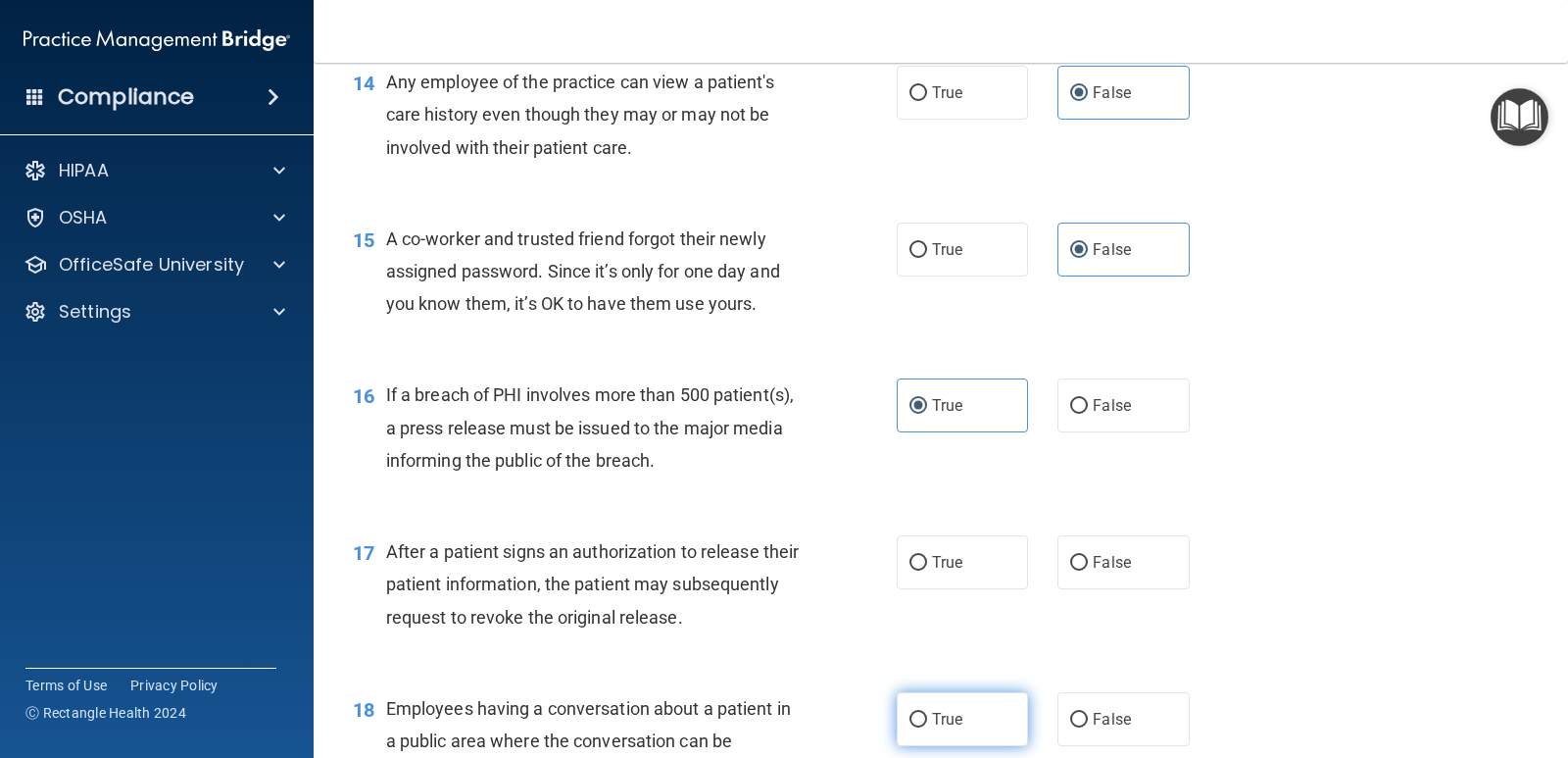 scroll, scrollTop: 2353, scrollLeft: 0, axis: vertical 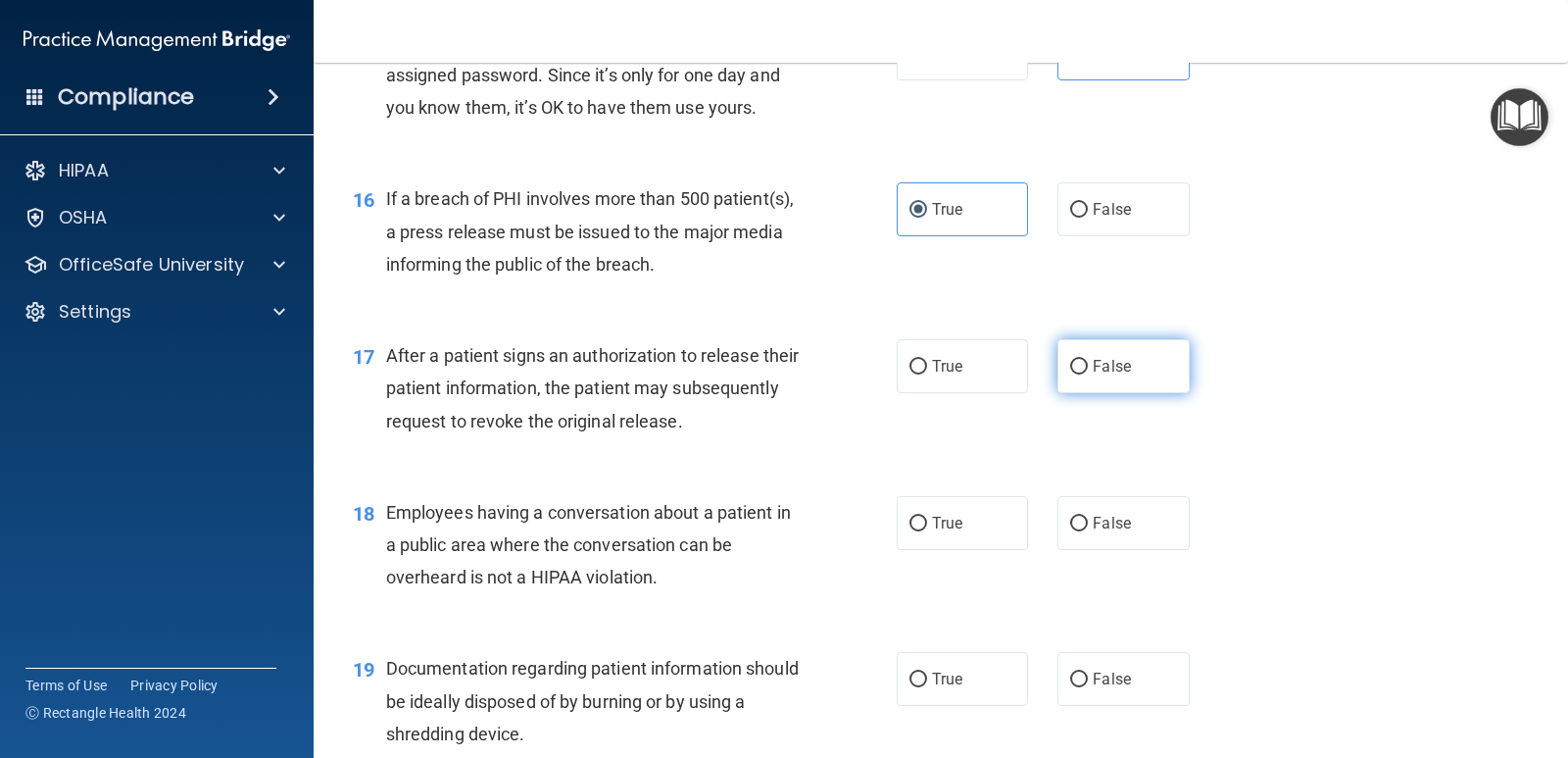 click on "False" at bounding box center (1123, 366) 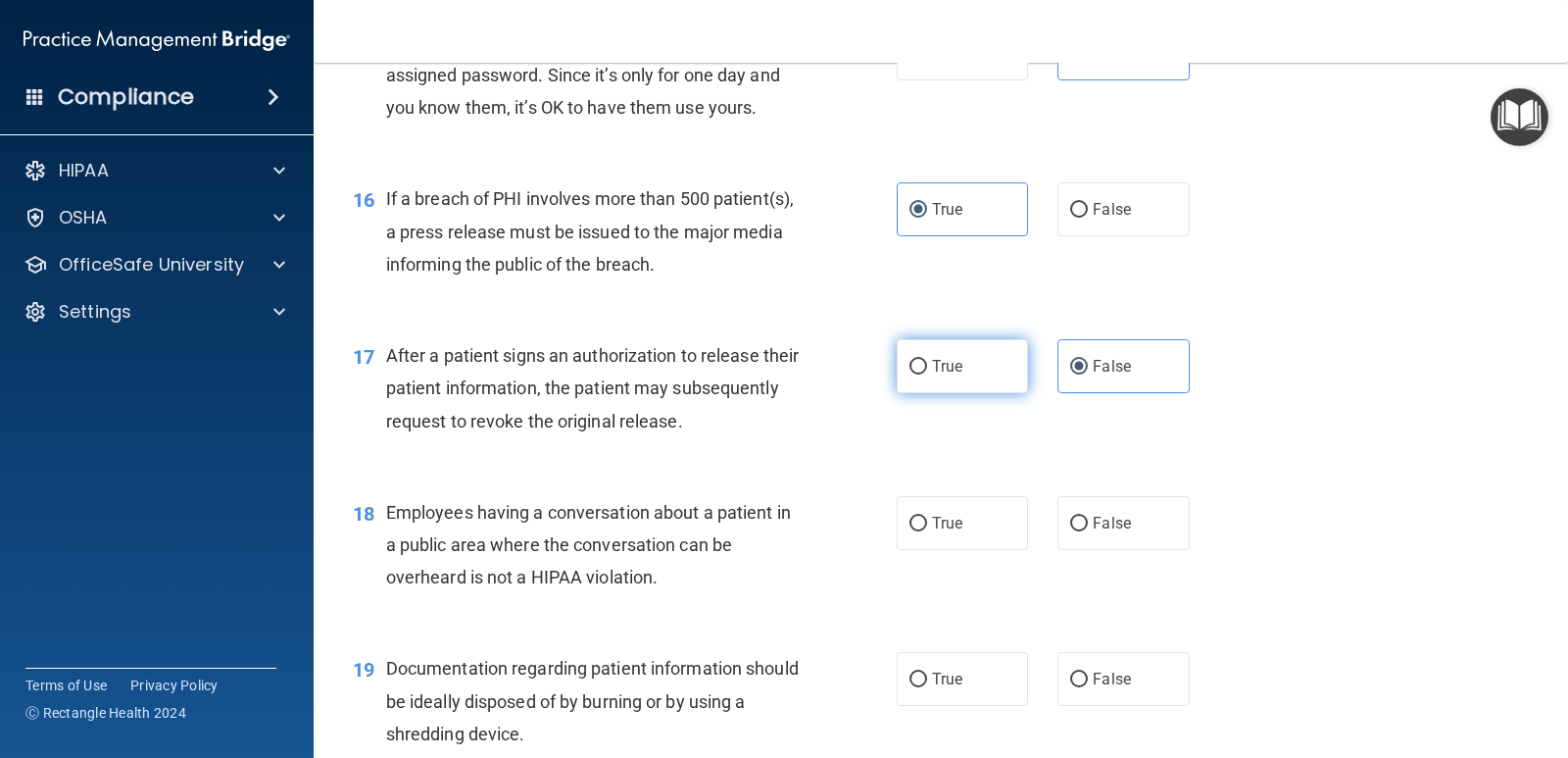 click on "True" at bounding box center [962, 366] 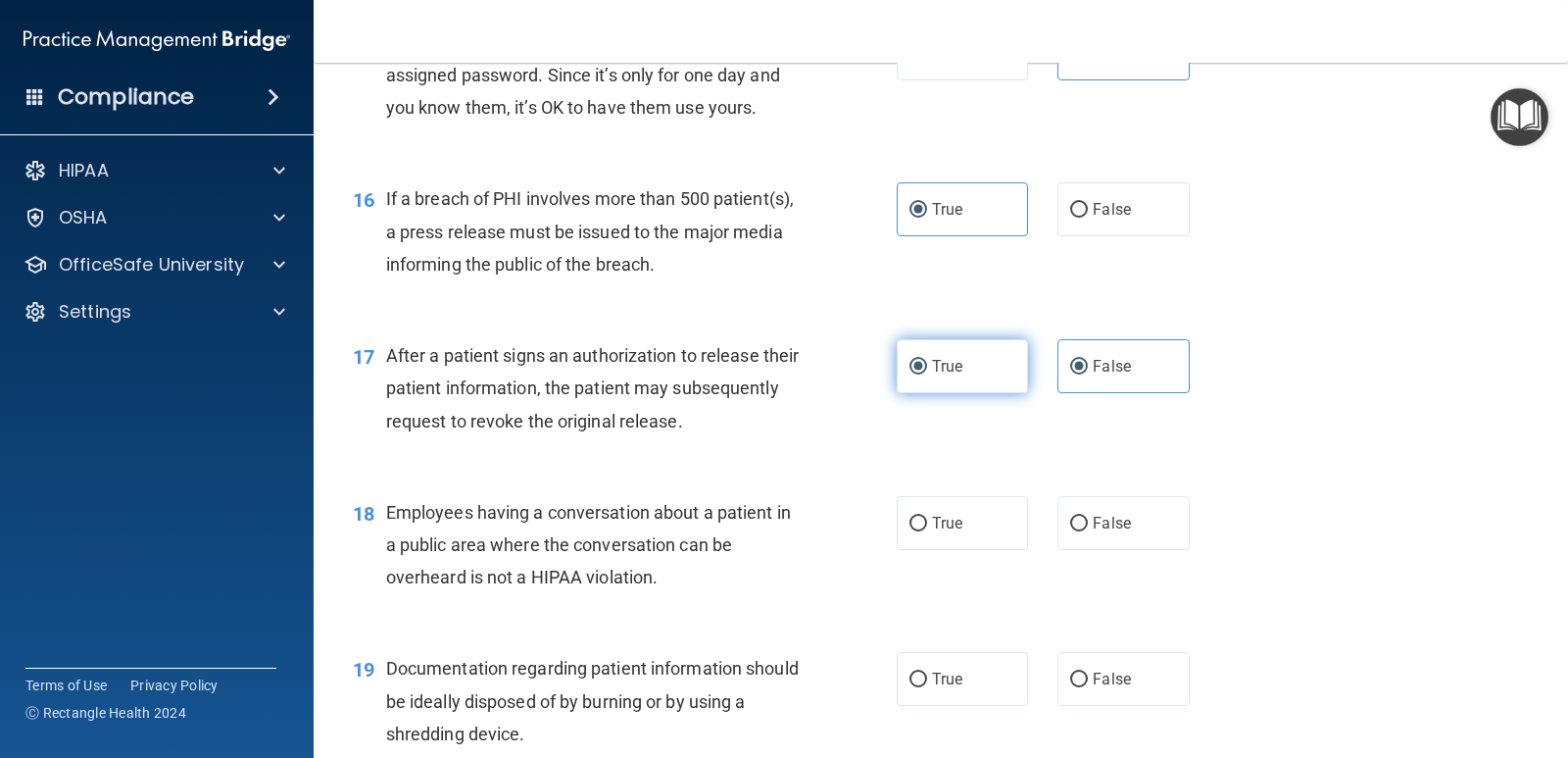 radio on "false" 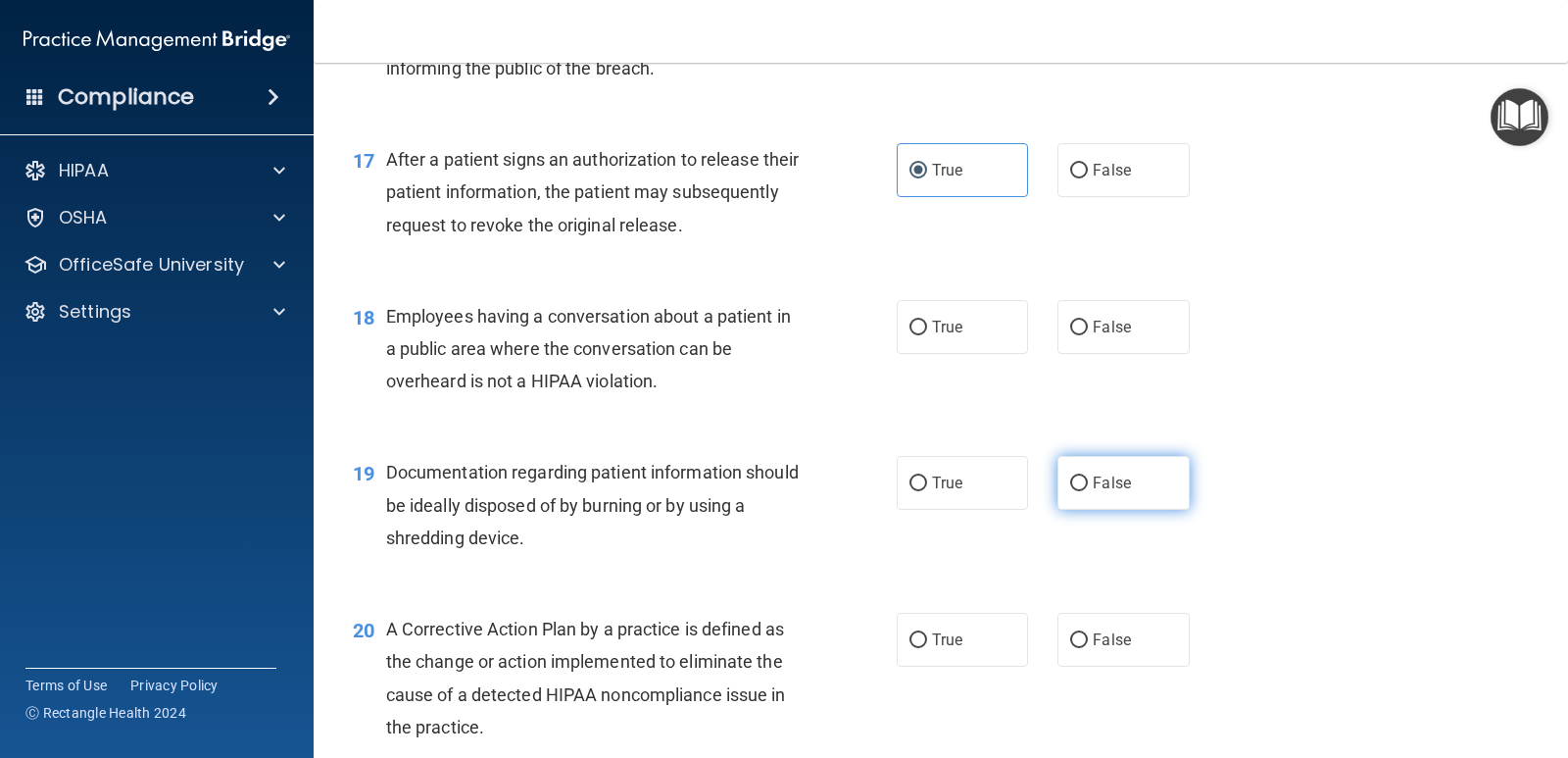 scroll, scrollTop: 2648, scrollLeft: 0, axis: vertical 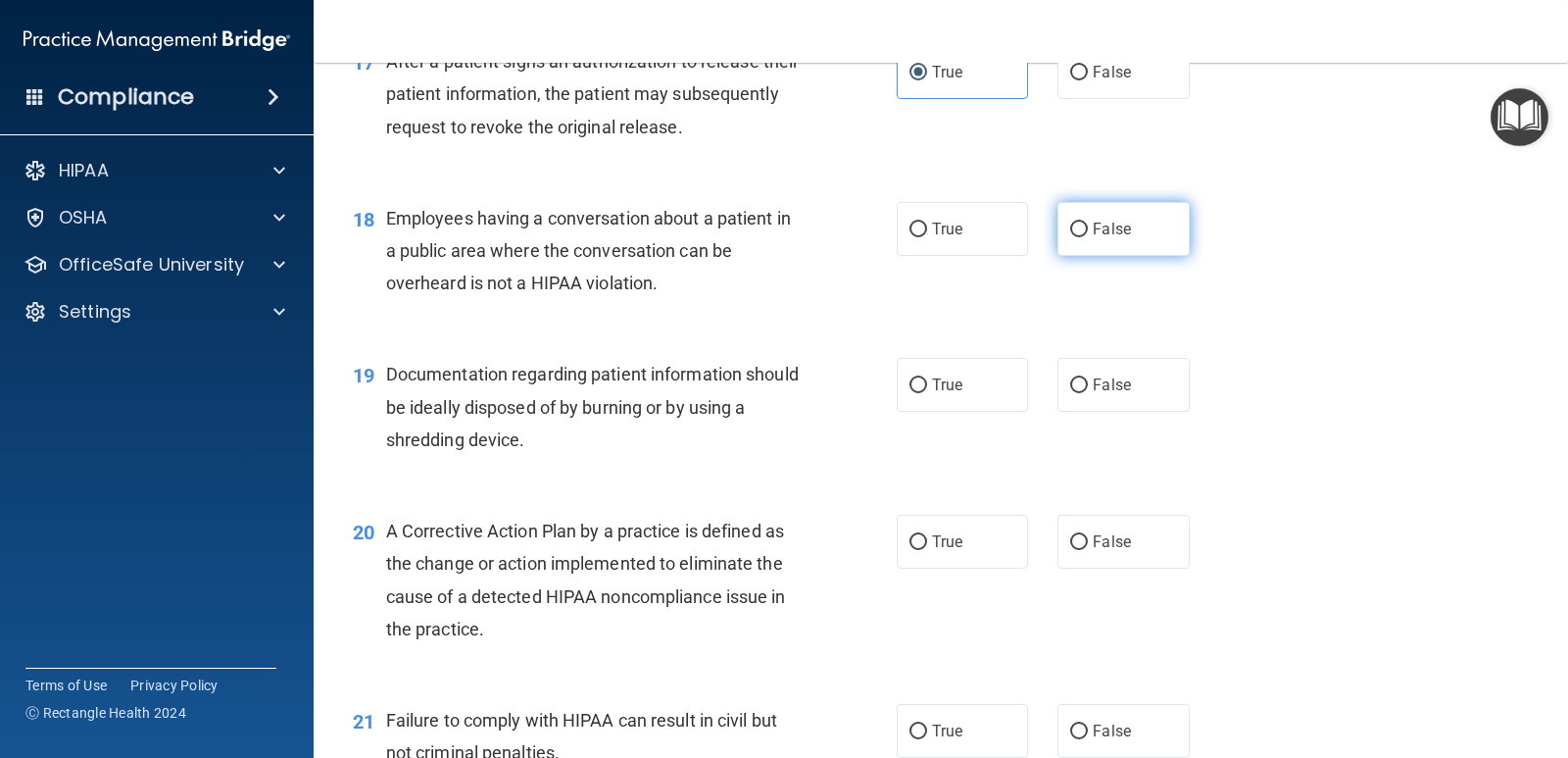 click on "False" at bounding box center (1123, 228) 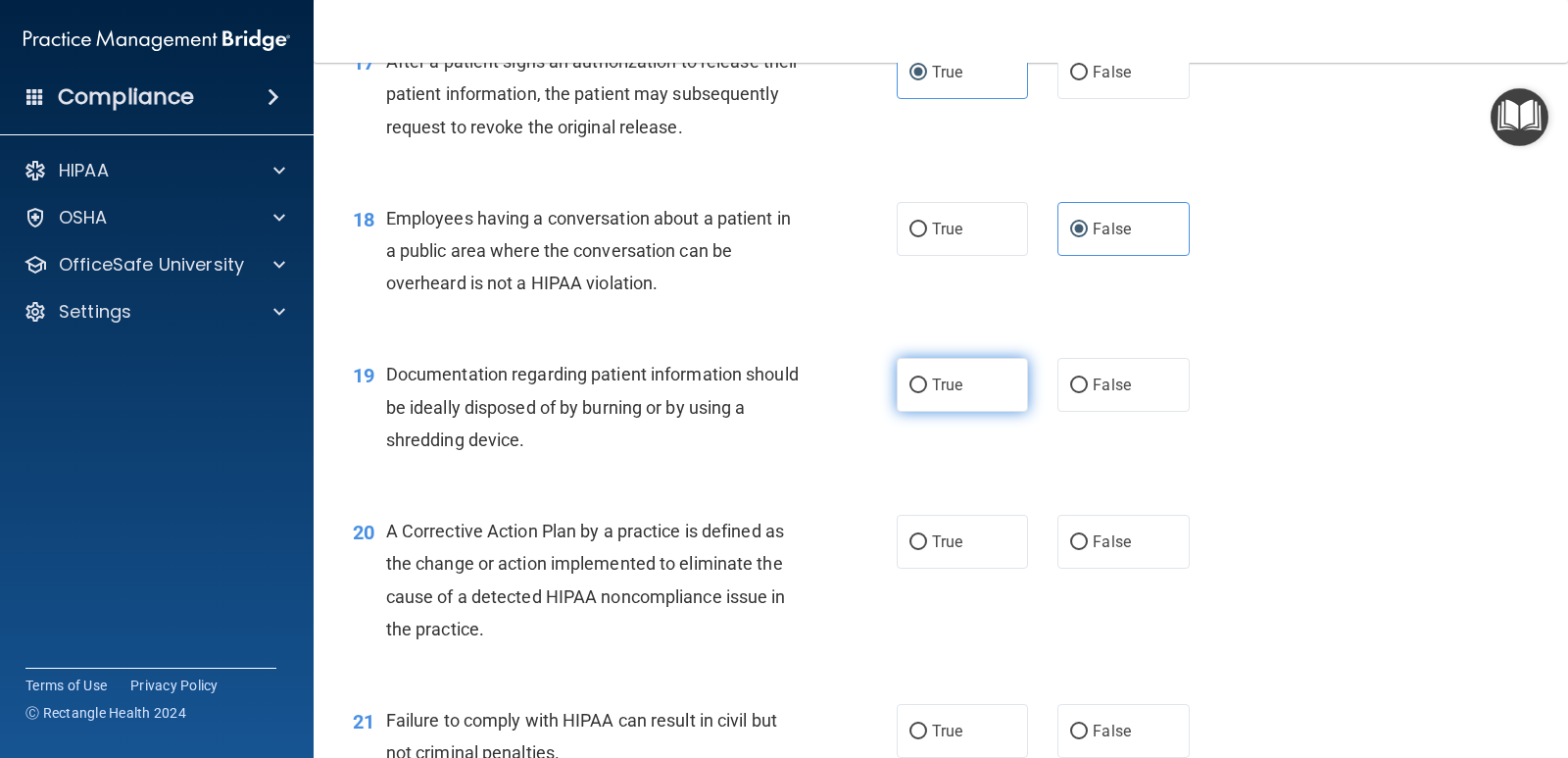 click on "True" at bounding box center [962, 384] 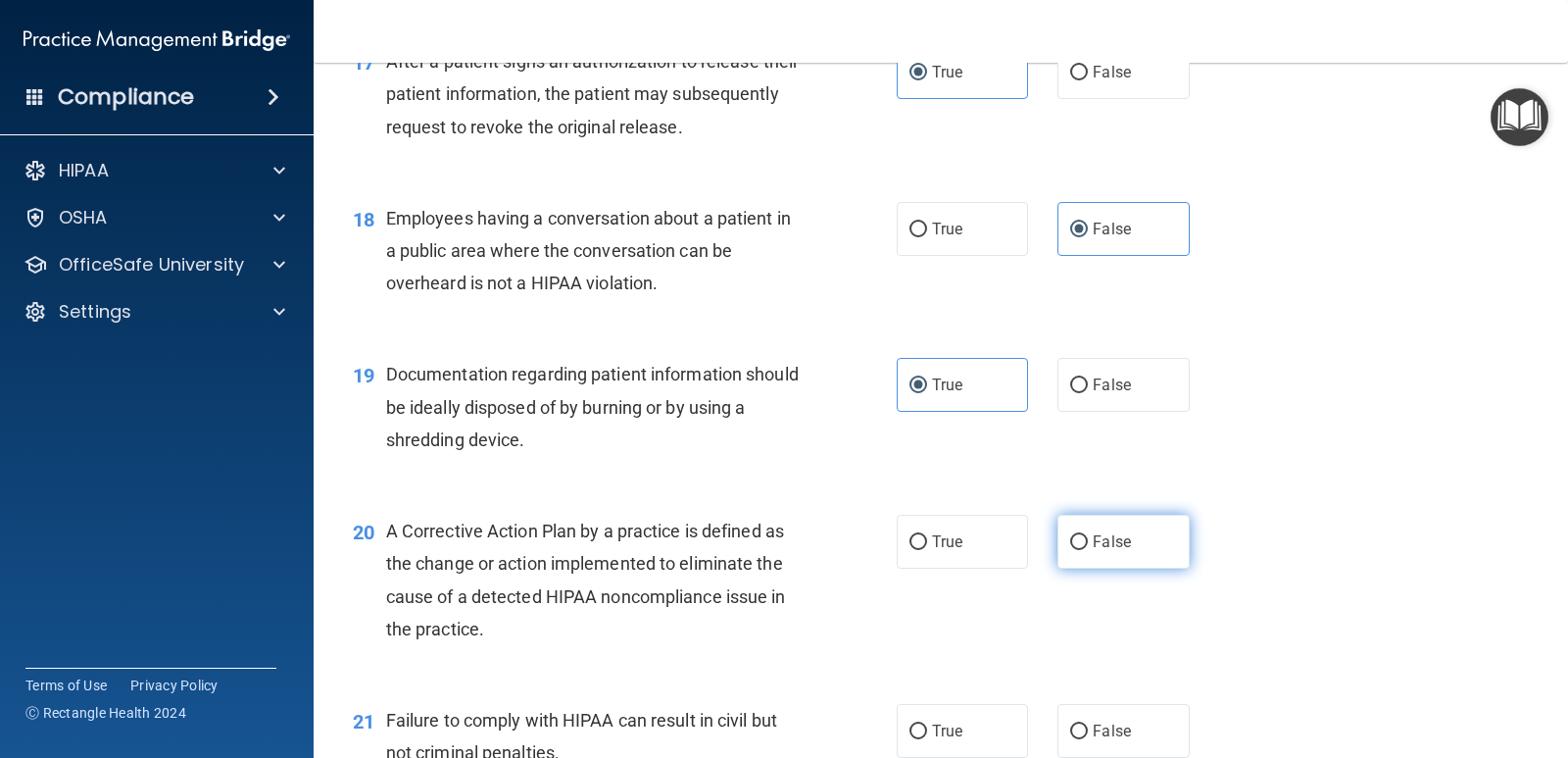 click on "False" at bounding box center [1123, 541] 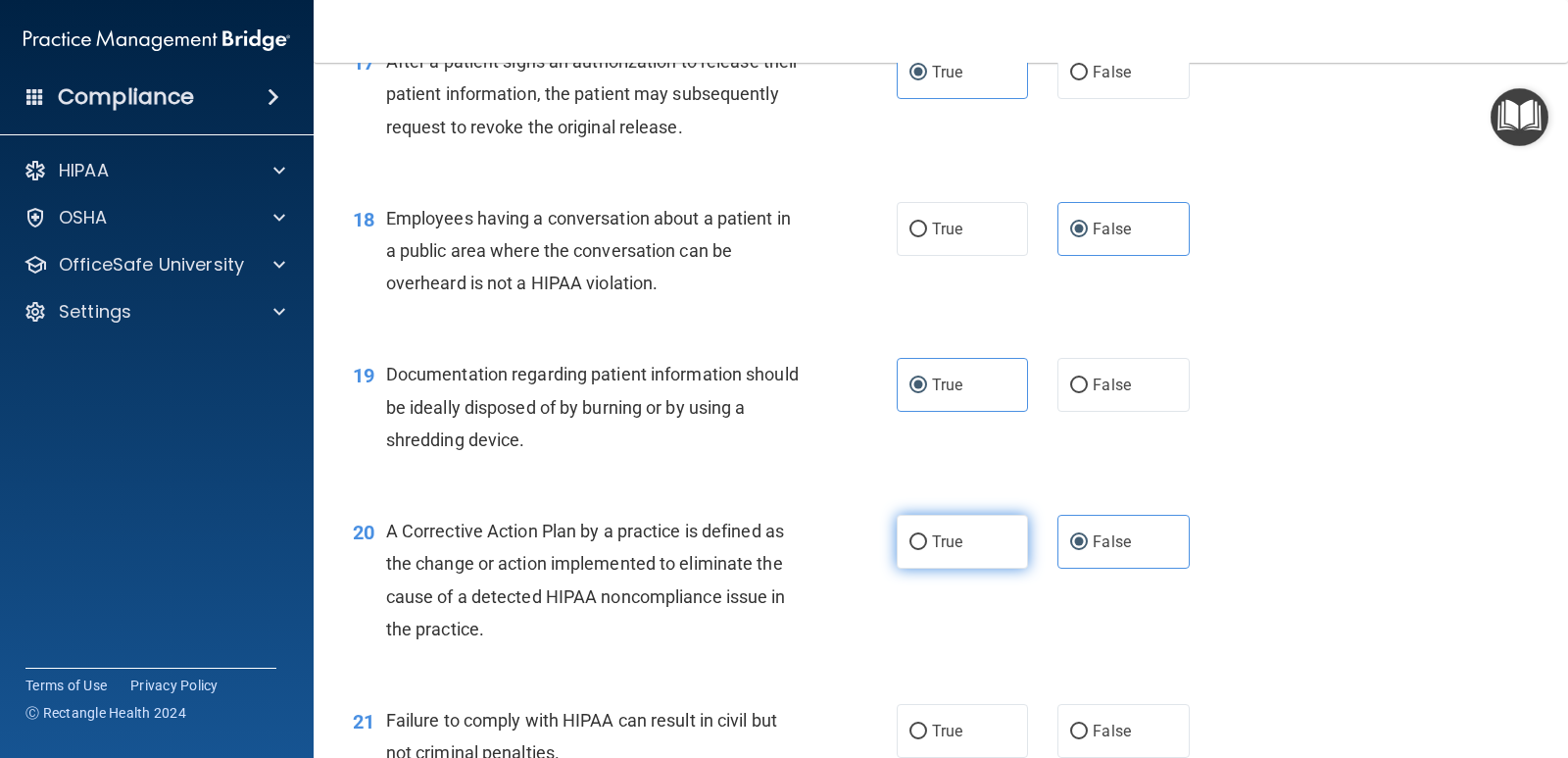 click on "True" at bounding box center (962, 541) 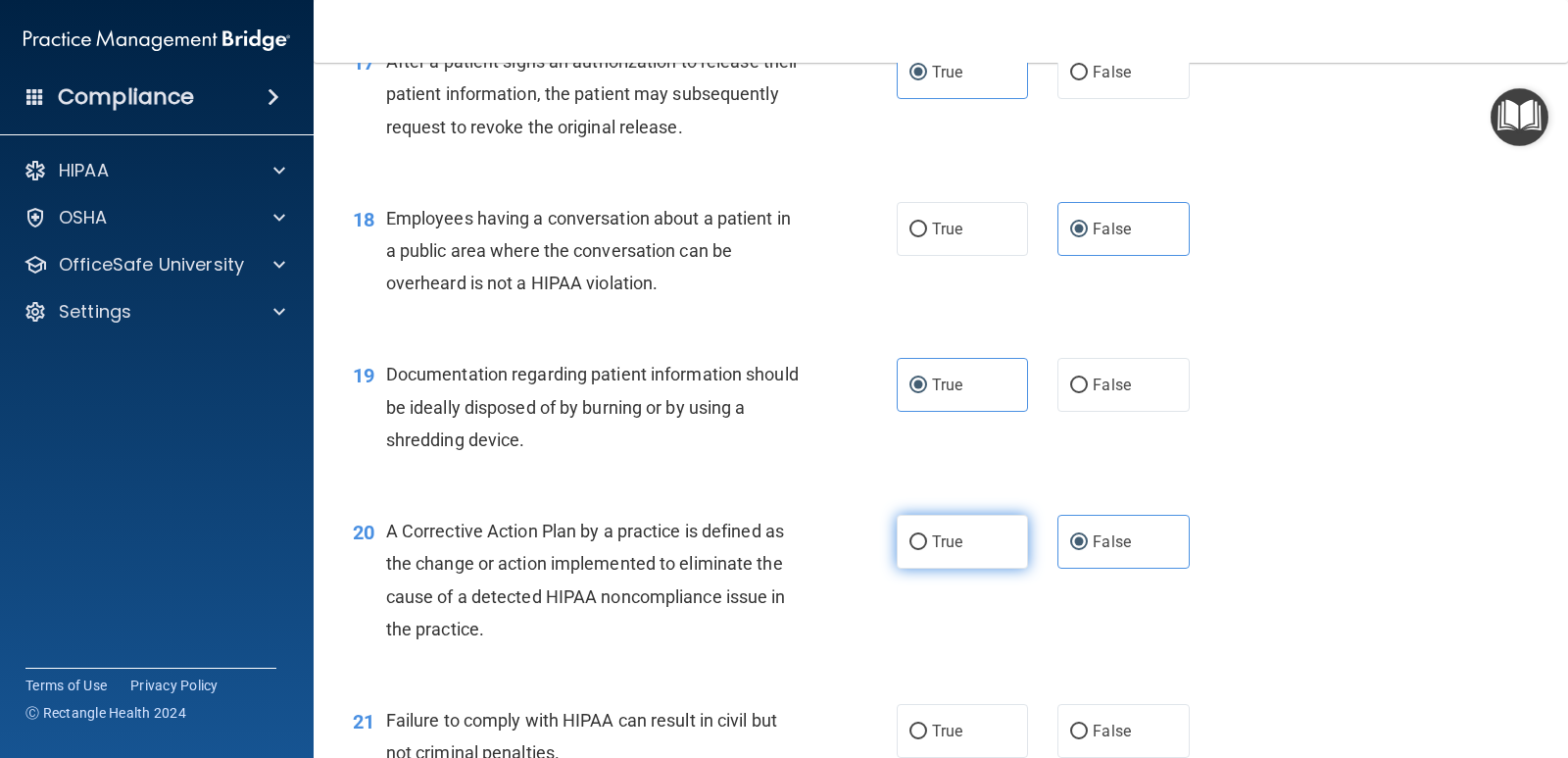radio on "true" 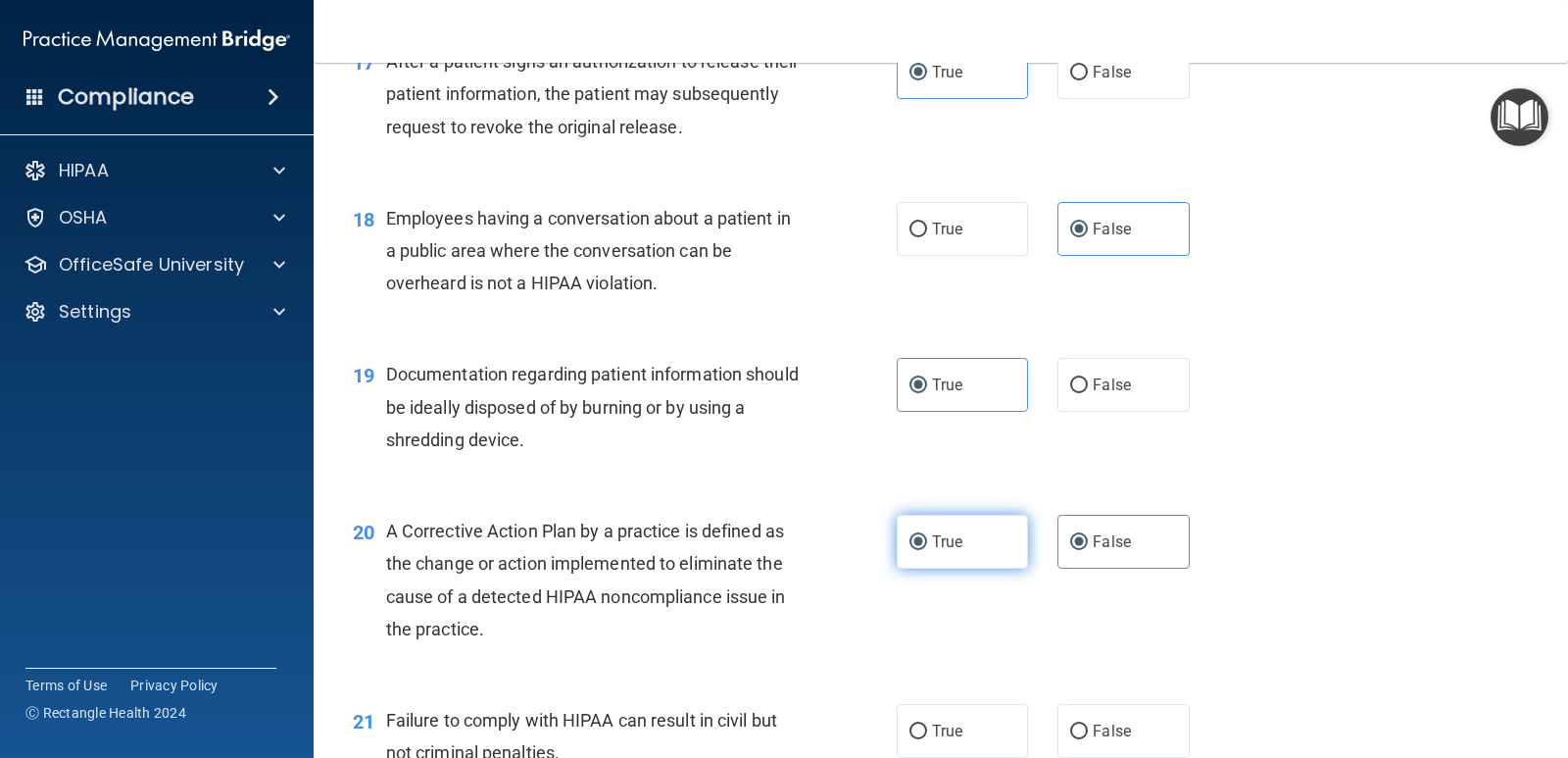 radio on "false" 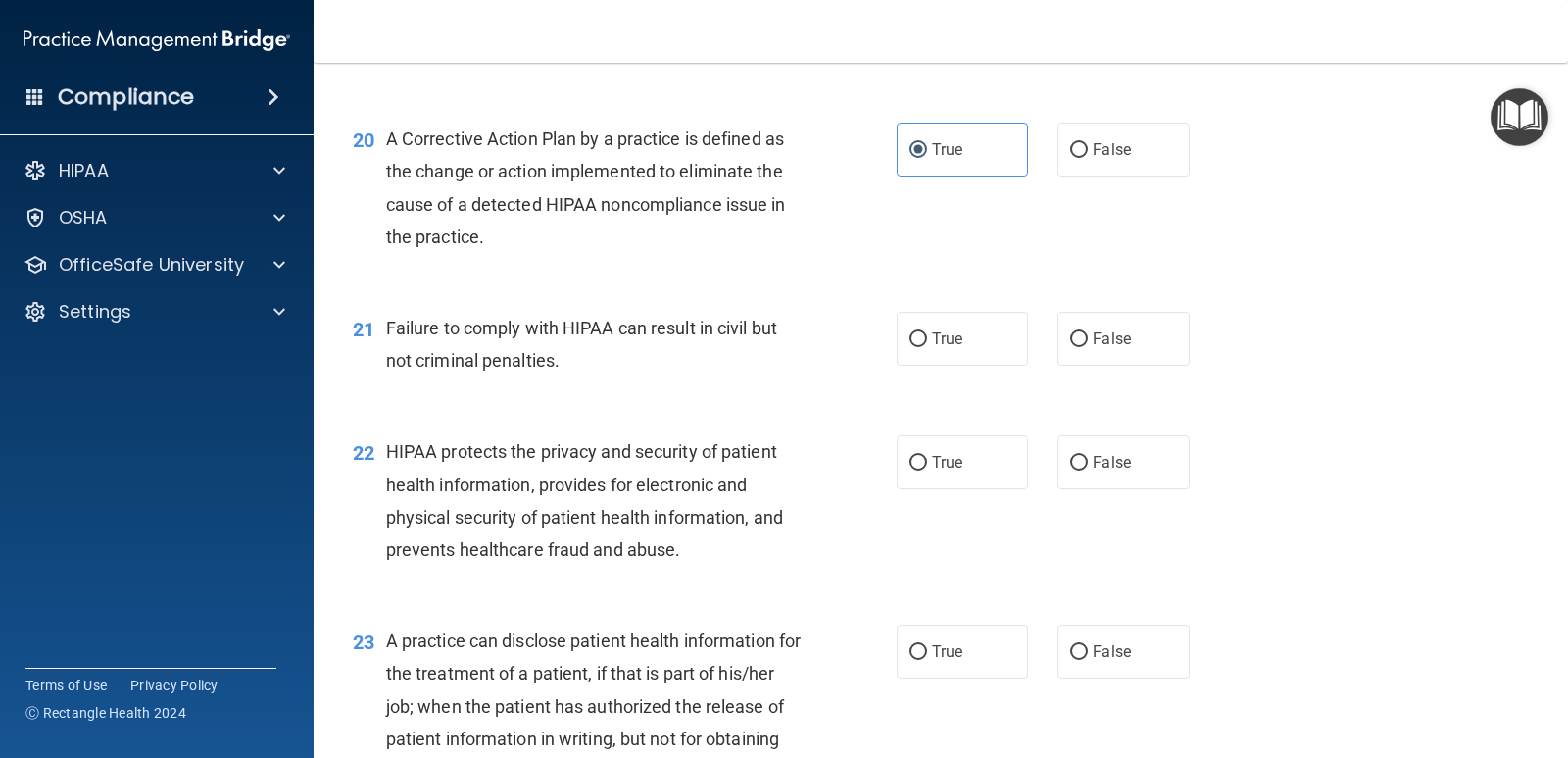 scroll, scrollTop: 3138, scrollLeft: 0, axis: vertical 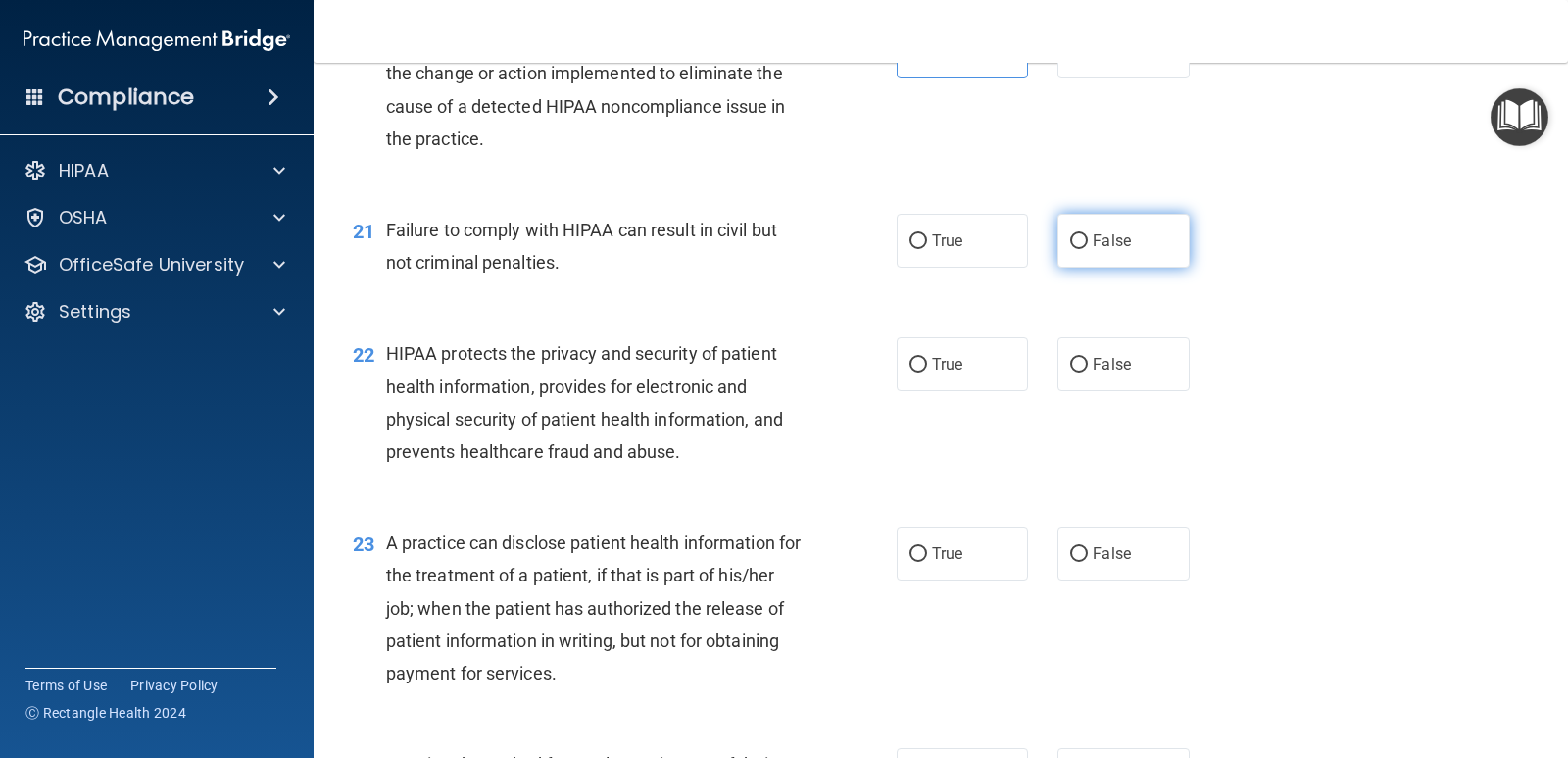 click on "False" at bounding box center (1123, 240) 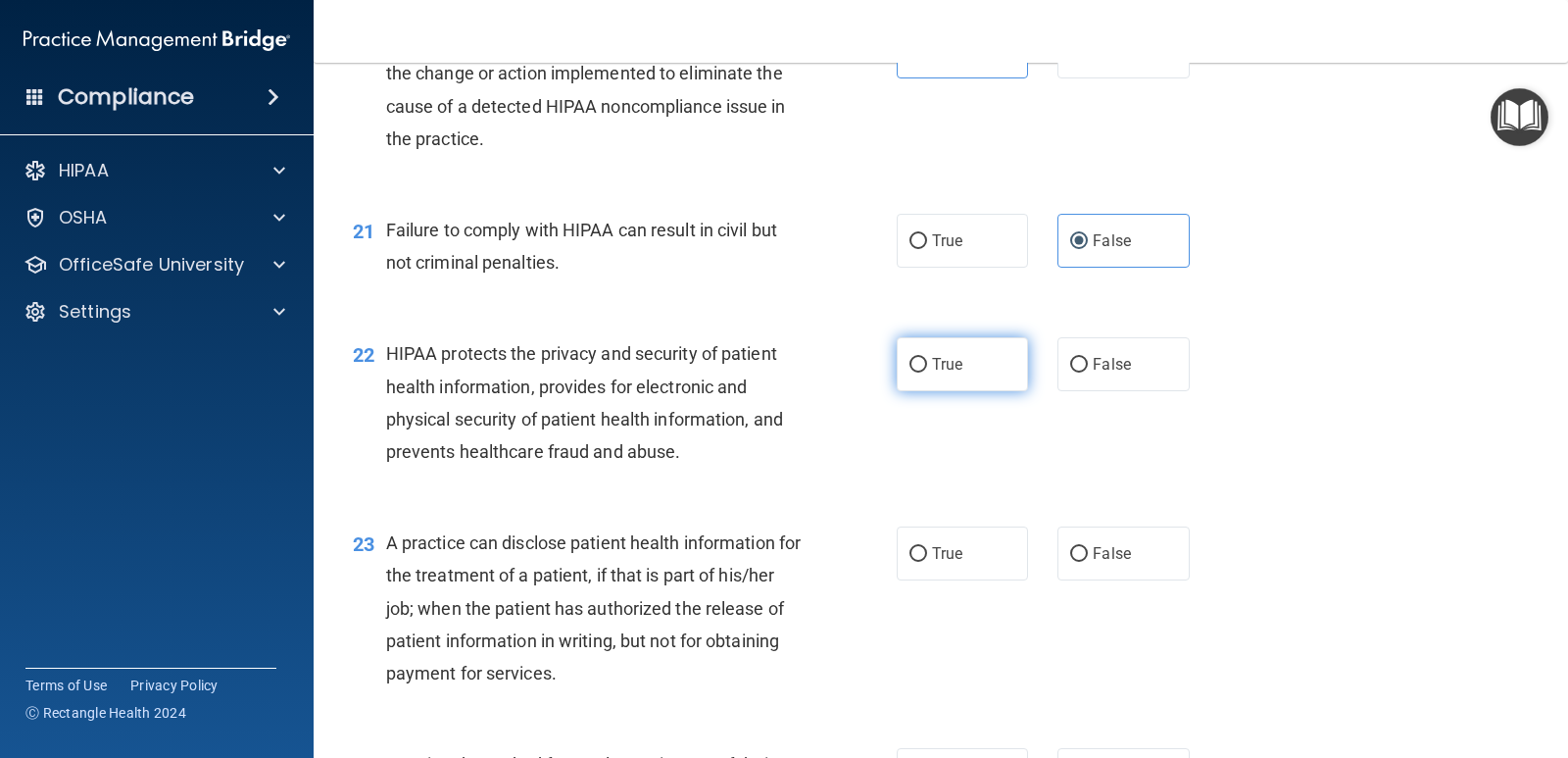 click on "True" at bounding box center (962, 364) 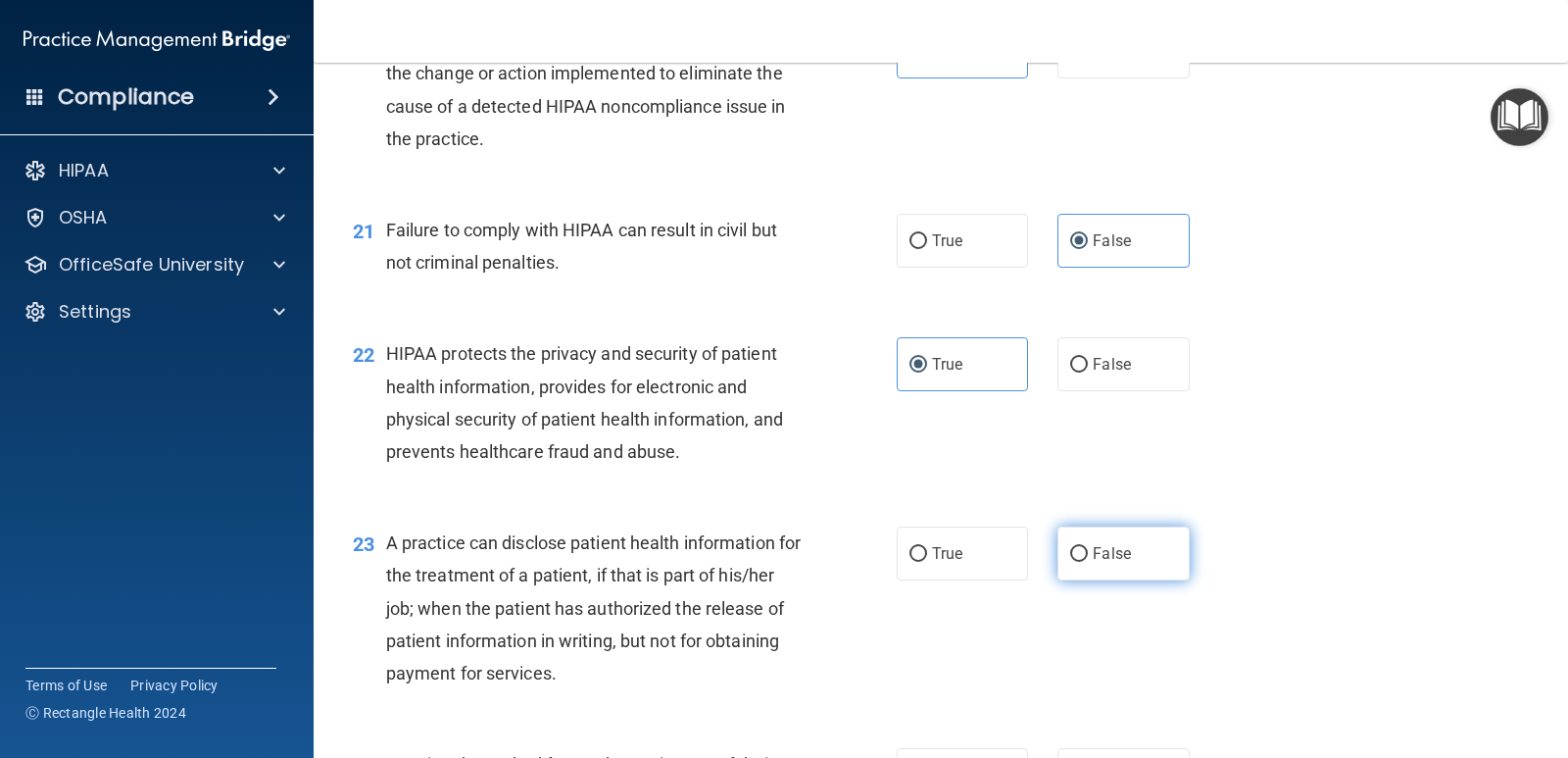 click on "False" at bounding box center [1111, 553] 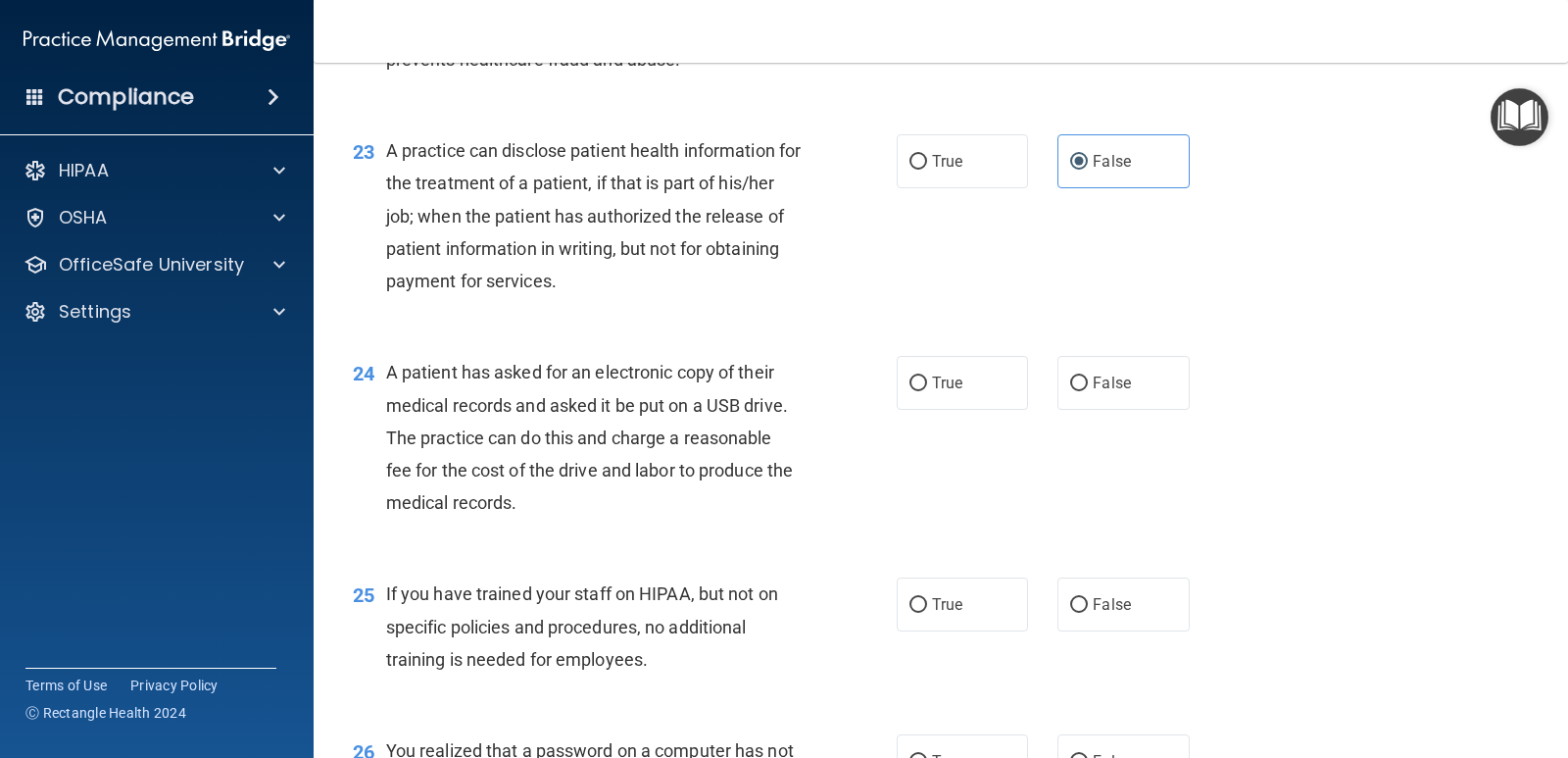 scroll, scrollTop: 3628, scrollLeft: 0, axis: vertical 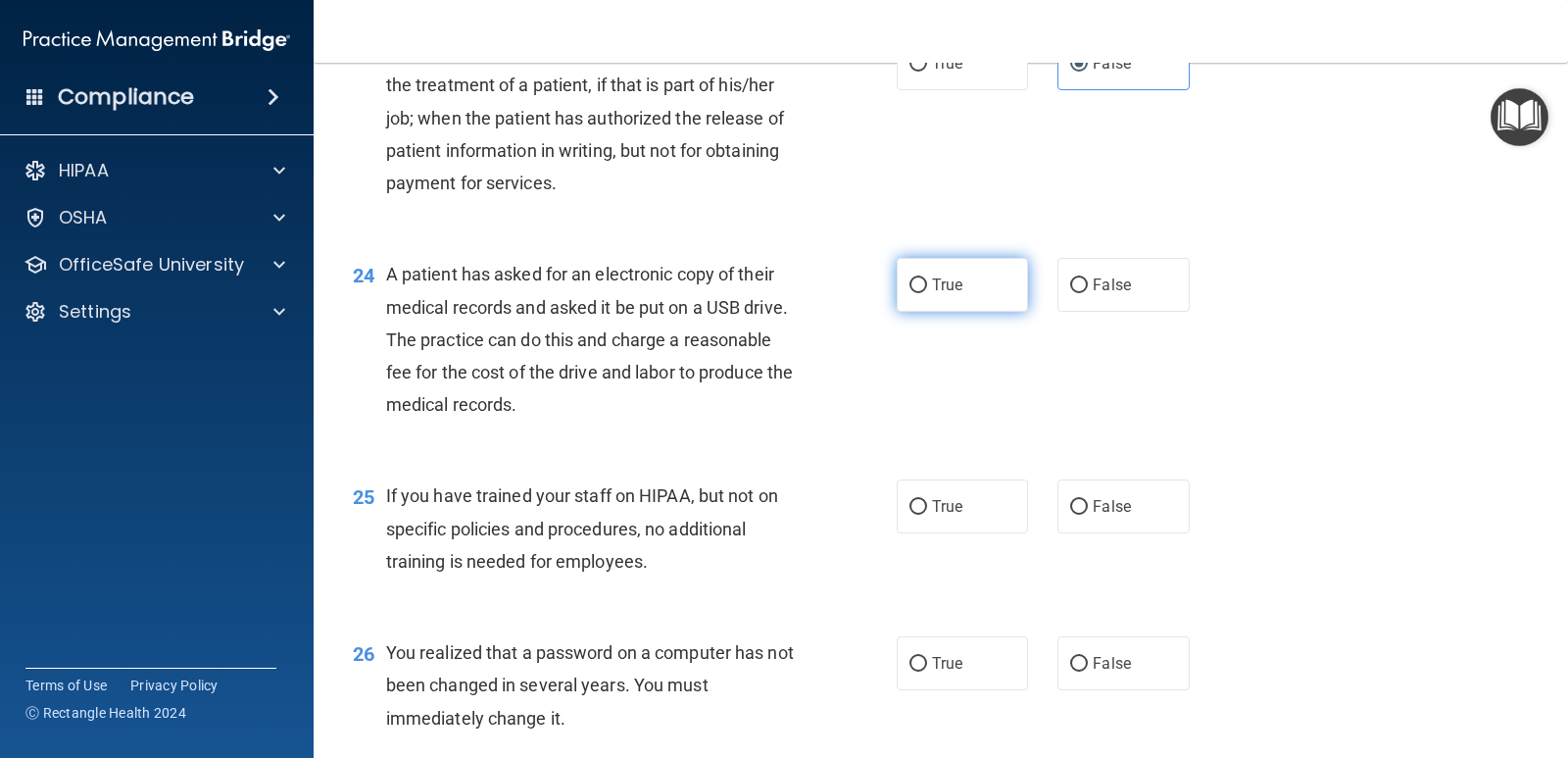 click on "True" at bounding box center [962, 284] 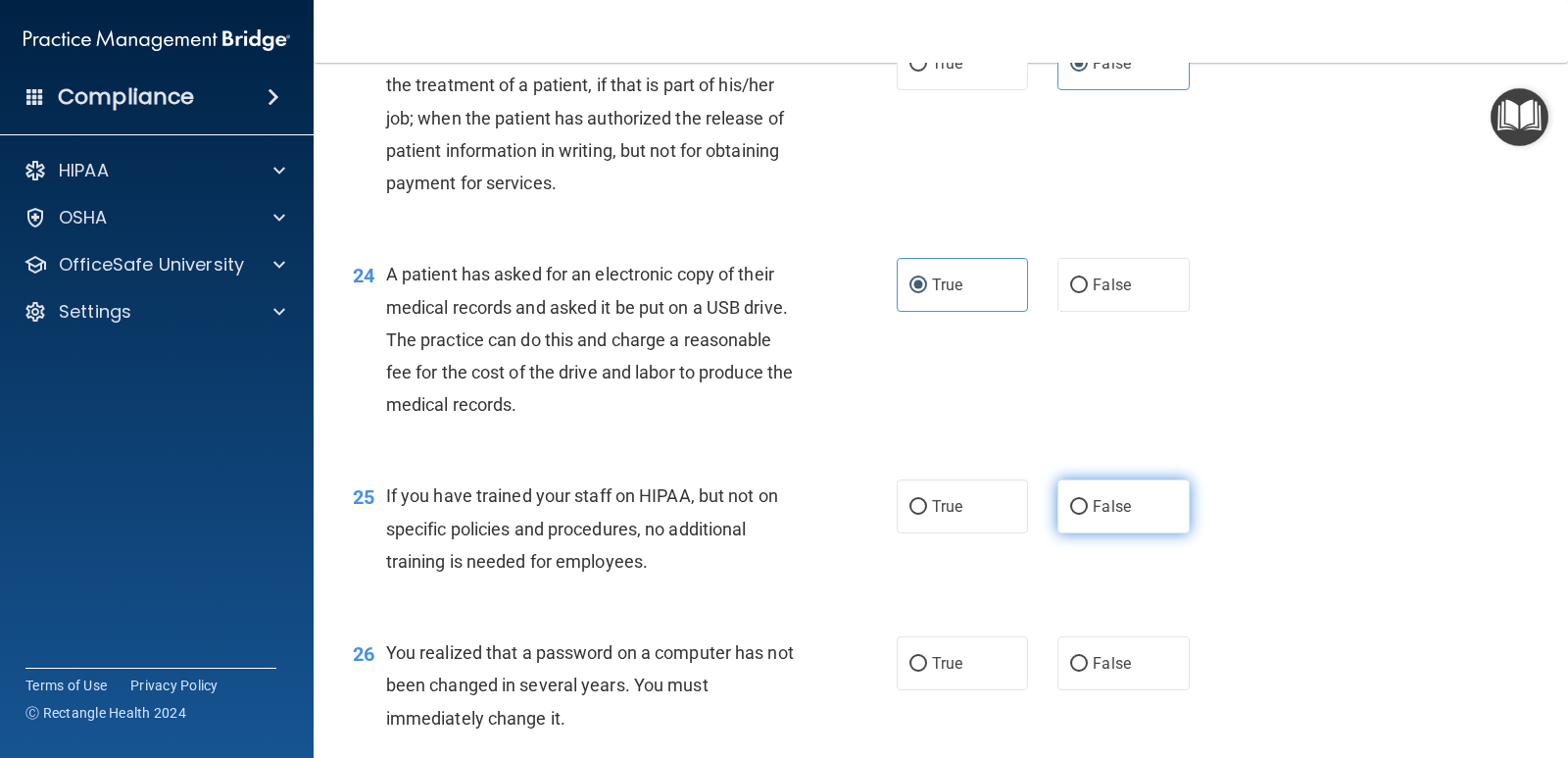 click on "False" at bounding box center (1123, 506) 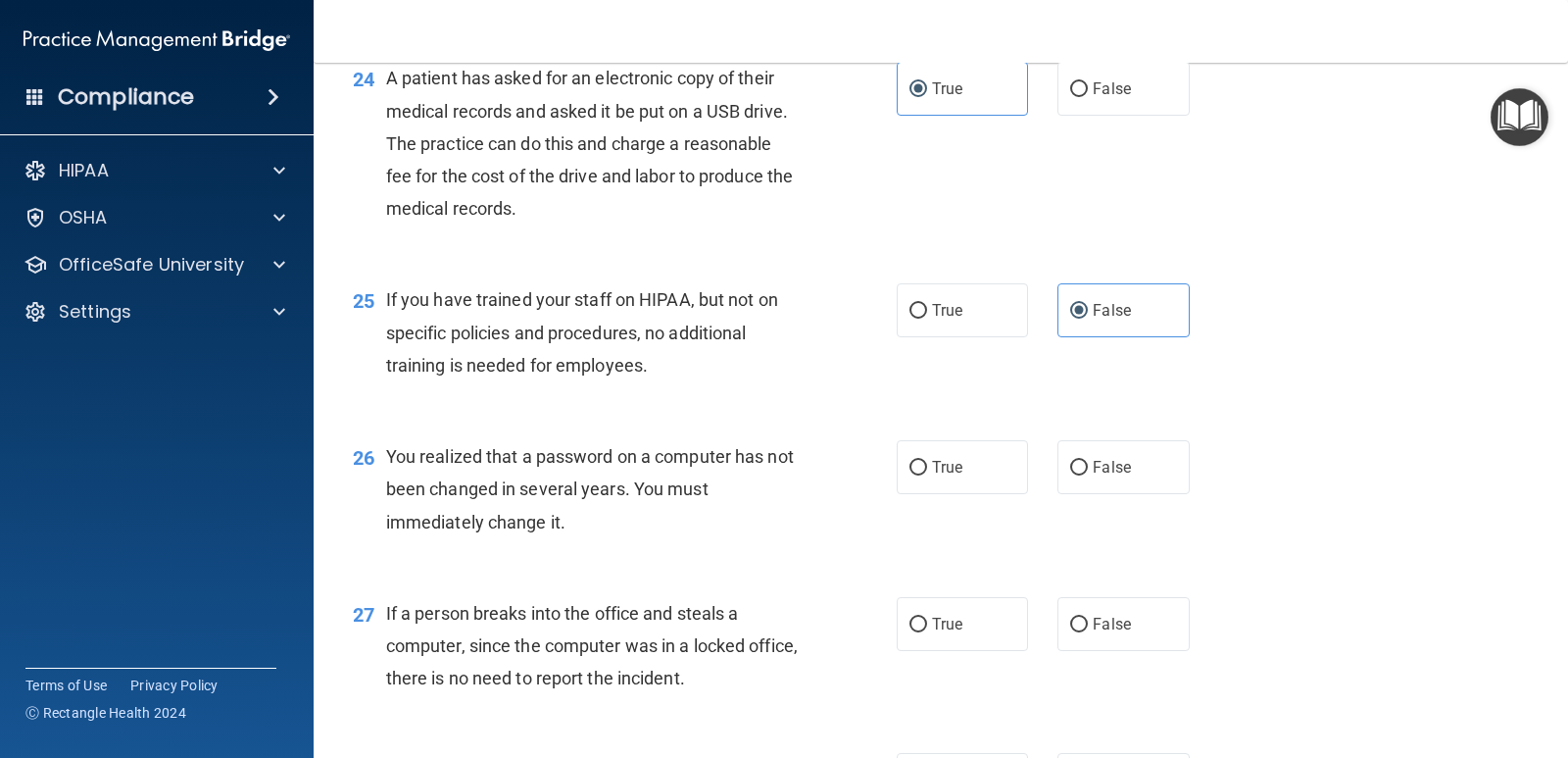 scroll, scrollTop: 3922, scrollLeft: 0, axis: vertical 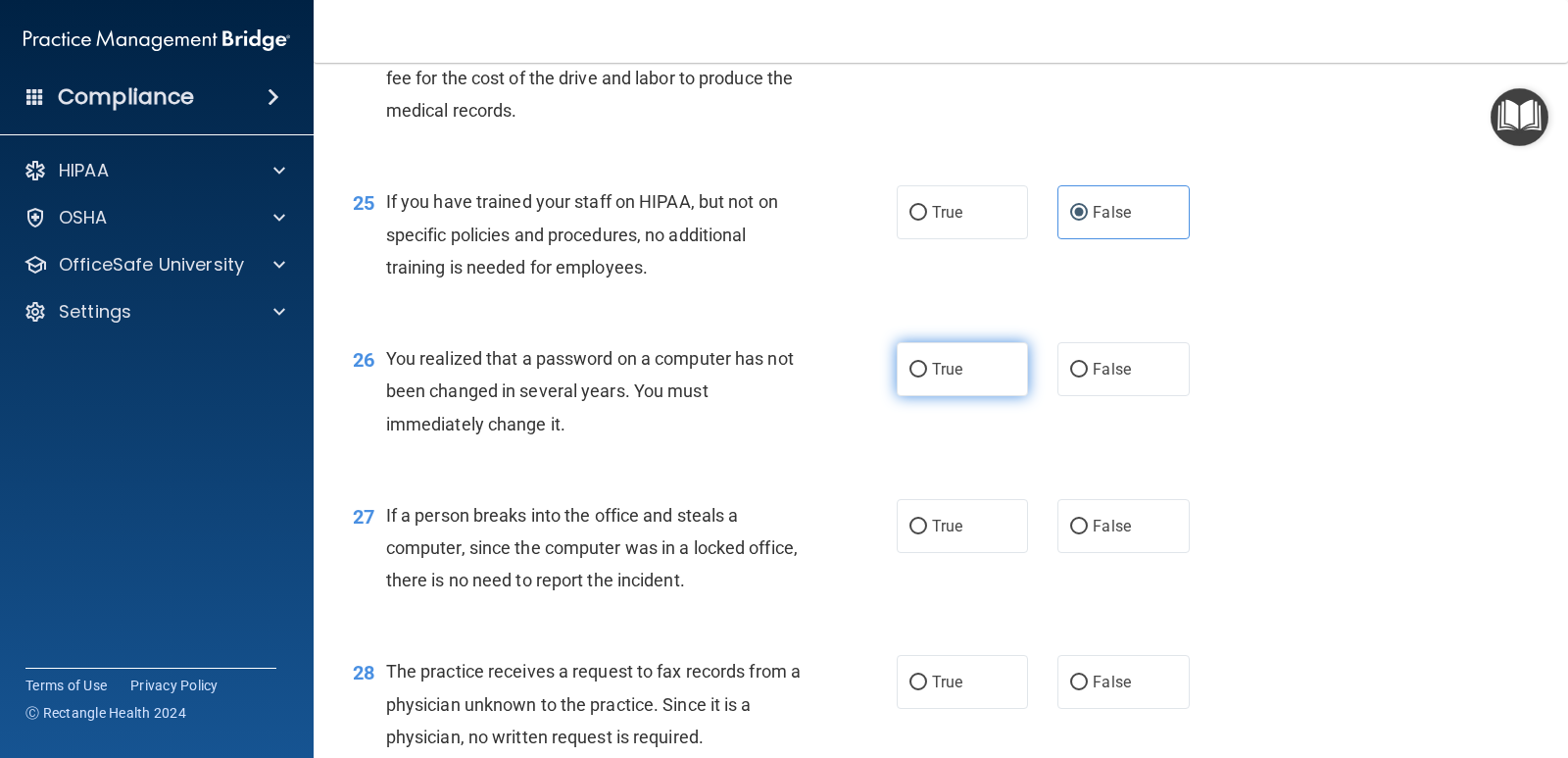 click on "True" at bounding box center (947, 369) 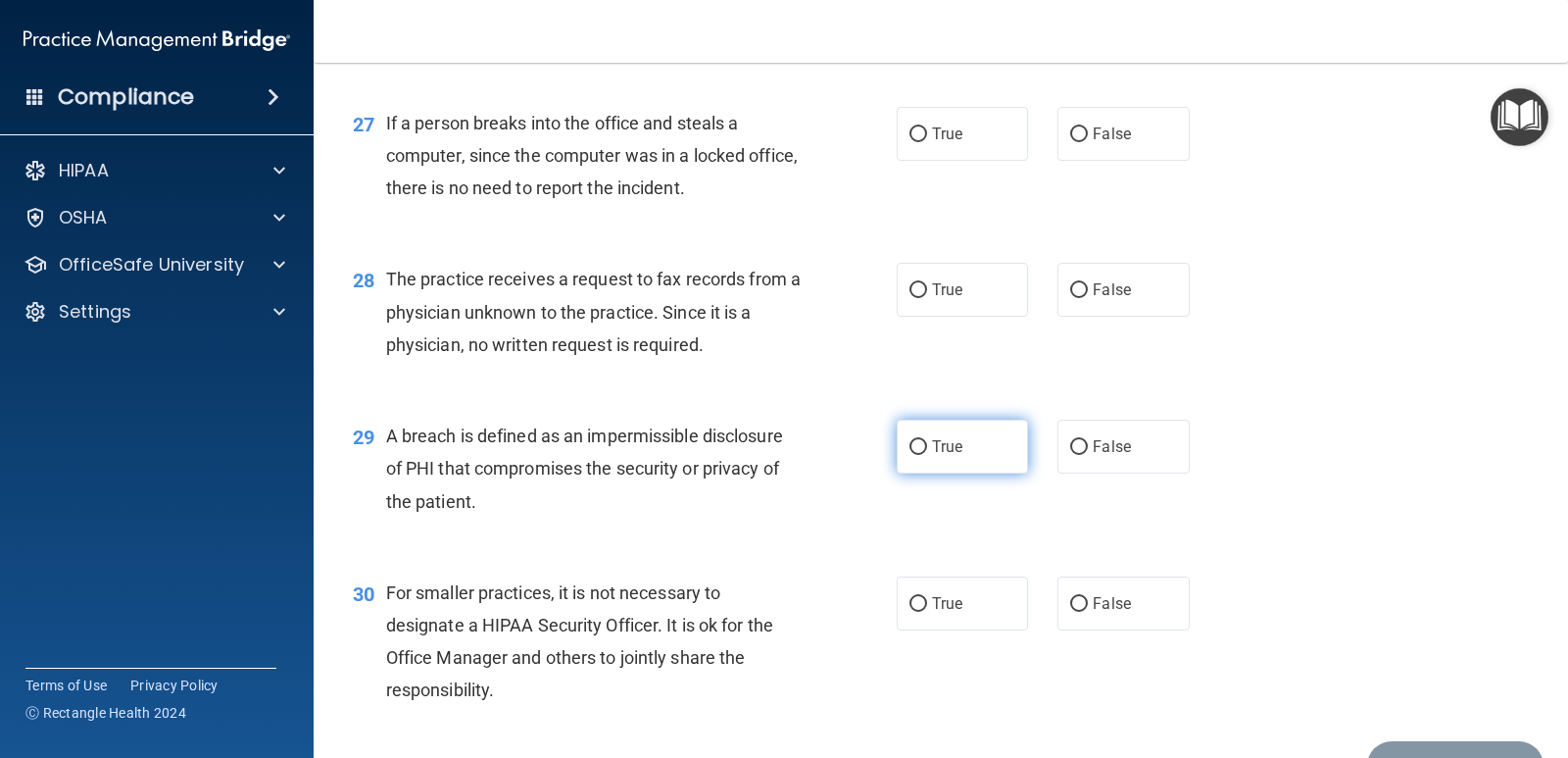 scroll, scrollTop: 4217, scrollLeft: 0, axis: vertical 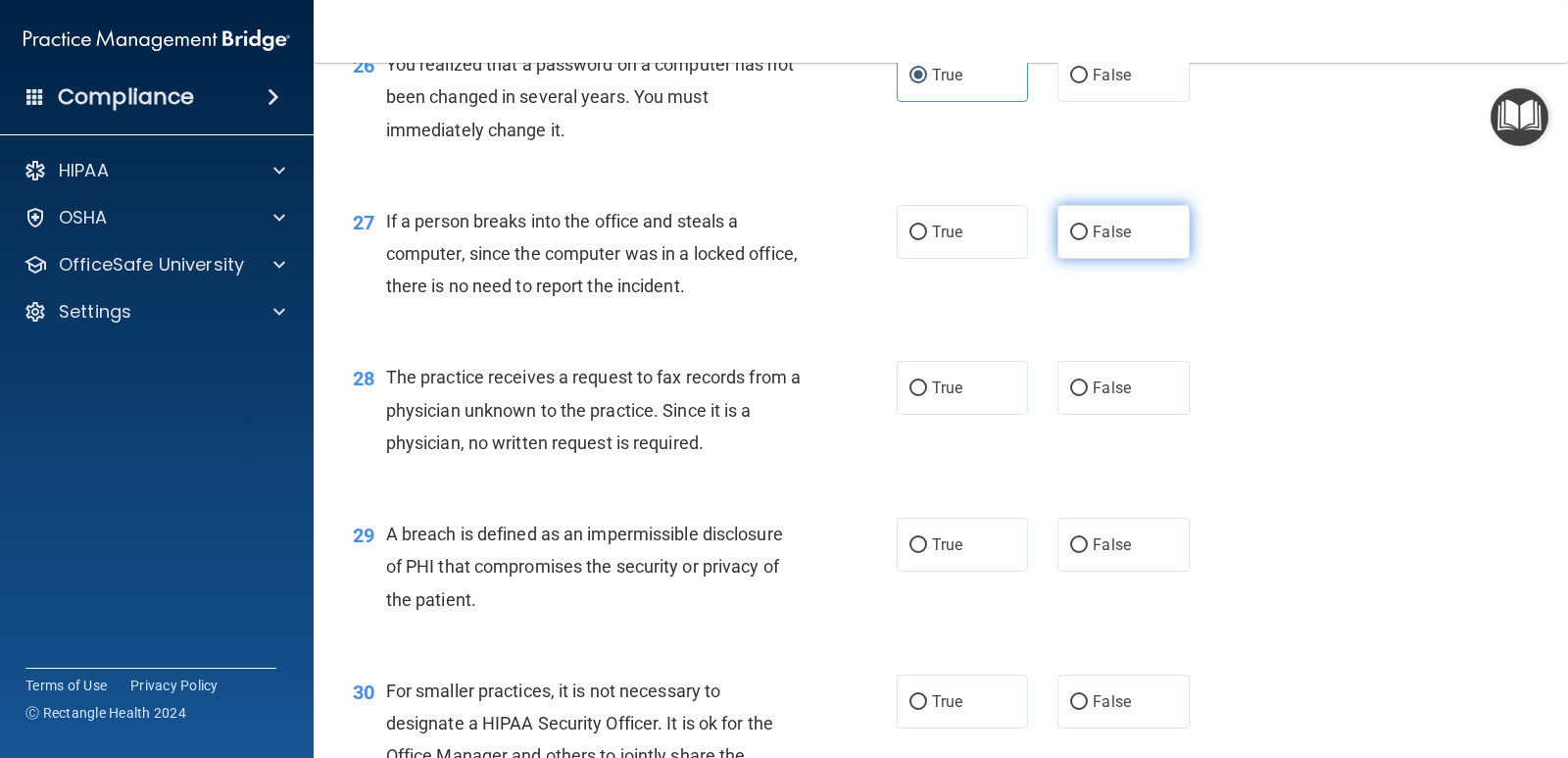 click on "False" at bounding box center [1123, 231] 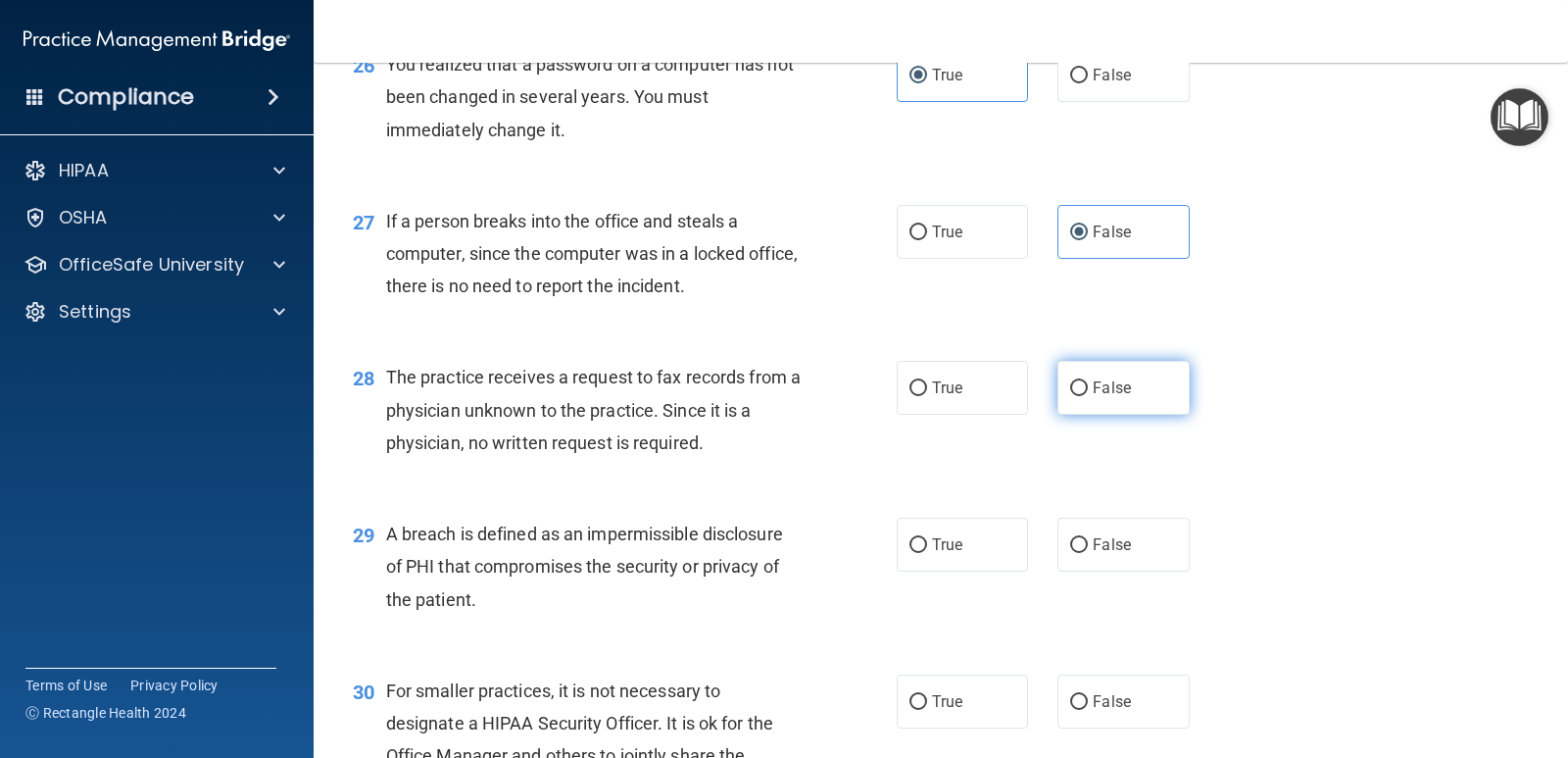 click on "False" at bounding box center (1111, 387) 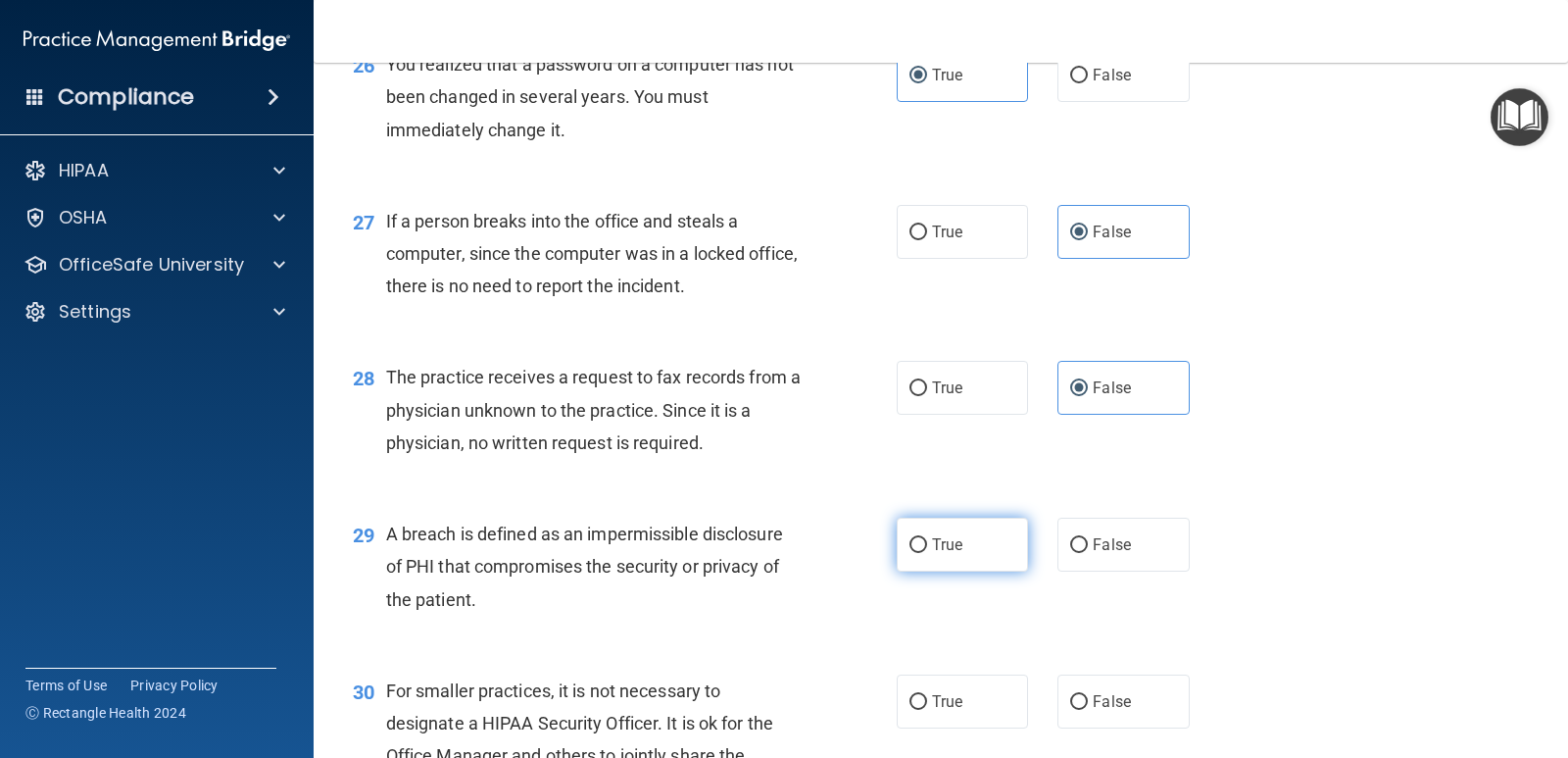 click on "True" at bounding box center (962, 544) 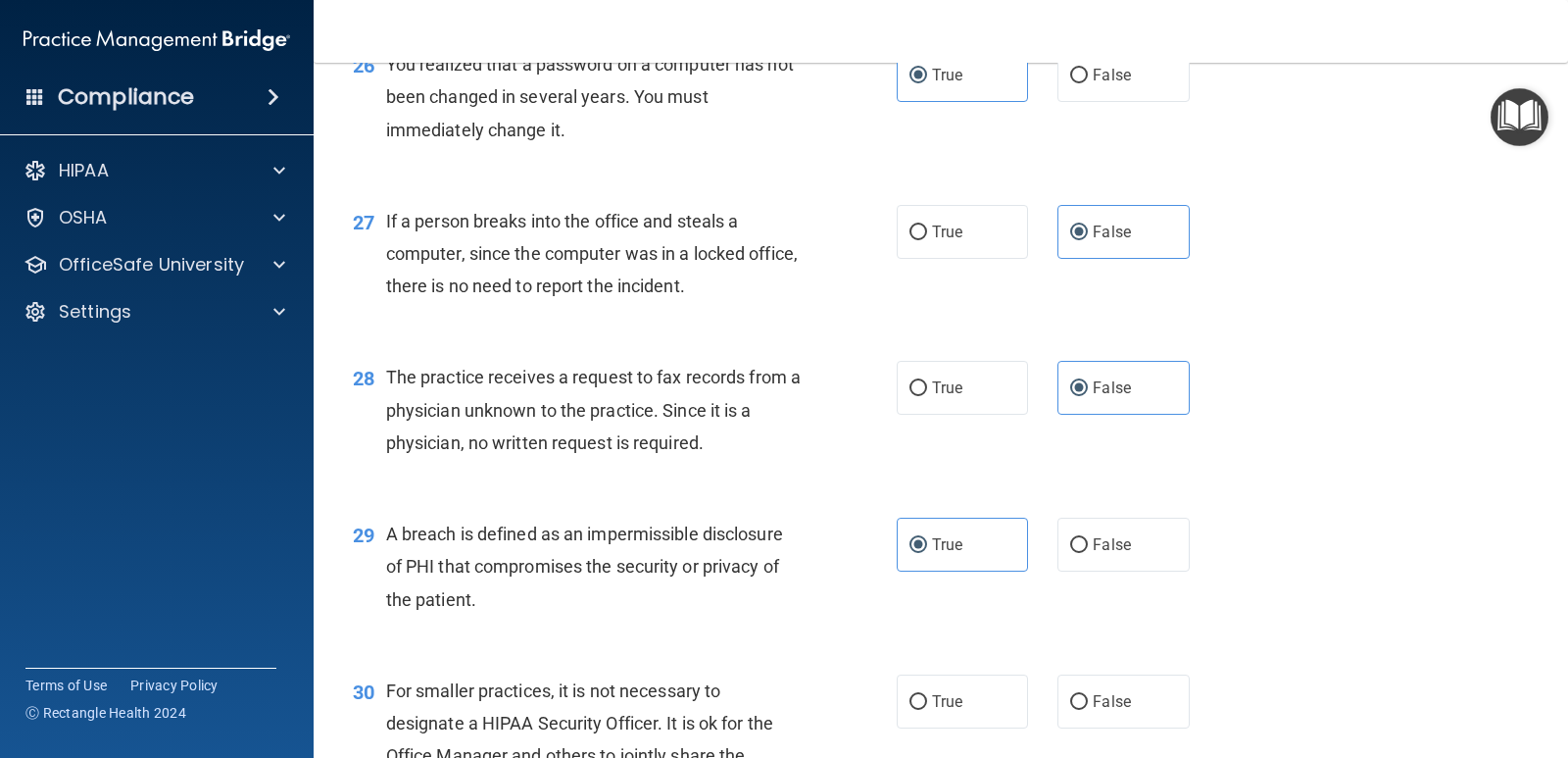 scroll, scrollTop: 4315, scrollLeft: 0, axis: vertical 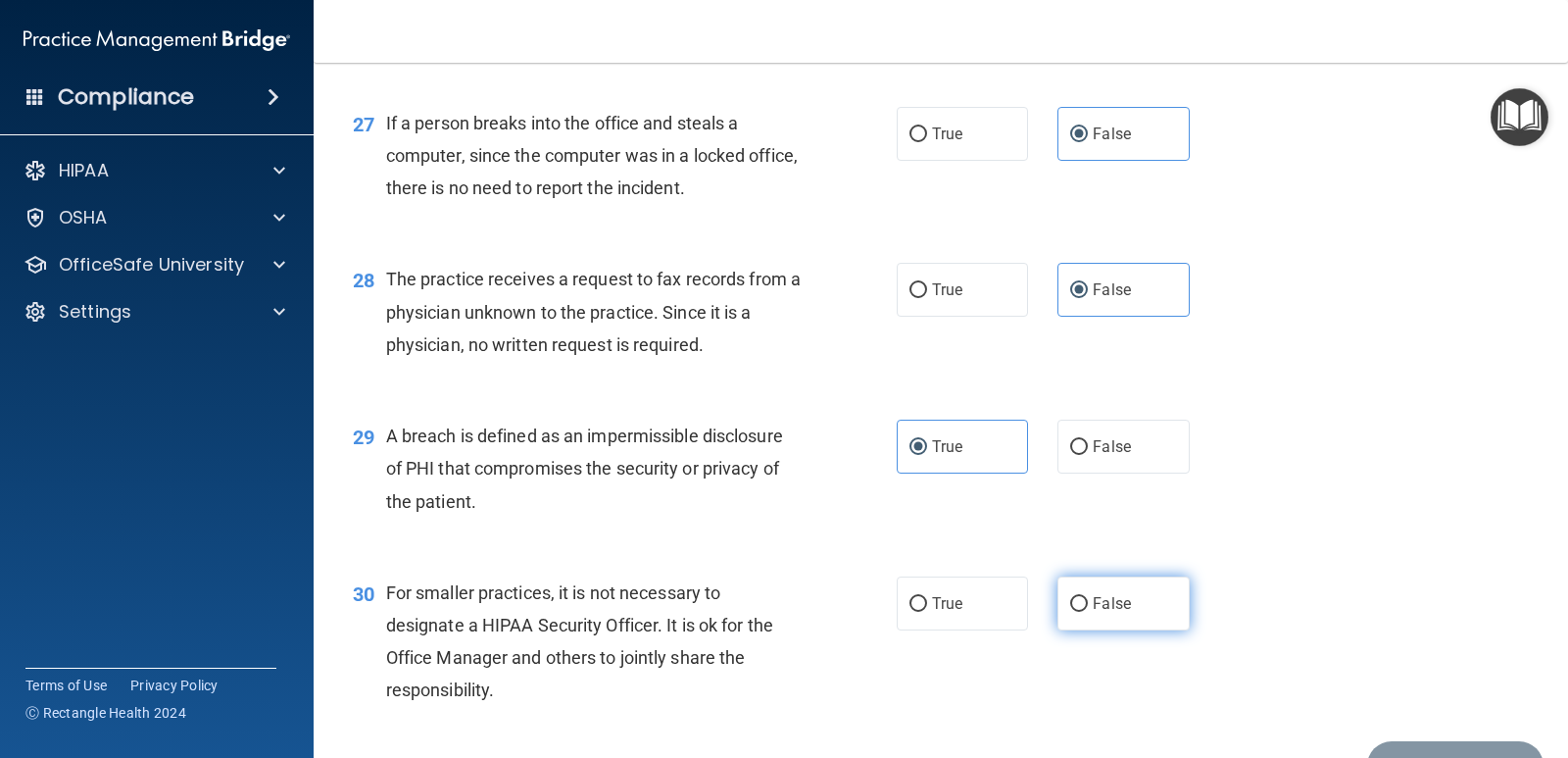 click on "False" at bounding box center [1123, 603] 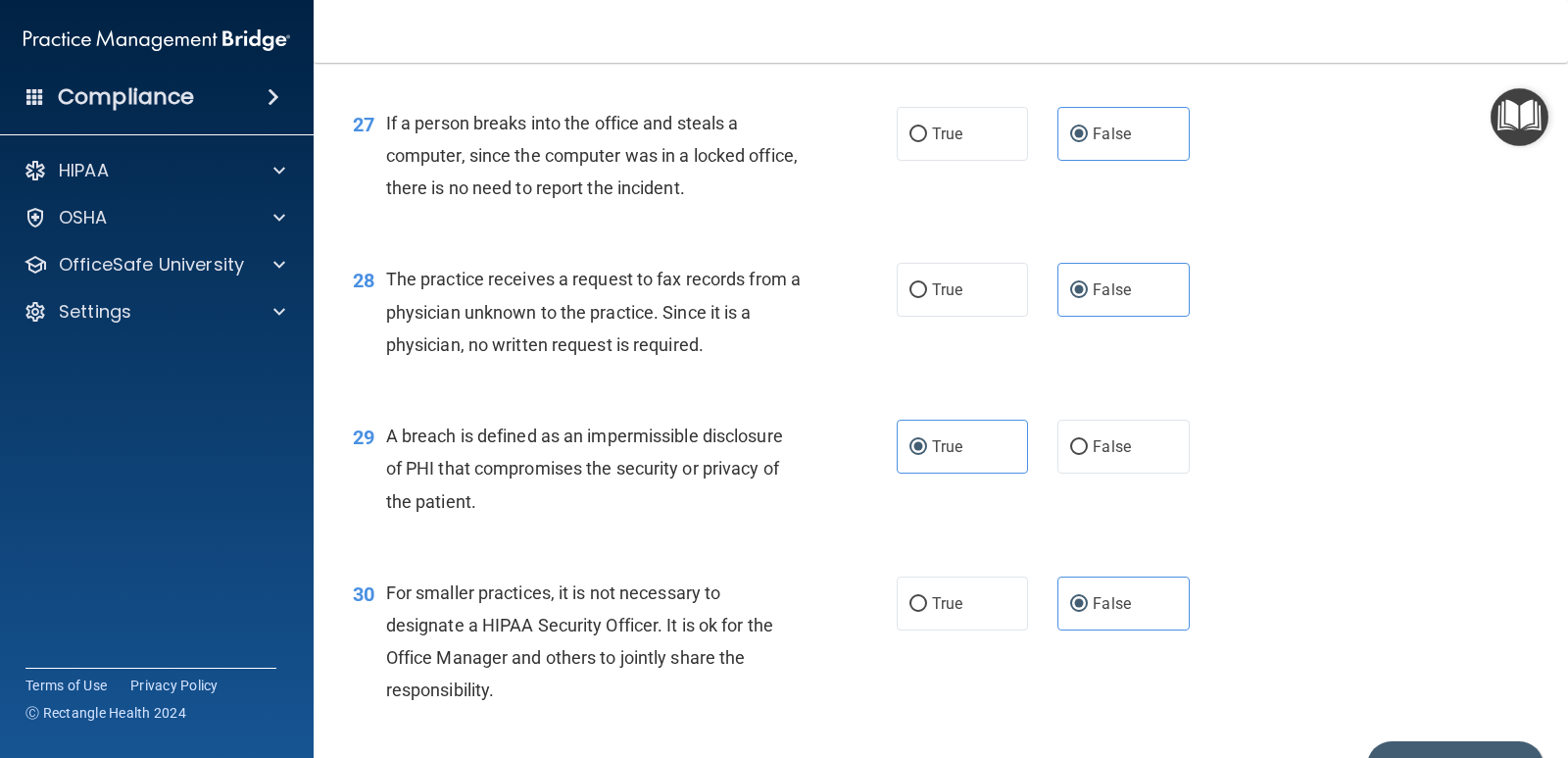 scroll, scrollTop: 4425, scrollLeft: 0, axis: vertical 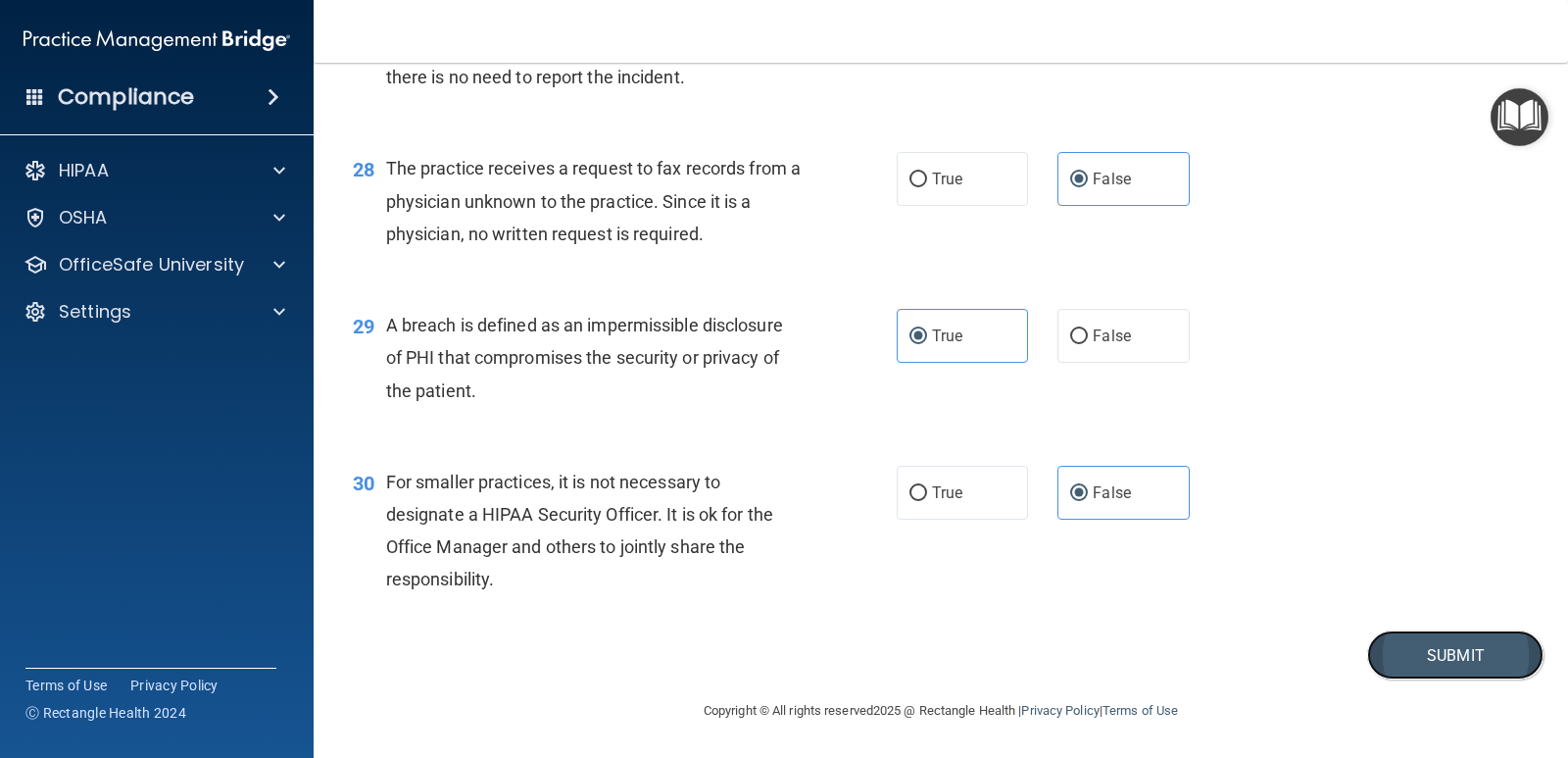click on "Submit" at bounding box center (1455, 655) 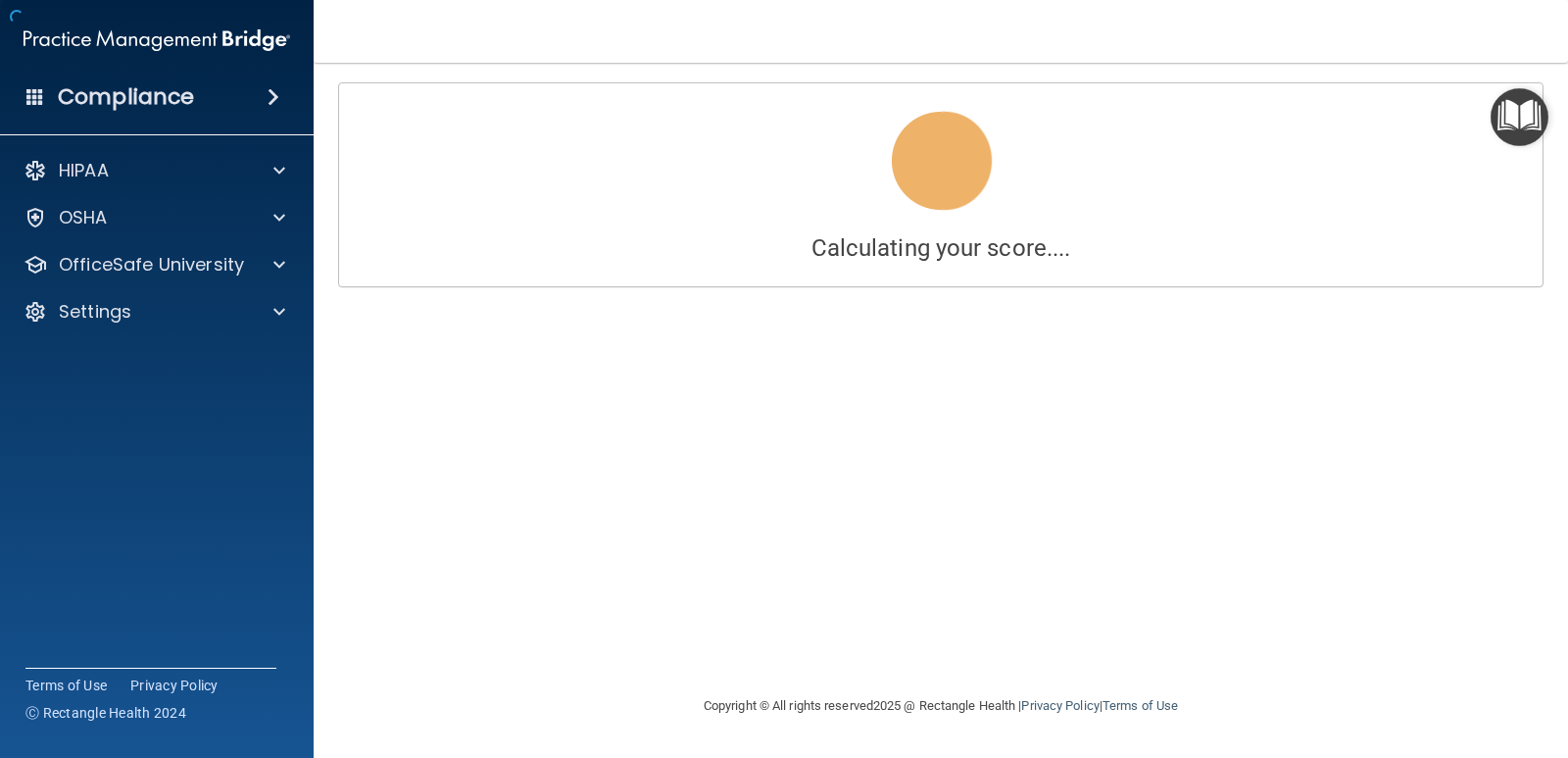 scroll, scrollTop: 0, scrollLeft: 0, axis: both 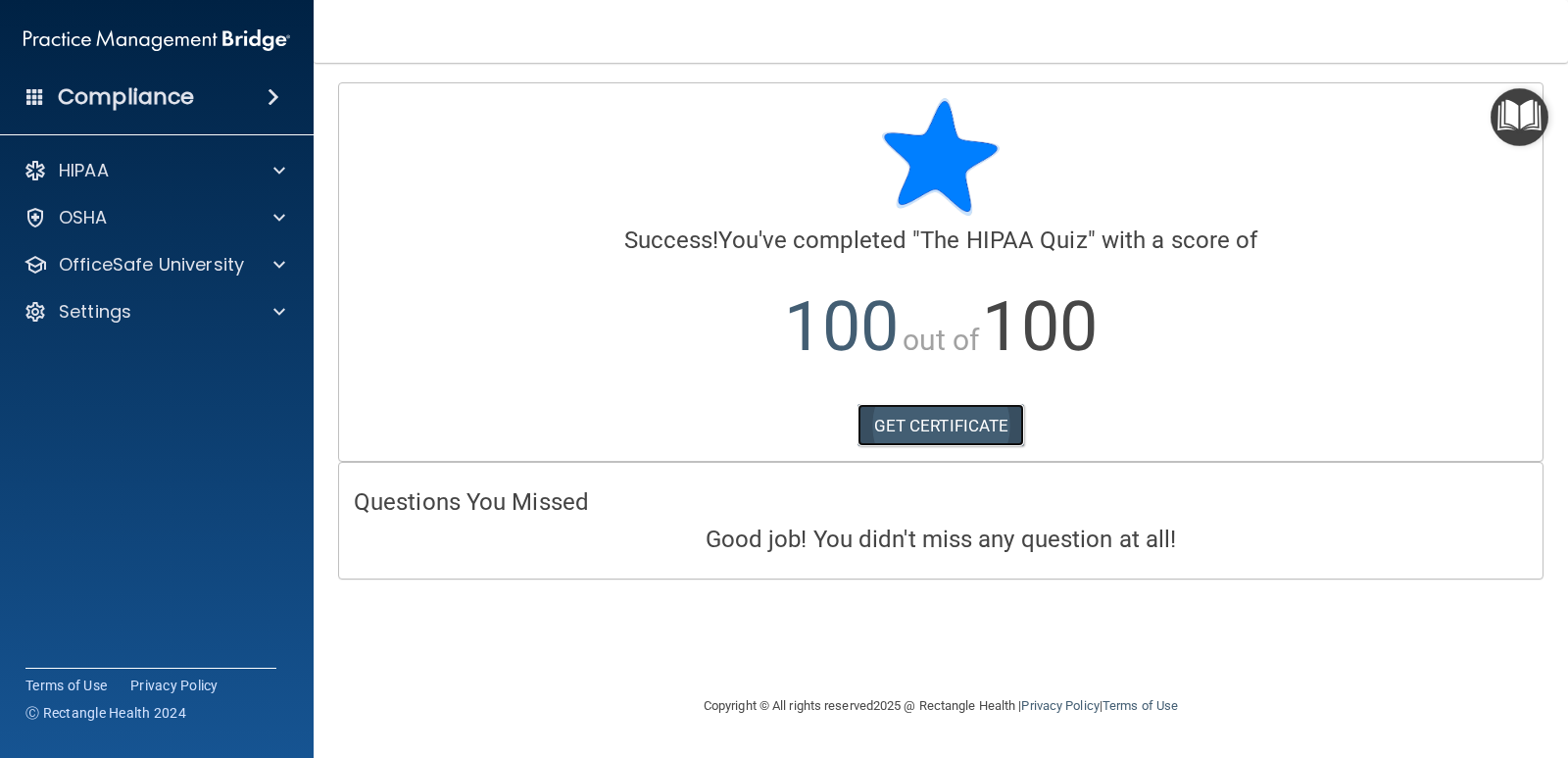 click on "GET CERTIFICATE" at bounding box center (941, 426) 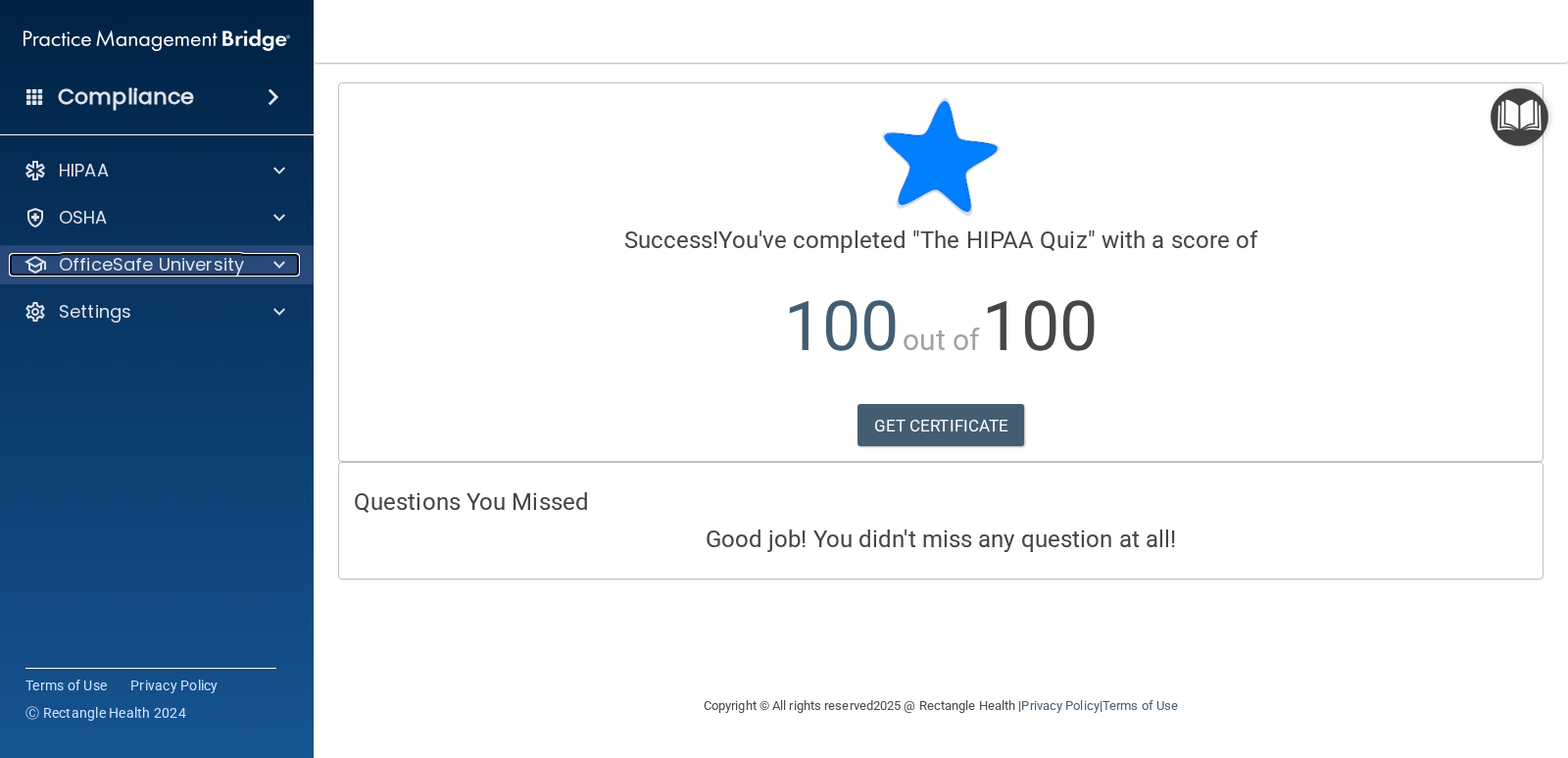 click on "OfficeSafe University" at bounding box center [151, 265] 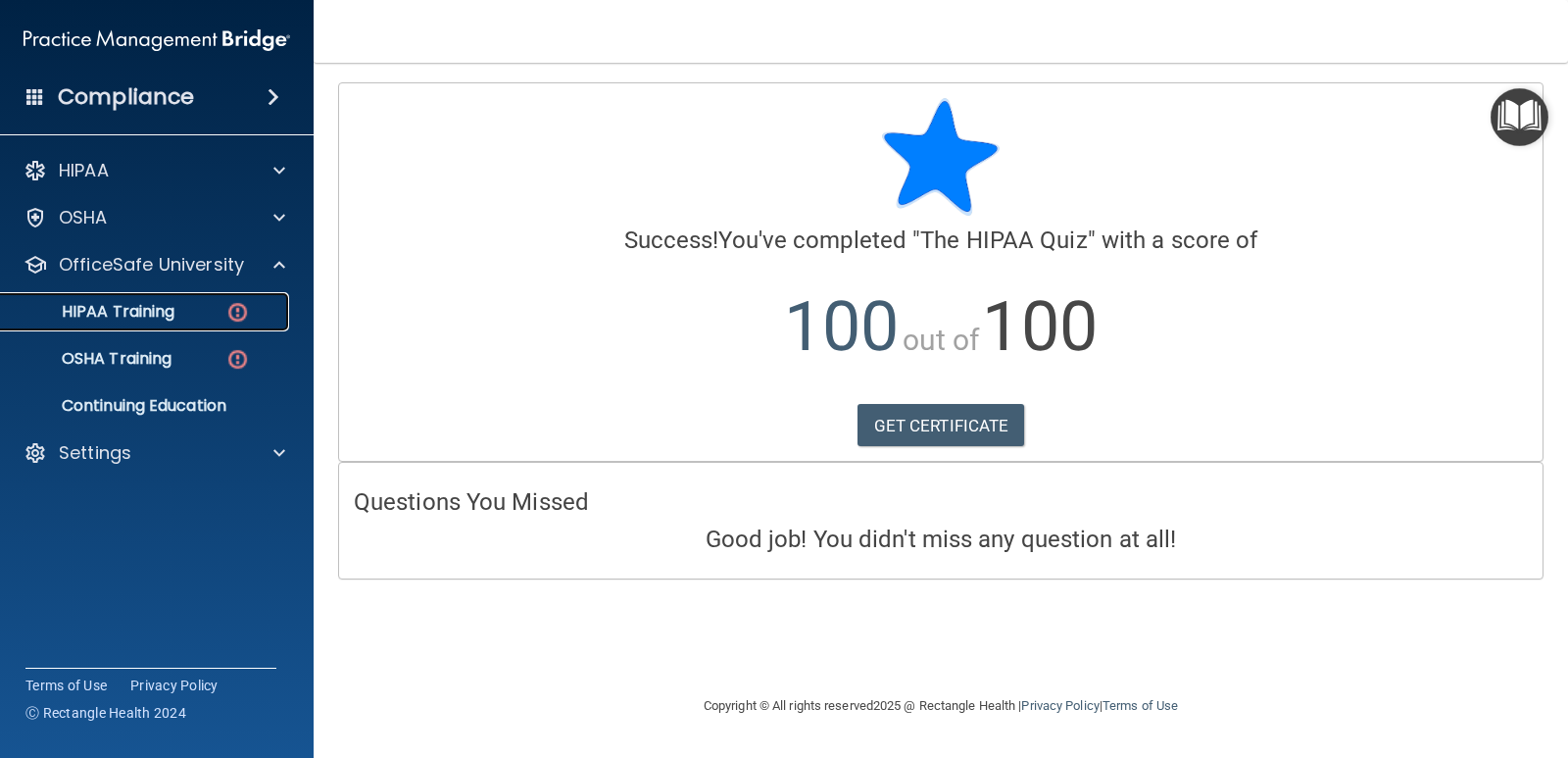 click on "HIPAA Training" at bounding box center [146, 312] 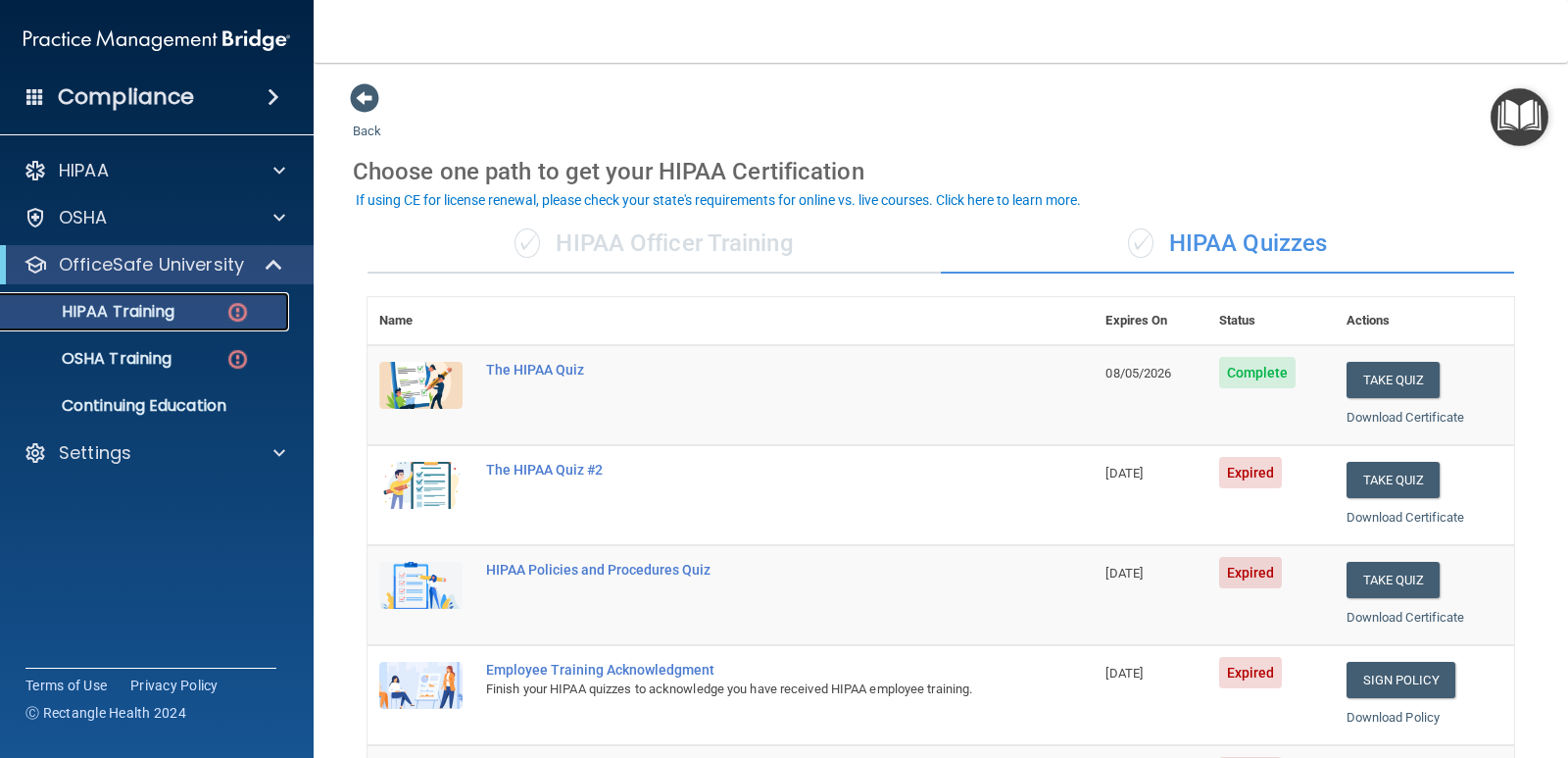 scroll, scrollTop: 98, scrollLeft: 0, axis: vertical 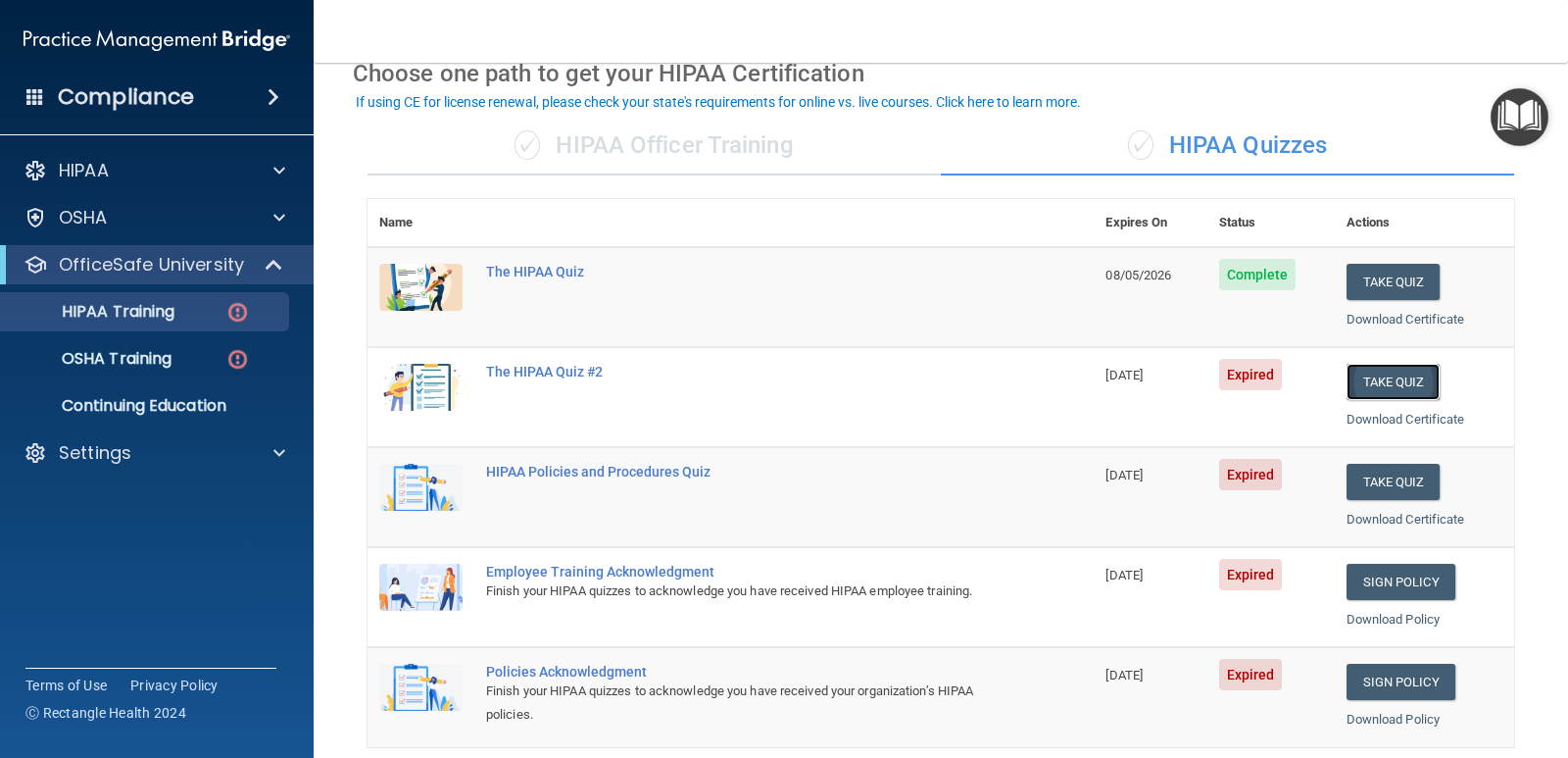 click on "Take Quiz" at bounding box center (1394, 381) 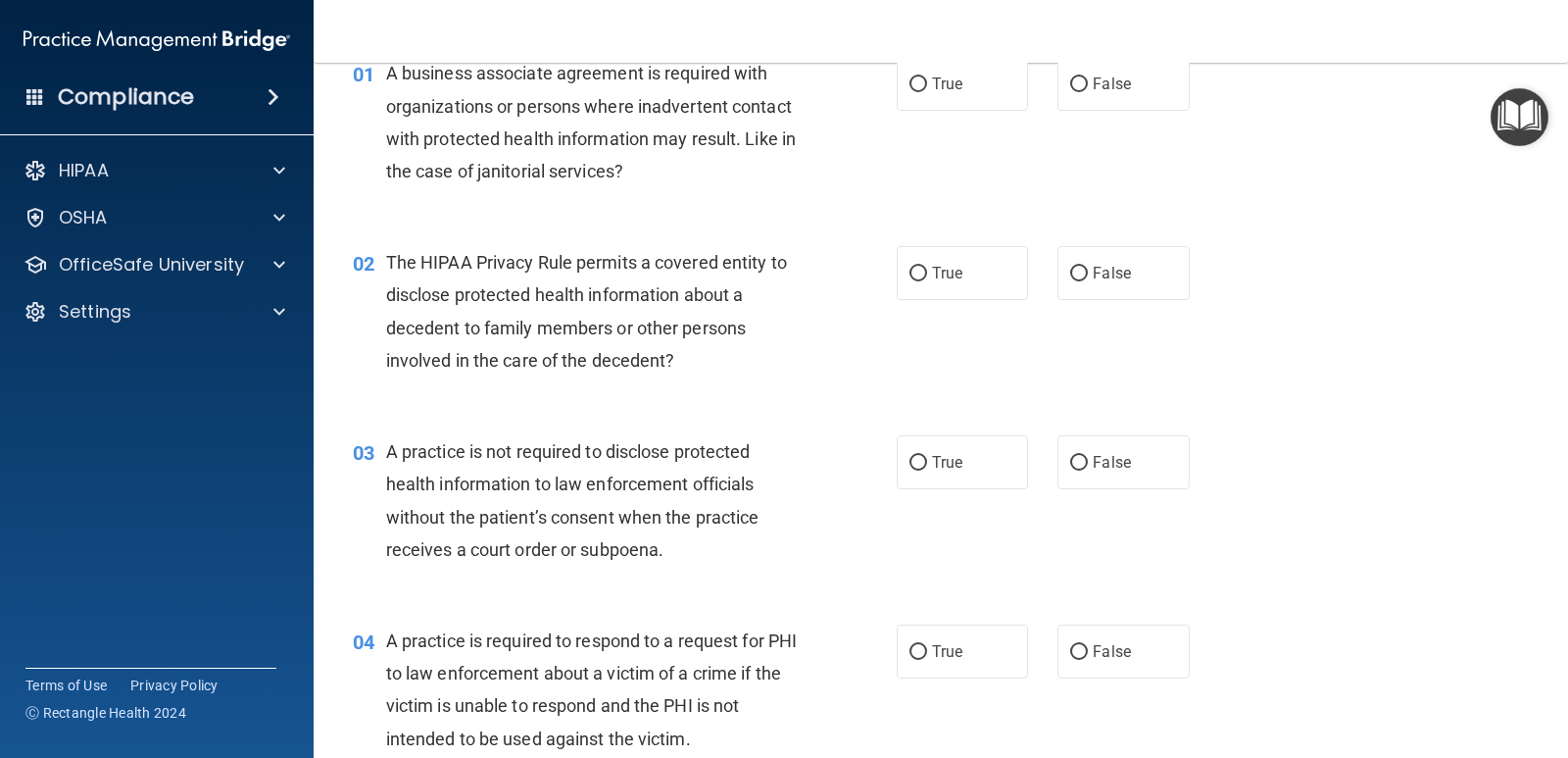 scroll, scrollTop: 0, scrollLeft: 0, axis: both 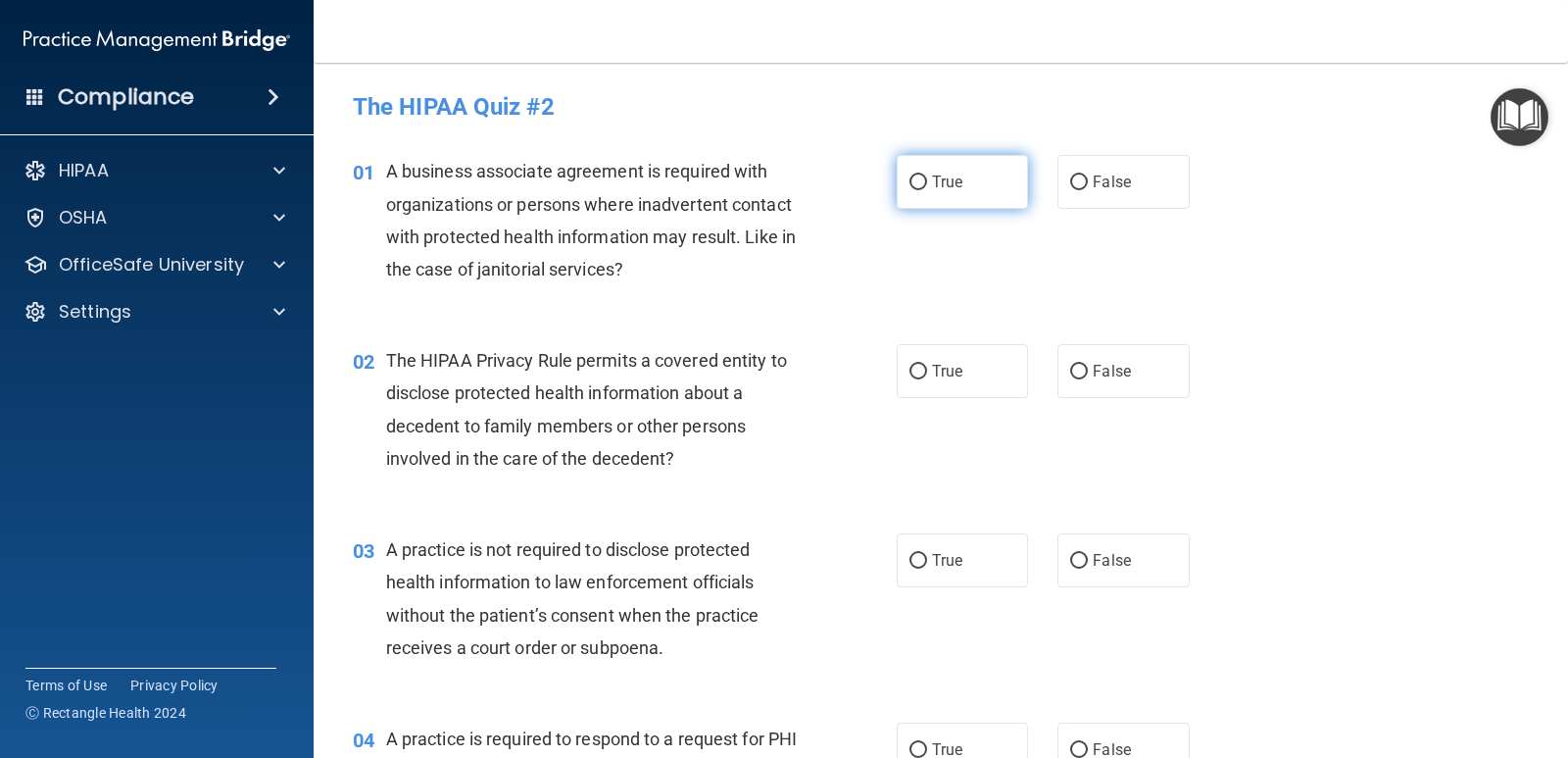 click on "True" at bounding box center [962, 181] 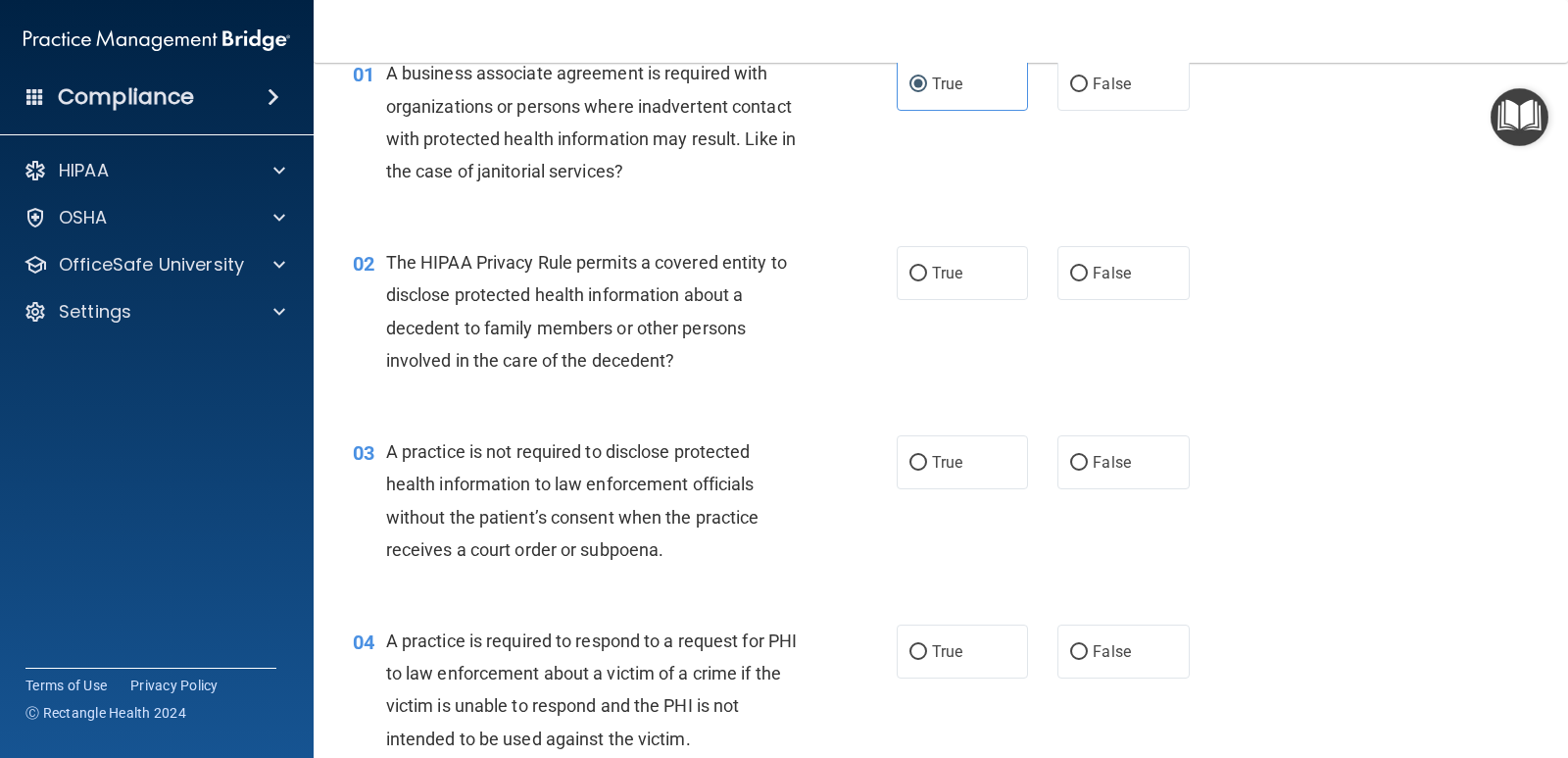 scroll, scrollTop: 0, scrollLeft: 0, axis: both 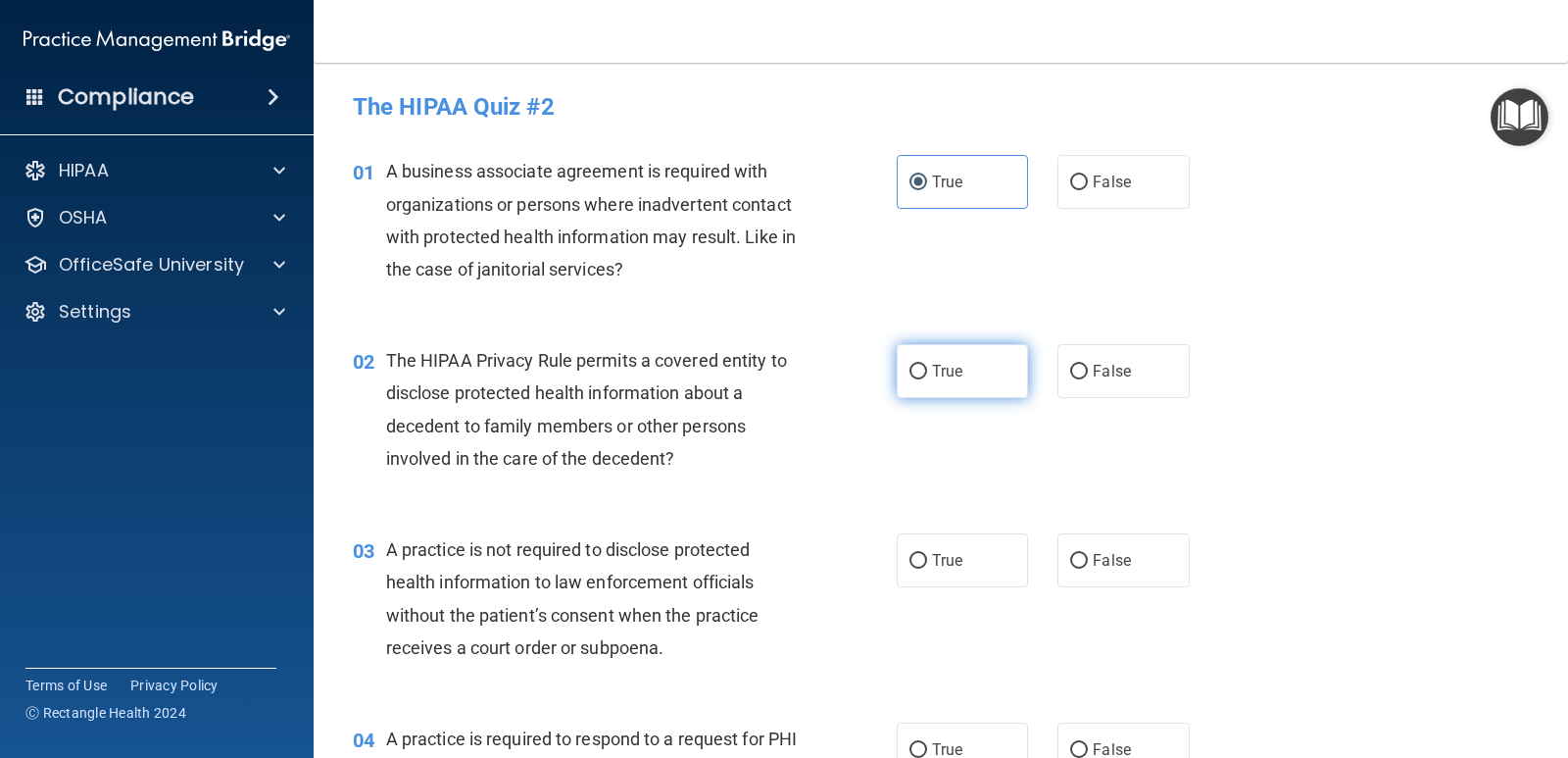 click on "True" at bounding box center (947, 371) 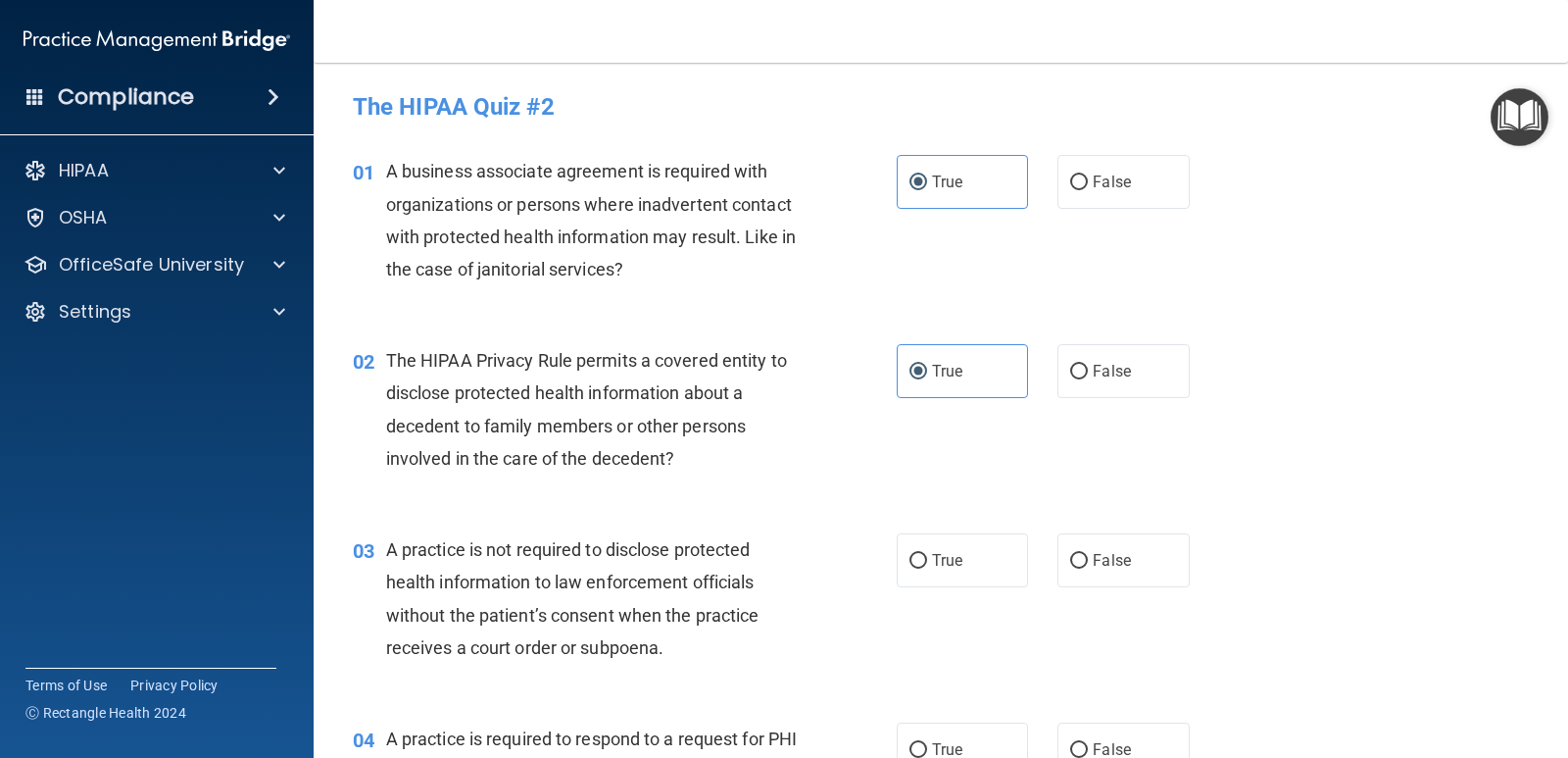 scroll, scrollTop: 196, scrollLeft: 0, axis: vertical 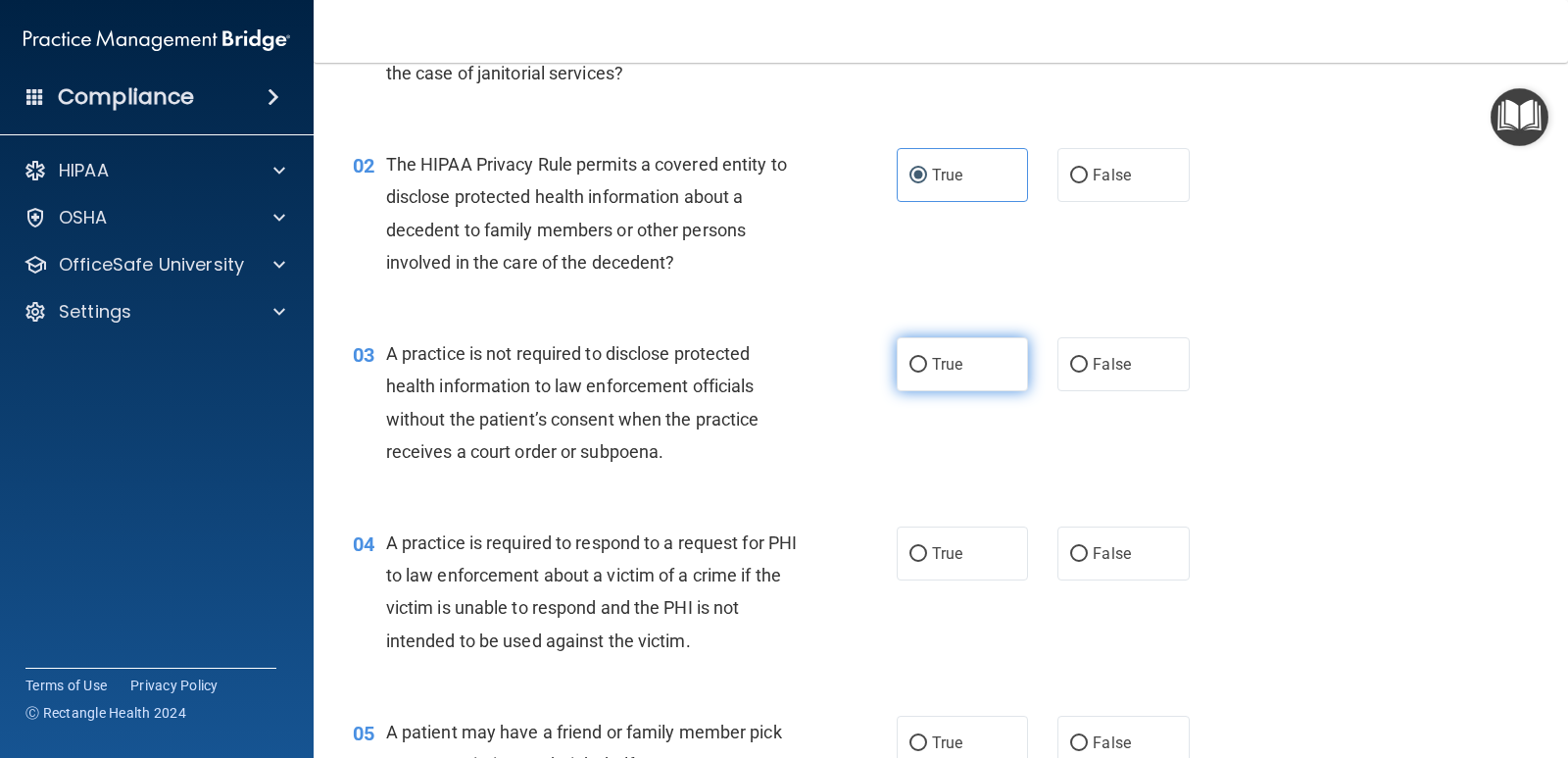 click on "True" at bounding box center [962, 364] 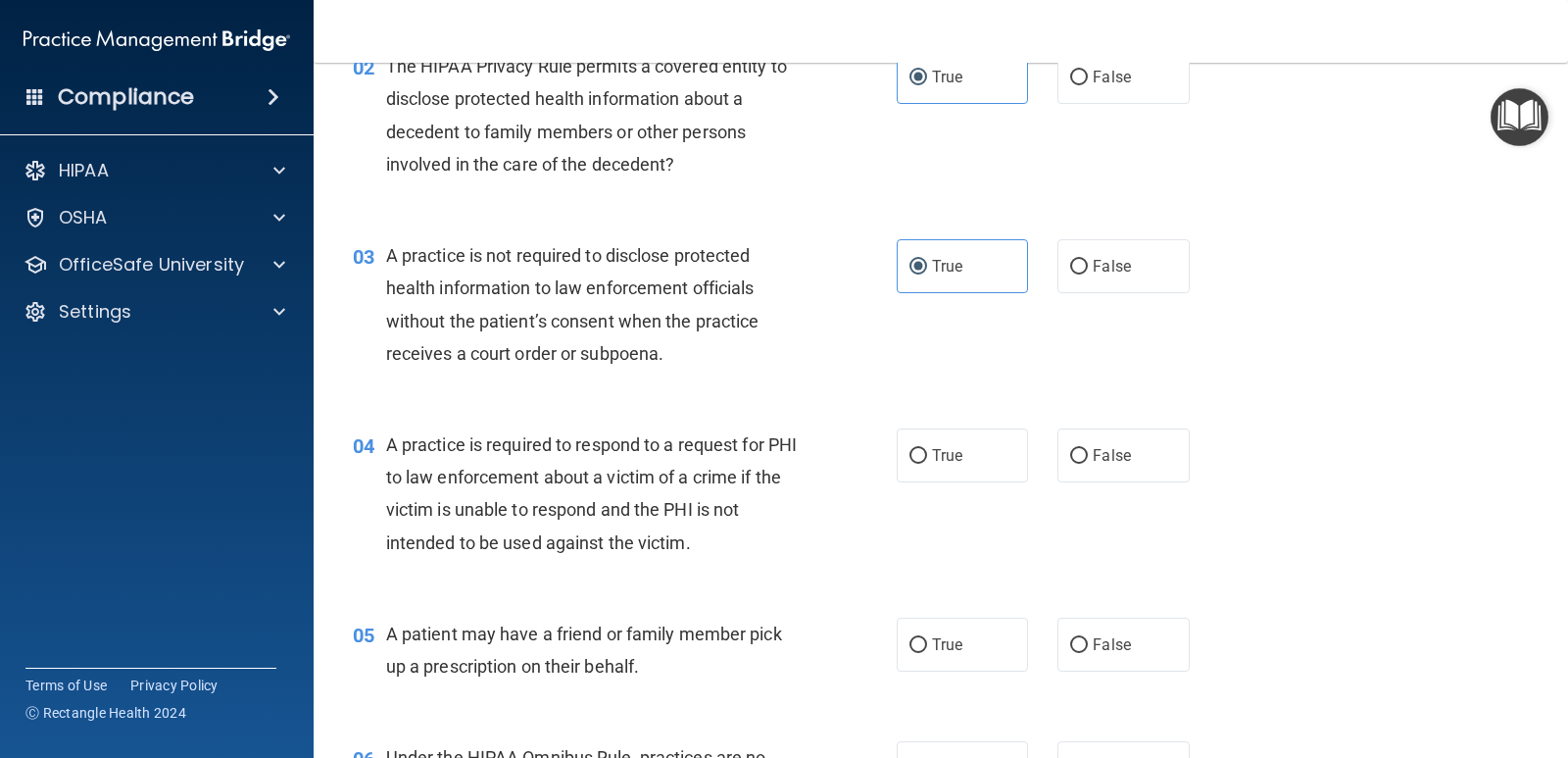 scroll, scrollTop: 392, scrollLeft: 0, axis: vertical 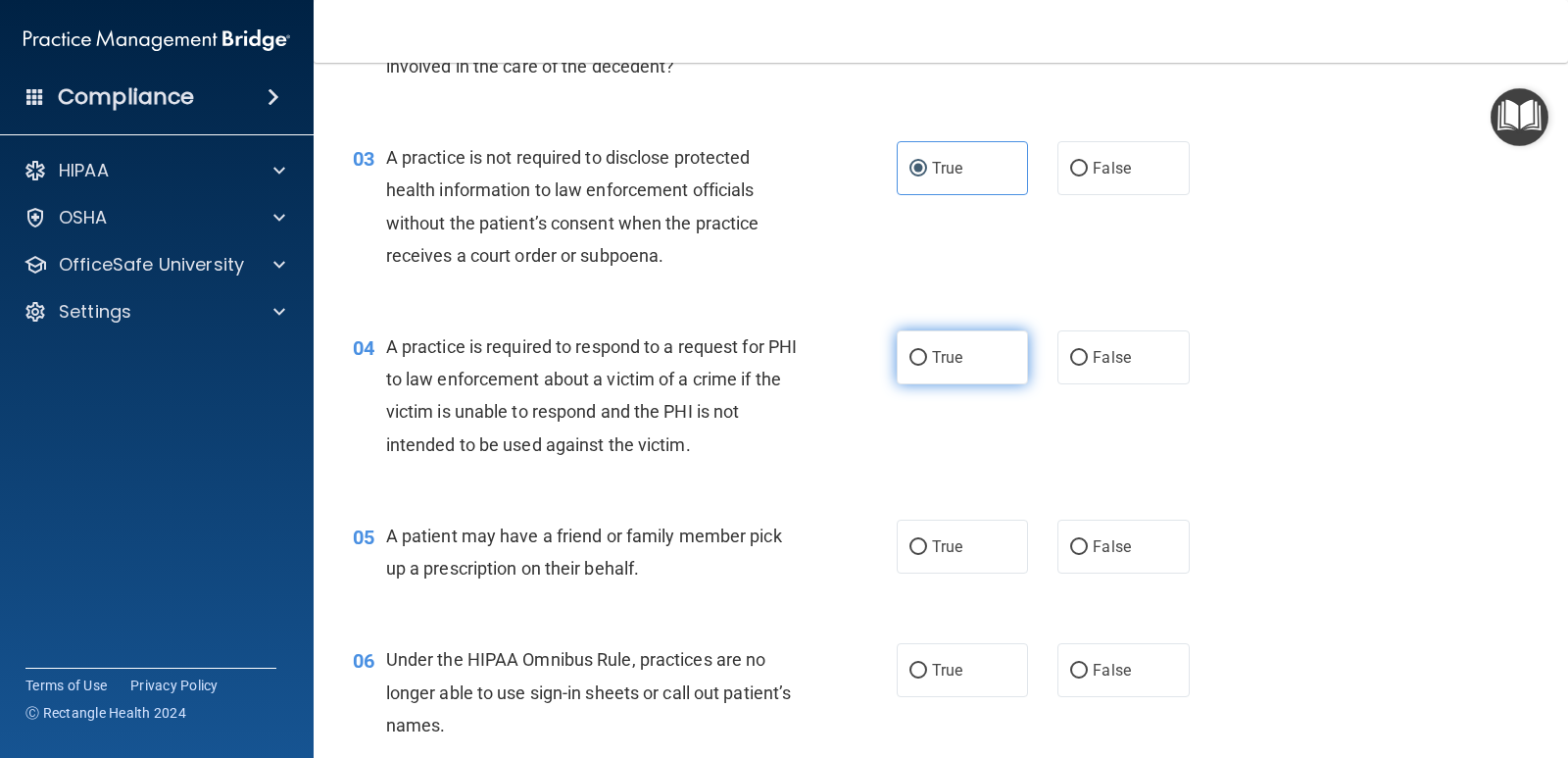 click on "True" at bounding box center [962, 357] 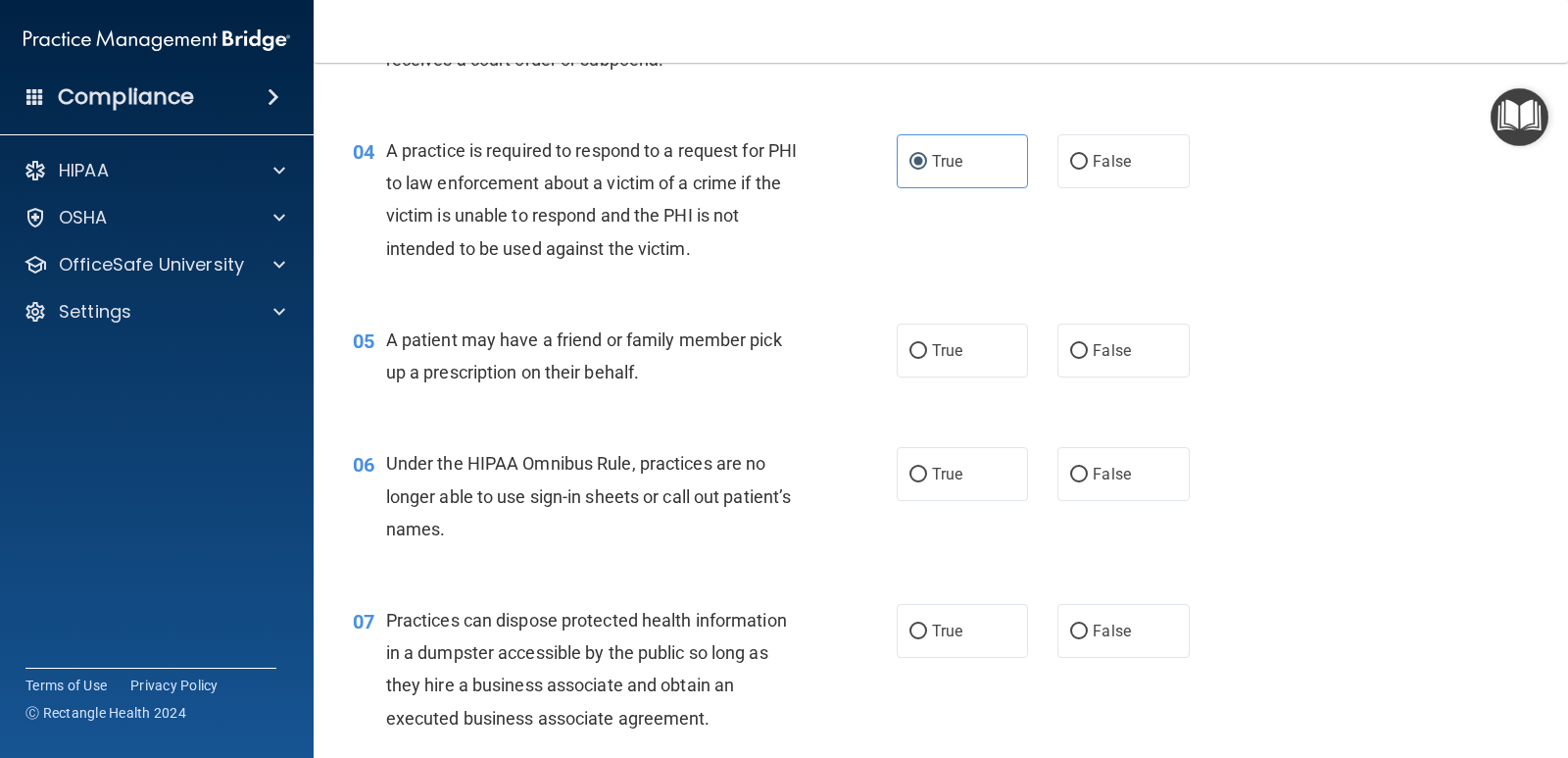 scroll, scrollTop: 686, scrollLeft: 0, axis: vertical 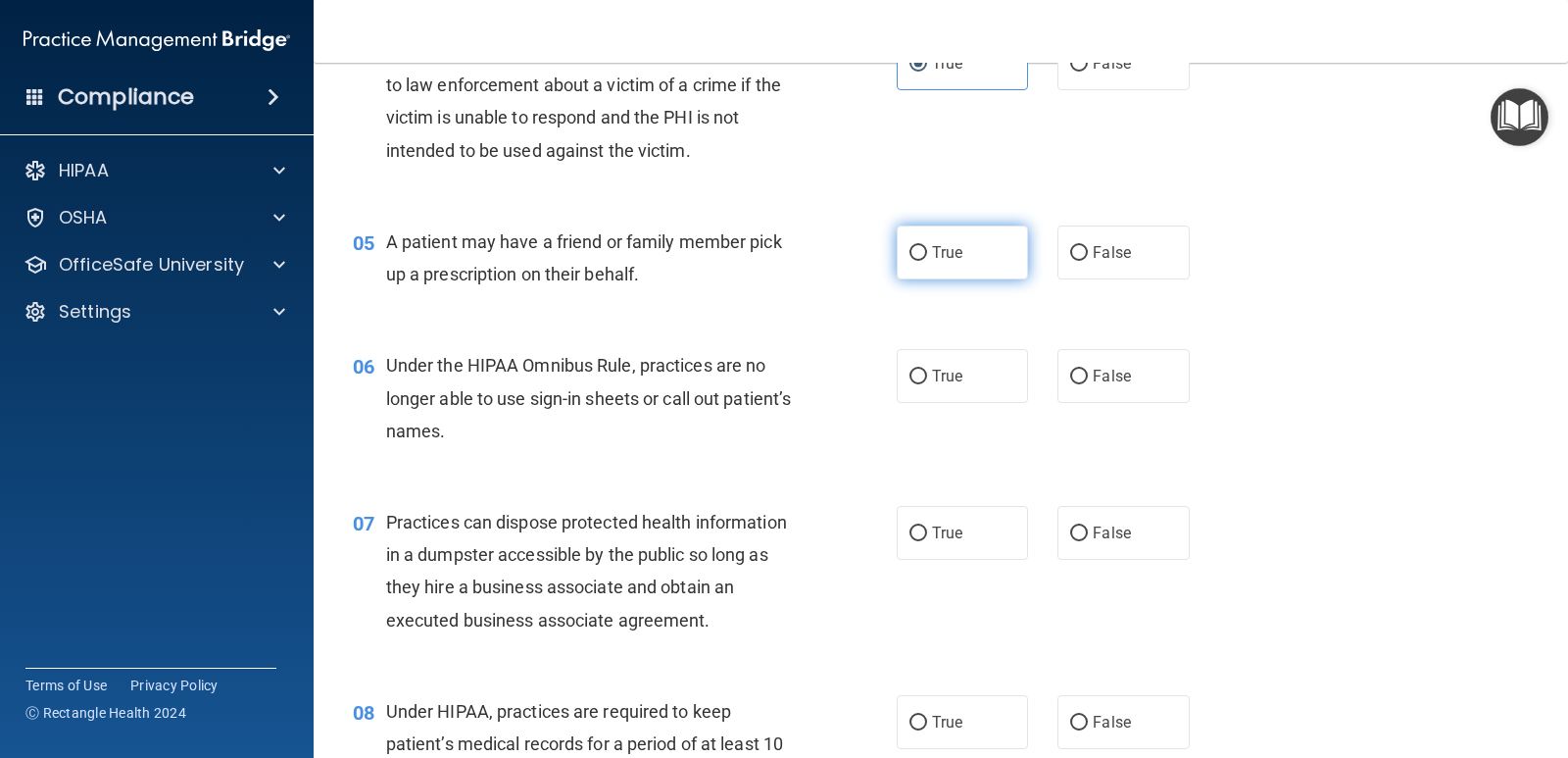 click on "True" at bounding box center [947, 252] 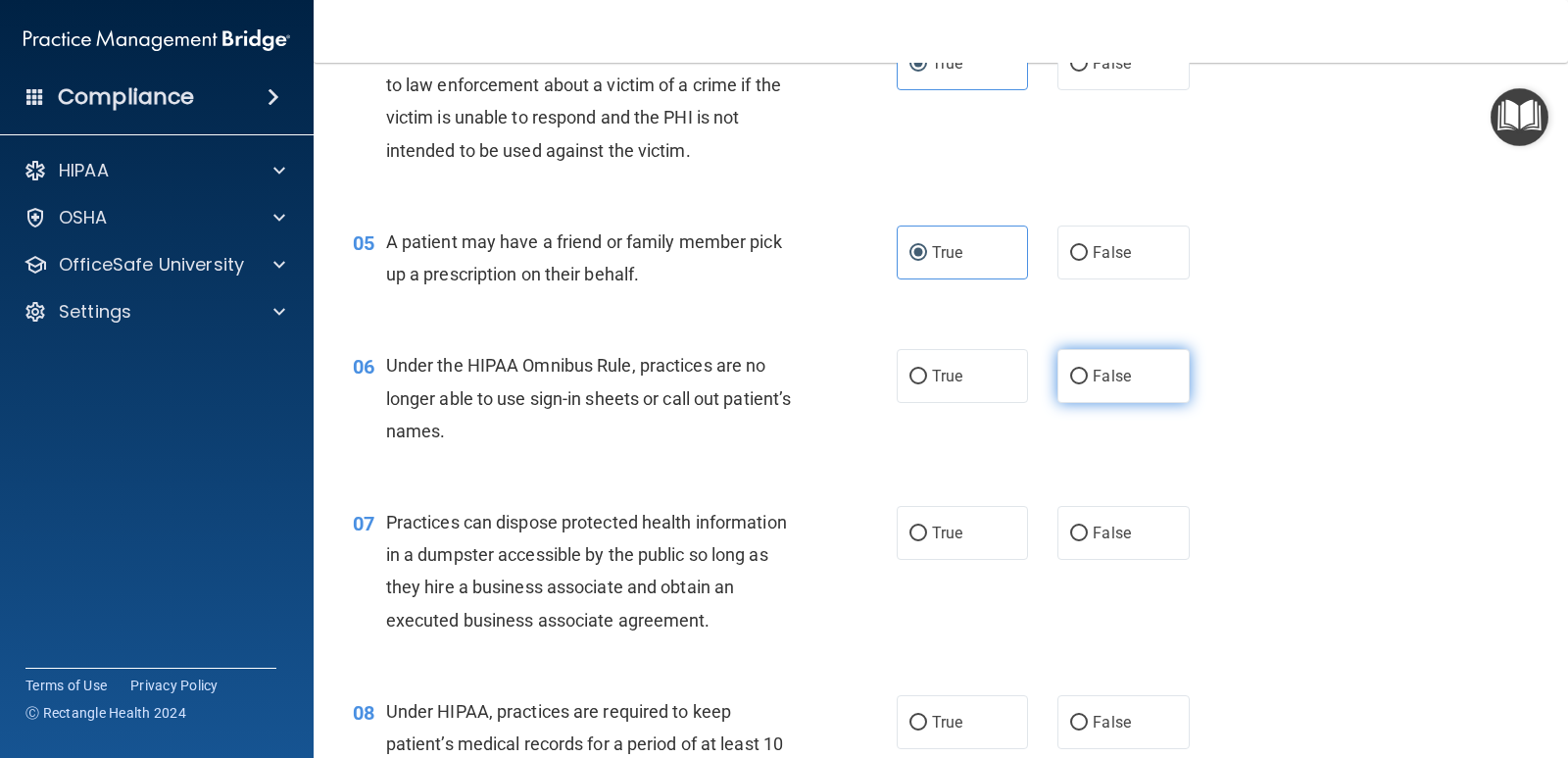 click on "False" at bounding box center (1123, 376) 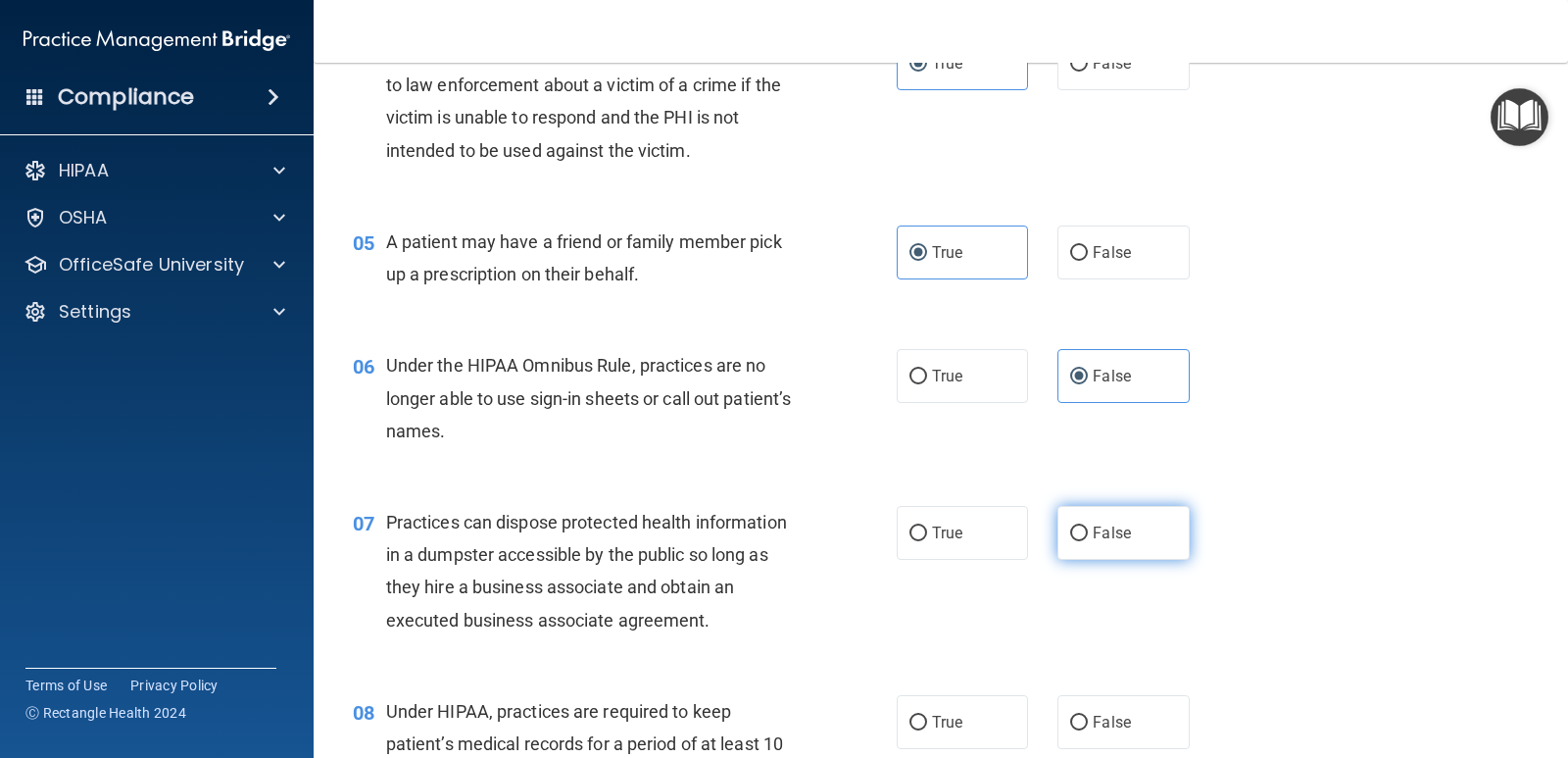 click on "False" at bounding box center (1111, 532) 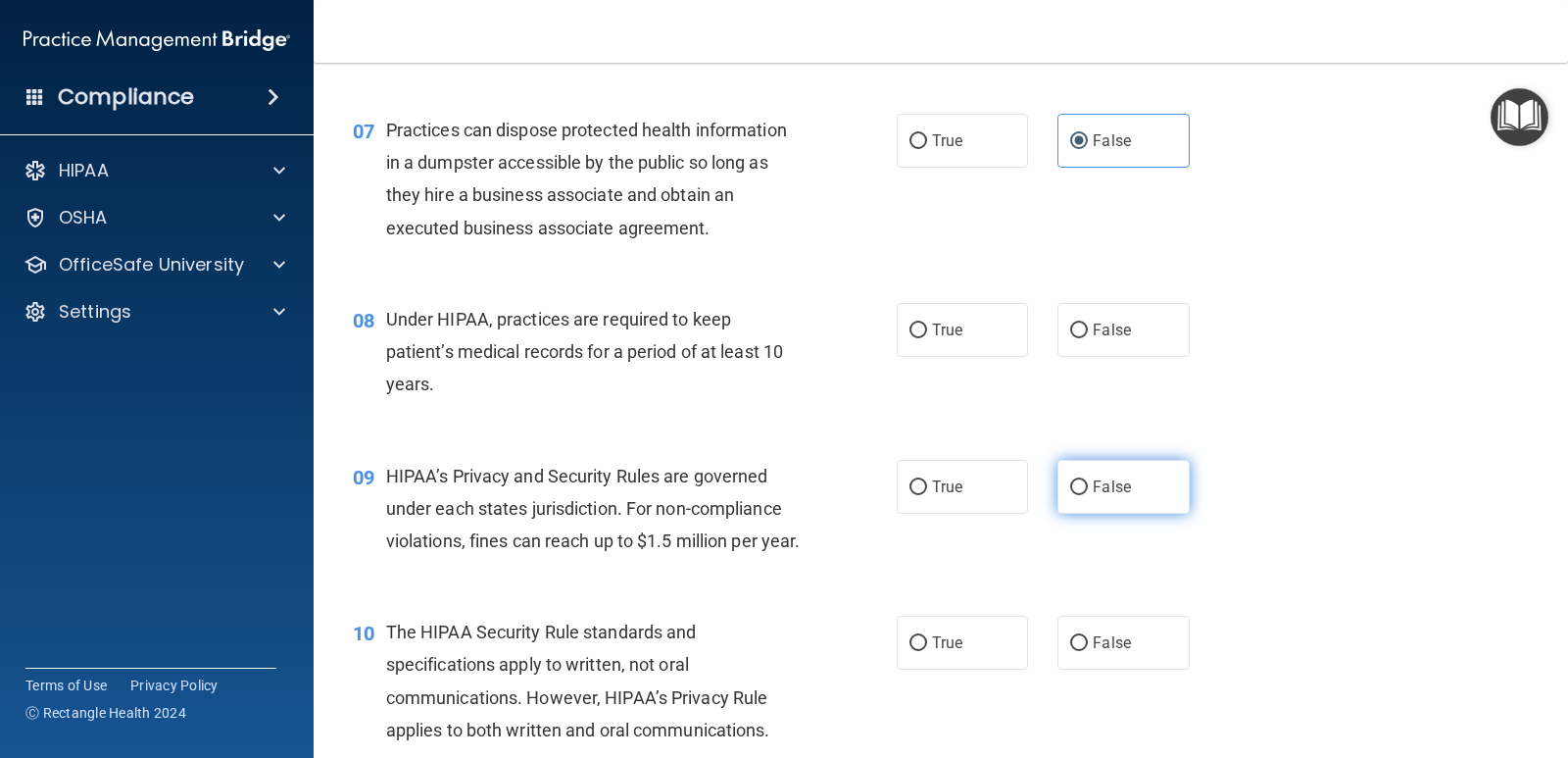 scroll, scrollTop: 1177, scrollLeft: 0, axis: vertical 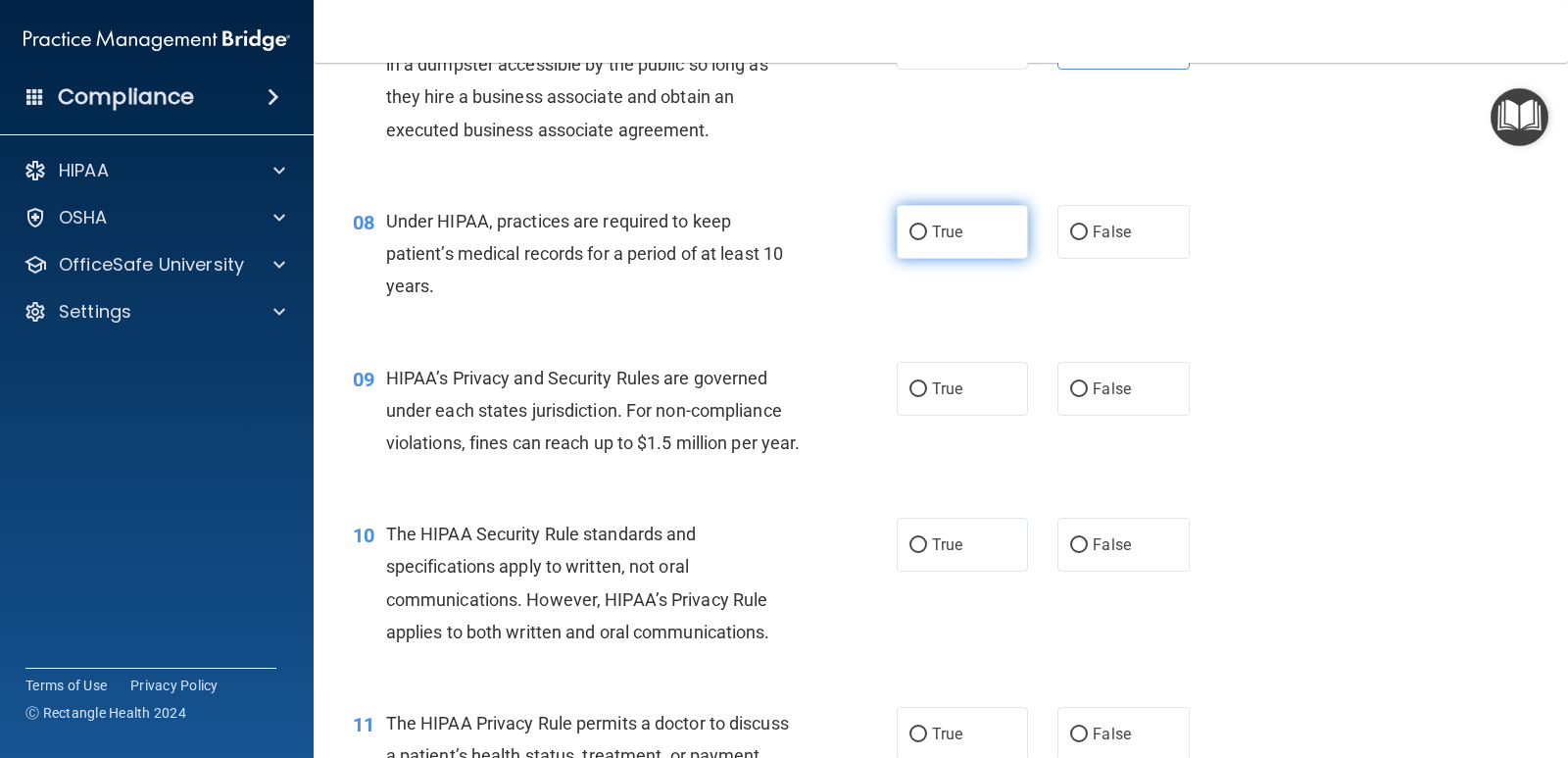 click on "True" at bounding box center (947, 231) 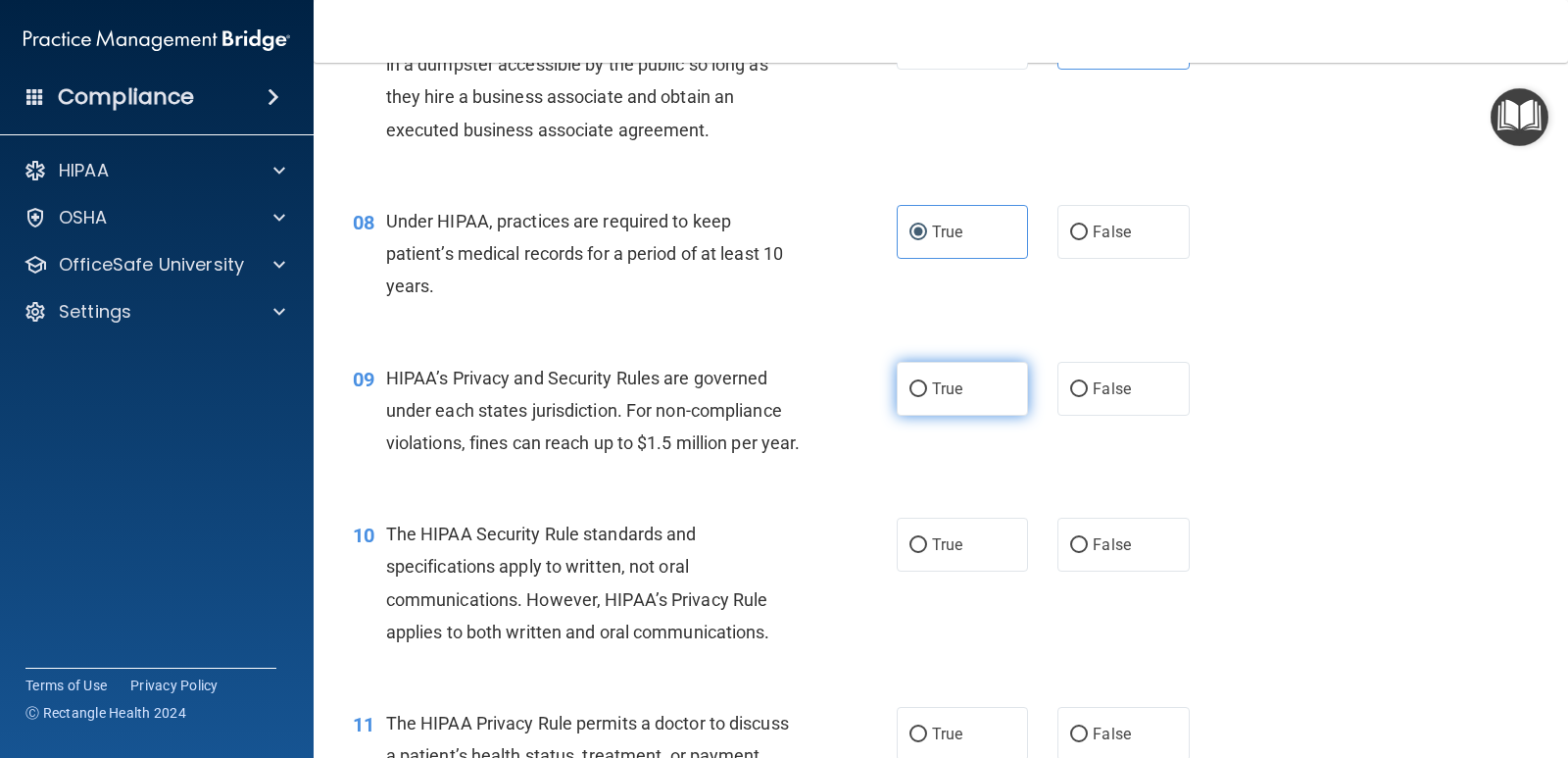 click on "True" at bounding box center [962, 388] 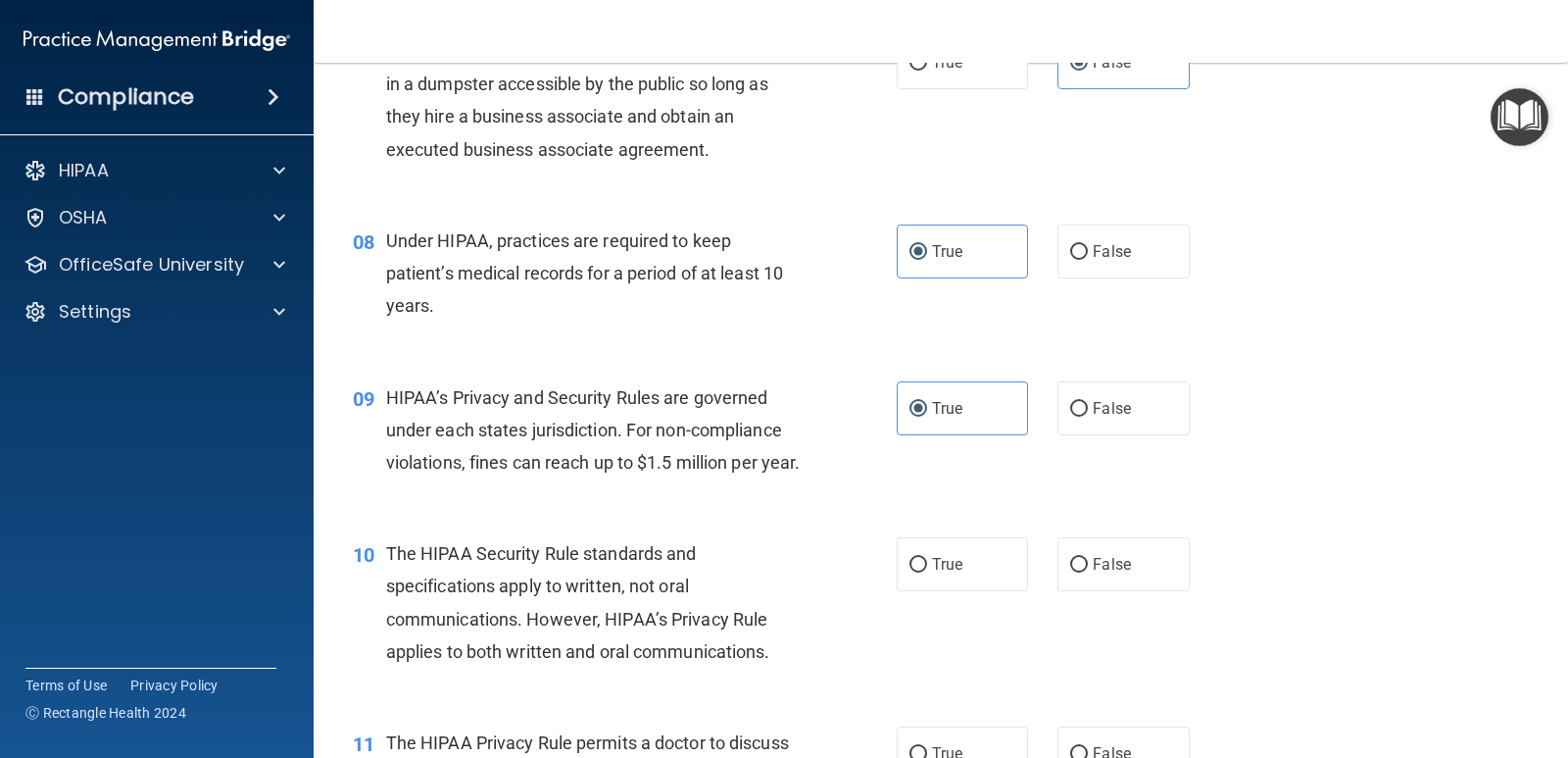 scroll, scrollTop: 1255, scrollLeft: 0, axis: vertical 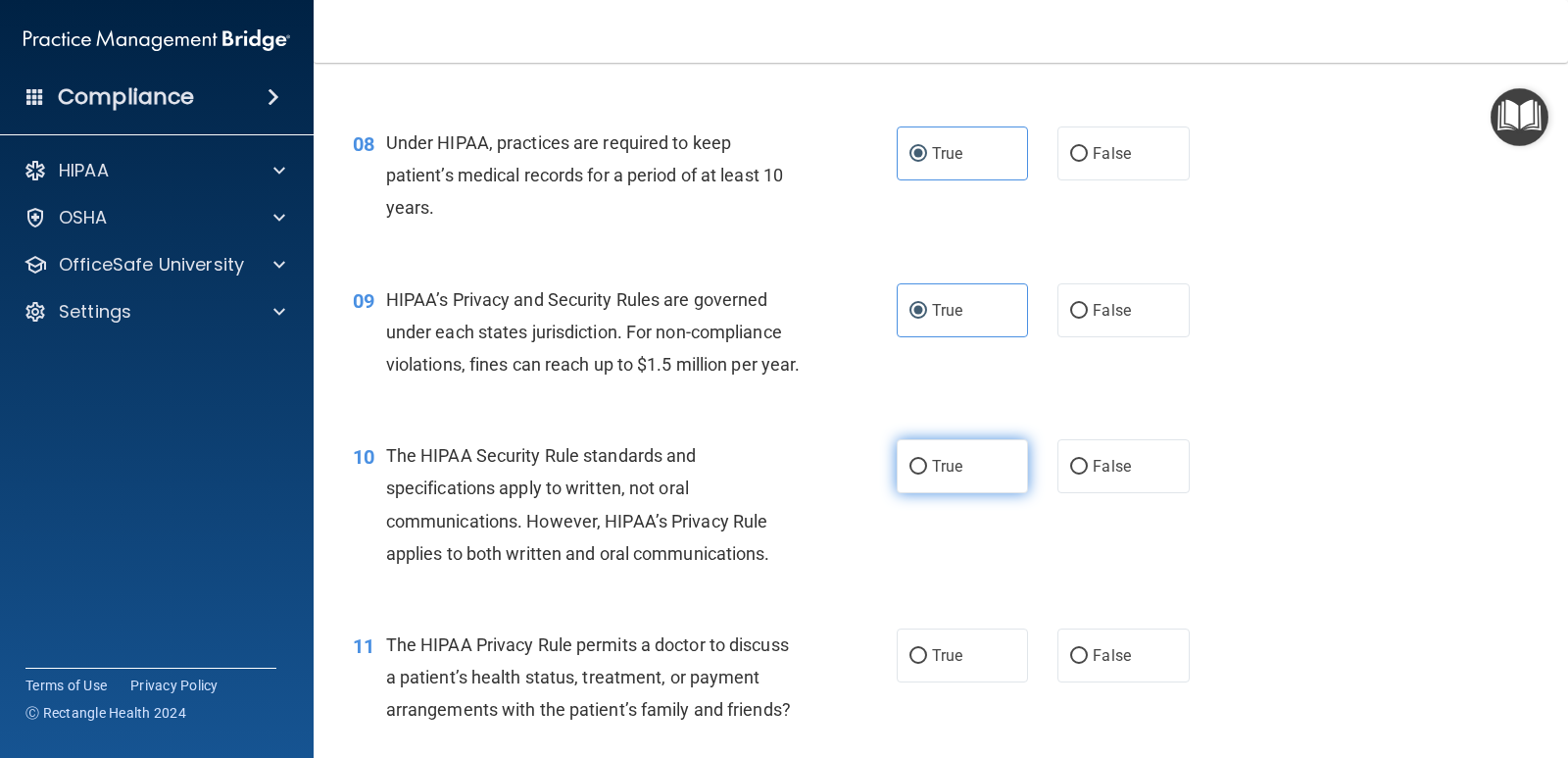 click on "True" at bounding box center [962, 466] 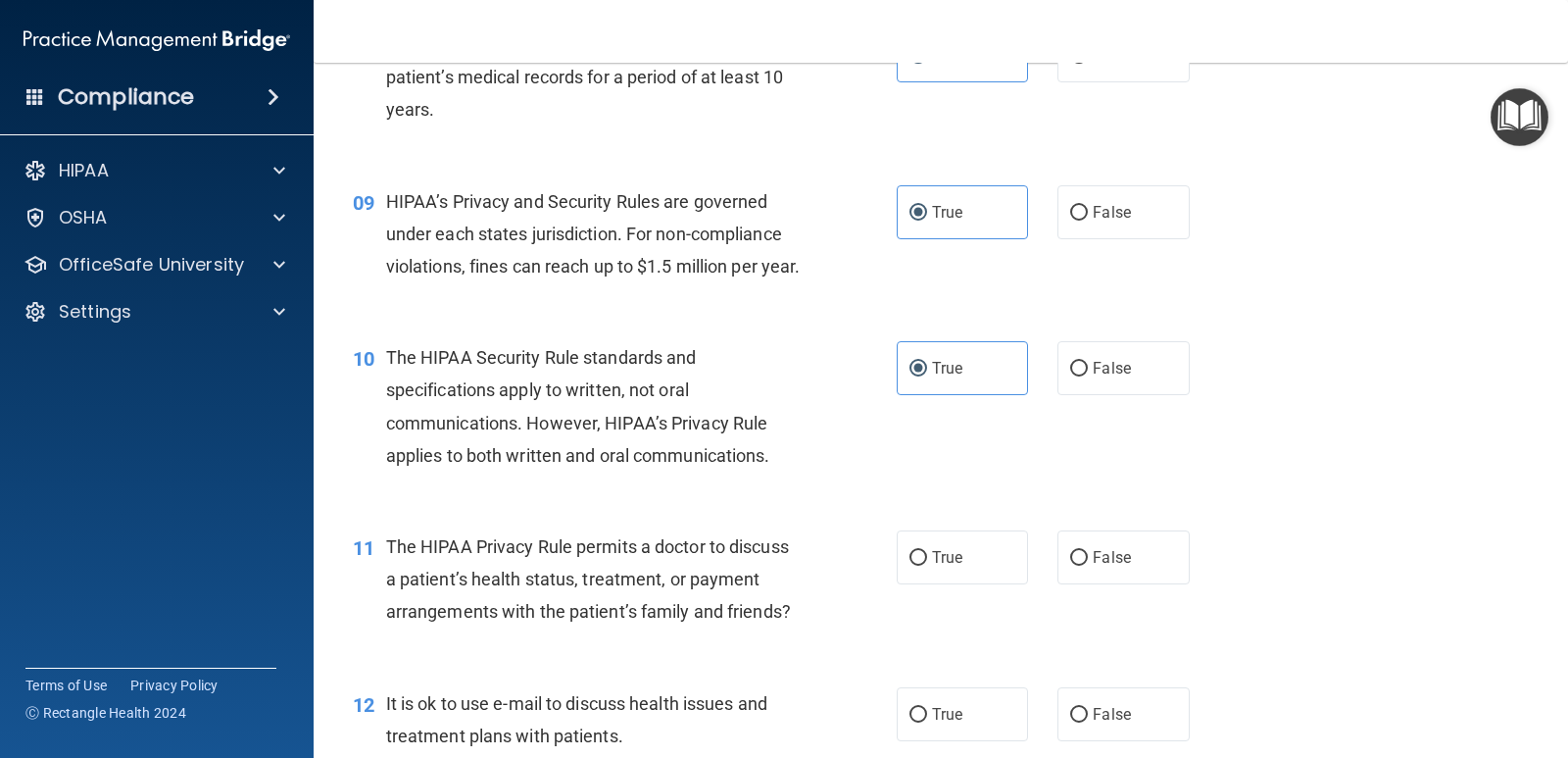 scroll, scrollTop: 1255, scrollLeft: 0, axis: vertical 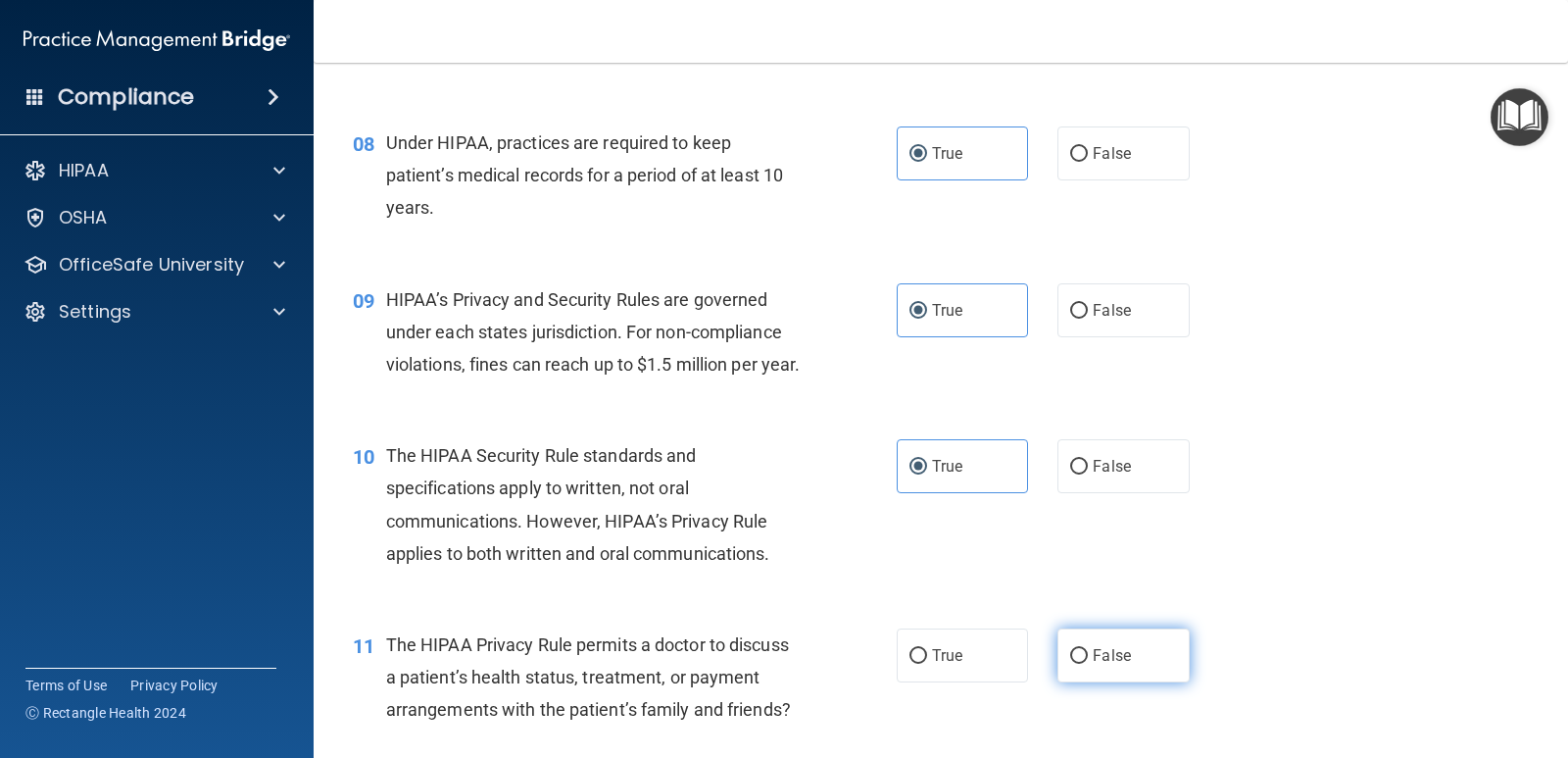 click on "False" at bounding box center (1079, 656) 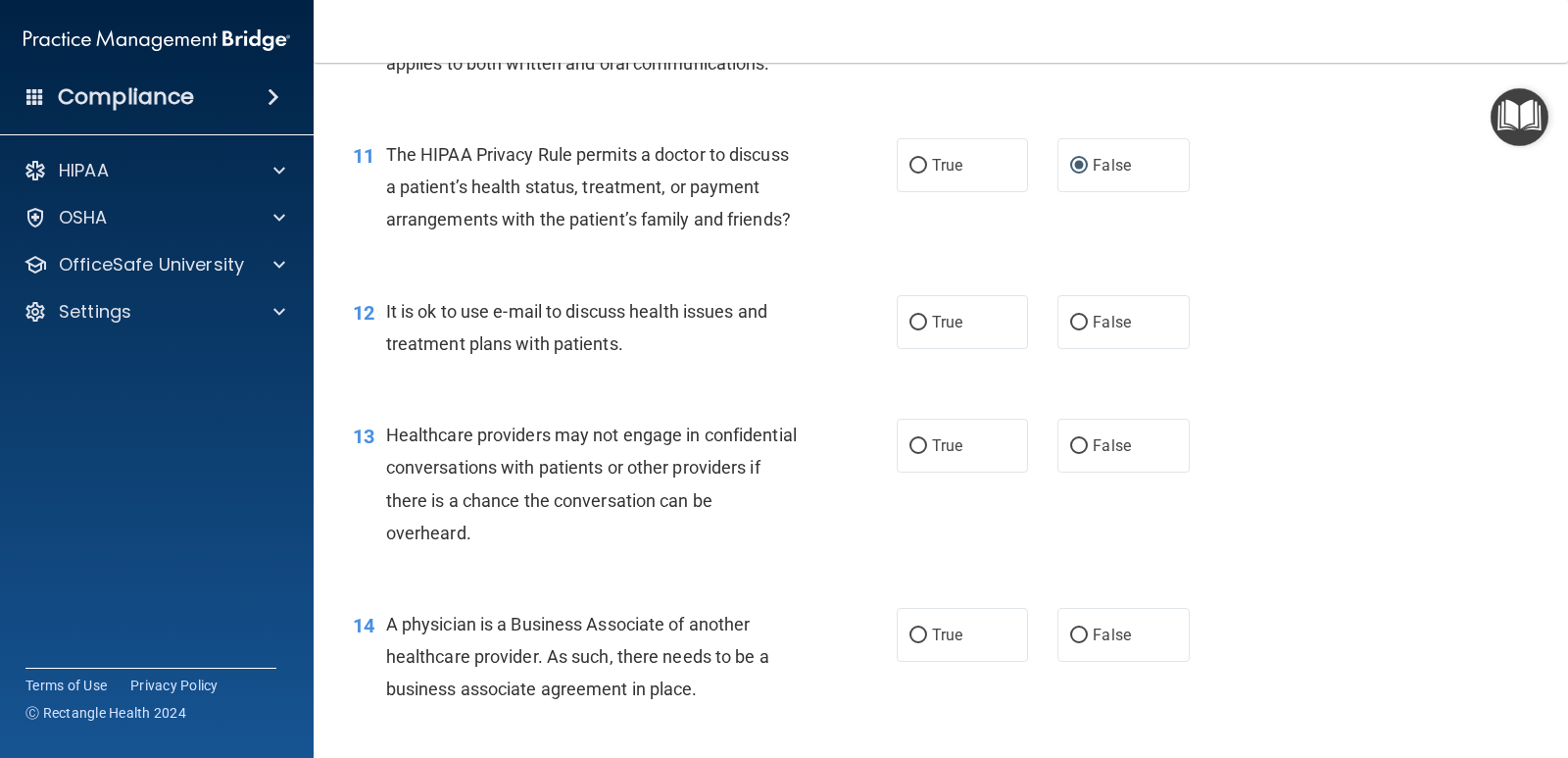 scroll, scrollTop: 1844, scrollLeft: 0, axis: vertical 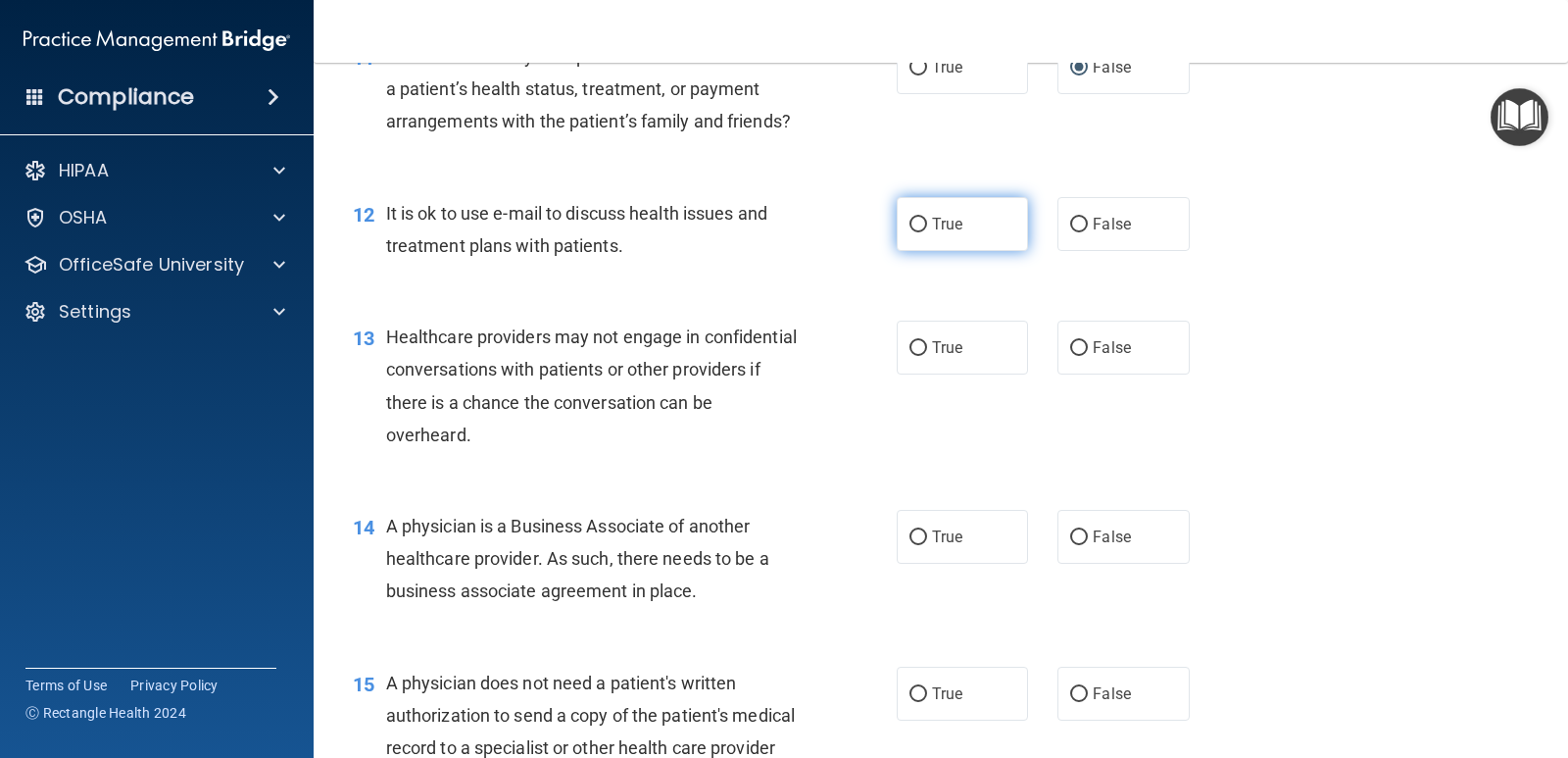 click on "True" at bounding box center (962, 224) 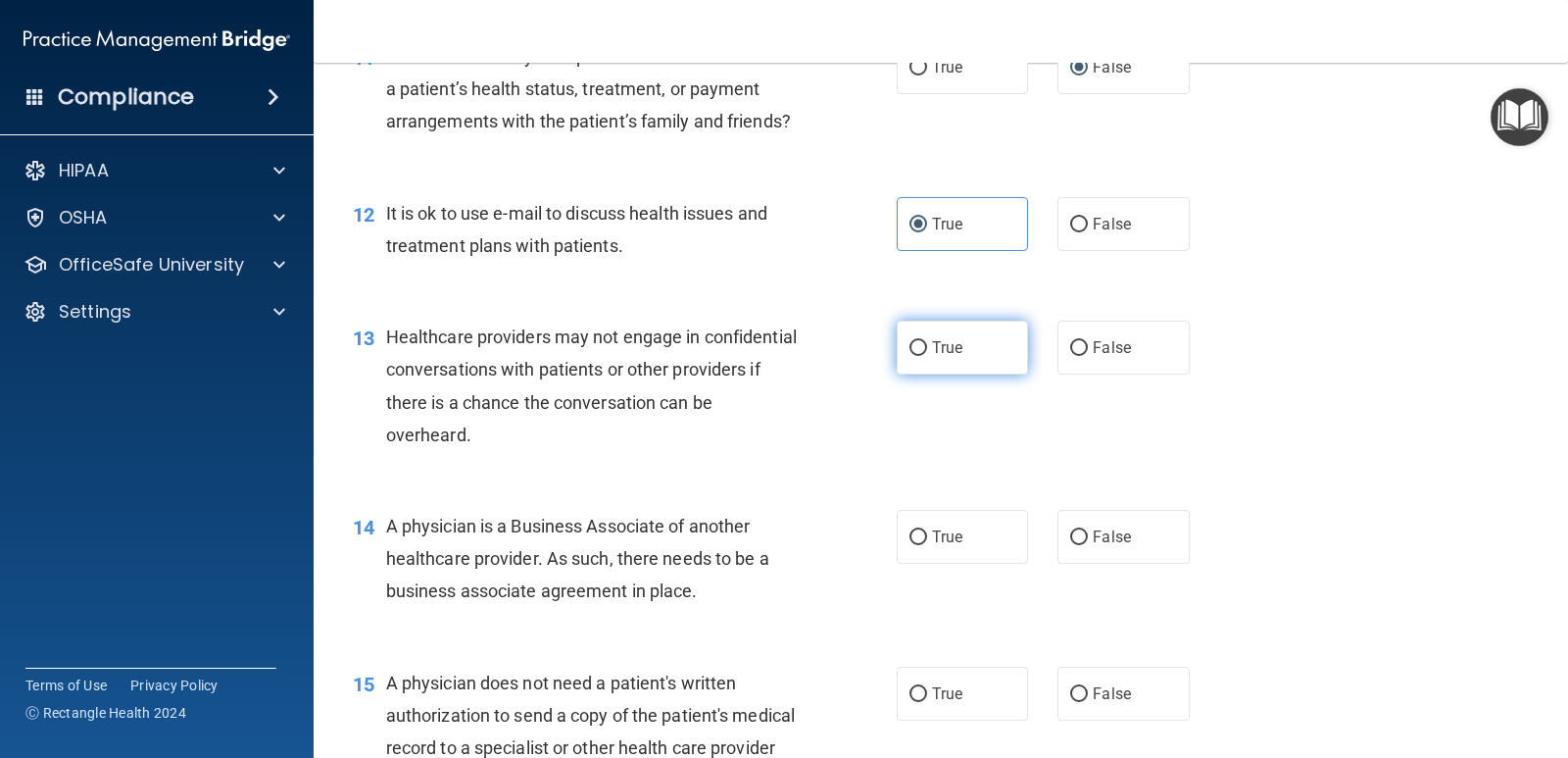 click on "True" at bounding box center (962, 347) 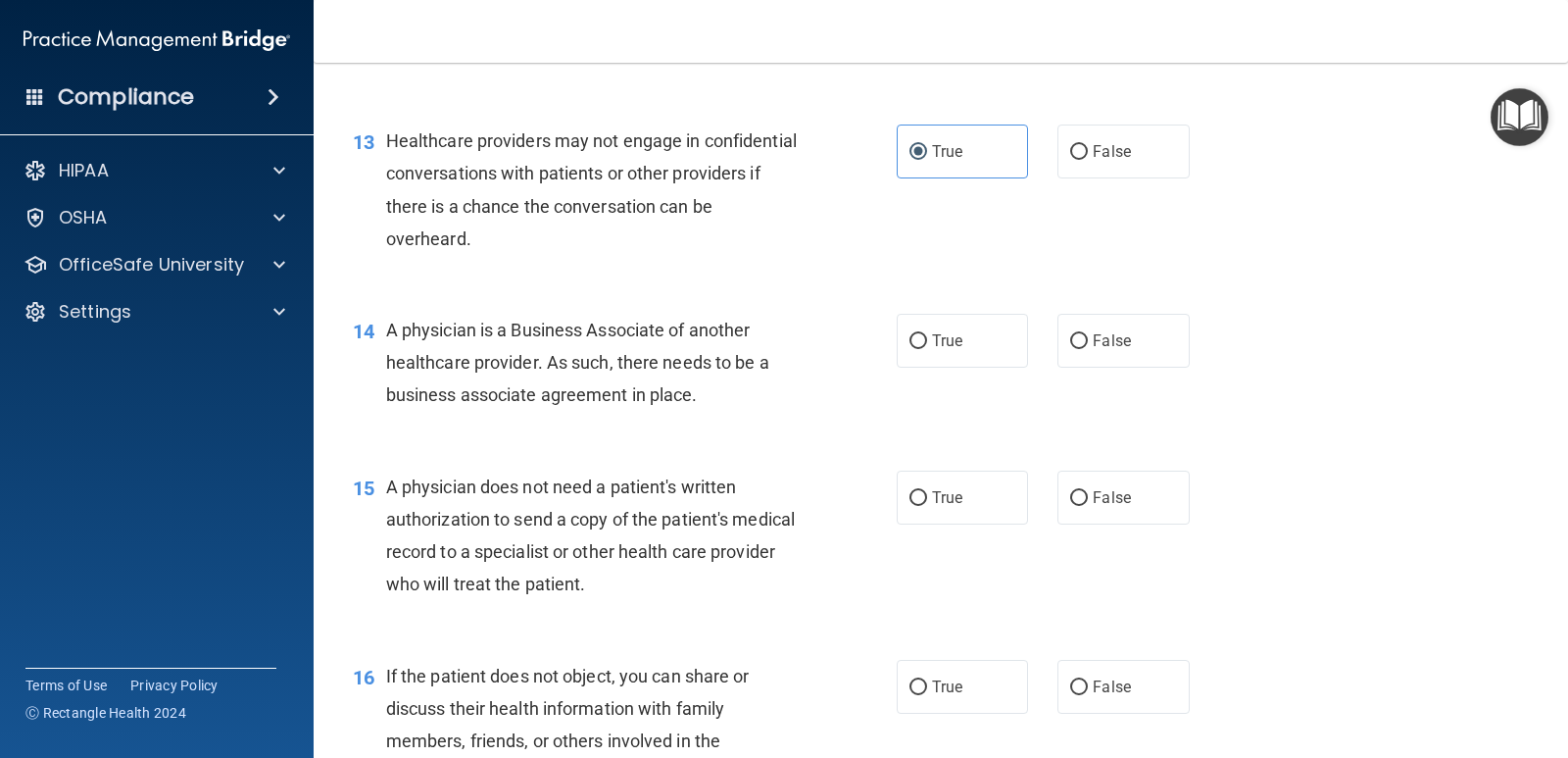scroll, scrollTop: 1942, scrollLeft: 0, axis: vertical 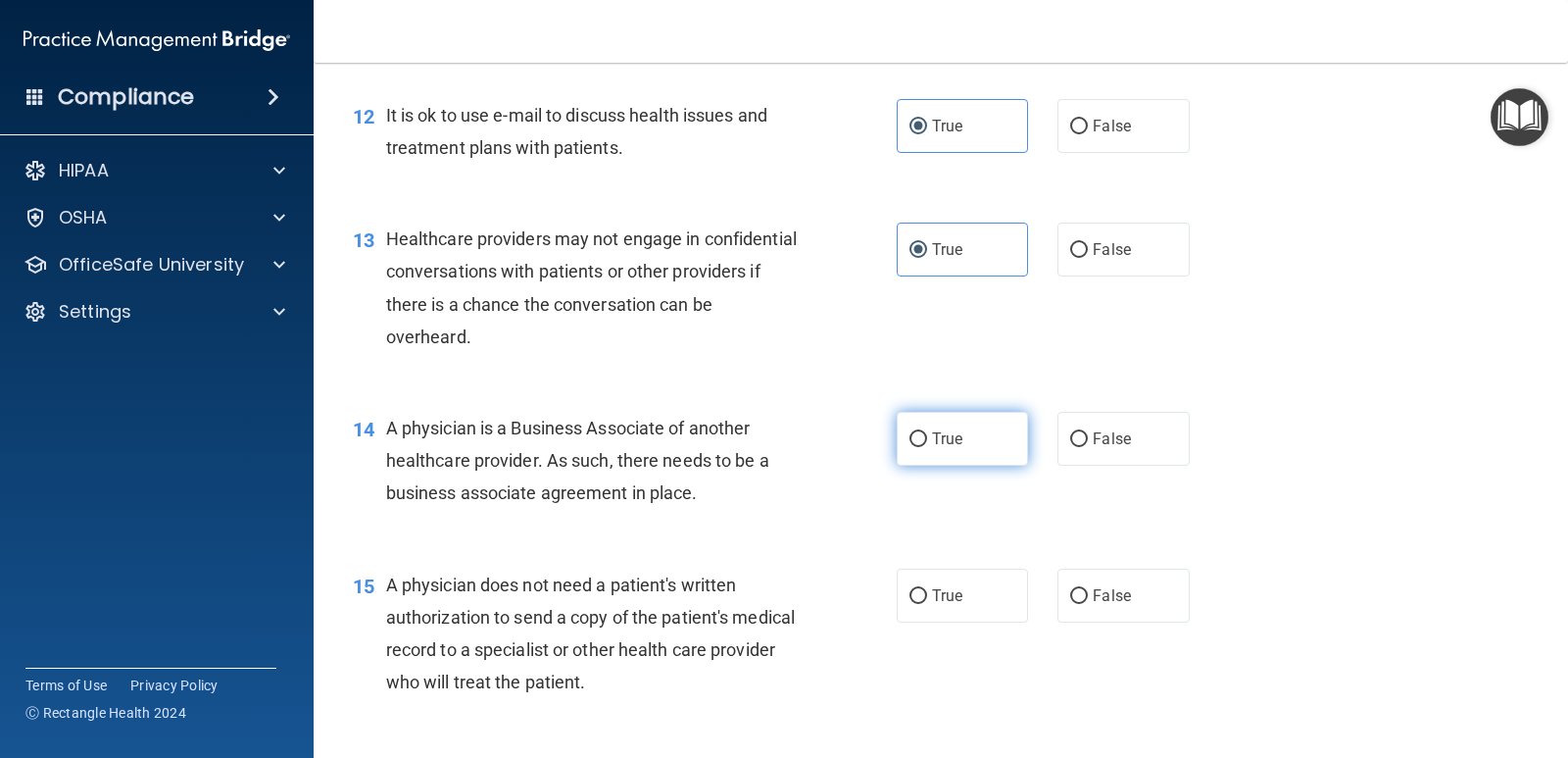 click on "True" at bounding box center [947, 438] 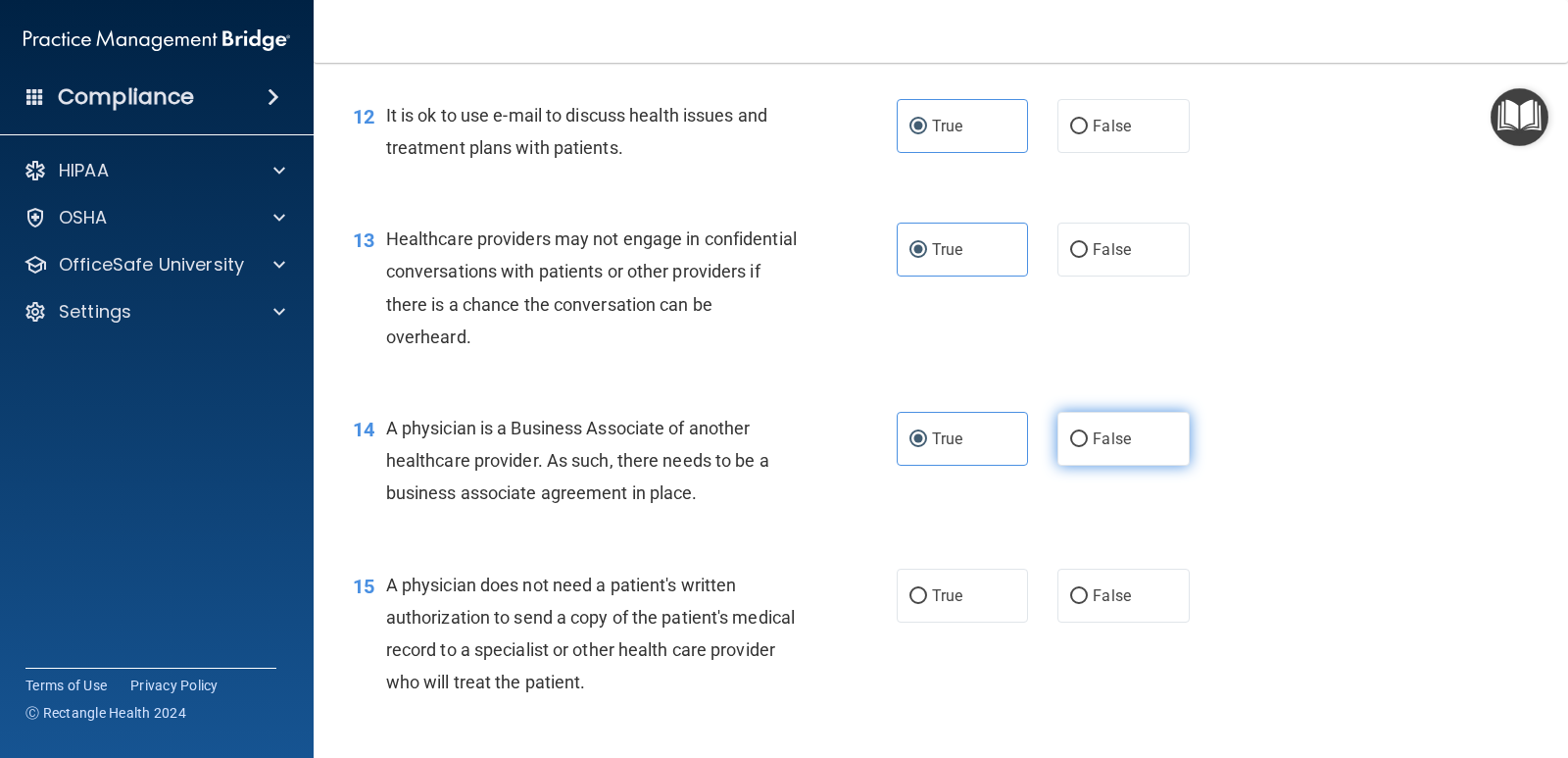 click on "False" at bounding box center (1111, 438) 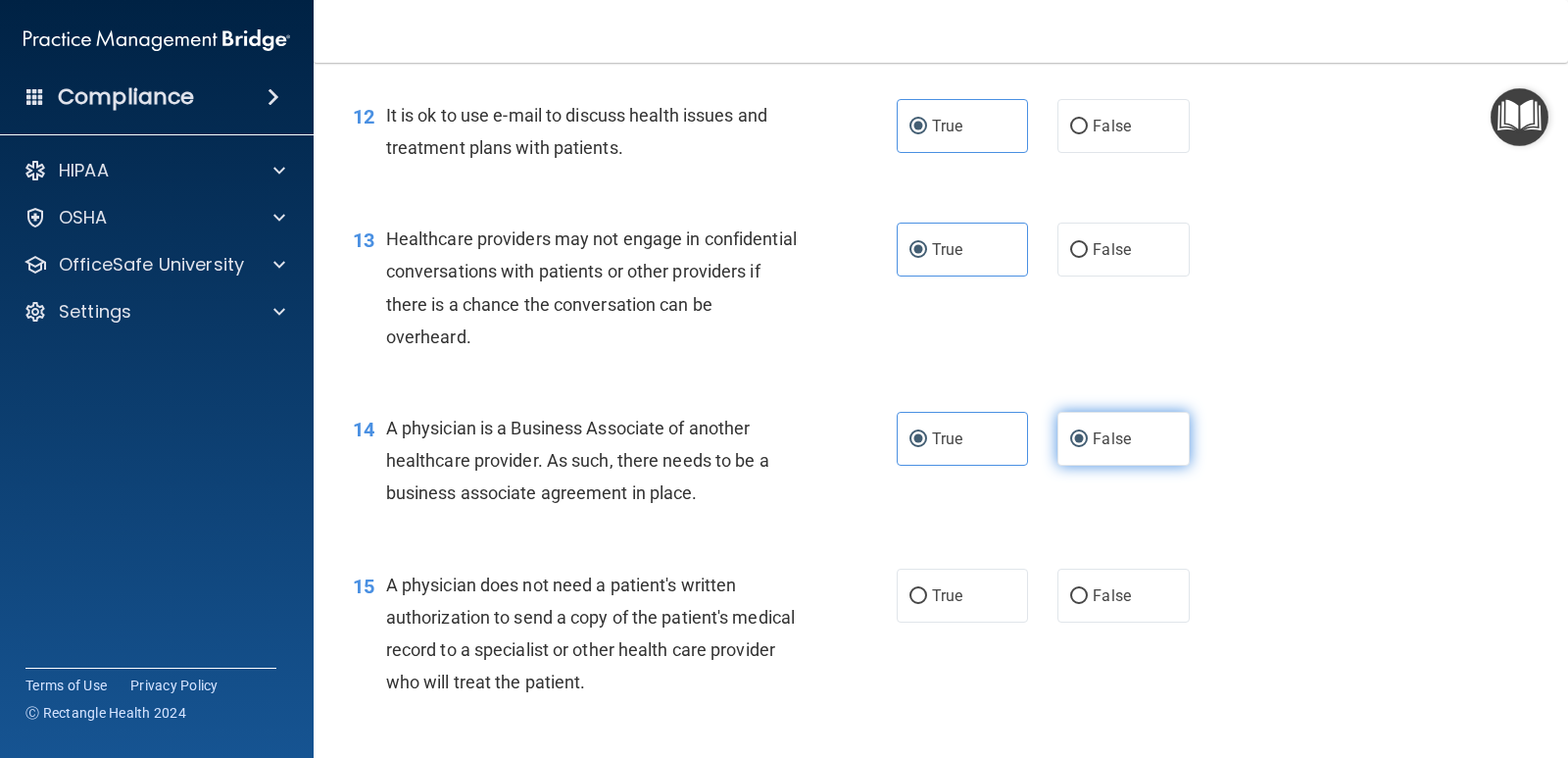 radio on "false" 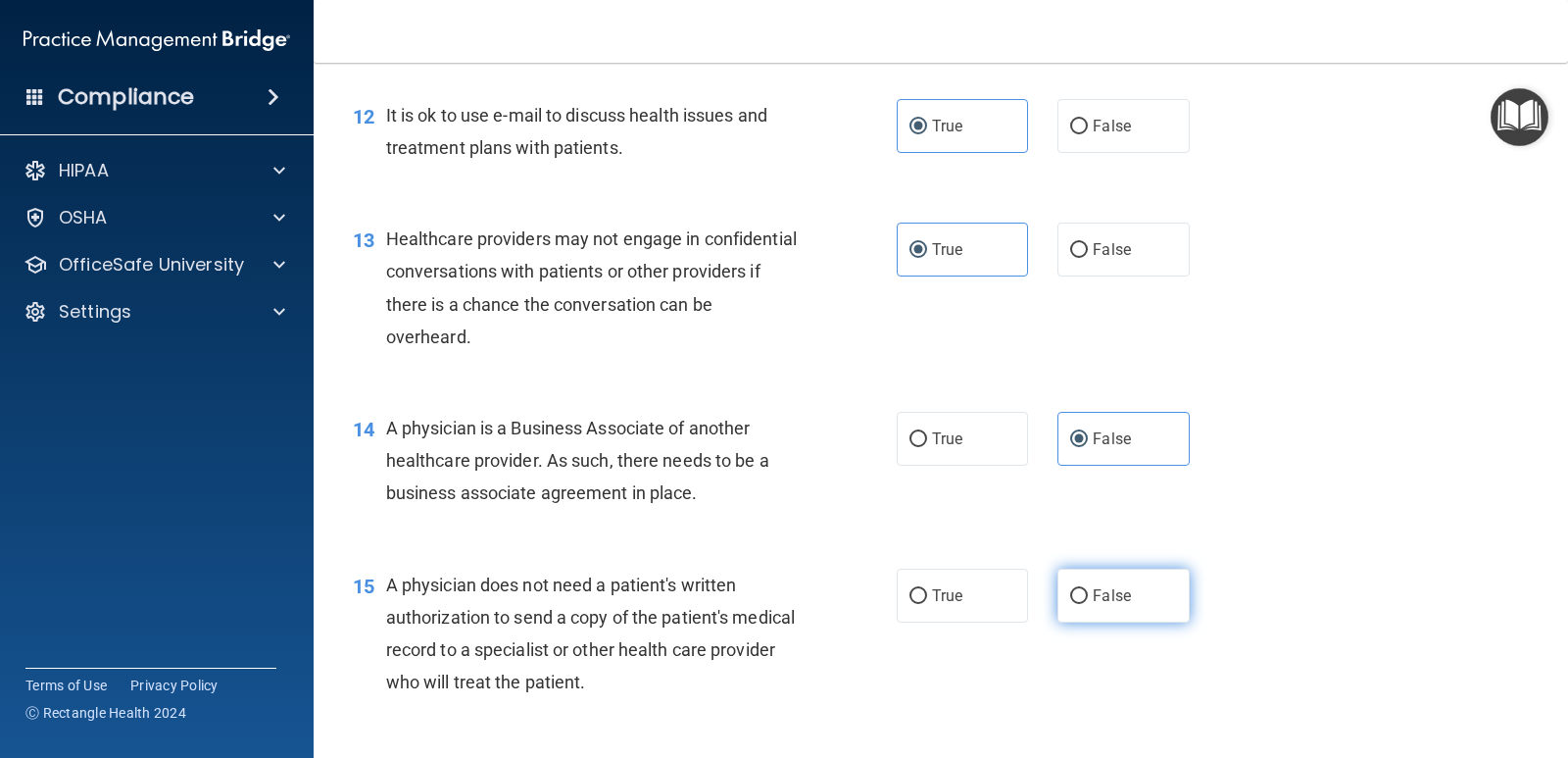 click on "False" at bounding box center (1079, 596) 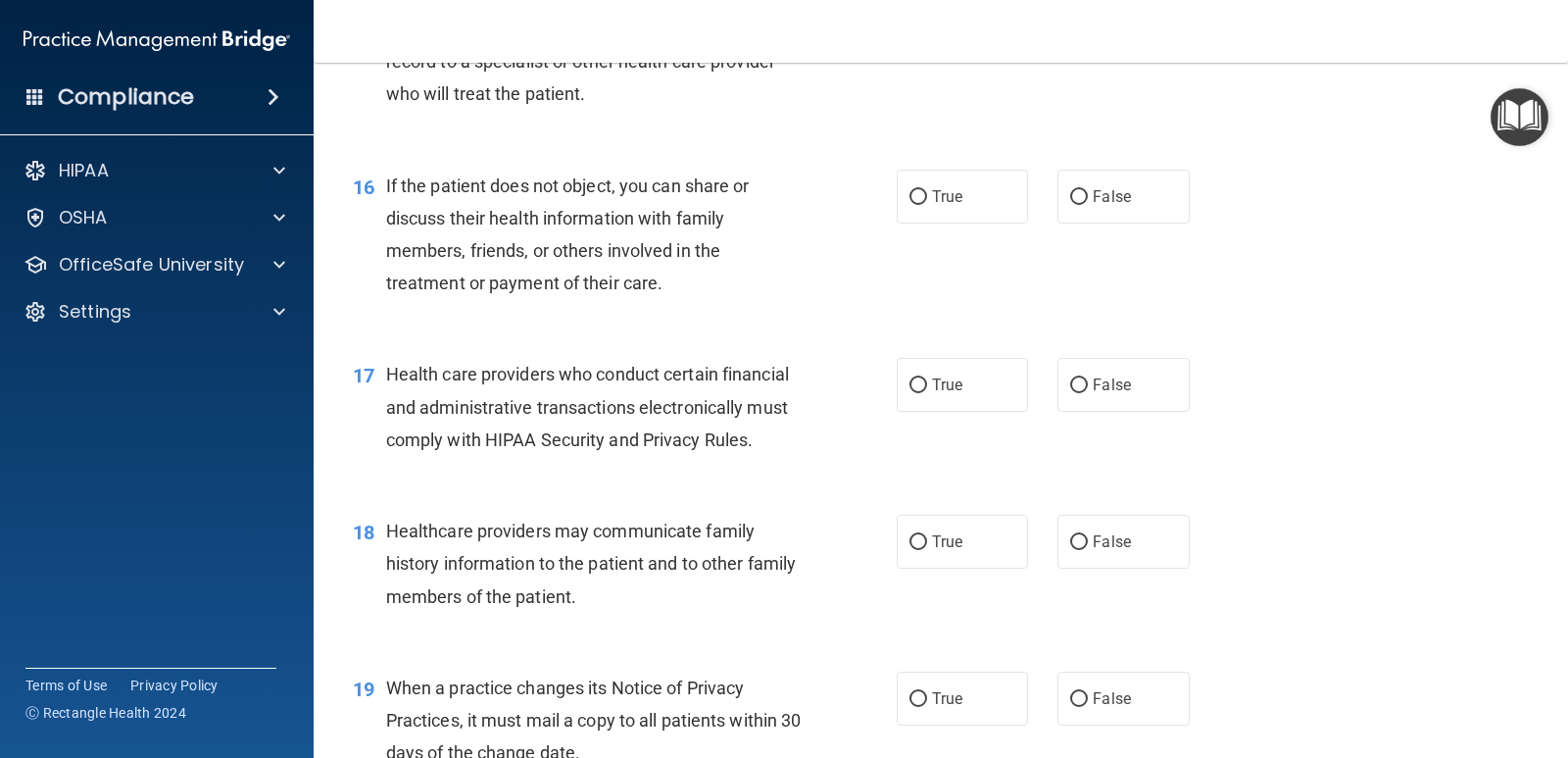 scroll, scrollTop: 2628, scrollLeft: 0, axis: vertical 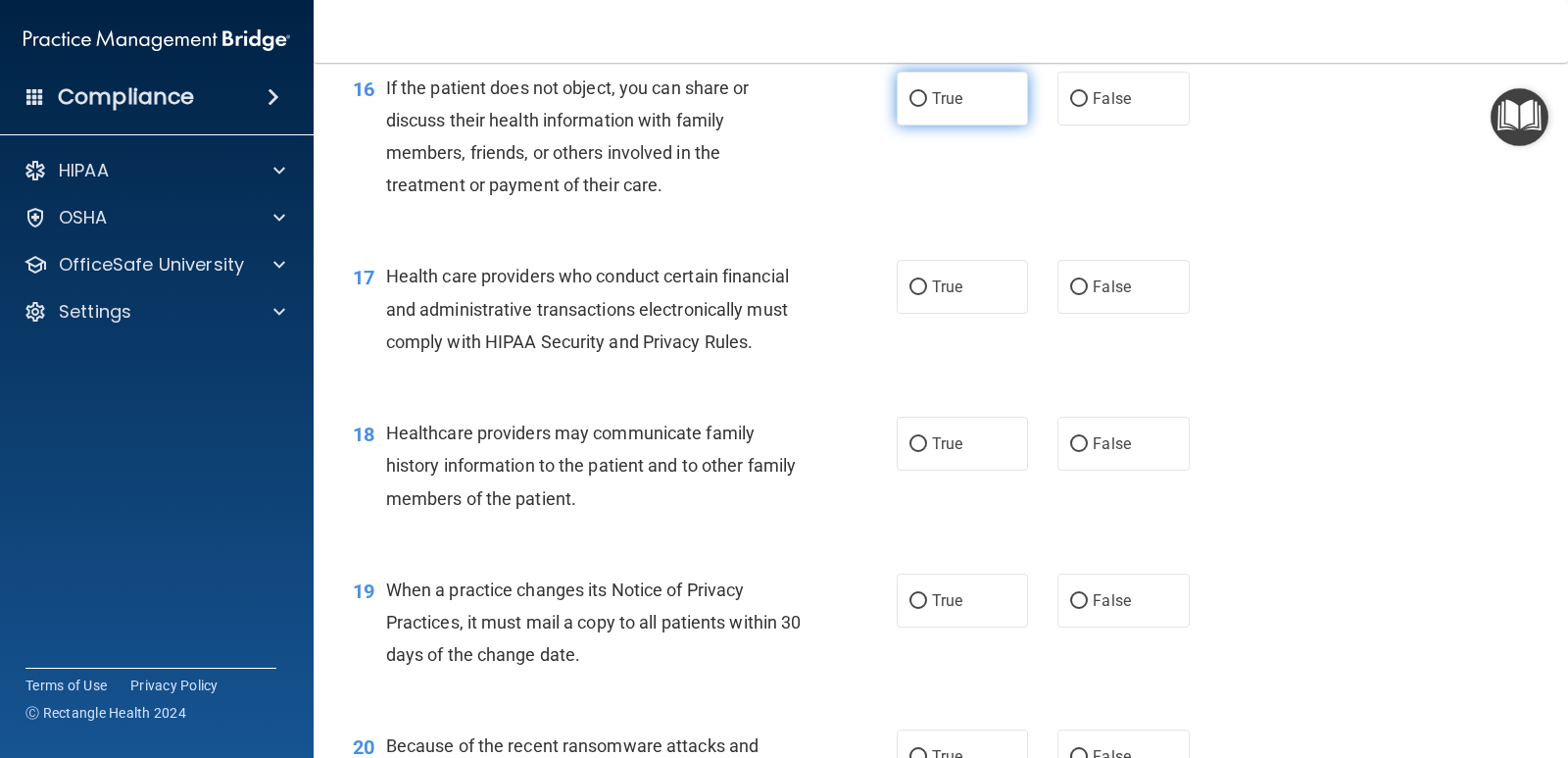 click on "True" at bounding box center [947, 98] 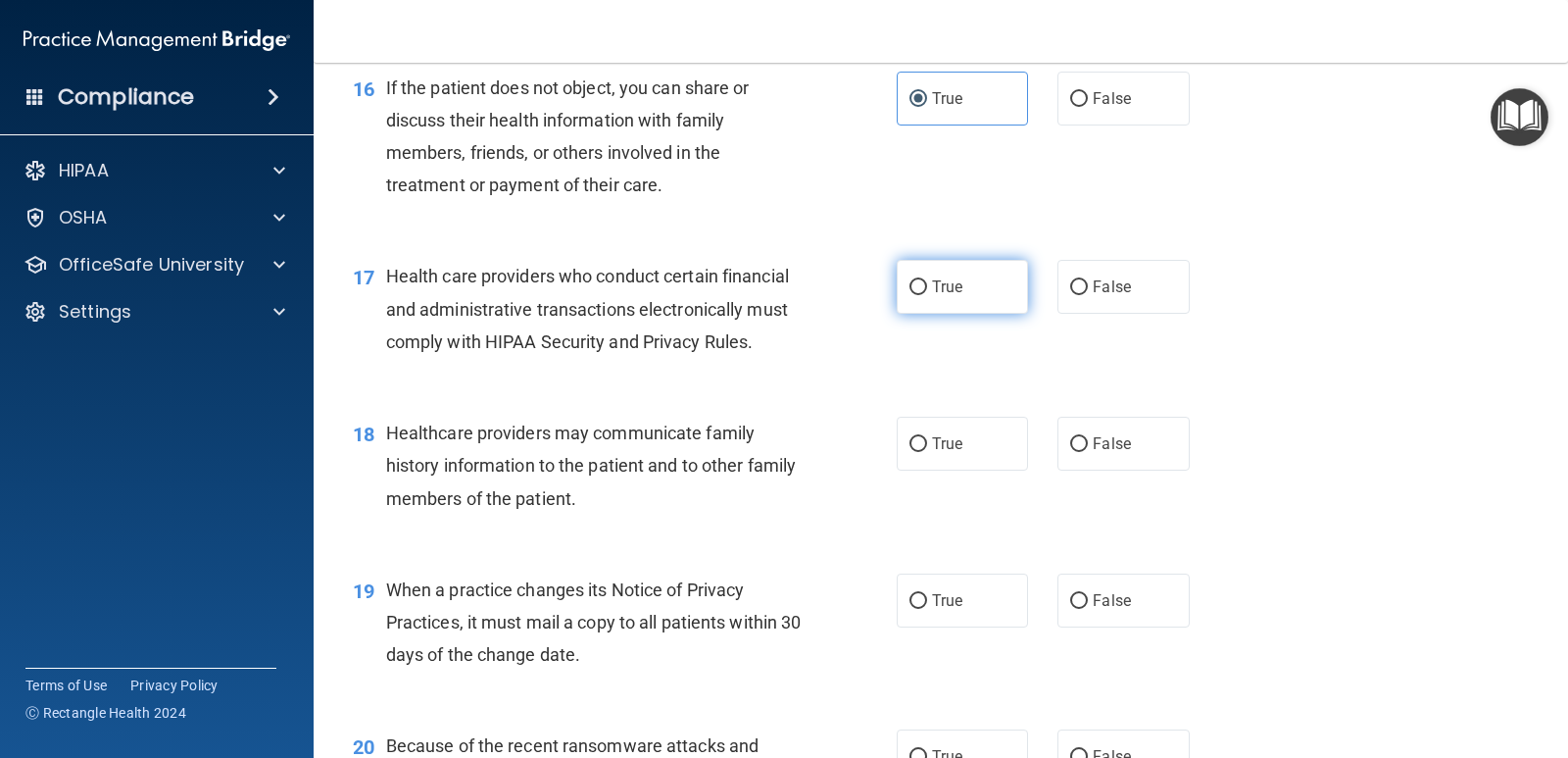 click on "True" at bounding box center (962, 286) 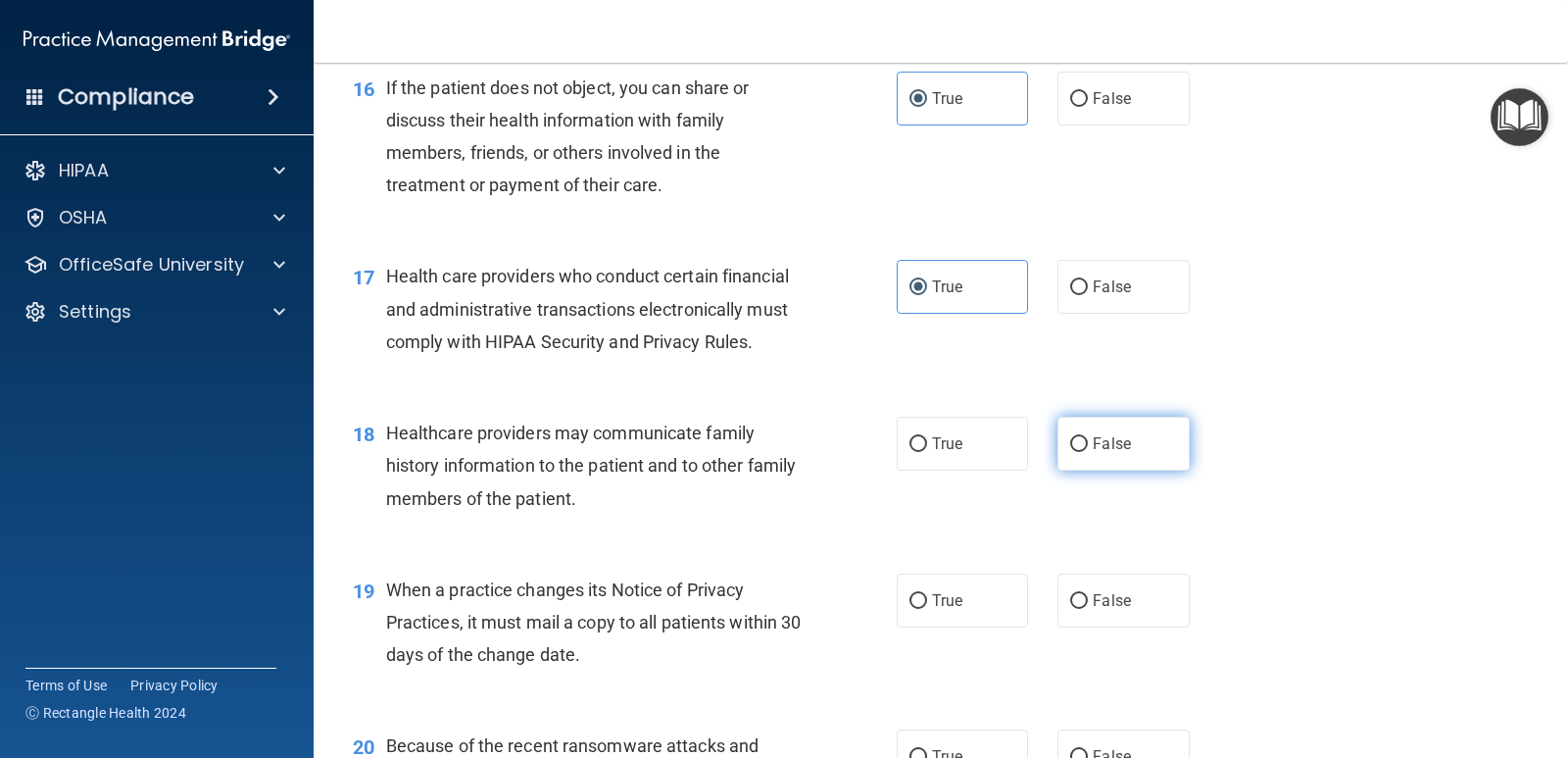 click on "False" at bounding box center (1123, 443) 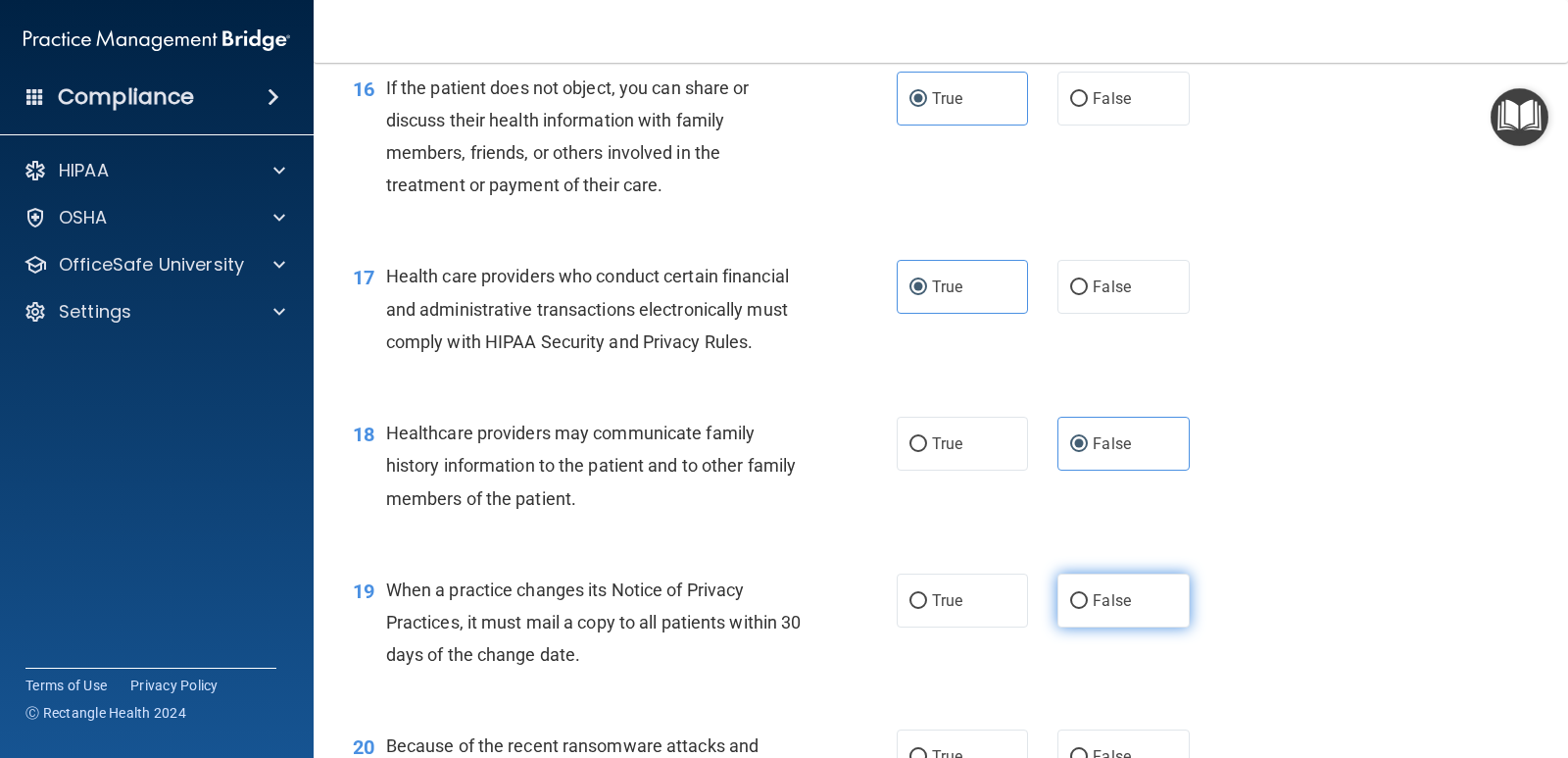 click on "False" at bounding box center (1111, 600) 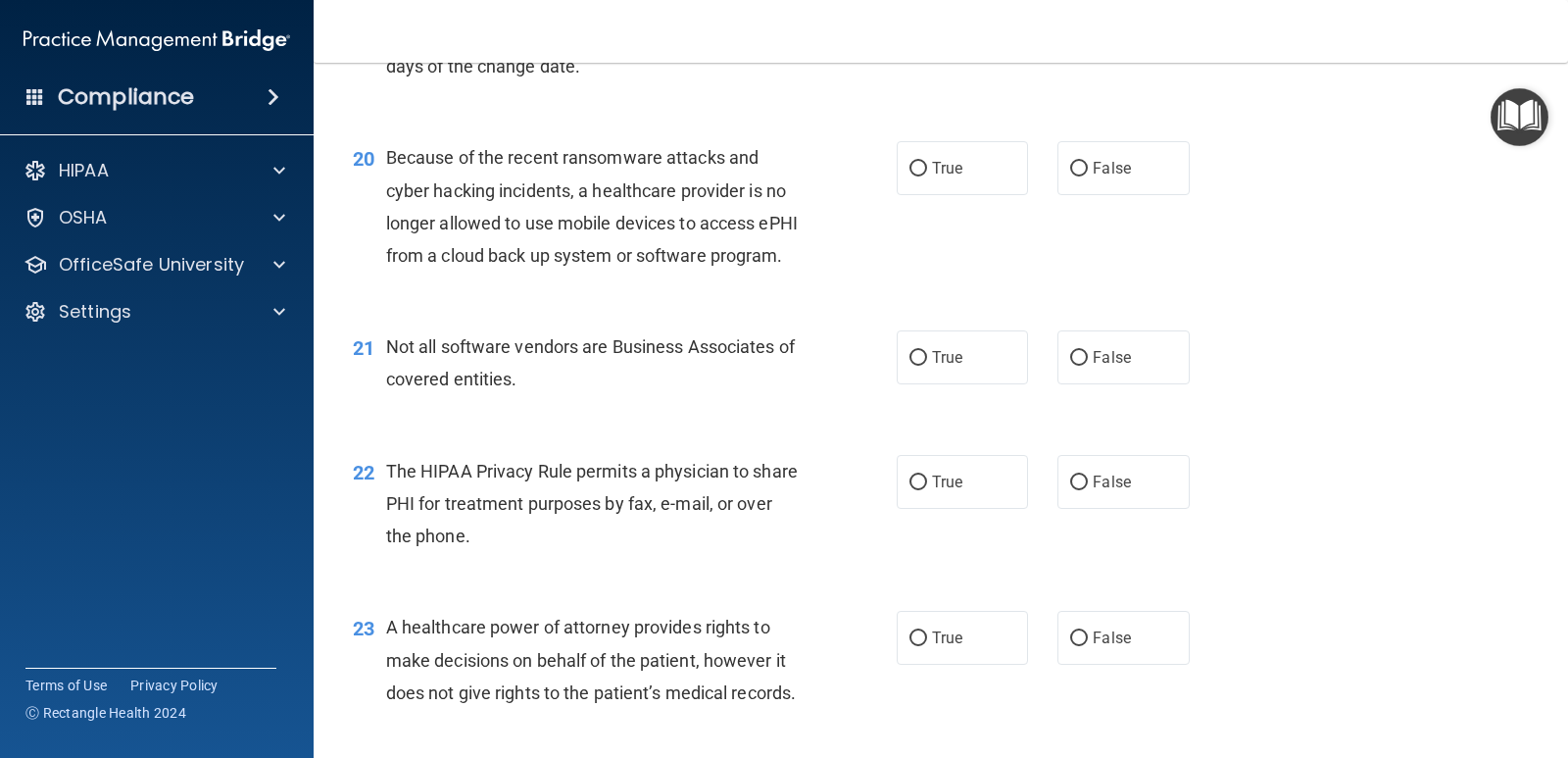 scroll, scrollTop: 3314, scrollLeft: 0, axis: vertical 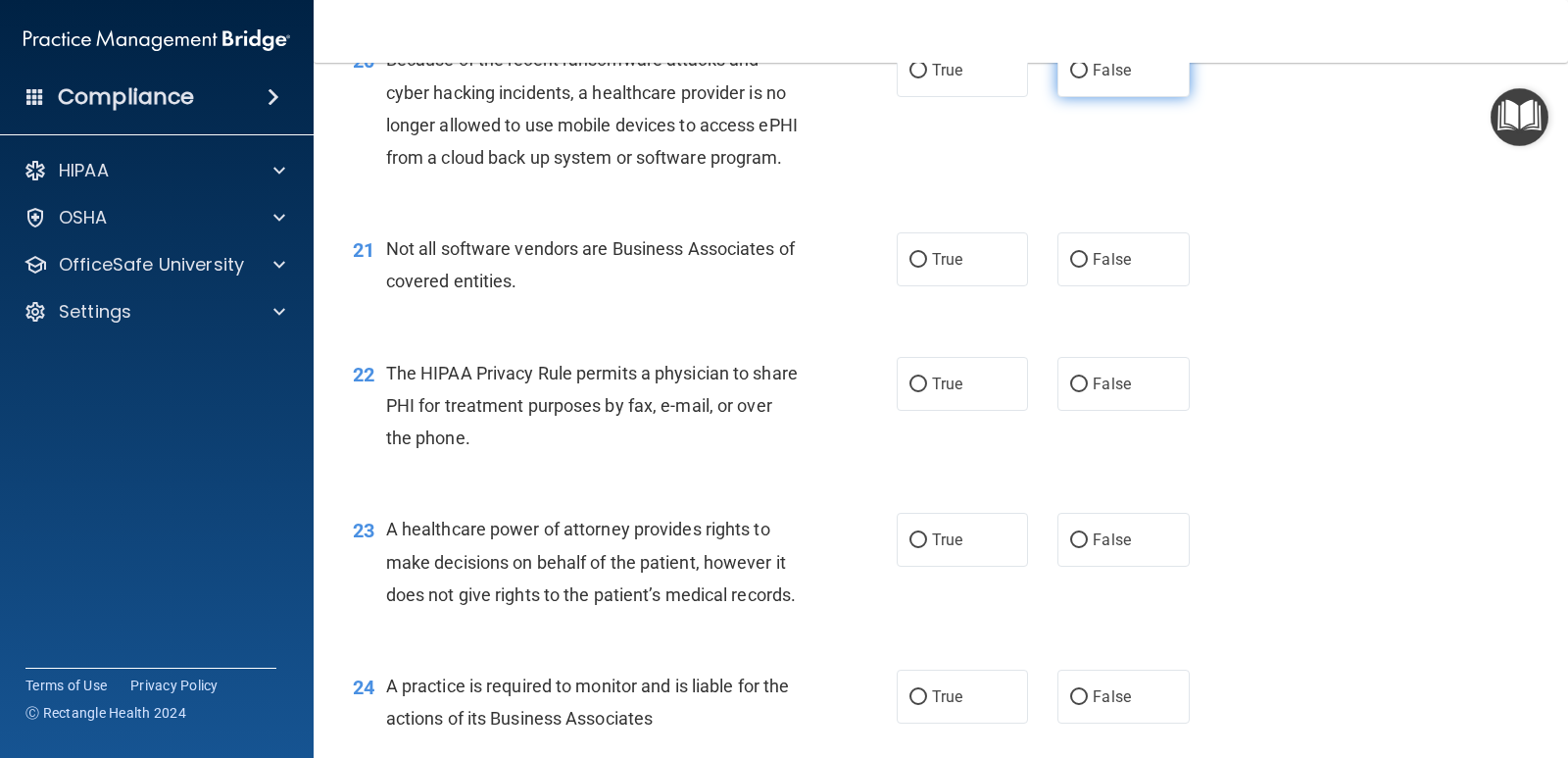 click on "False" at bounding box center [1123, 70] 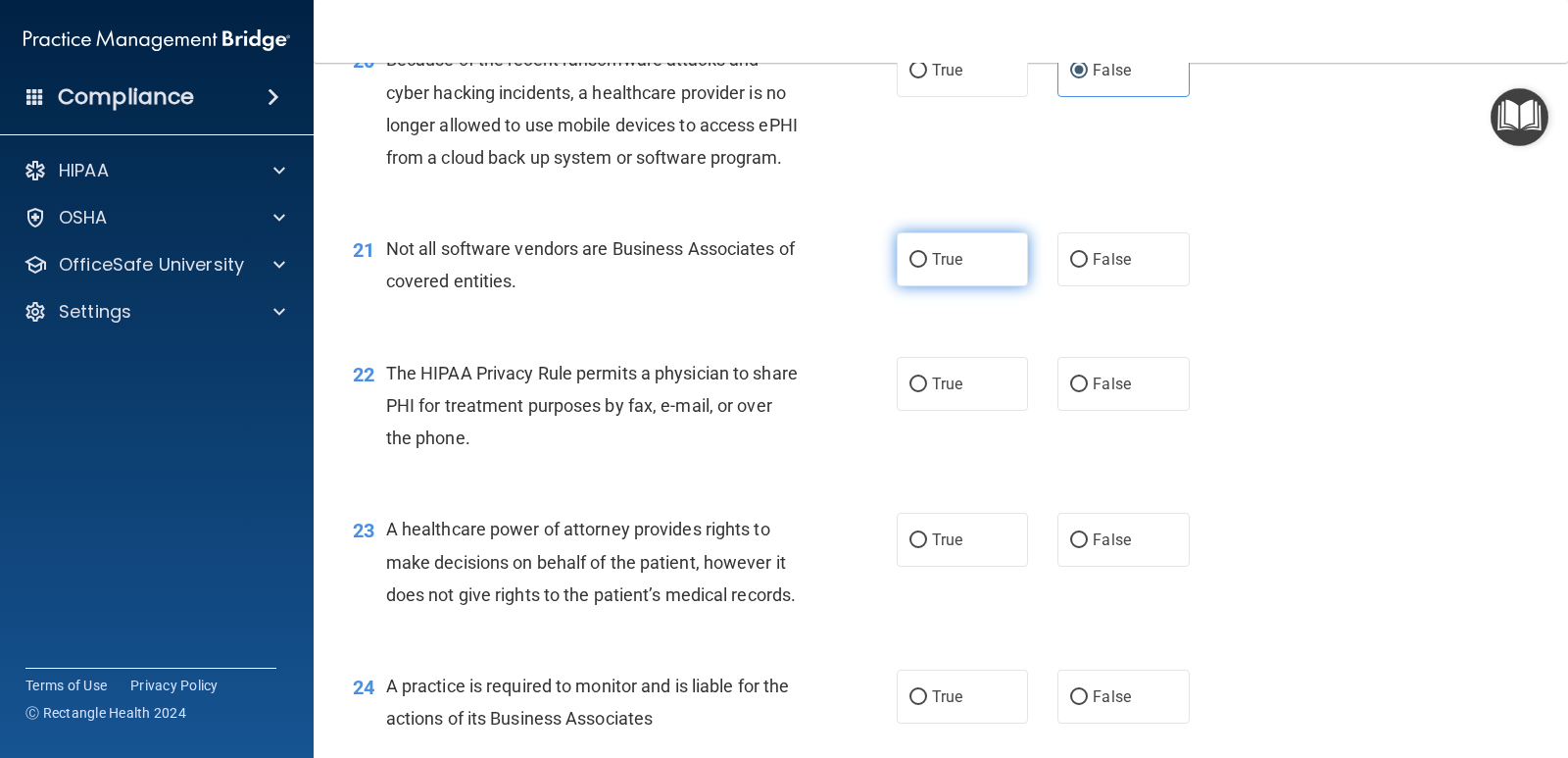 click on "True" at bounding box center (947, 259) 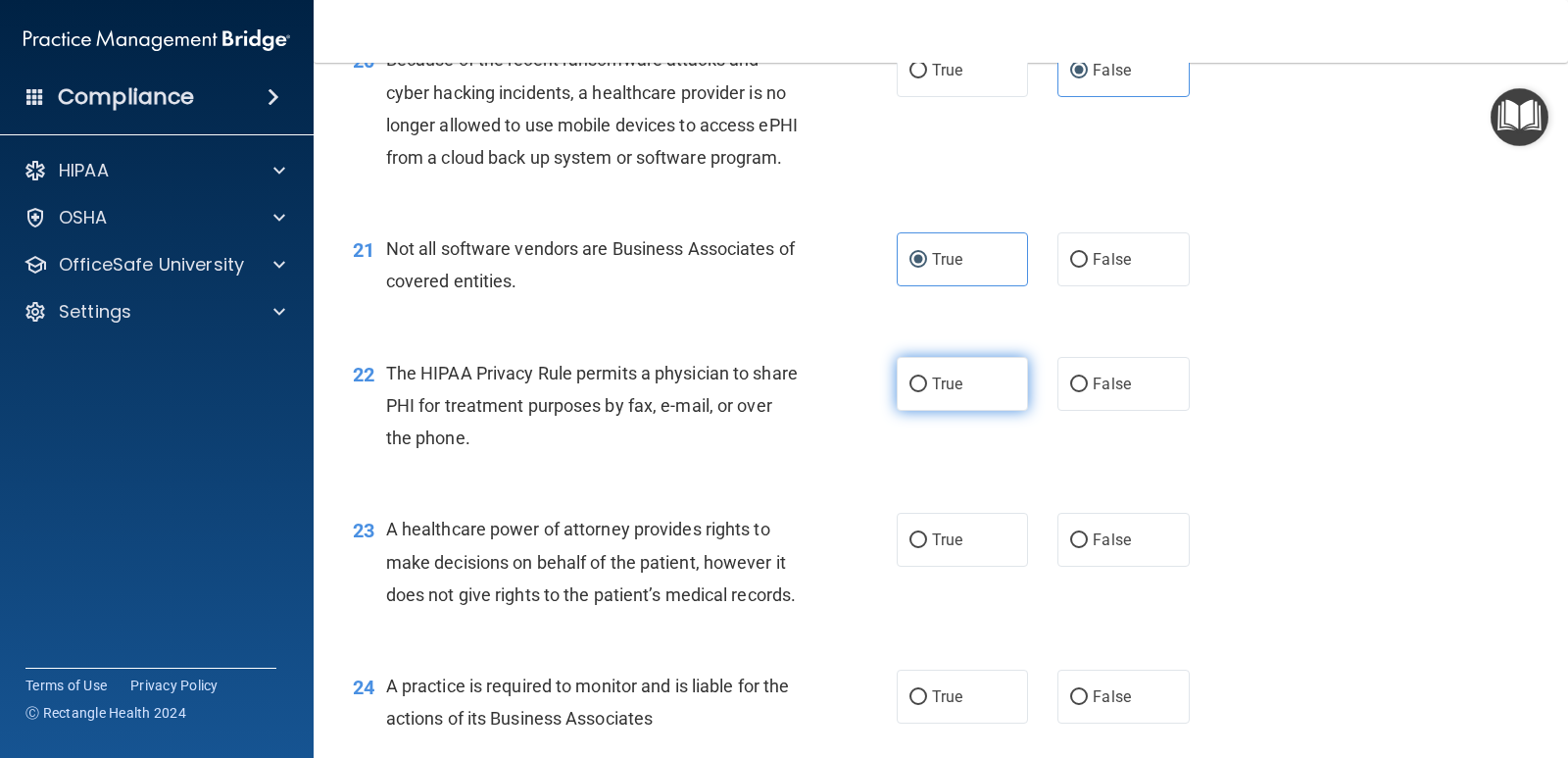 click on "True" at bounding box center [947, 383] 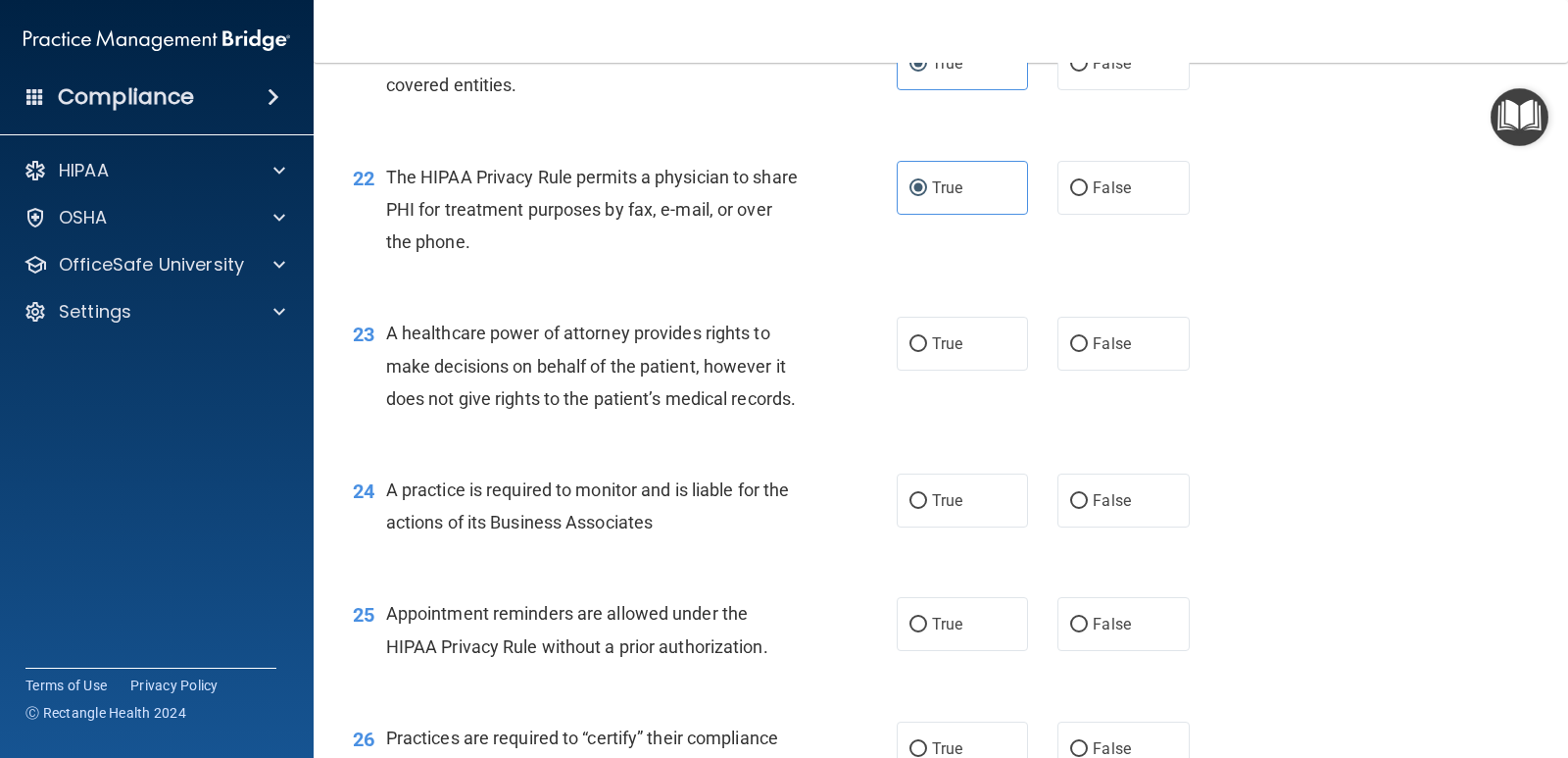scroll, scrollTop: 3609, scrollLeft: 0, axis: vertical 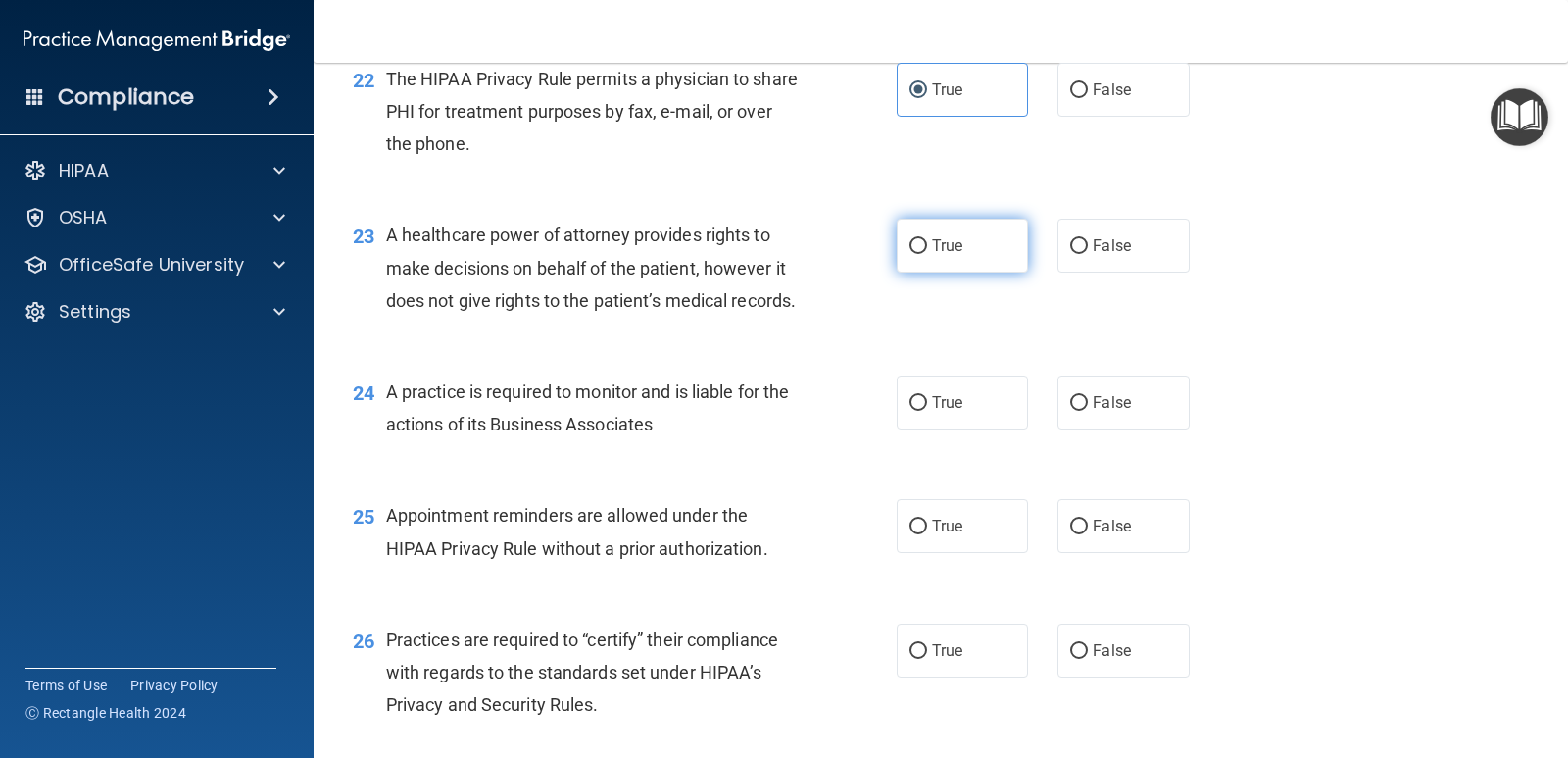 click on "True" at bounding box center (962, 245) 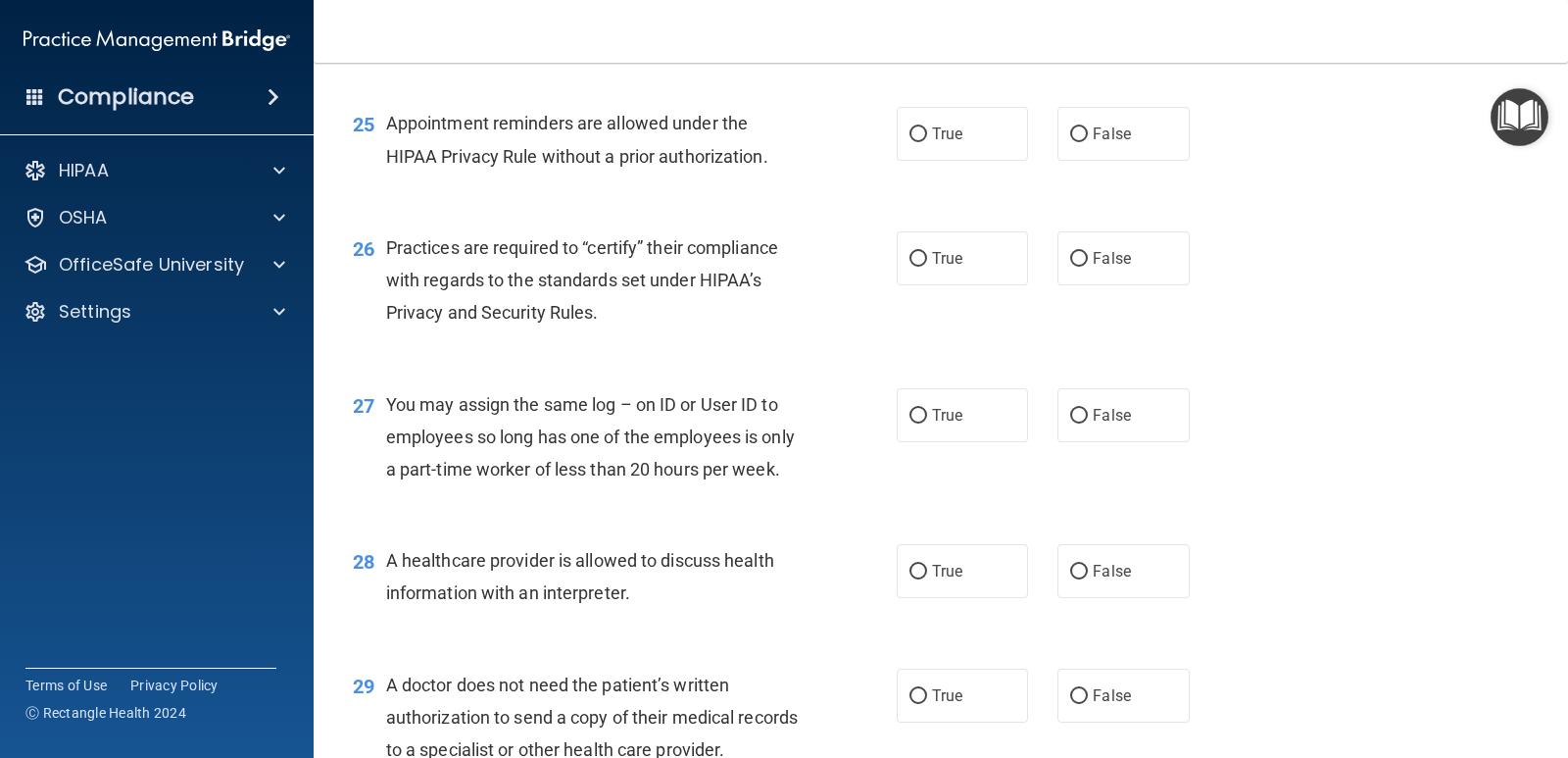 scroll, scrollTop: 3903, scrollLeft: 0, axis: vertical 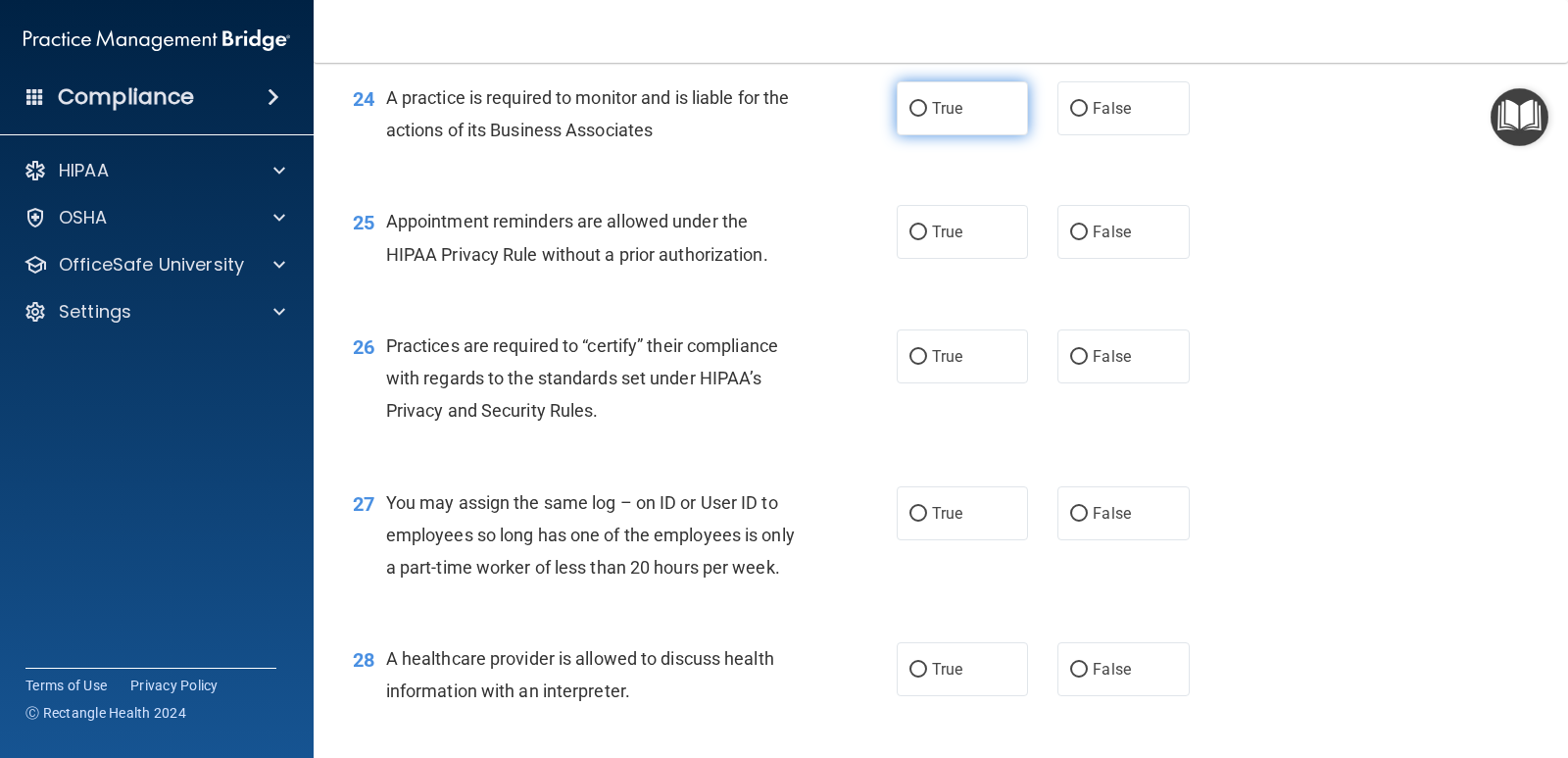click on "True" at bounding box center (918, 109) 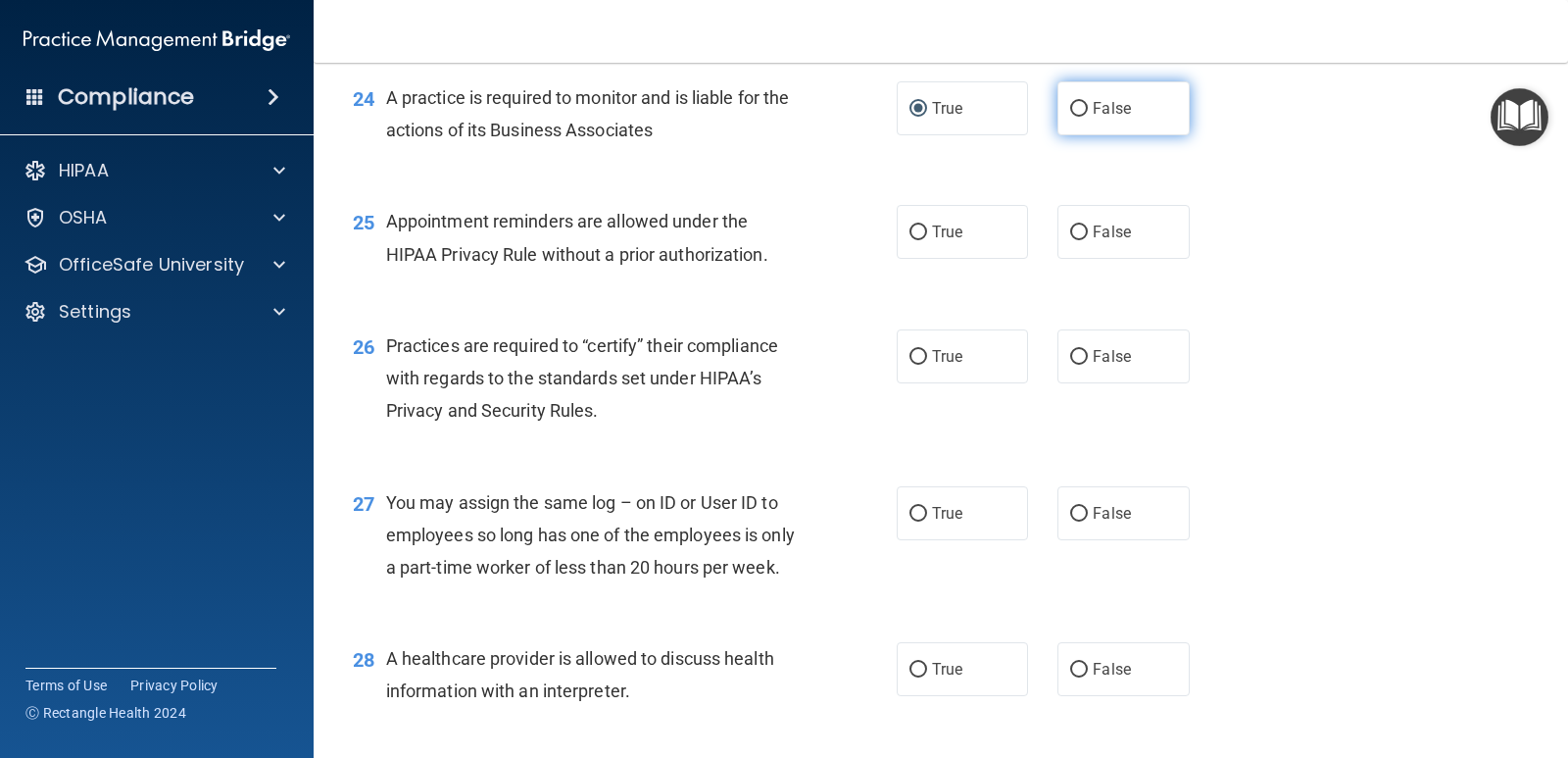 click on "False" at bounding box center (1123, 108) 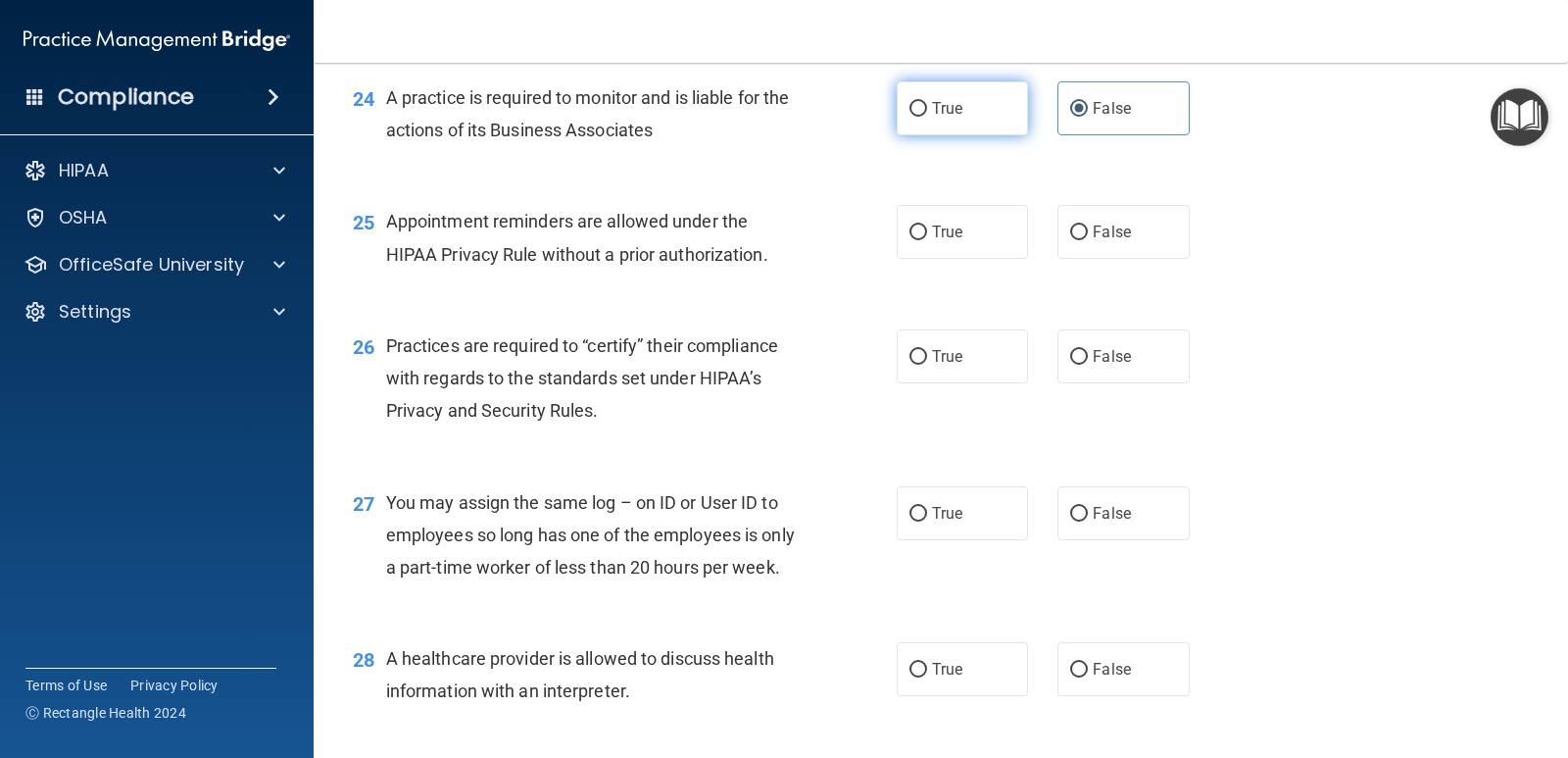 click on "True" at bounding box center [918, 109] 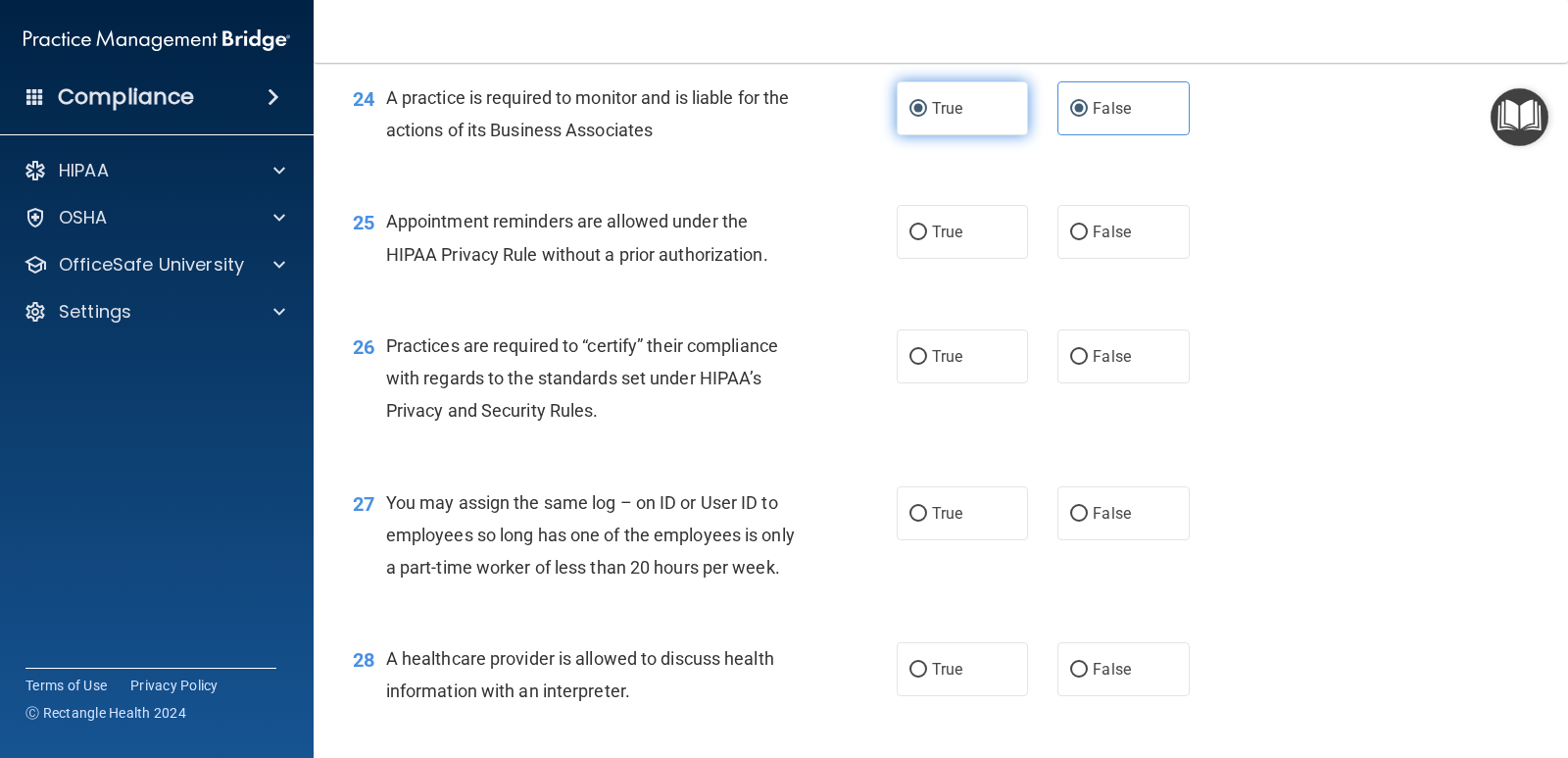 radio on "false" 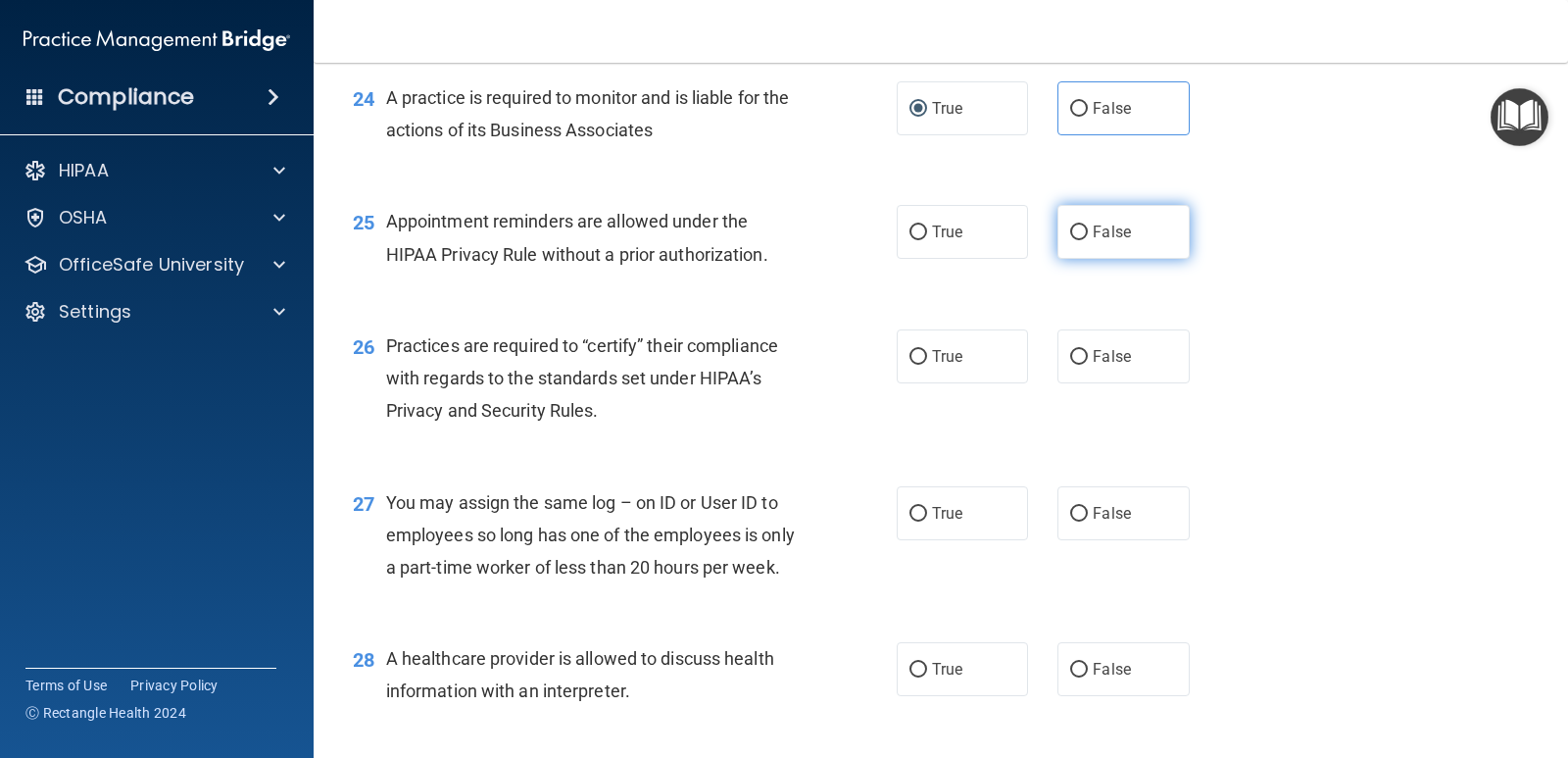 click on "False" at bounding box center (1111, 231) 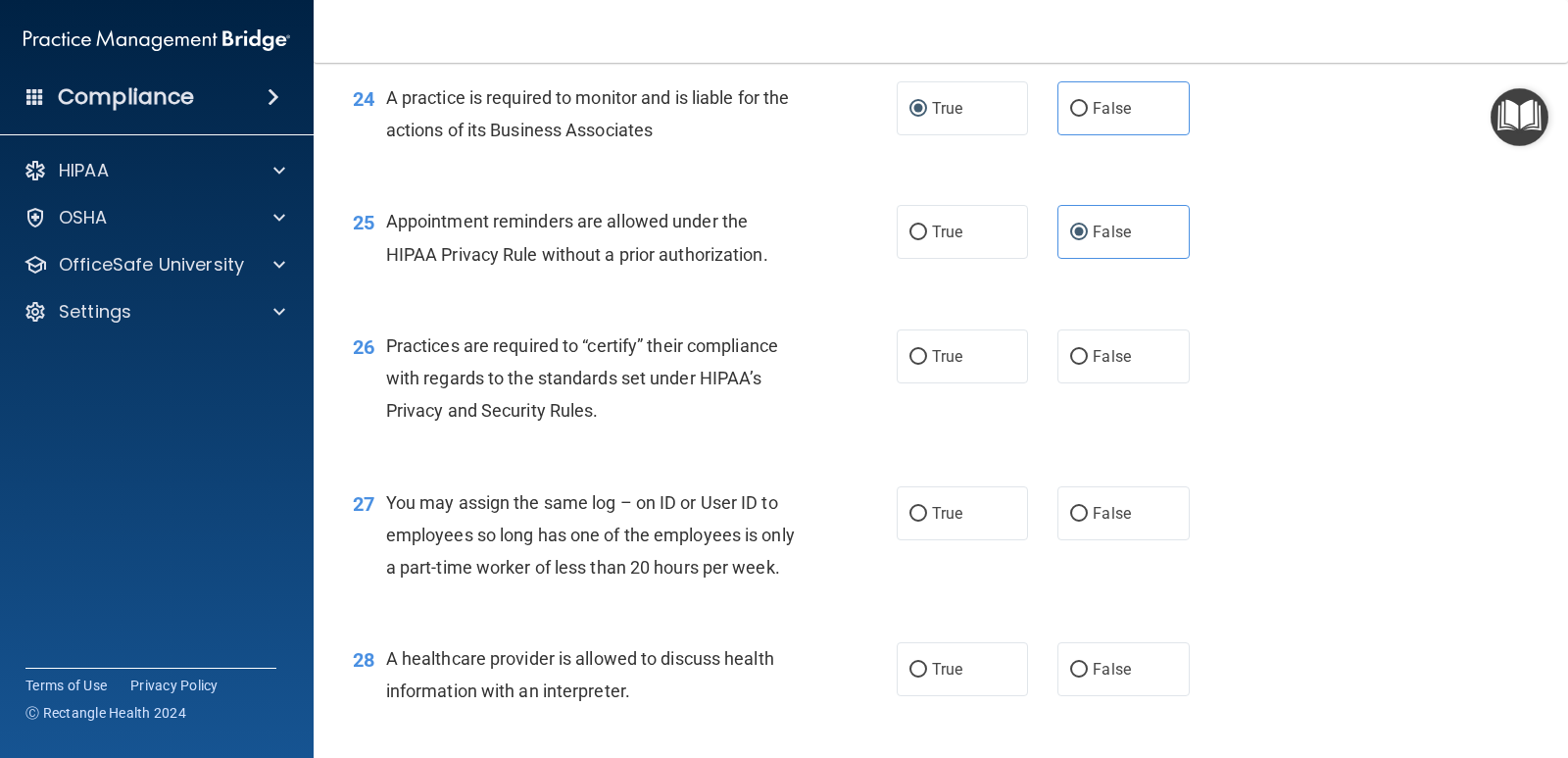 scroll, scrollTop: 4001, scrollLeft: 0, axis: vertical 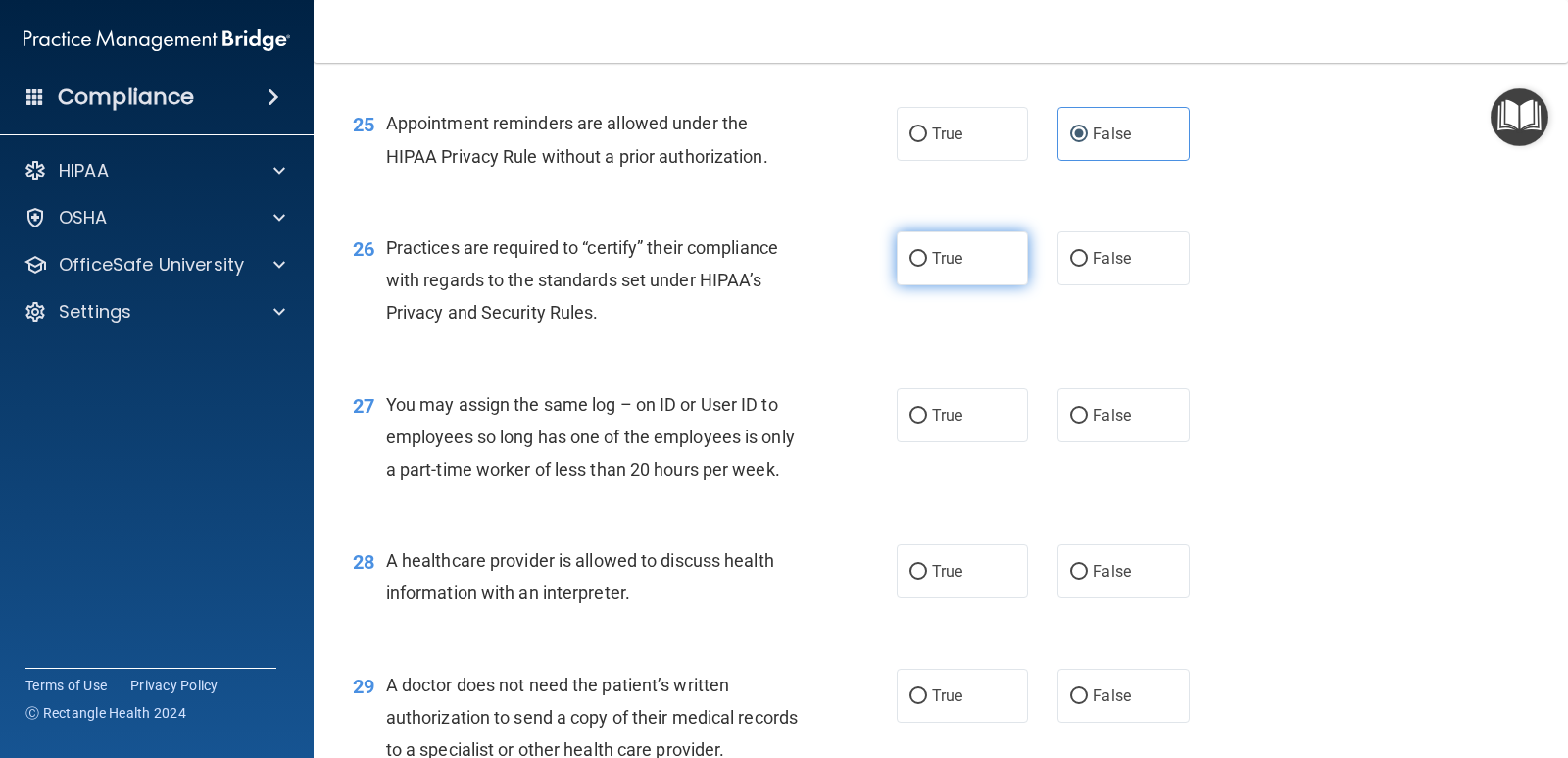 click on "True" at bounding box center (947, 258) 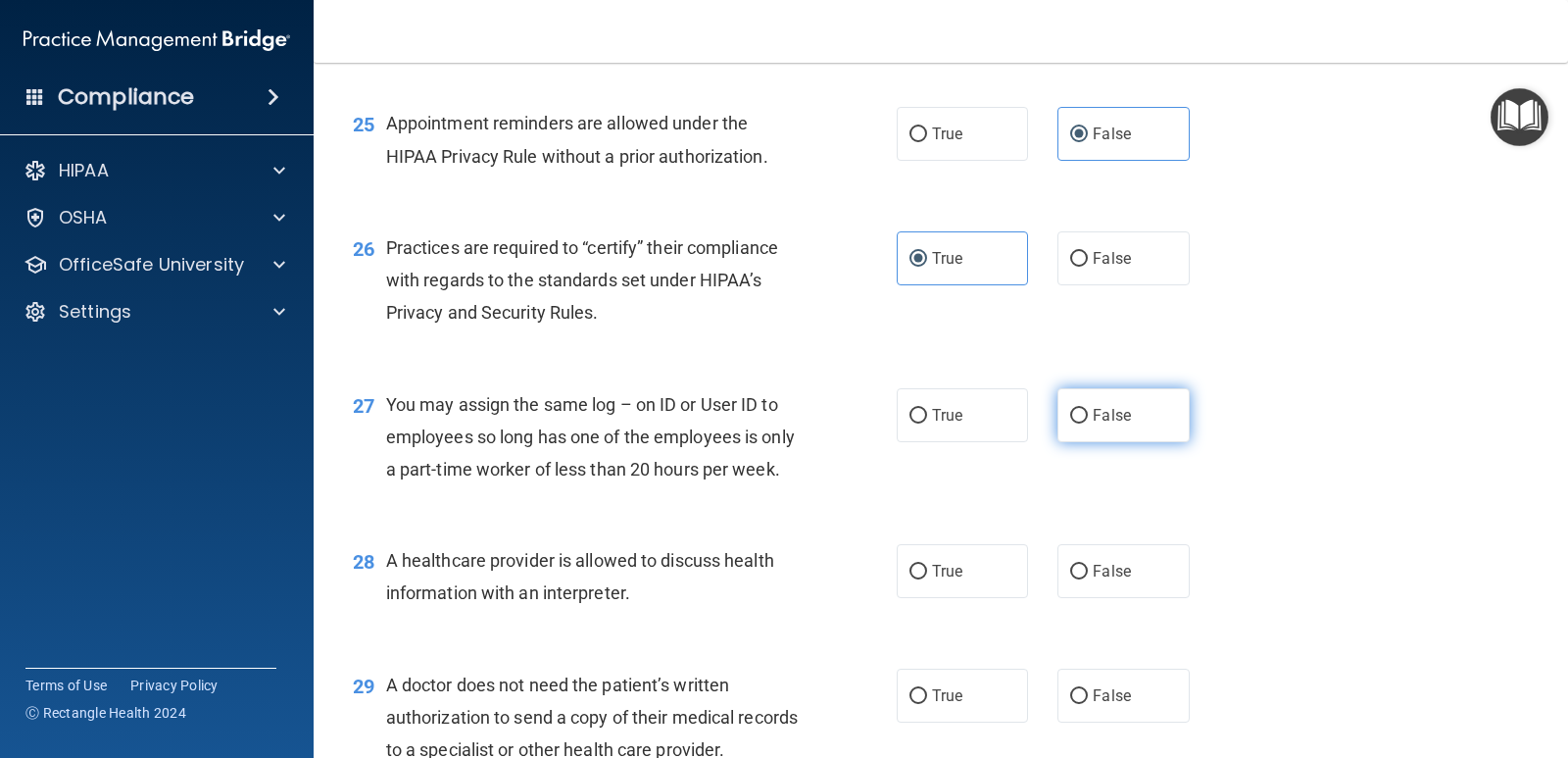 click on "False" at bounding box center [1123, 415] 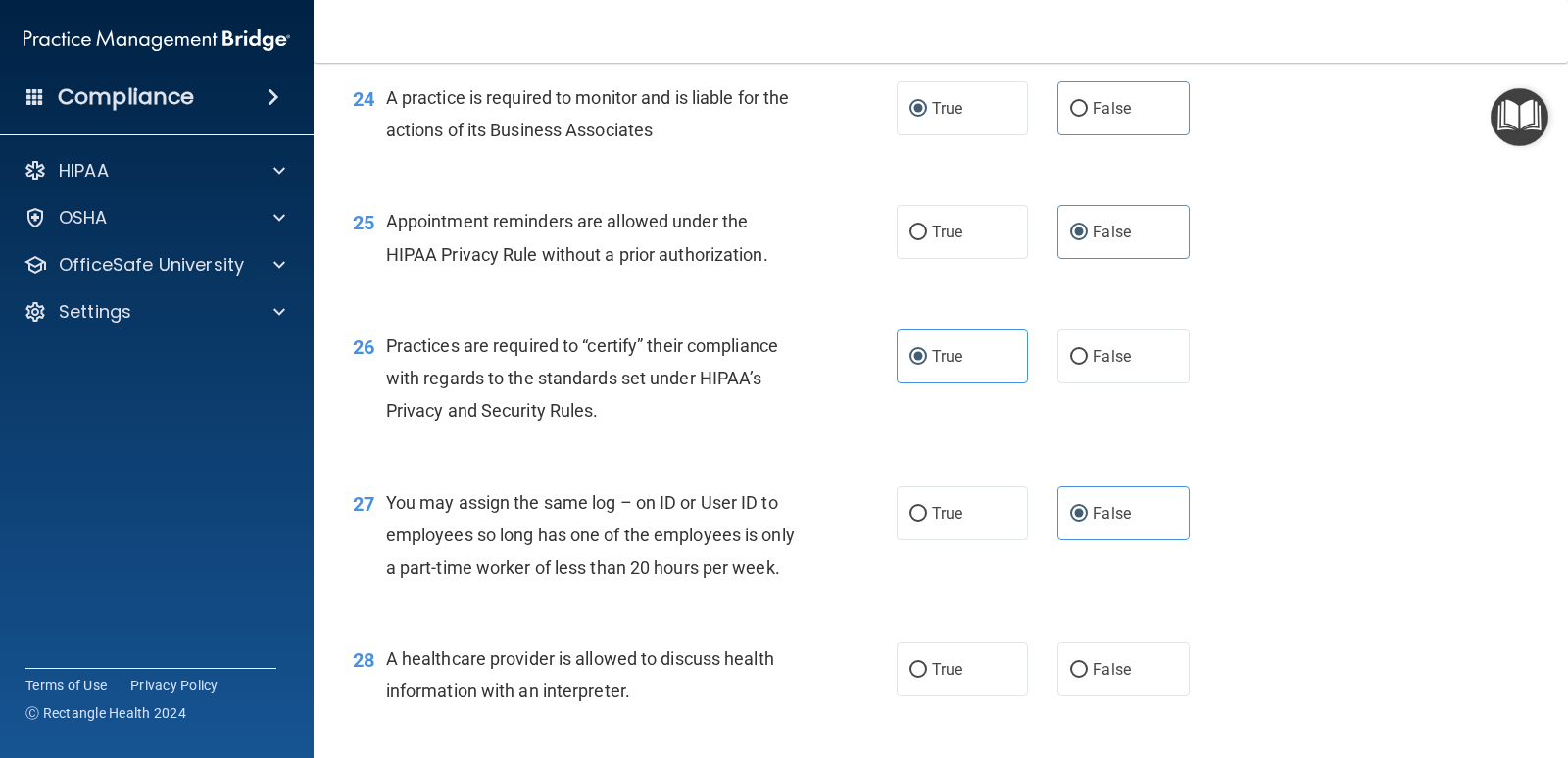 scroll, scrollTop: 4001, scrollLeft: 0, axis: vertical 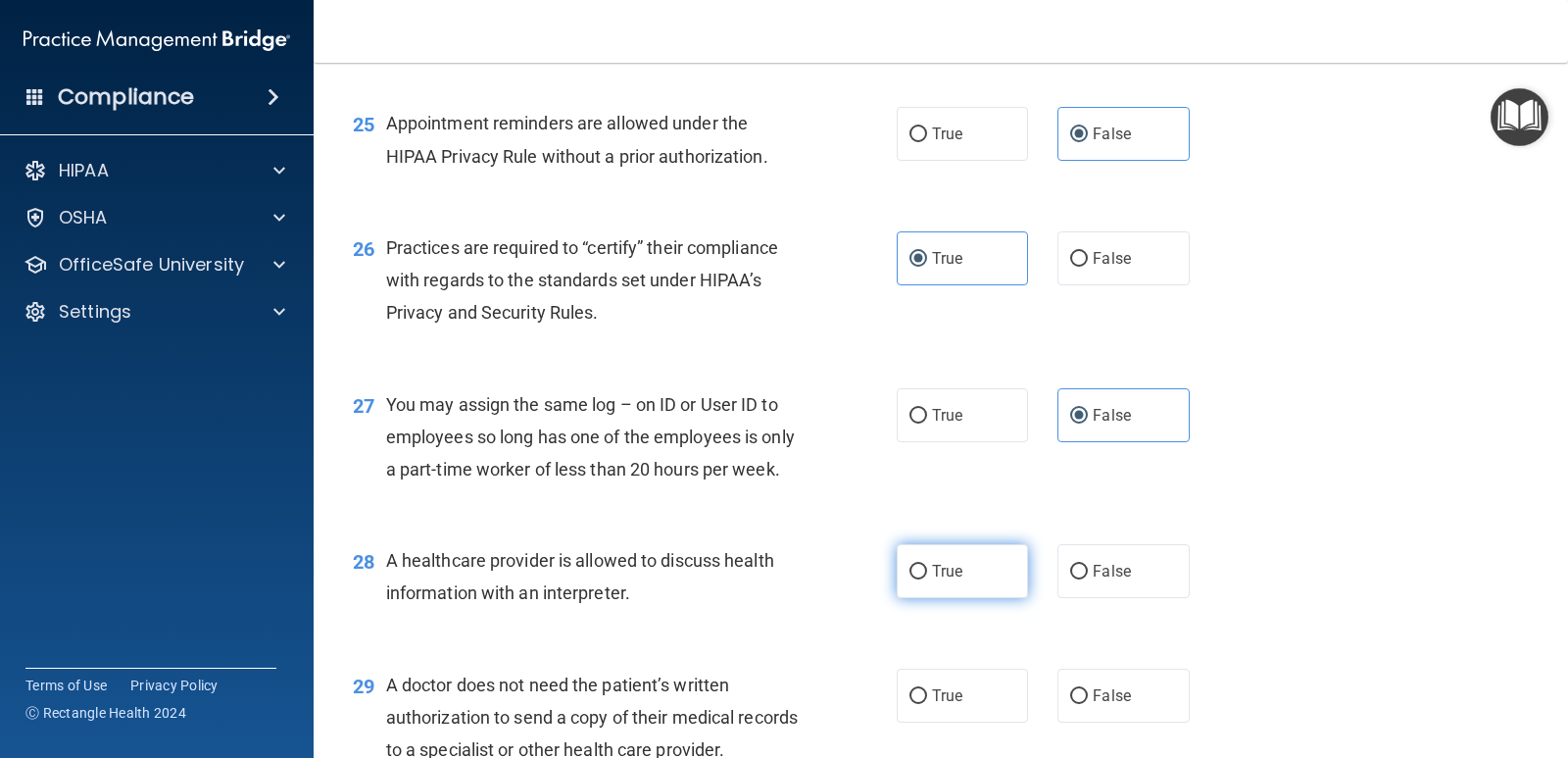 click on "True" at bounding box center (962, 571) 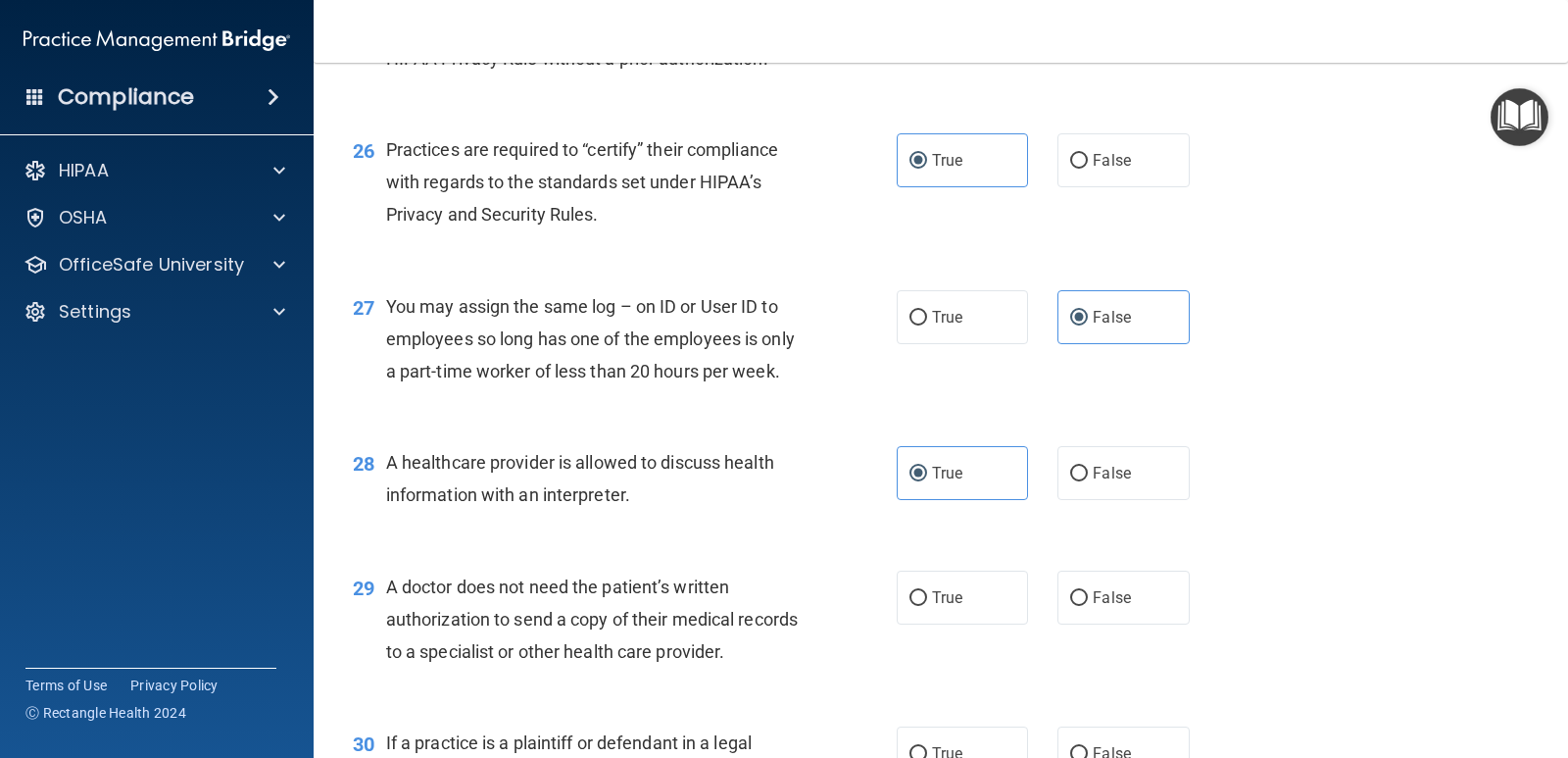 scroll, scrollTop: 4393, scrollLeft: 0, axis: vertical 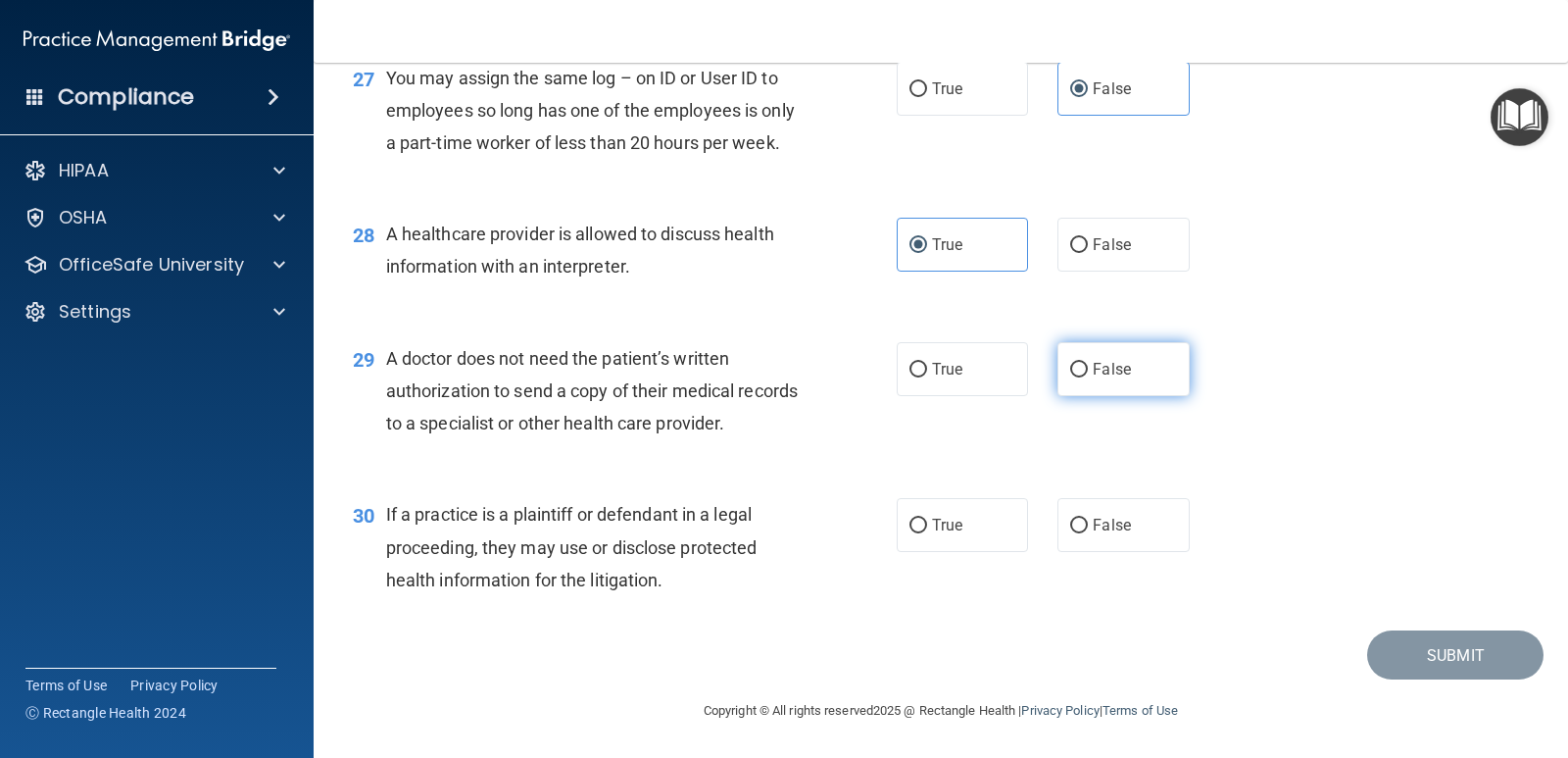 click on "False" at bounding box center (1079, 370) 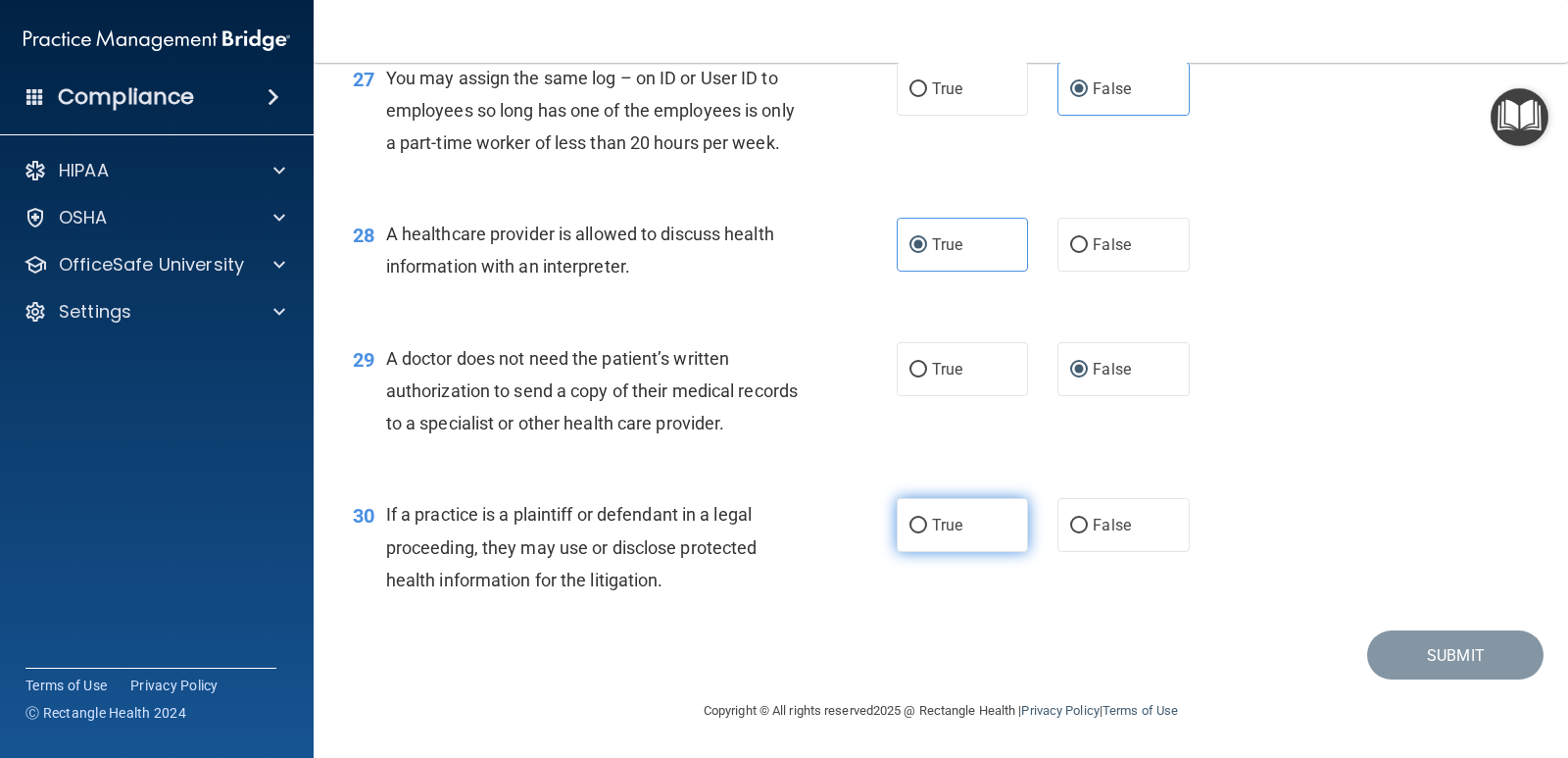 click on "True" at bounding box center [962, 525] 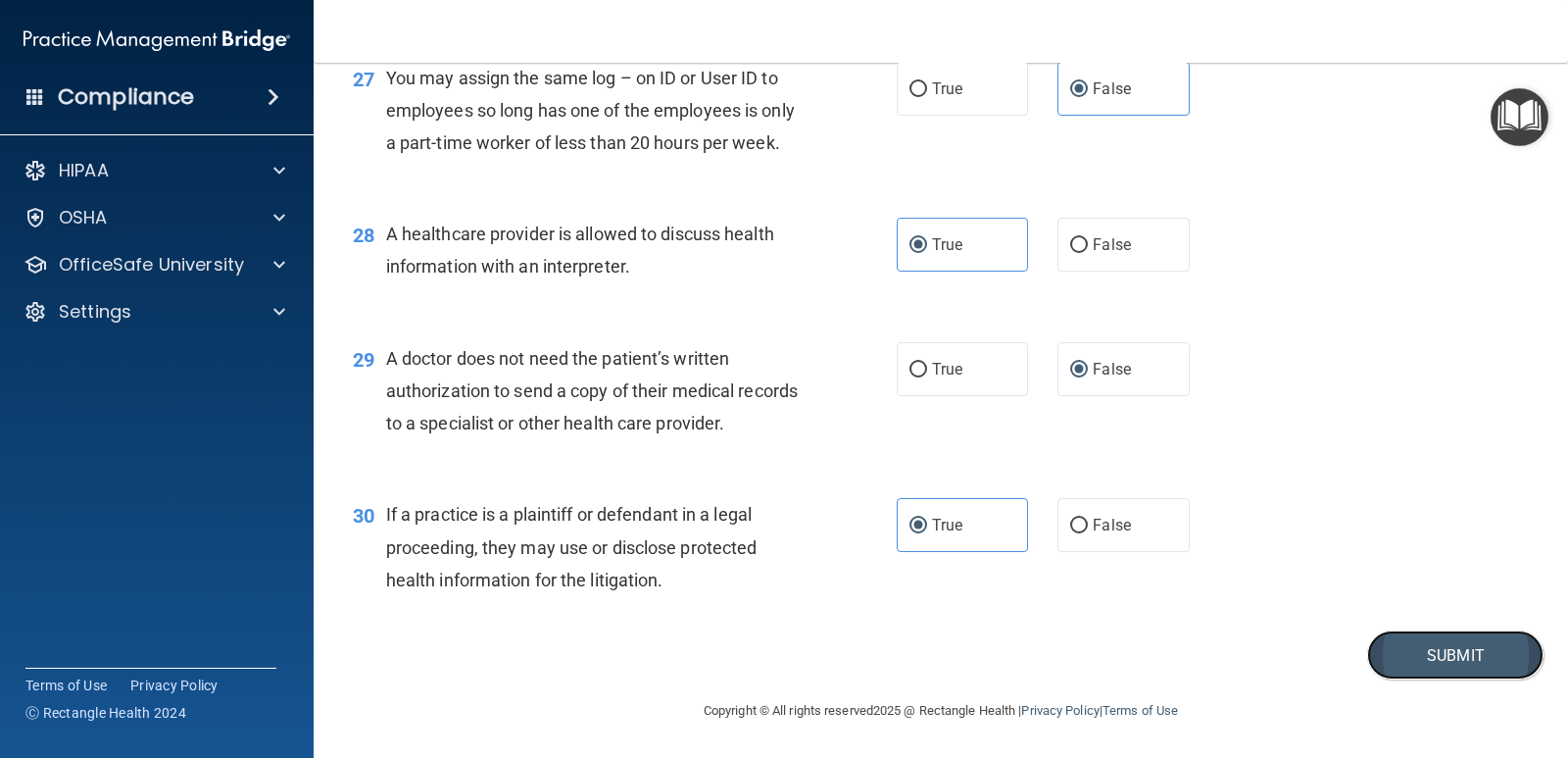 click on "Submit" at bounding box center (1455, 655) 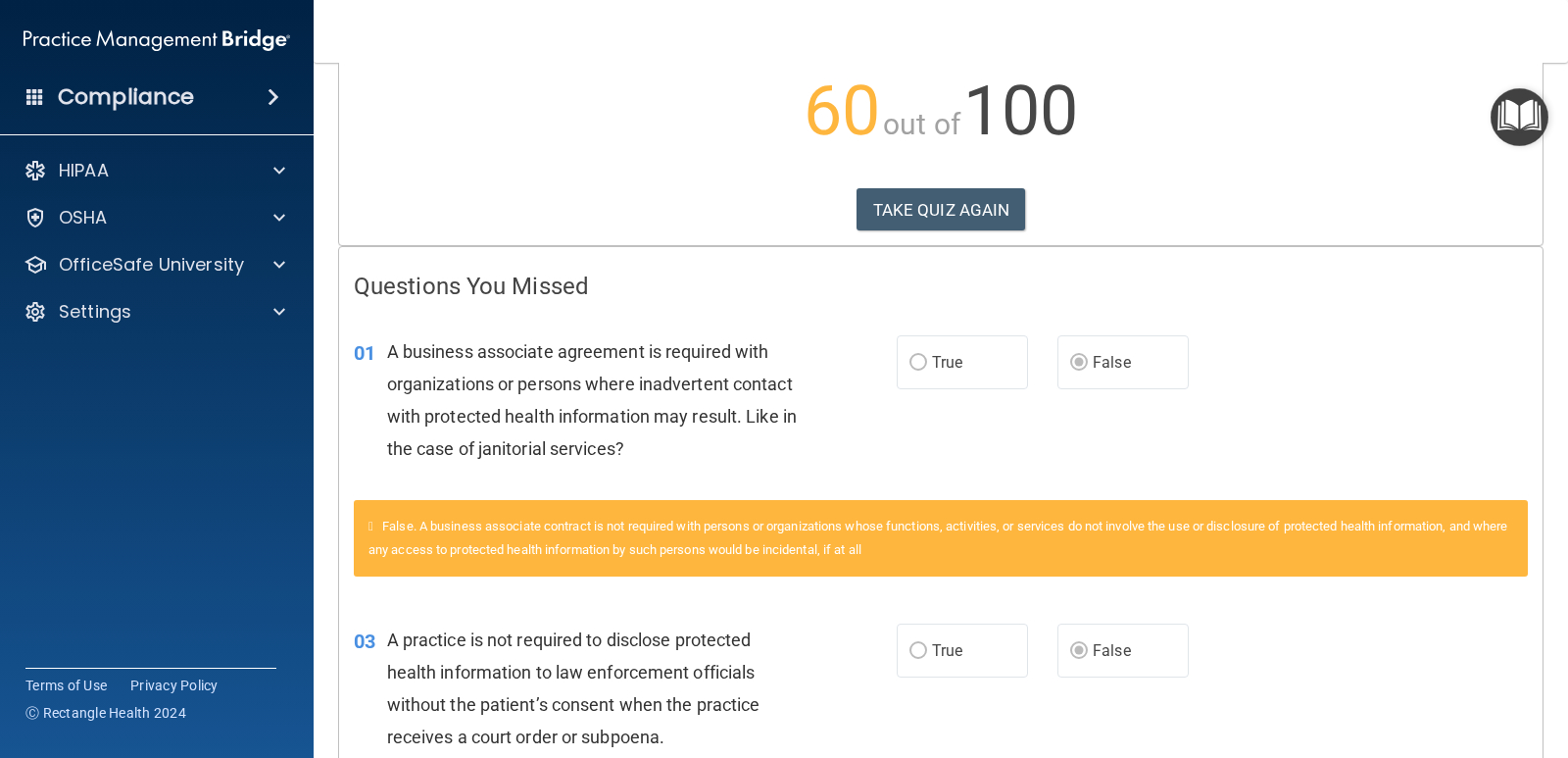 scroll, scrollTop: 0, scrollLeft: 0, axis: both 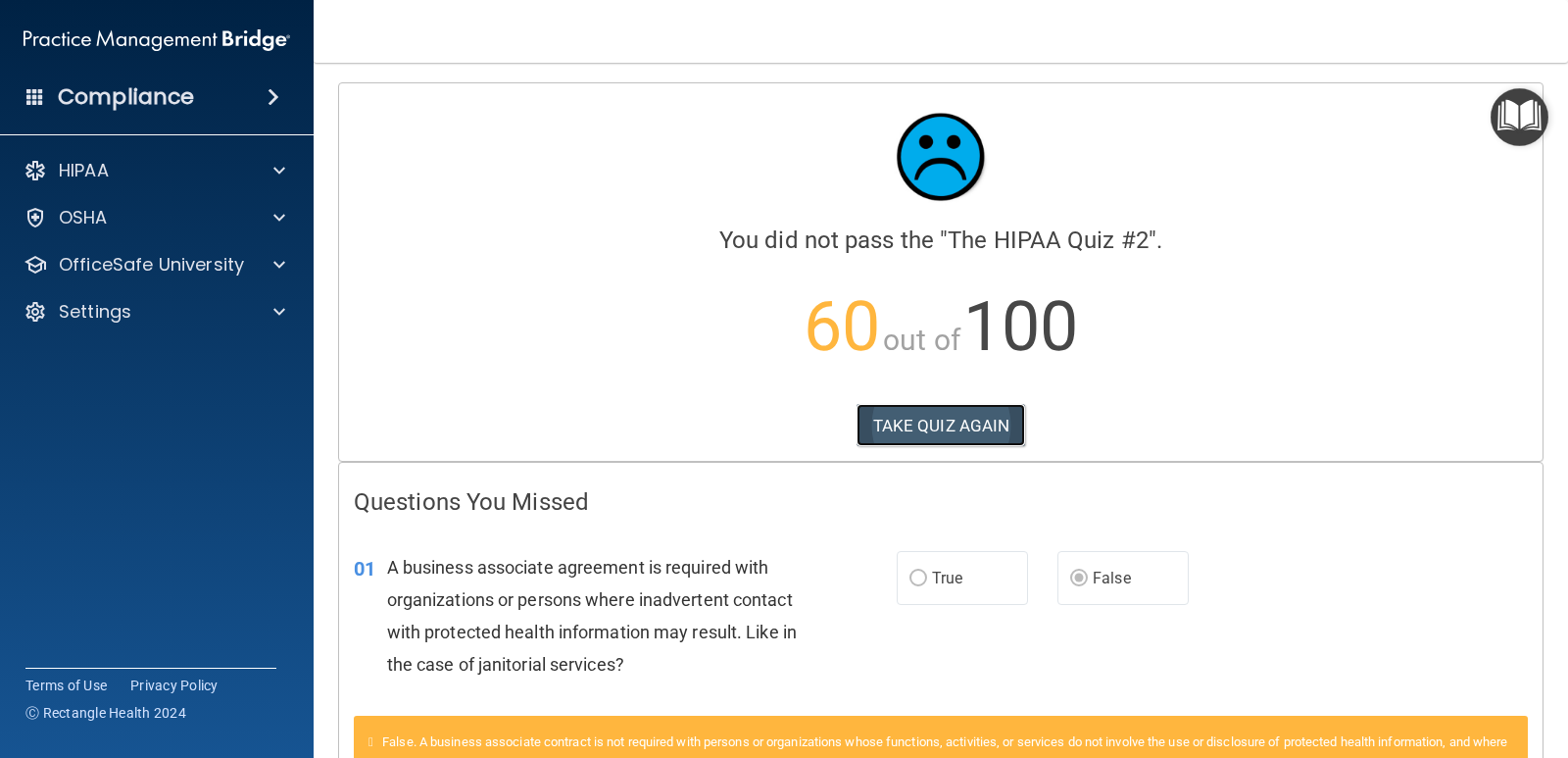 click on "TAKE QUIZ AGAIN" at bounding box center [941, 426] 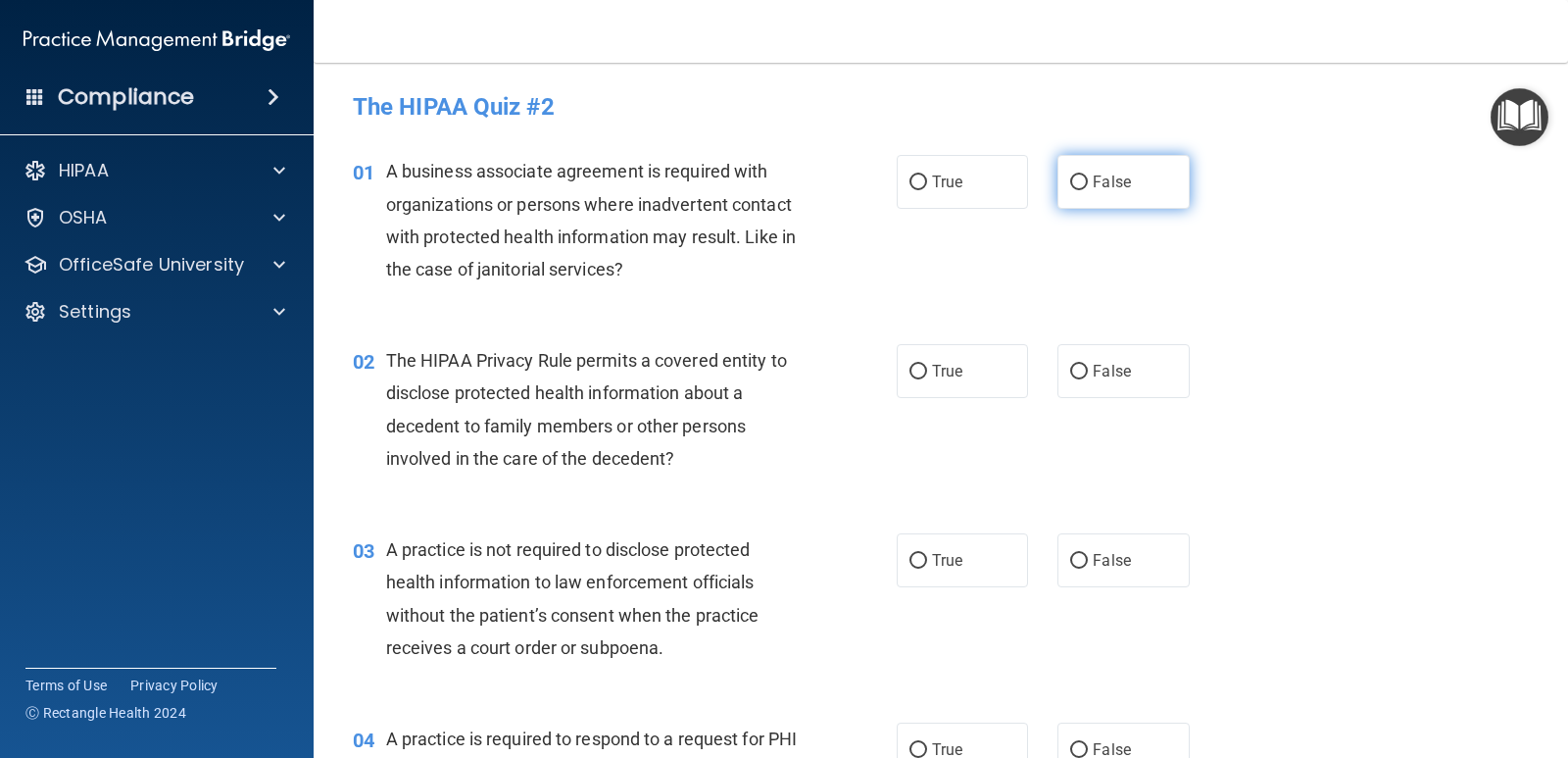 click on "False" at bounding box center (1111, 181) 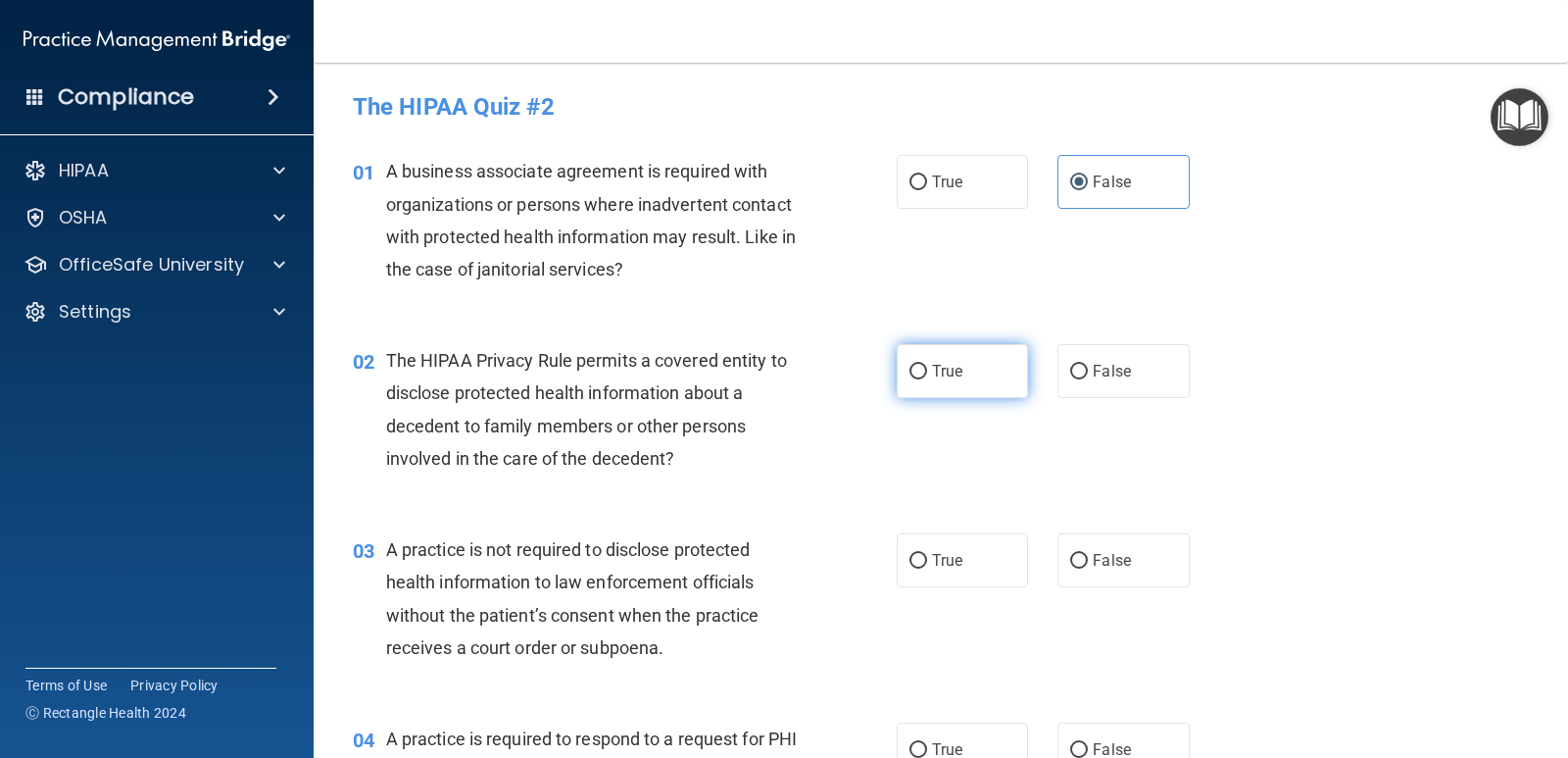 click on "True" at bounding box center [947, 371] 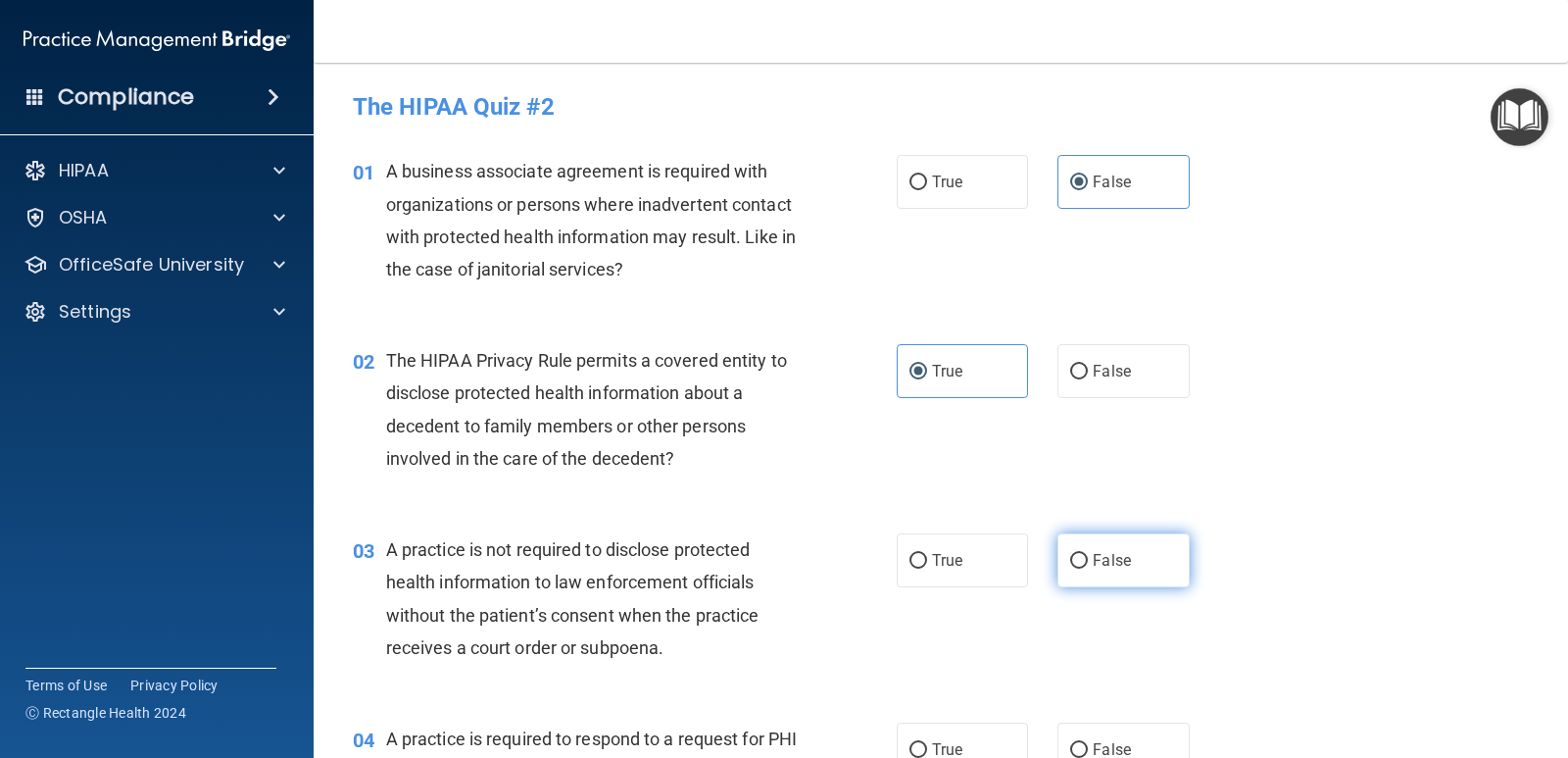 click on "False" at bounding box center (1123, 560) 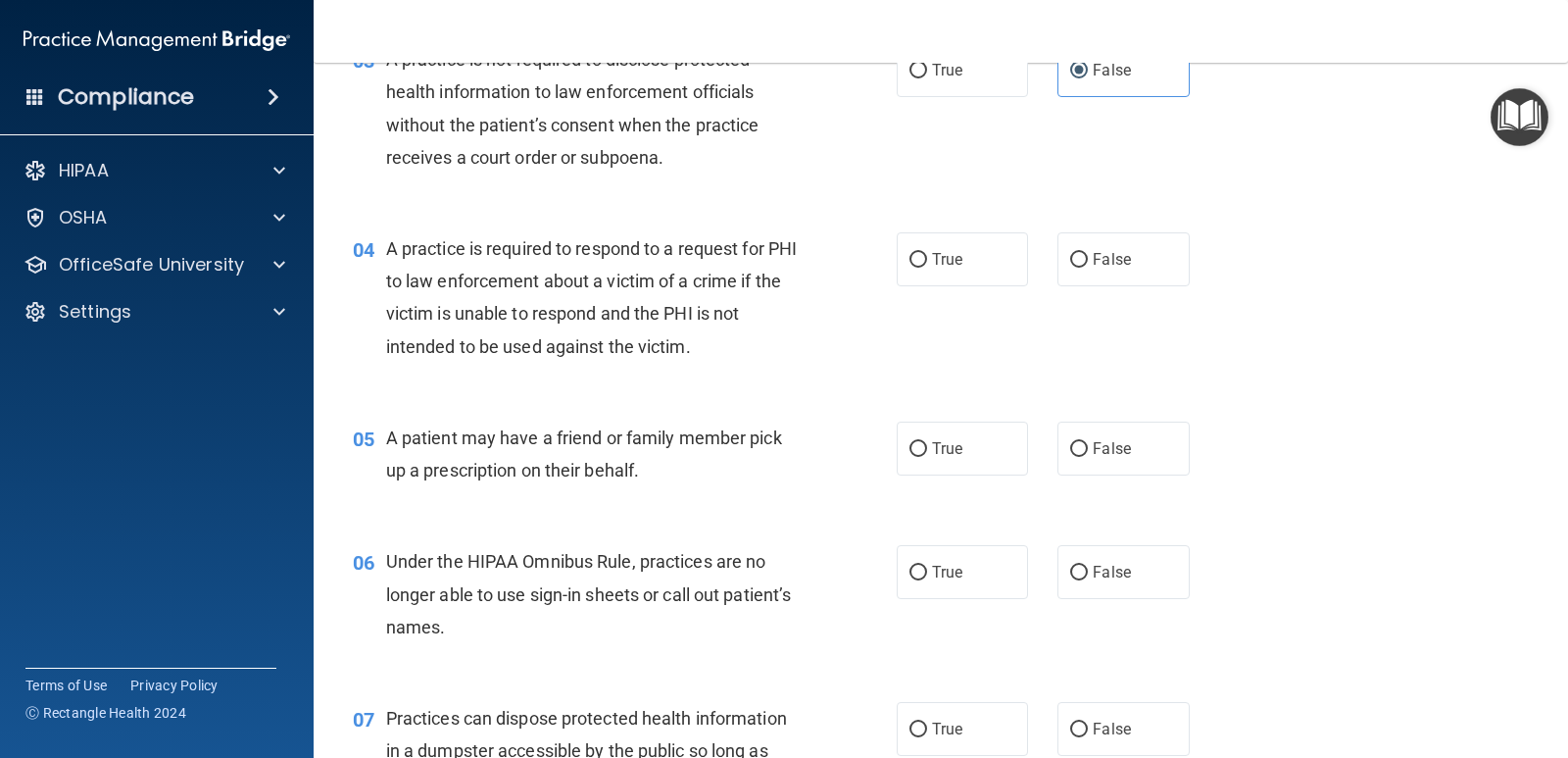 scroll, scrollTop: 588, scrollLeft: 0, axis: vertical 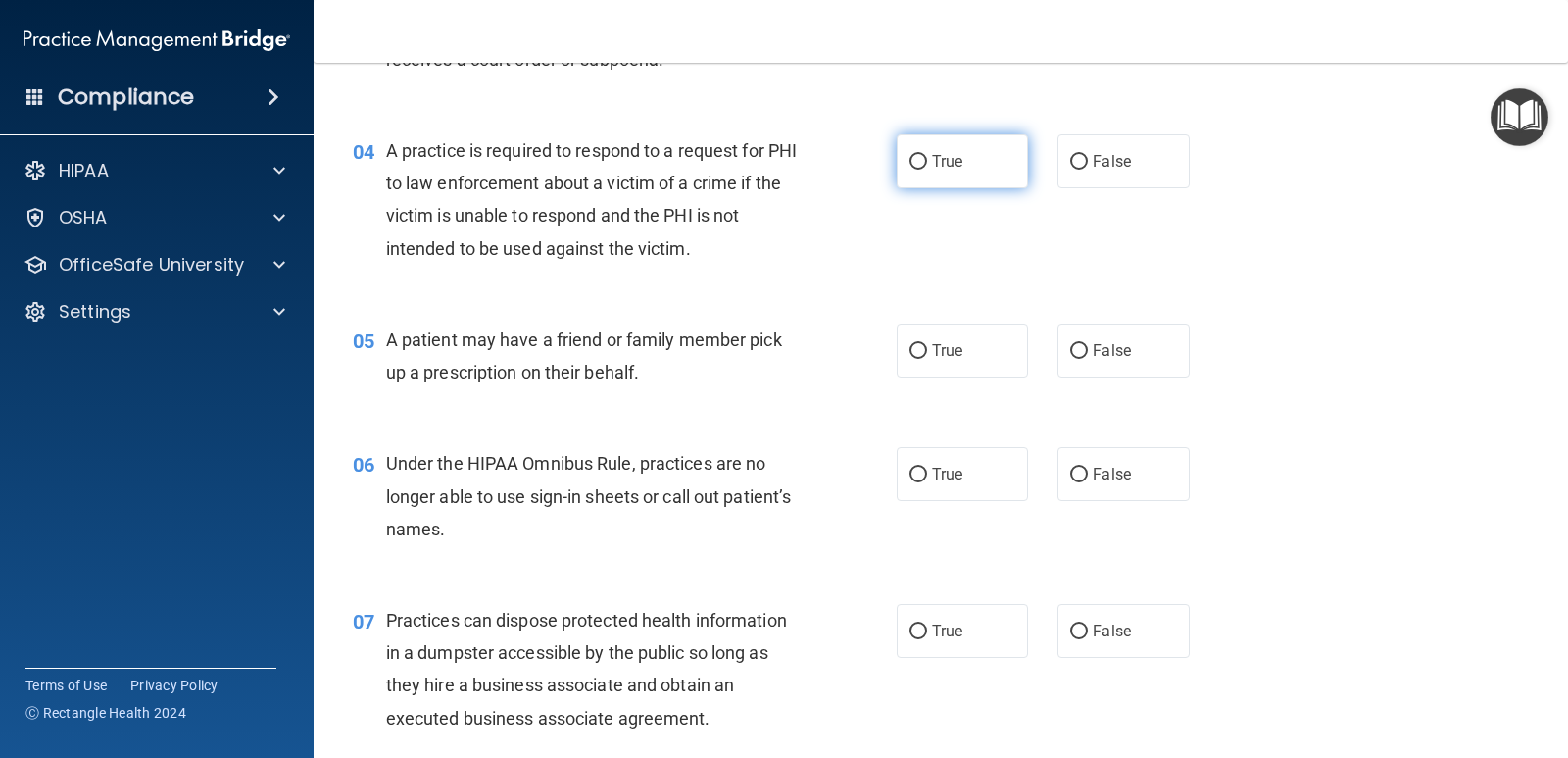 click on "True" at bounding box center [962, 161] 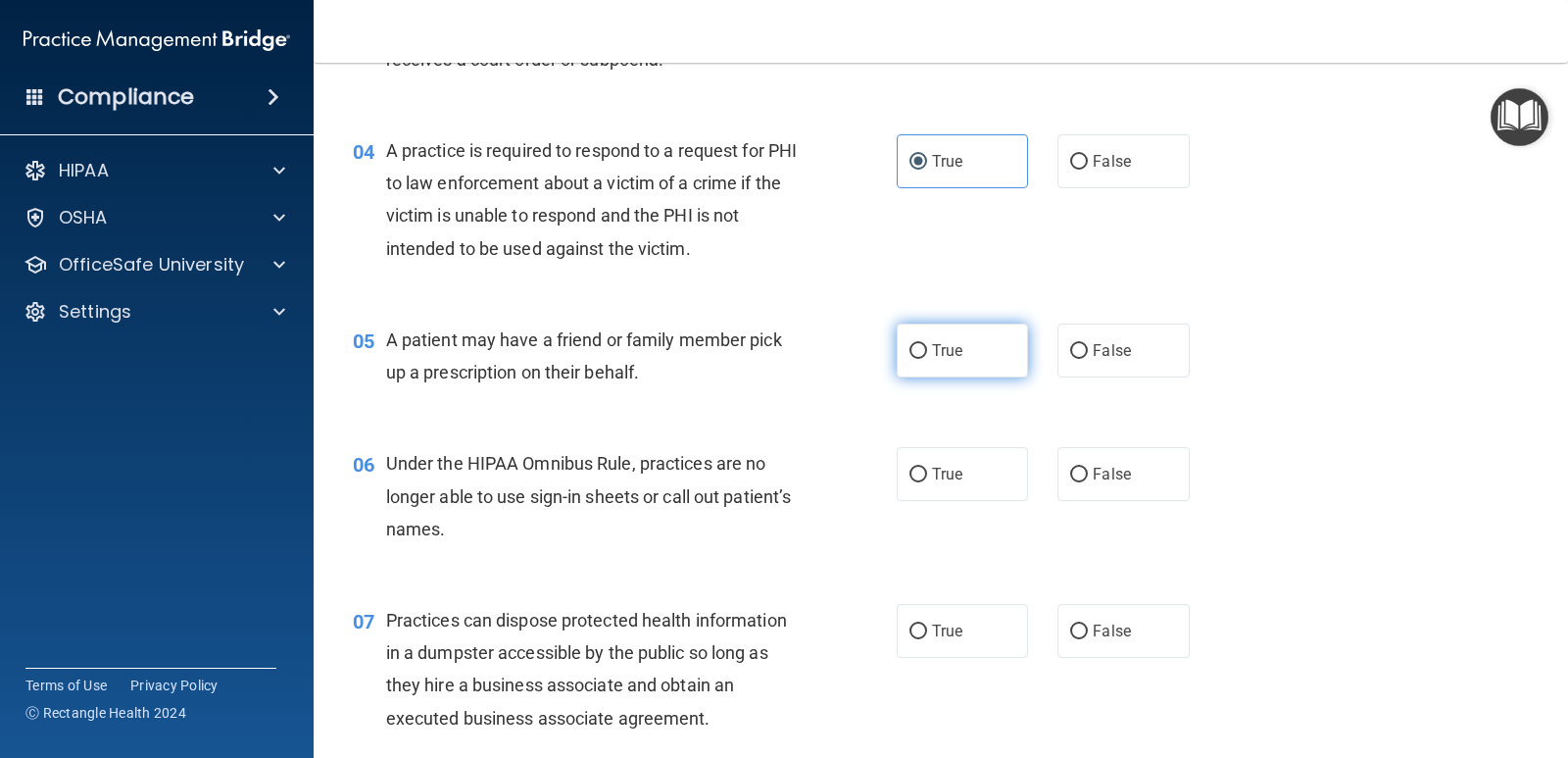 click on "True" at bounding box center (962, 350) 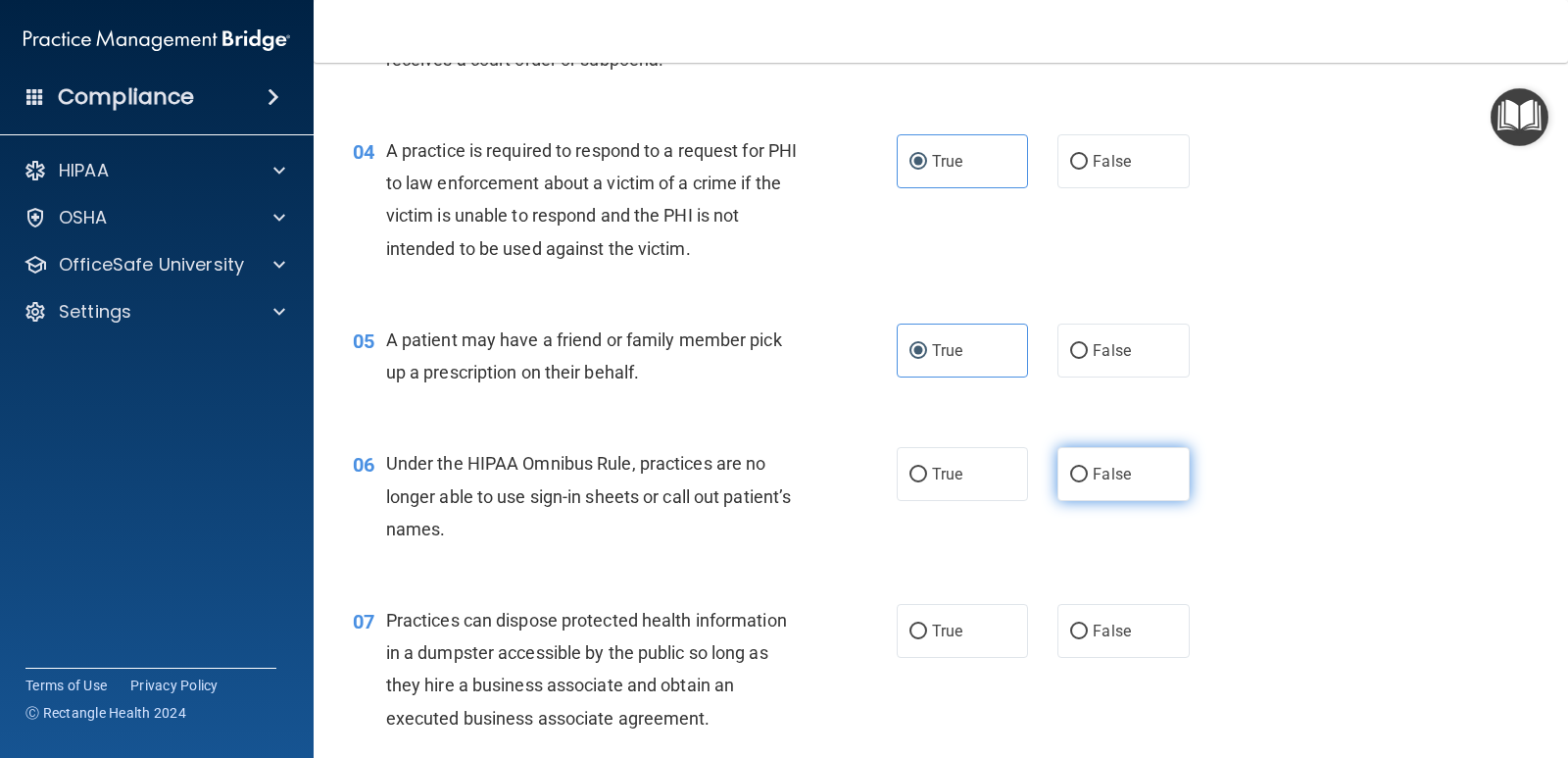 click on "False" at bounding box center (1111, 474) 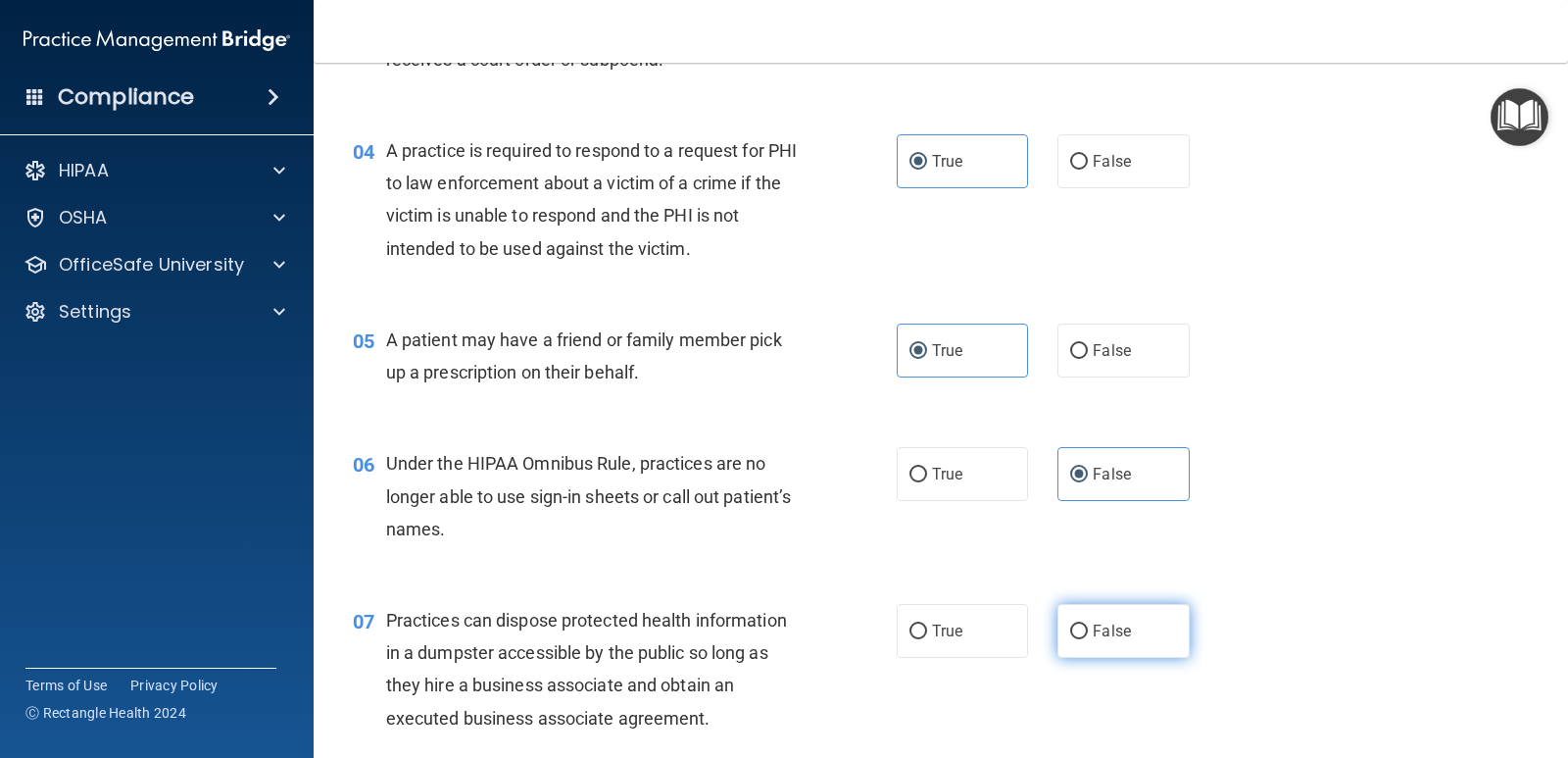 click on "False" at bounding box center (1111, 631) 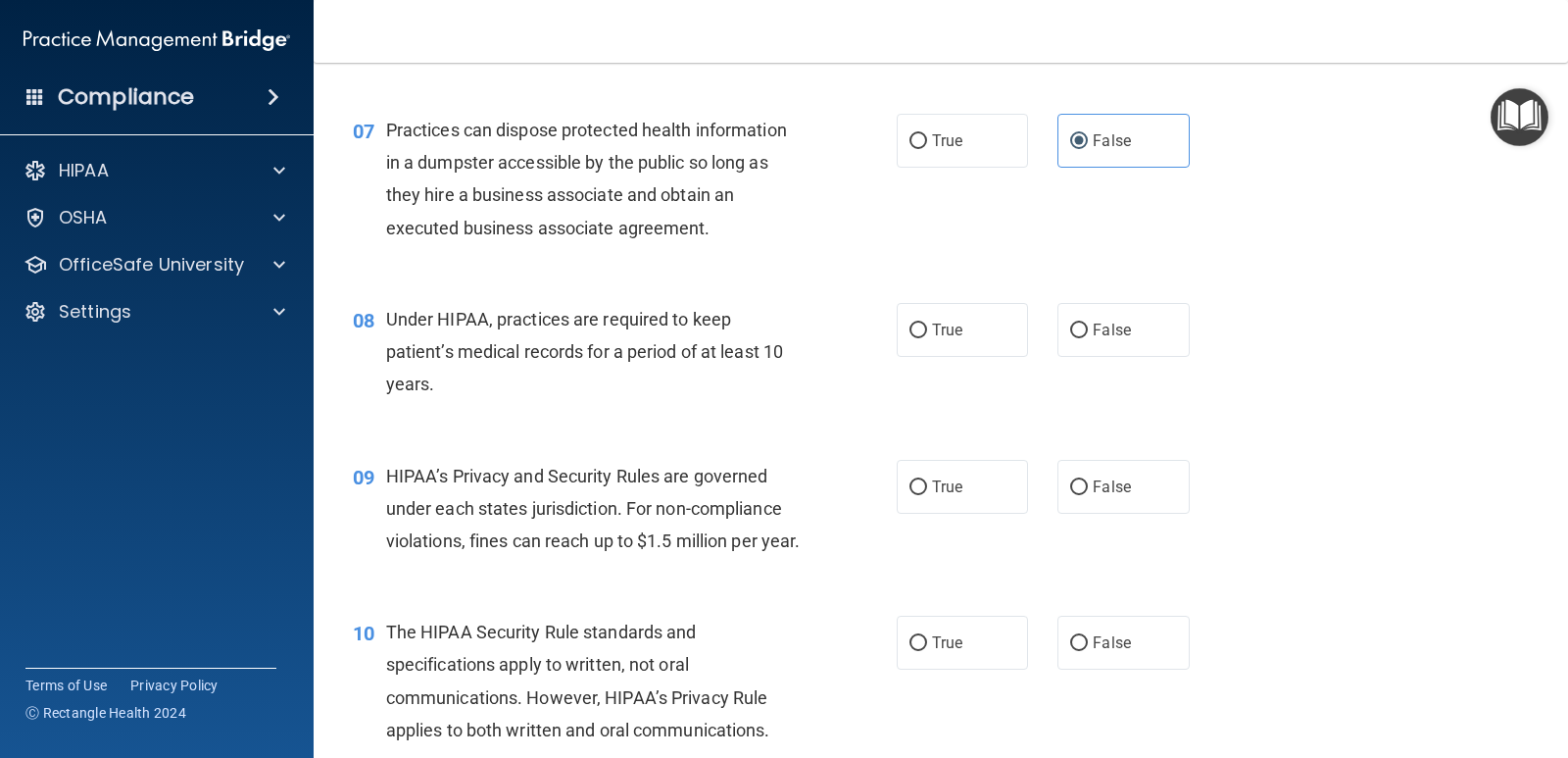 scroll, scrollTop: 1177, scrollLeft: 0, axis: vertical 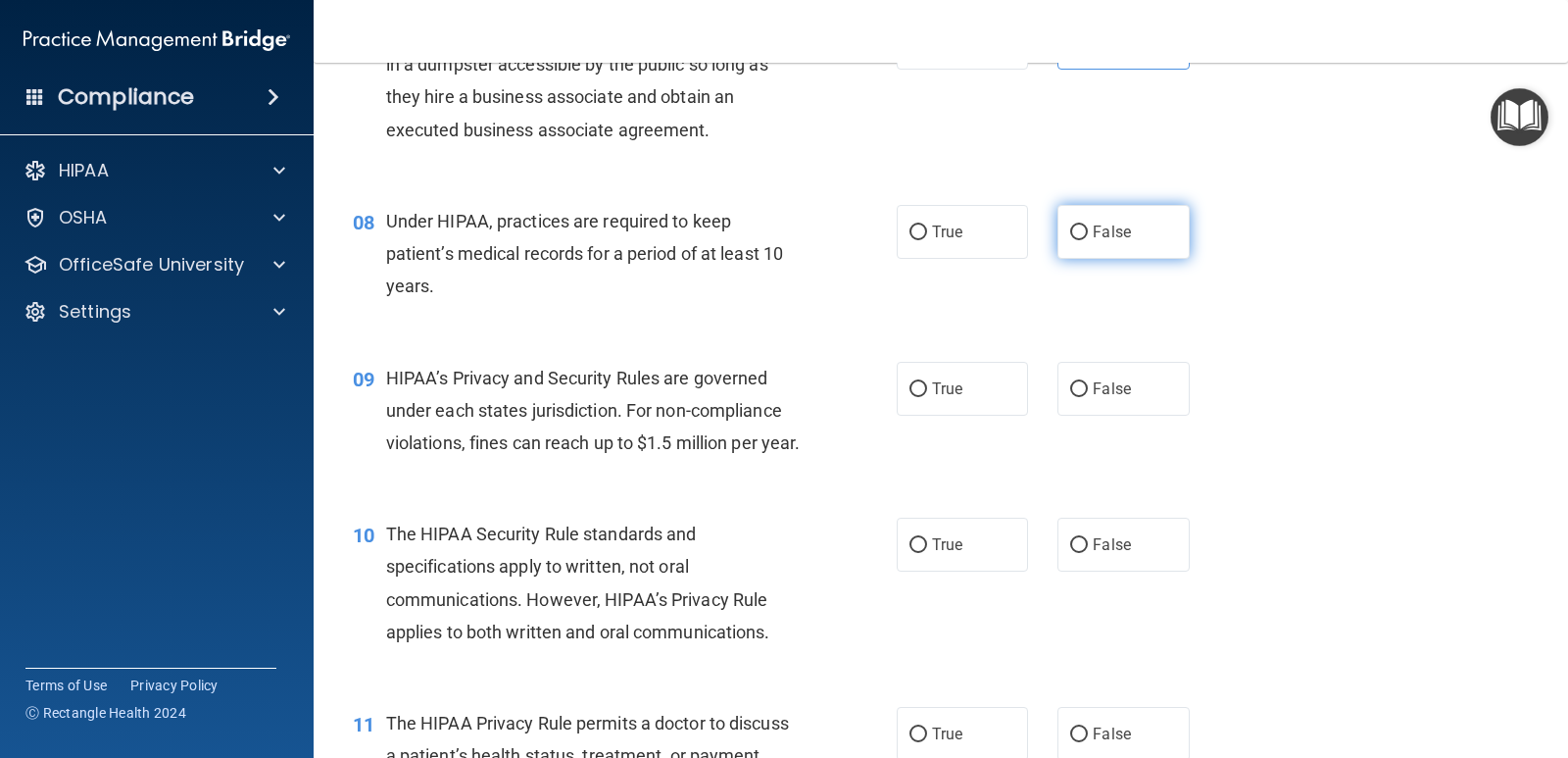 click on "False" at bounding box center (1123, 231) 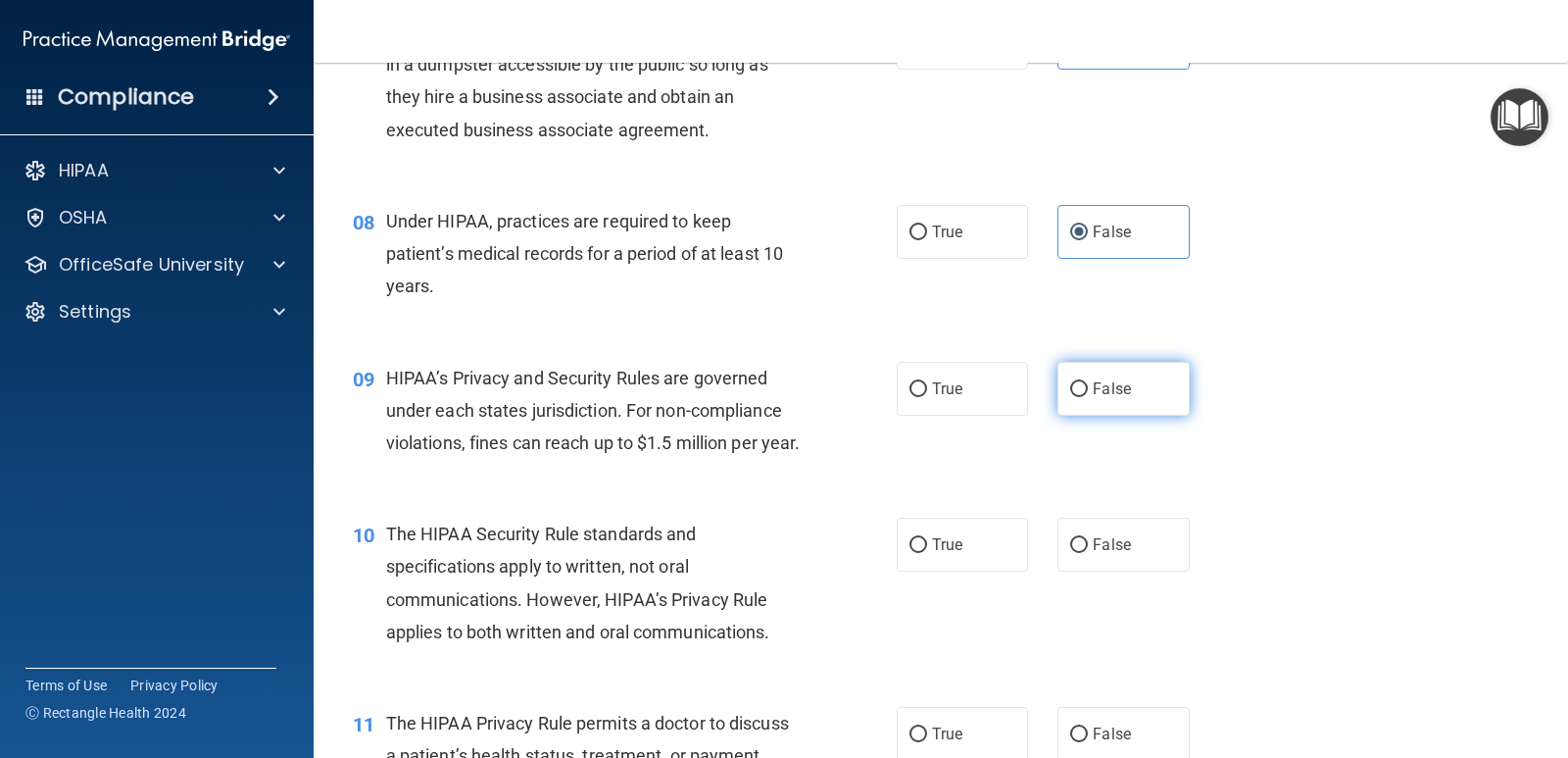 click on "False" at bounding box center [1111, 388] 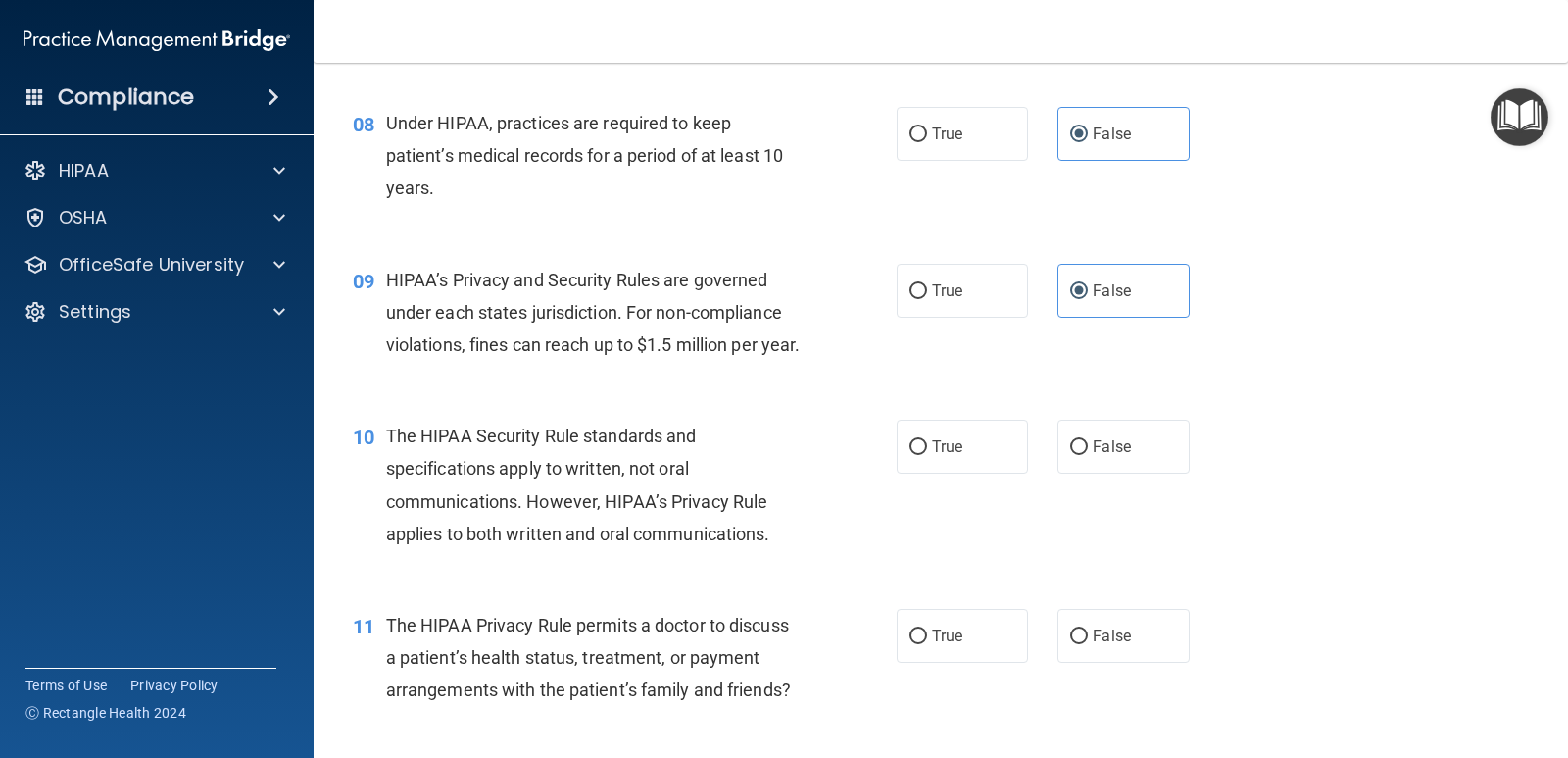 scroll, scrollTop: 1373, scrollLeft: 0, axis: vertical 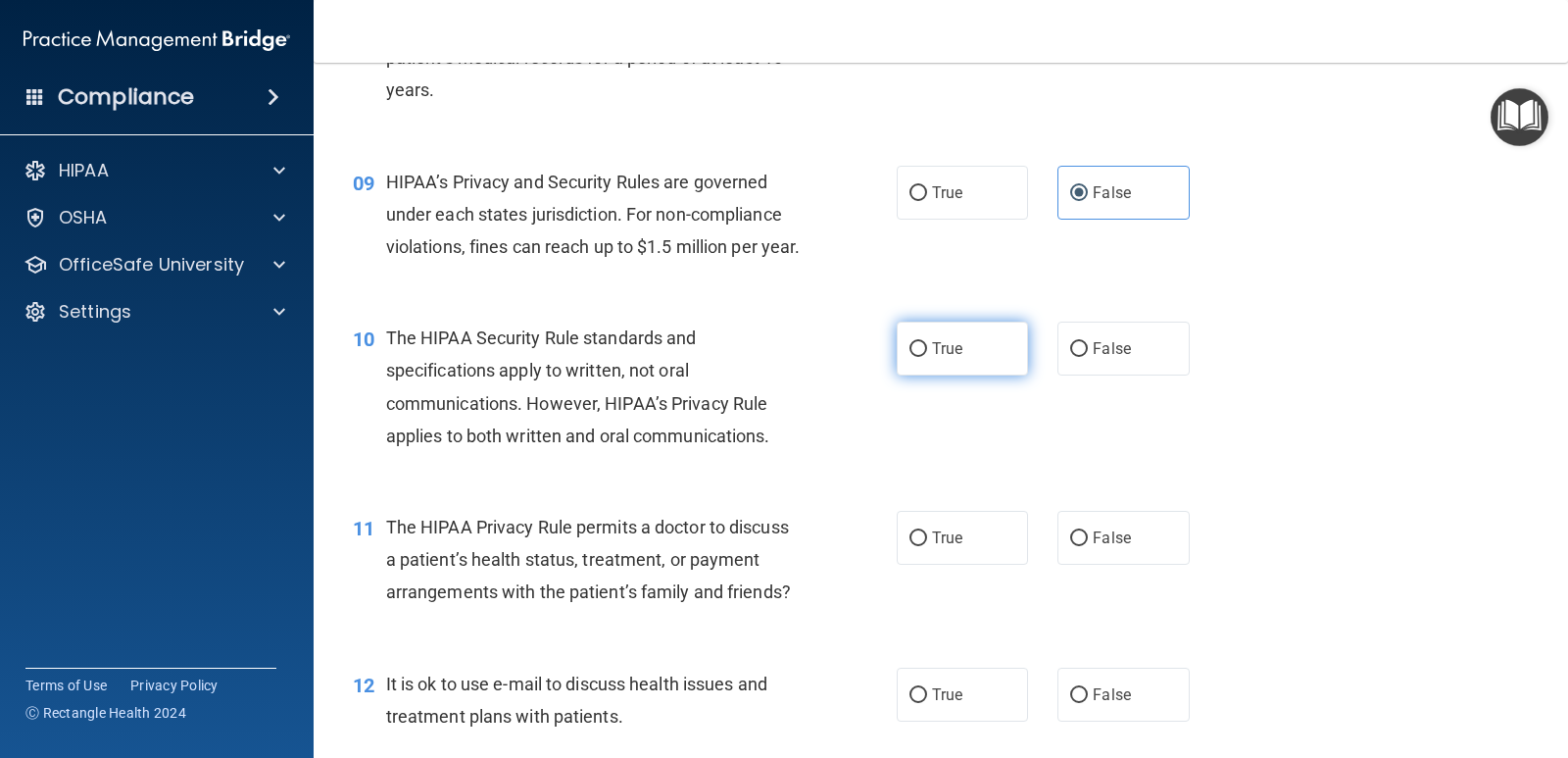 click on "True" at bounding box center (947, 348) 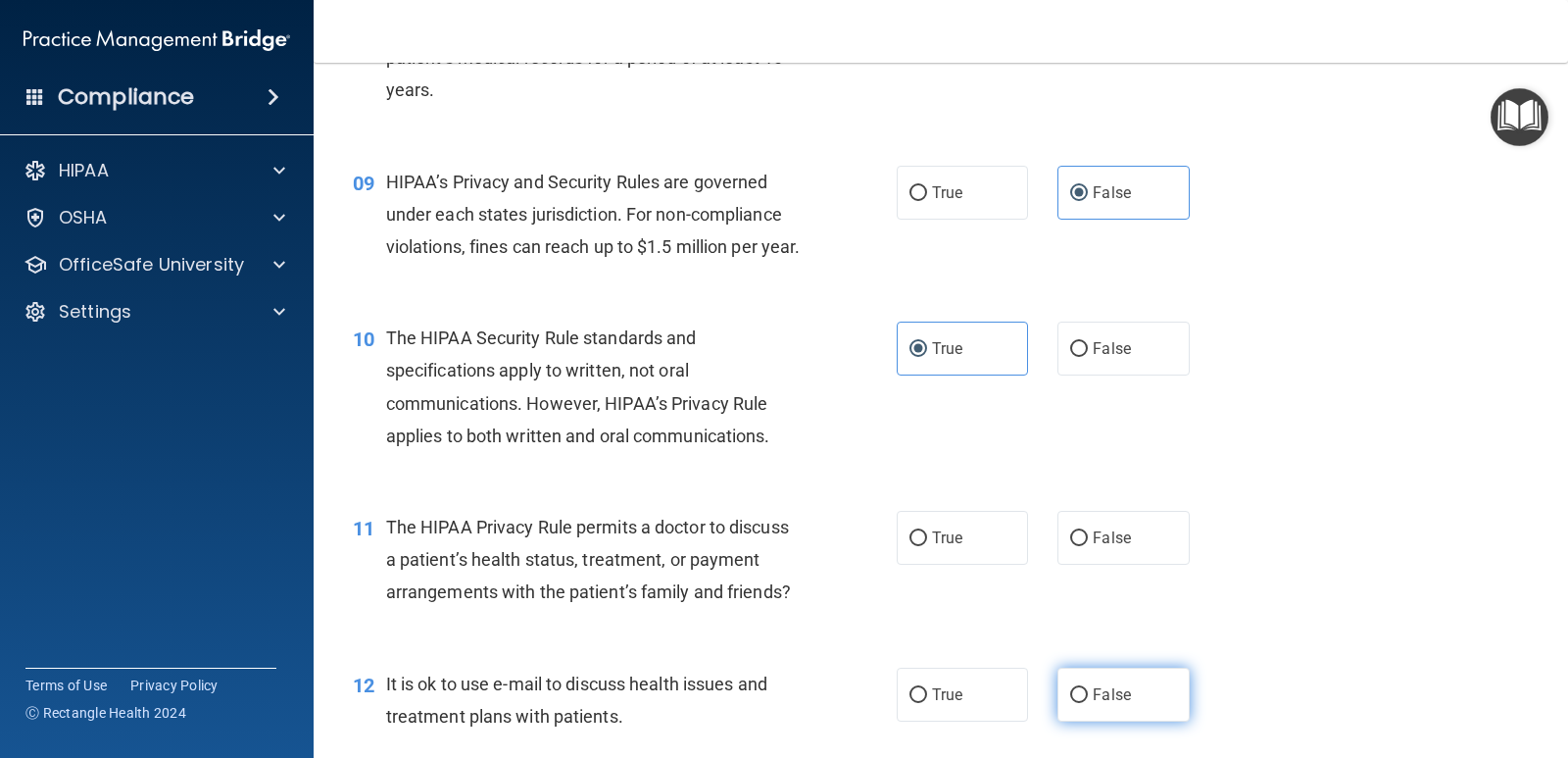 scroll, scrollTop: 1569, scrollLeft: 0, axis: vertical 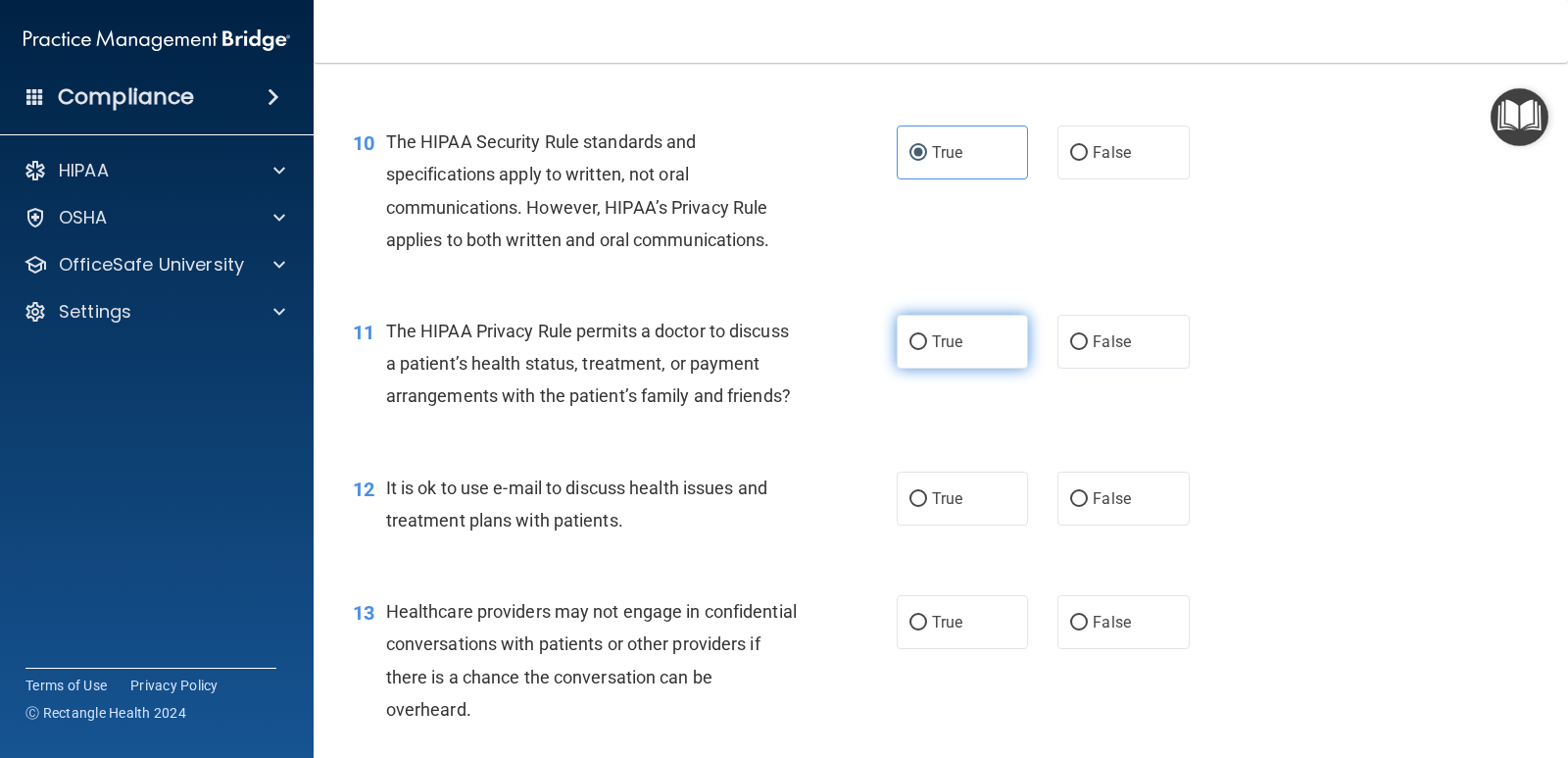 click on "True" at bounding box center (962, 341) 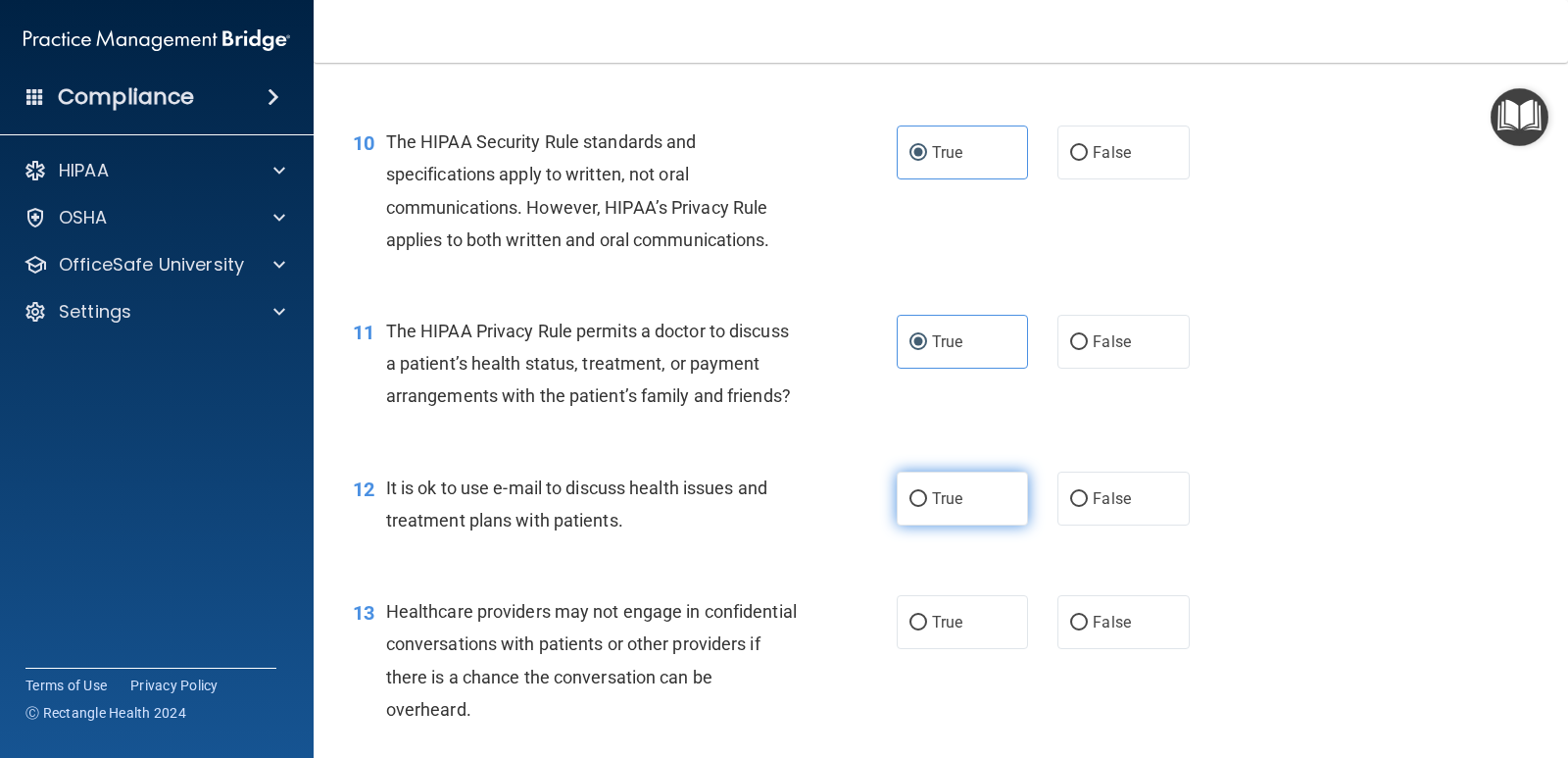 click on "True" at bounding box center (962, 498) 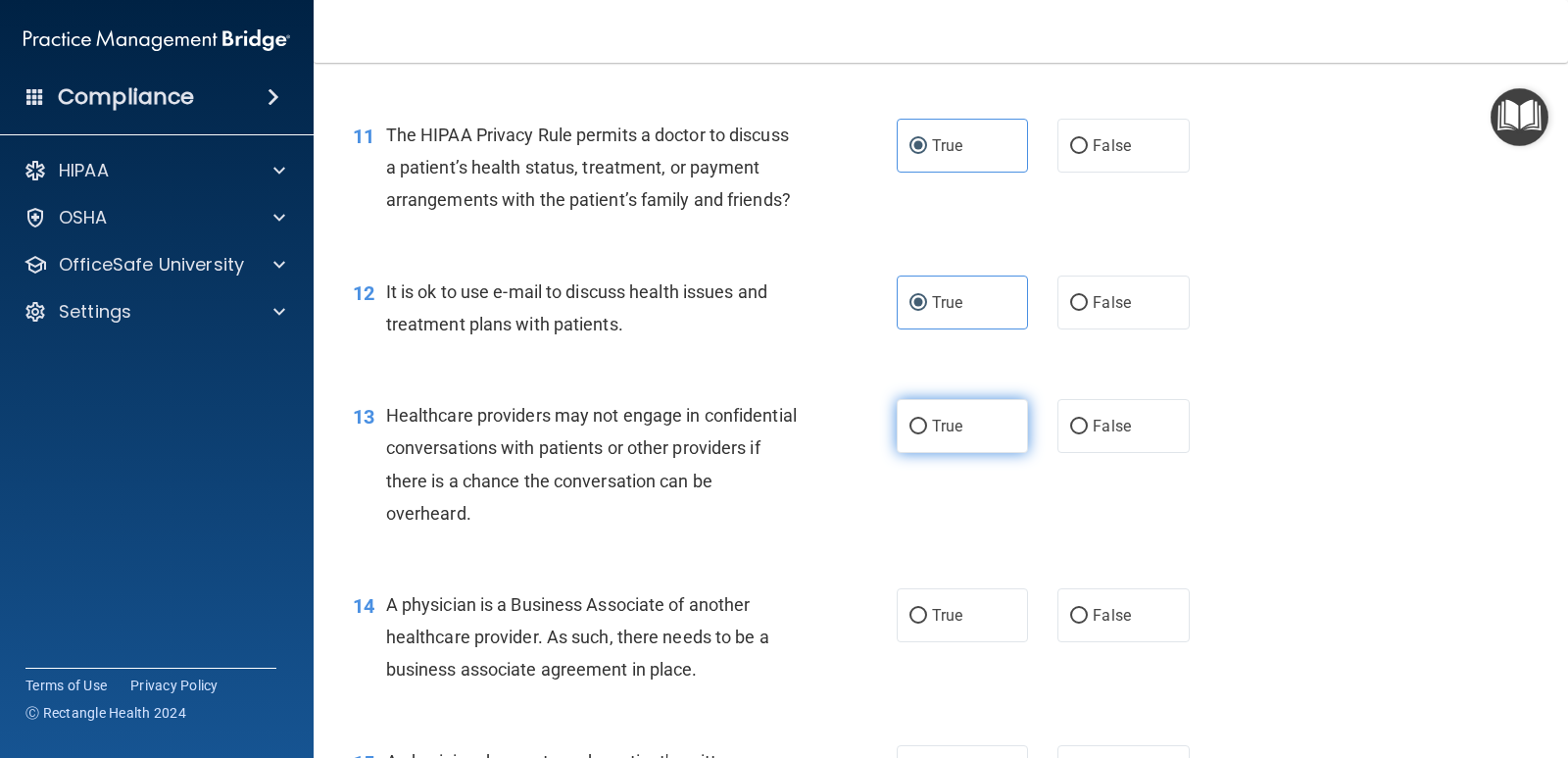 scroll, scrollTop: 1863, scrollLeft: 0, axis: vertical 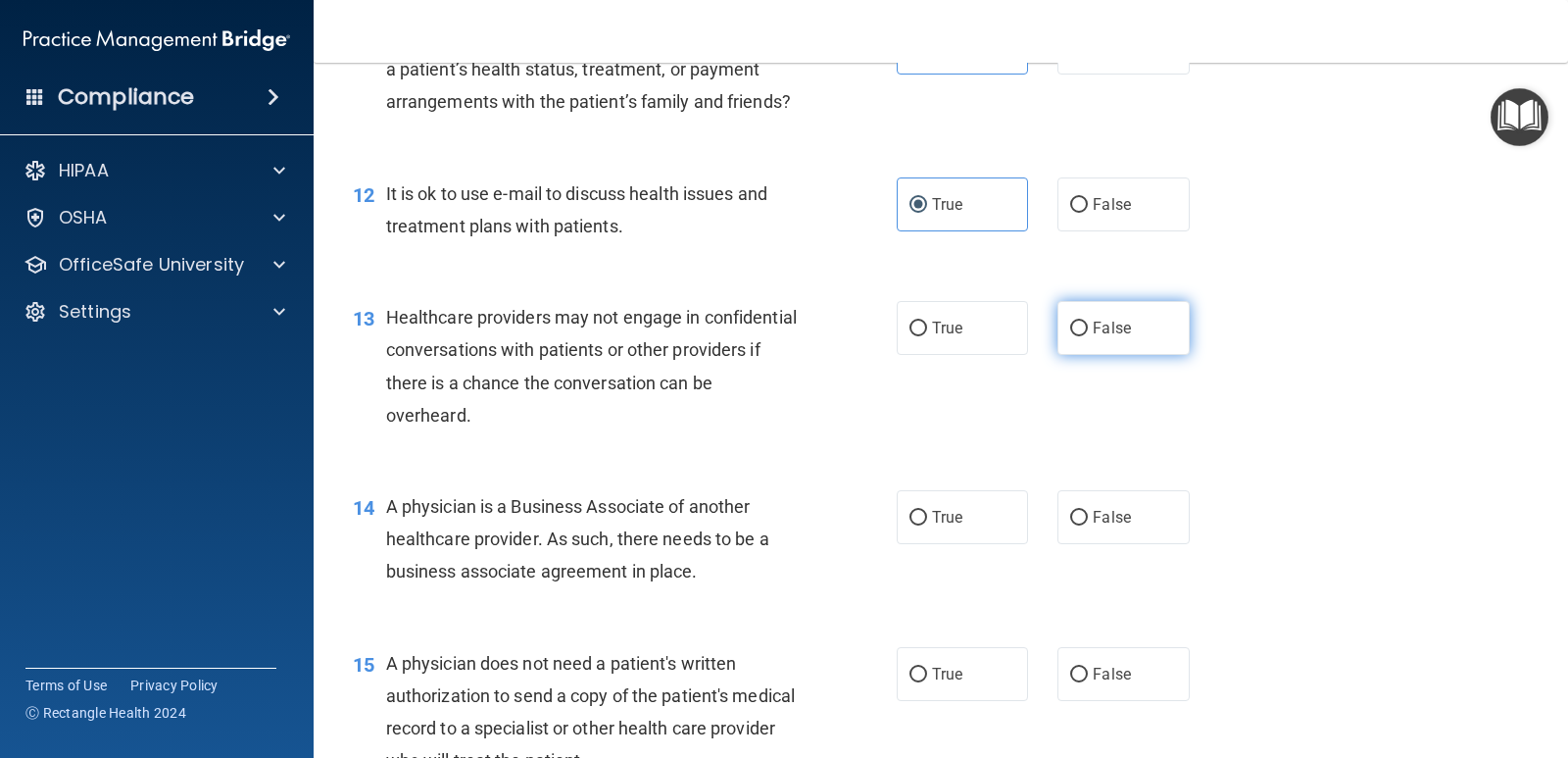 click on "False" at bounding box center (1123, 328) 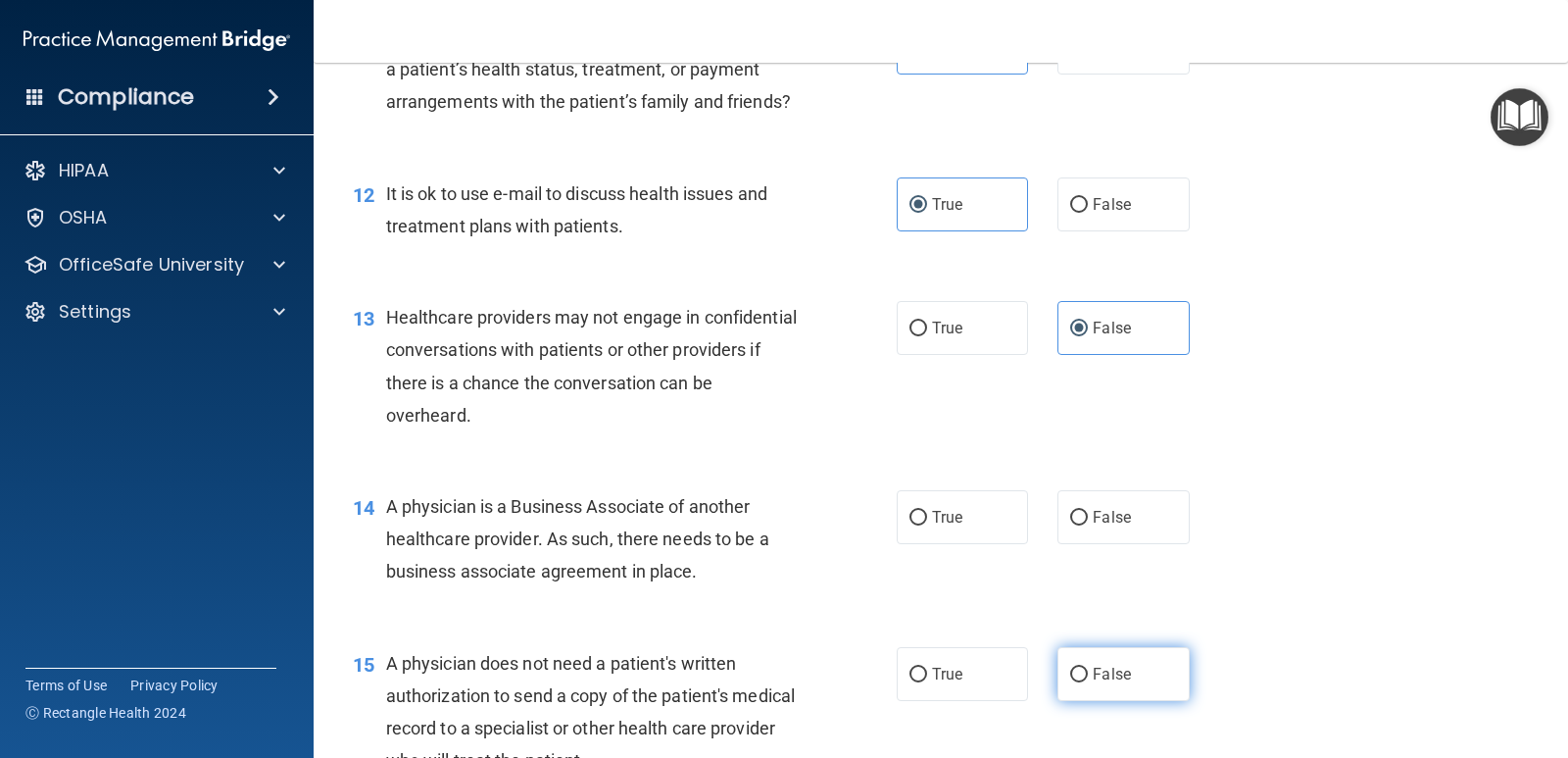 scroll, scrollTop: 2059, scrollLeft: 0, axis: vertical 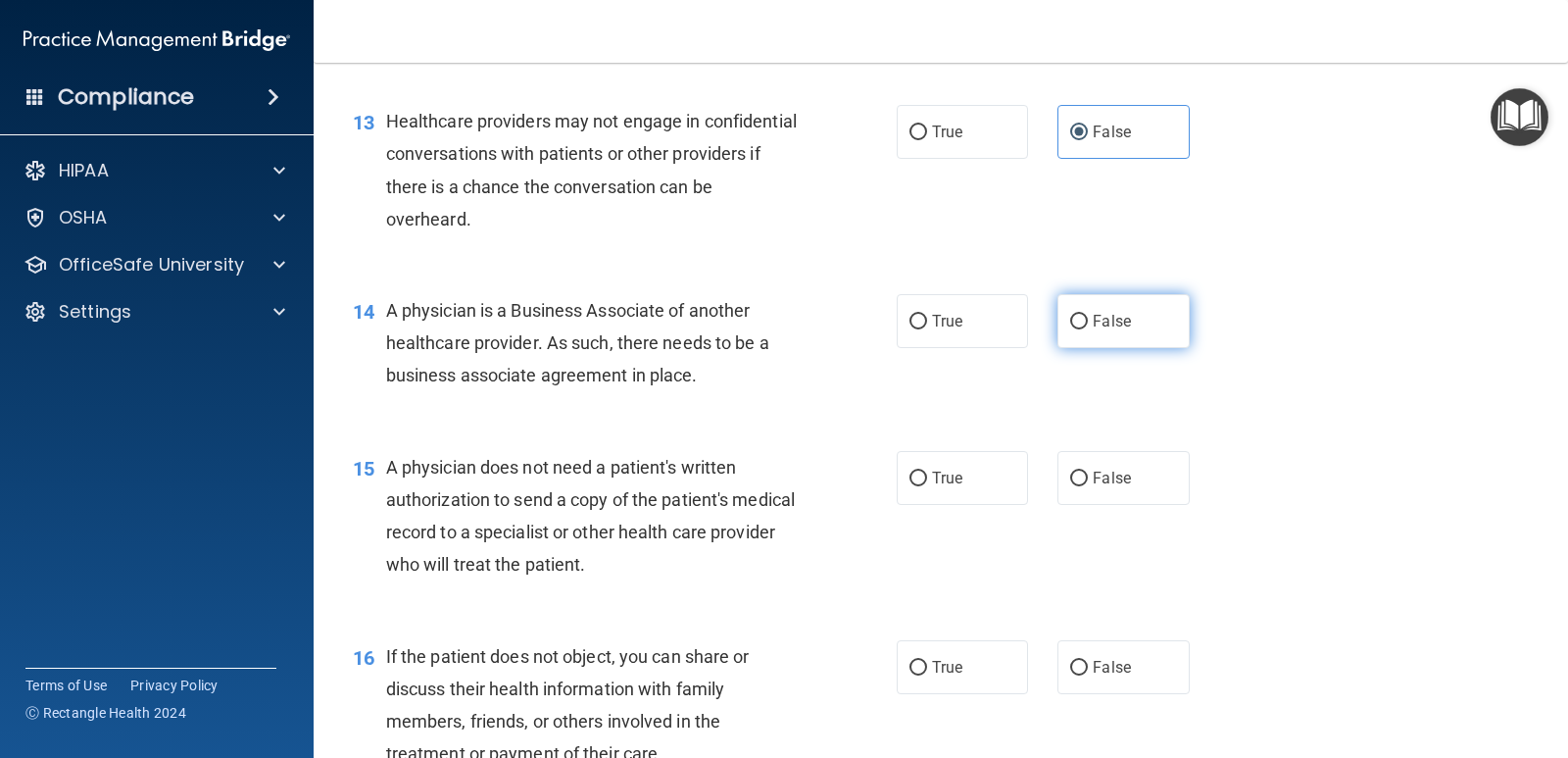click on "False" at bounding box center [1123, 321] 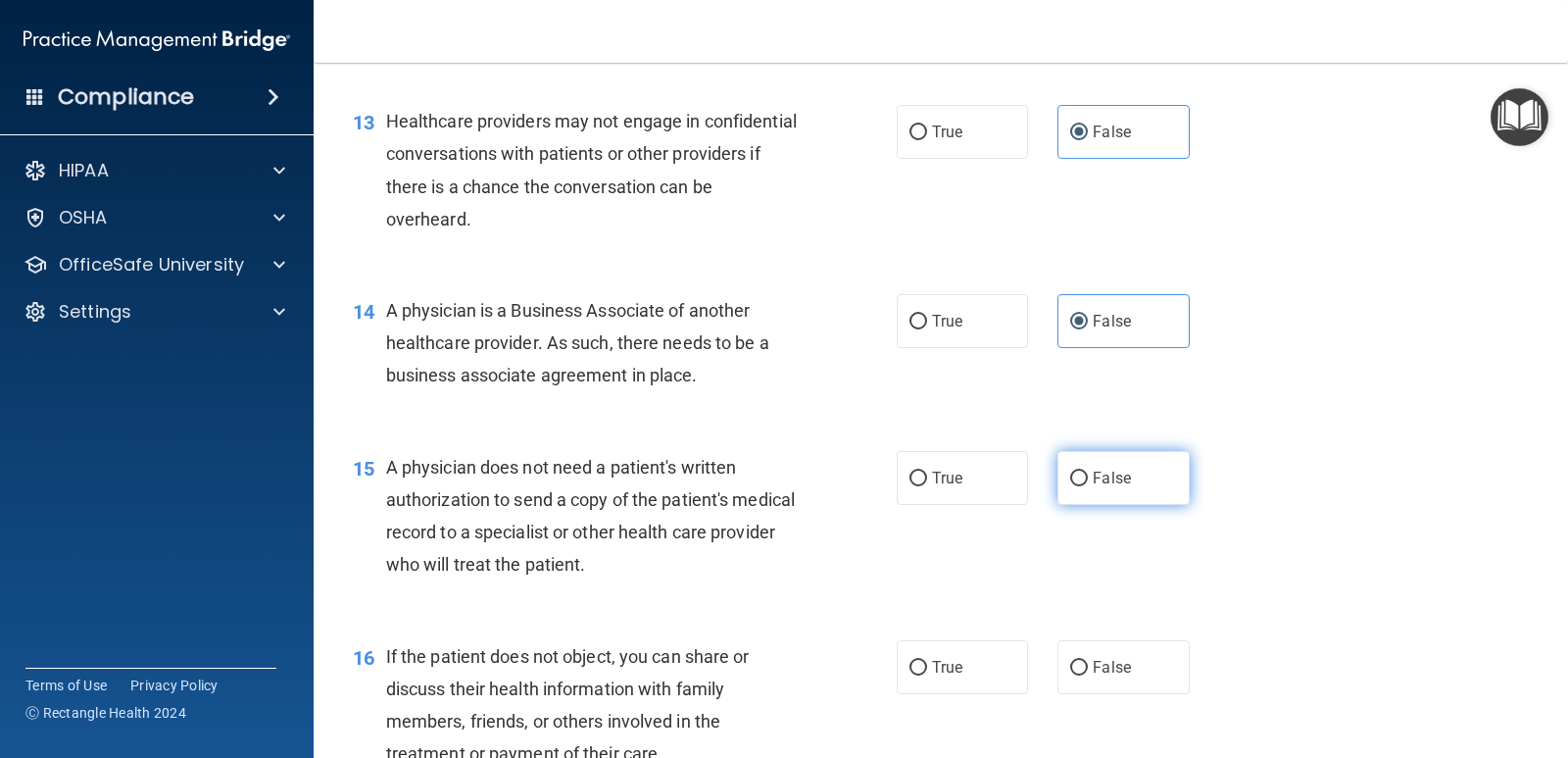 click on "False" at bounding box center [1111, 478] 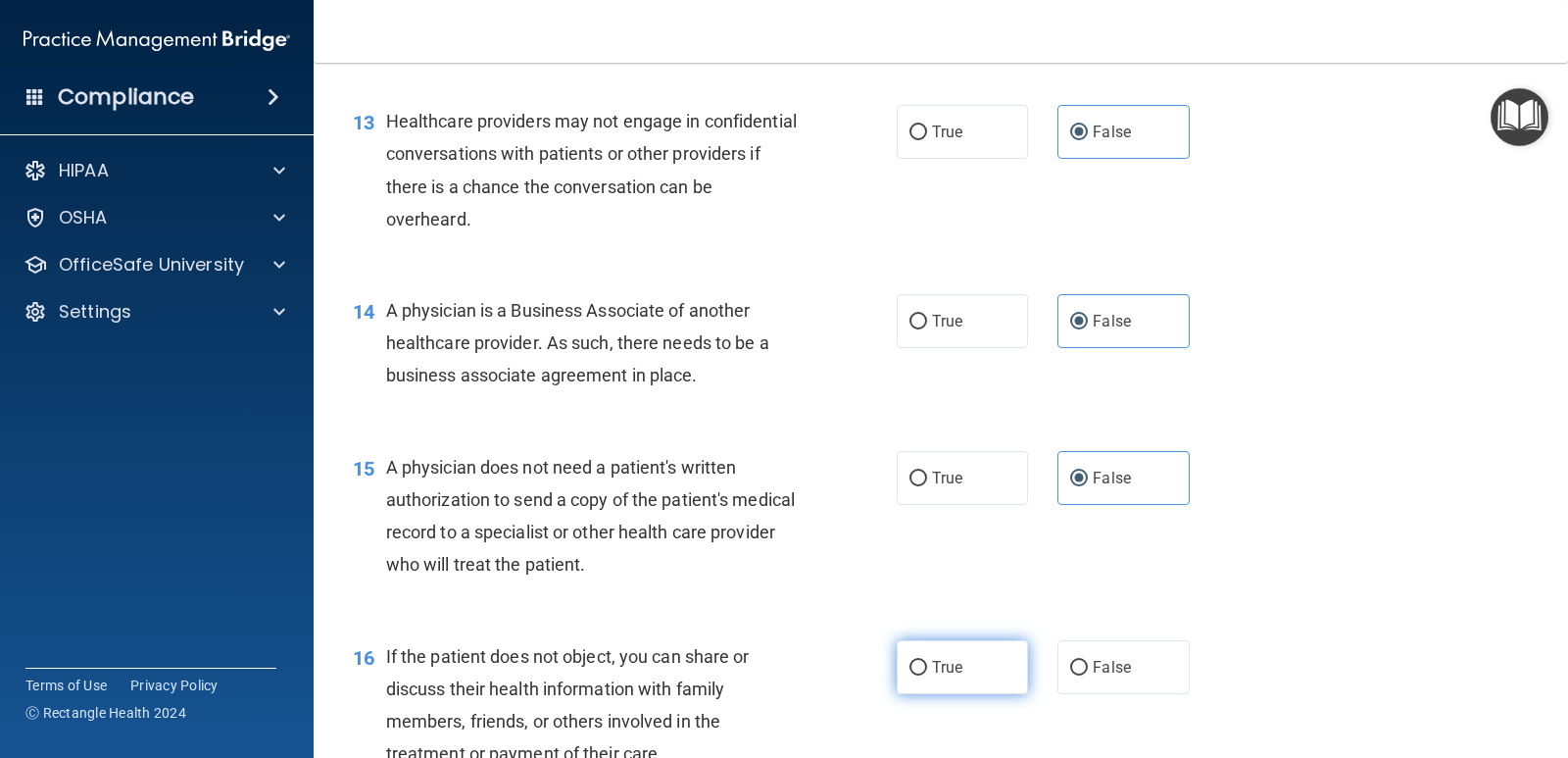 scroll, scrollTop: 2255, scrollLeft: 0, axis: vertical 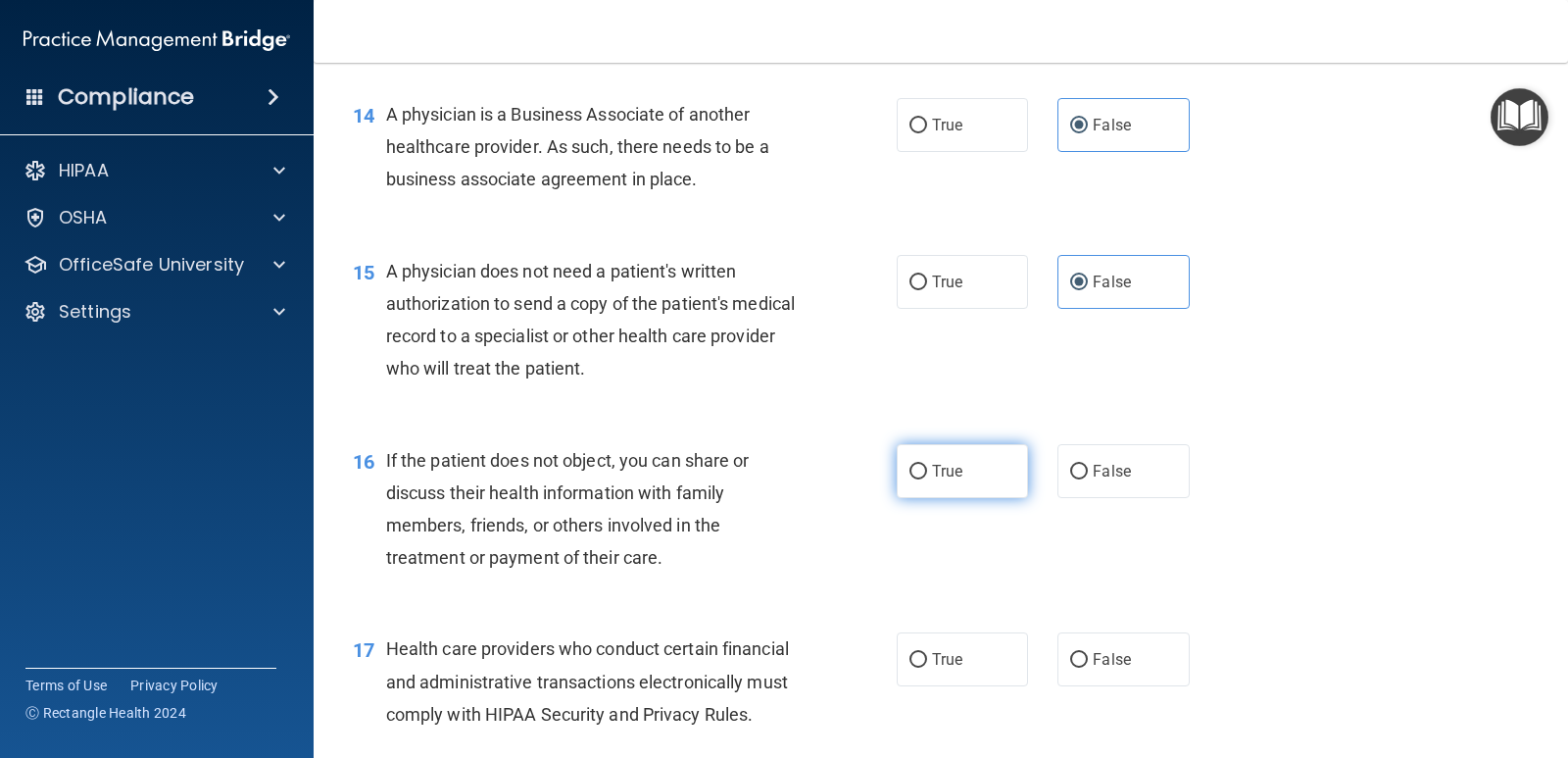 click on "True" at bounding box center (962, 471) 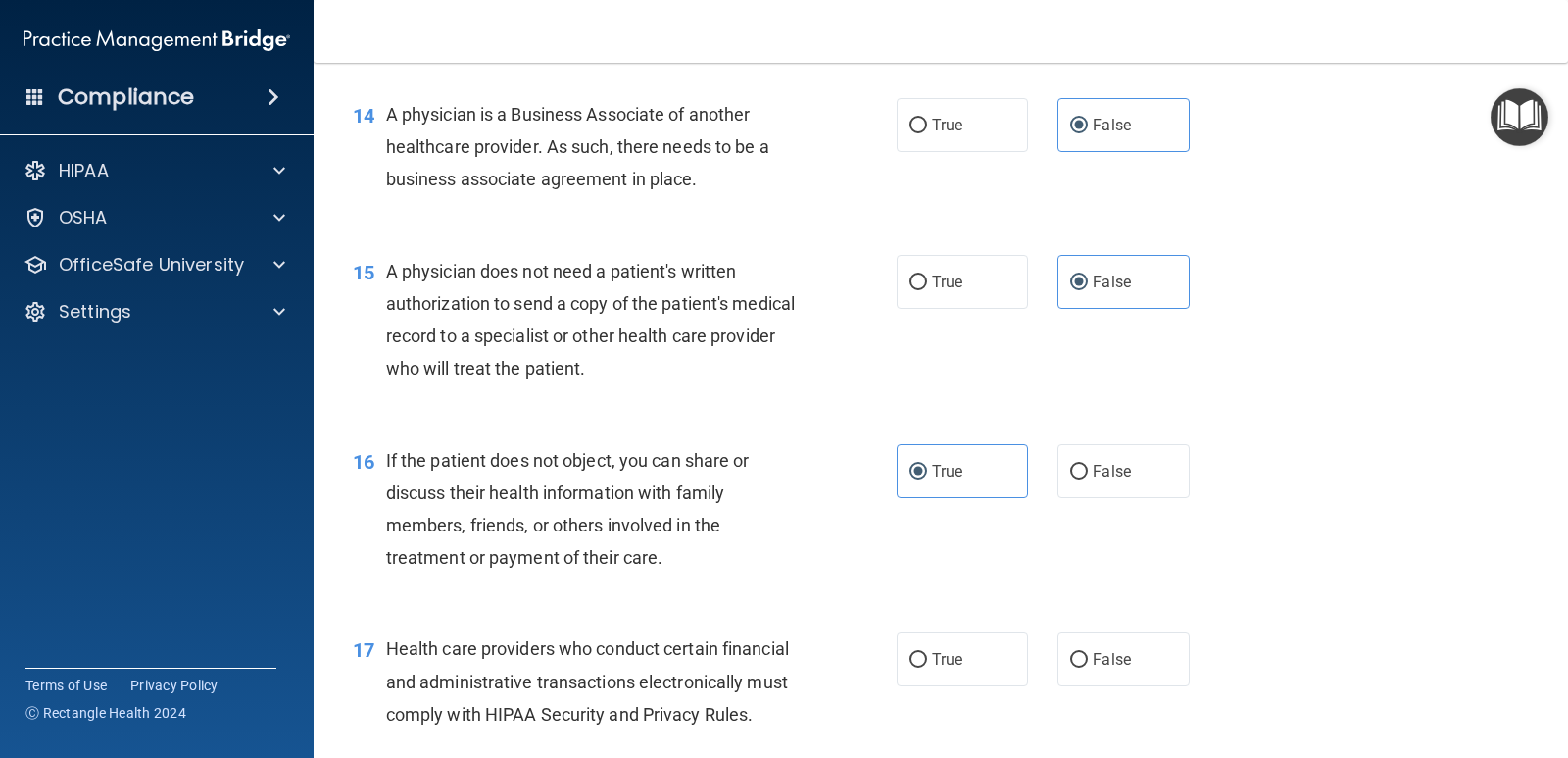 scroll, scrollTop: 2353, scrollLeft: 0, axis: vertical 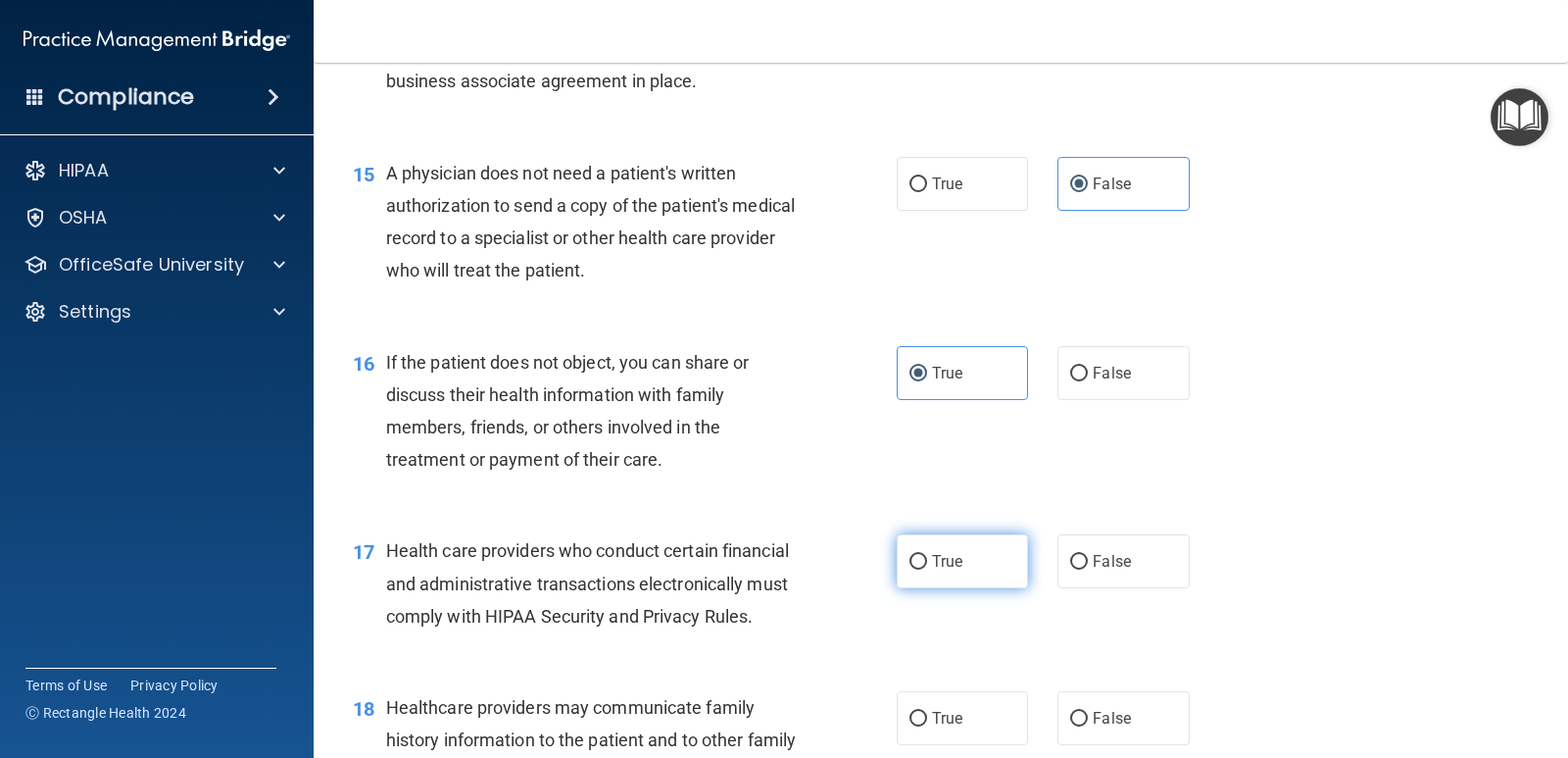 click on "True" at bounding box center (962, 561) 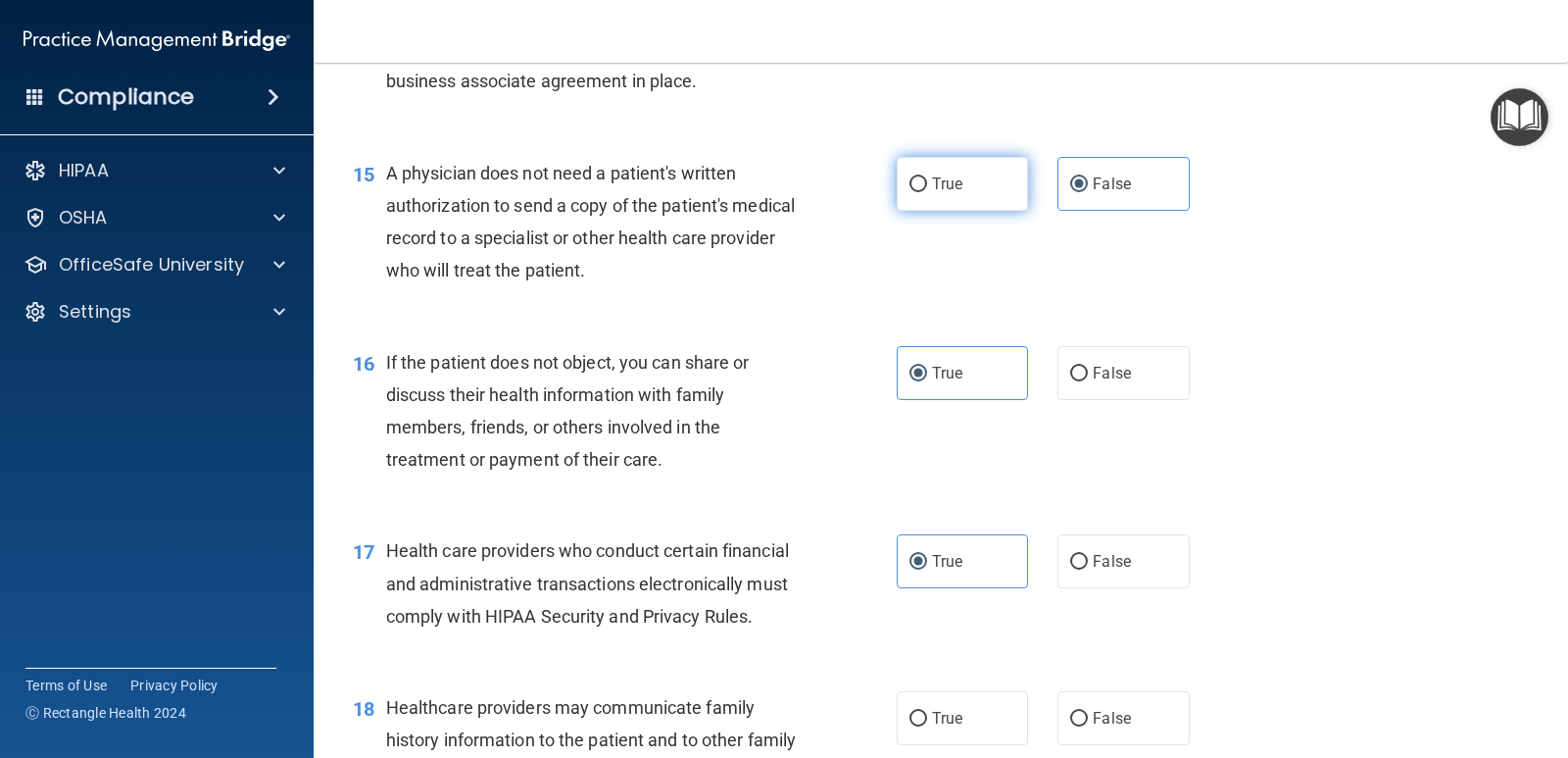 click on "True" at bounding box center [962, 183] 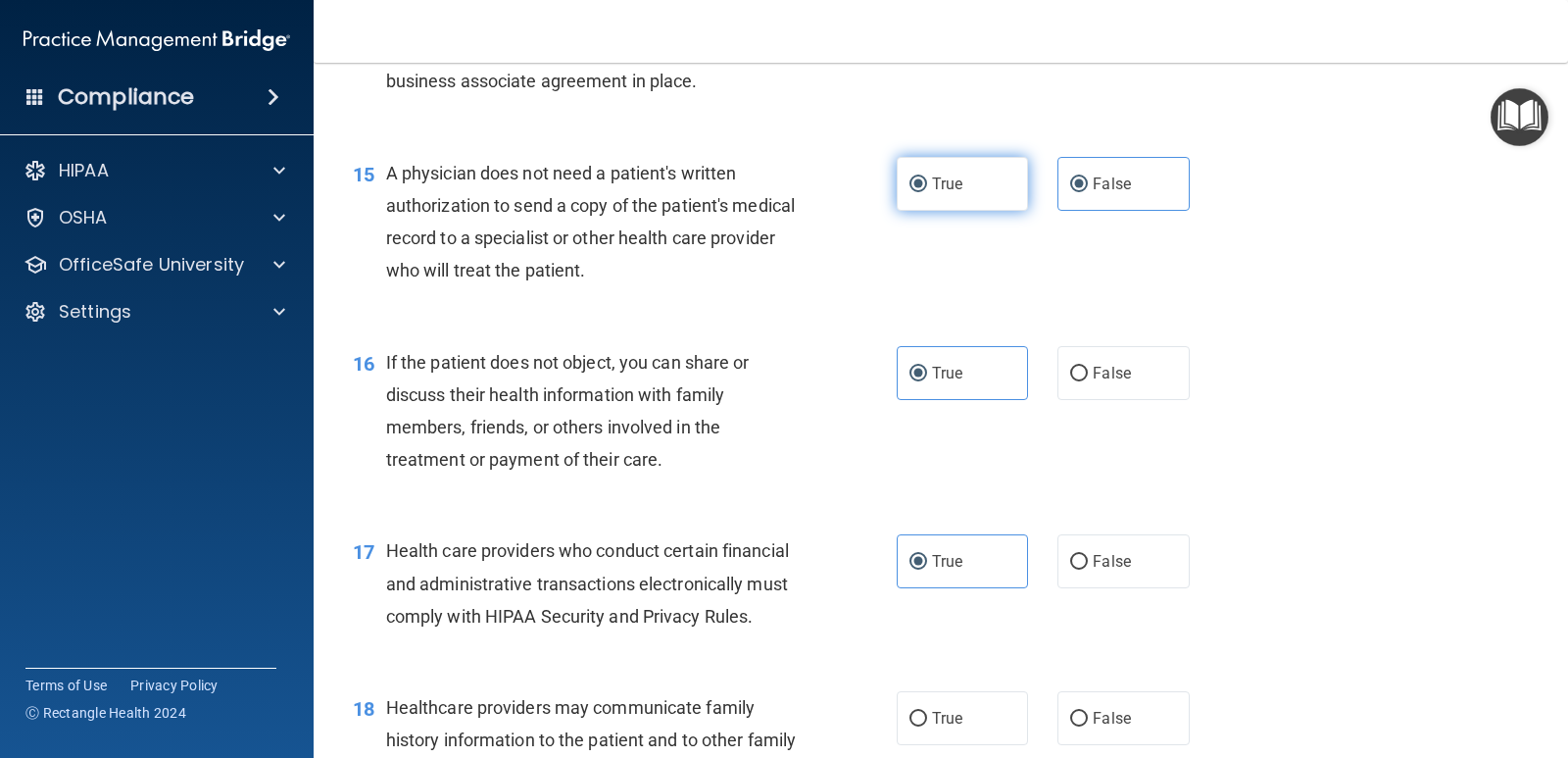 radio on "false" 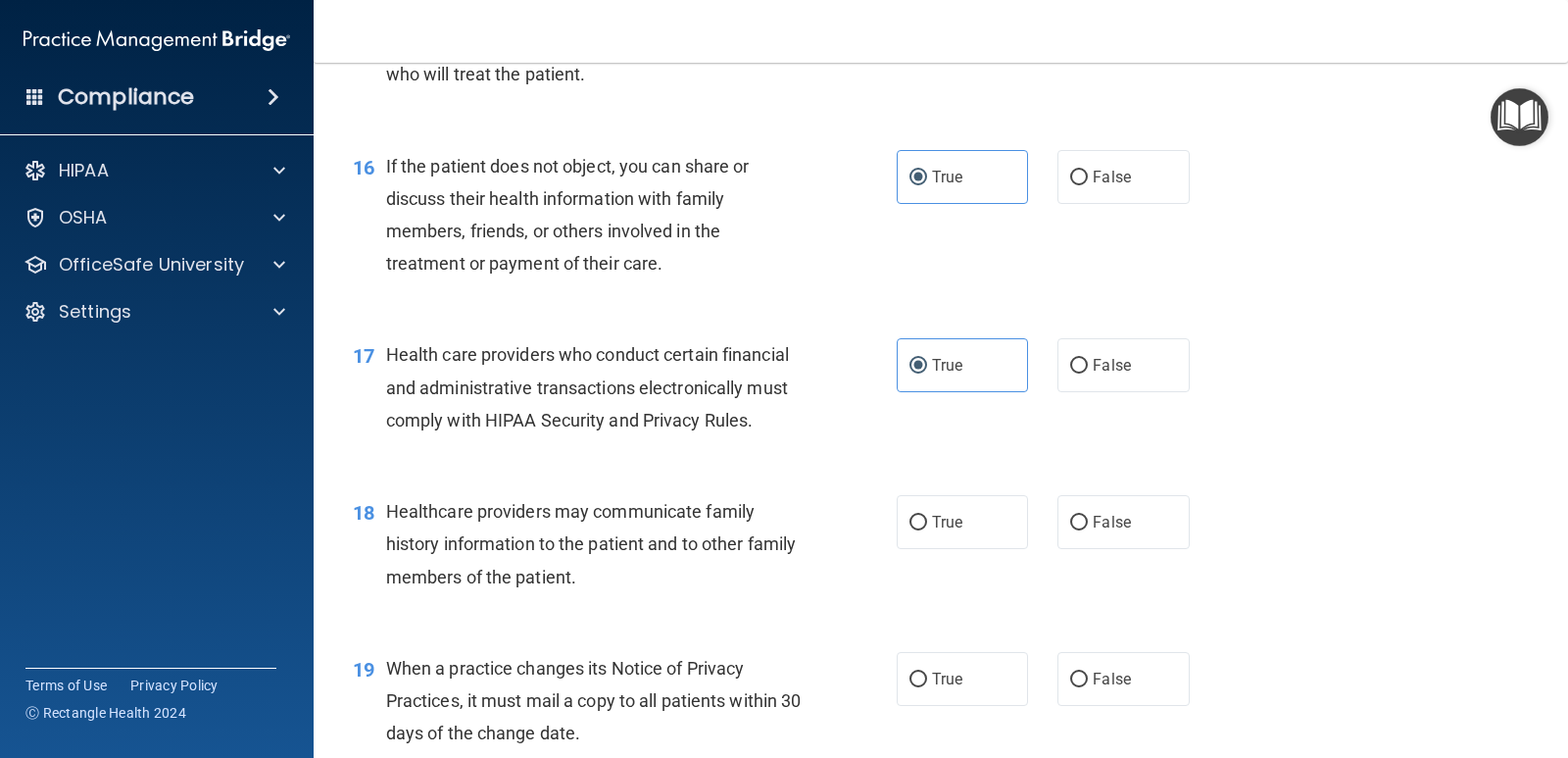 scroll, scrollTop: 2648, scrollLeft: 0, axis: vertical 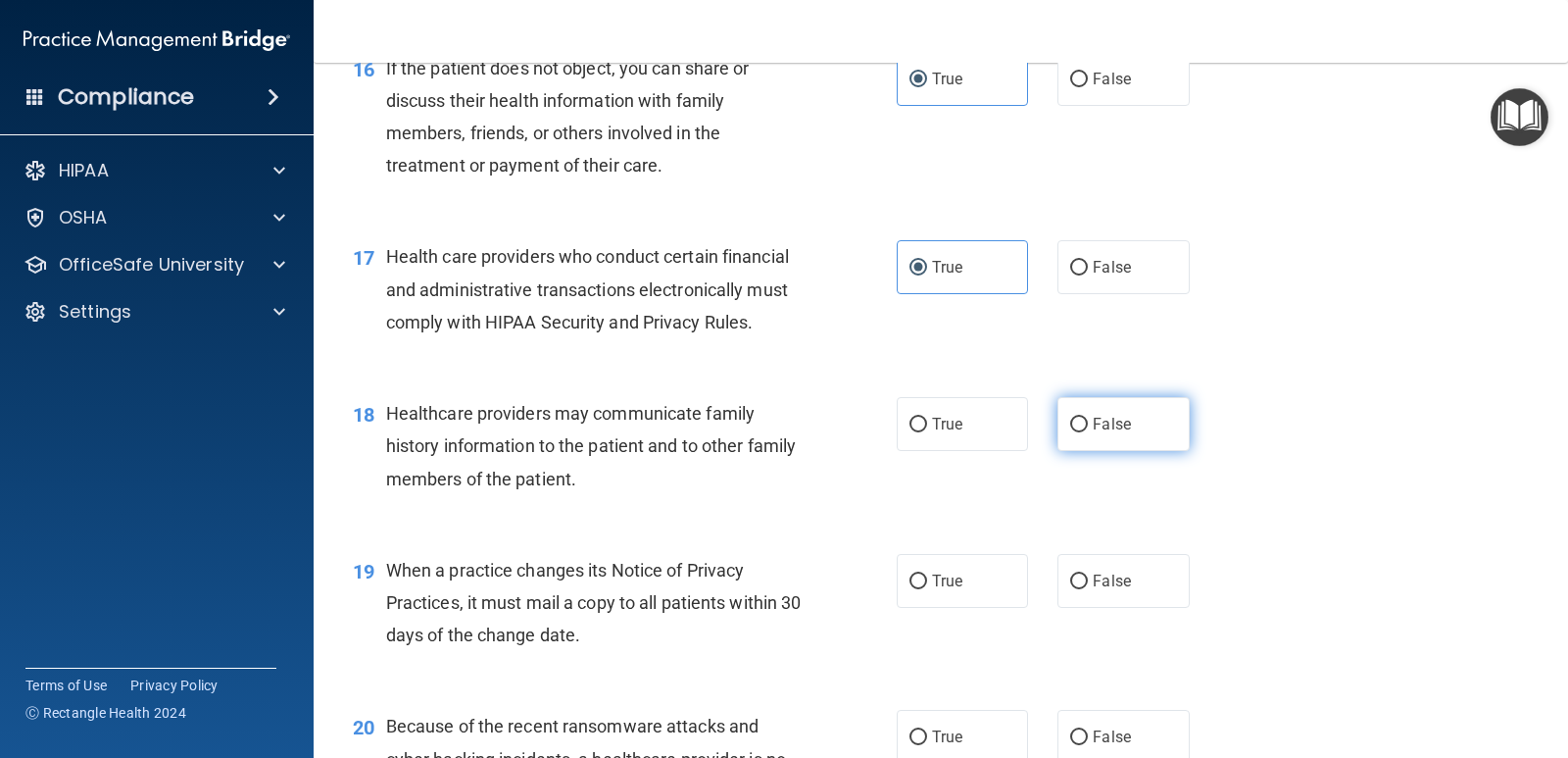click on "False" at bounding box center (1123, 424) 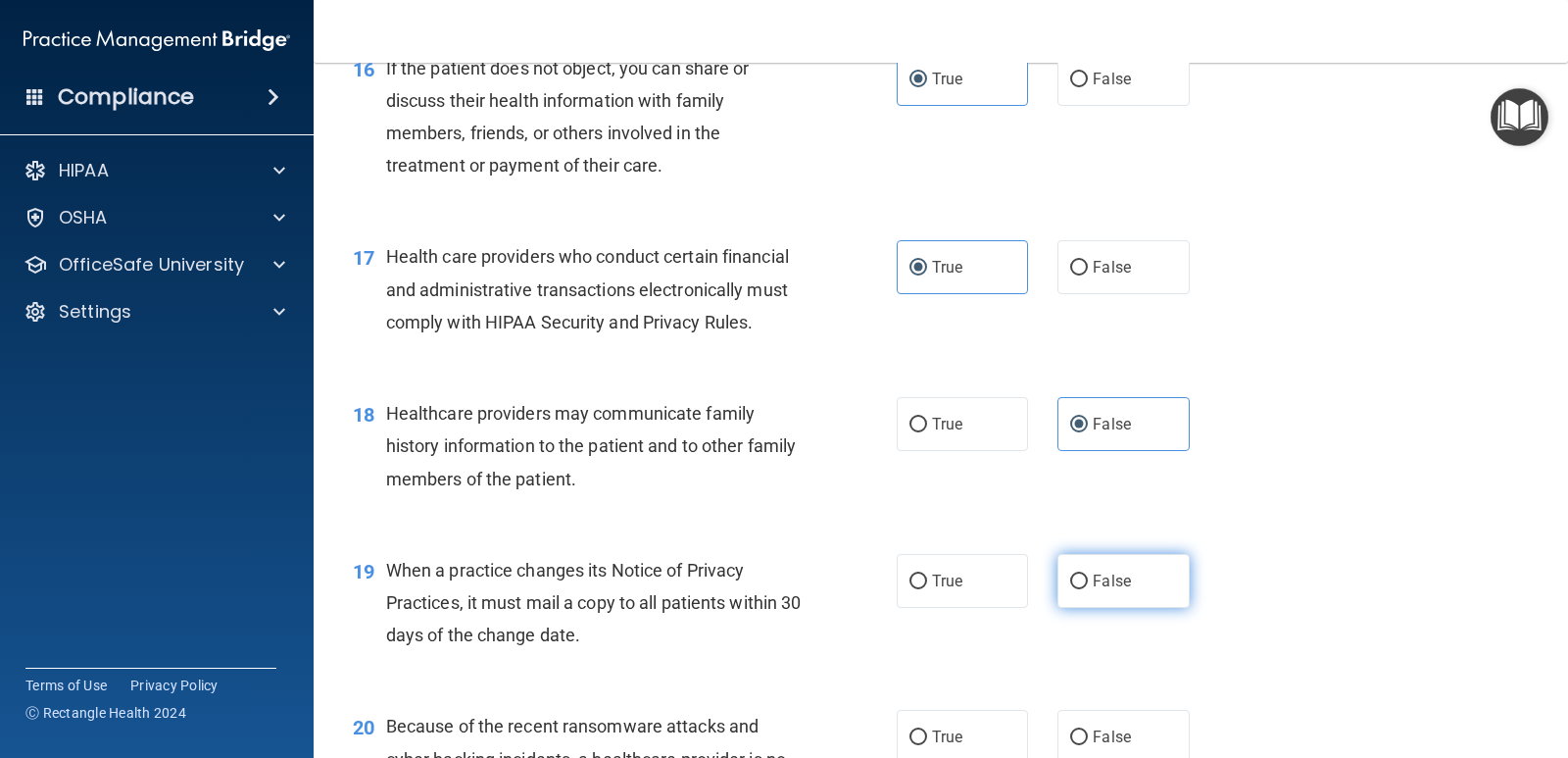 click on "False" at bounding box center [1123, 581] 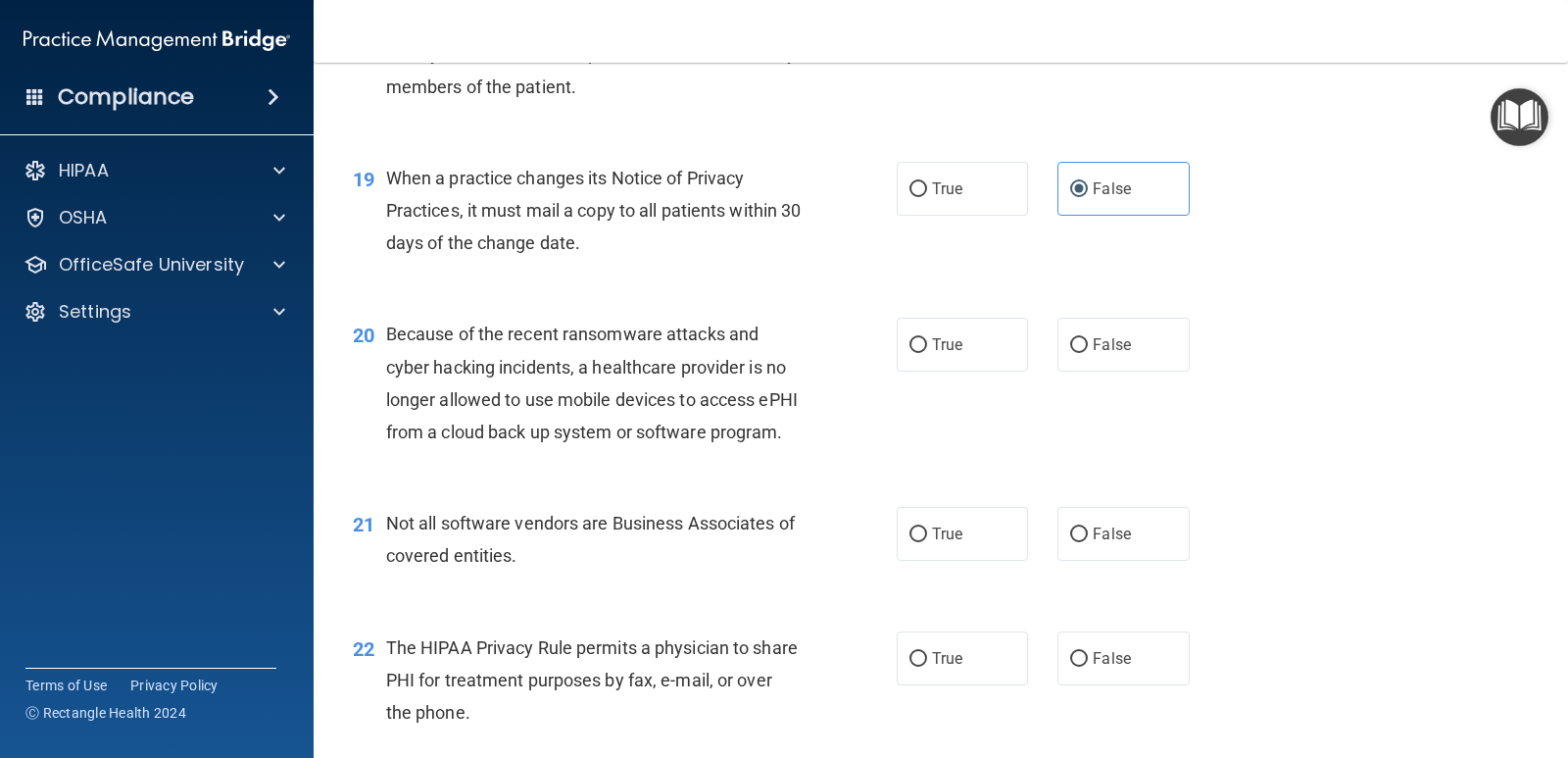 scroll, scrollTop: 3138, scrollLeft: 0, axis: vertical 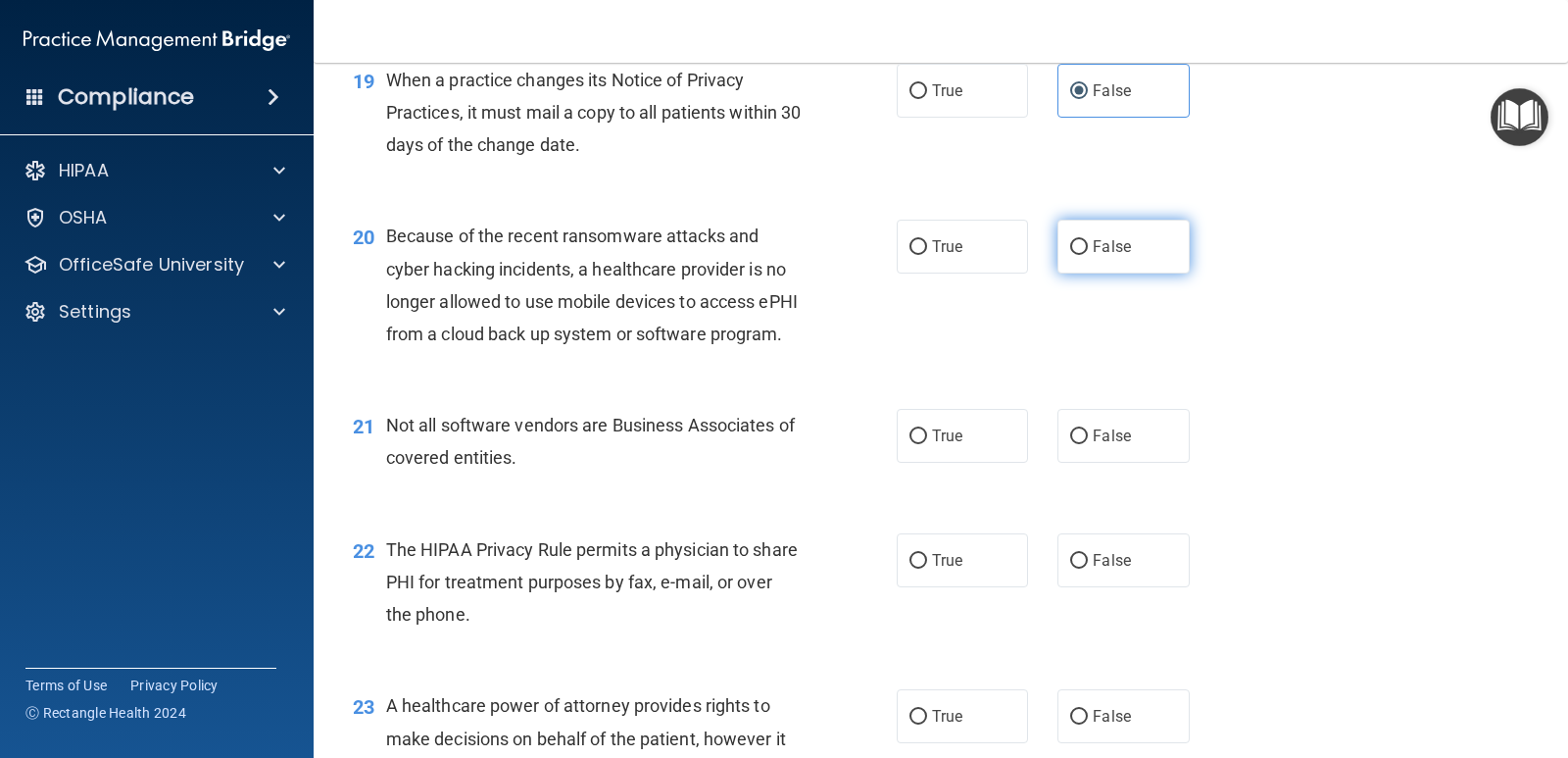 click on "False" at bounding box center [1123, 246] 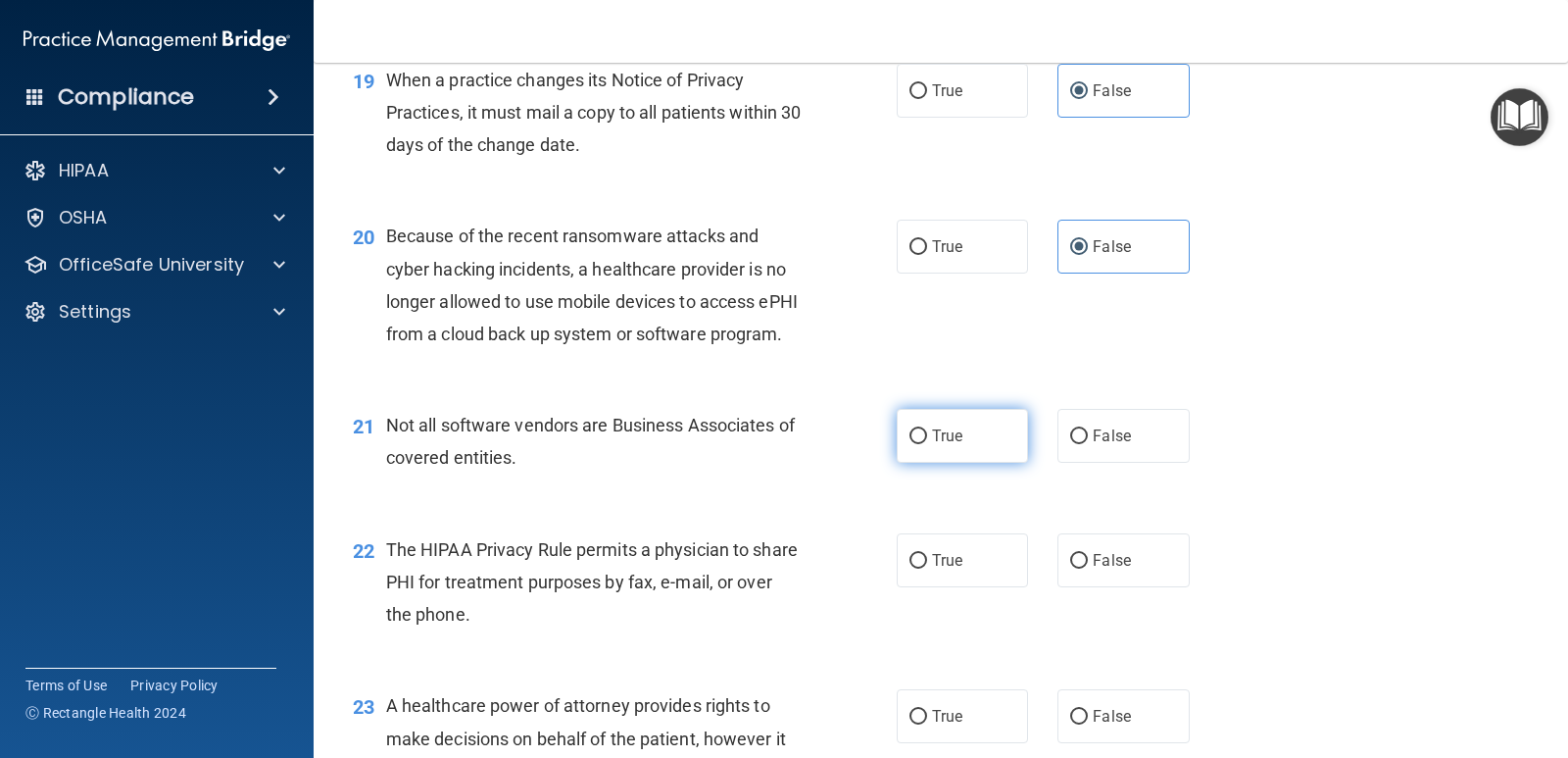 click on "True" at bounding box center (947, 435) 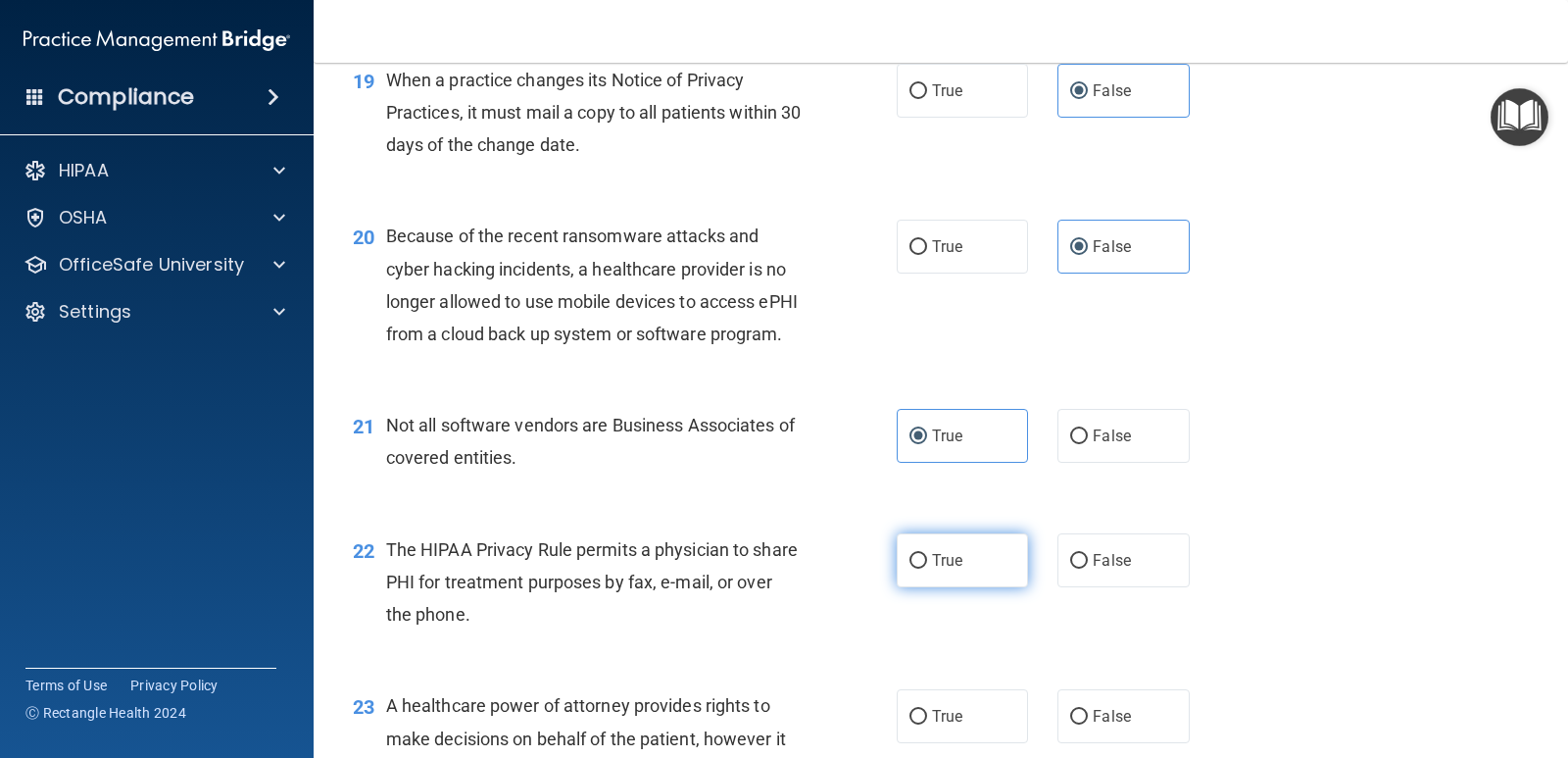 click on "True" at bounding box center [962, 560] 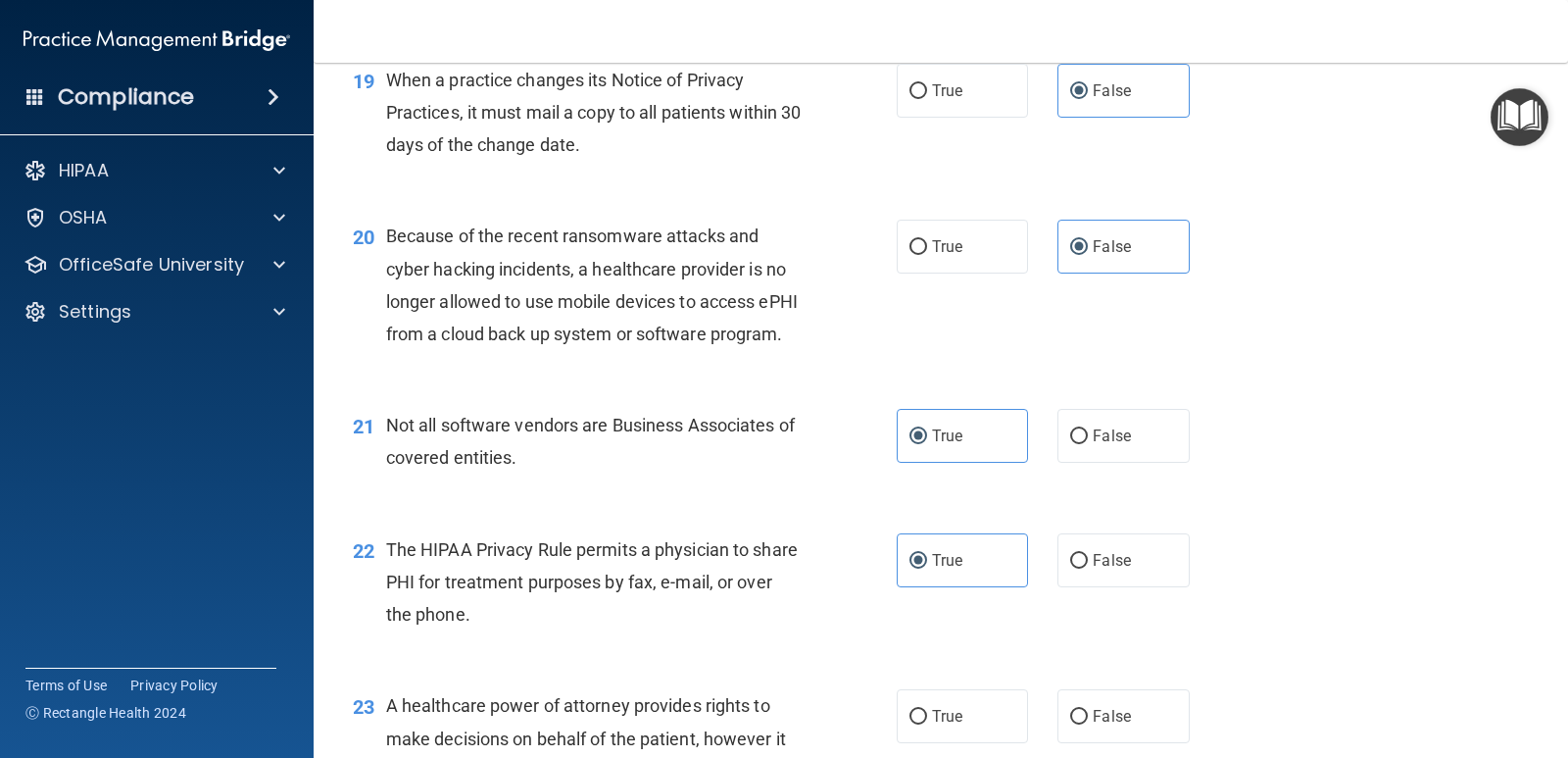 scroll, scrollTop: 3236, scrollLeft: 0, axis: vertical 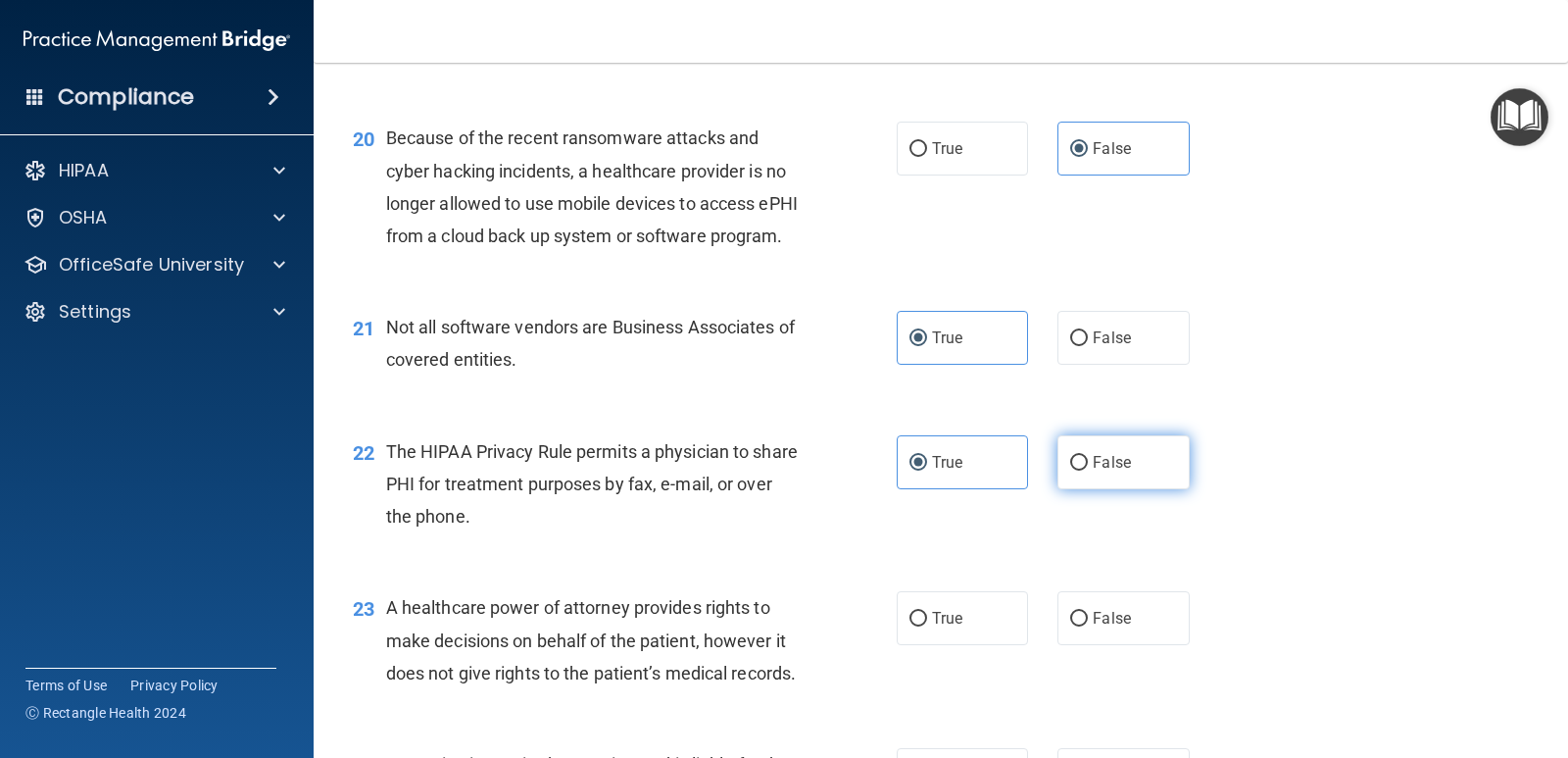 click on "False" at bounding box center (1123, 462) 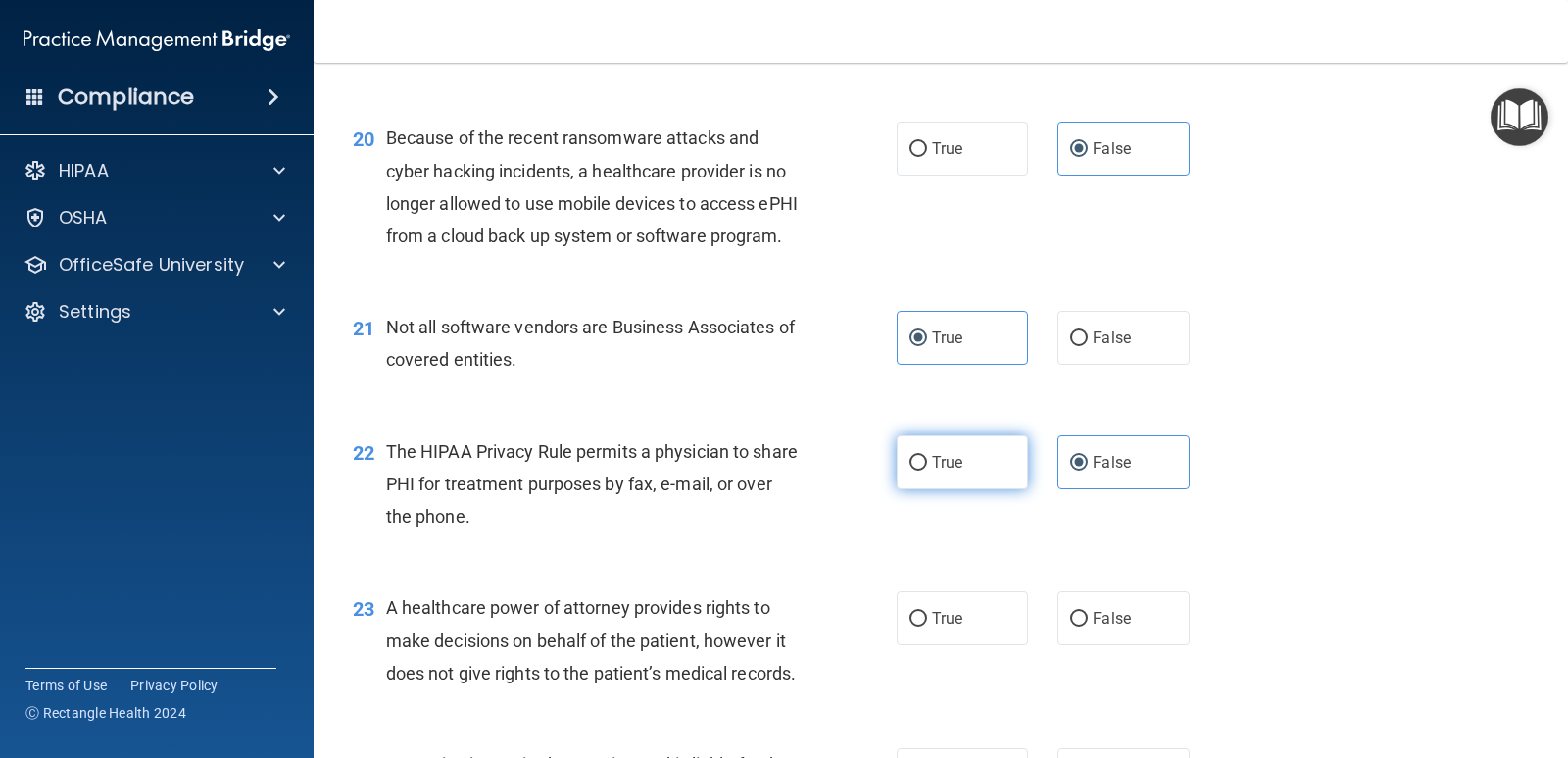 click on "True" at bounding box center (962, 462) 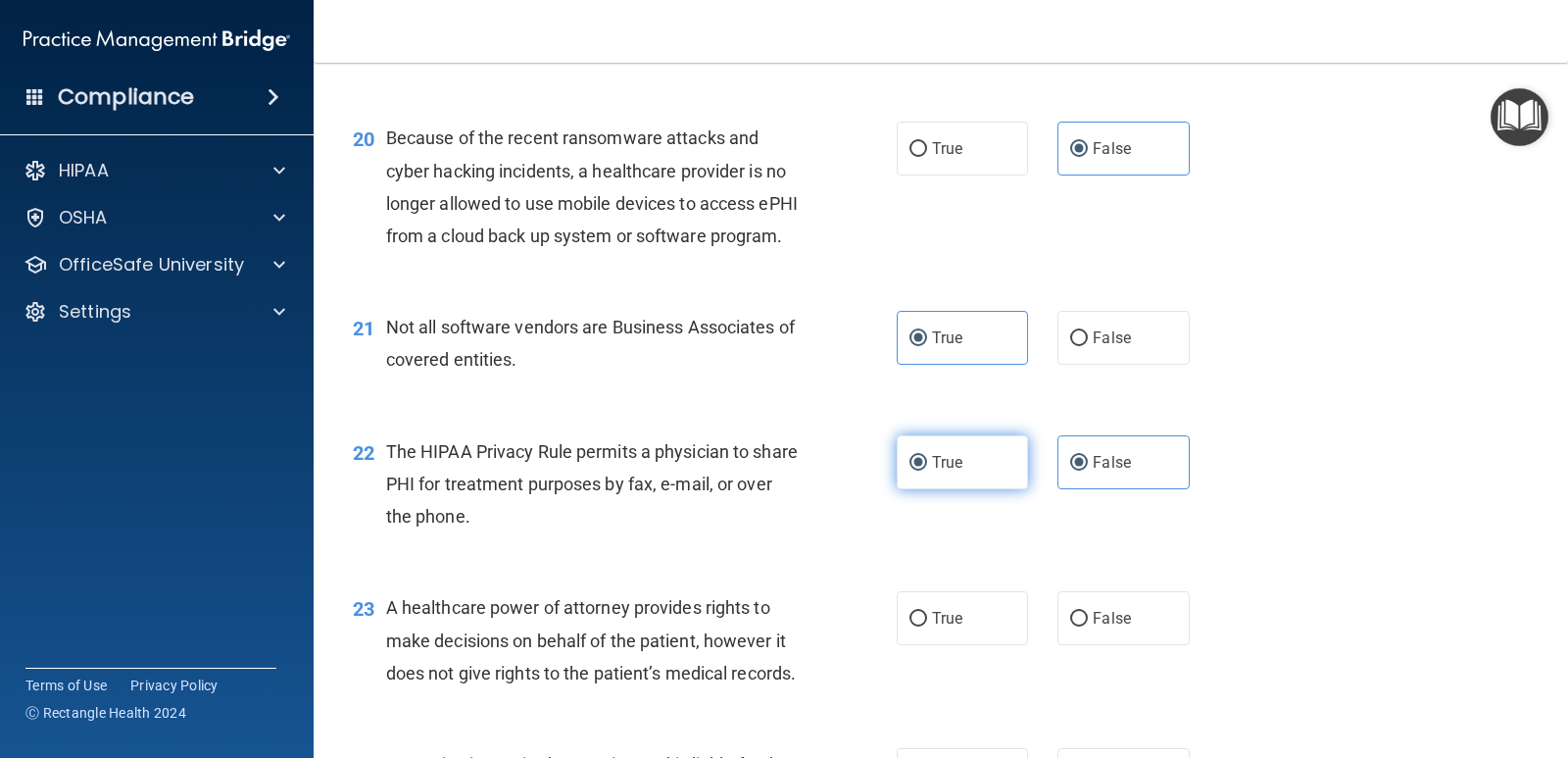 radio on "false" 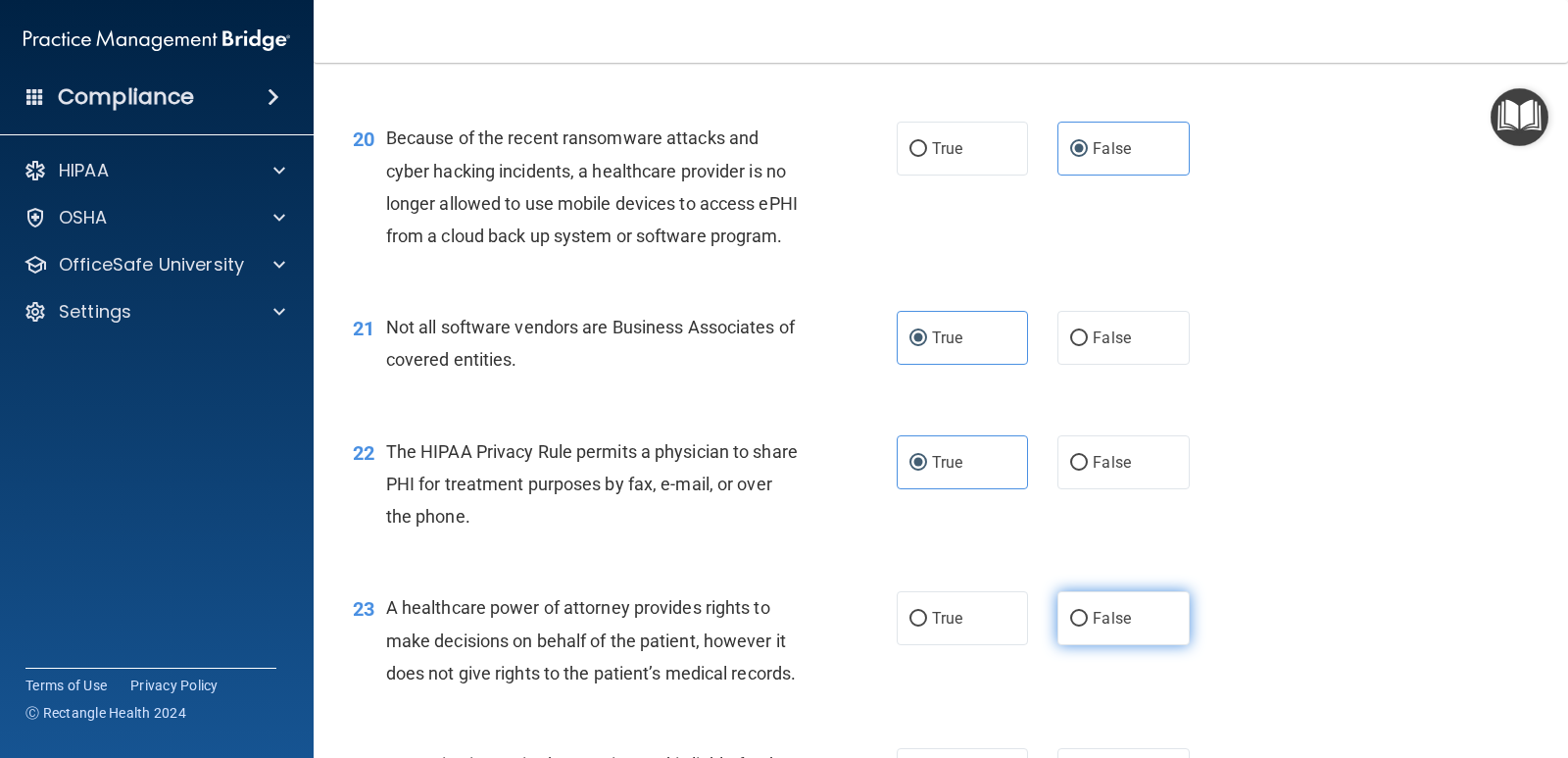 click on "False" at bounding box center (1123, 618) 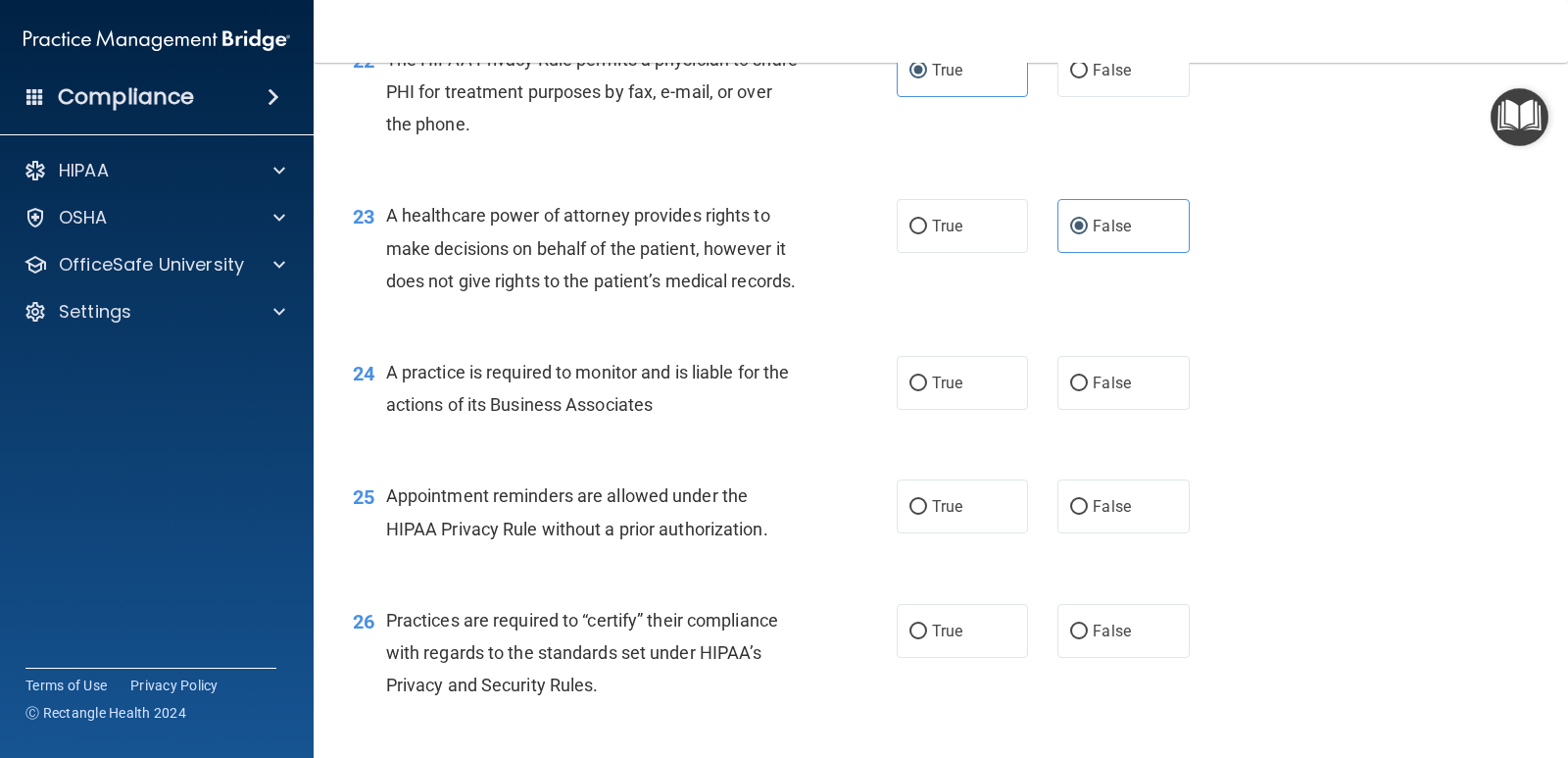 scroll, scrollTop: 3726, scrollLeft: 0, axis: vertical 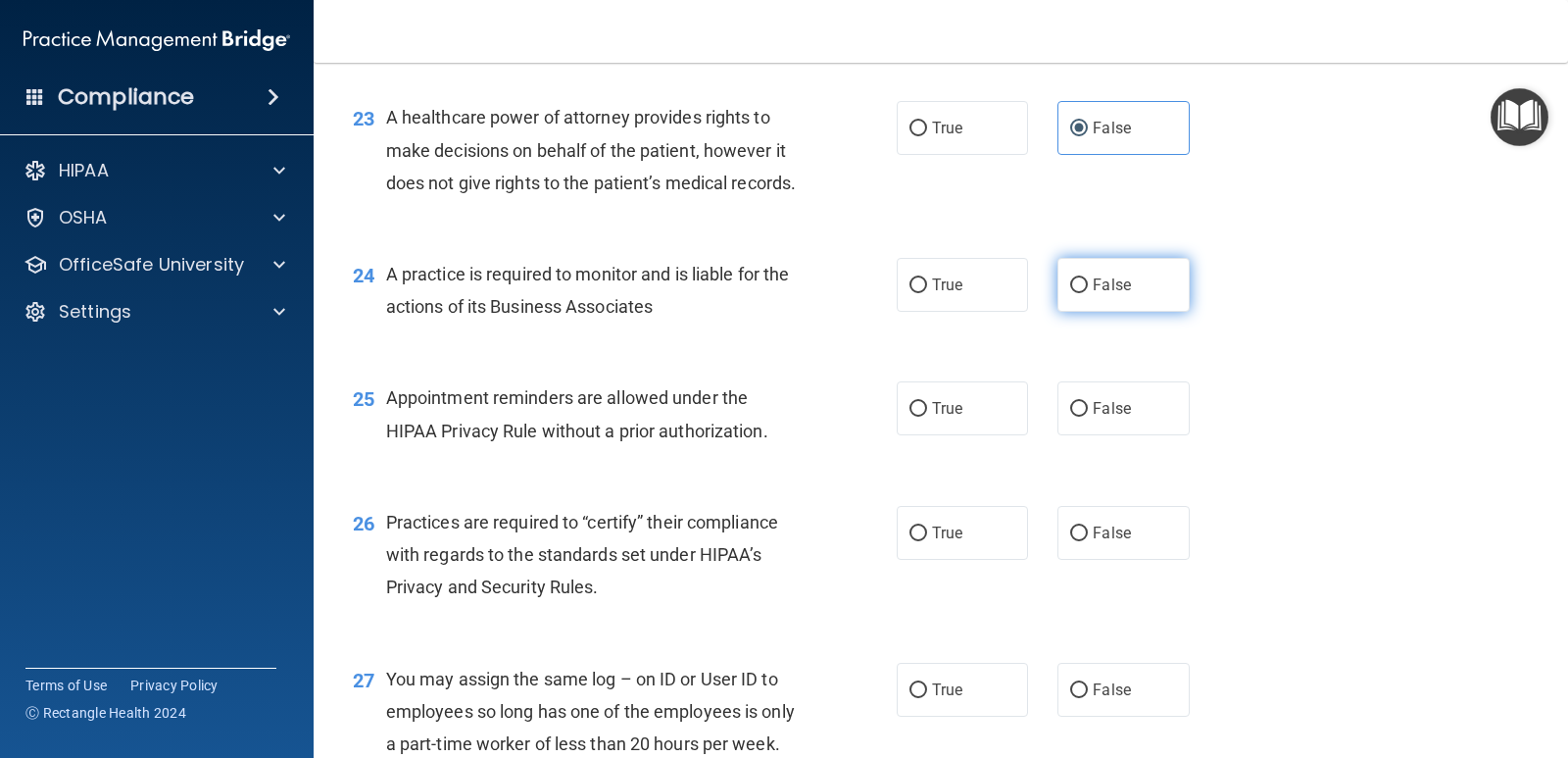 click on "False" at bounding box center [1123, 284] 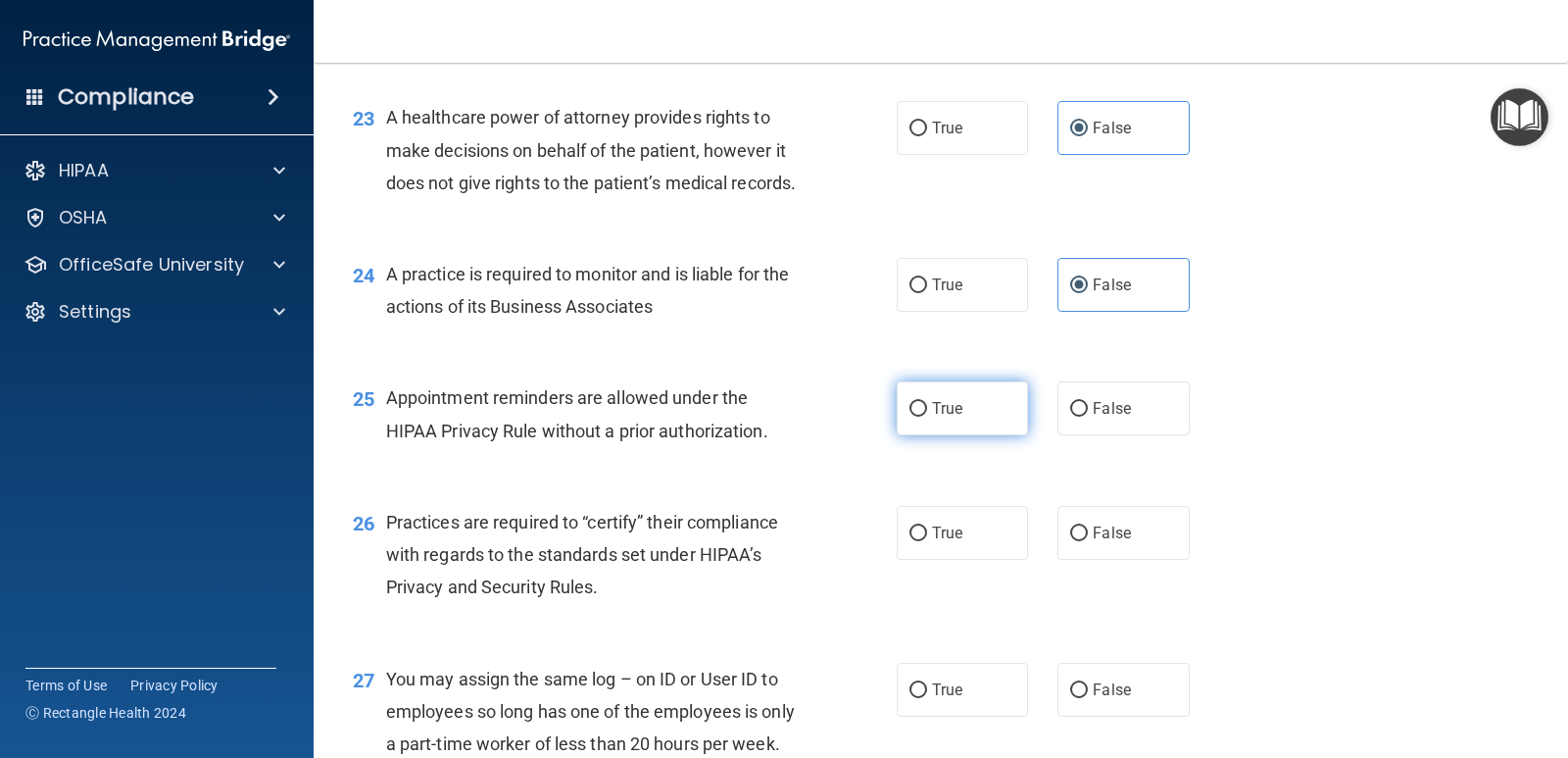 click on "True" at bounding box center [962, 408] 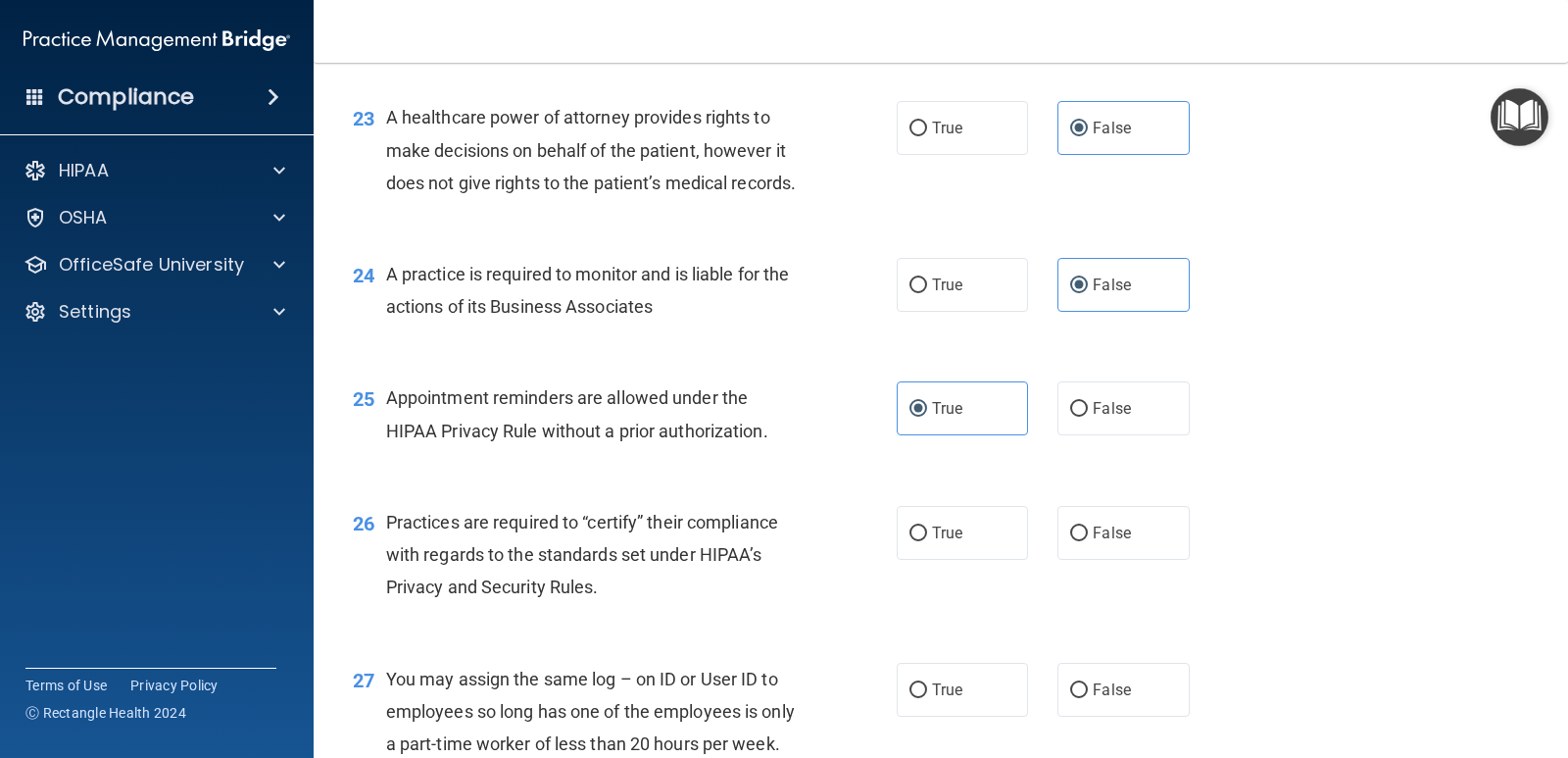 scroll, scrollTop: 3824, scrollLeft: 0, axis: vertical 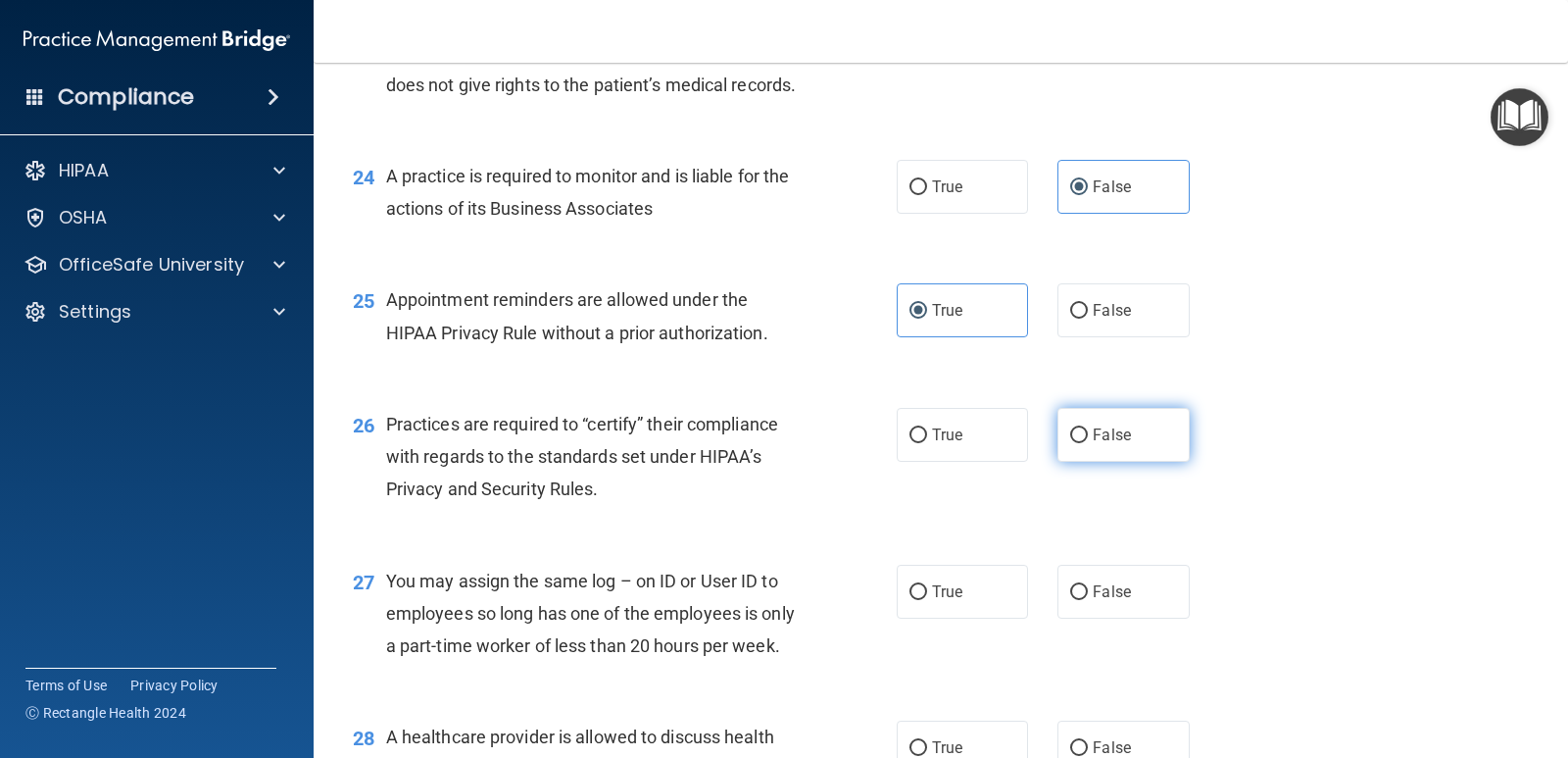 click on "False" at bounding box center [1079, 435] 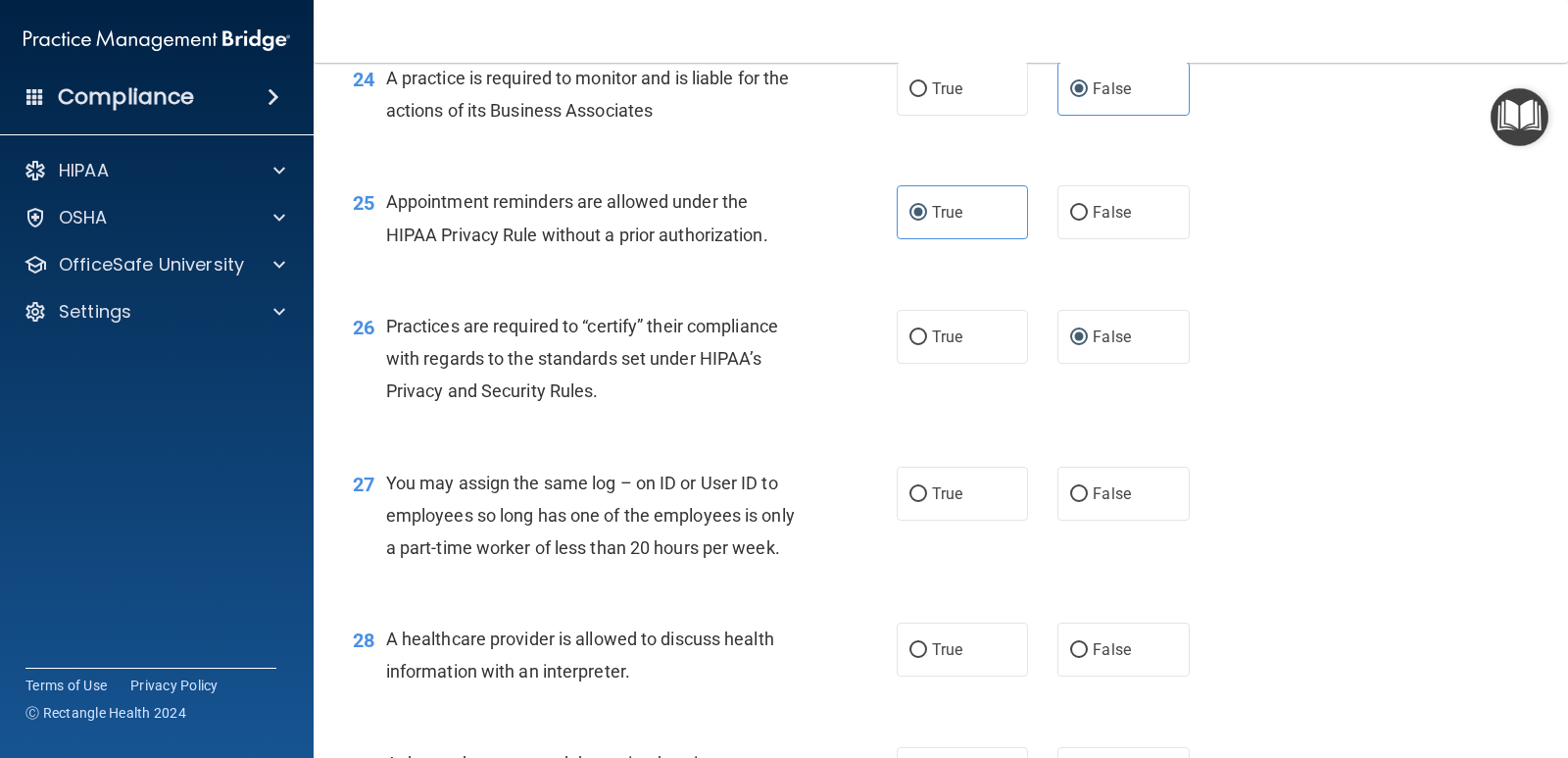 scroll, scrollTop: 4118, scrollLeft: 0, axis: vertical 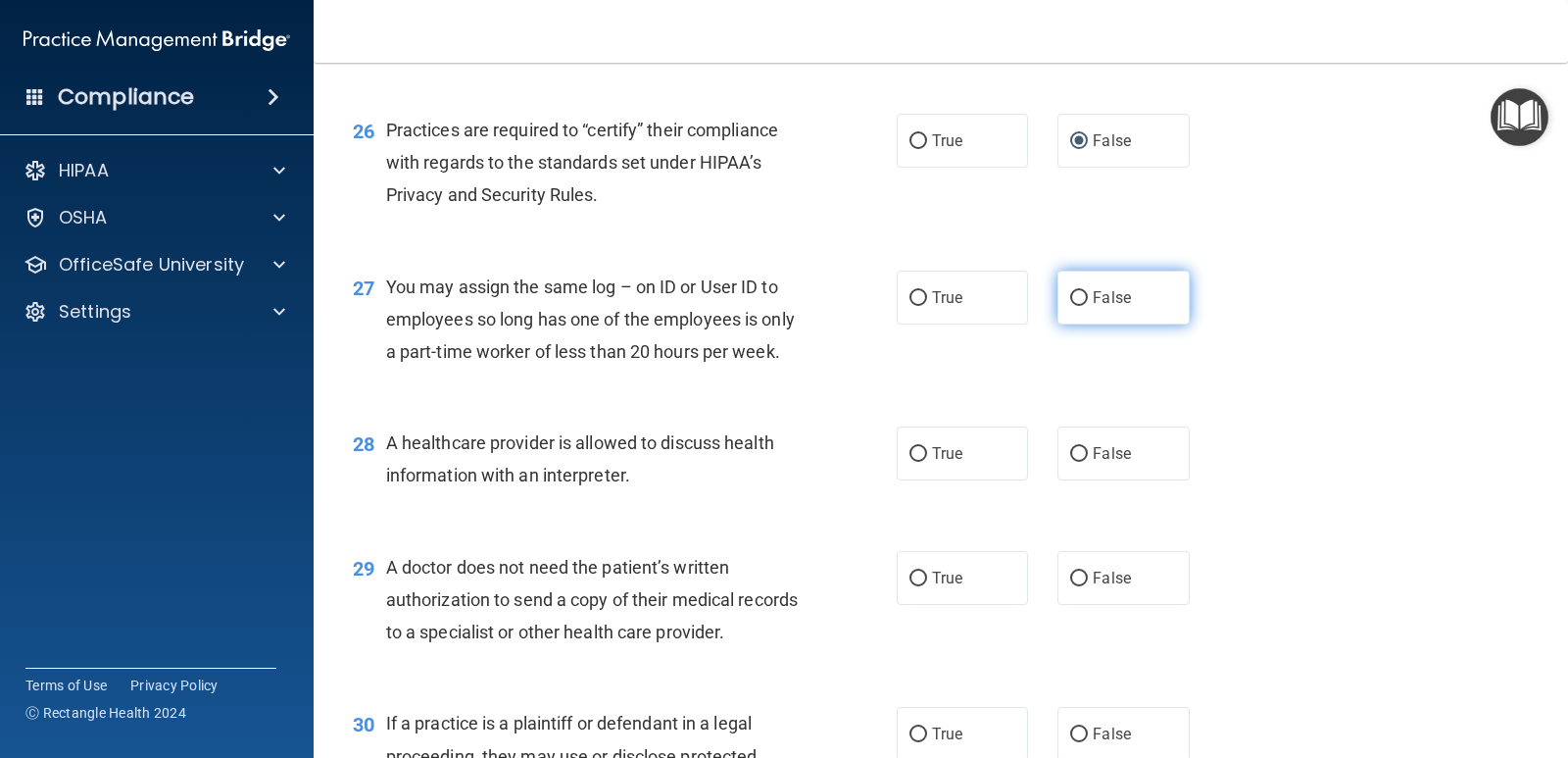 click on "False" at bounding box center (1123, 297) 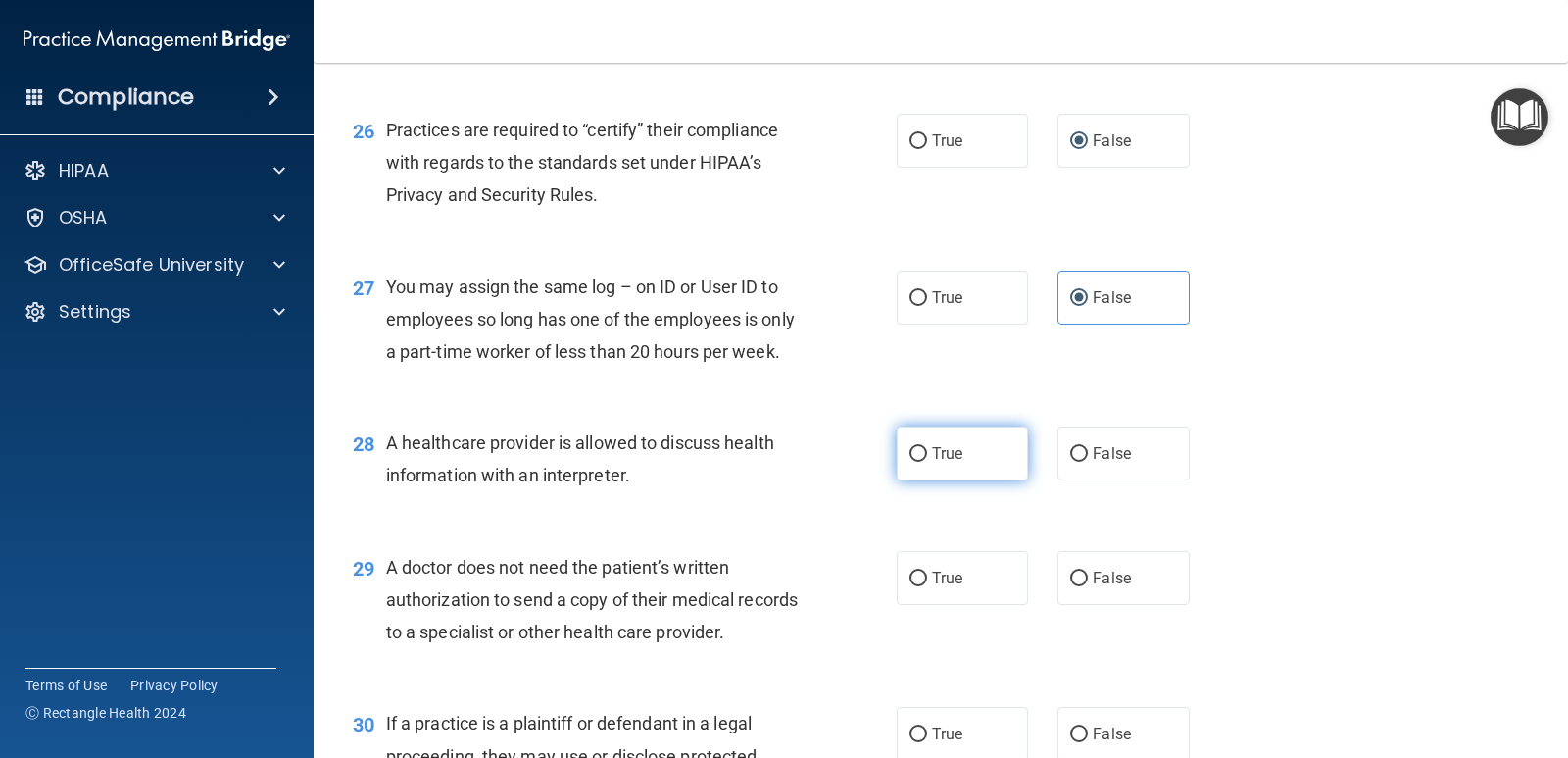 click on "True" at bounding box center (962, 453) 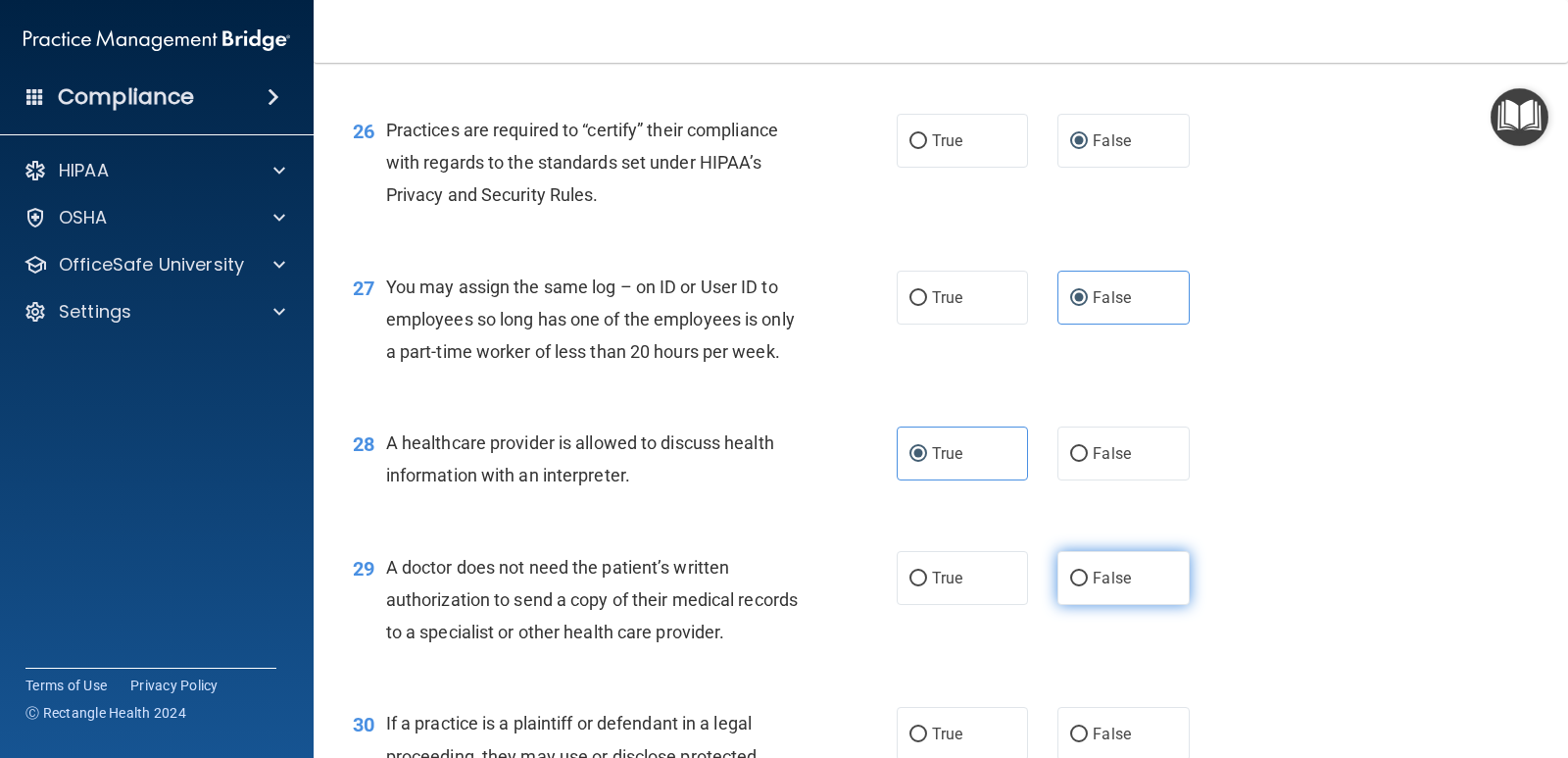 click on "False" at bounding box center [1111, 578] 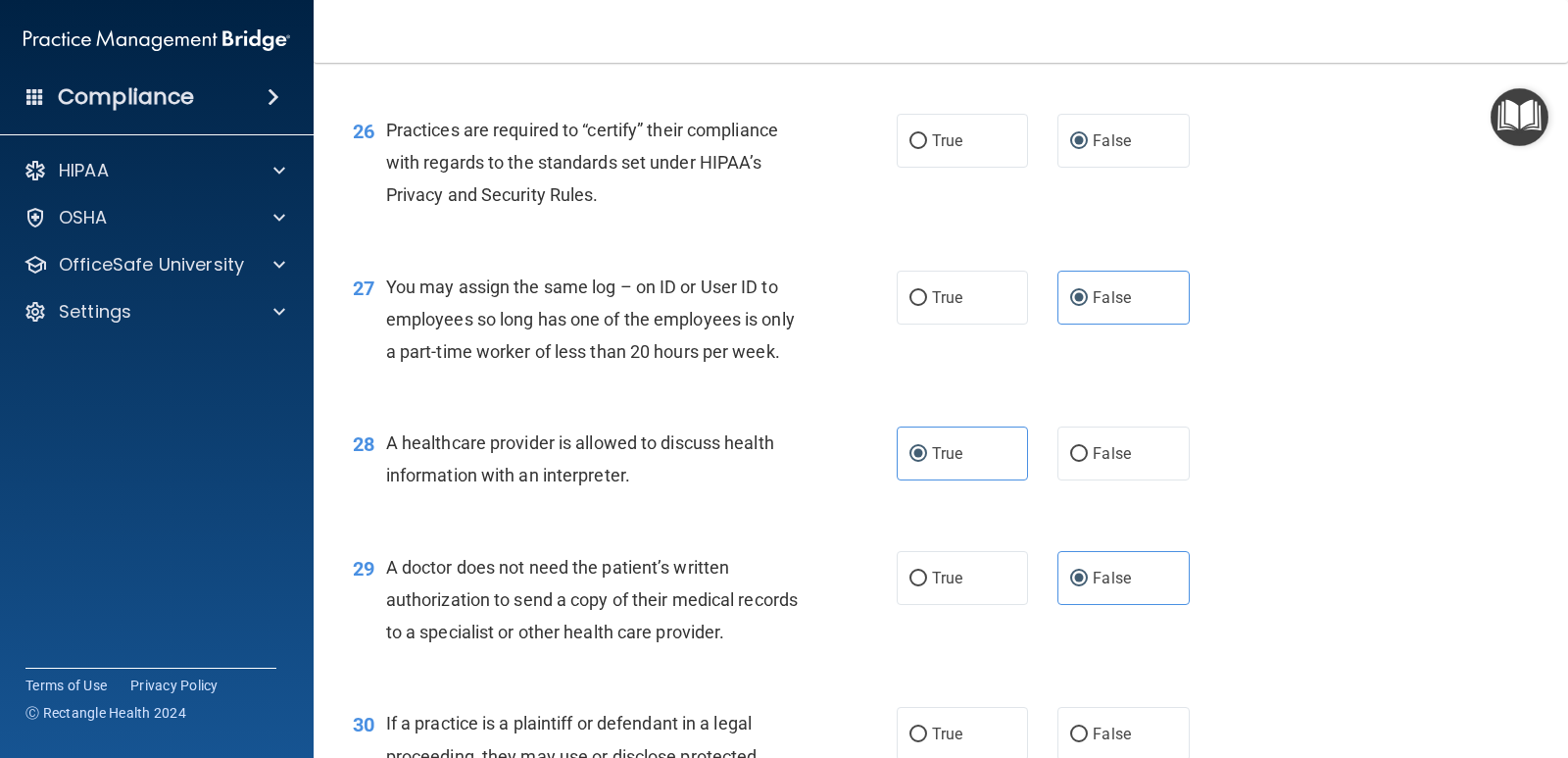 scroll, scrollTop: 4315, scrollLeft: 0, axis: vertical 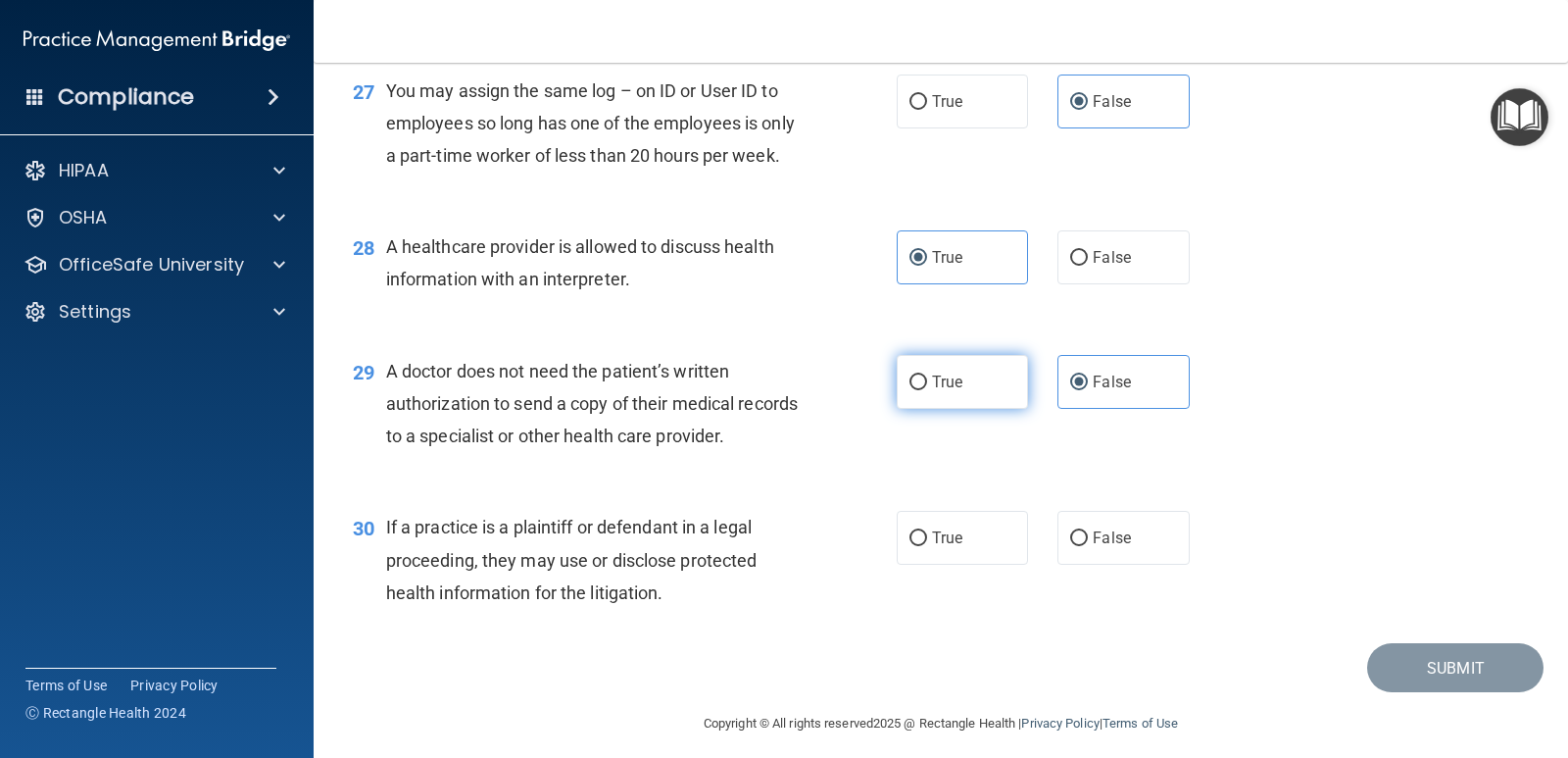 click on "True" at bounding box center [962, 381] 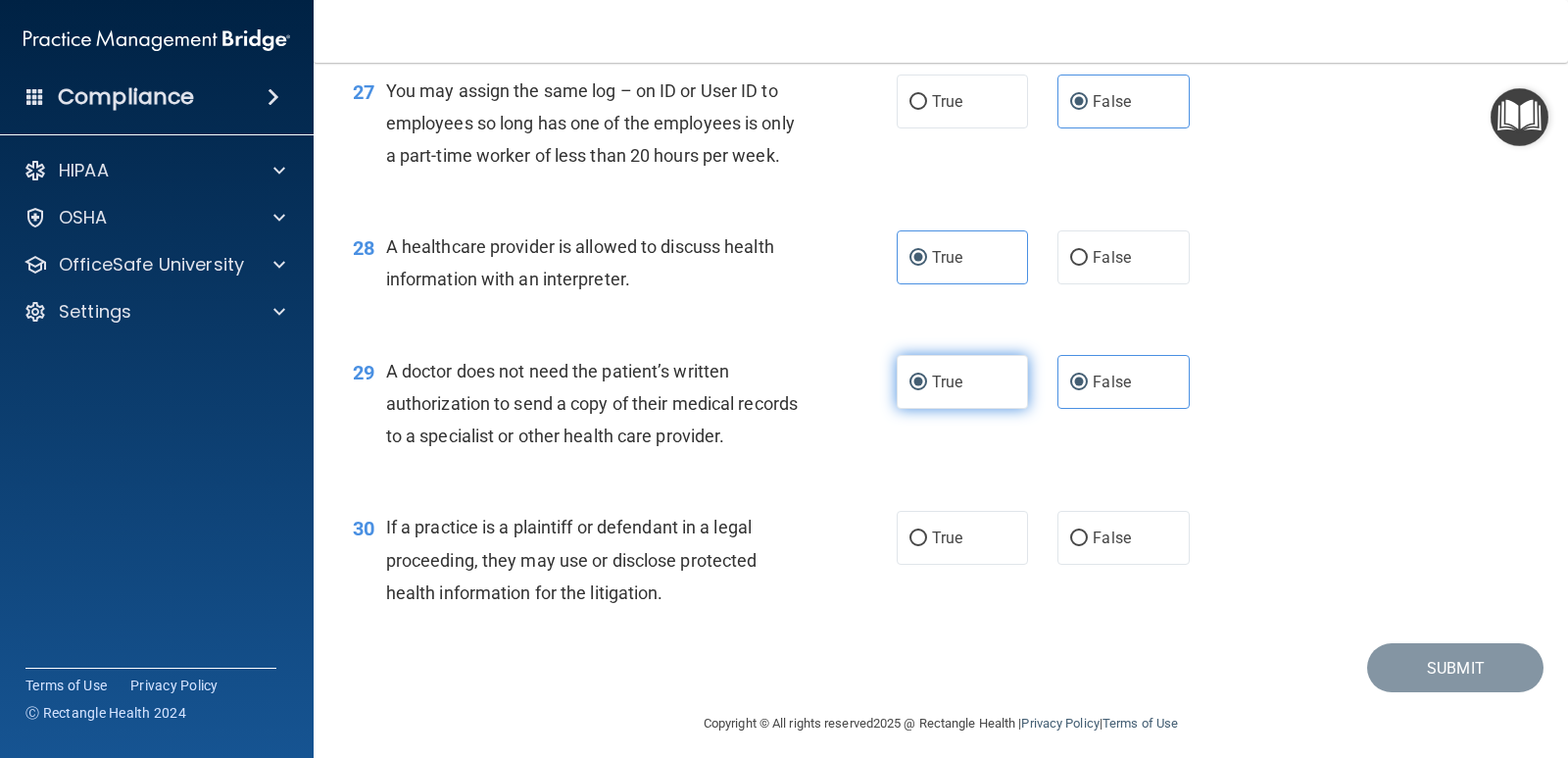 radio on "false" 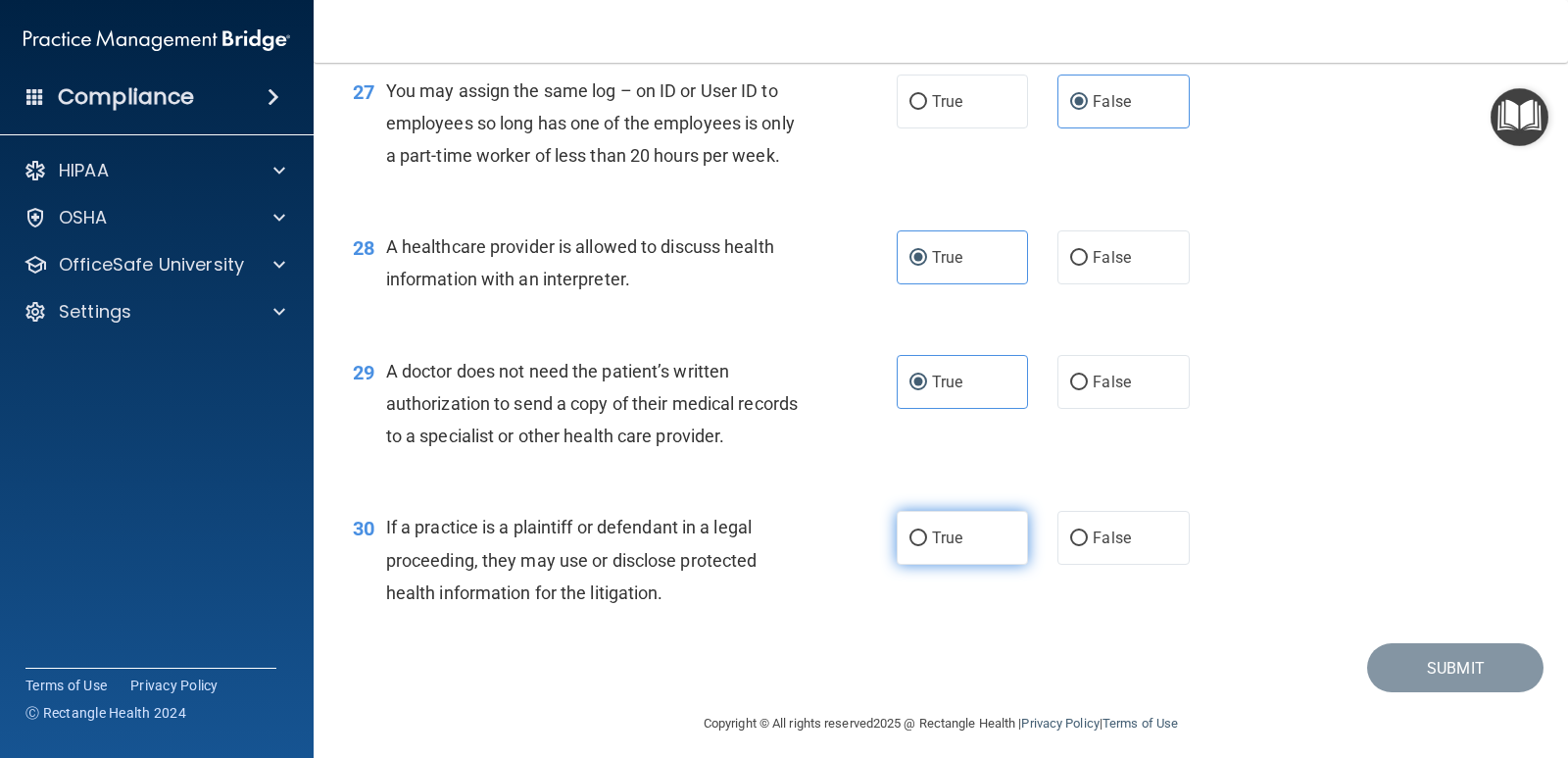 click on "True" at bounding box center [962, 537] 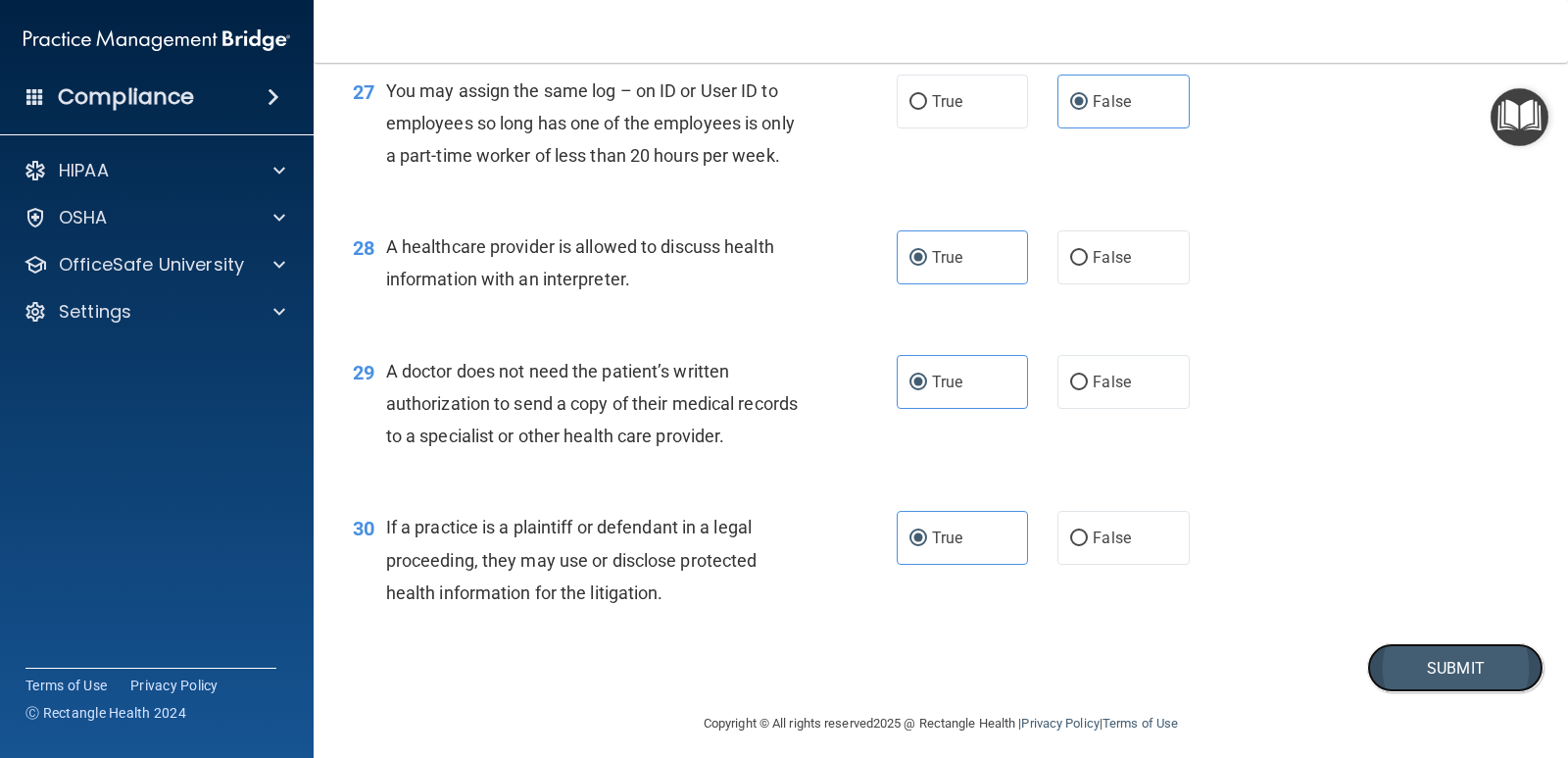 click on "Submit" at bounding box center (1455, 668) 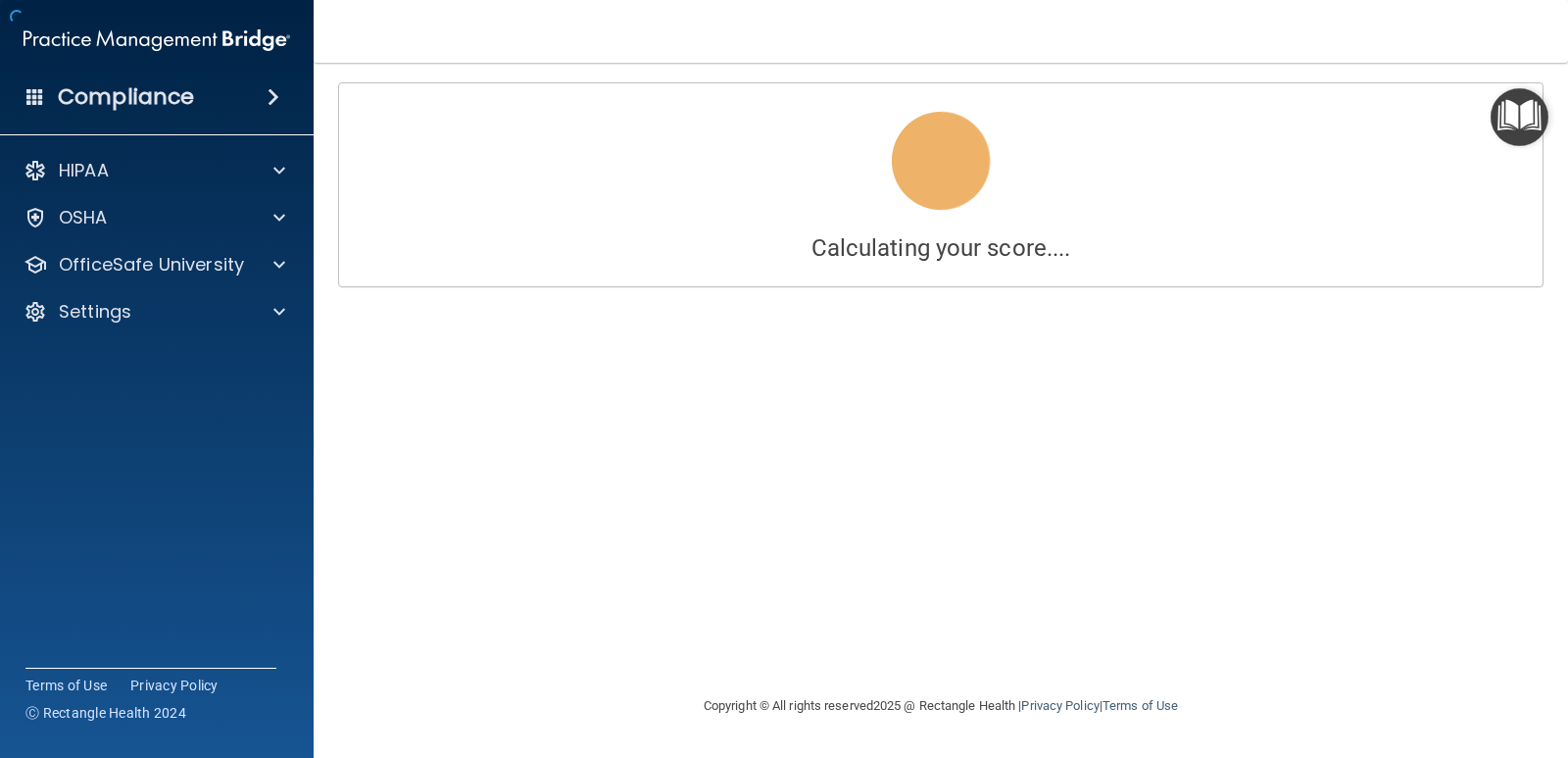 scroll, scrollTop: 0, scrollLeft: 0, axis: both 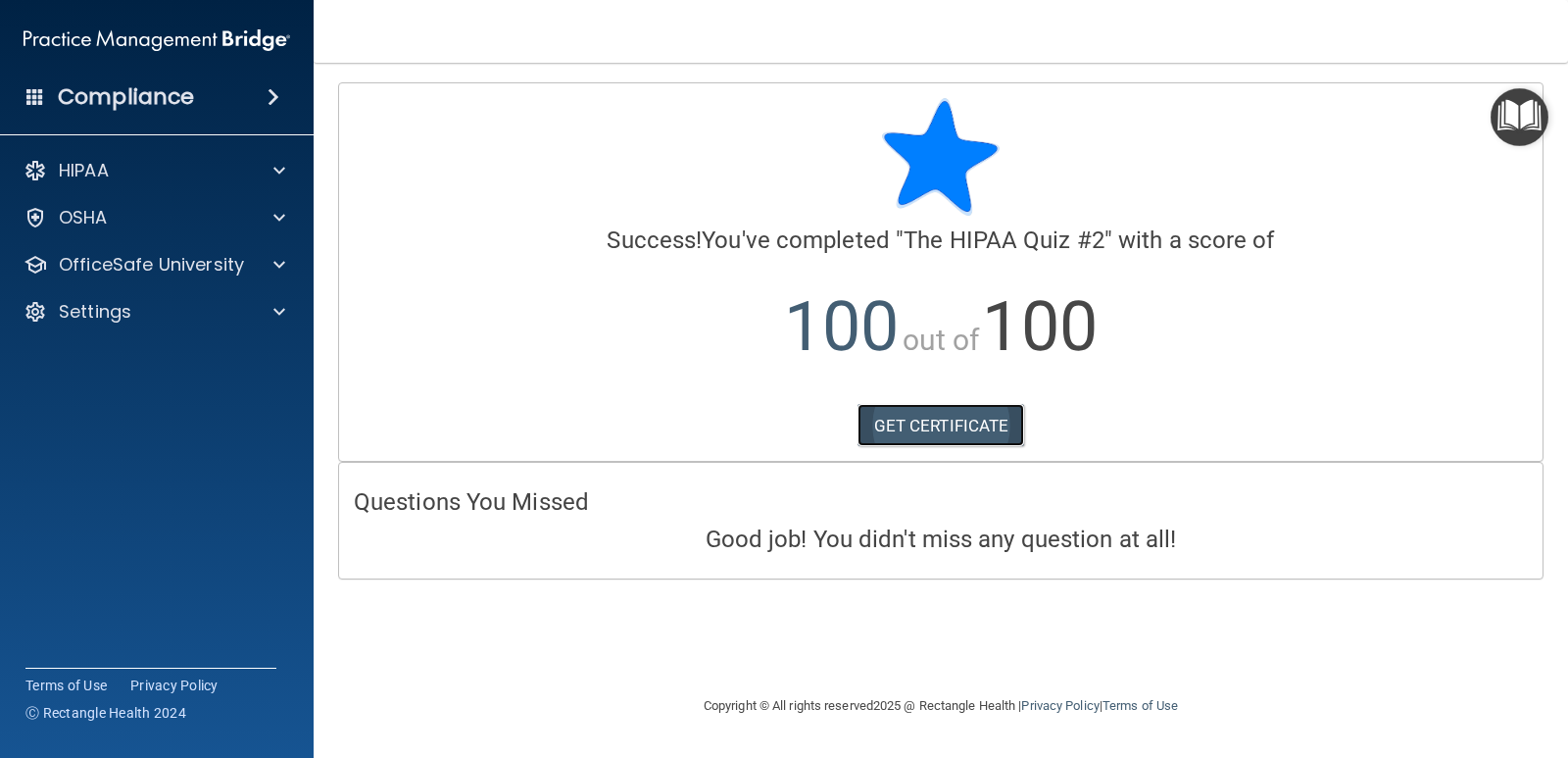 click on "GET CERTIFICATE" at bounding box center (941, 426) 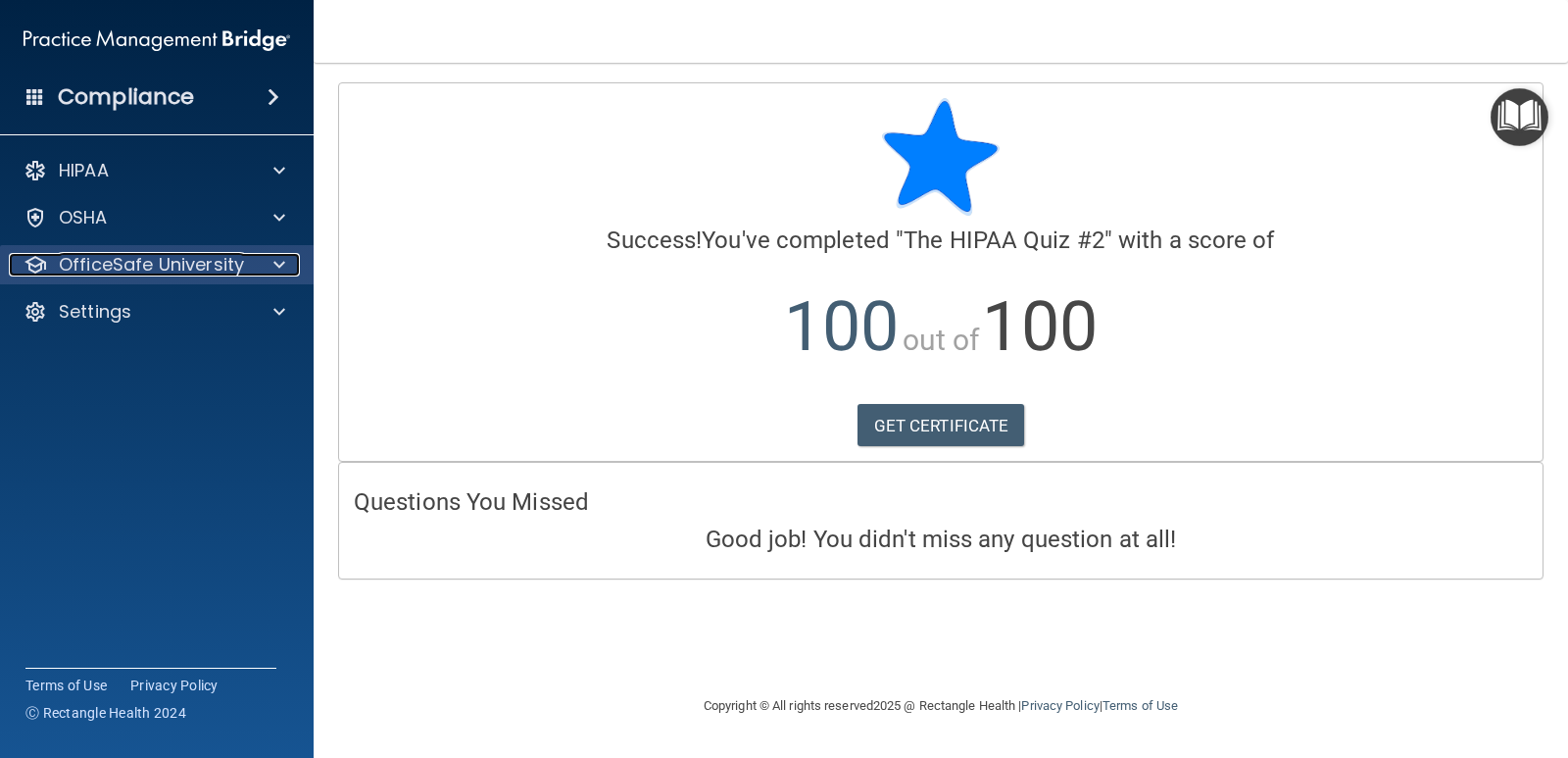 click on "OfficeSafe University" at bounding box center [151, 265] 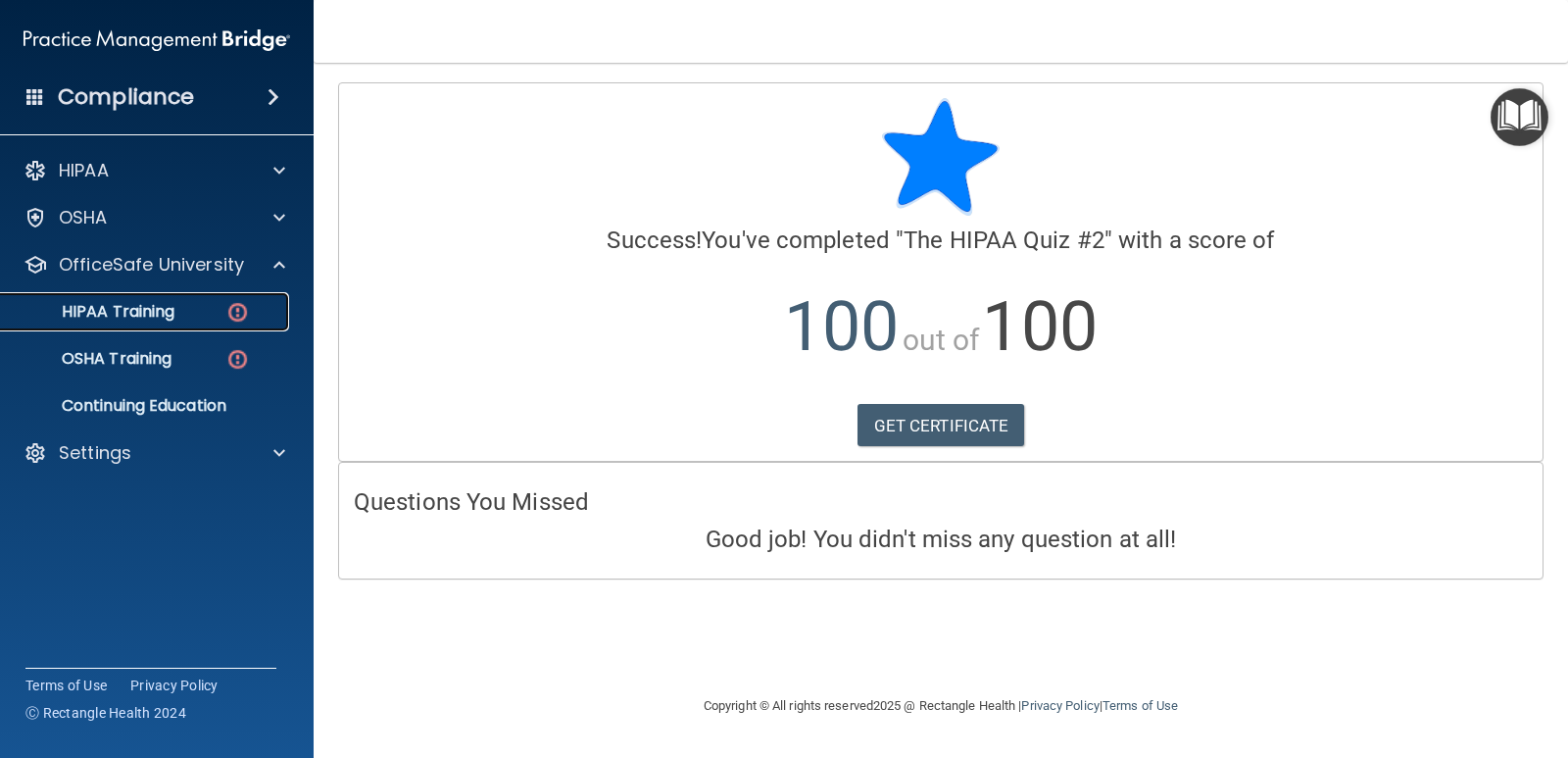 click on "HIPAA Training" at bounding box center [93, 312] 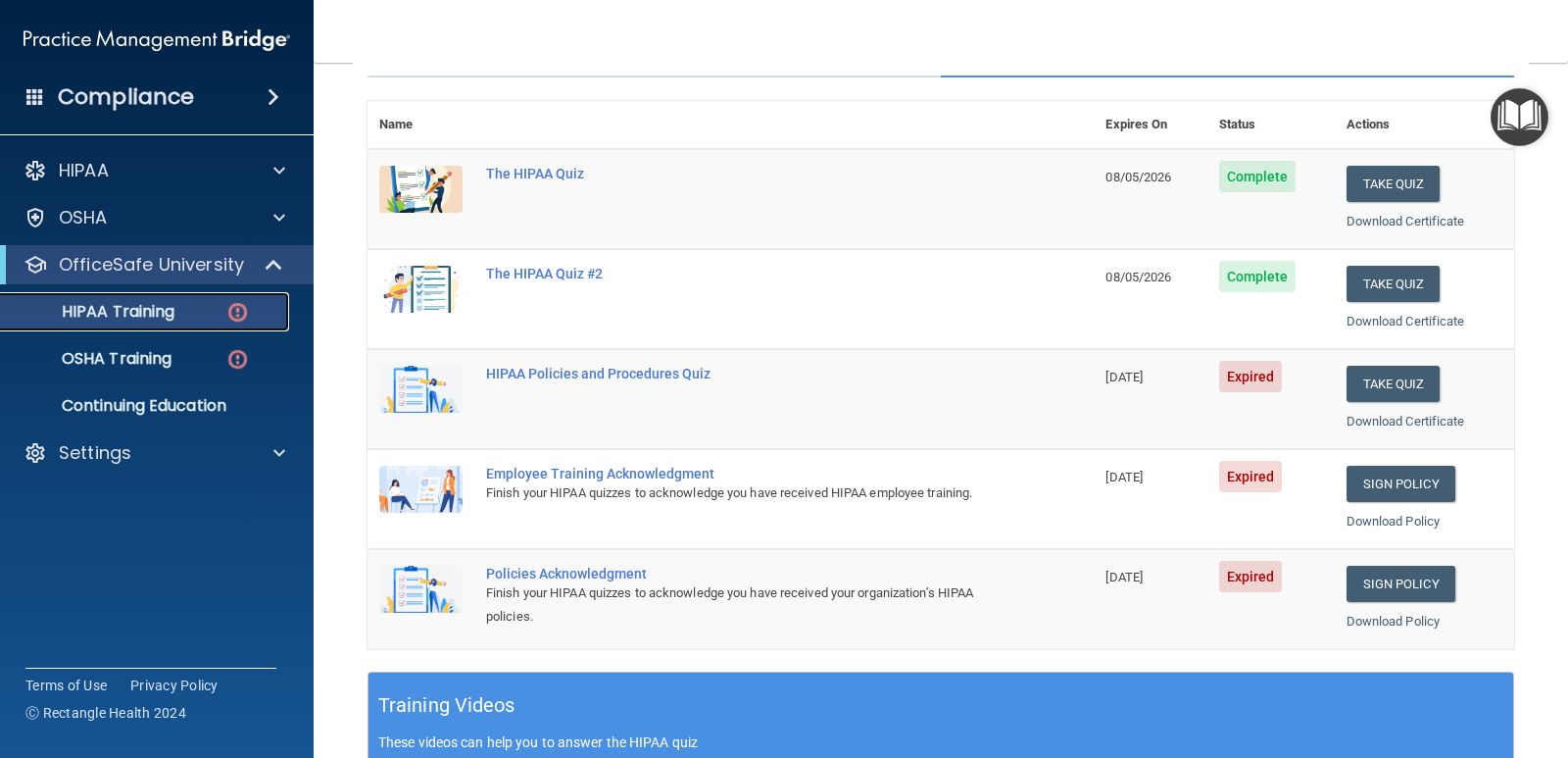 scroll, scrollTop: 294, scrollLeft: 0, axis: vertical 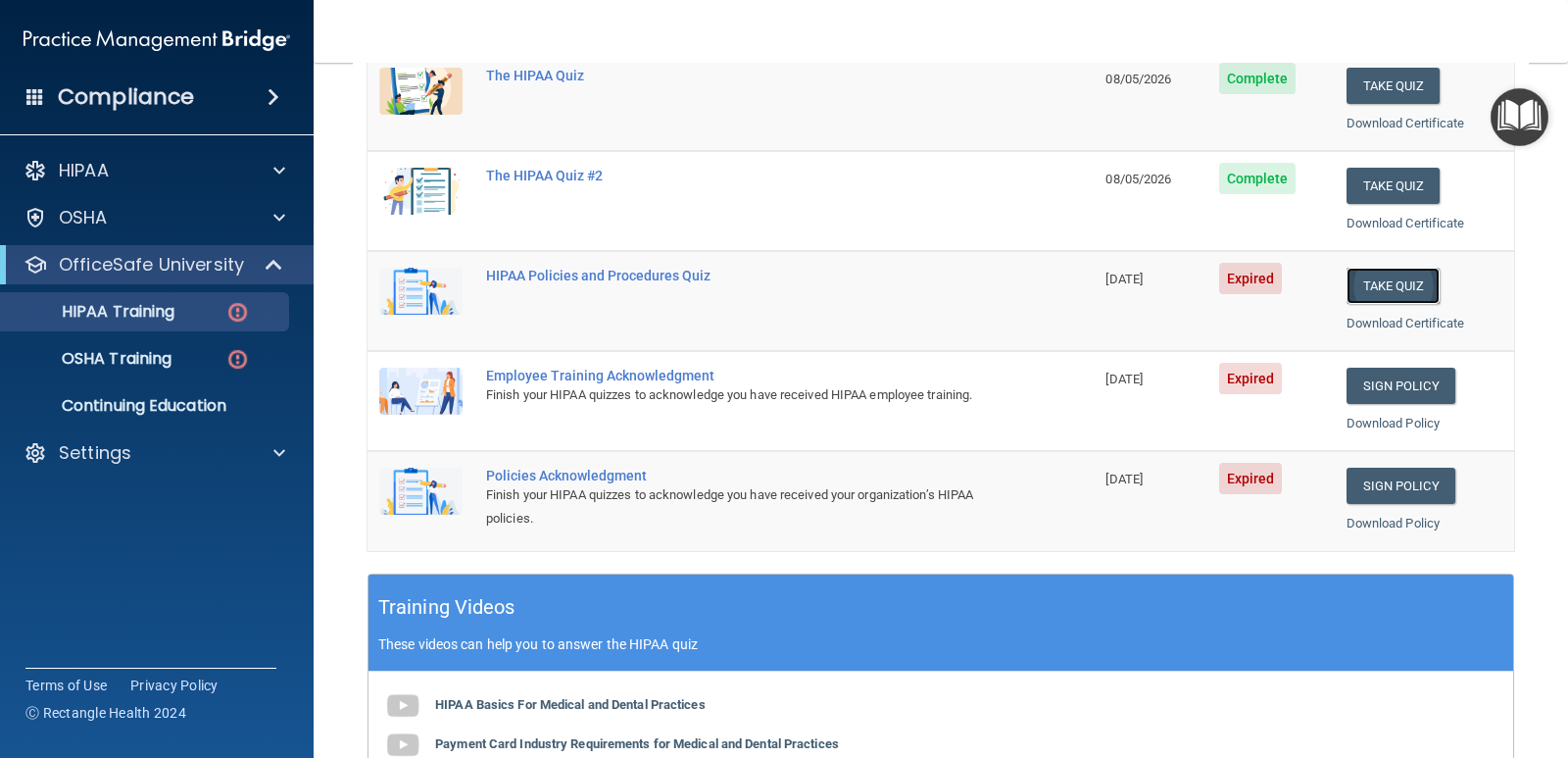 click on "Take Quiz" at bounding box center [1394, 285] 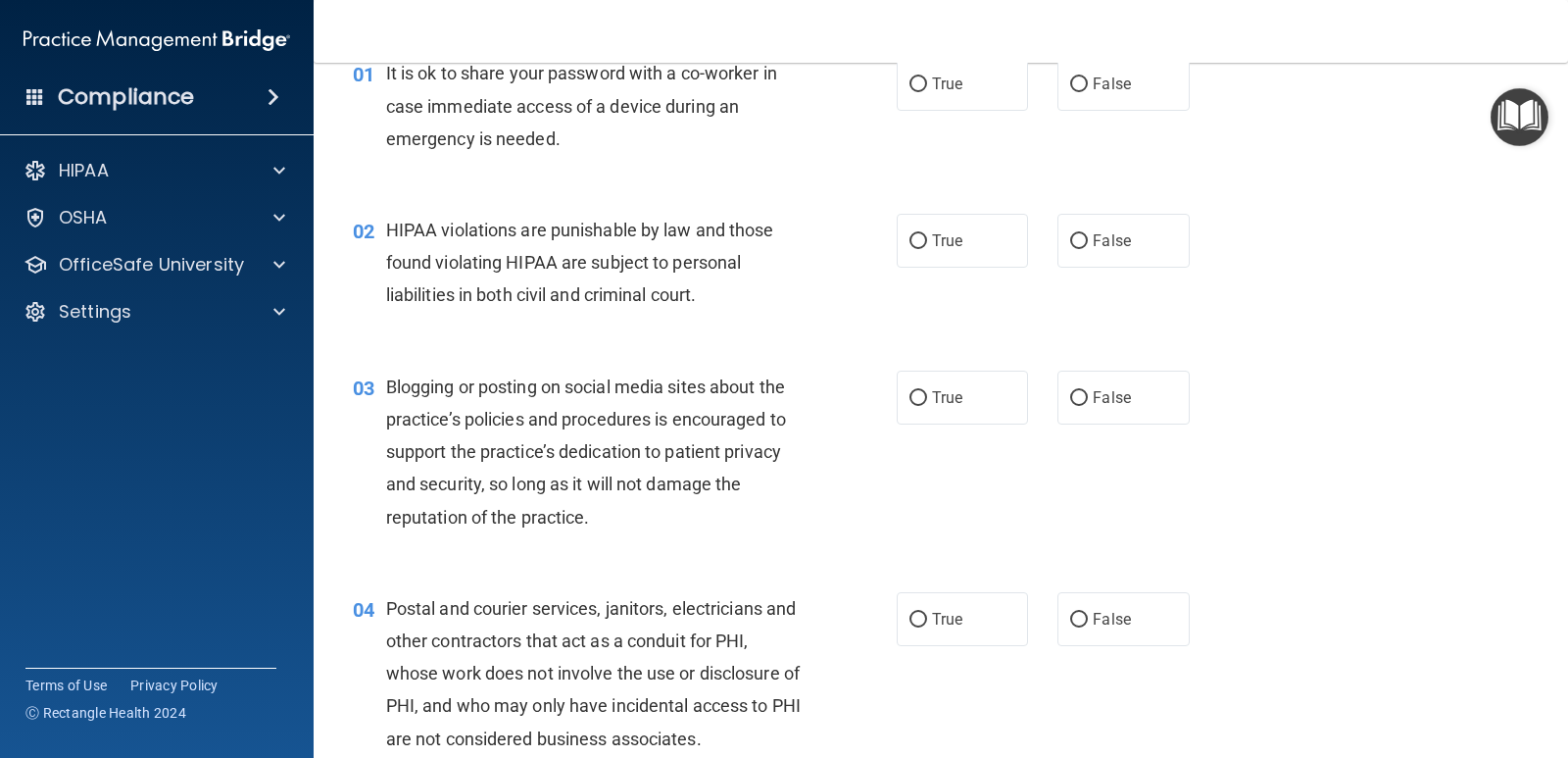 scroll, scrollTop: 0, scrollLeft: 0, axis: both 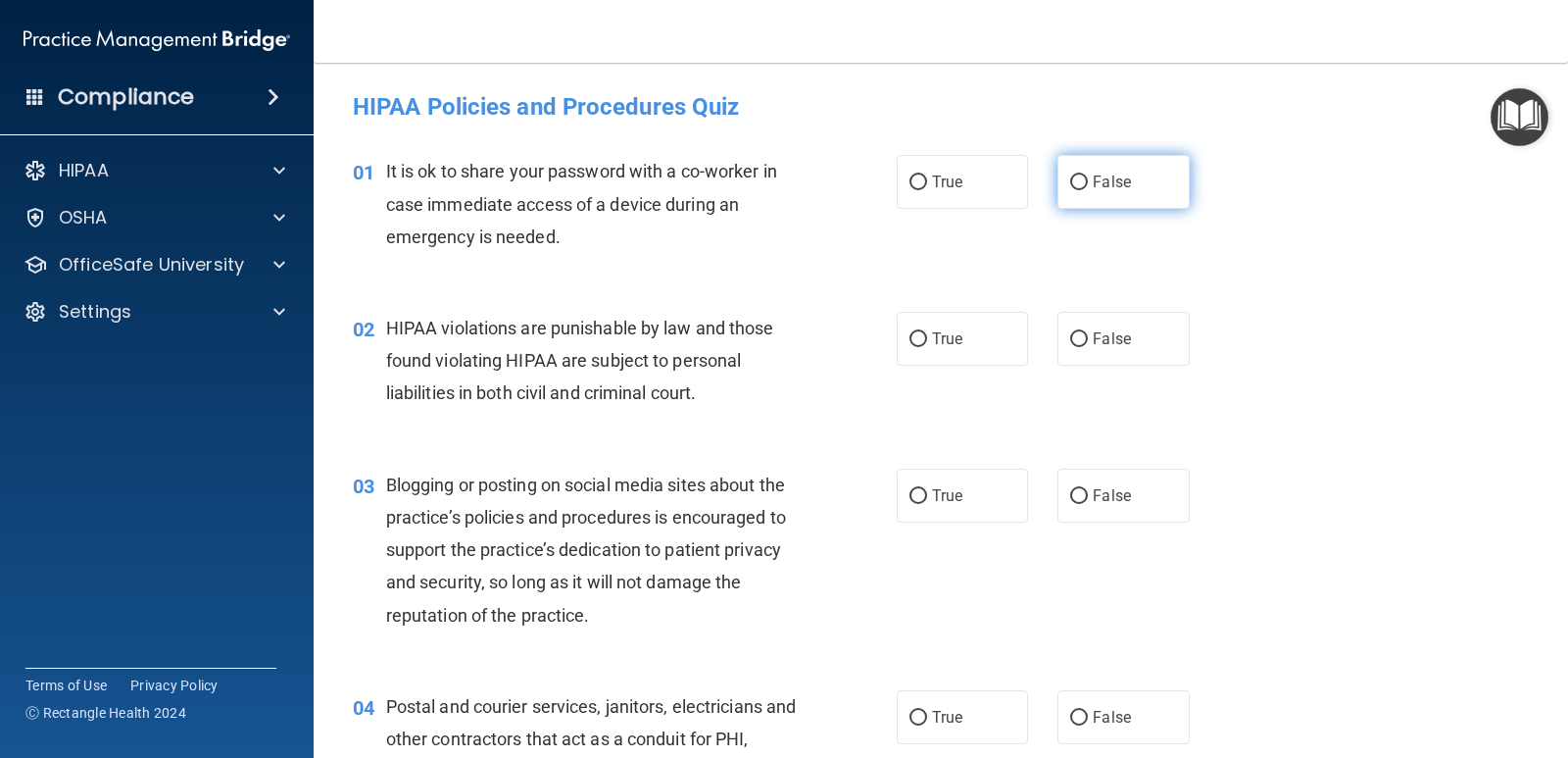 click on "False" at bounding box center [1123, 181] 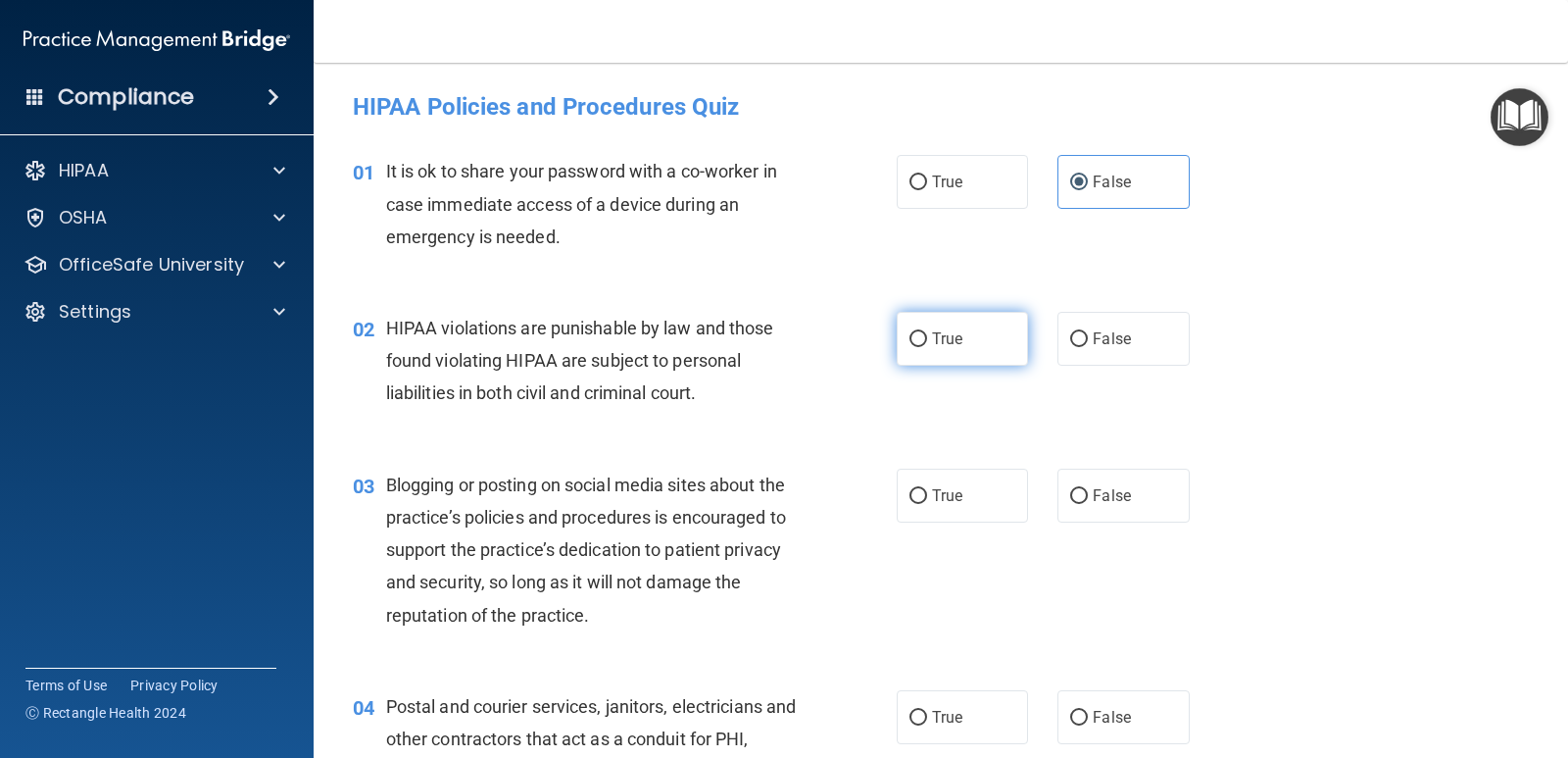 click on "True" at bounding box center (962, 338) 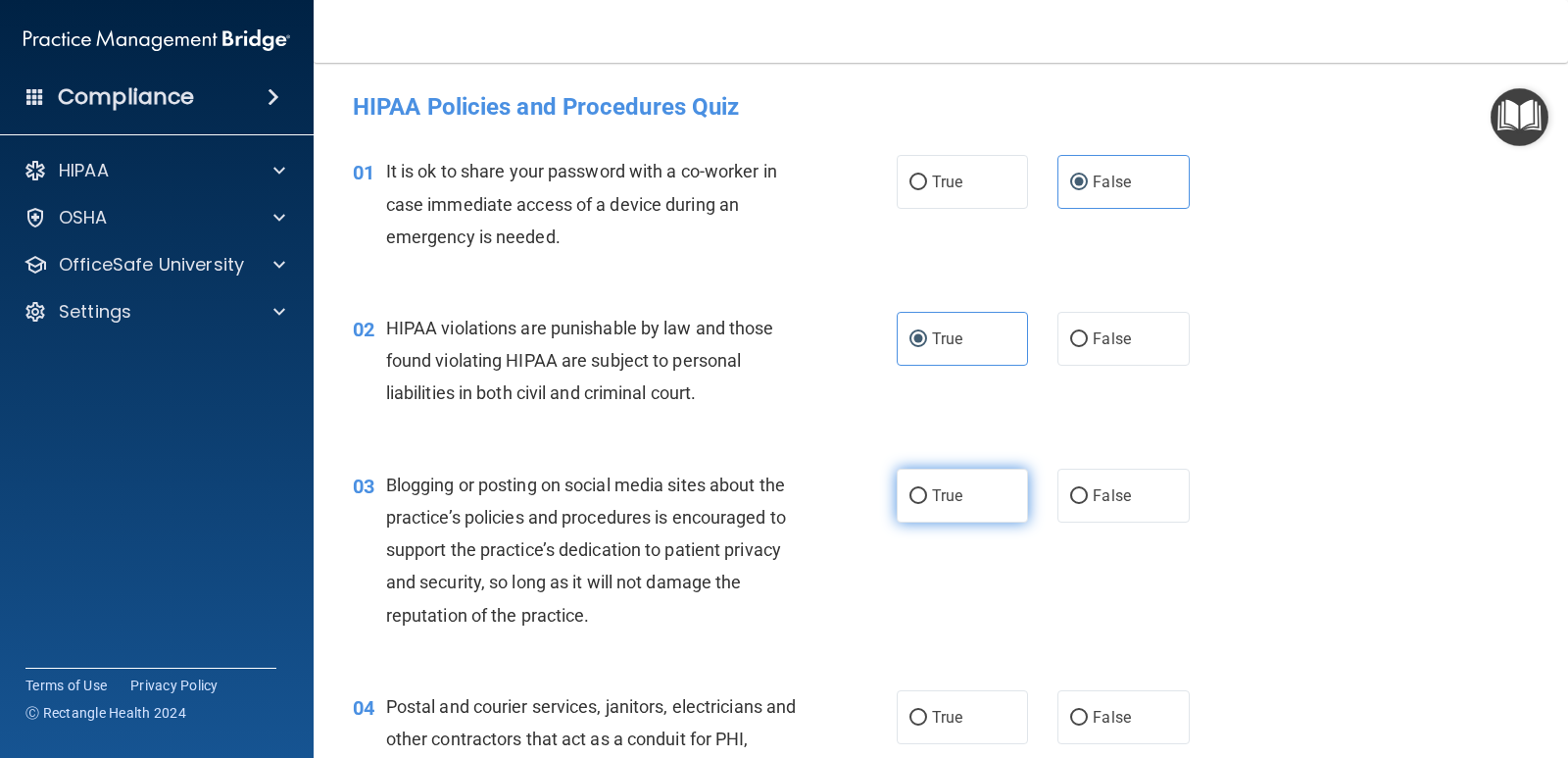 click on "True" at bounding box center [962, 495] 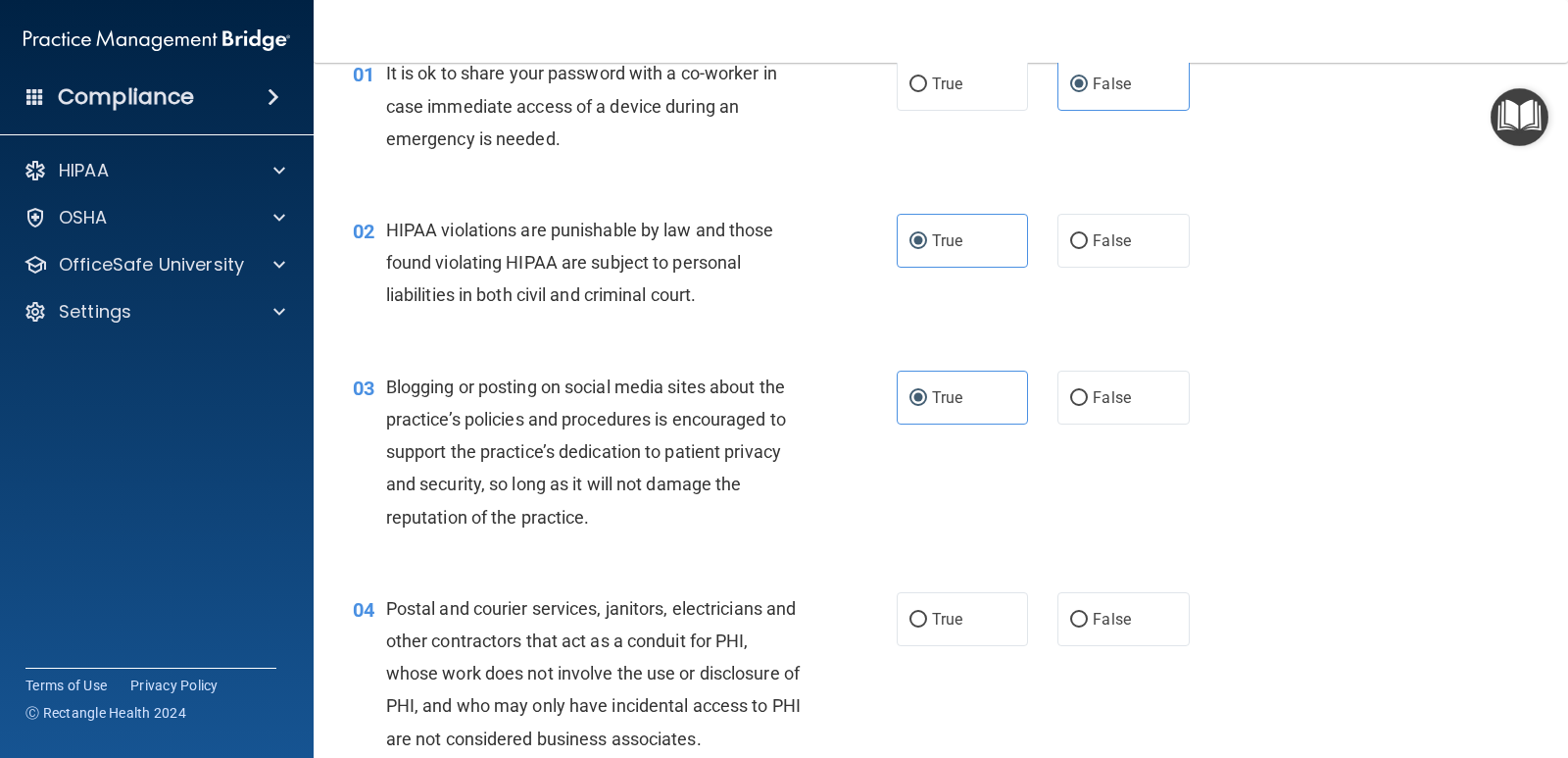 scroll, scrollTop: 196, scrollLeft: 0, axis: vertical 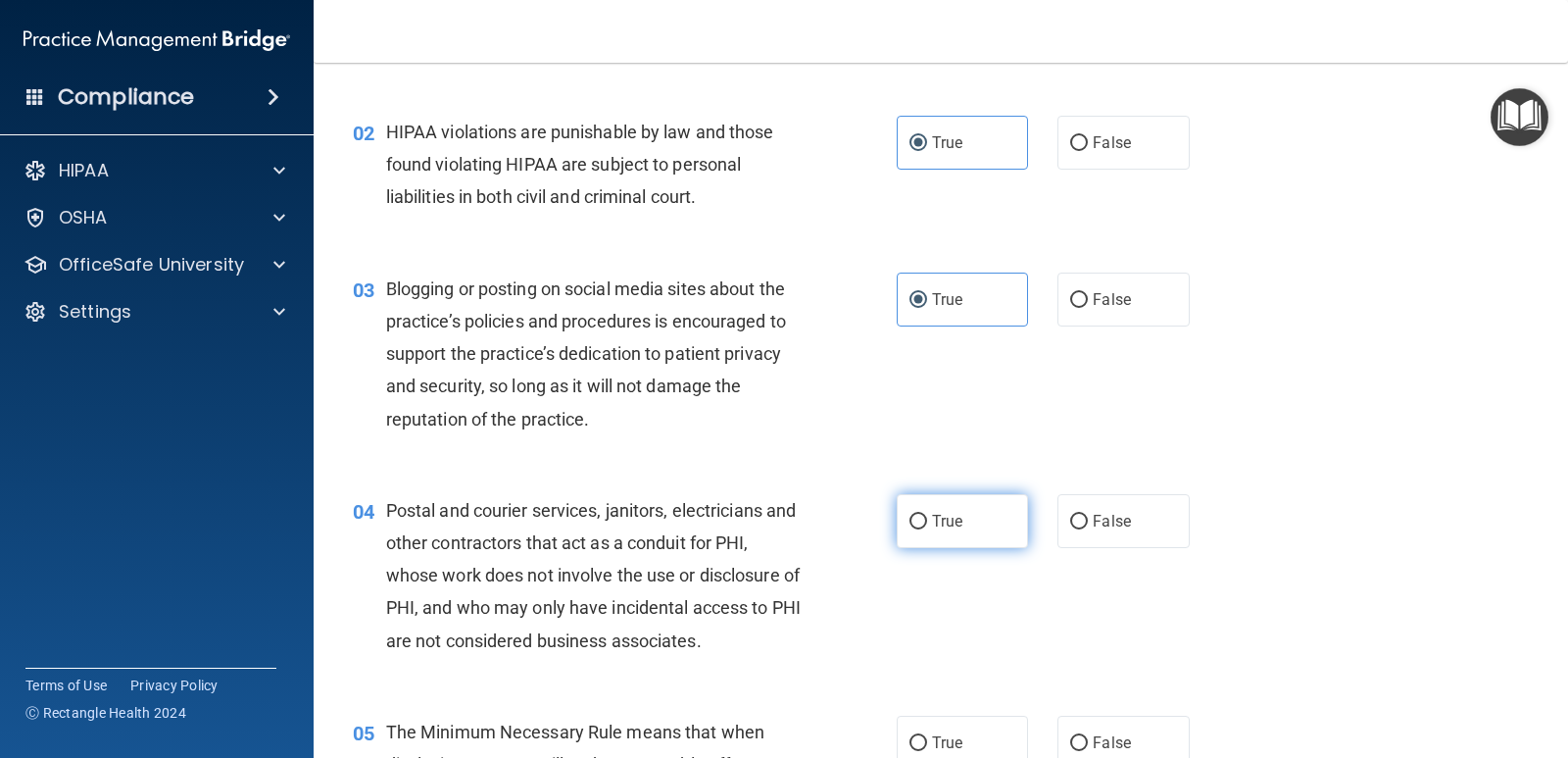 click on "True" at bounding box center [962, 521] 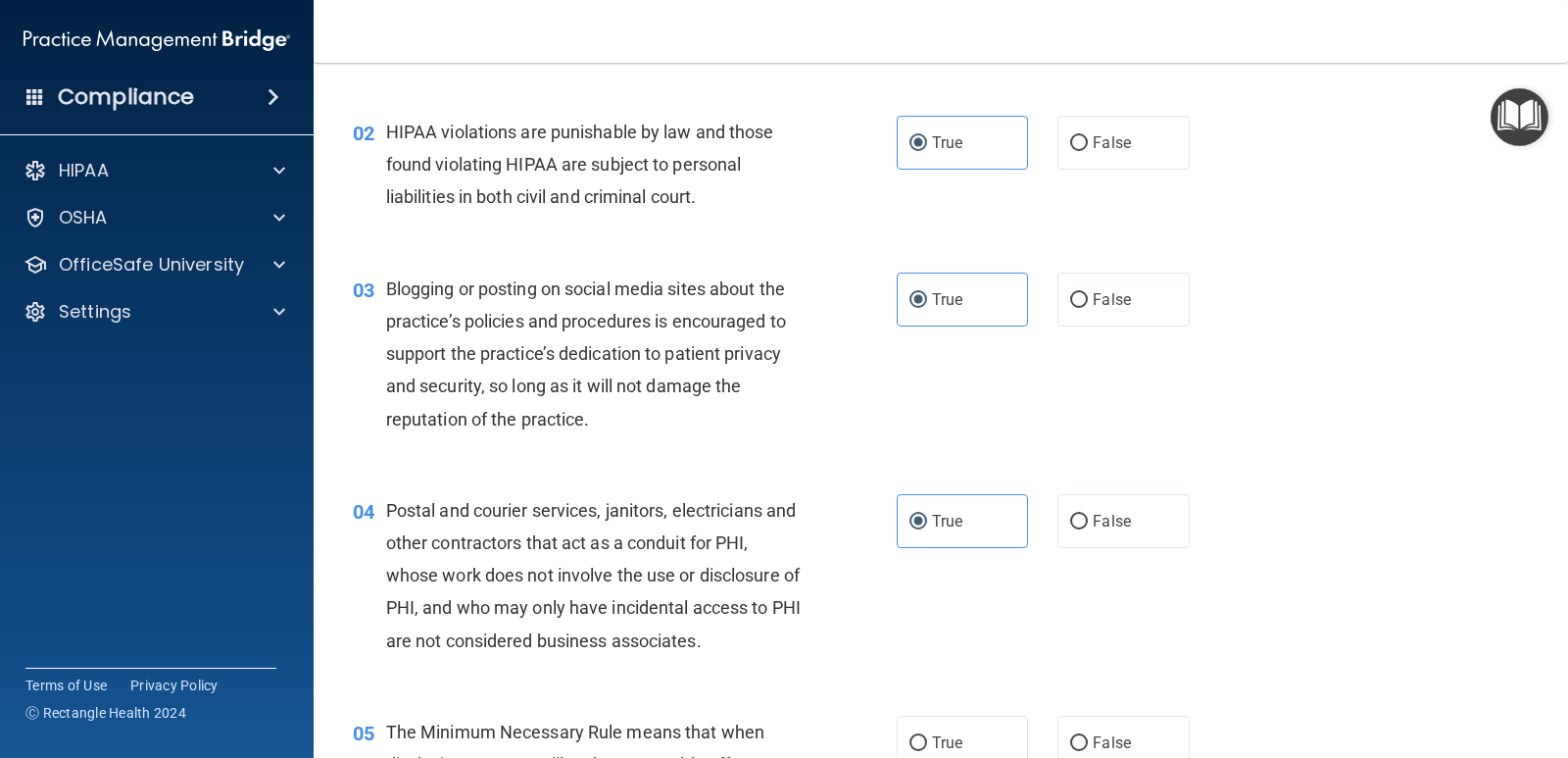 scroll, scrollTop: 0, scrollLeft: 0, axis: both 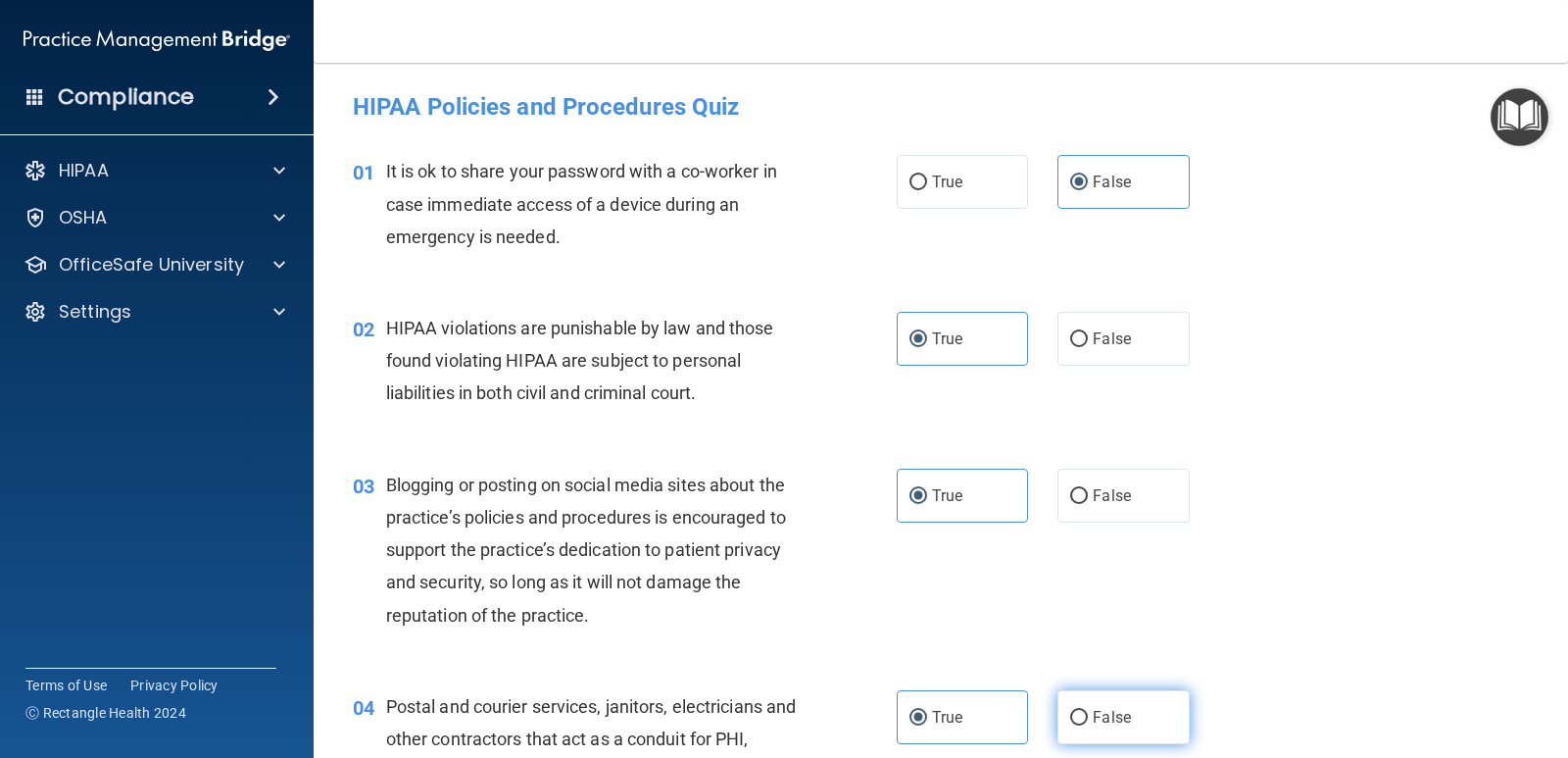 click on "False" at bounding box center [1123, 717] 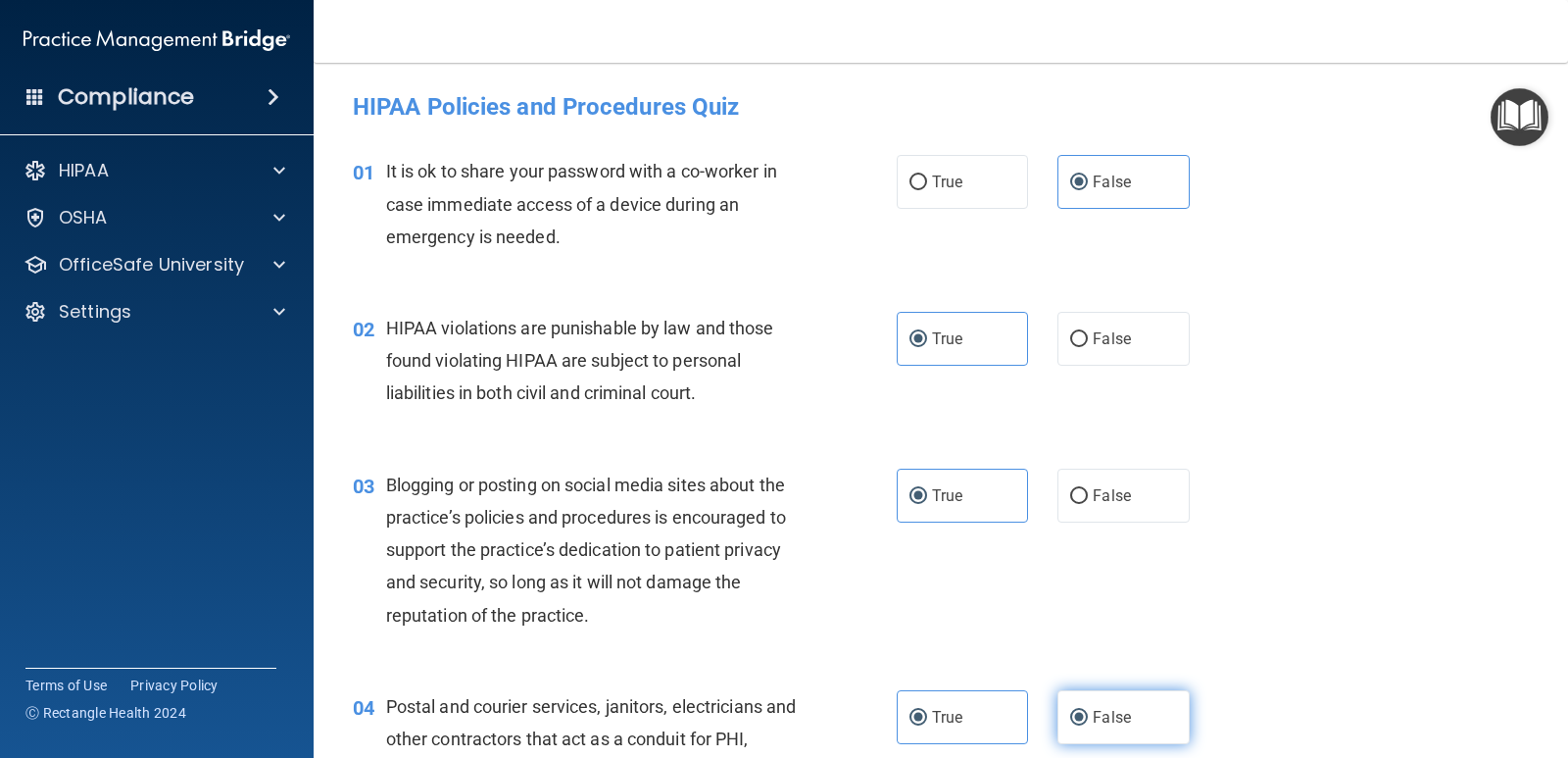 radio on "false" 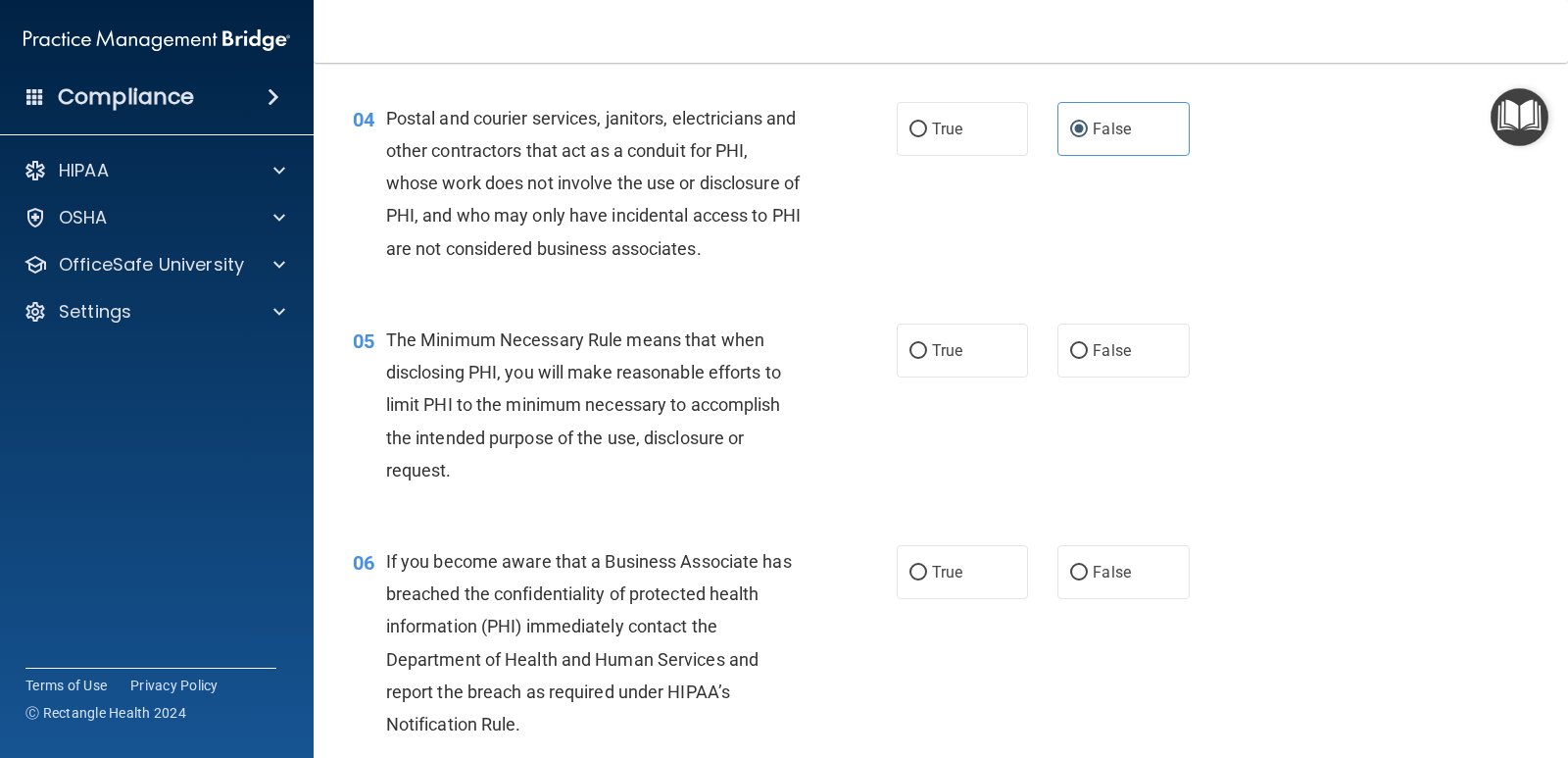 scroll, scrollTop: 686, scrollLeft: 0, axis: vertical 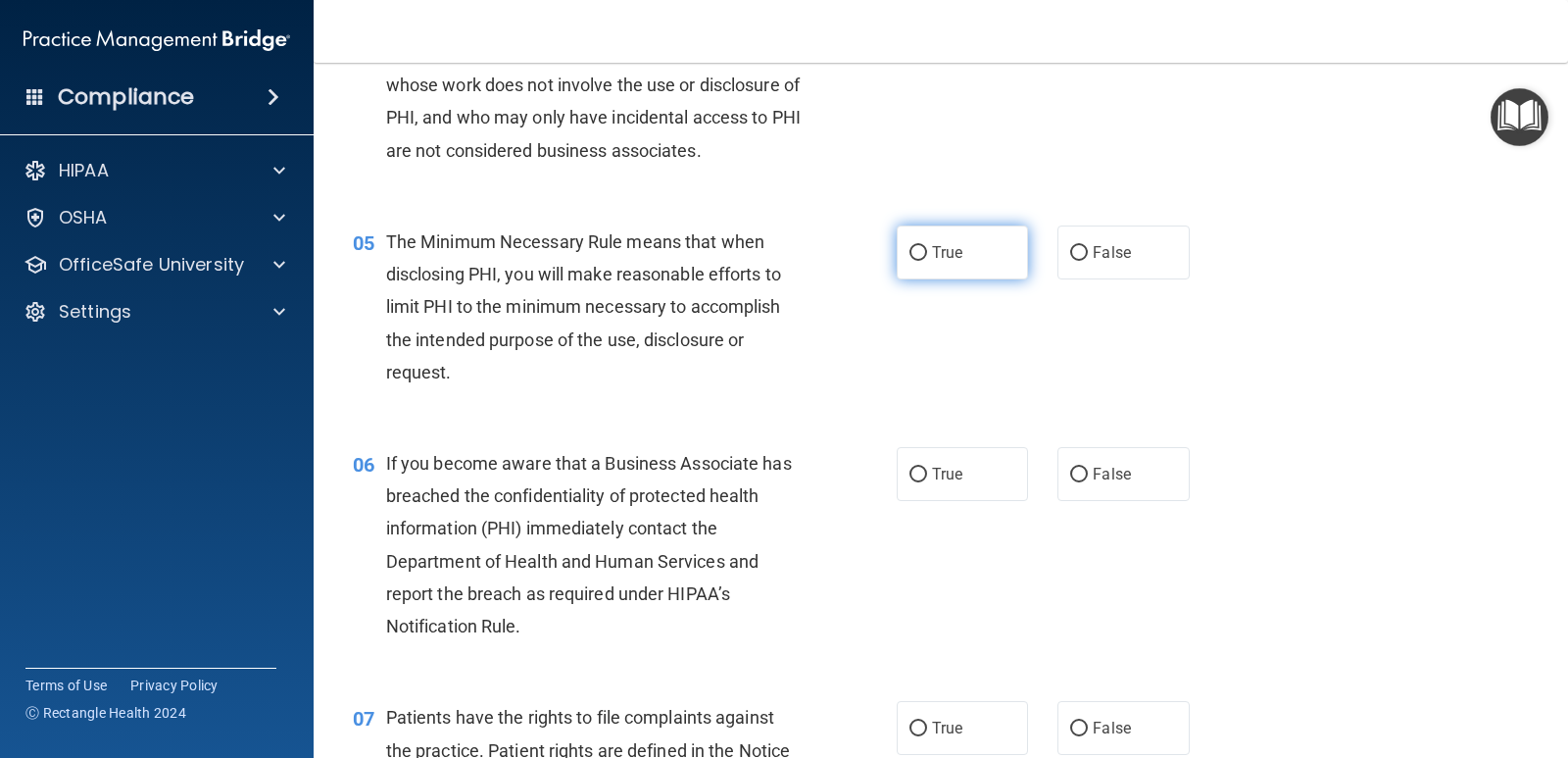 click on "True" at bounding box center (962, 252) 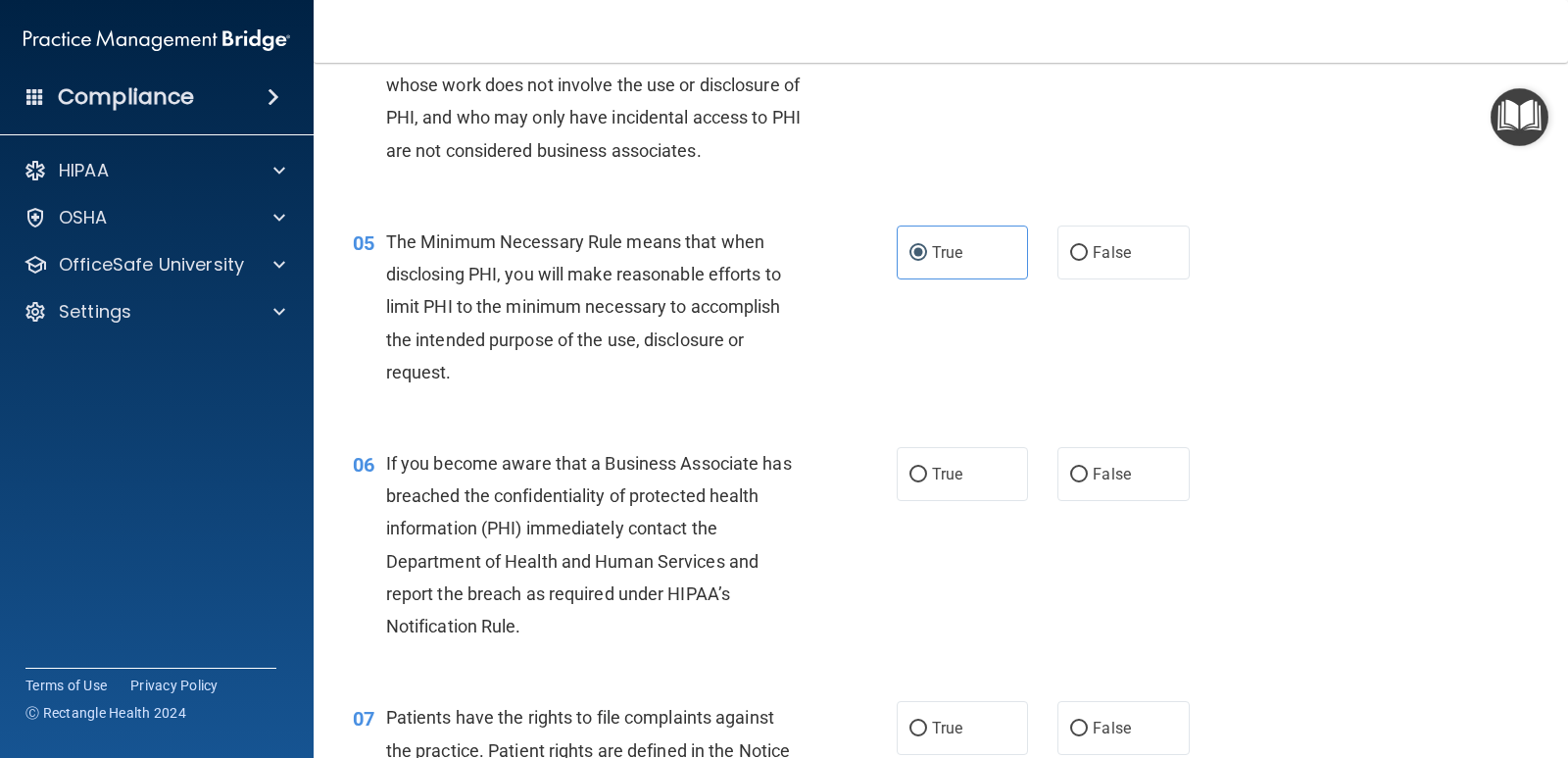 scroll, scrollTop: 784, scrollLeft: 0, axis: vertical 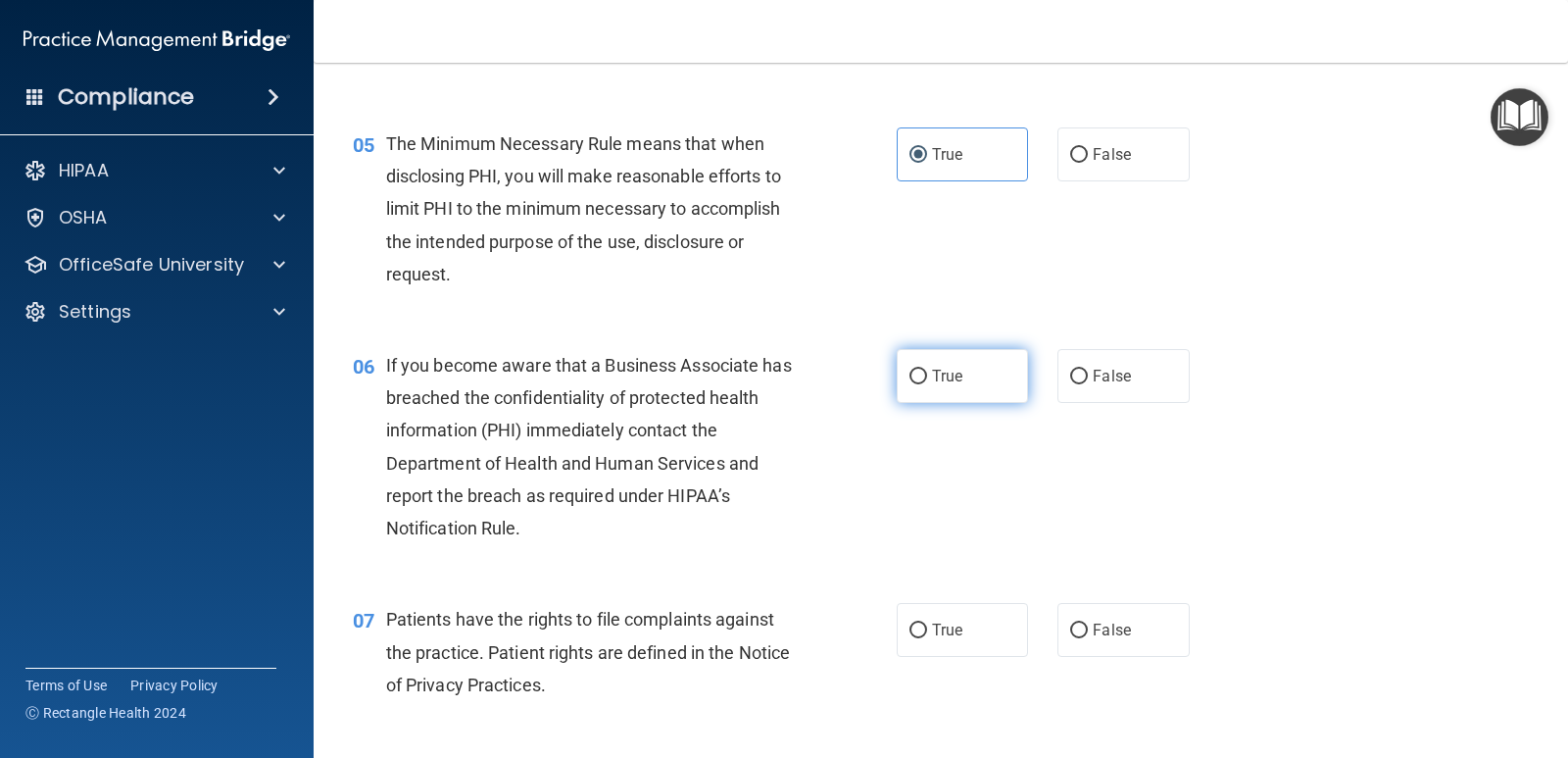 click on "True" at bounding box center [947, 376] 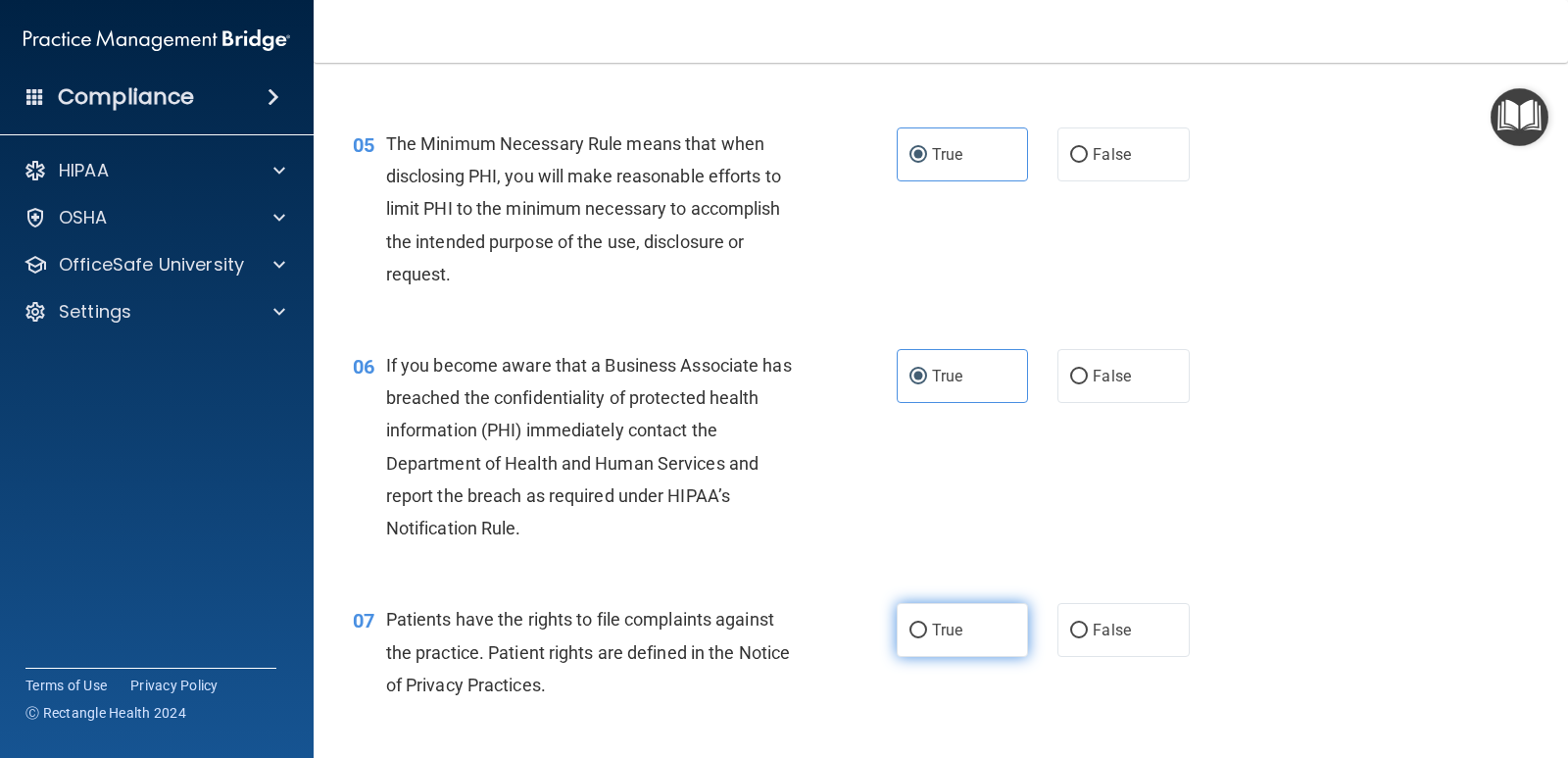 click on "True" at bounding box center [962, 630] 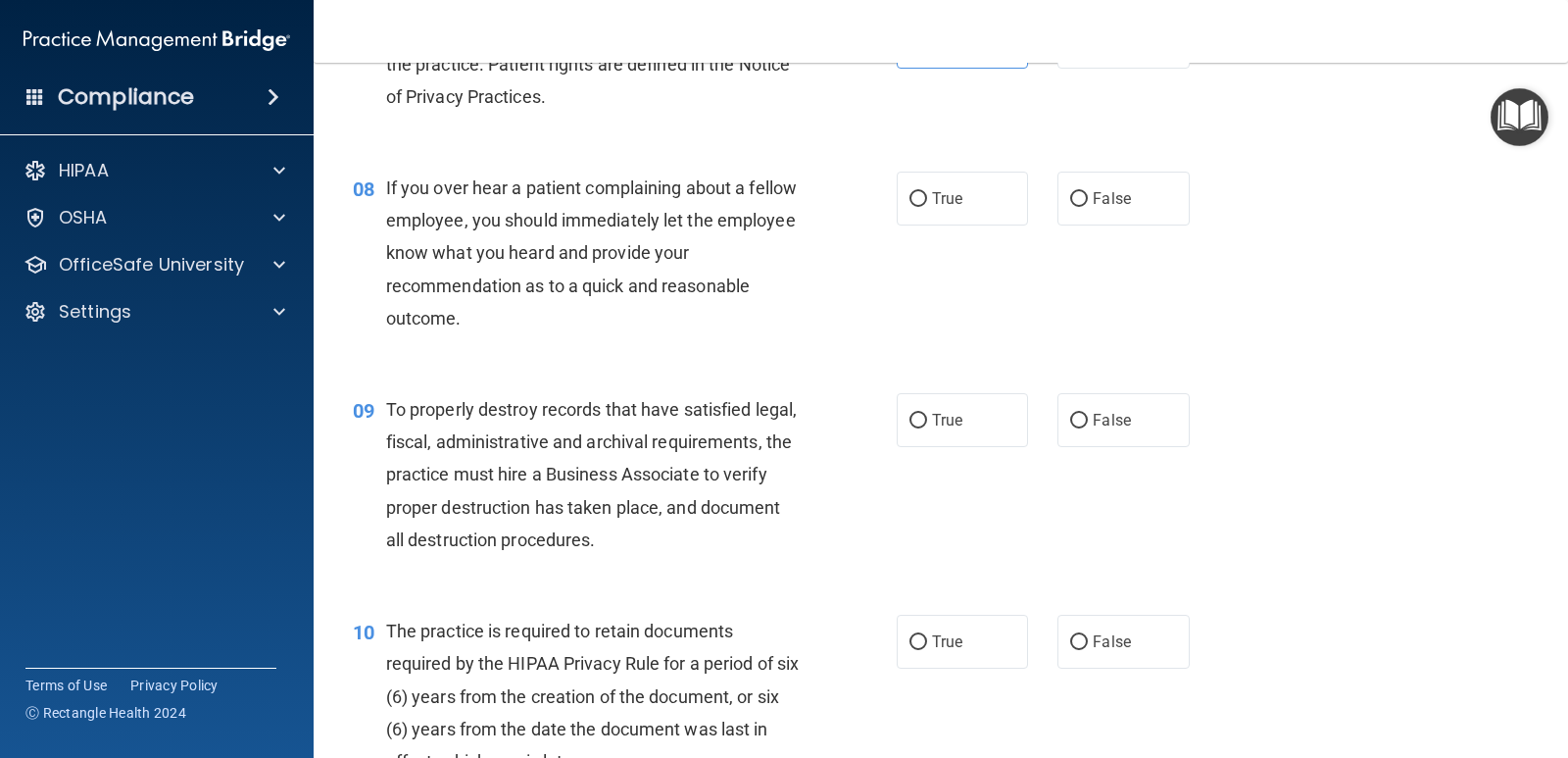 scroll, scrollTop: 1471, scrollLeft: 0, axis: vertical 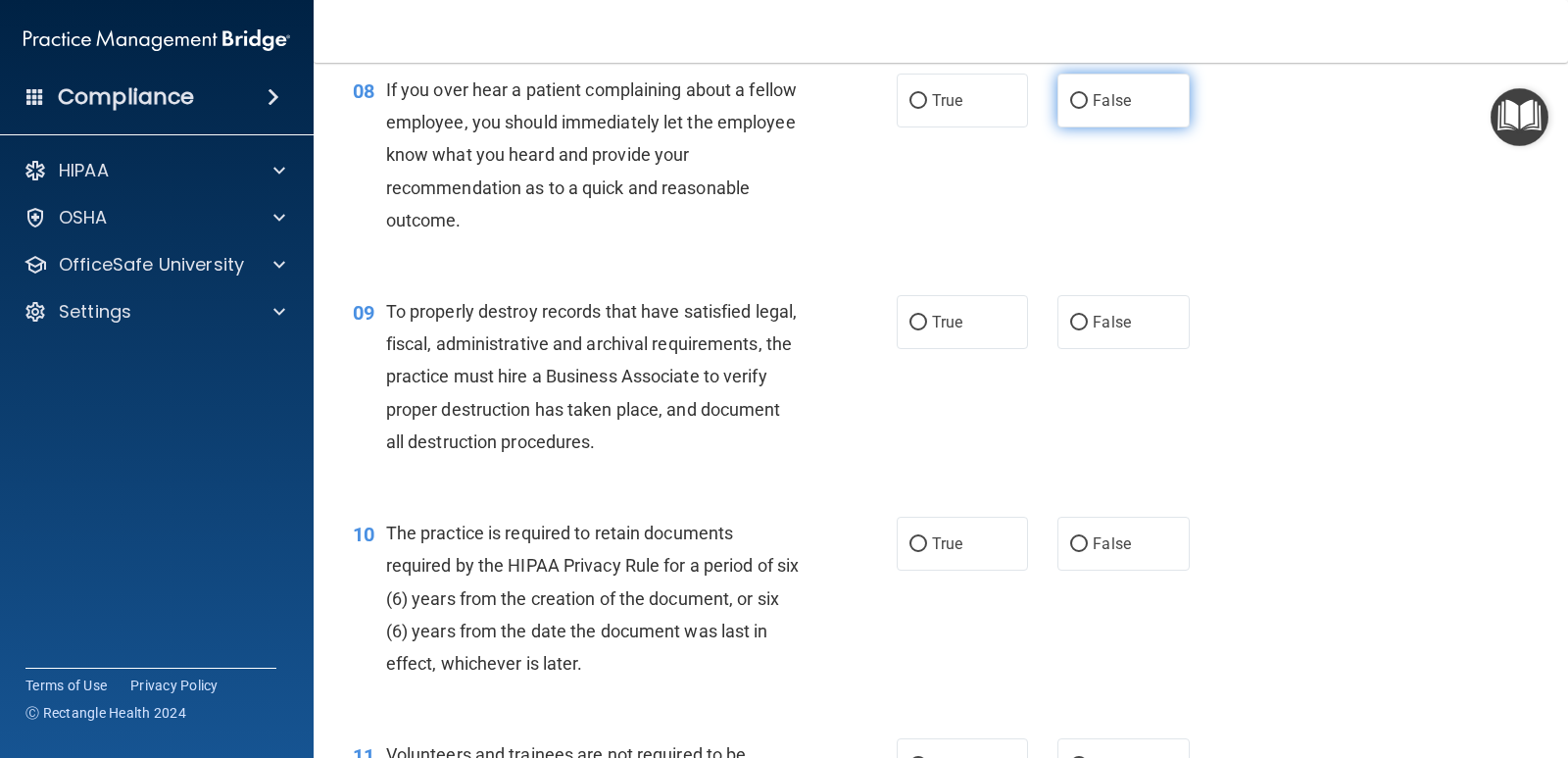 click on "False" at bounding box center (1123, 100) 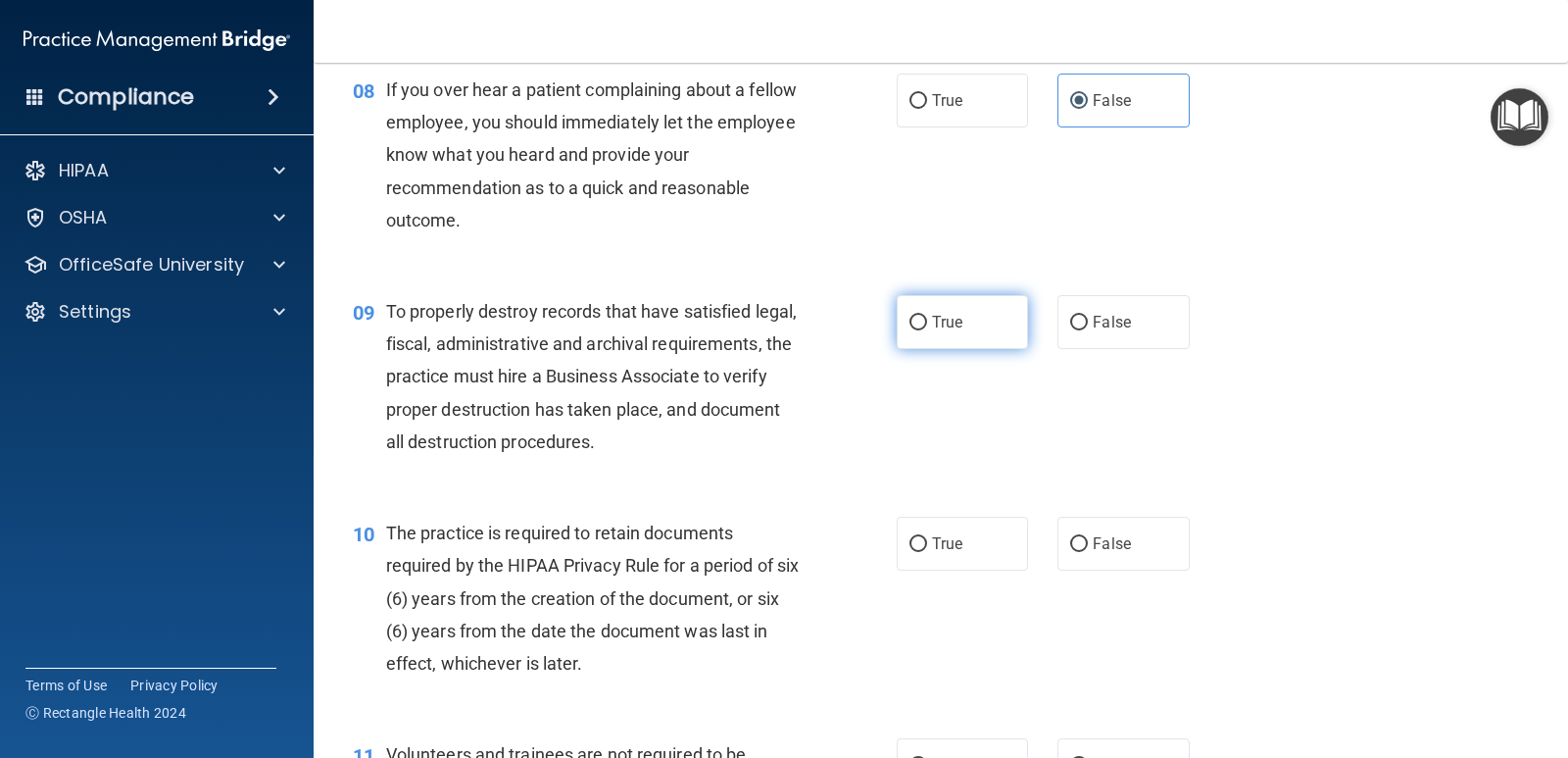click on "True" at bounding box center [918, 323] 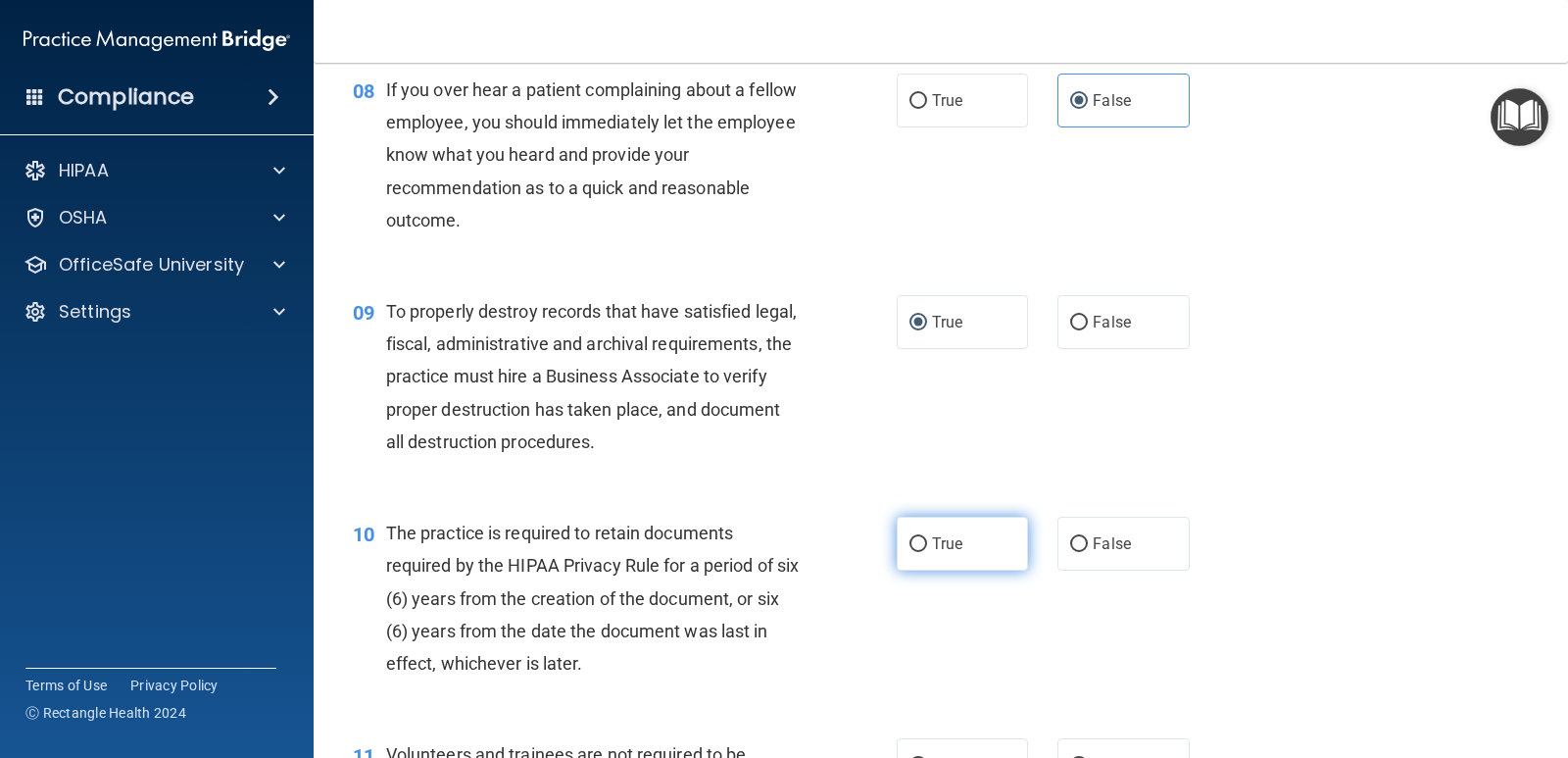 click on "True" at bounding box center (962, 543) 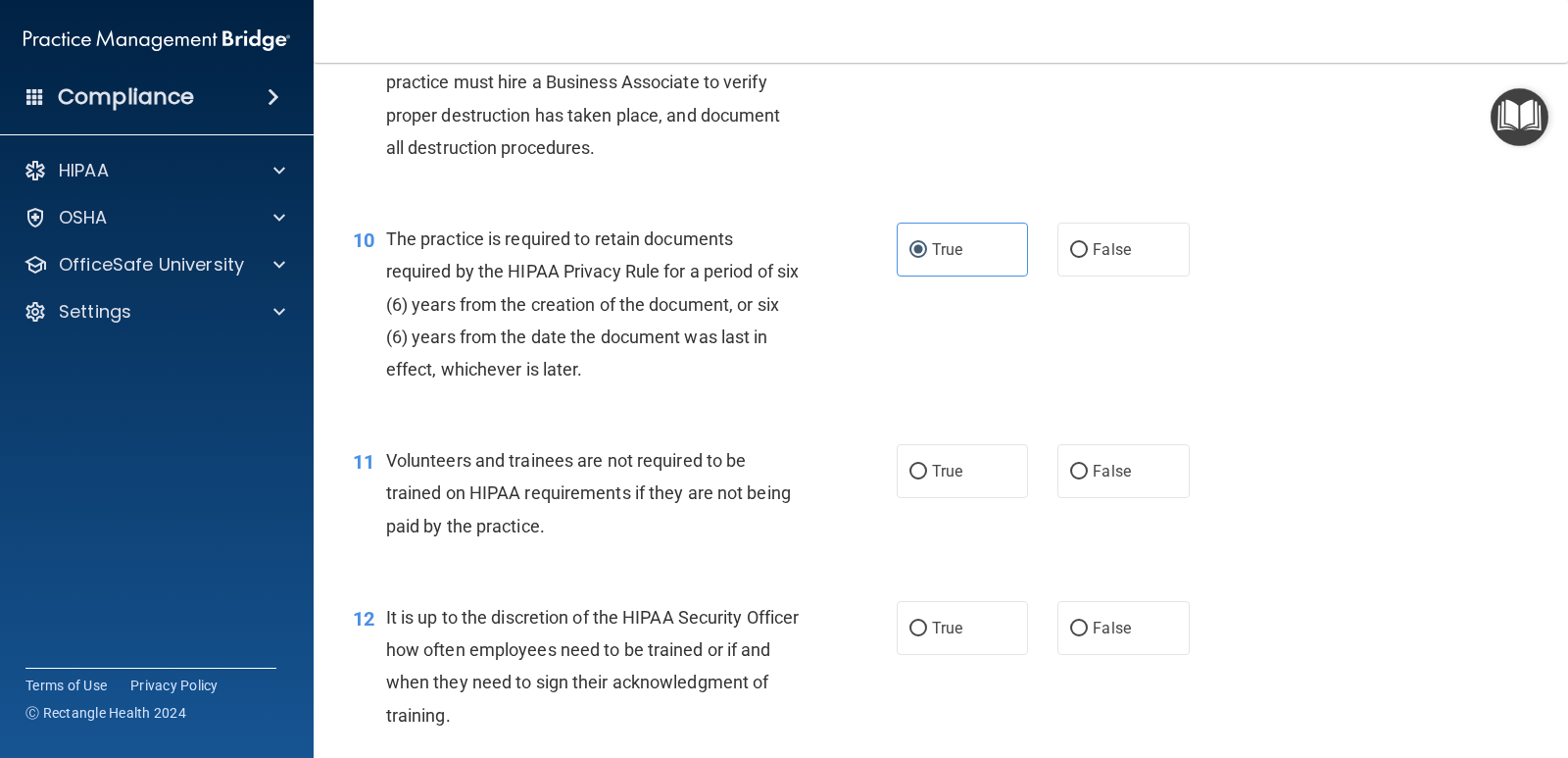 scroll, scrollTop: 1863, scrollLeft: 0, axis: vertical 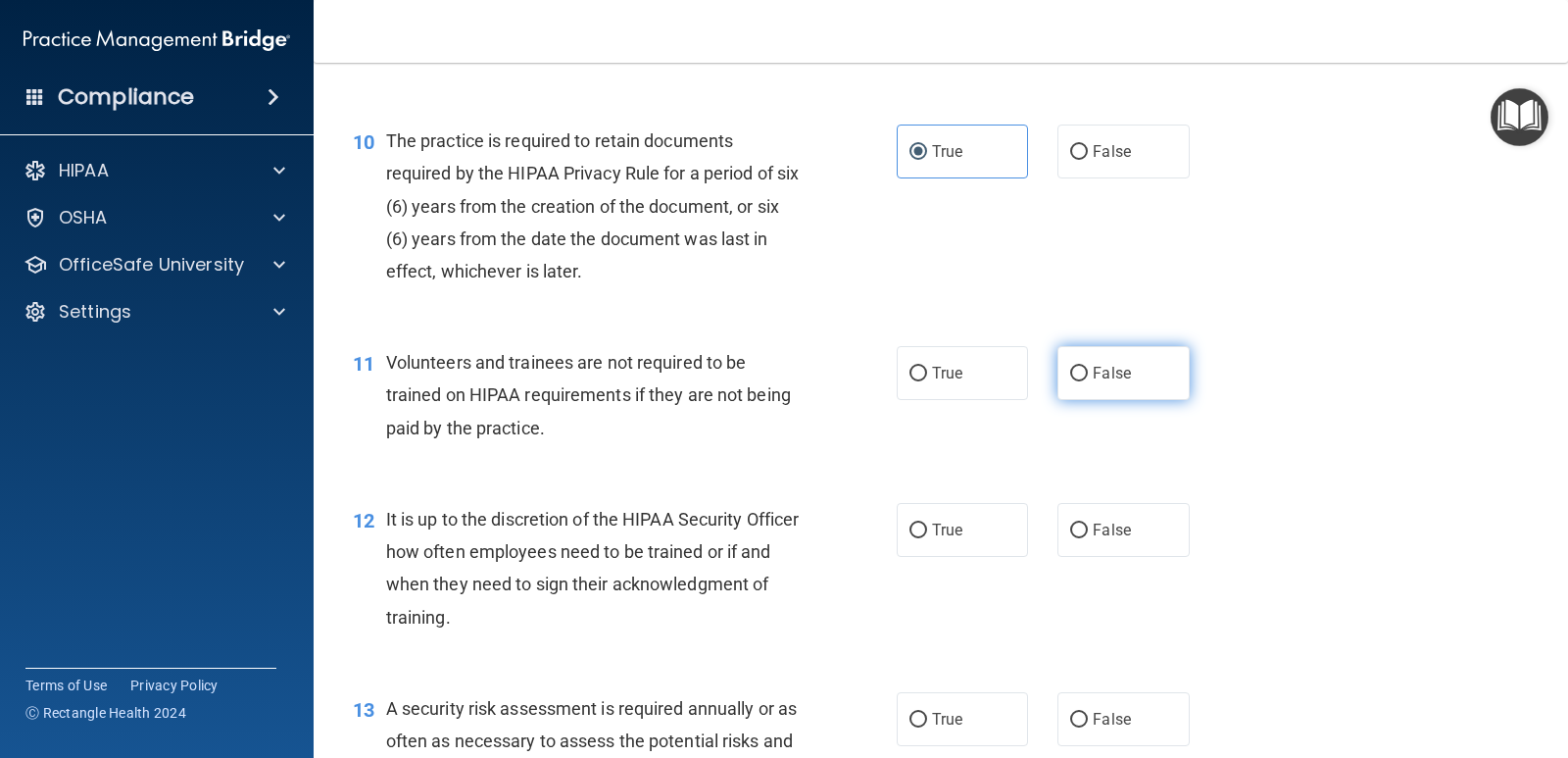 click on "False" at bounding box center (1123, 373) 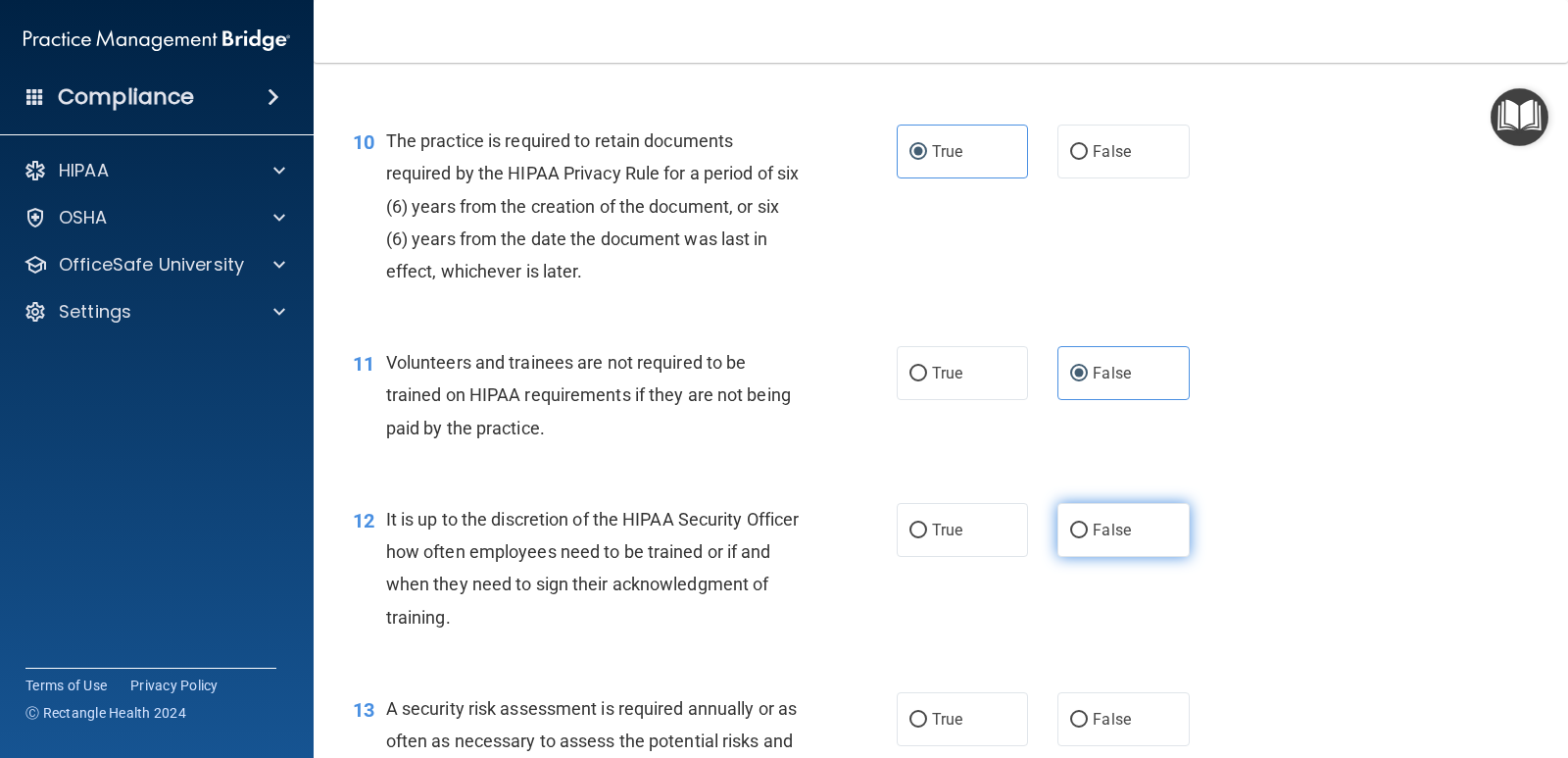 click on "False" at bounding box center [1123, 530] 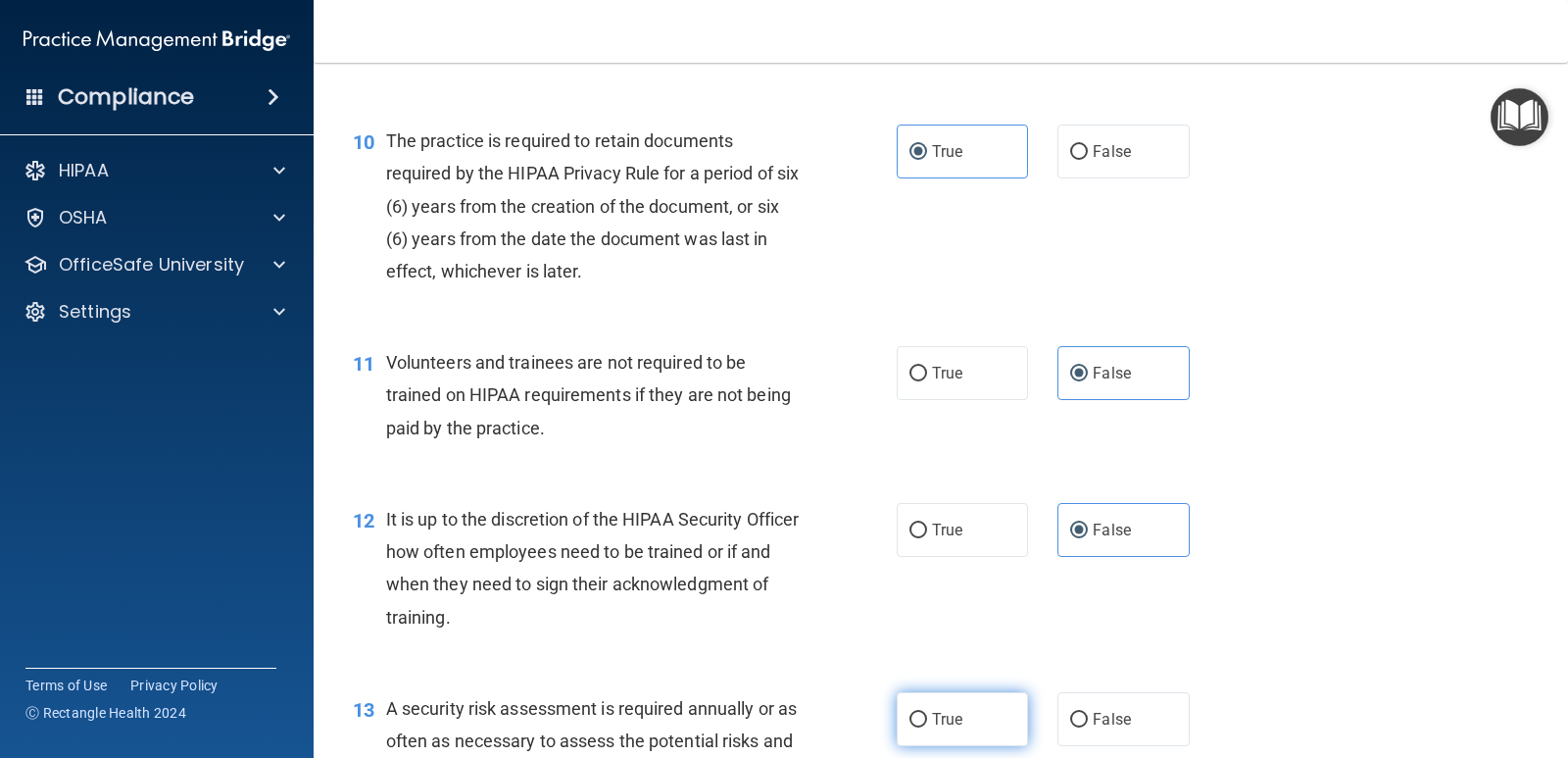 click on "True" at bounding box center [962, 719] 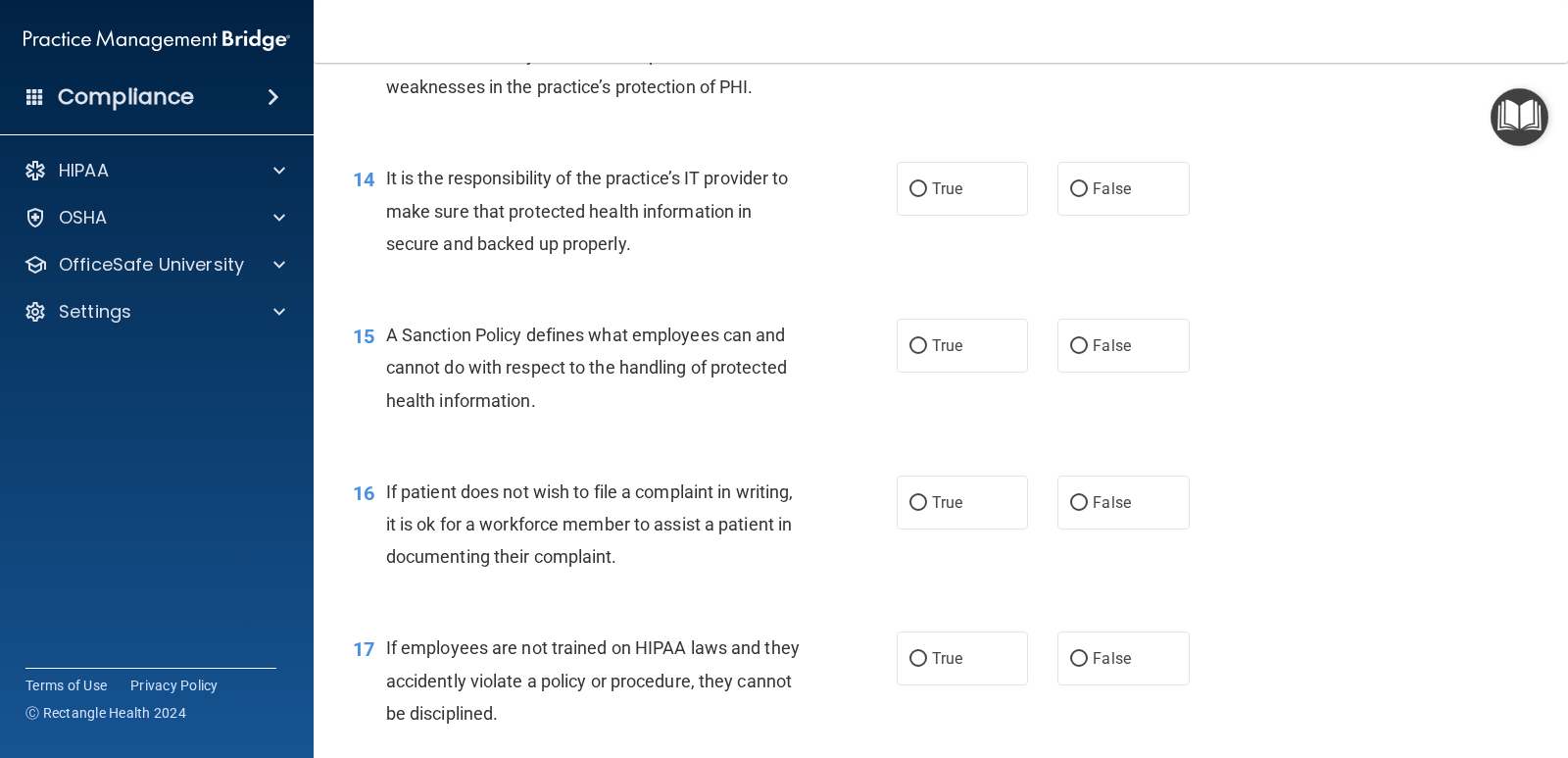 scroll, scrollTop: 2648, scrollLeft: 0, axis: vertical 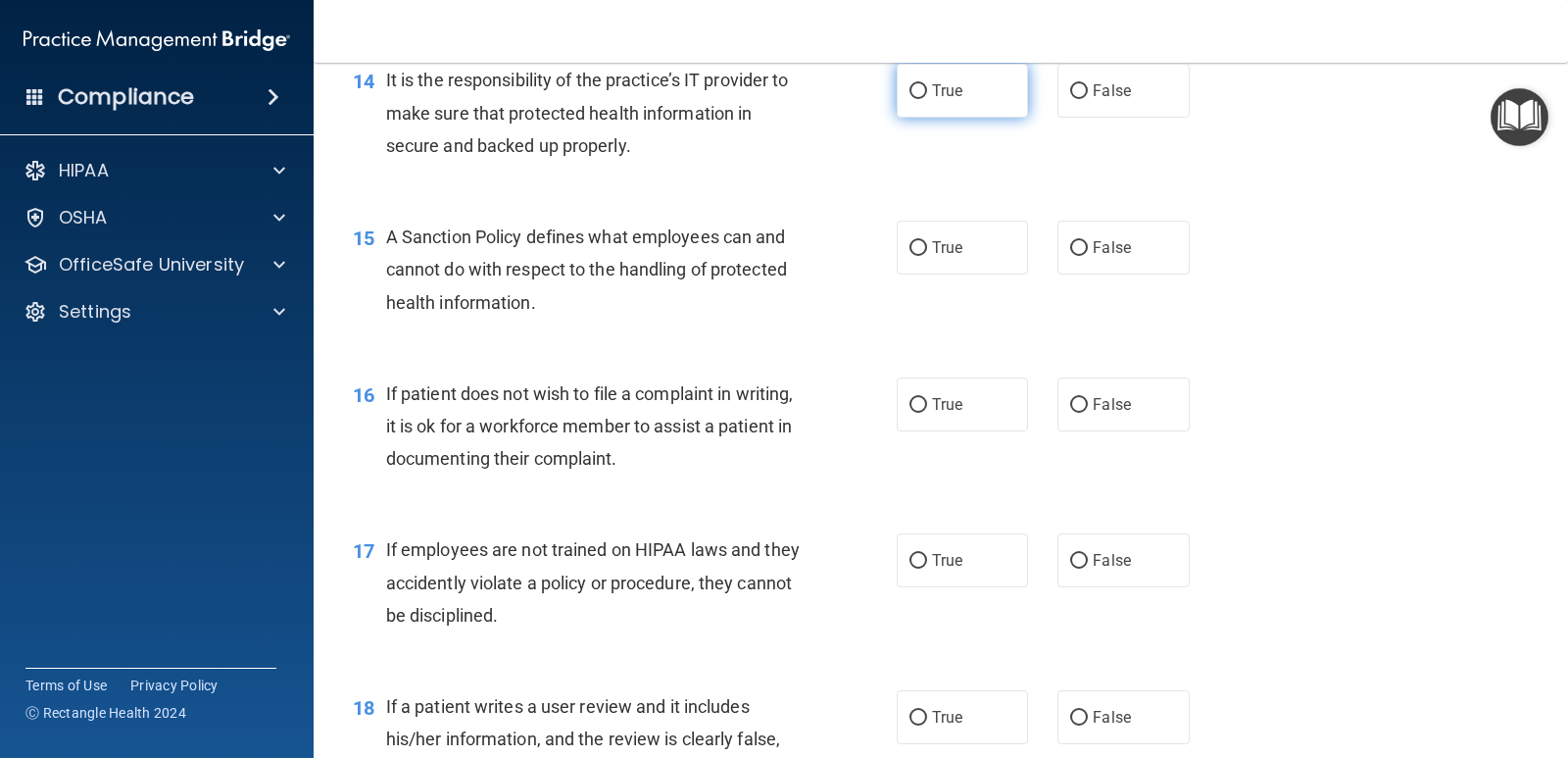 click on "True" at bounding box center [962, 90] 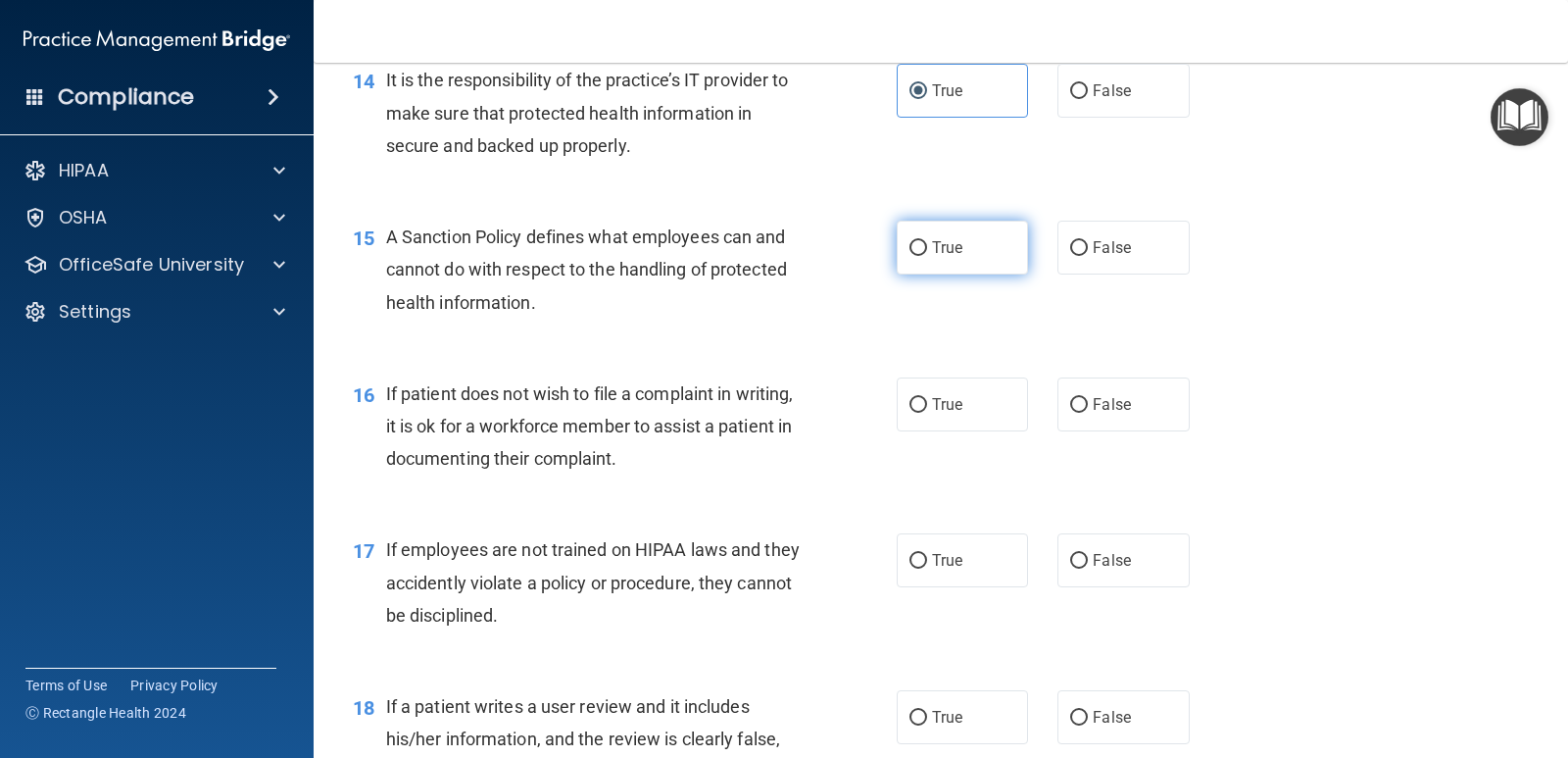 click on "True" at bounding box center (947, 247) 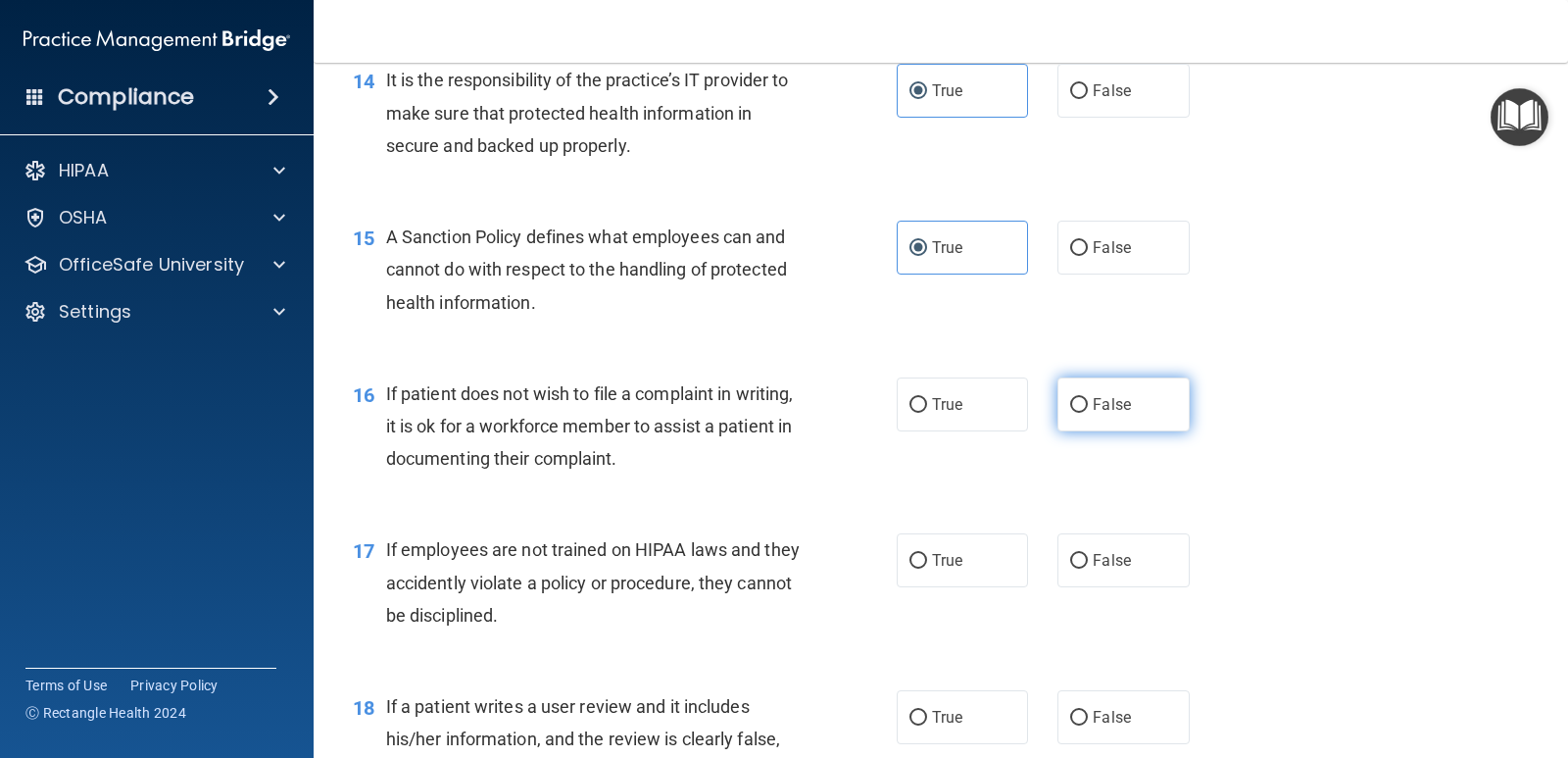 click on "False" at bounding box center (1111, 404) 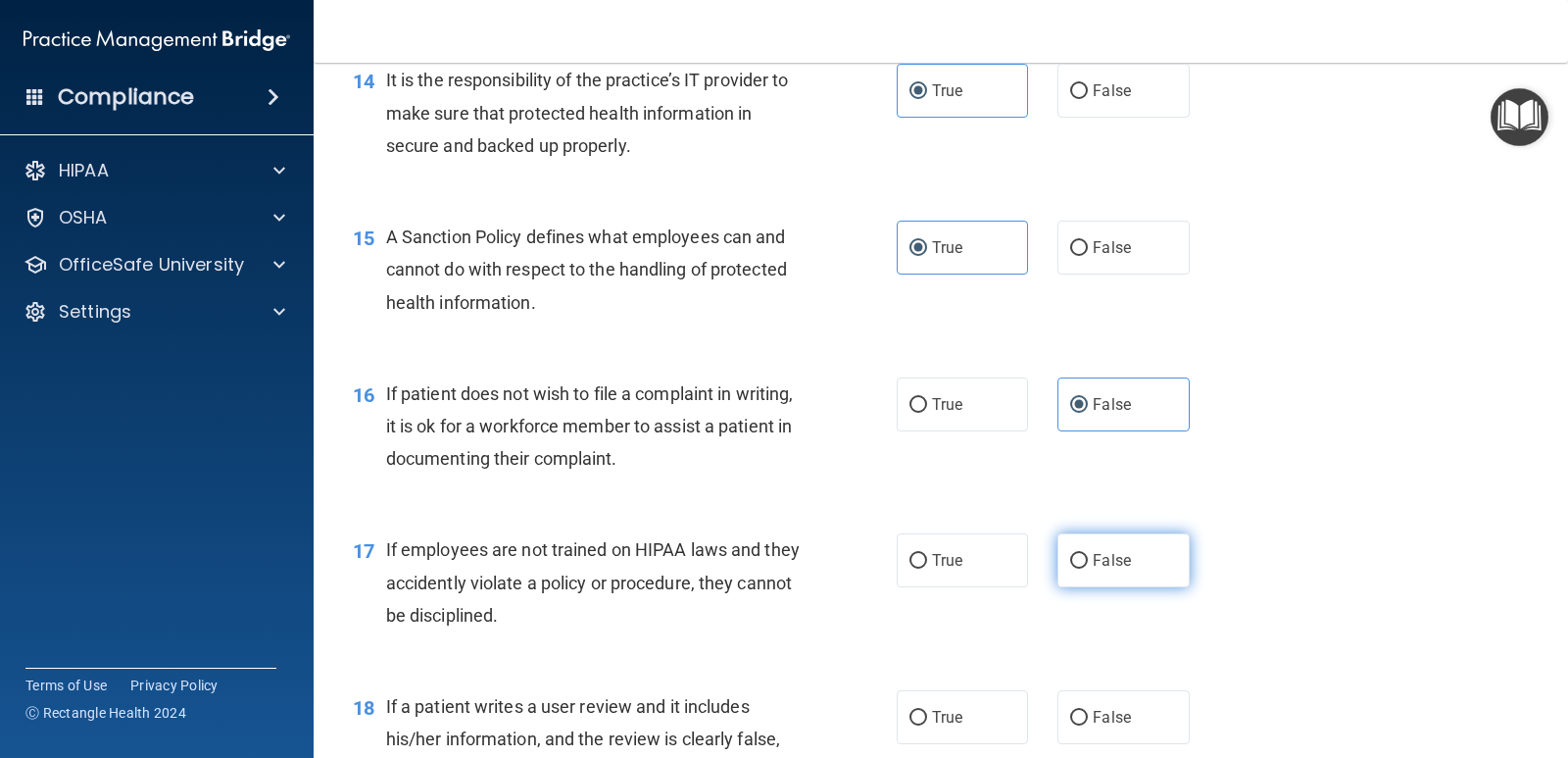 click on "False" at bounding box center [1123, 560] 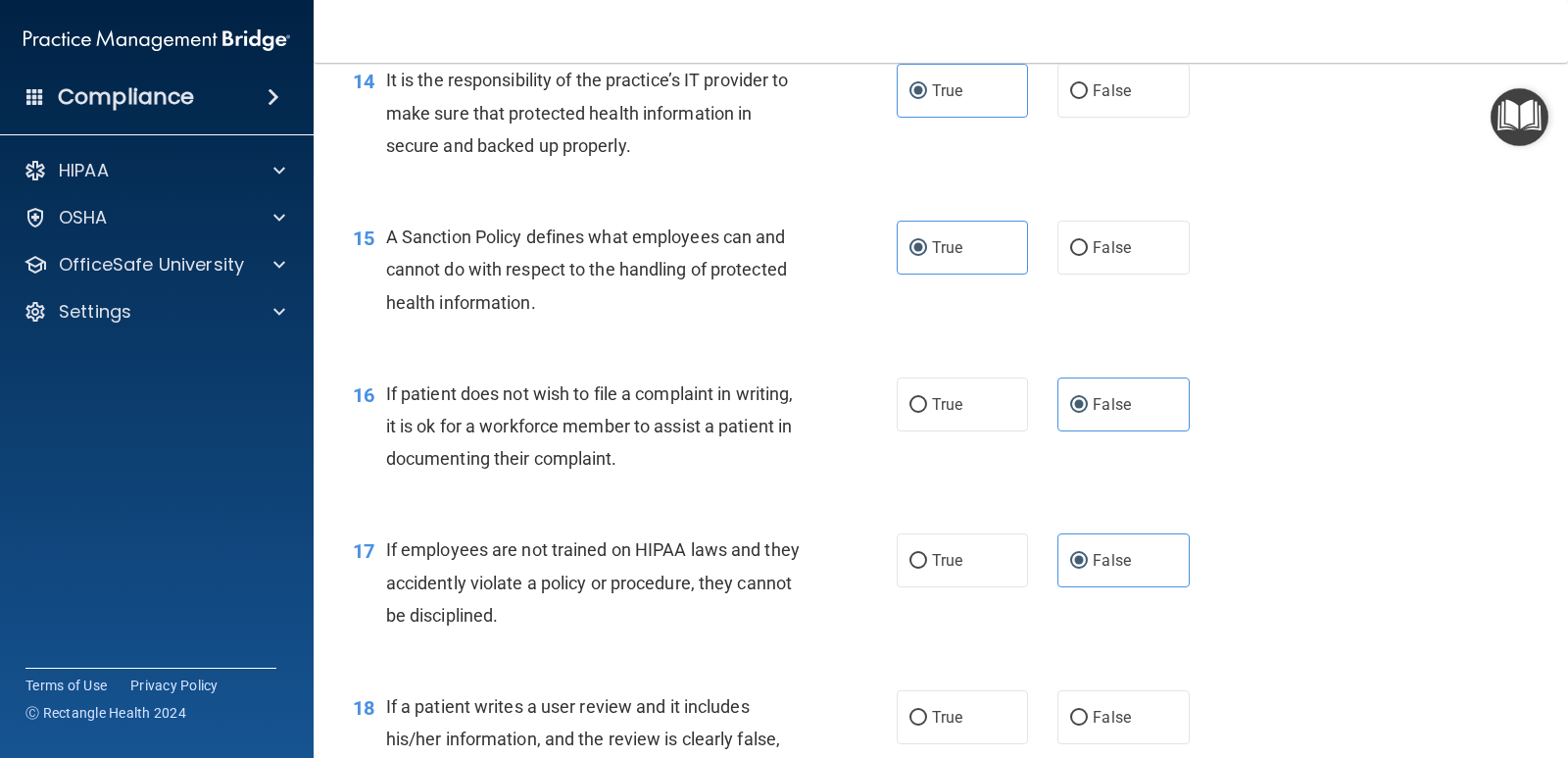 scroll, scrollTop: 2746, scrollLeft: 0, axis: vertical 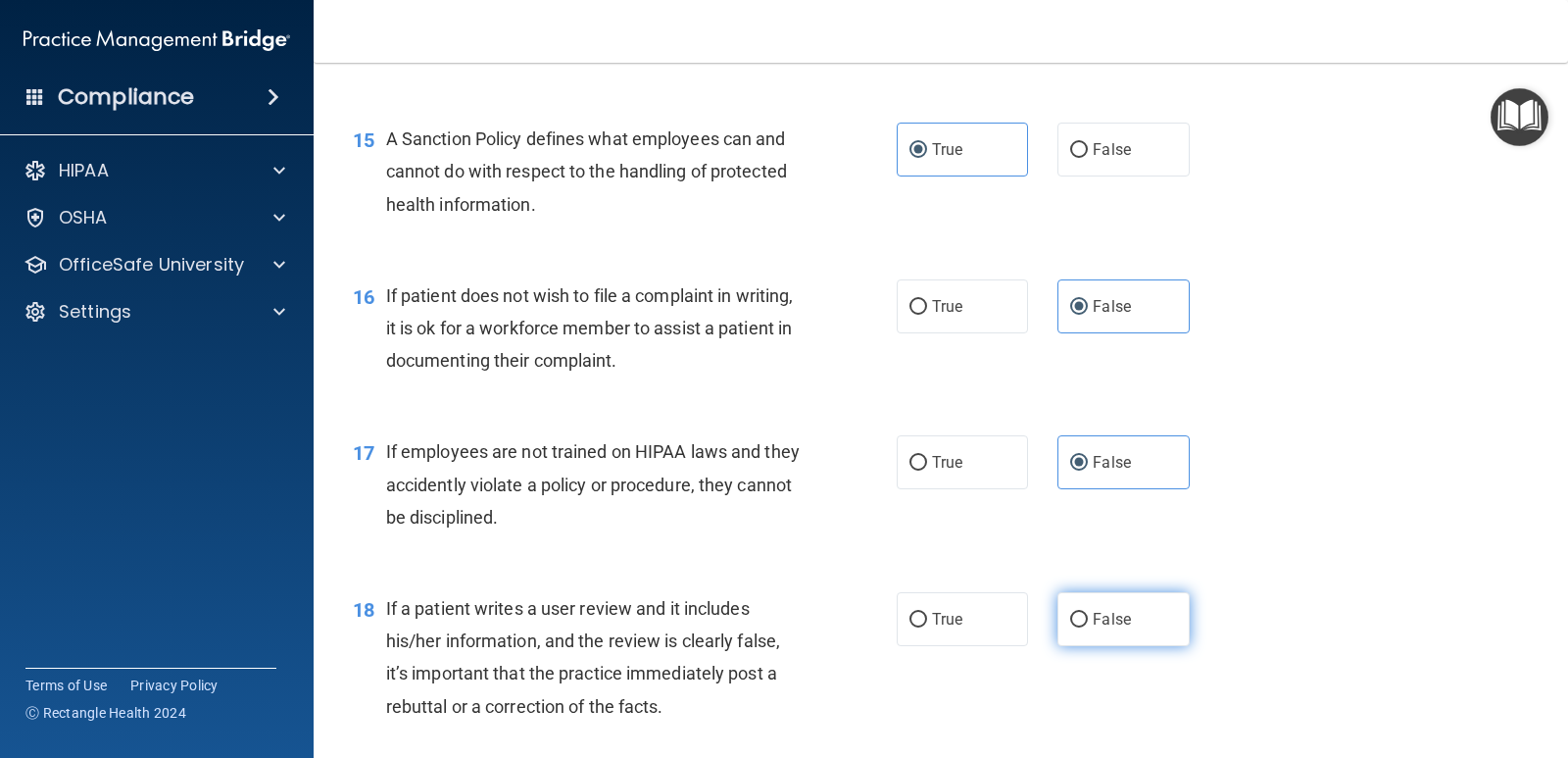 click on "False" at bounding box center (1111, 619) 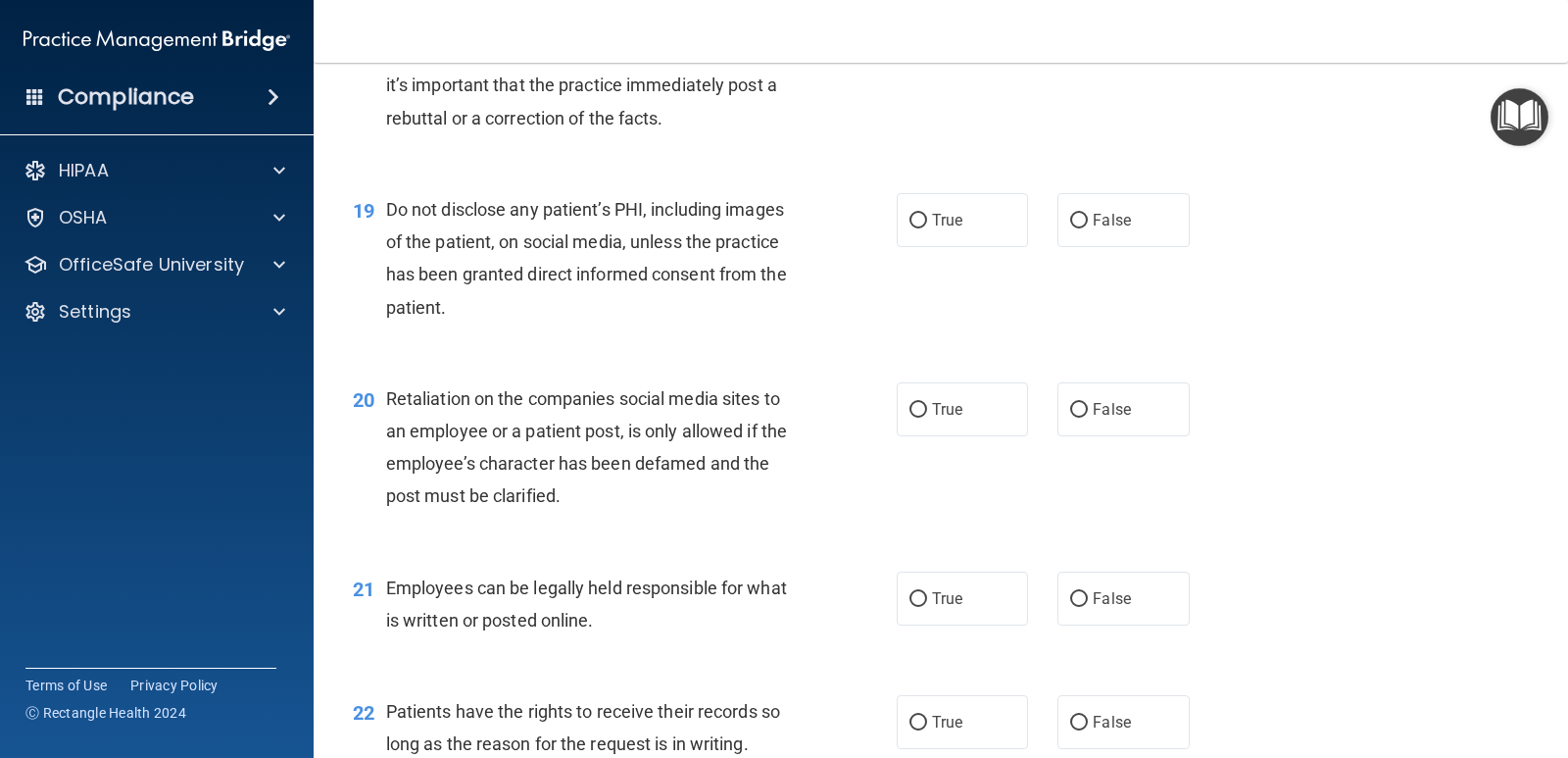 scroll, scrollTop: 3432, scrollLeft: 0, axis: vertical 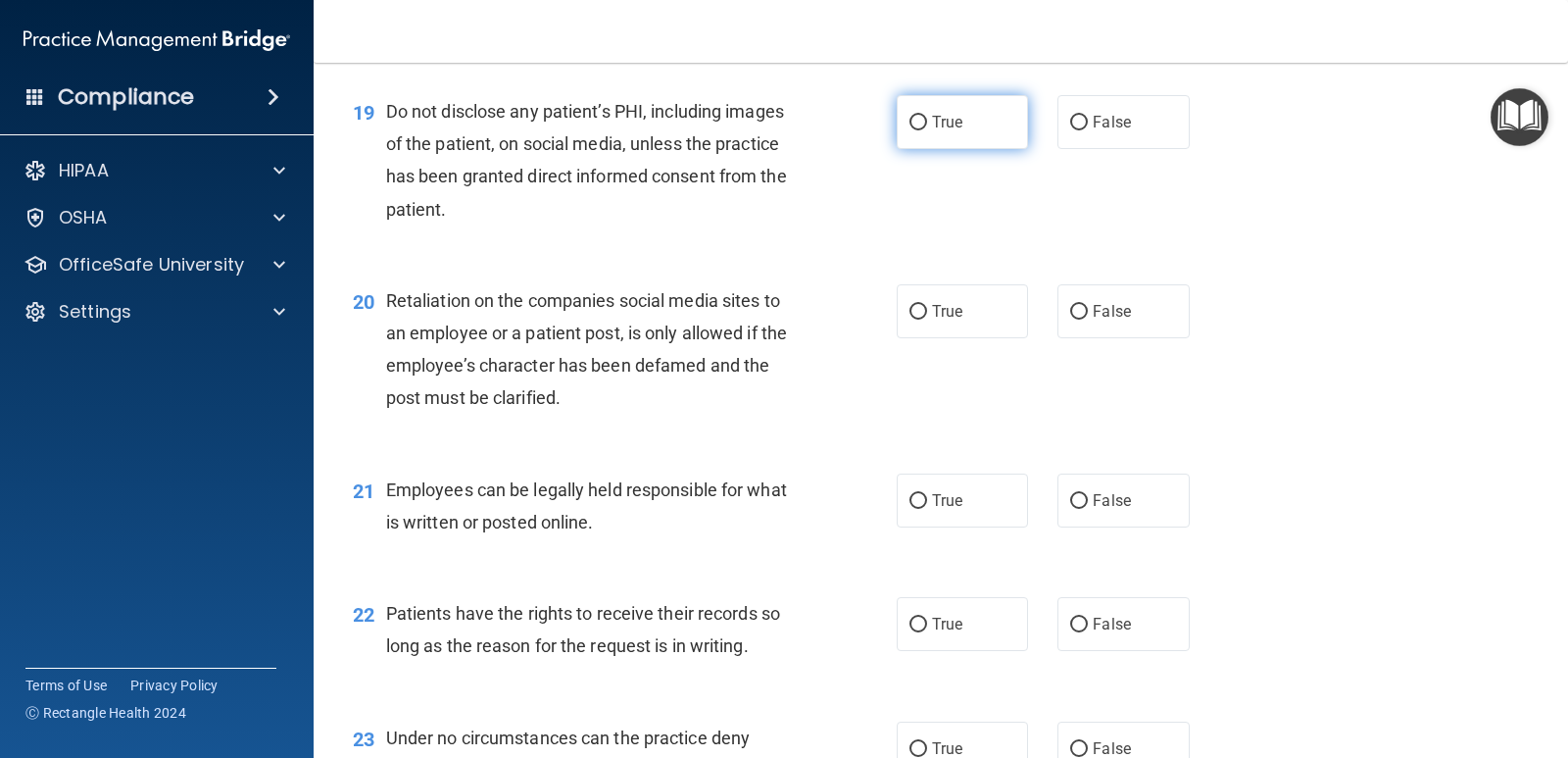 click on "True" at bounding box center (962, 122) 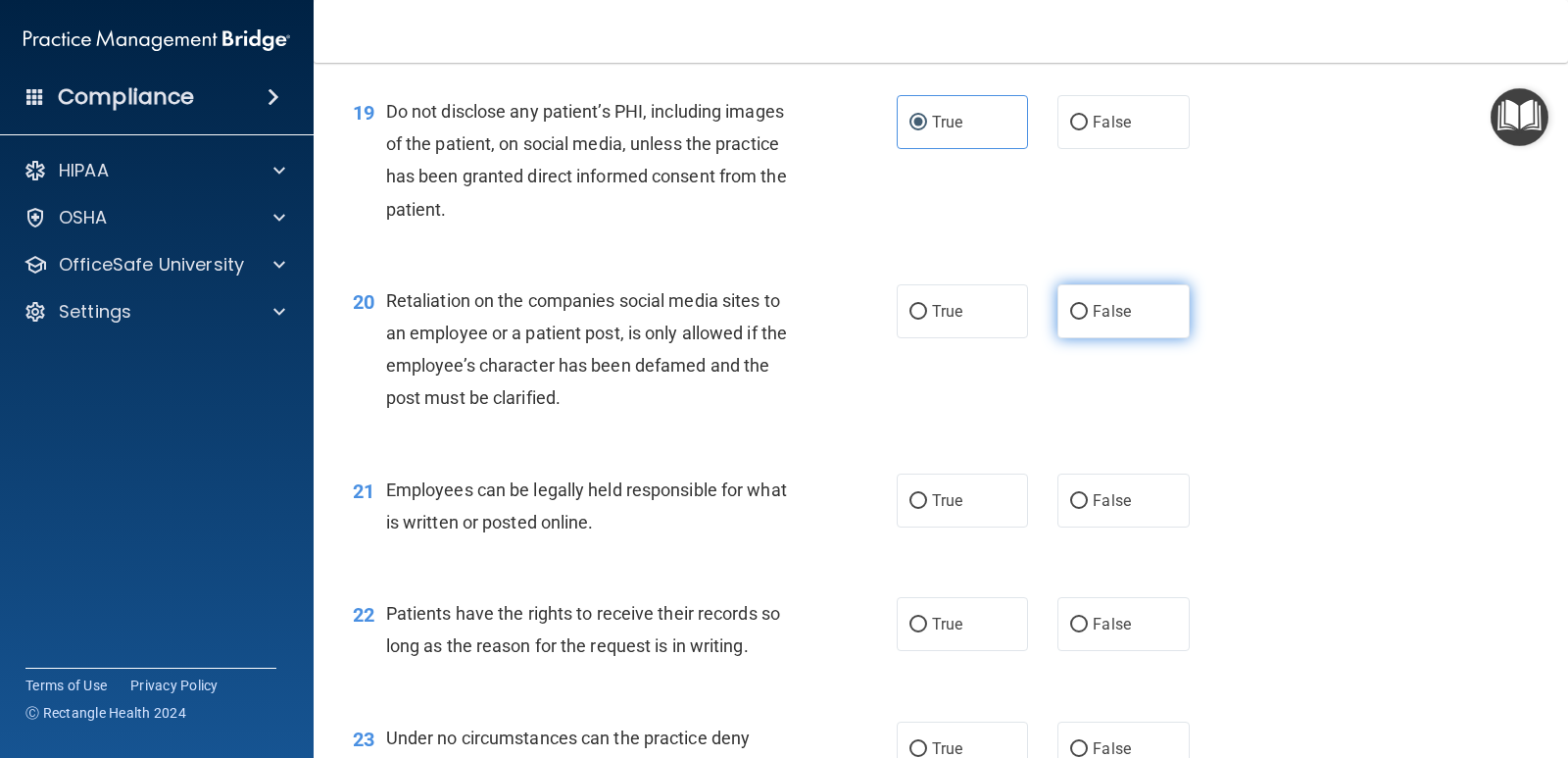 click on "False" at bounding box center [1079, 312] 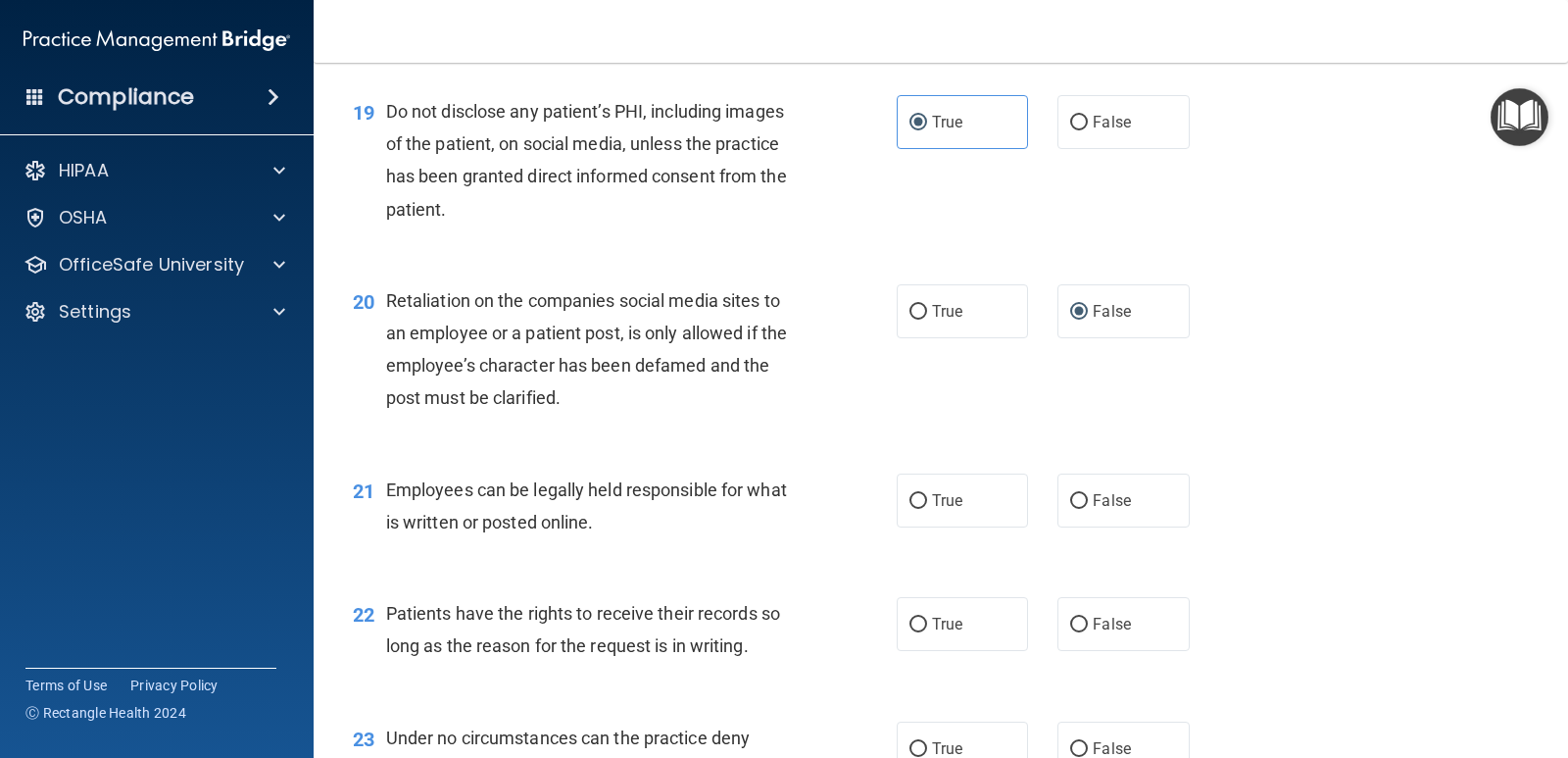 scroll, scrollTop: 3530, scrollLeft: 0, axis: vertical 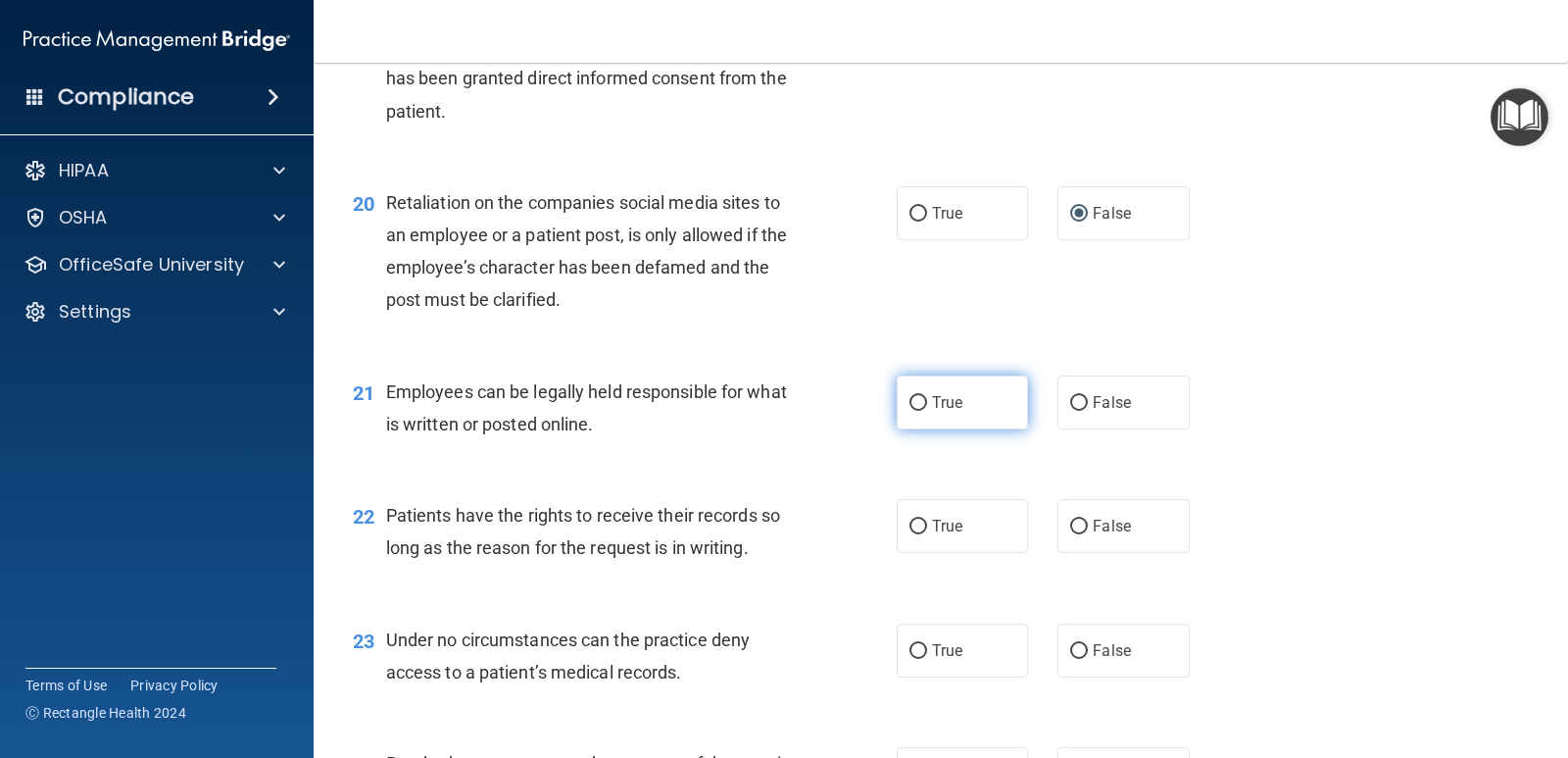 click on "True" at bounding box center [962, 402] 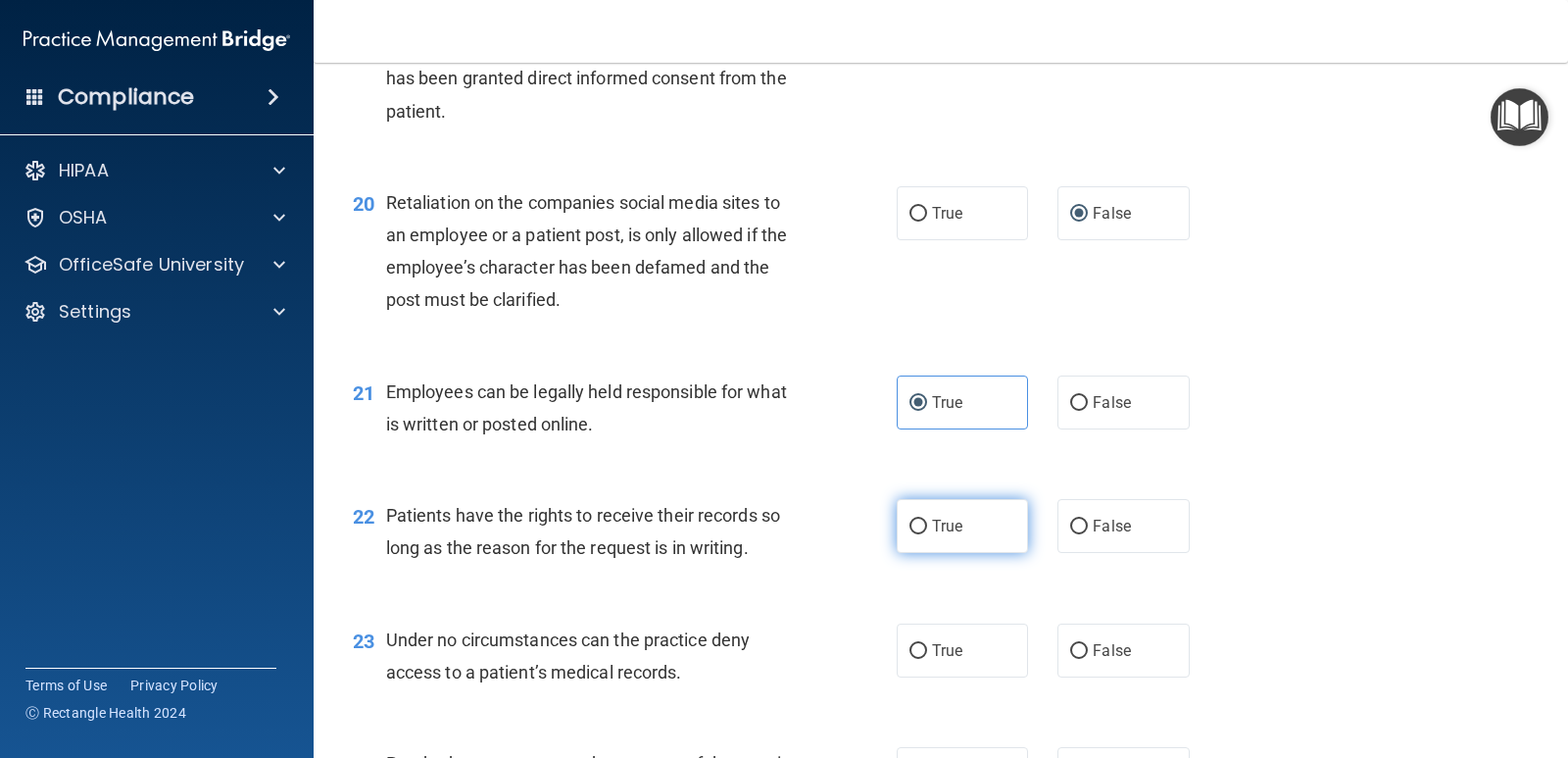 click on "True" at bounding box center [962, 526] 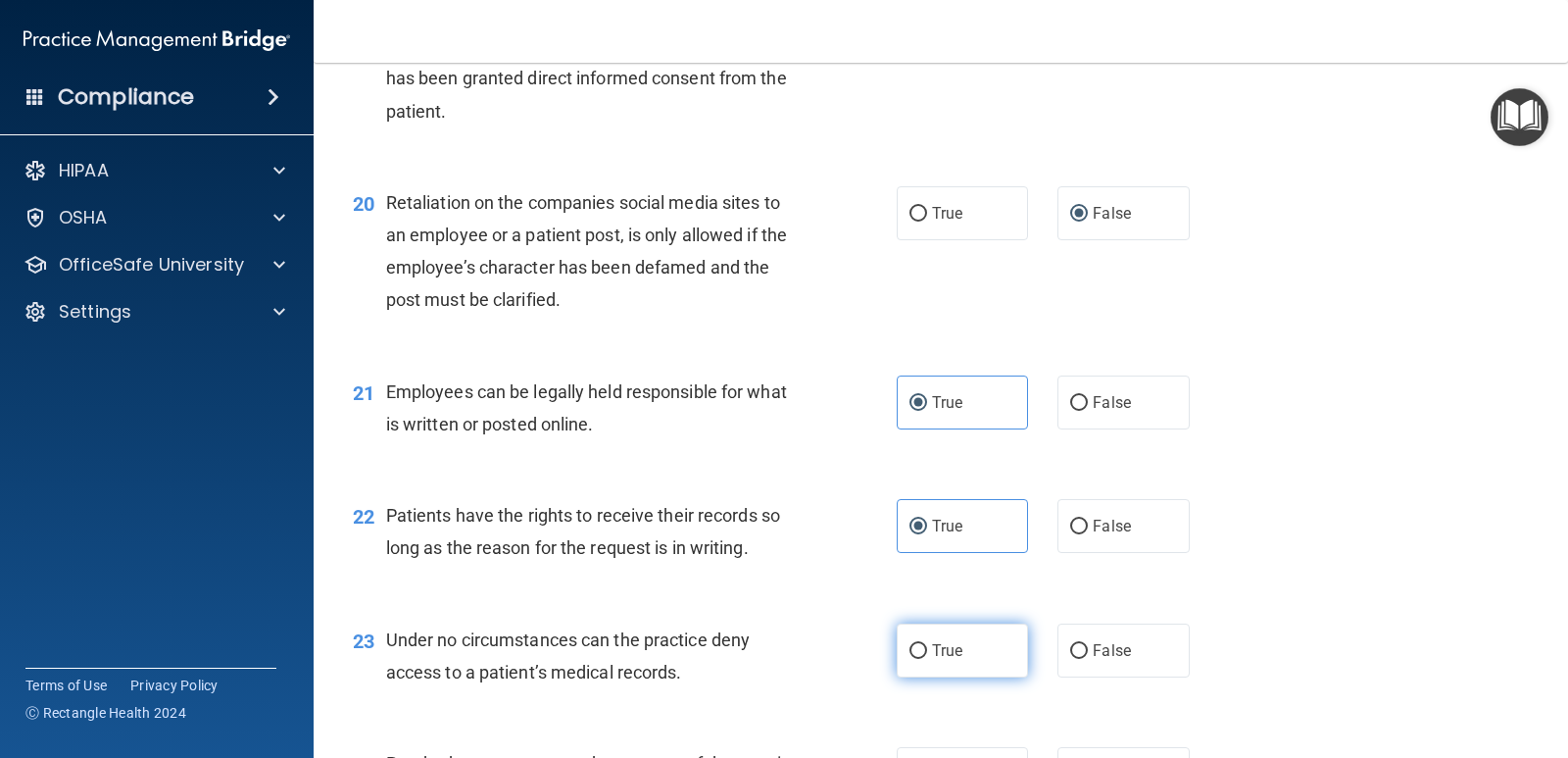 click on "True" at bounding box center [962, 650] 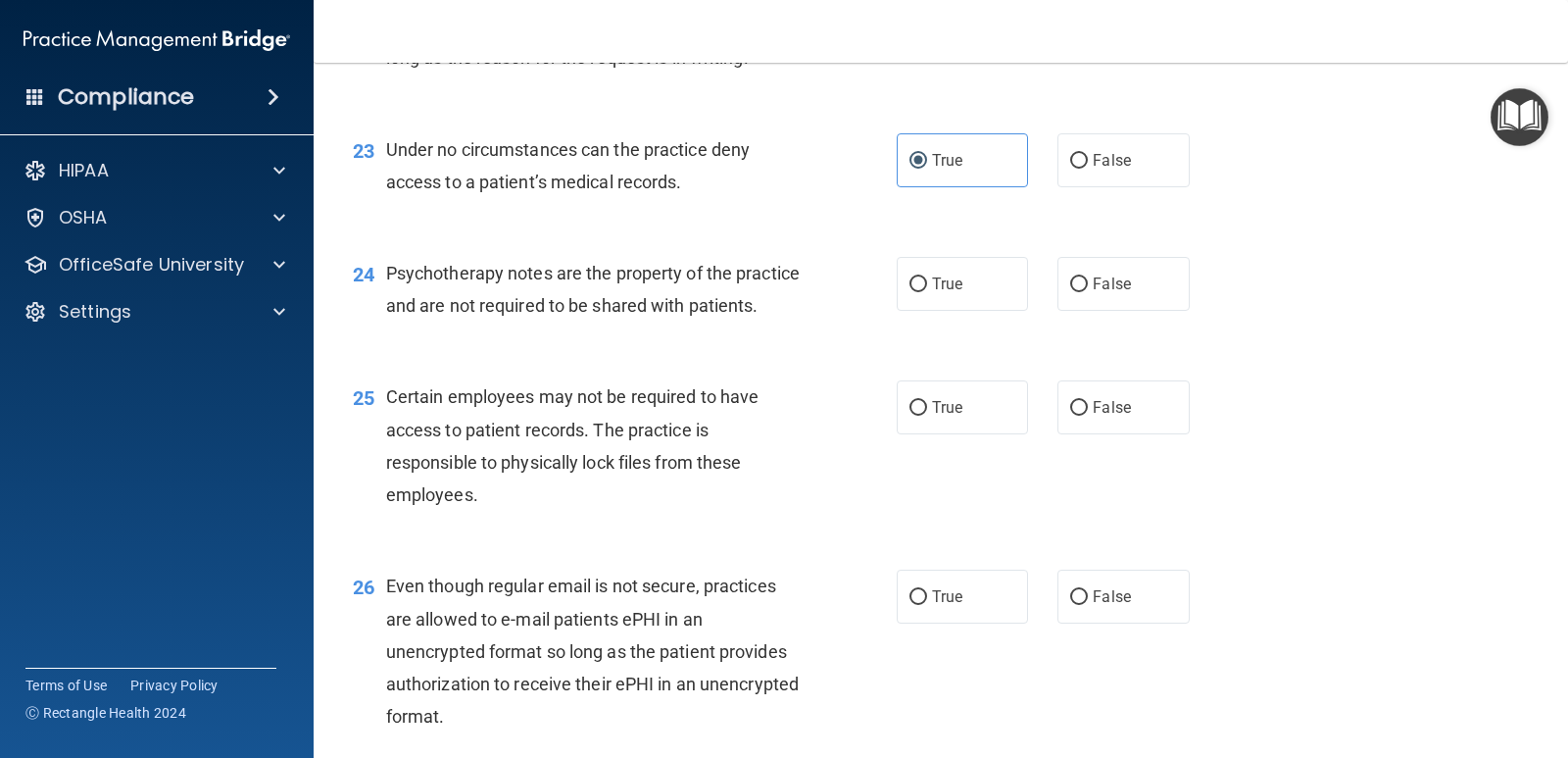 scroll, scrollTop: 4118, scrollLeft: 0, axis: vertical 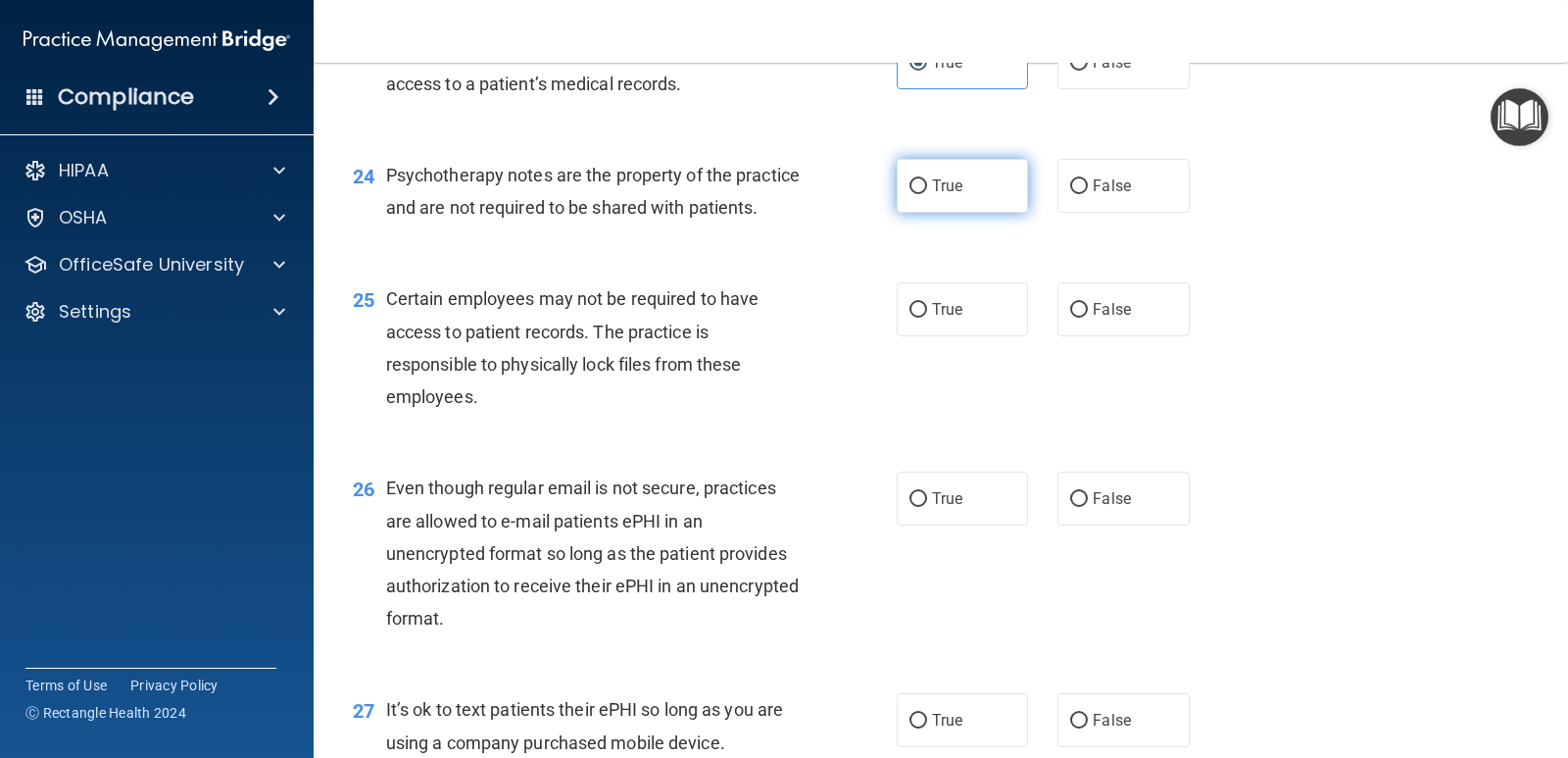 click on "True" at bounding box center (962, 185) 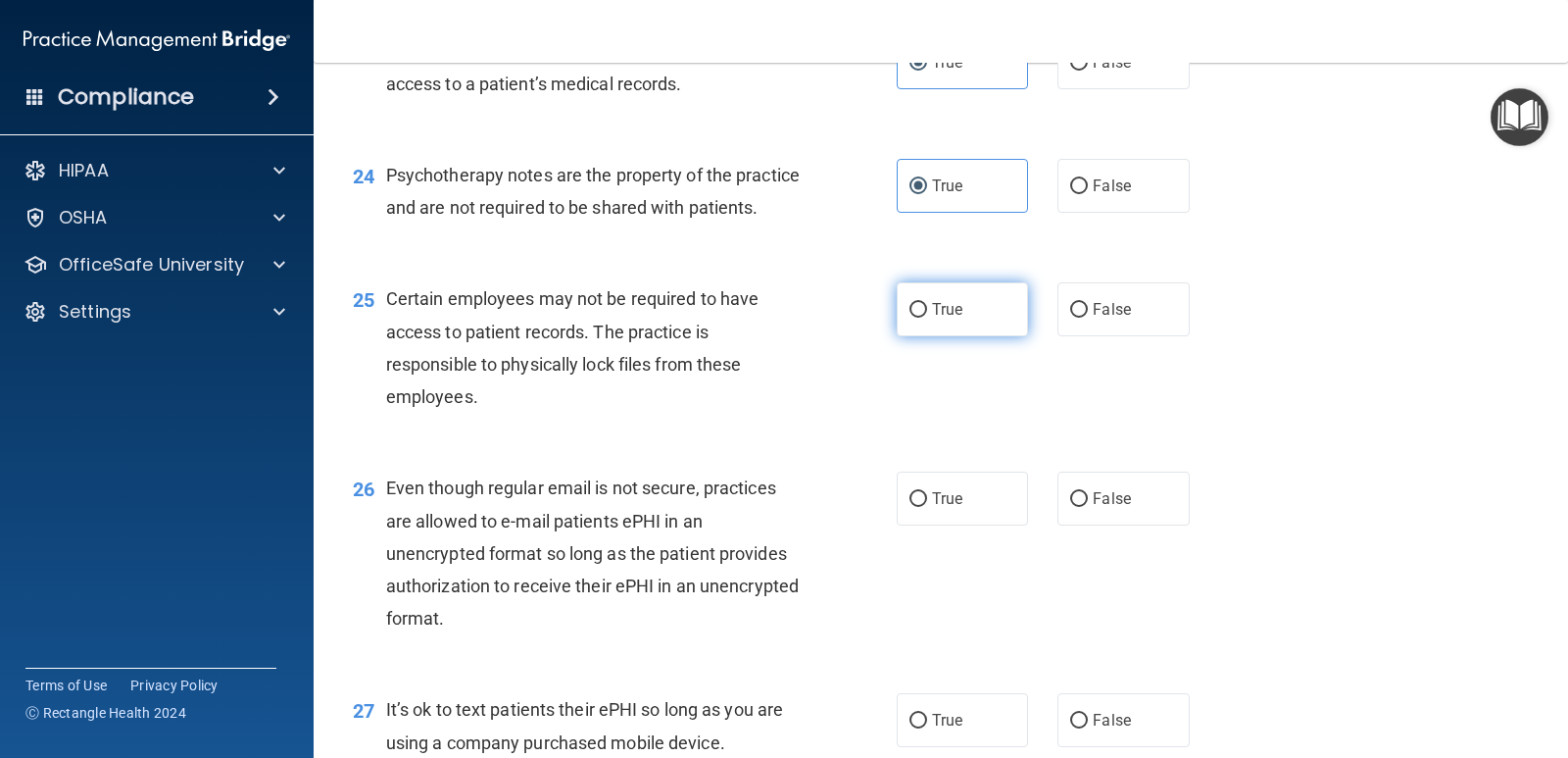 click on "True" at bounding box center (962, 309) 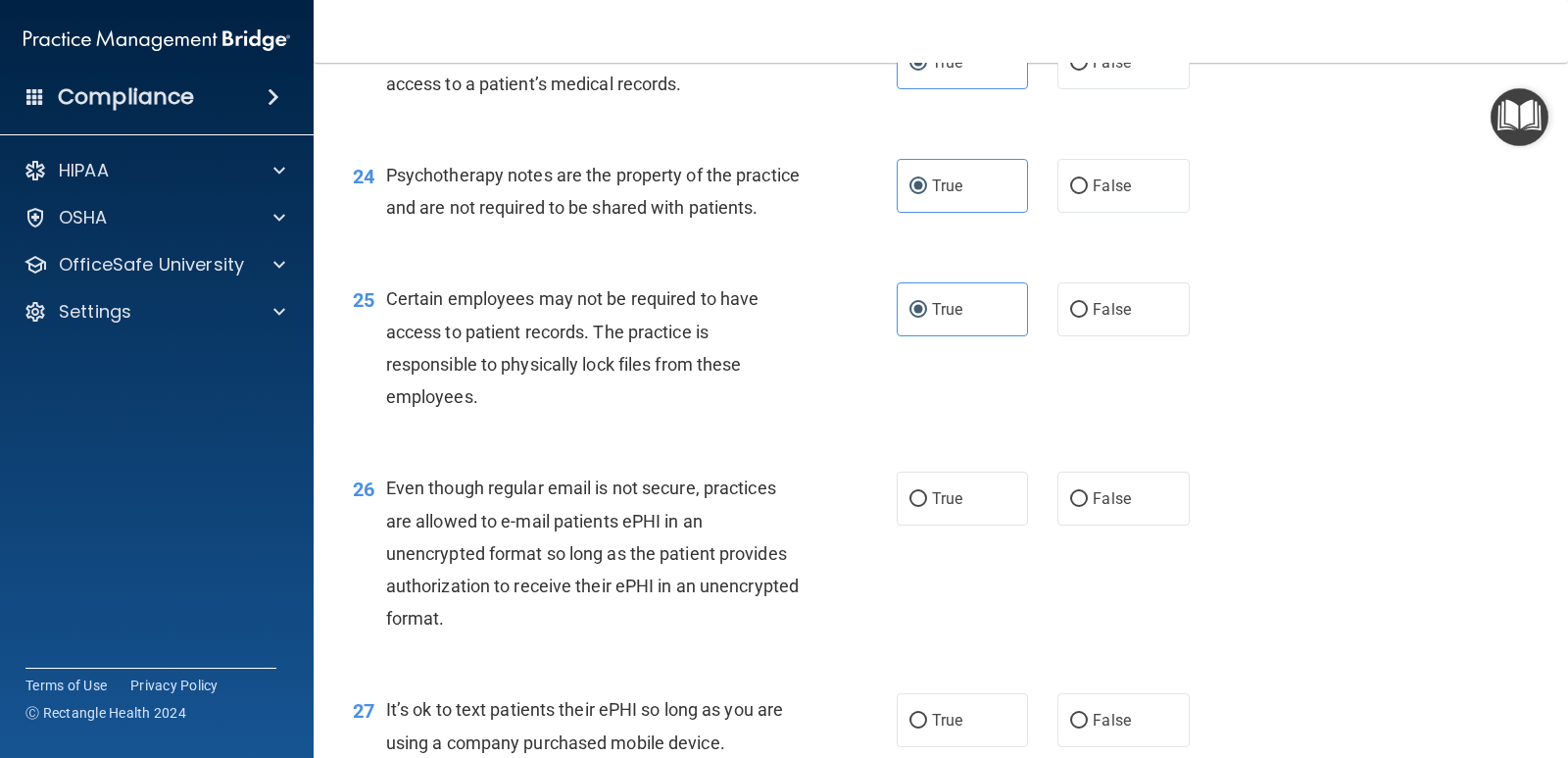 scroll, scrollTop: 4217, scrollLeft: 0, axis: vertical 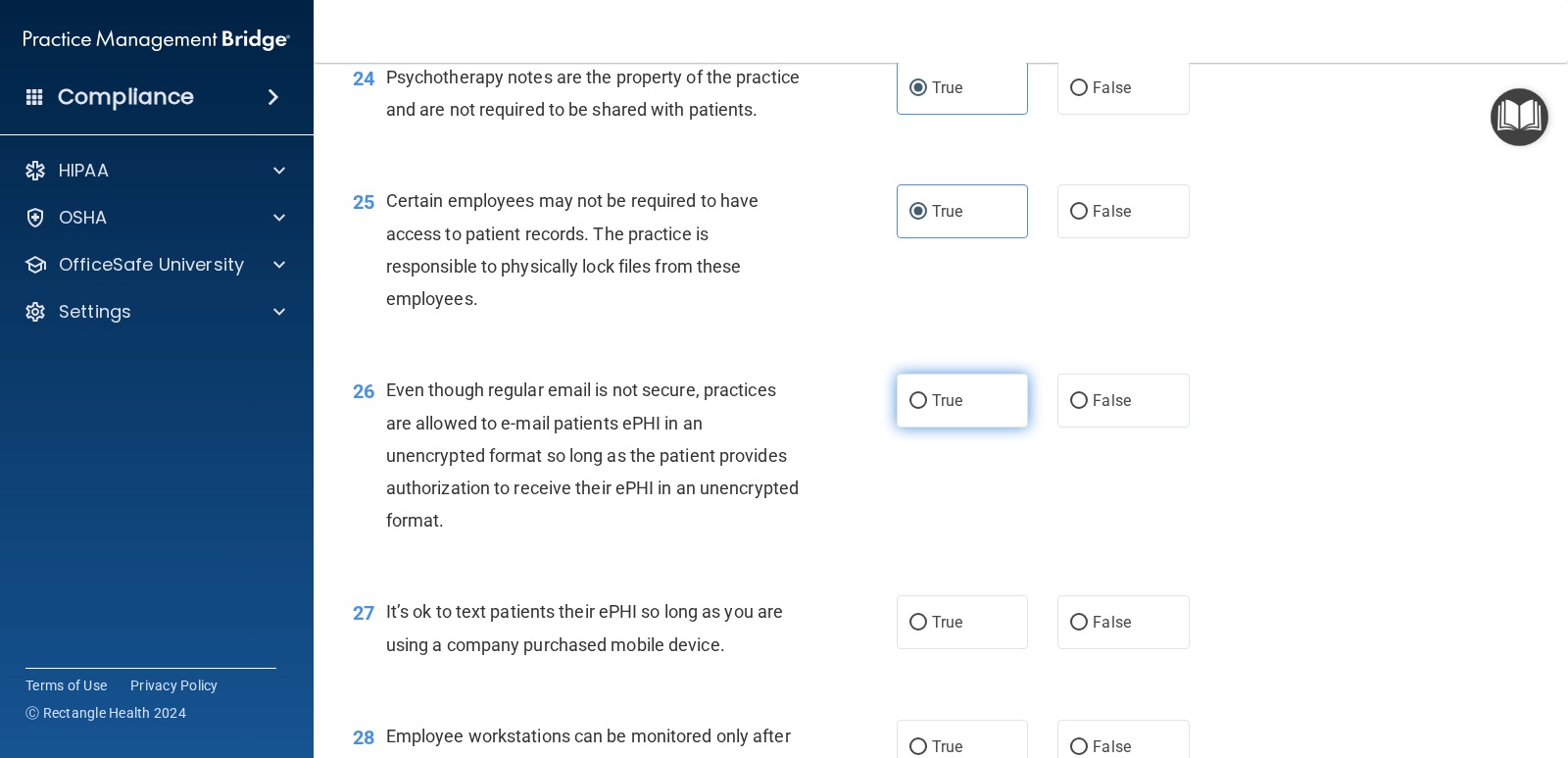 click on "True" at bounding box center [962, 400] 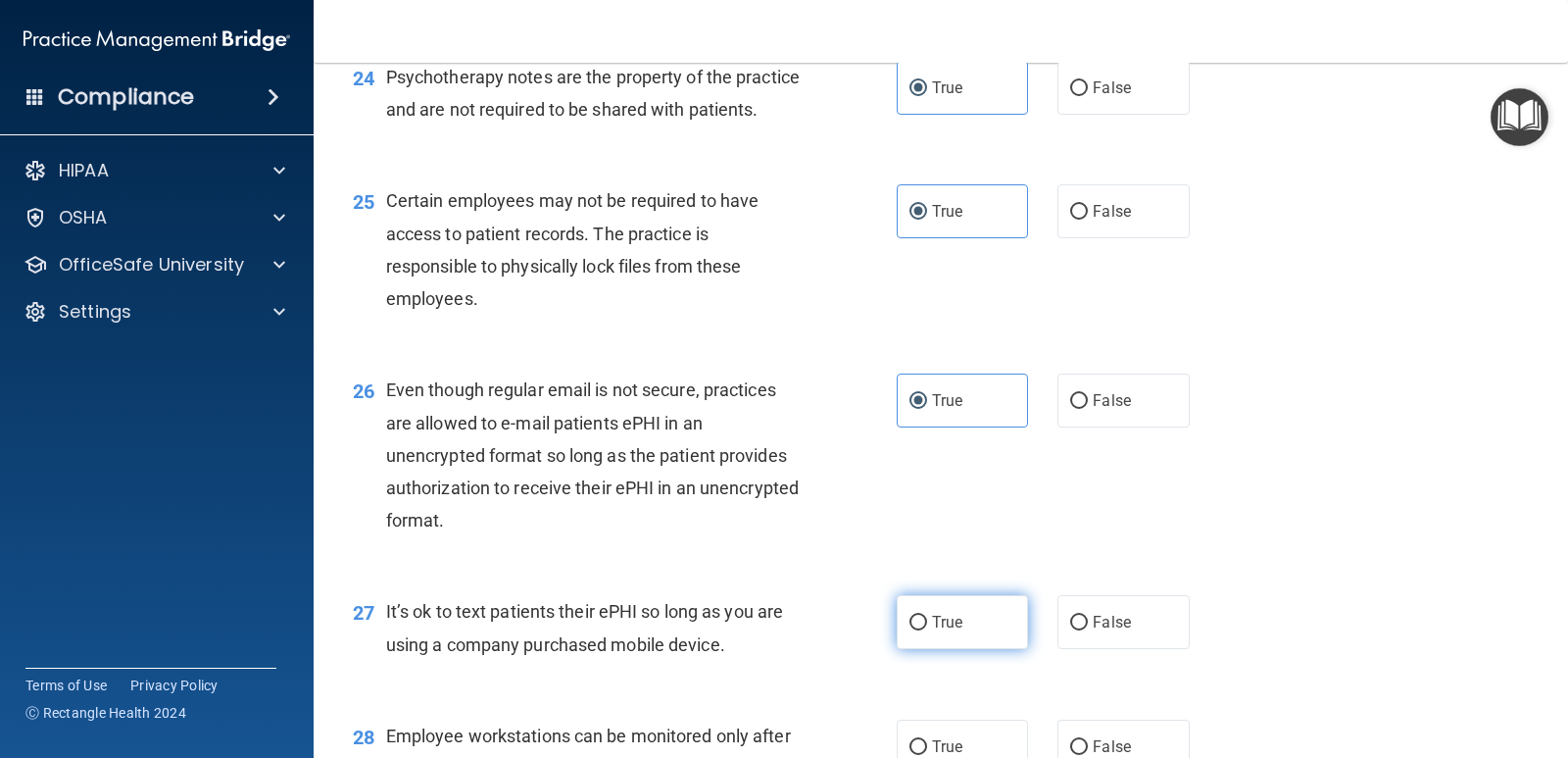 click on "True" at bounding box center (962, 622) 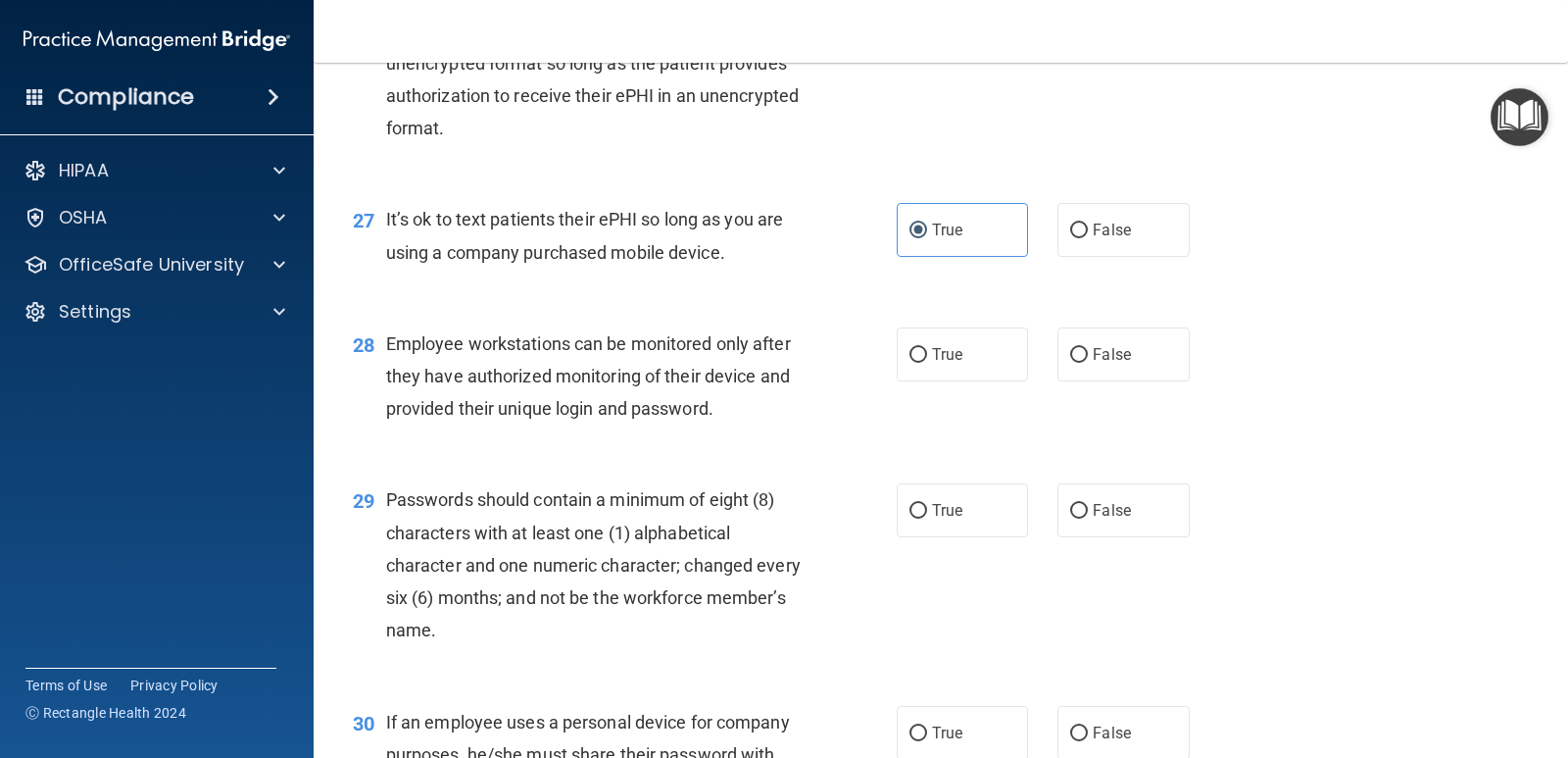scroll, scrollTop: 4805, scrollLeft: 0, axis: vertical 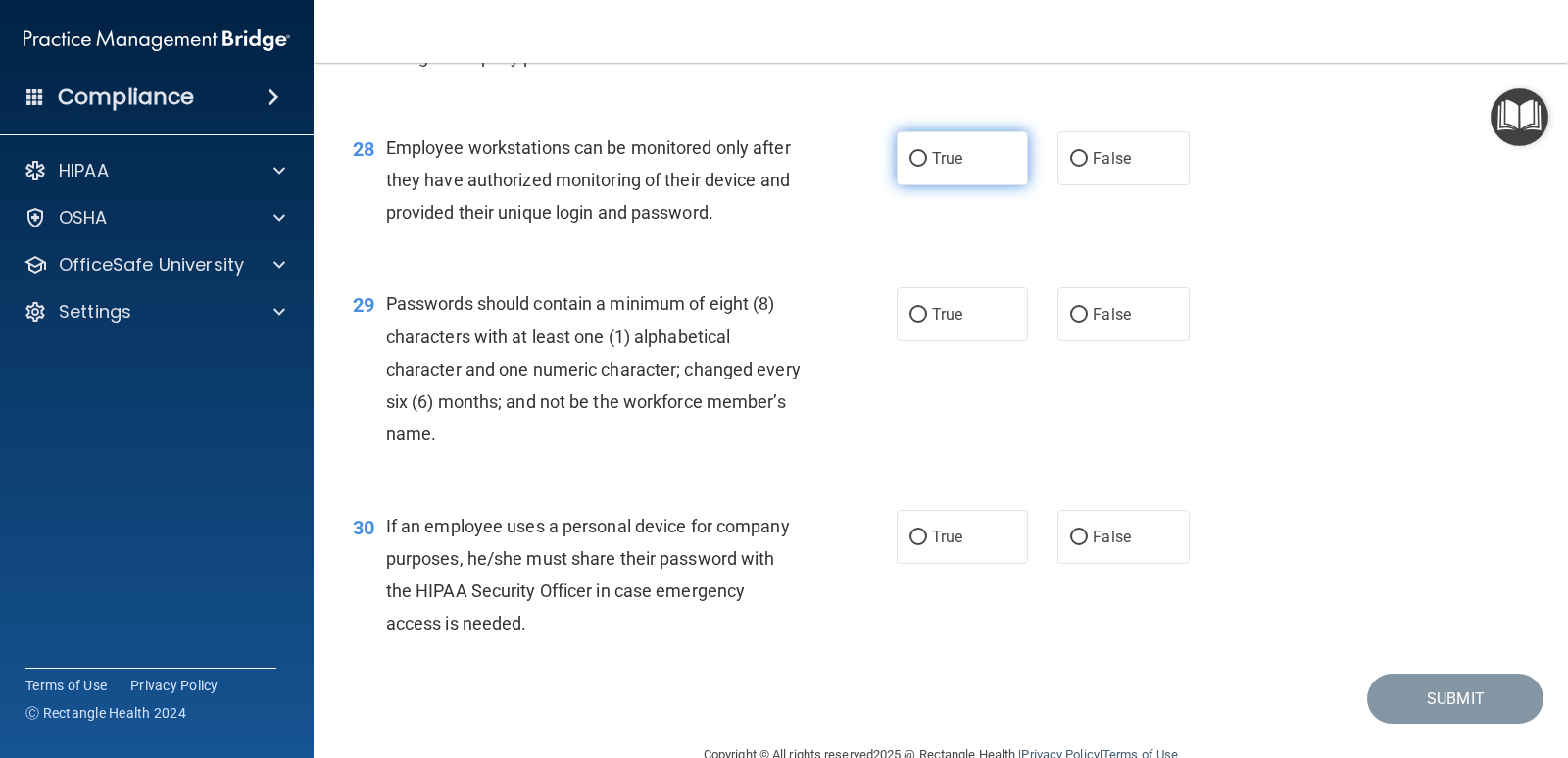 click on "True" at bounding box center (962, 158) 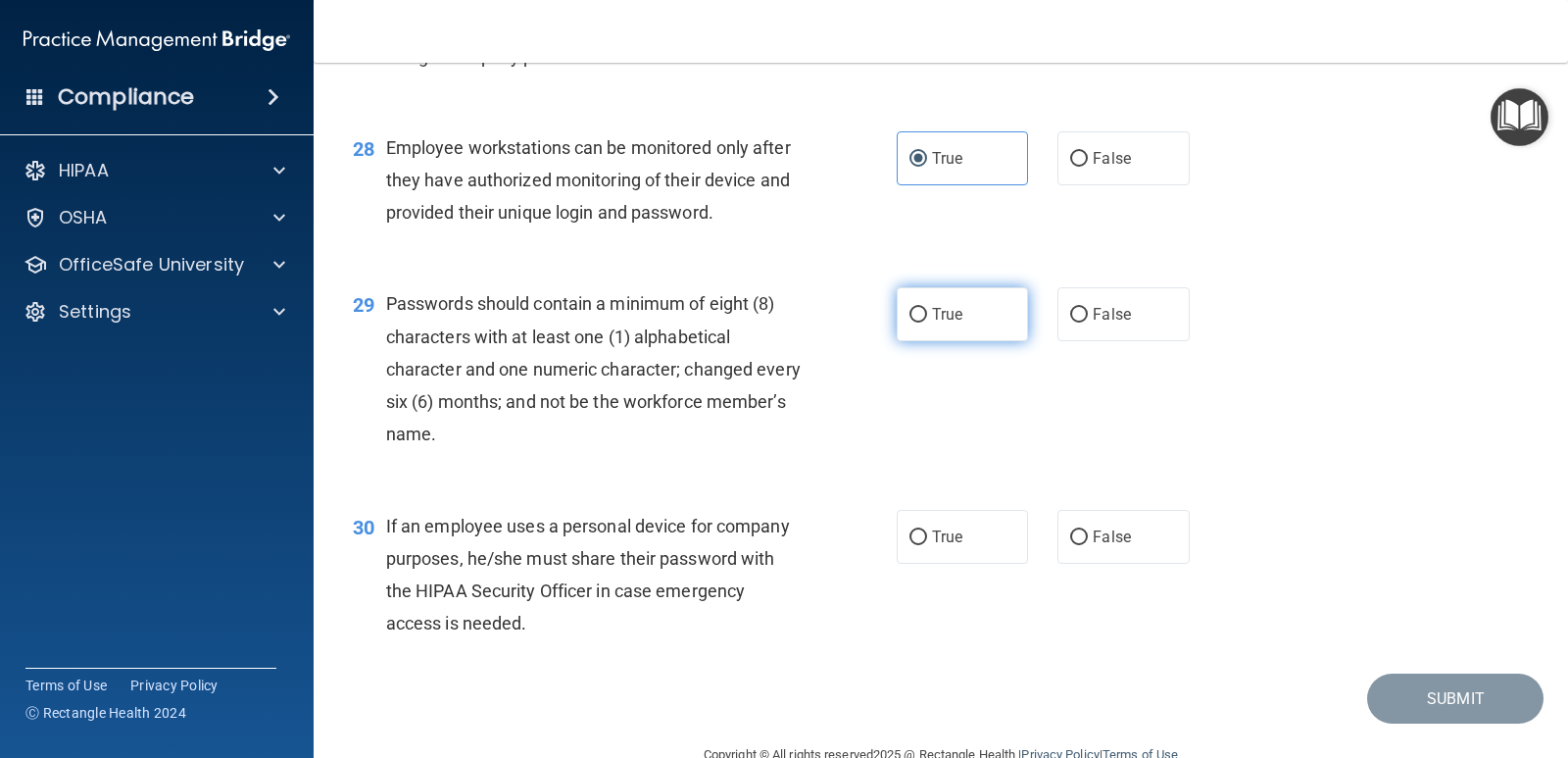 click on "True" at bounding box center (962, 314) 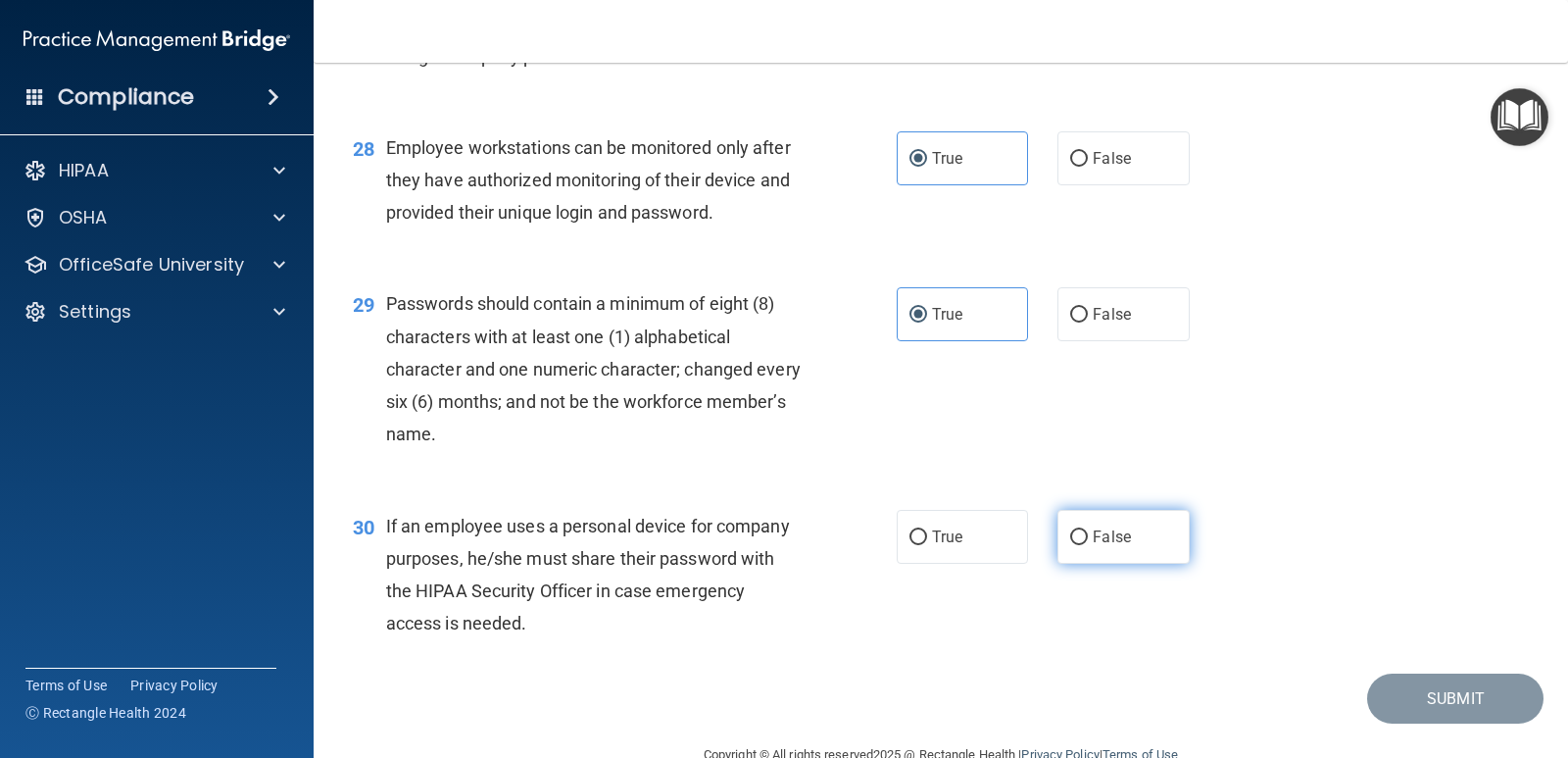 click on "False" at bounding box center (1123, 536) 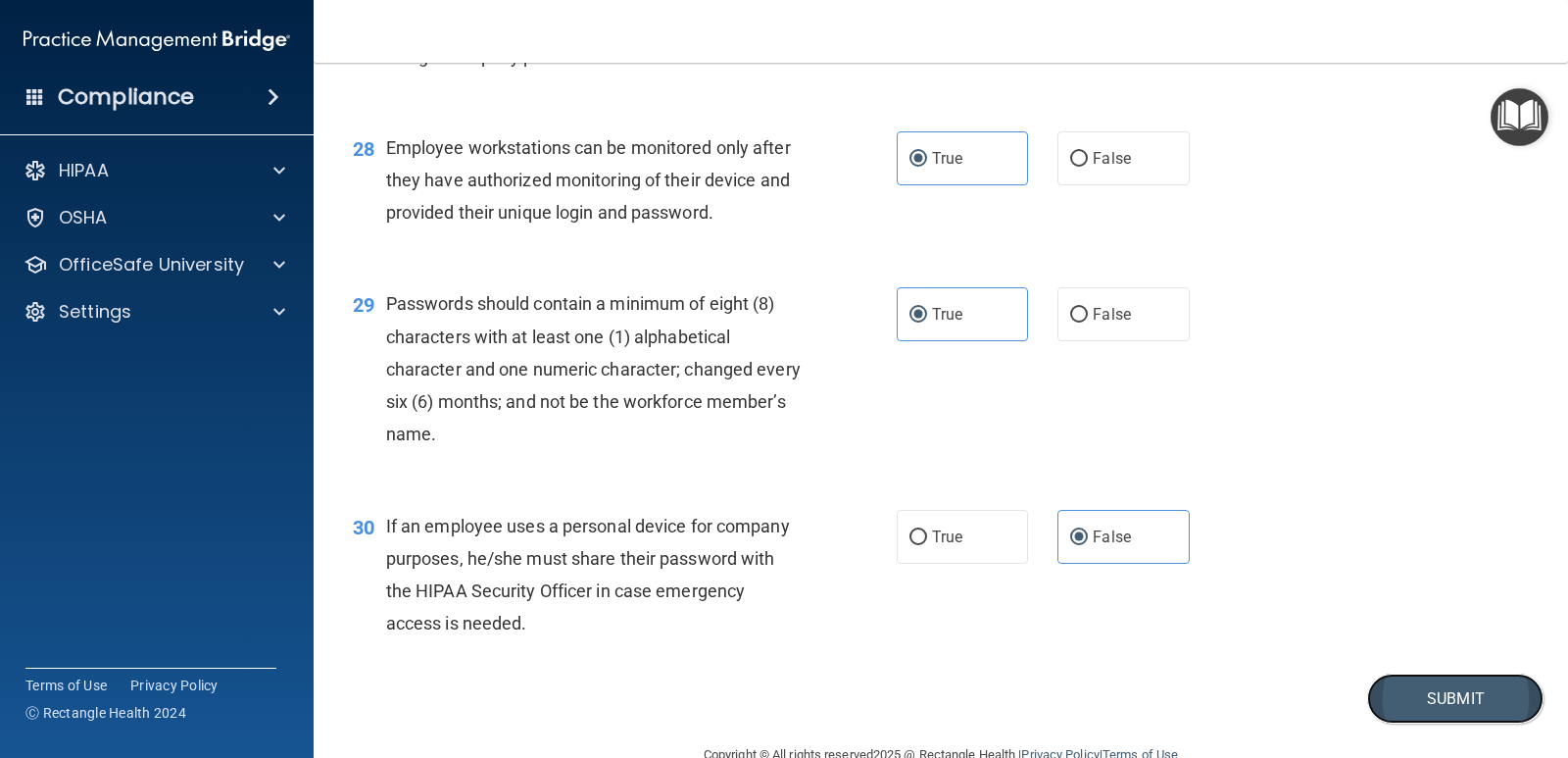 click on "Submit" at bounding box center [1455, 698] 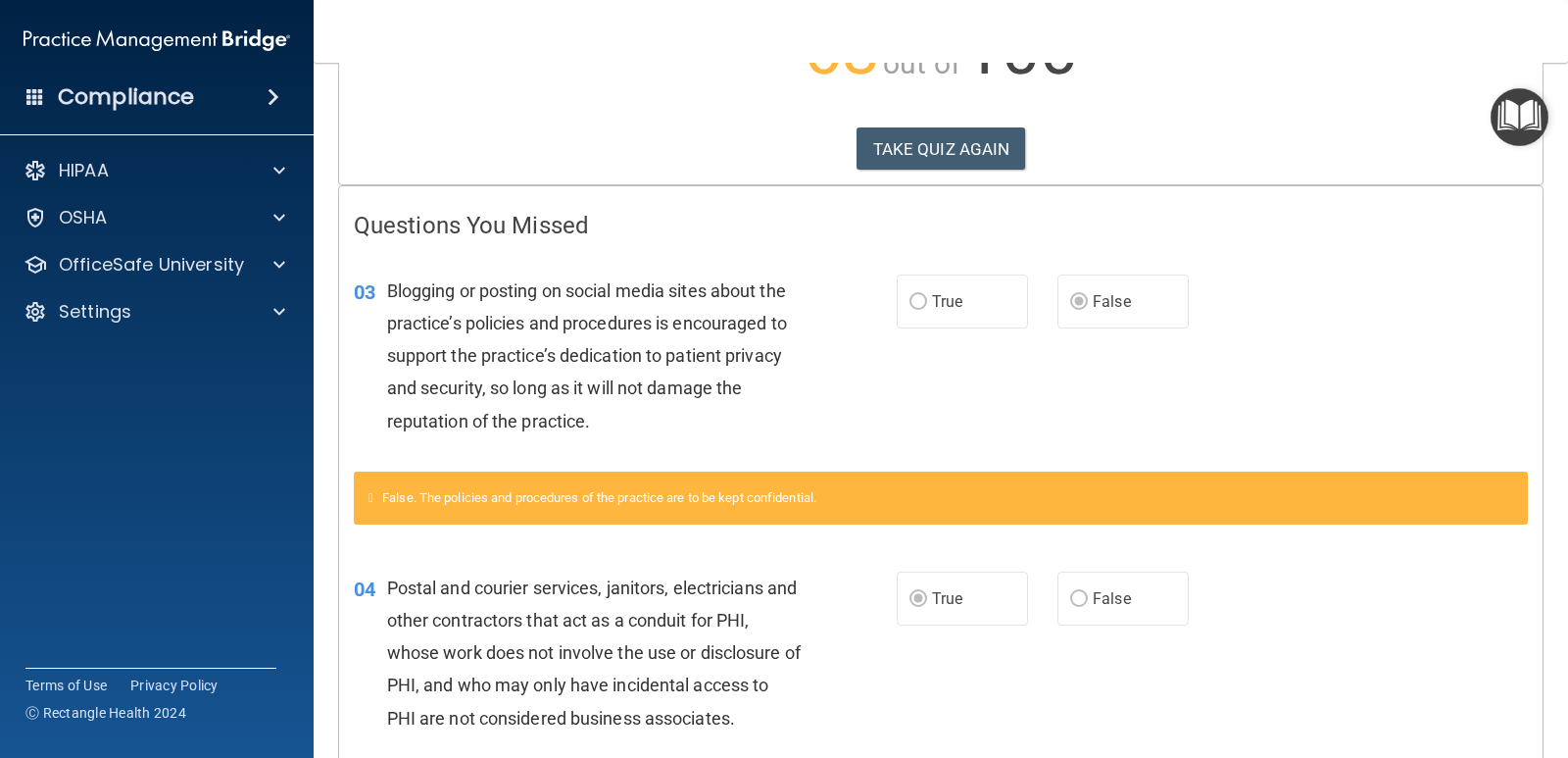 scroll, scrollTop: 0, scrollLeft: 0, axis: both 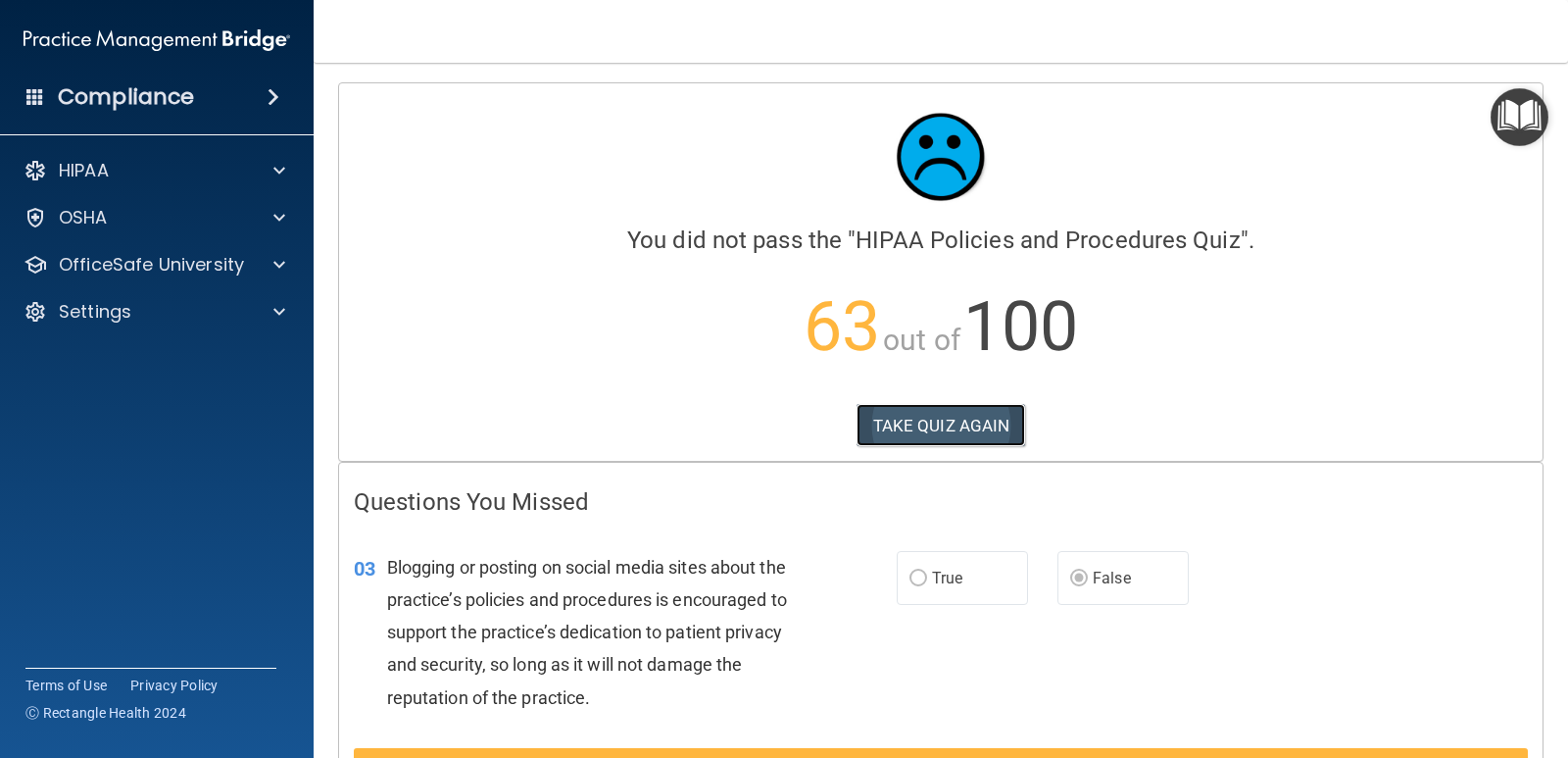 click on "TAKE QUIZ AGAIN" at bounding box center (941, 426) 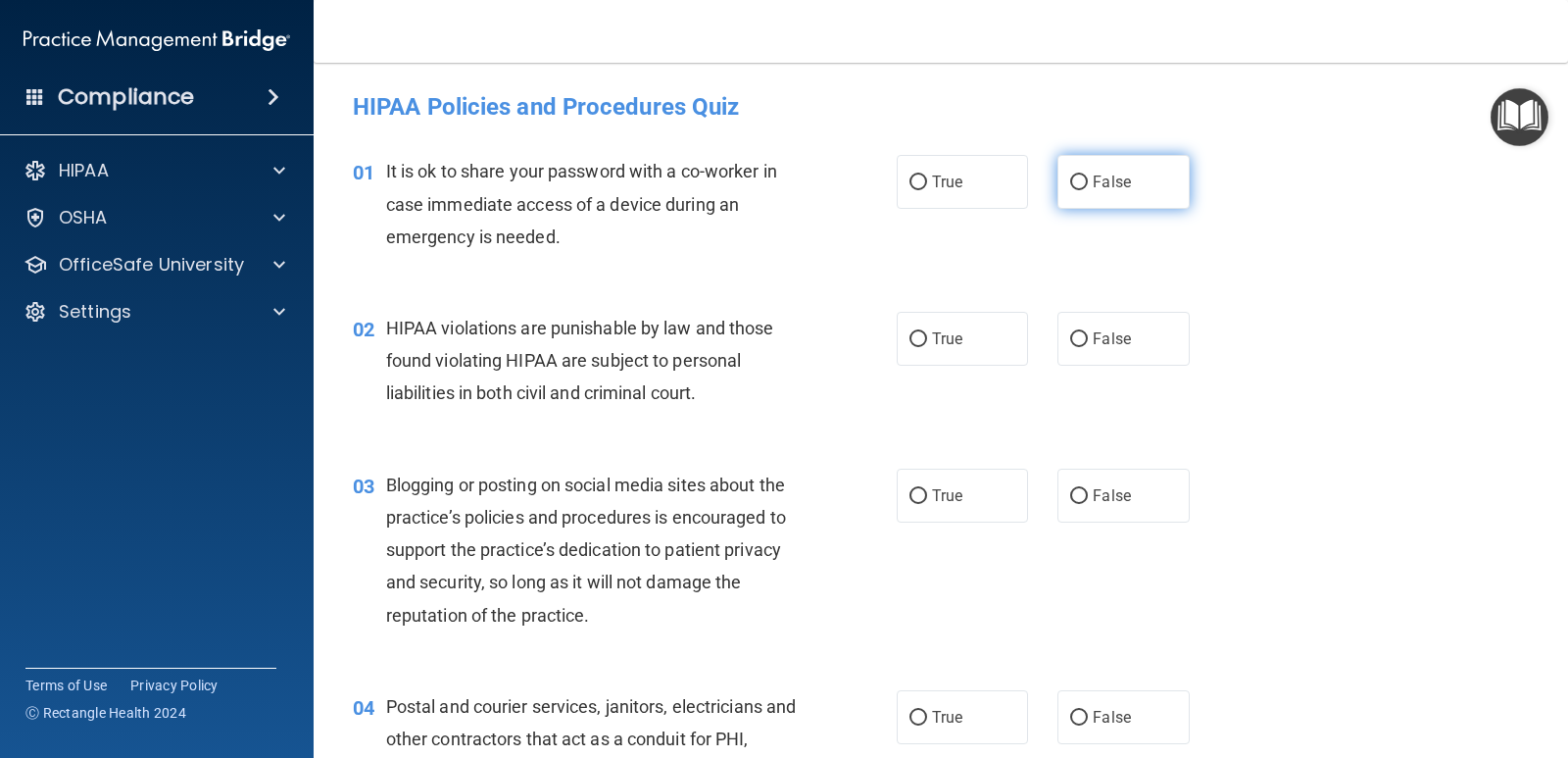 click on "False" at bounding box center (1111, 181) 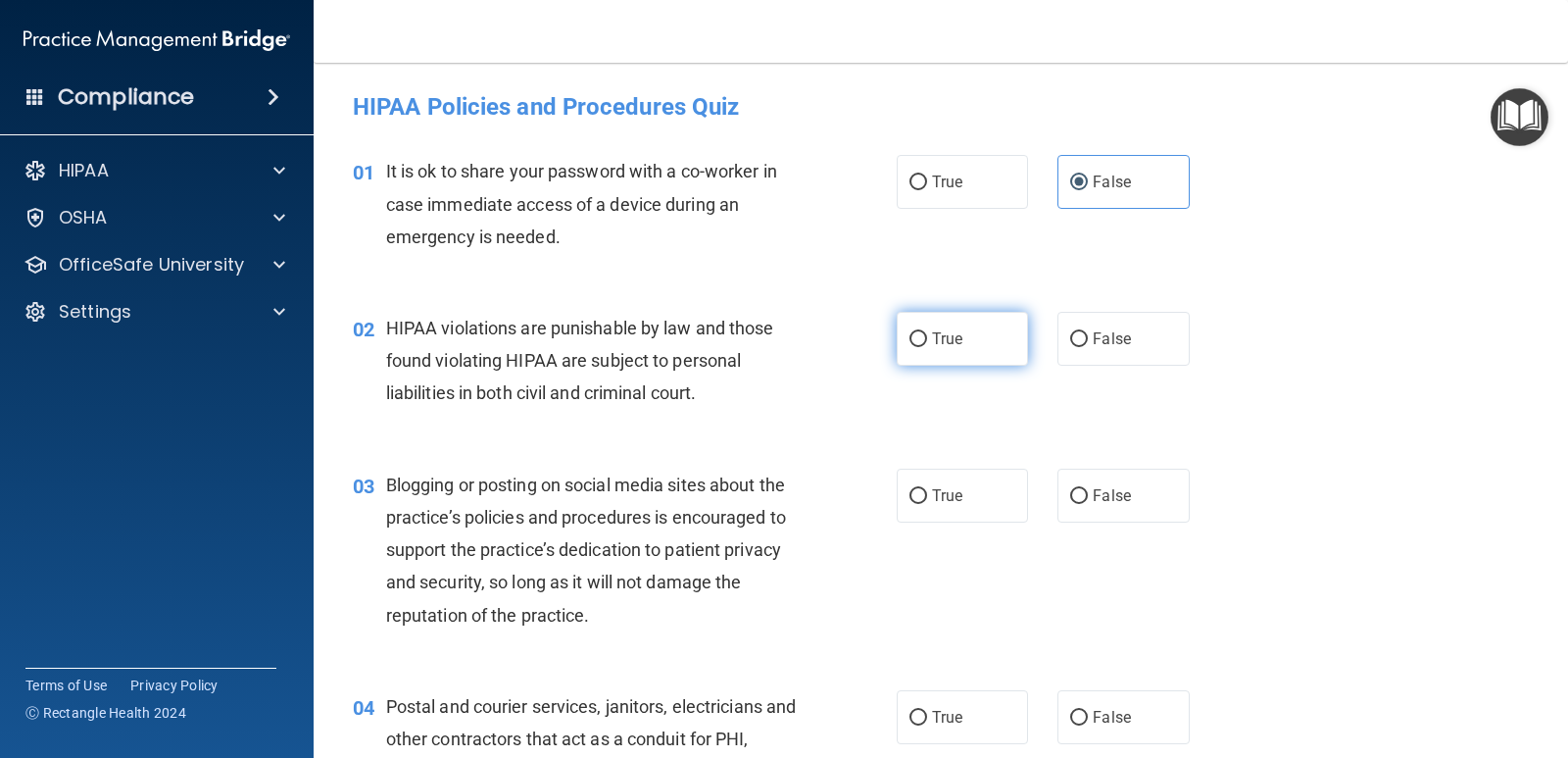 click on "True" at bounding box center [962, 338] 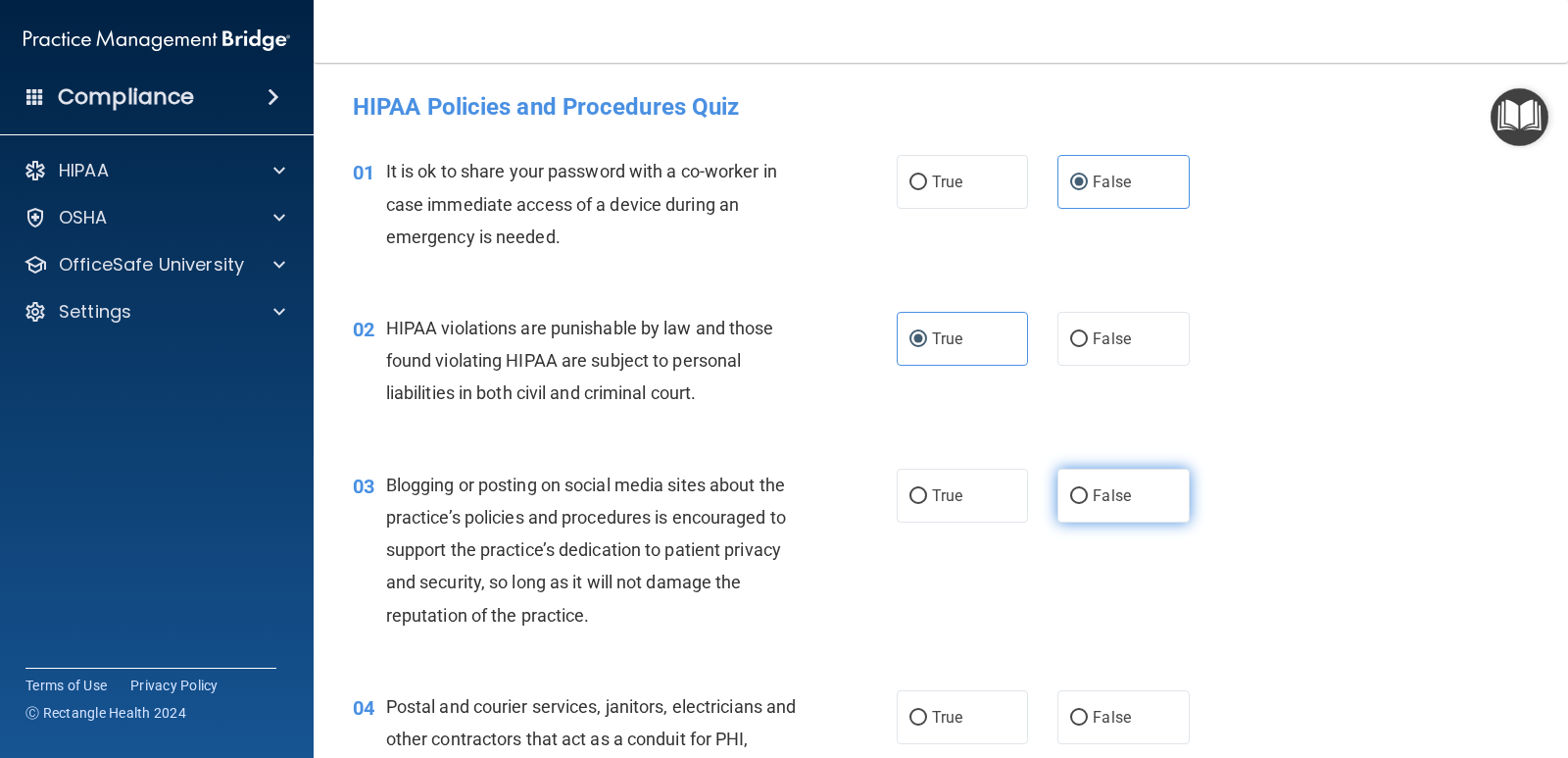 scroll, scrollTop: 196, scrollLeft: 0, axis: vertical 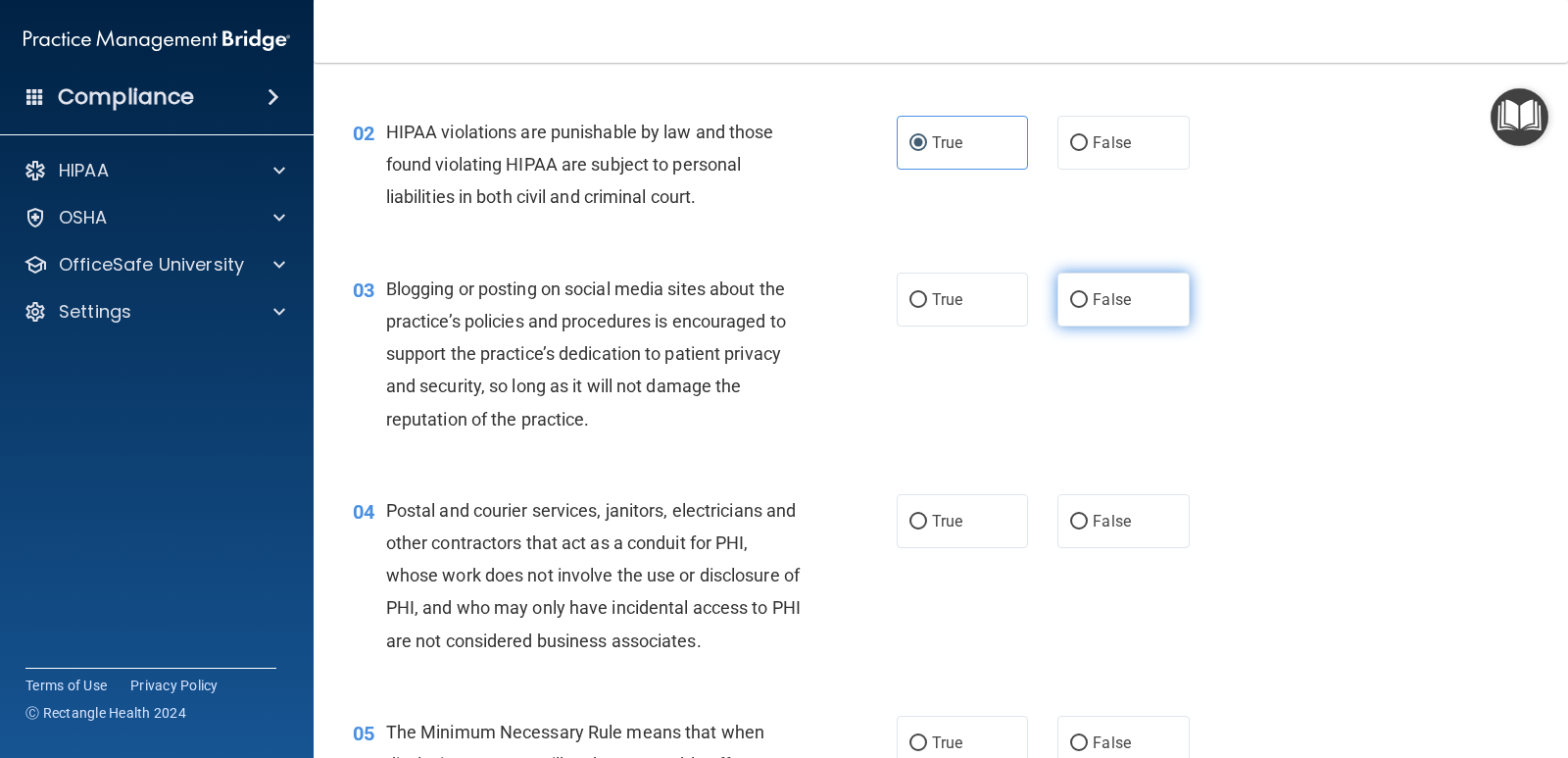 click on "False" at bounding box center [1111, 299] 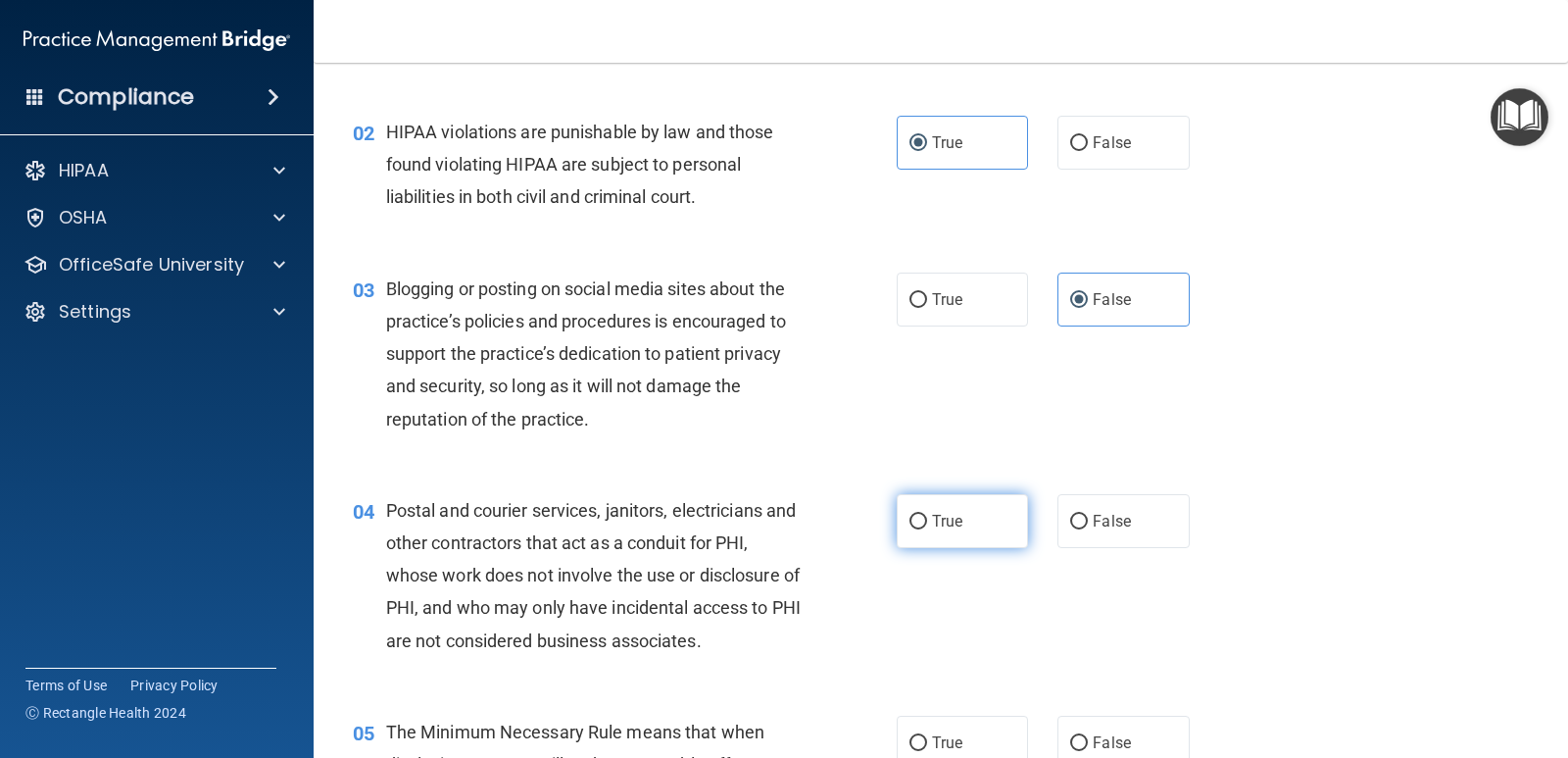 click on "True" at bounding box center (962, 521) 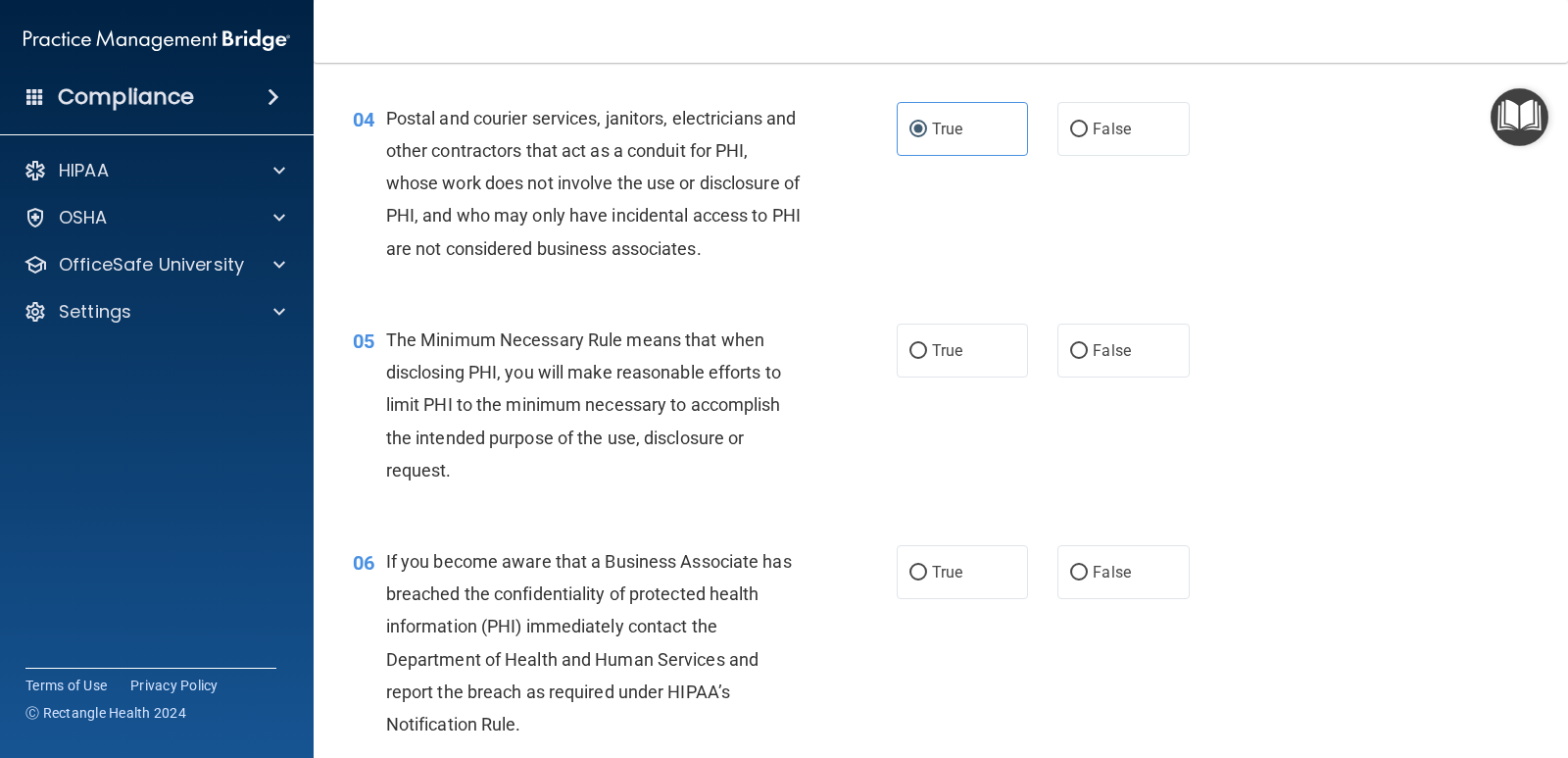 scroll, scrollTop: 686, scrollLeft: 0, axis: vertical 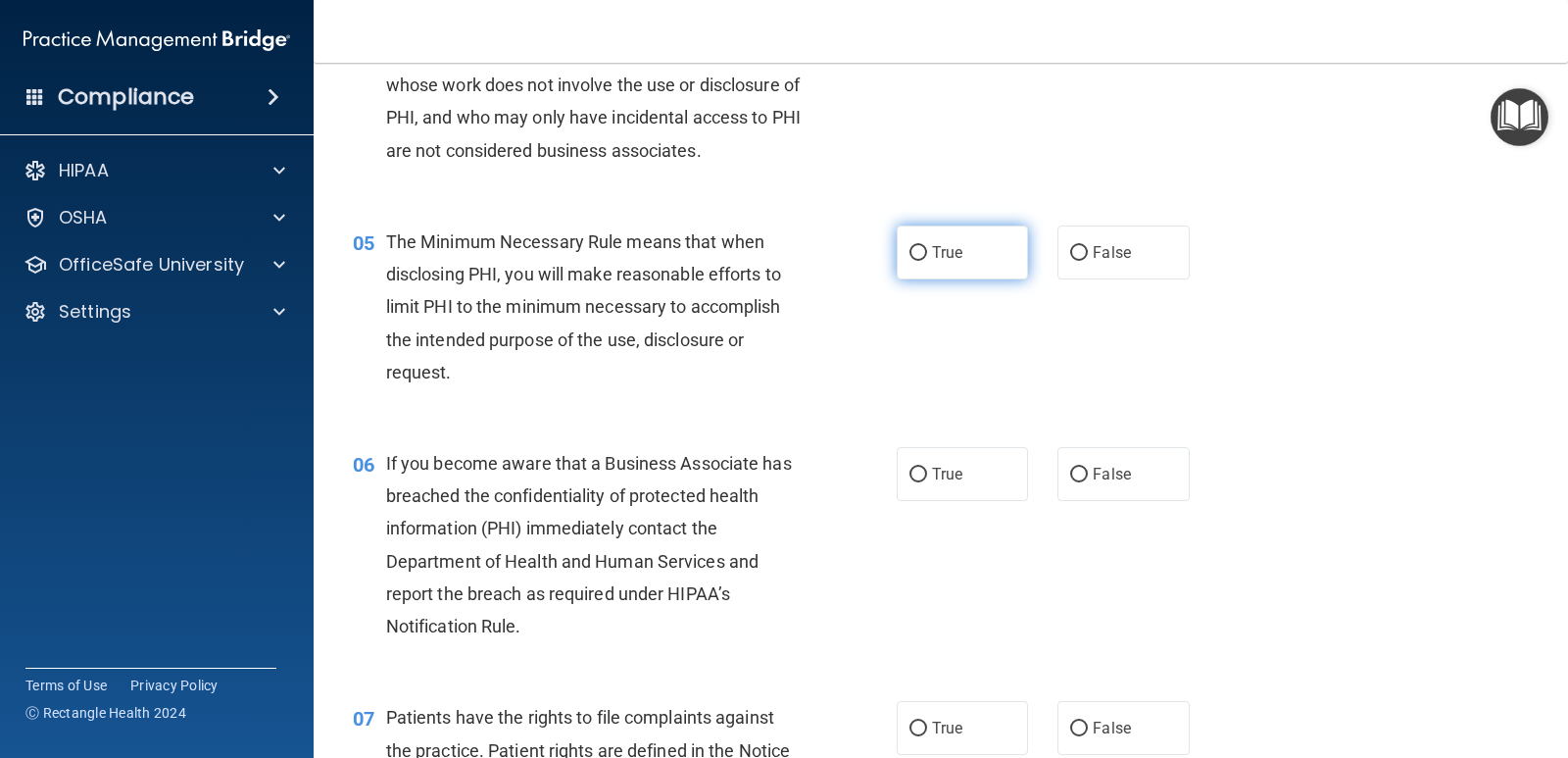 click on "True" at bounding box center [962, 252] 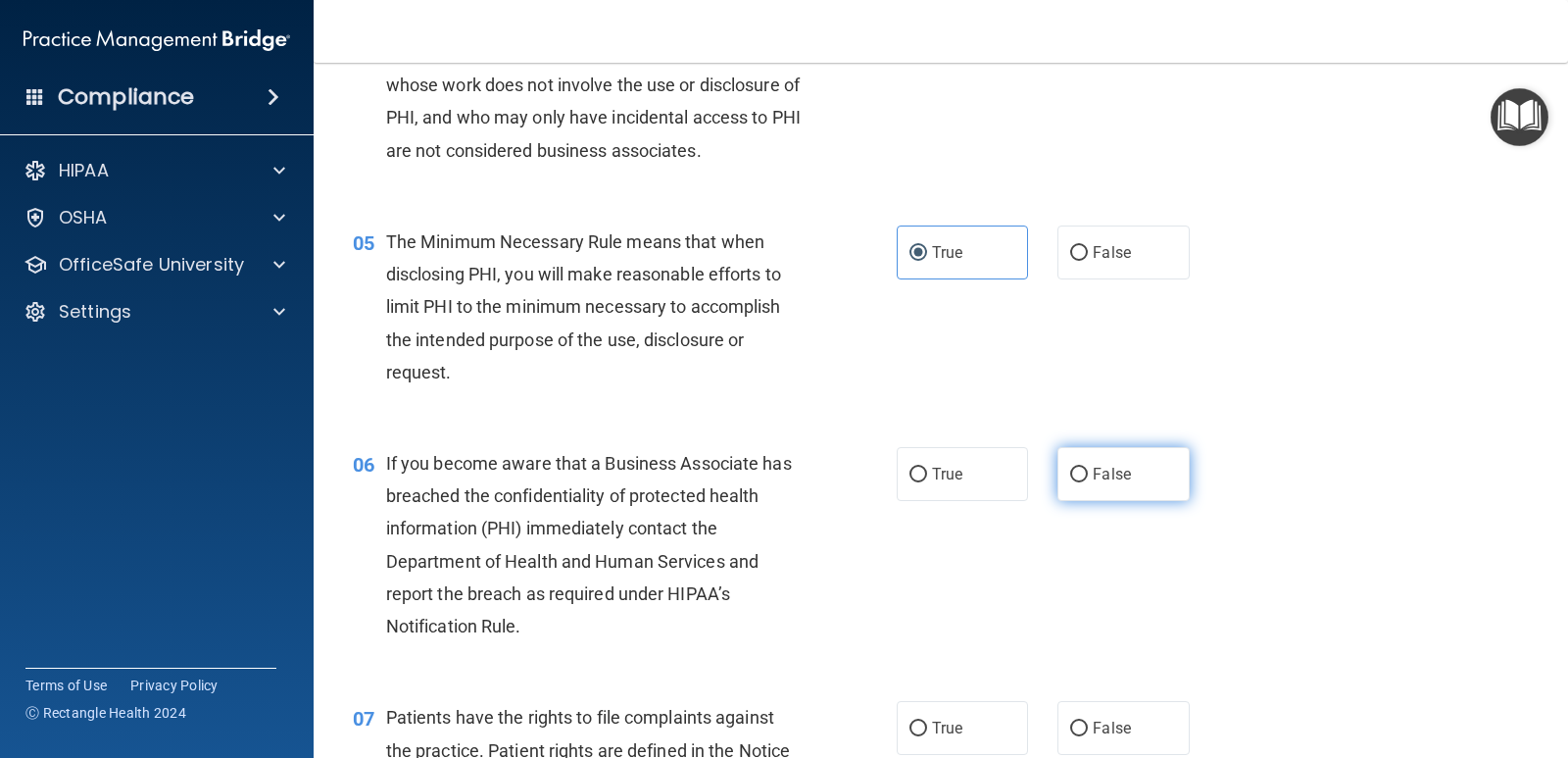click on "False" at bounding box center [1123, 474] 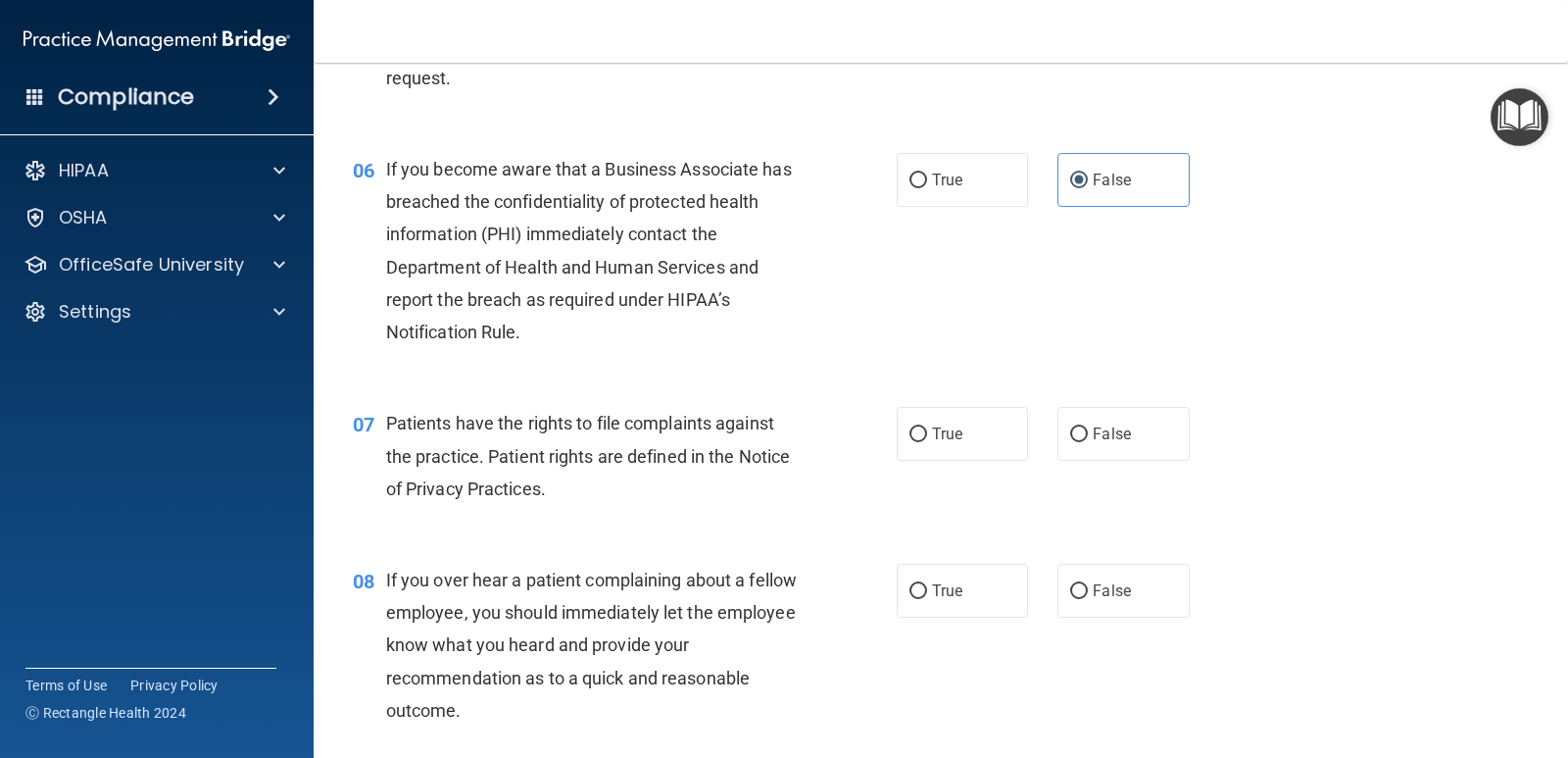 scroll, scrollTop: 1079, scrollLeft: 0, axis: vertical 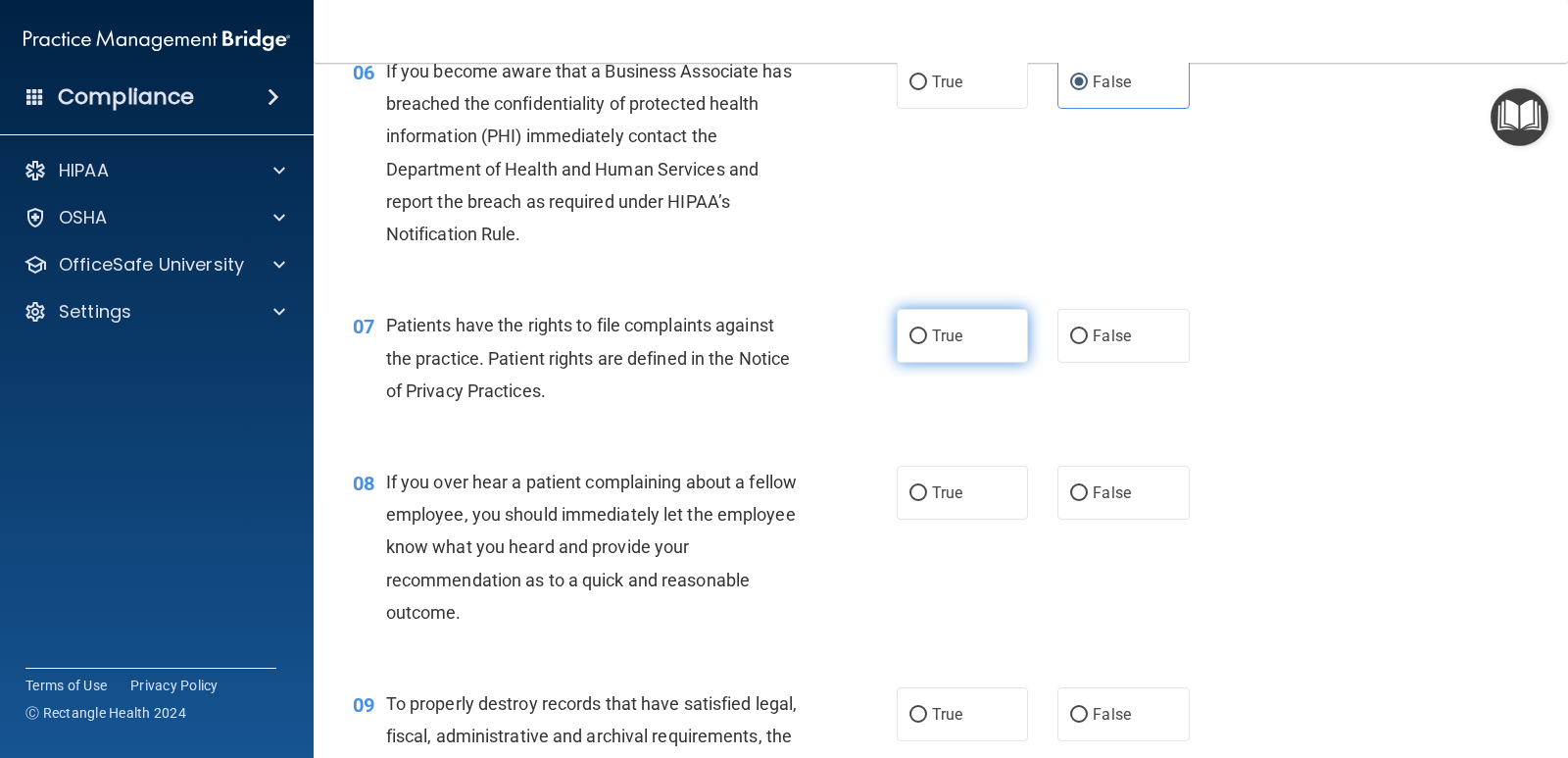 click on "True" at bounding box center (962, 335) 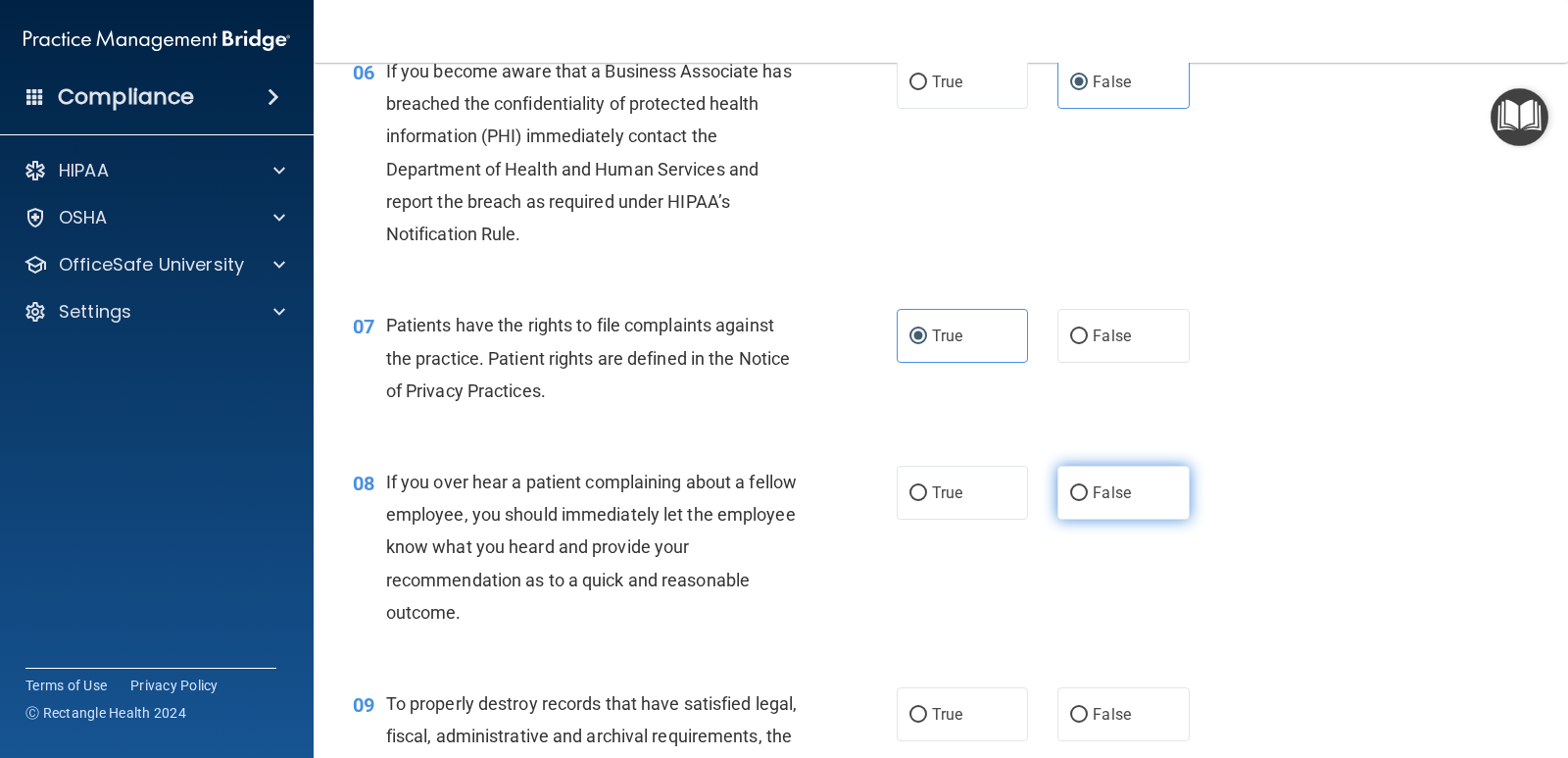 click on "False" at bounding box center (1123, 492) 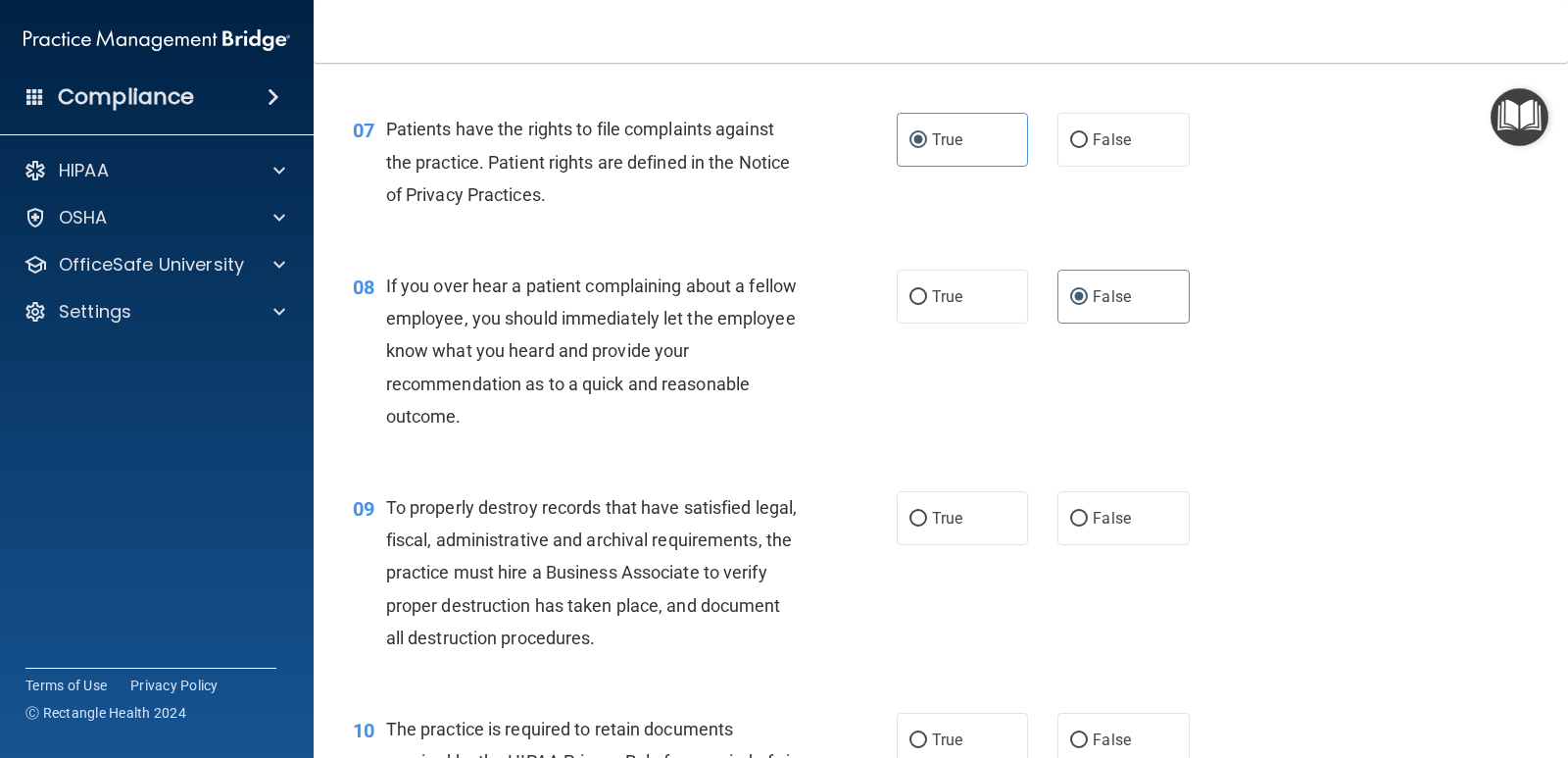 scroll, scrollTop: 1373, scrollLeft: 0, axis: vertical 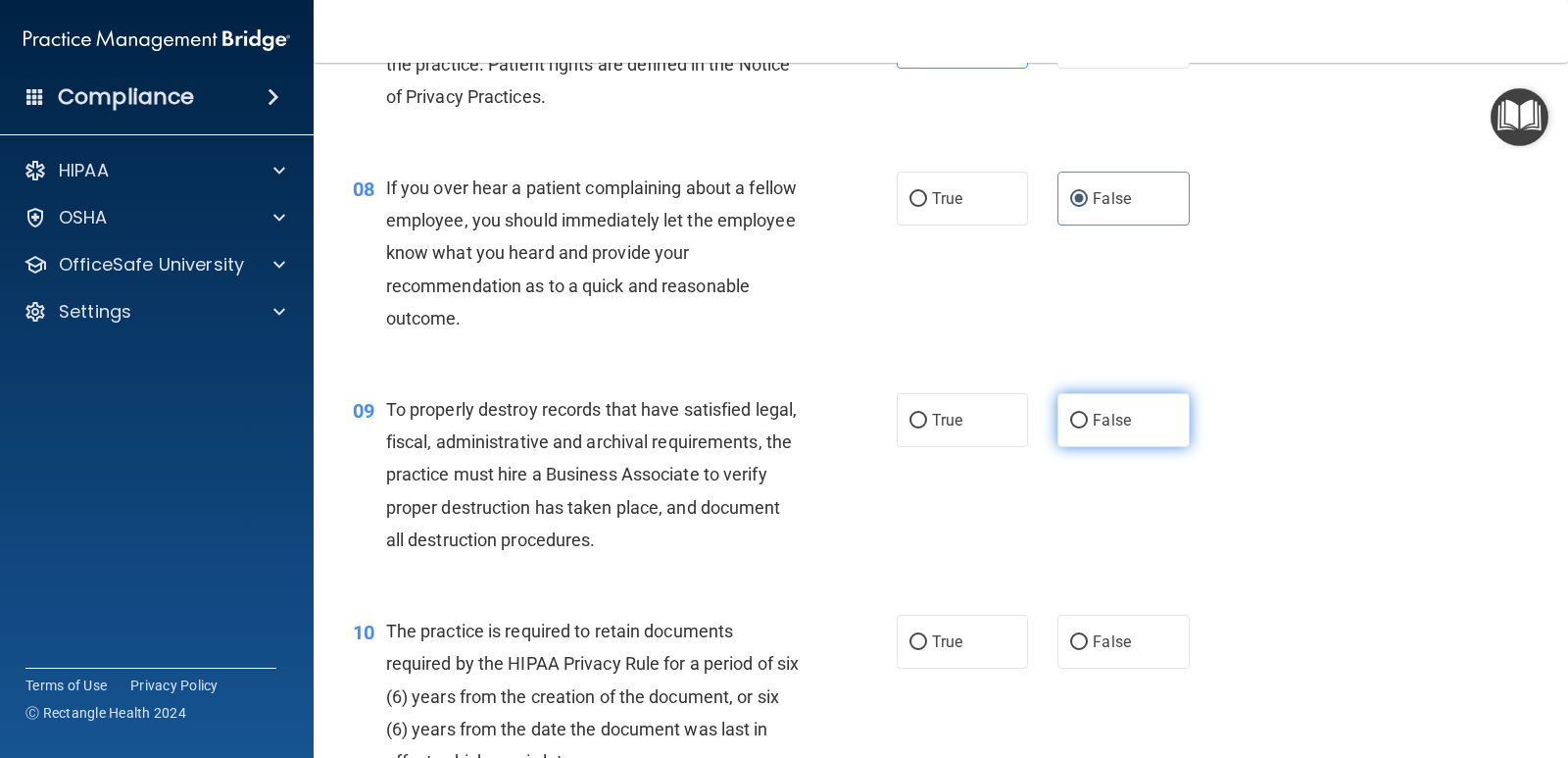 click on "False" 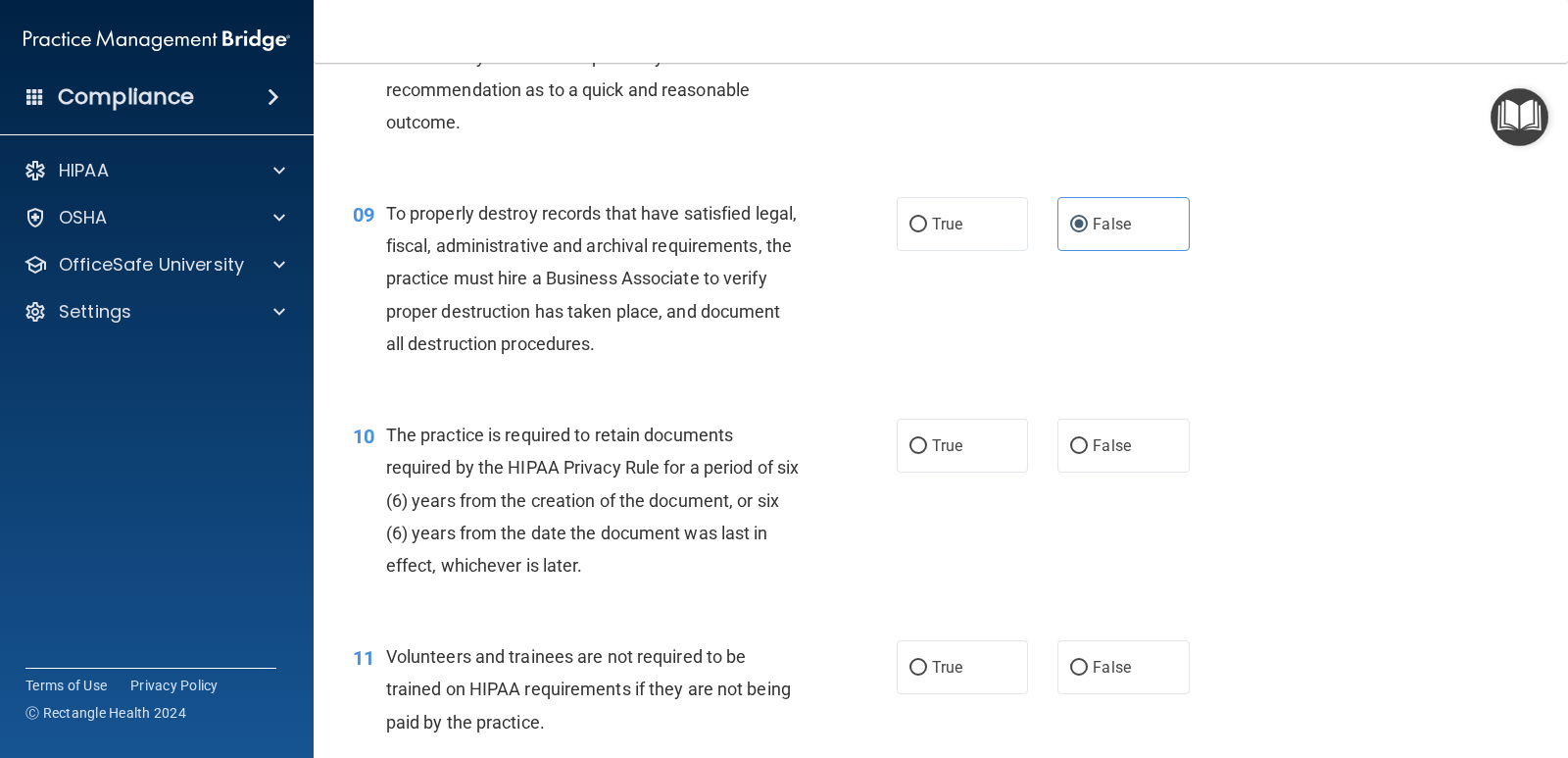 scroll, scrollTop: 1667, scrollLeft: 0, axis: vertical 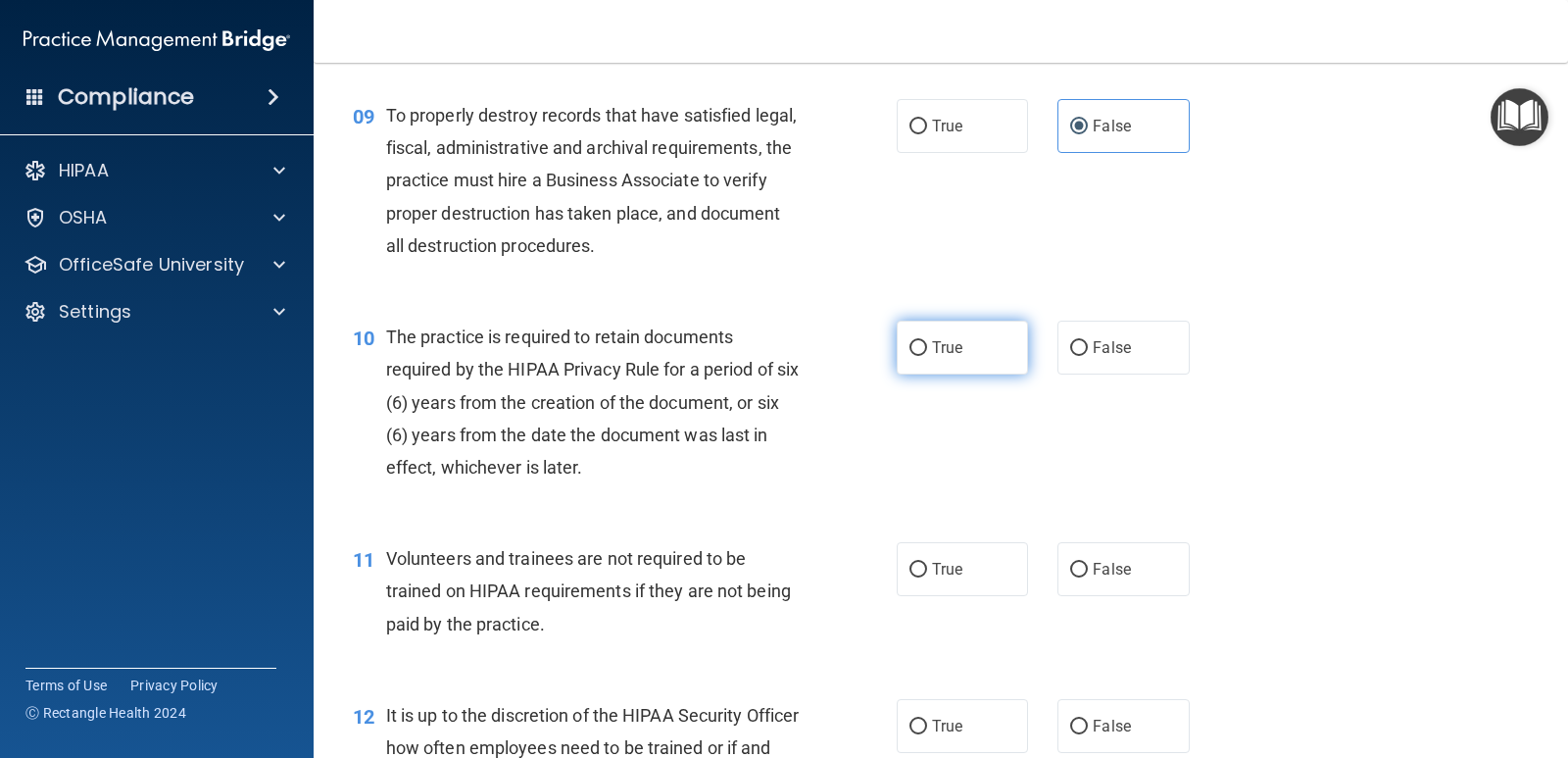 click on "True" at bounding box center [962, 347] 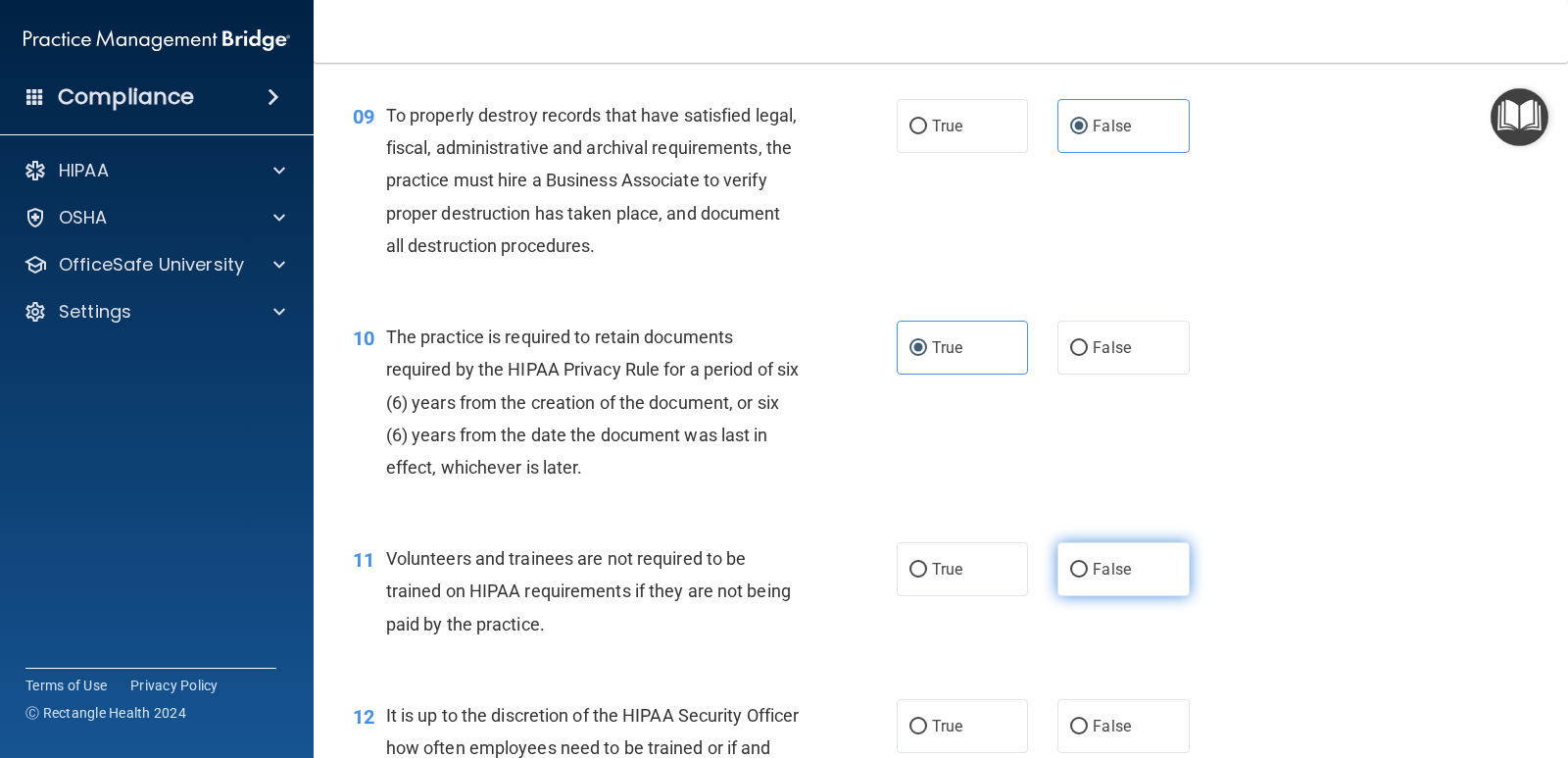 click on "False" at bounding box center (1111, 569) 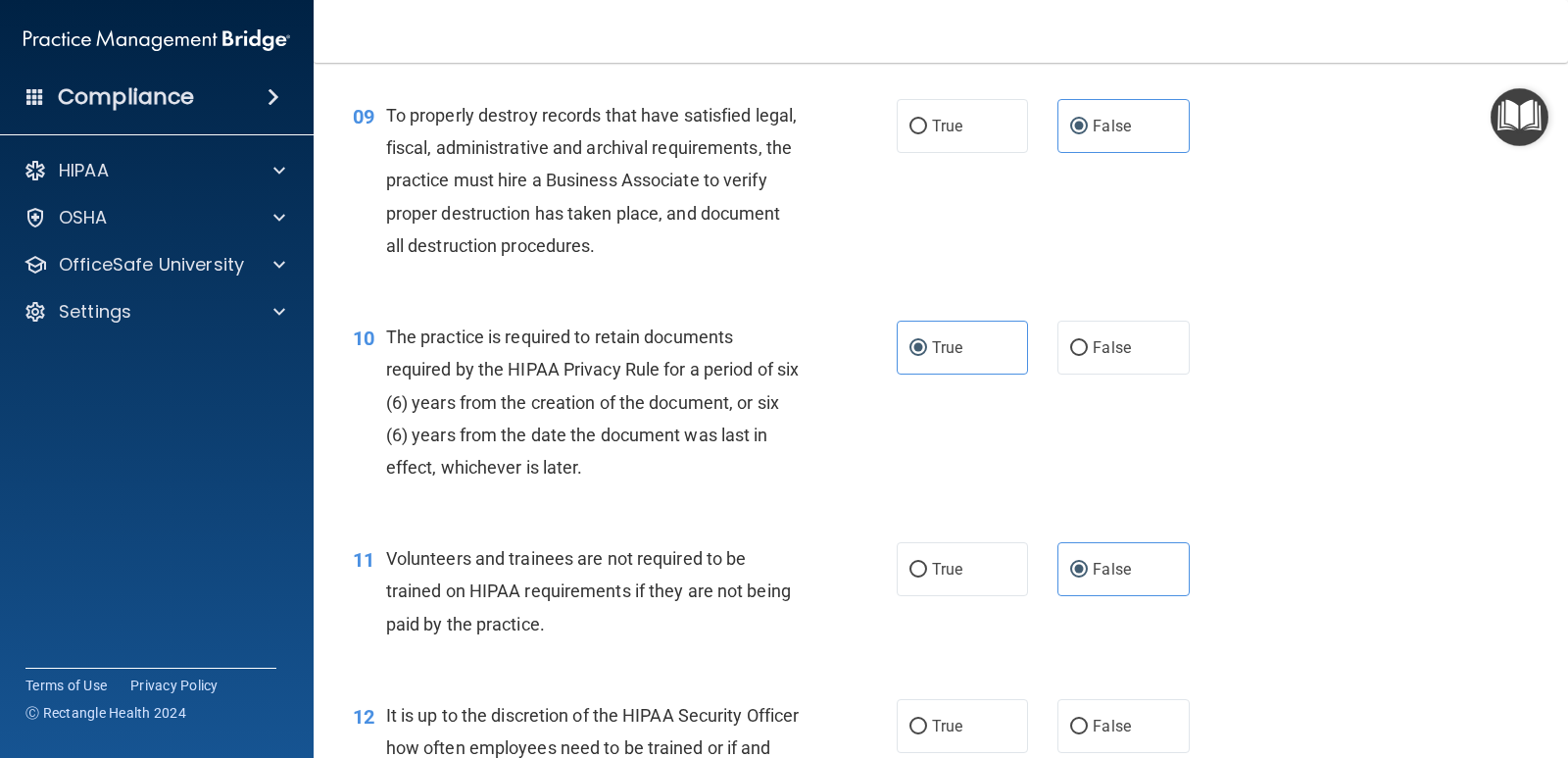 scroll, scrollTop: 1863, scrollLeft: 0, axis: vertical 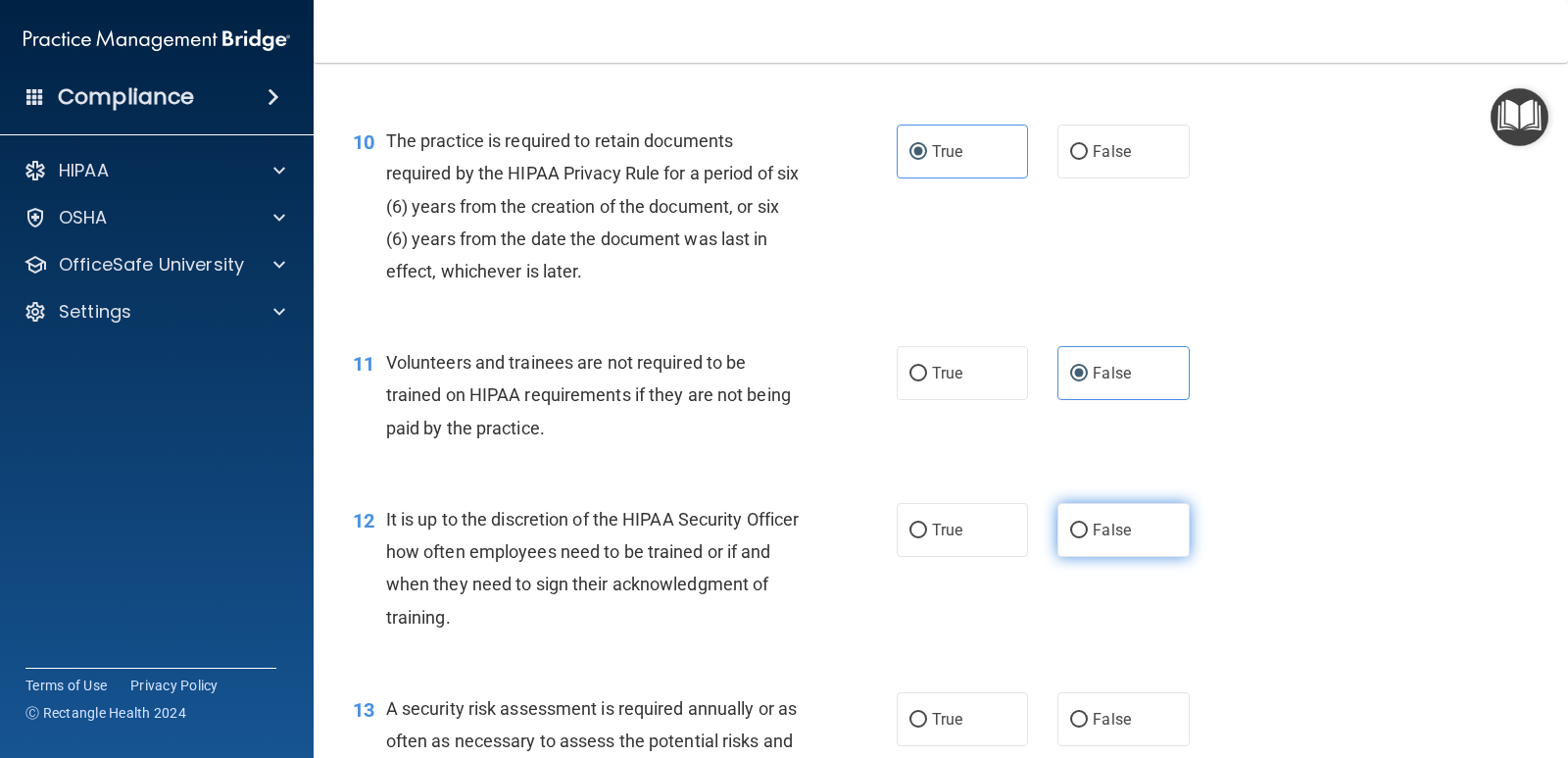 click on "False" at bounding box center (1123, 530) 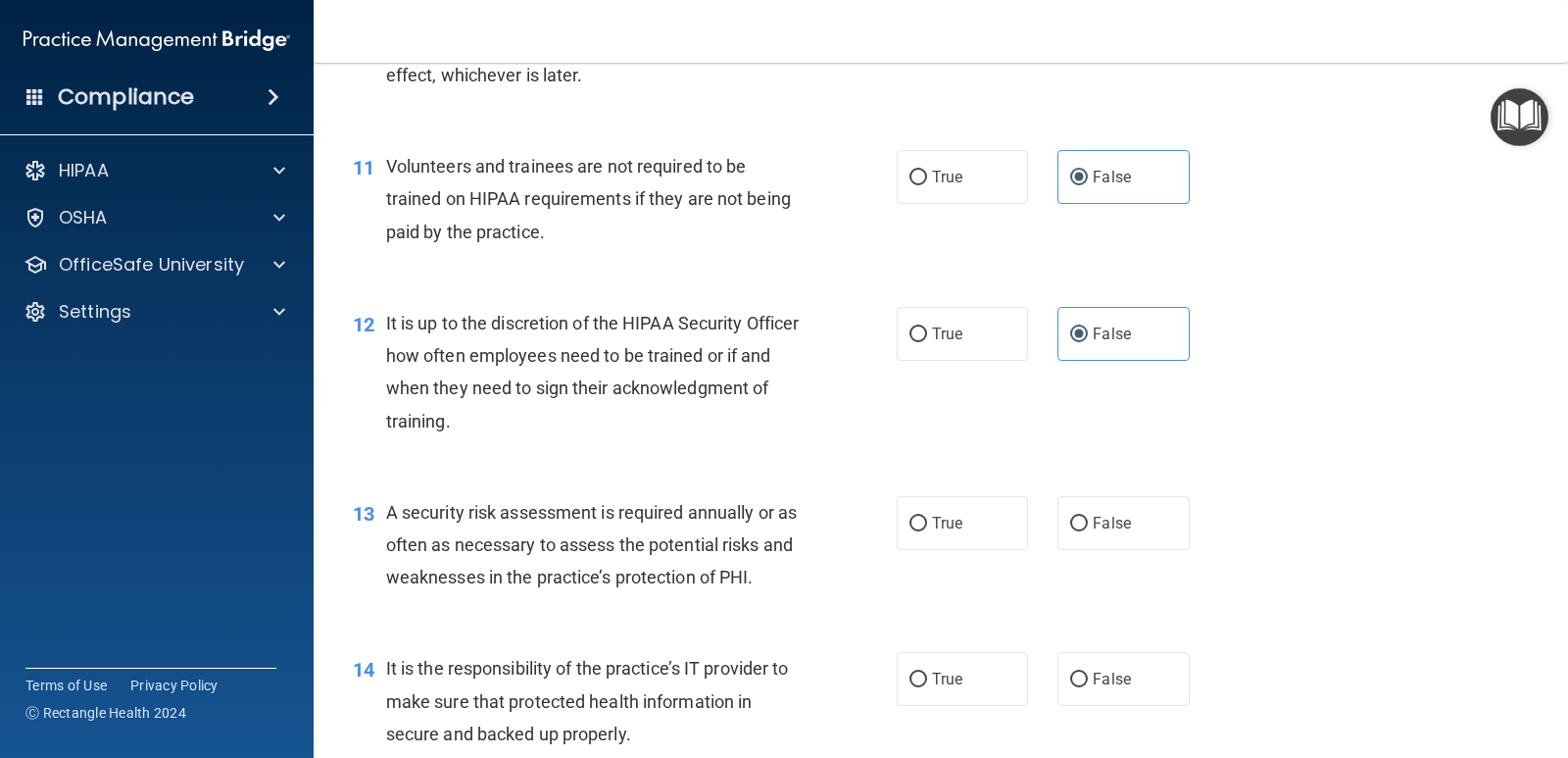 scroll, scrollTop: 2157, scrollLeft: 0, axis: vertical 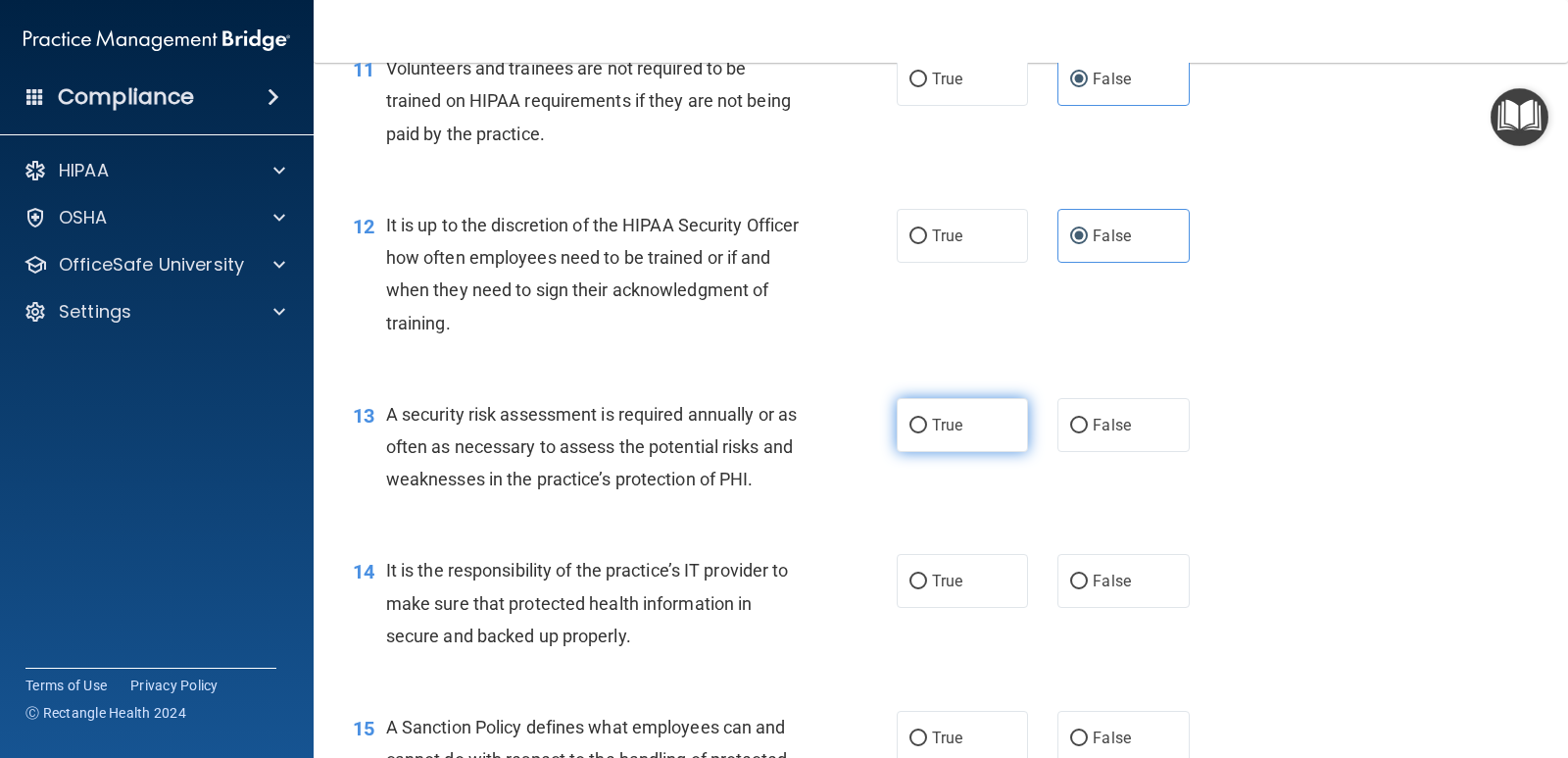 click on "True" at bounding box center (962, 425) 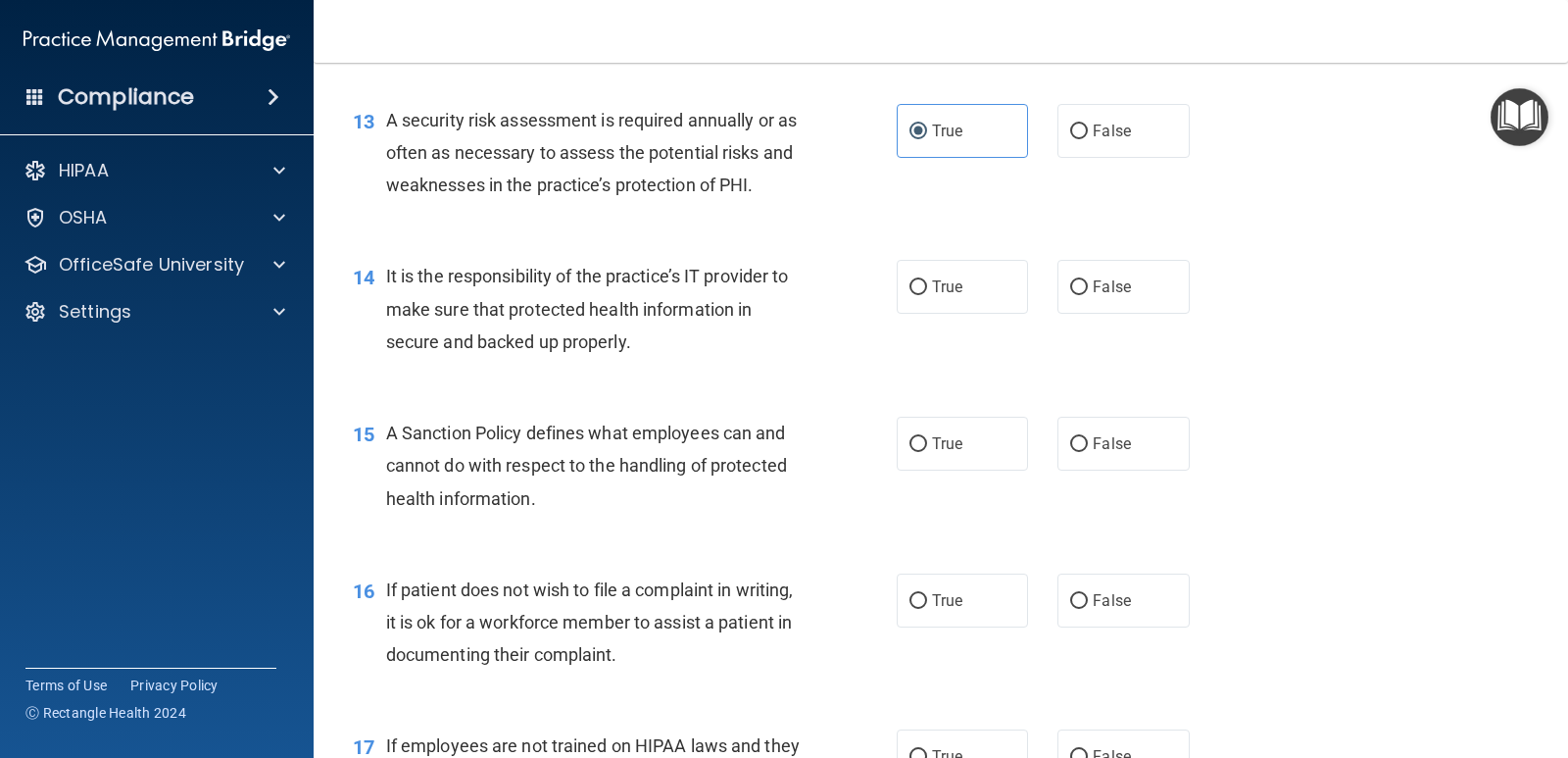 scroll, scrollTop: 2550, scrollLeft: 0, axis: vertical 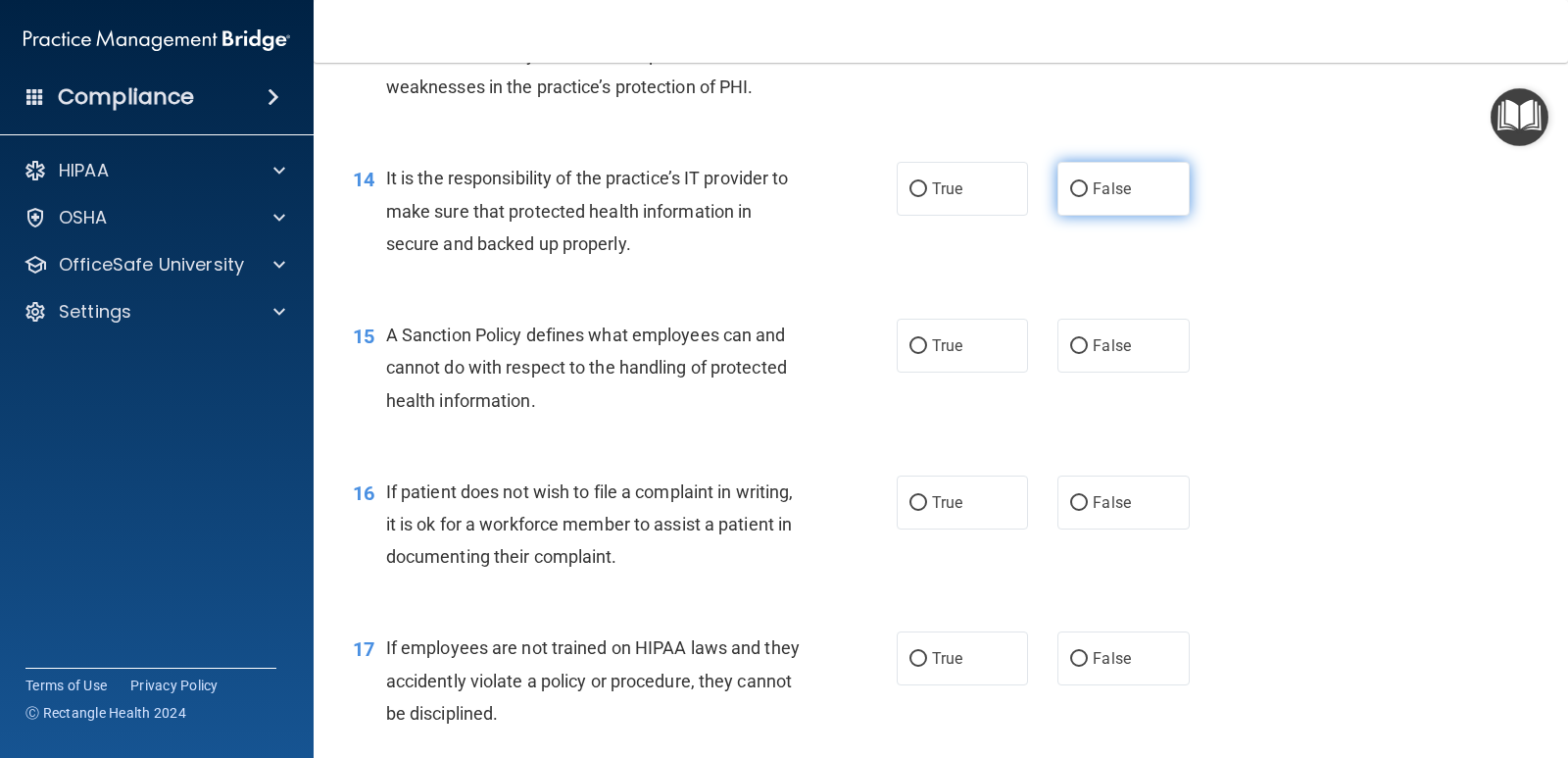 click on "False" at bounding box center (1079, 189) 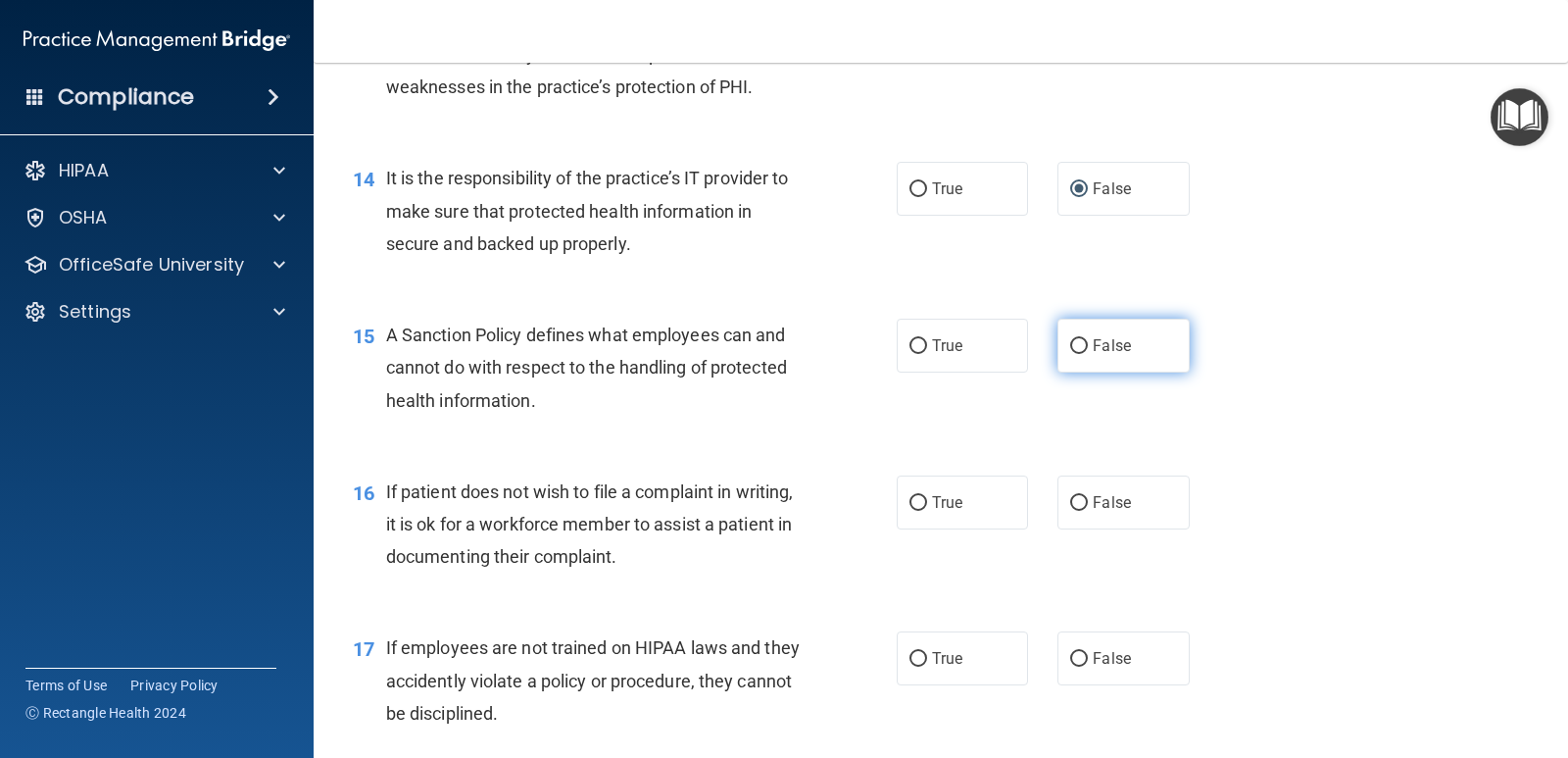 click on "False" at bounding box center (1123, 345) 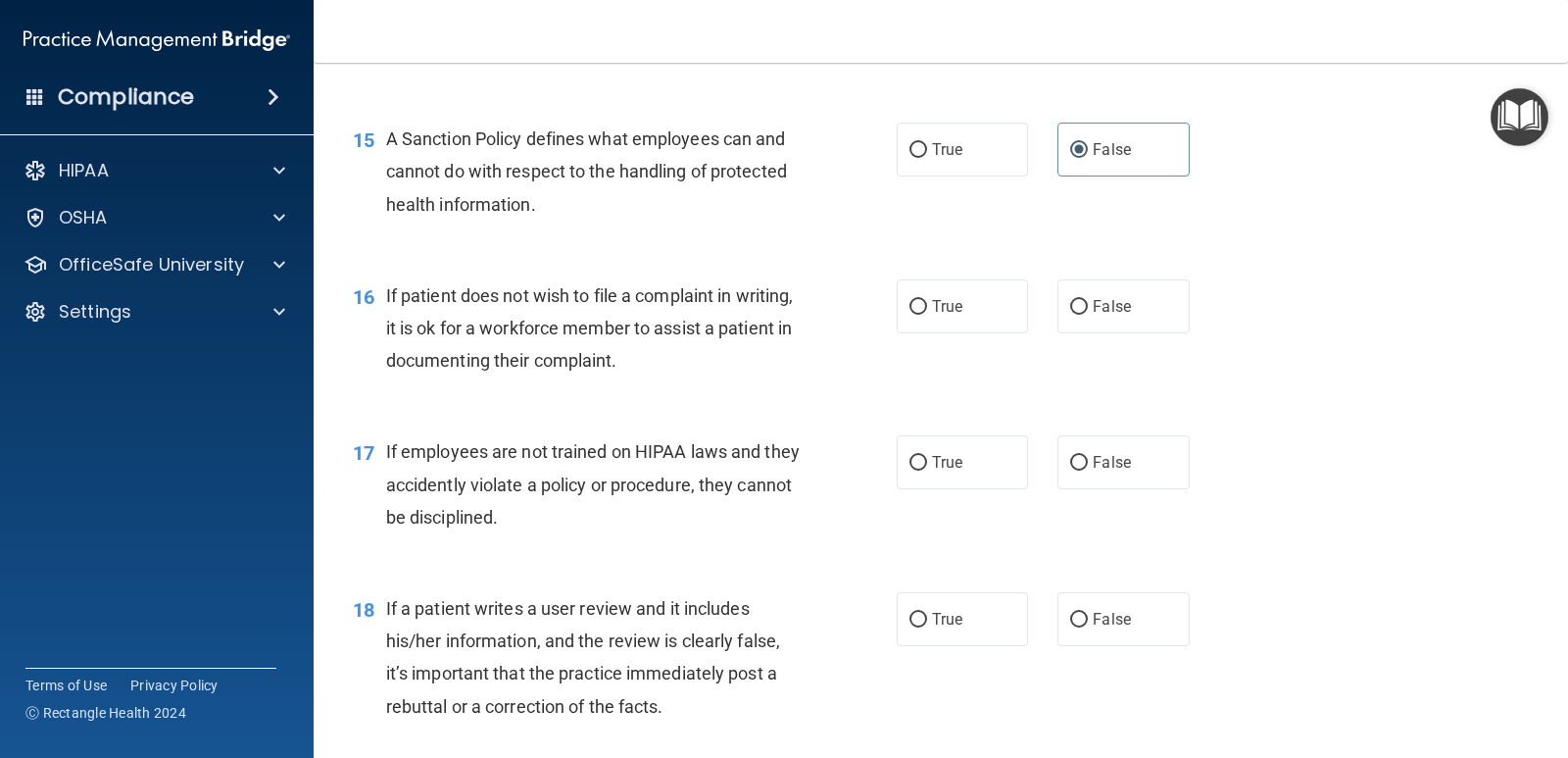 scroll, scrollTop: 2844, scrollLeft: 0, axis: vertical 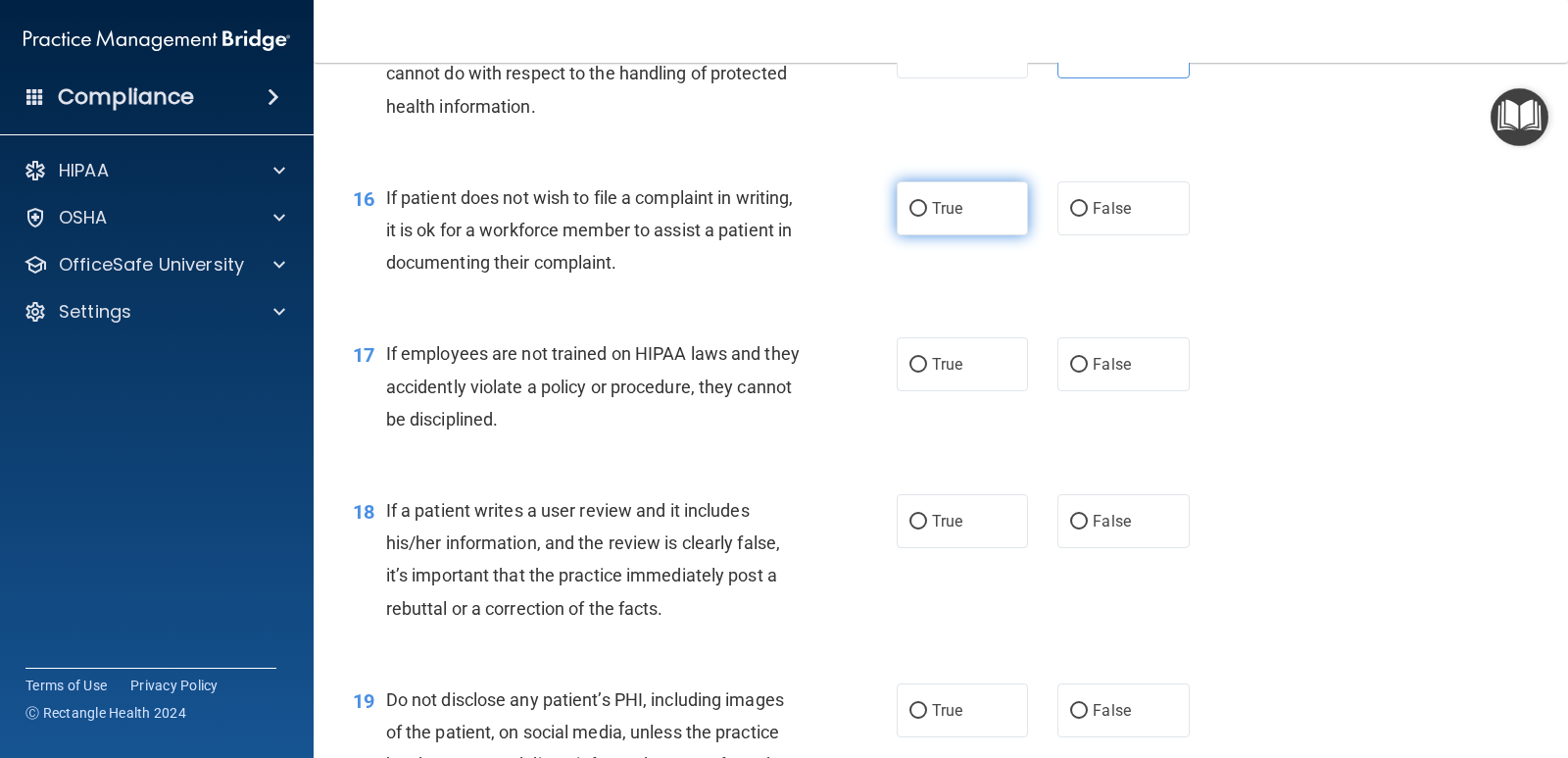 click on "True" at bounding box center [962, 208] 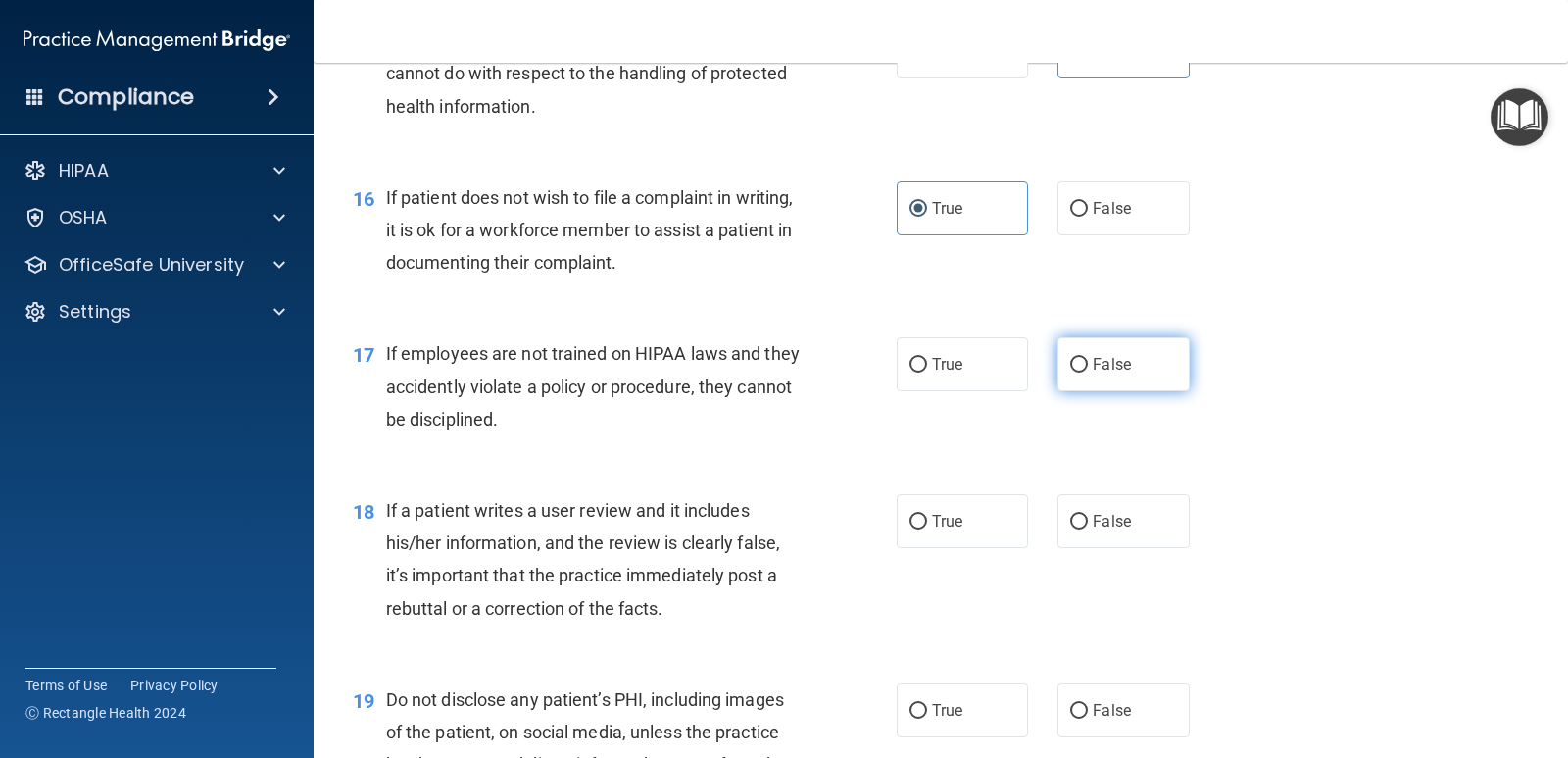 click on "False" at bounding box center [1123, 364] 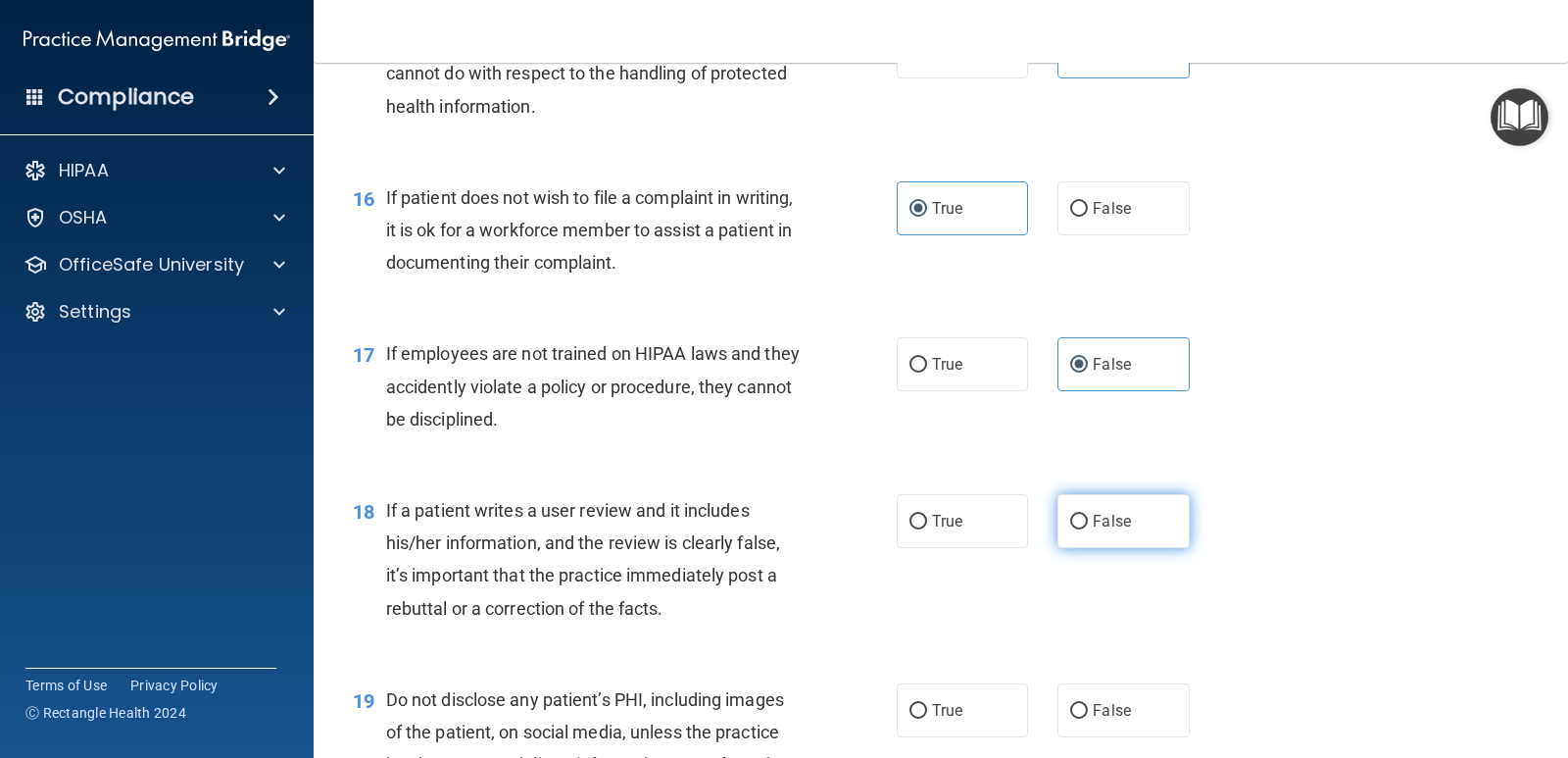 click on "False" at bounding box center [1111, 521] 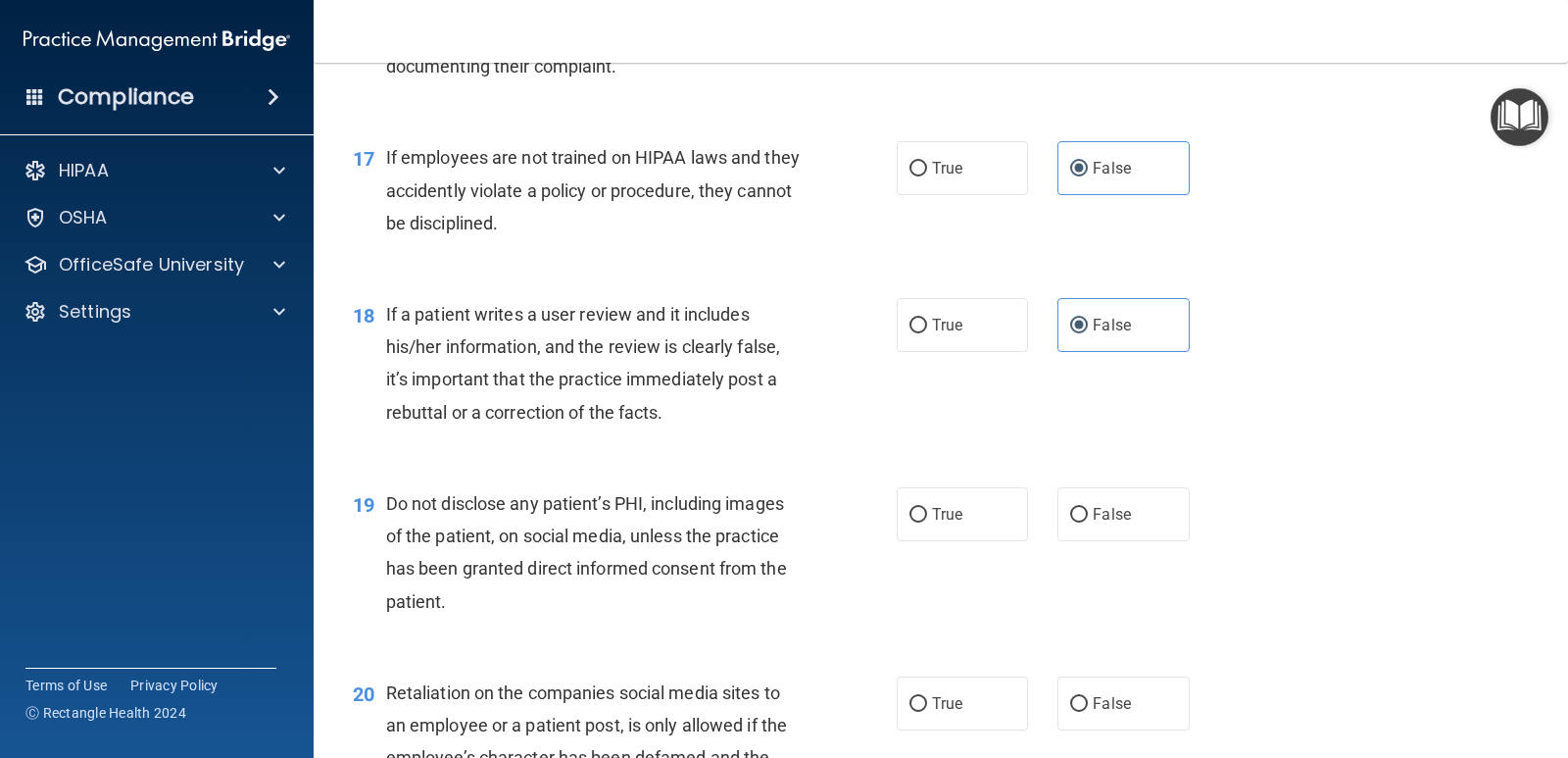 scroll, scrollTop: 3138, scrollLeft: 0, axis: vertical 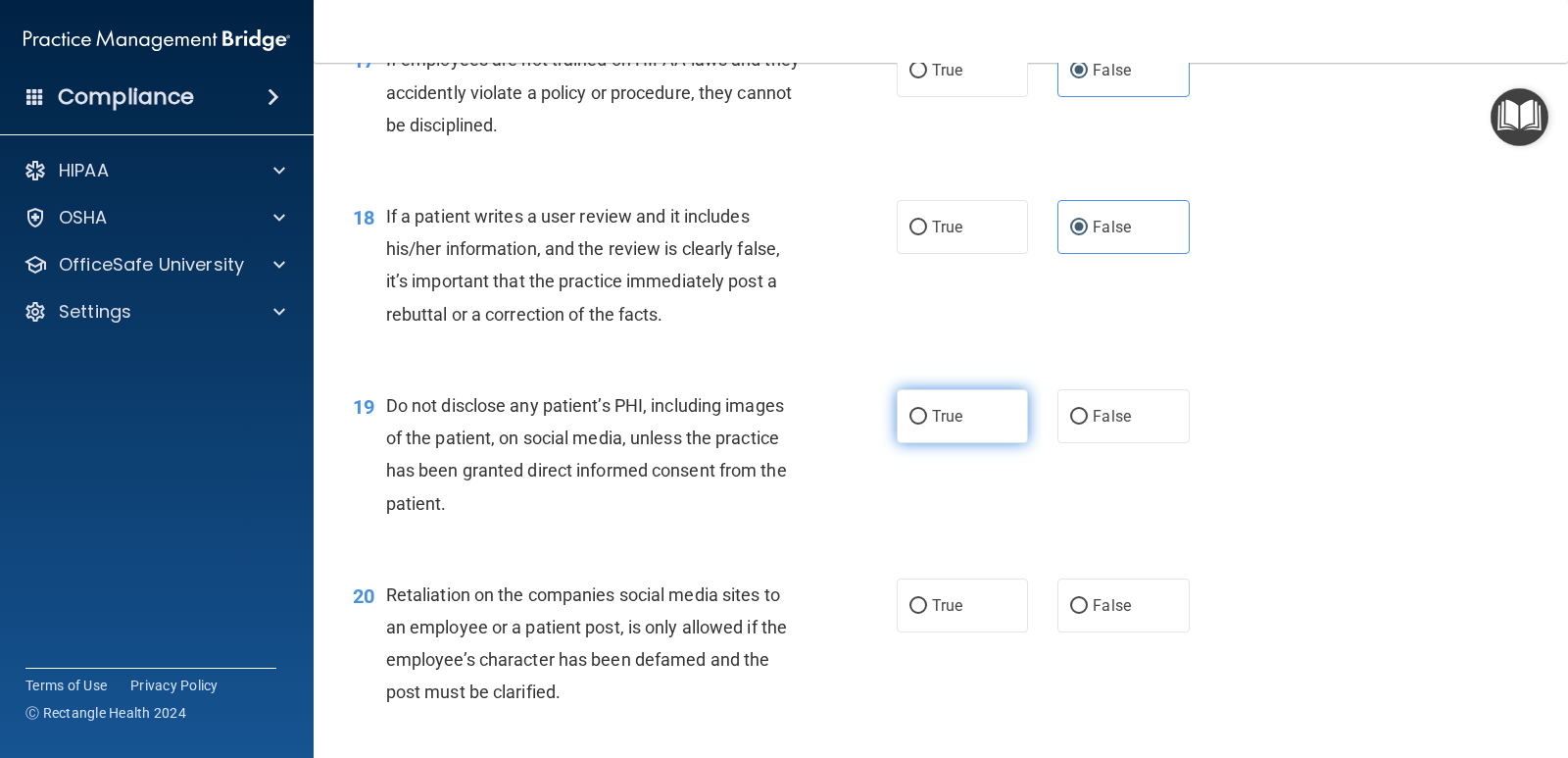 click on "True" at bounding box center (962, 416) 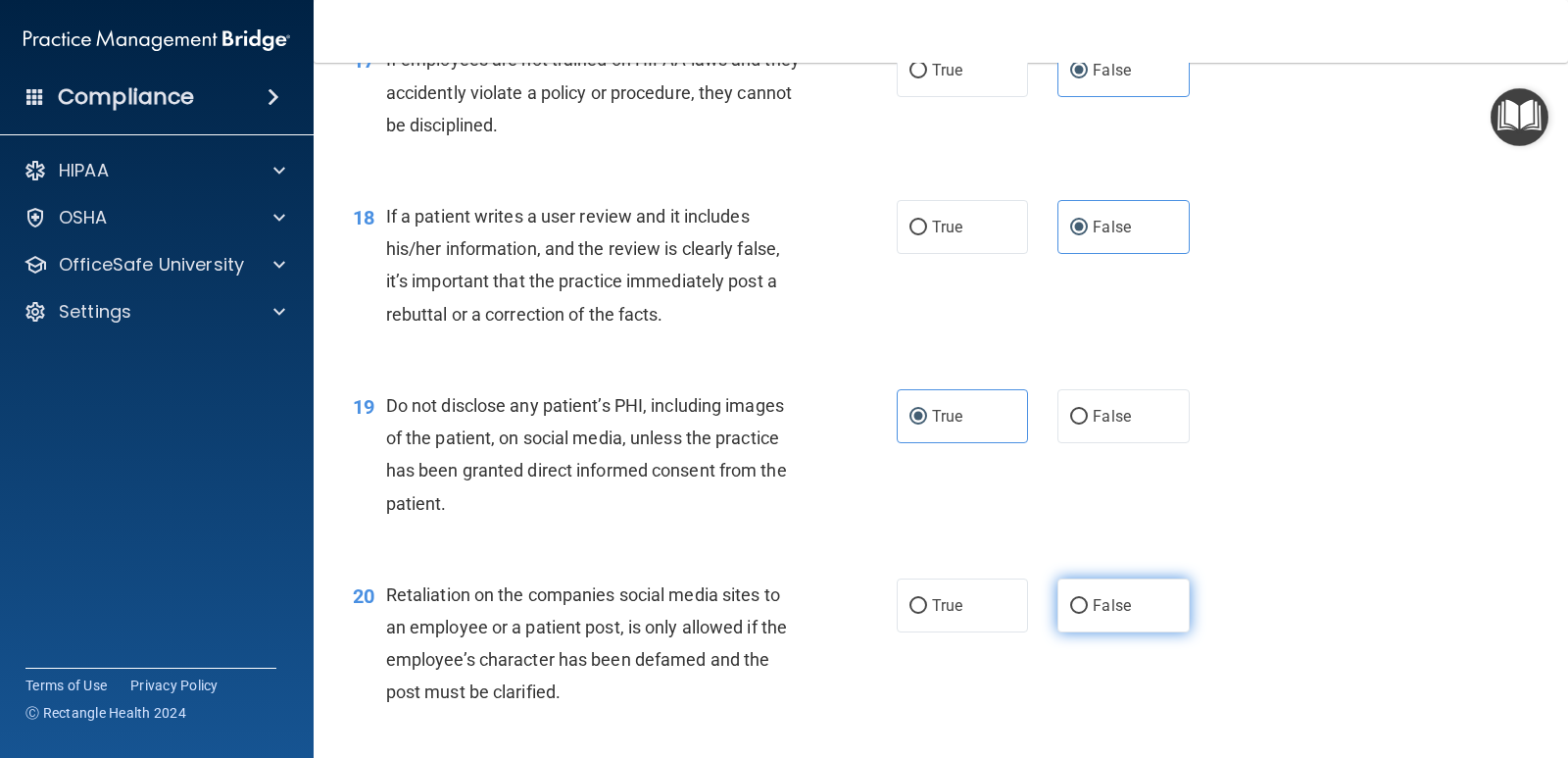 click on "False" at bounding box center (1123, 605) 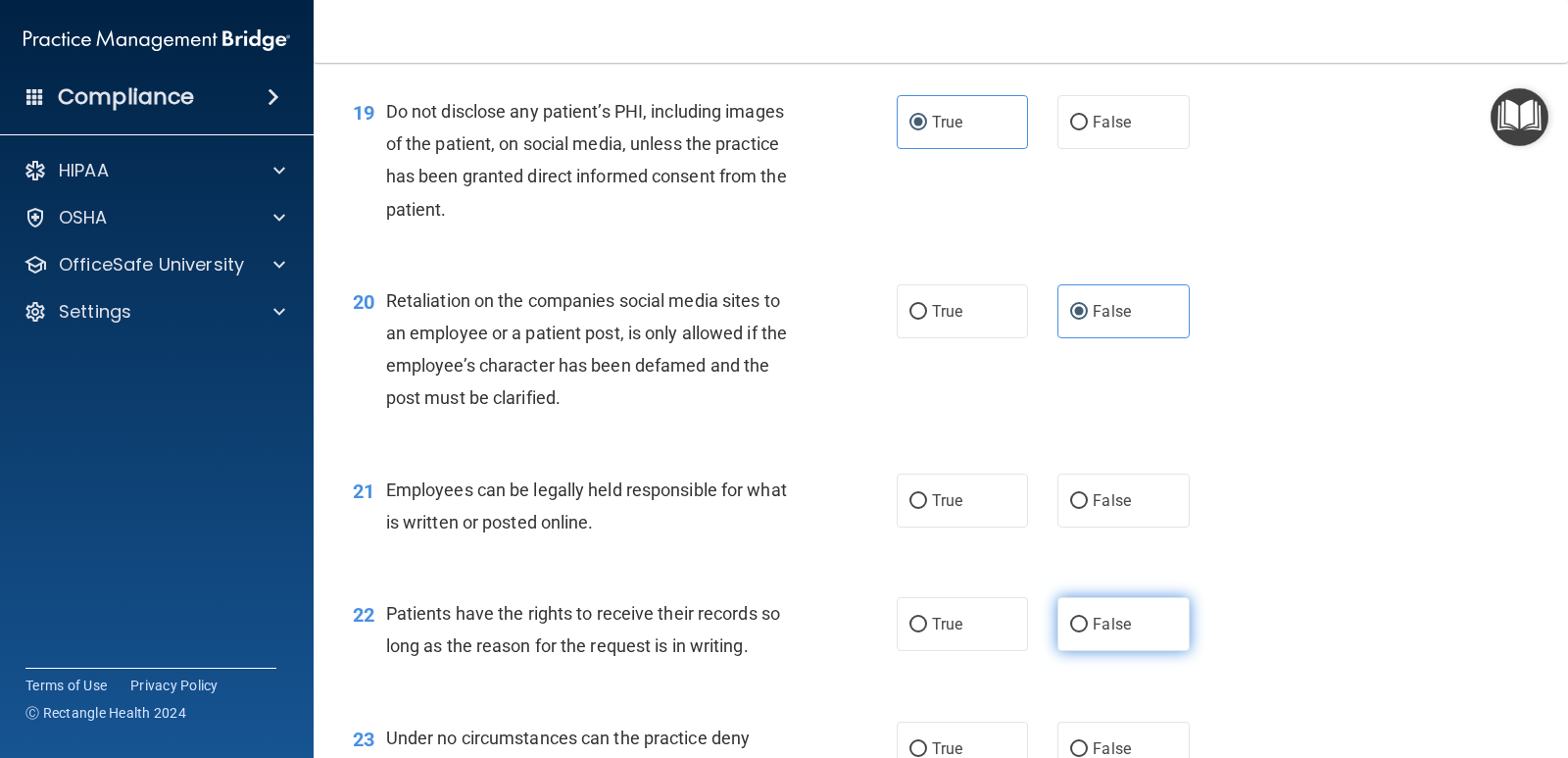 scroll, scrollTop: 3530, scrollLeft: 0, axis: vertical 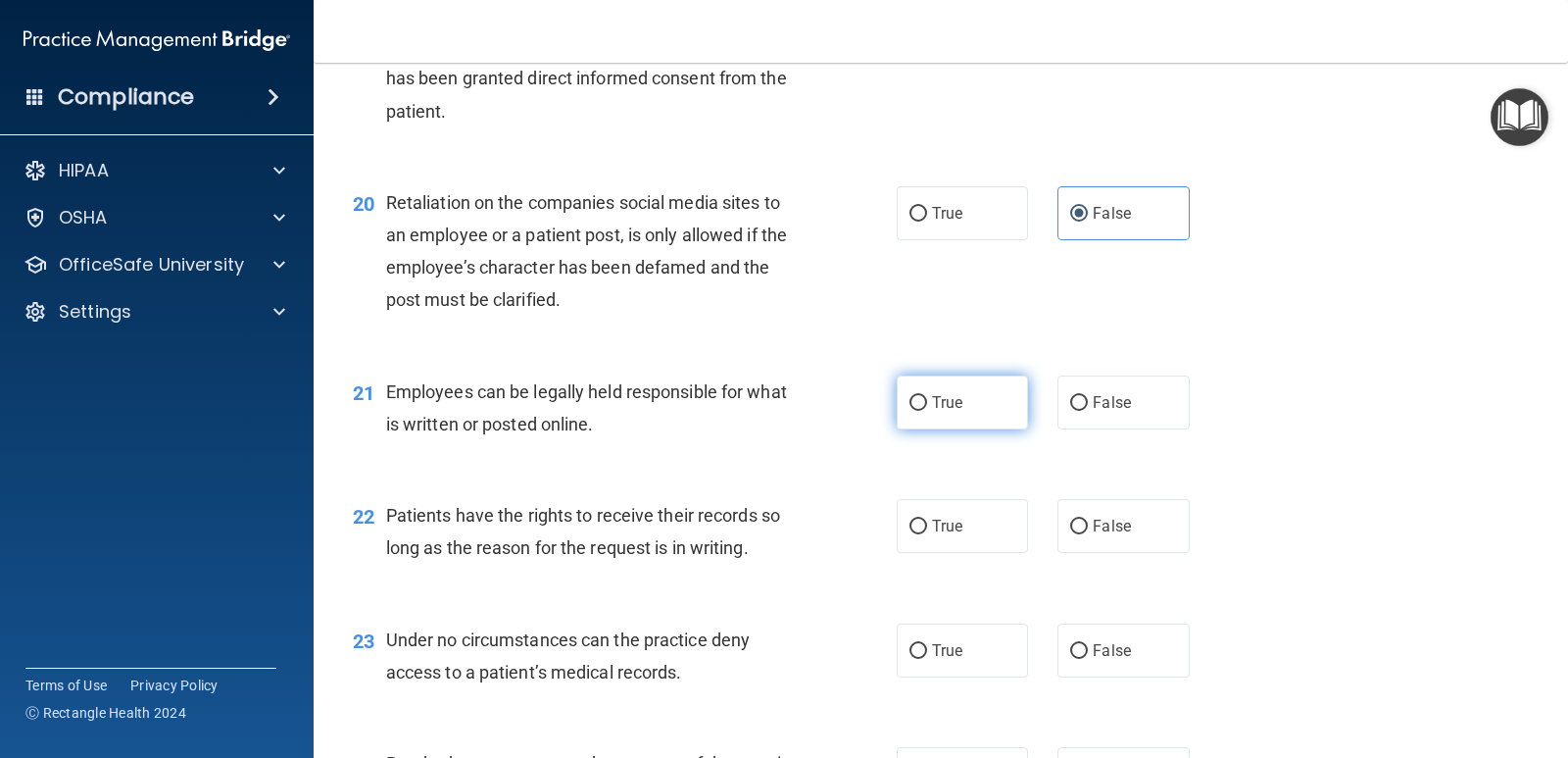 click on "True" at bounding box center [962, 402] 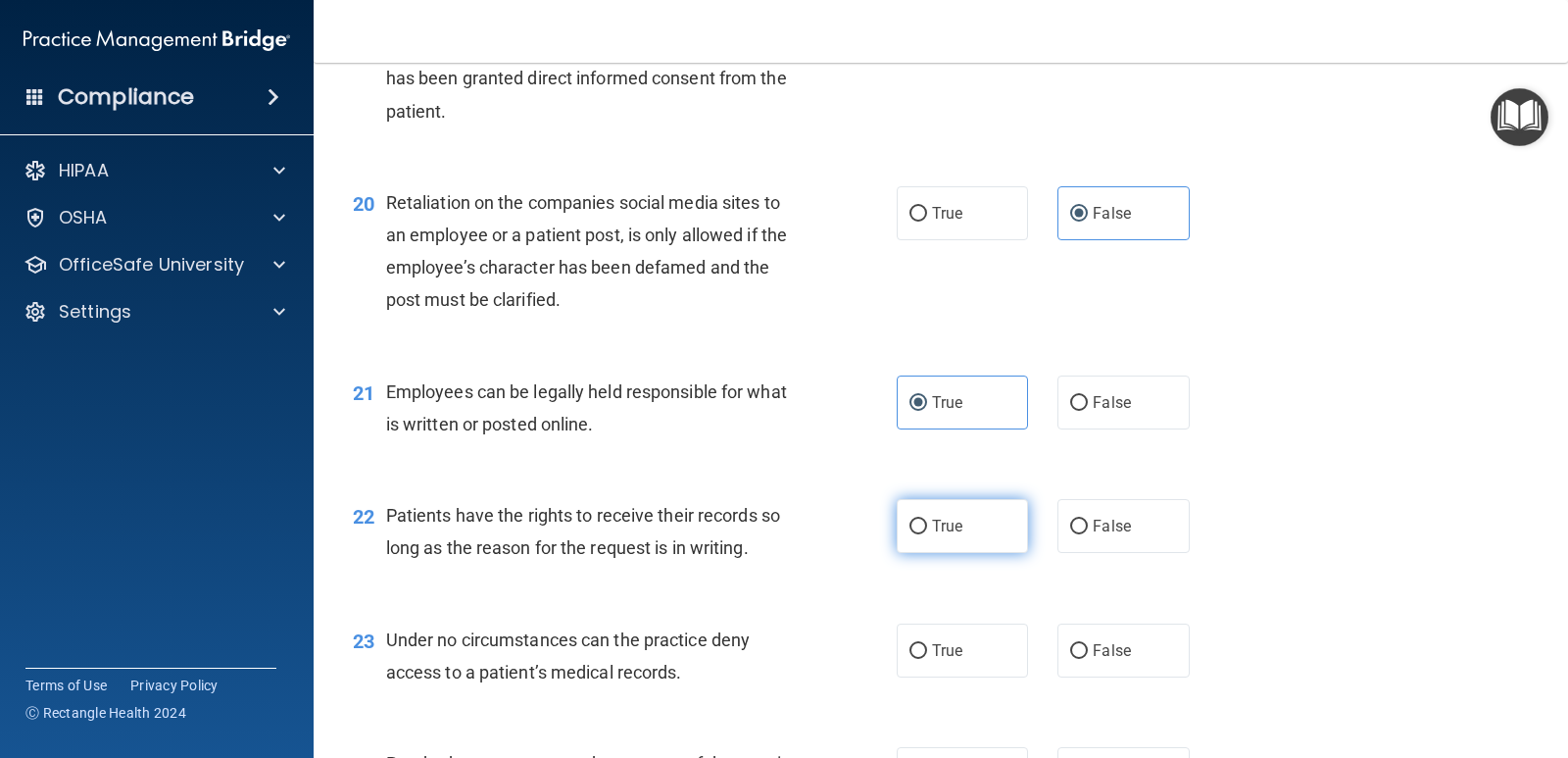 click on "True" at bounding box center [962, 526] 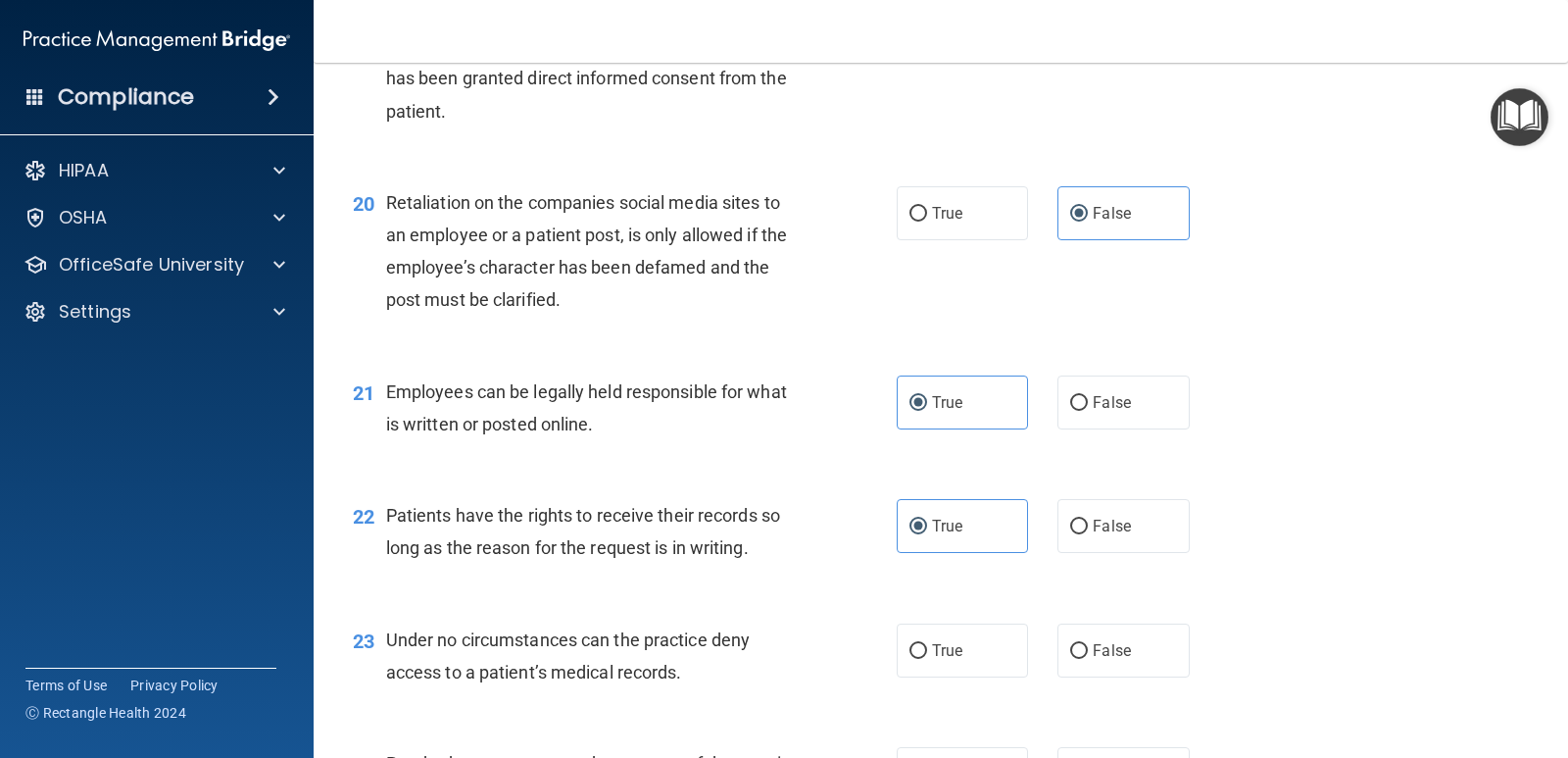 scroll, scrollTop: 3628, scrollLeft: 0, axis: vertical 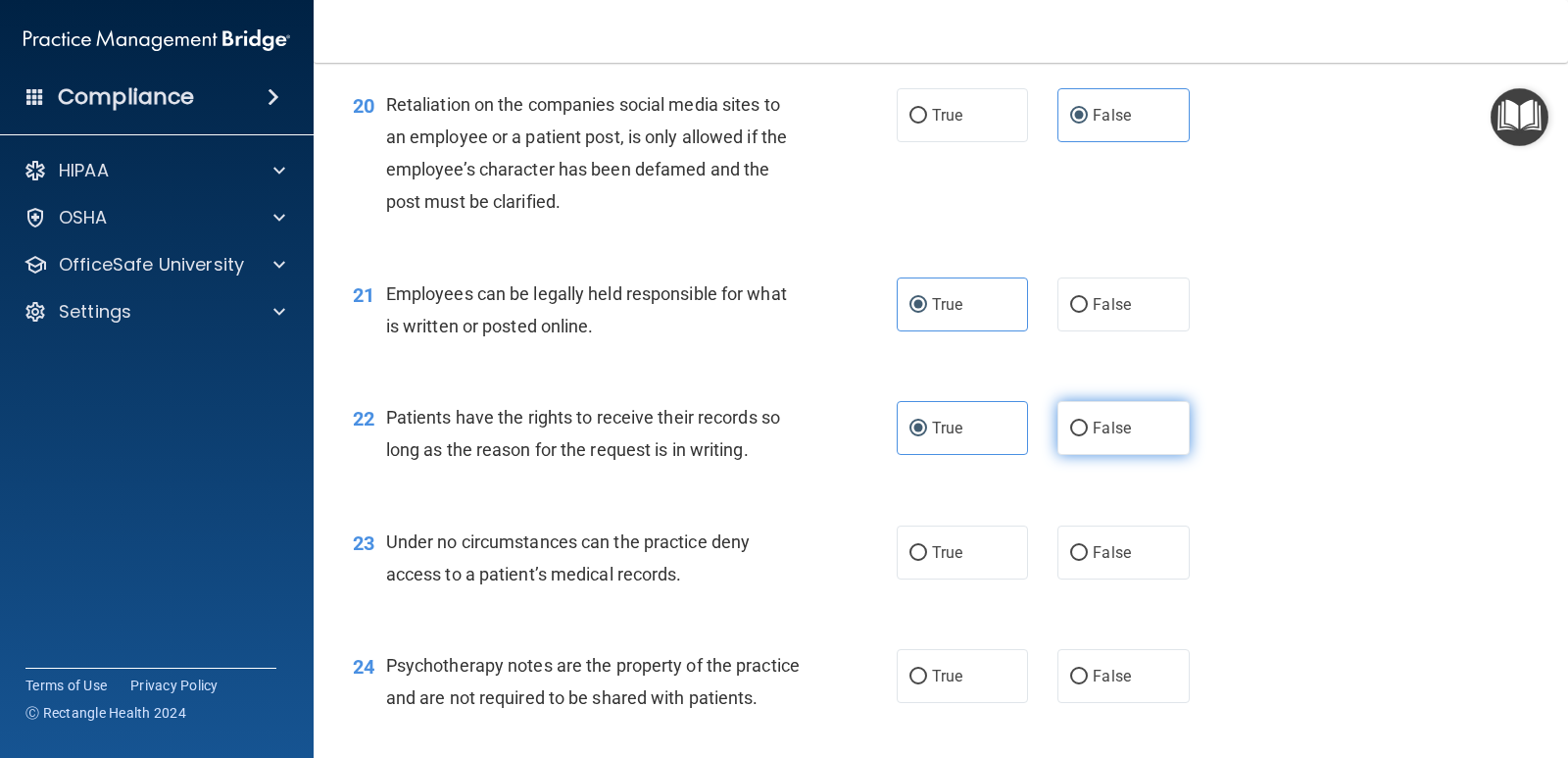 click on "False" at bounding box center [1123, 428] 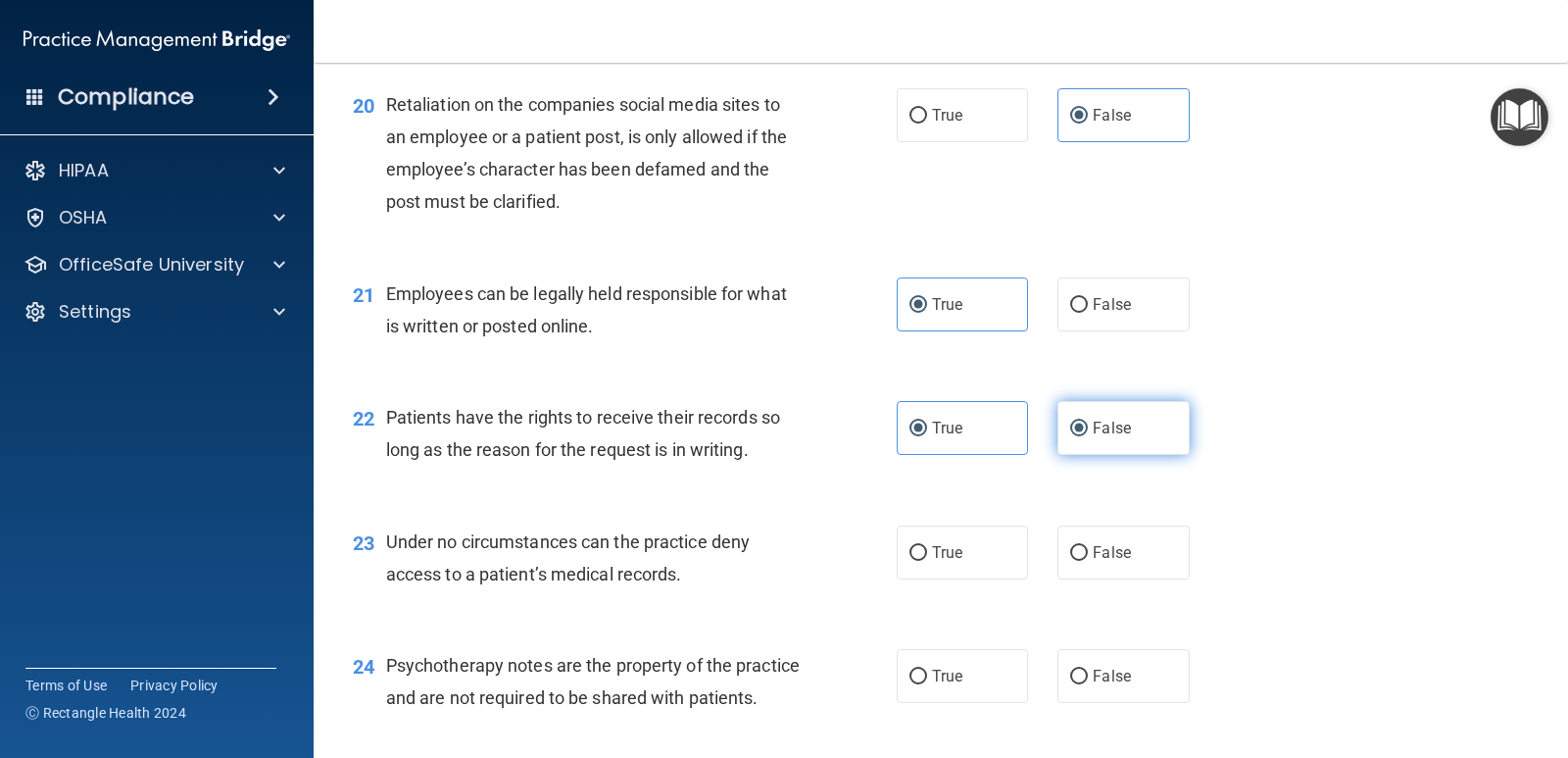 type 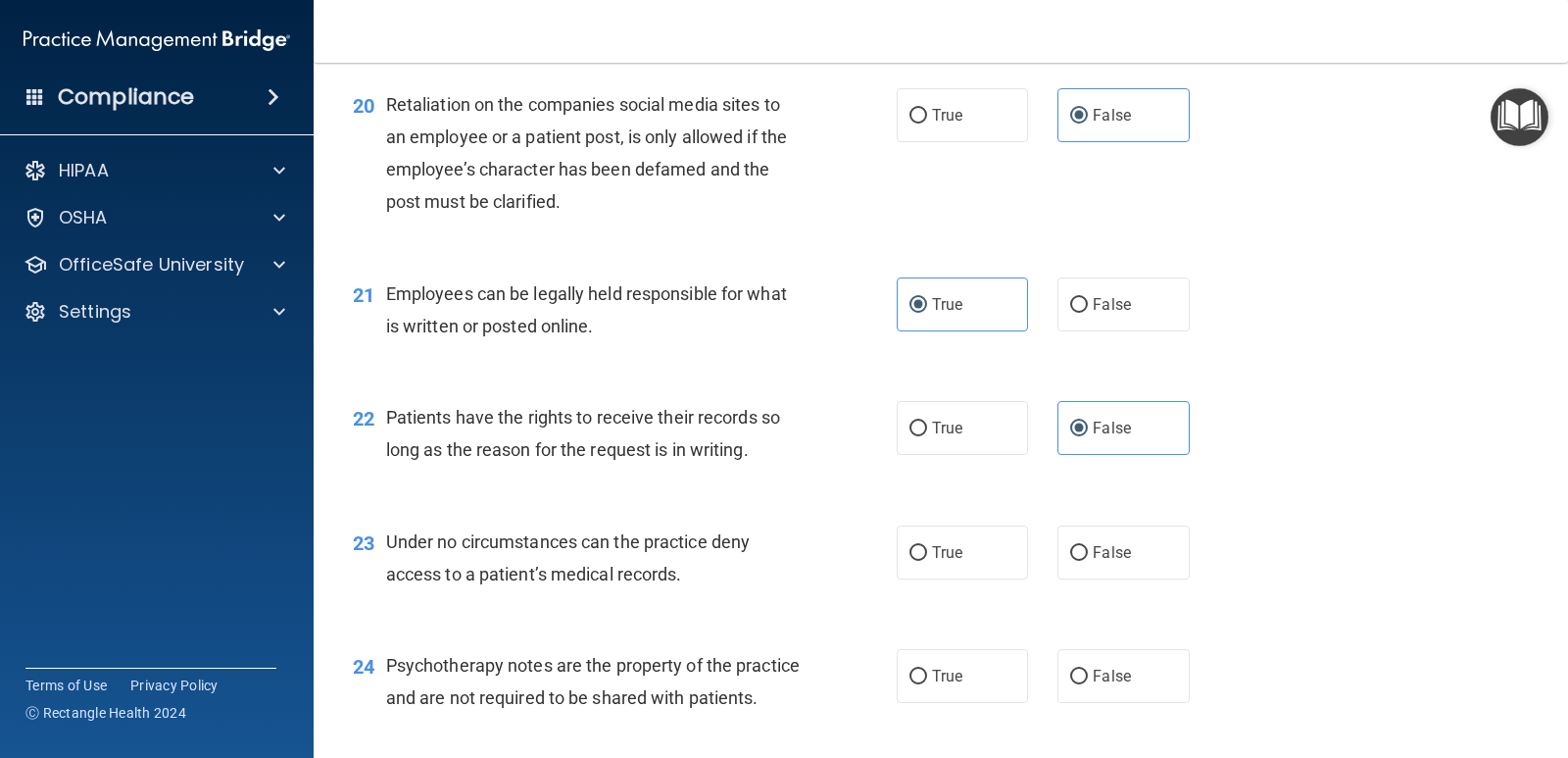 scroll, scrollTop: 3726, scrollLeft: 0, axis: vertical 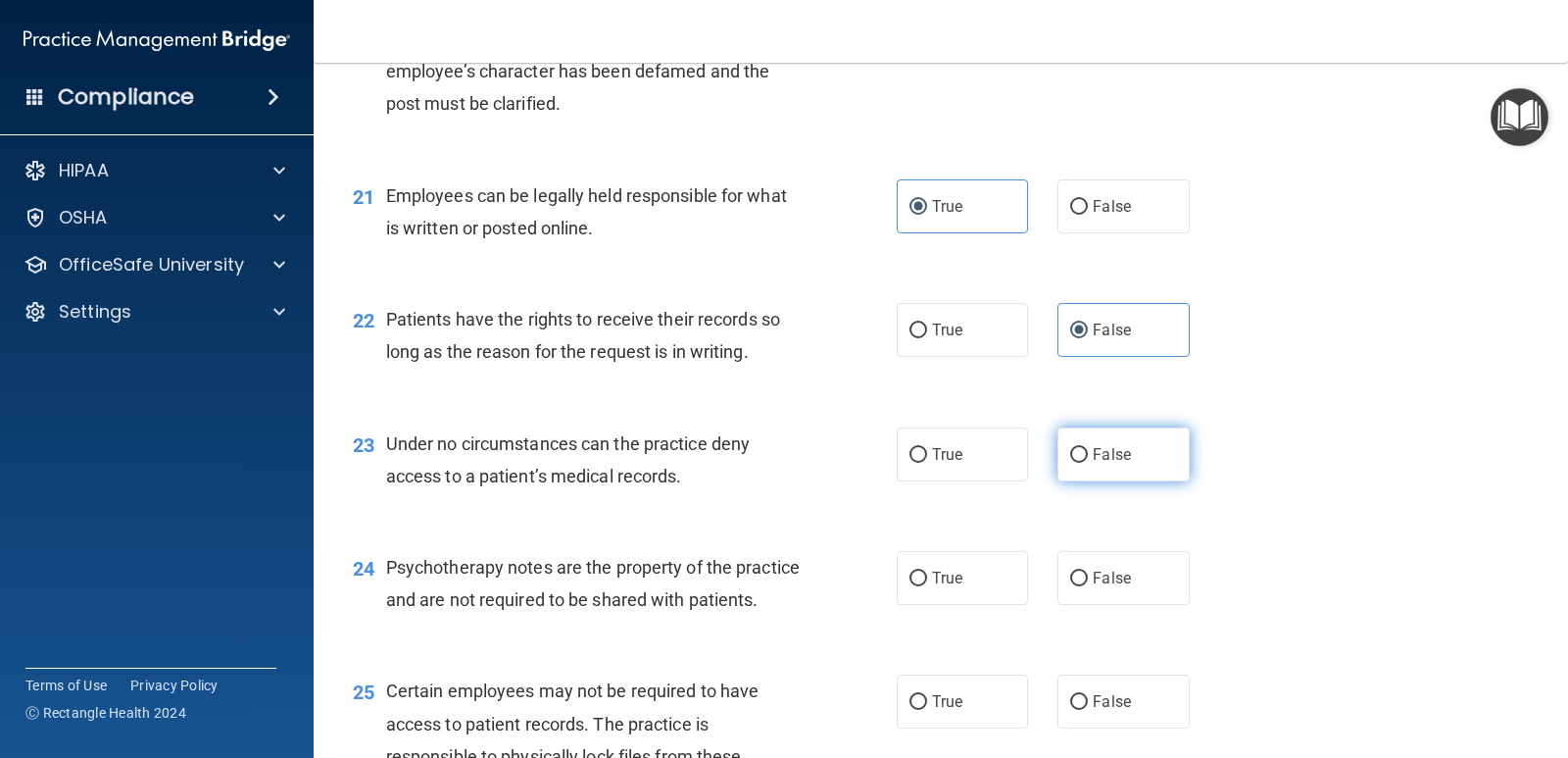click on "False" at bounding box center (1123, 454) 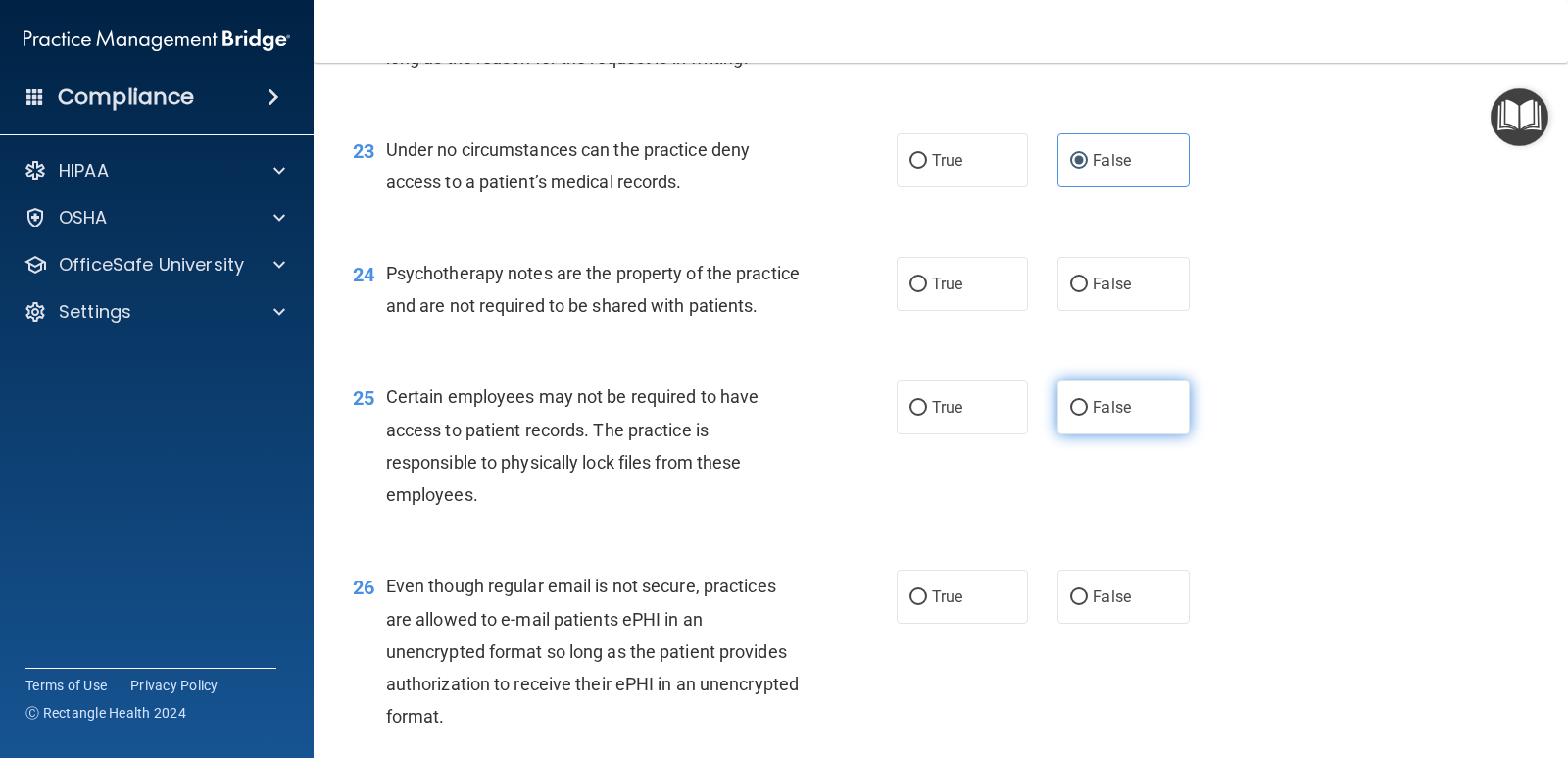 scroll, scrollTop: 4118, scrollLeft: 0, axis: vertical 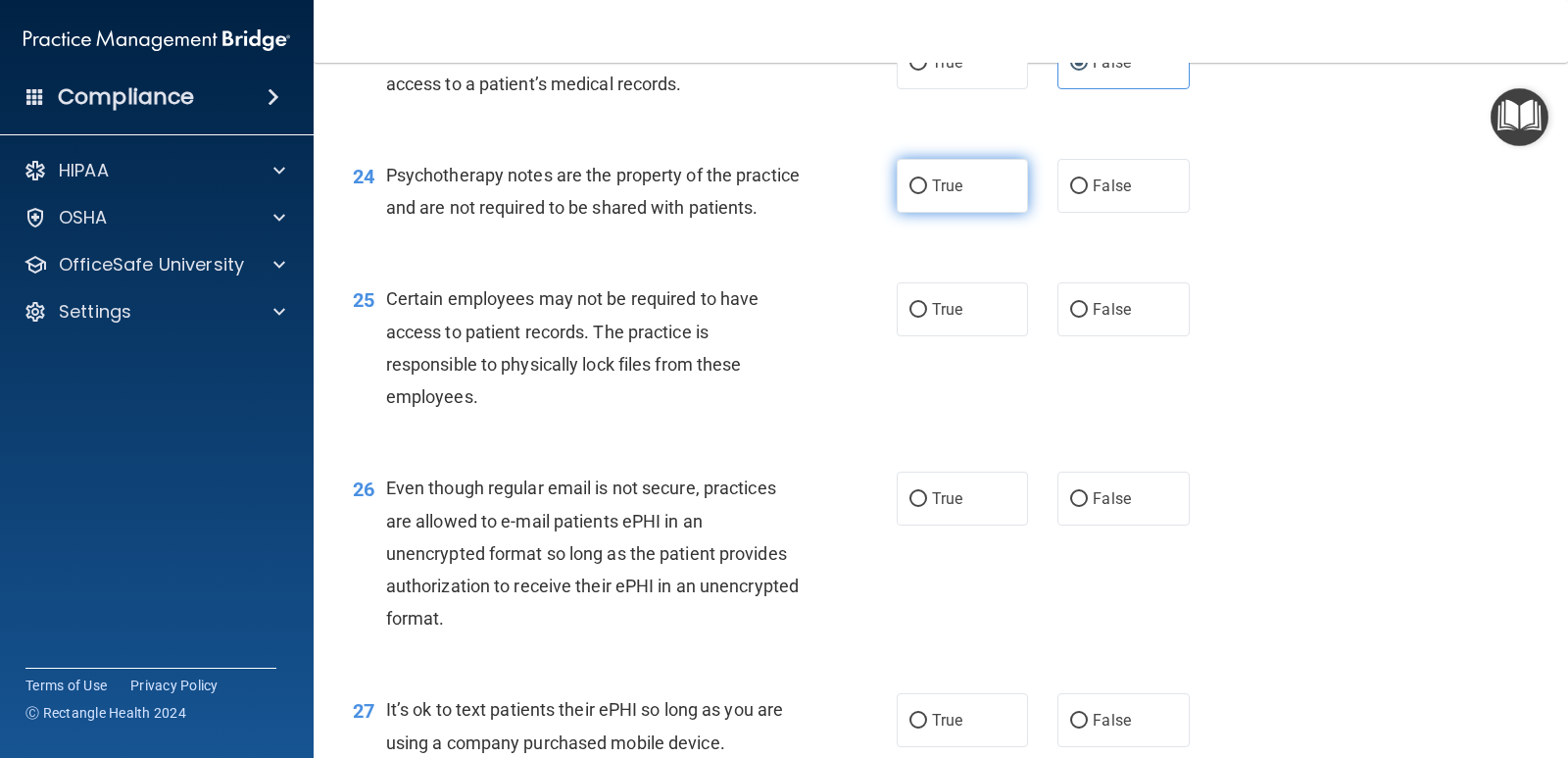click on "True" at bounding box center [947, 185] 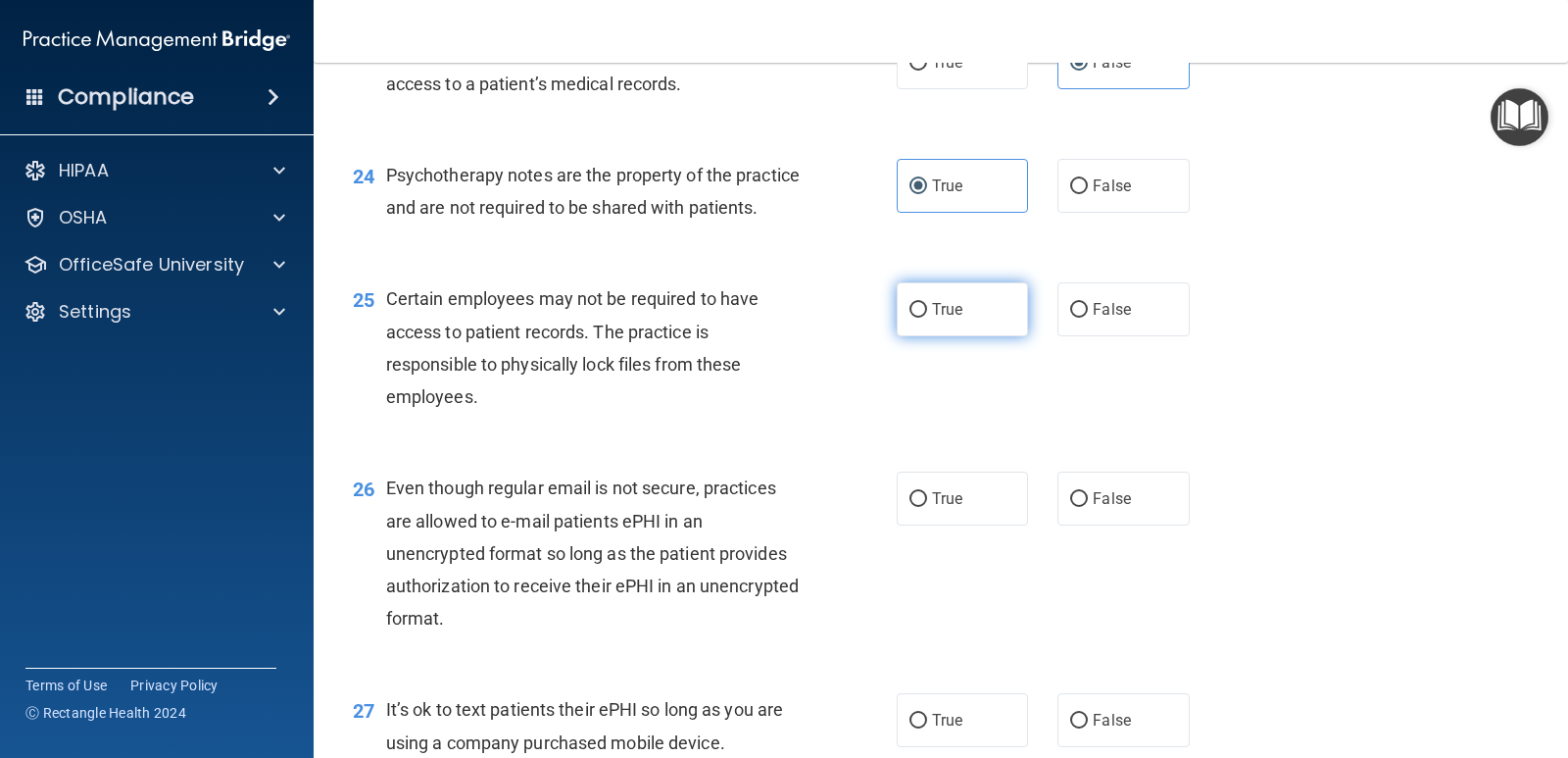 click on "True" at bounding box center (962, 309) 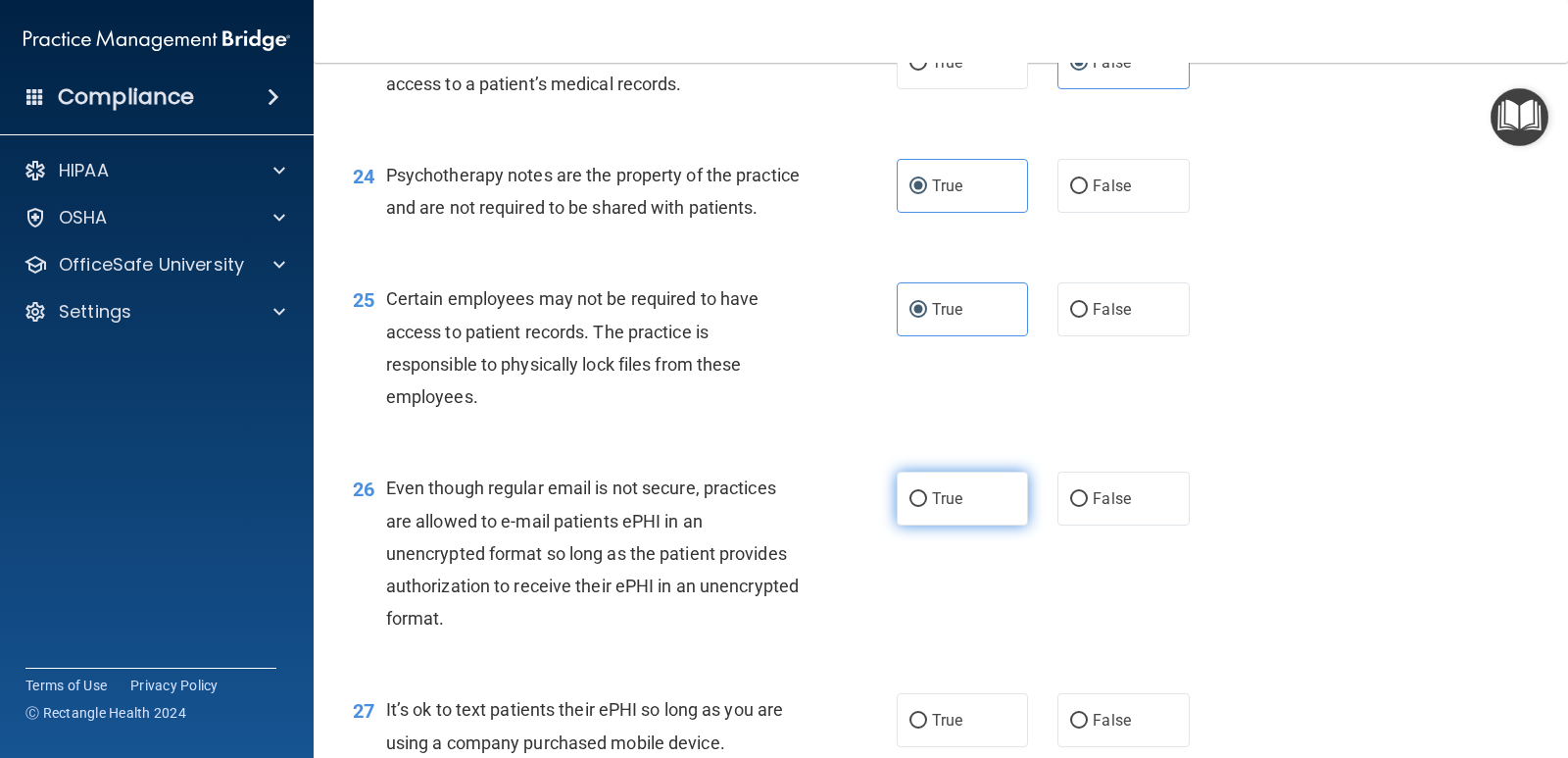 click on "True" at bounding box center [918, 499] 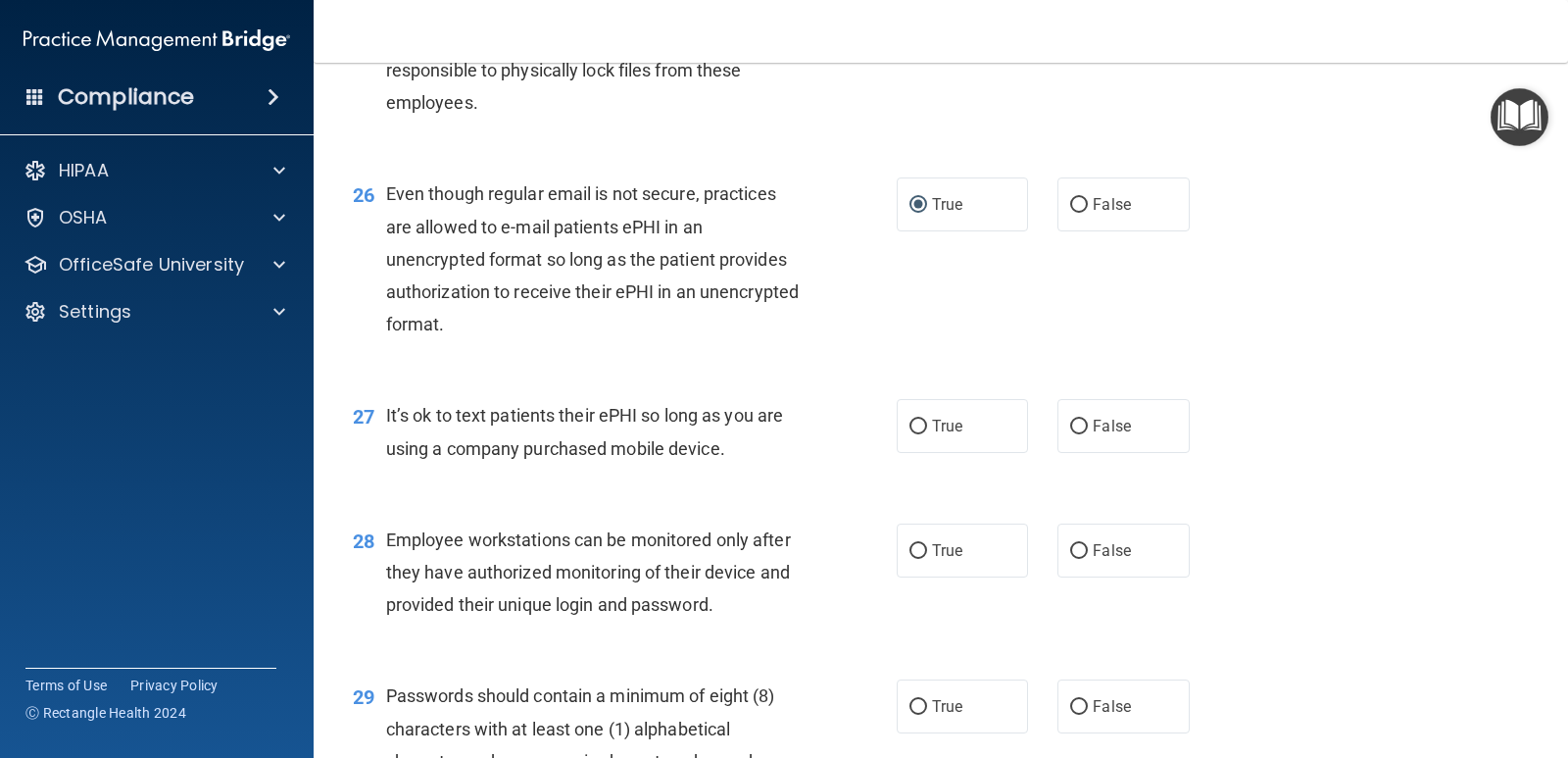 scroll, scrollTop: 4511, scrollLeft: 0, axis: vertical 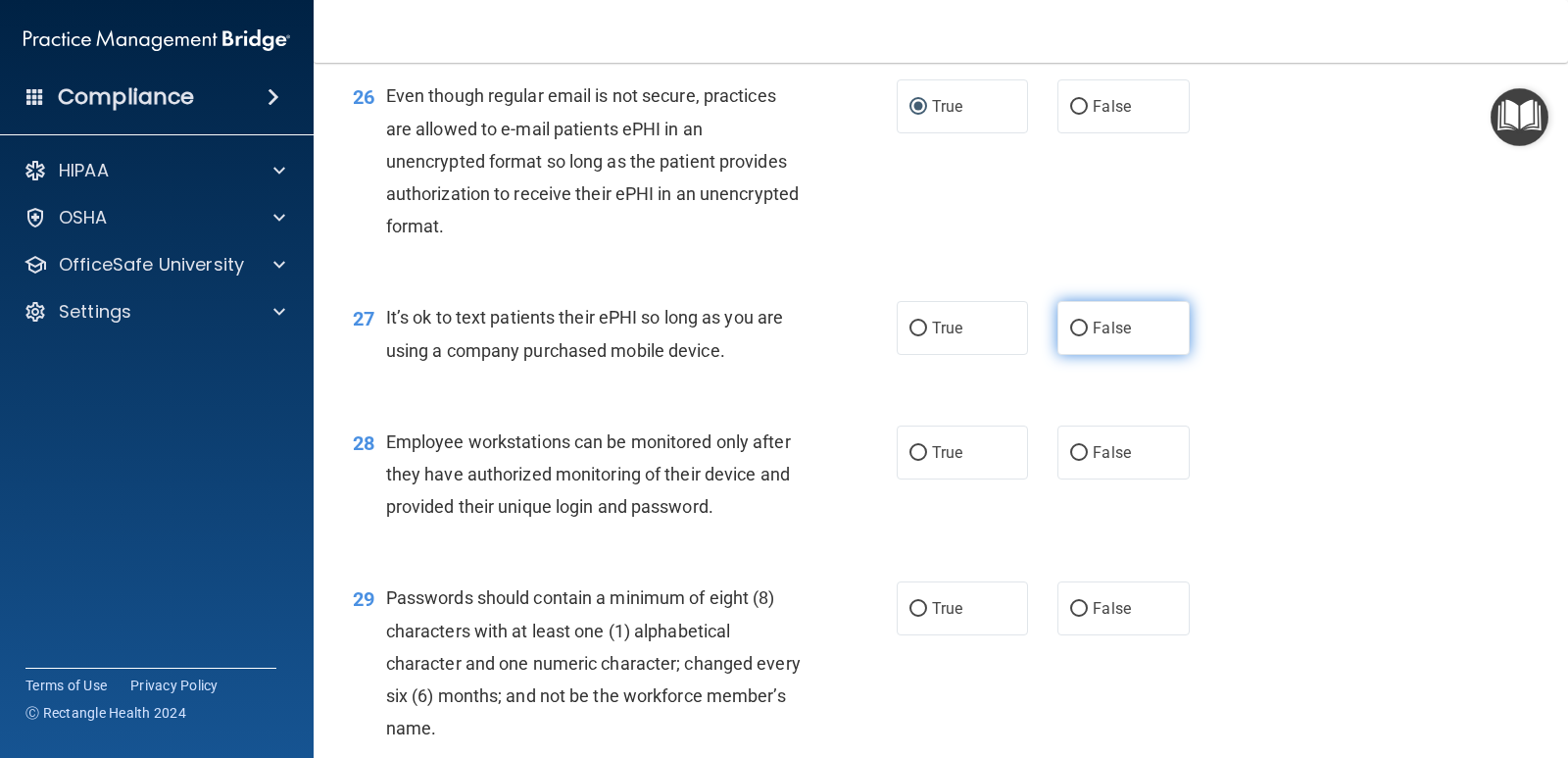 click on "False" at bounding box center (1123, 328) 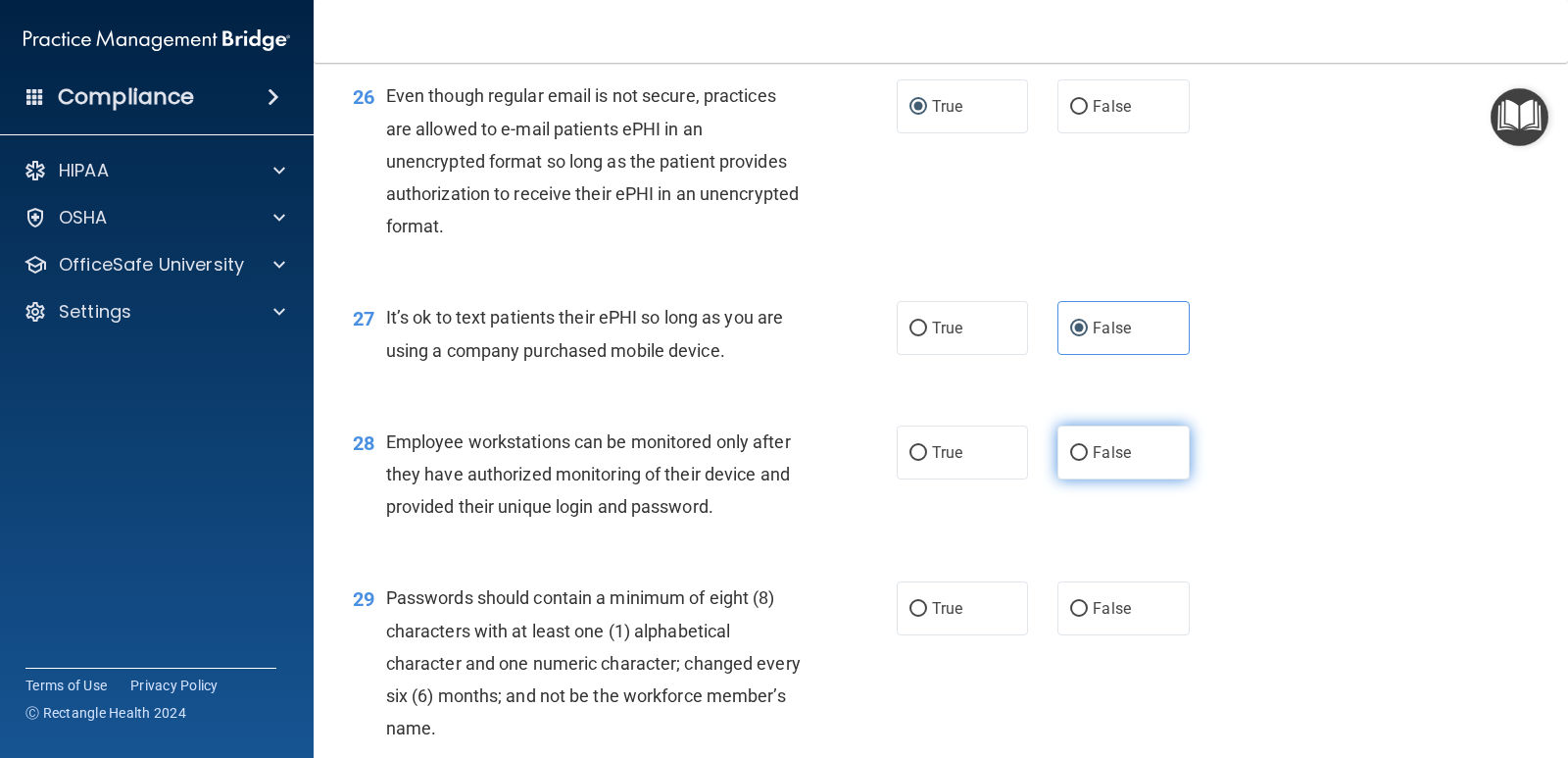 click on "False" at bounding box center [1123, 452] 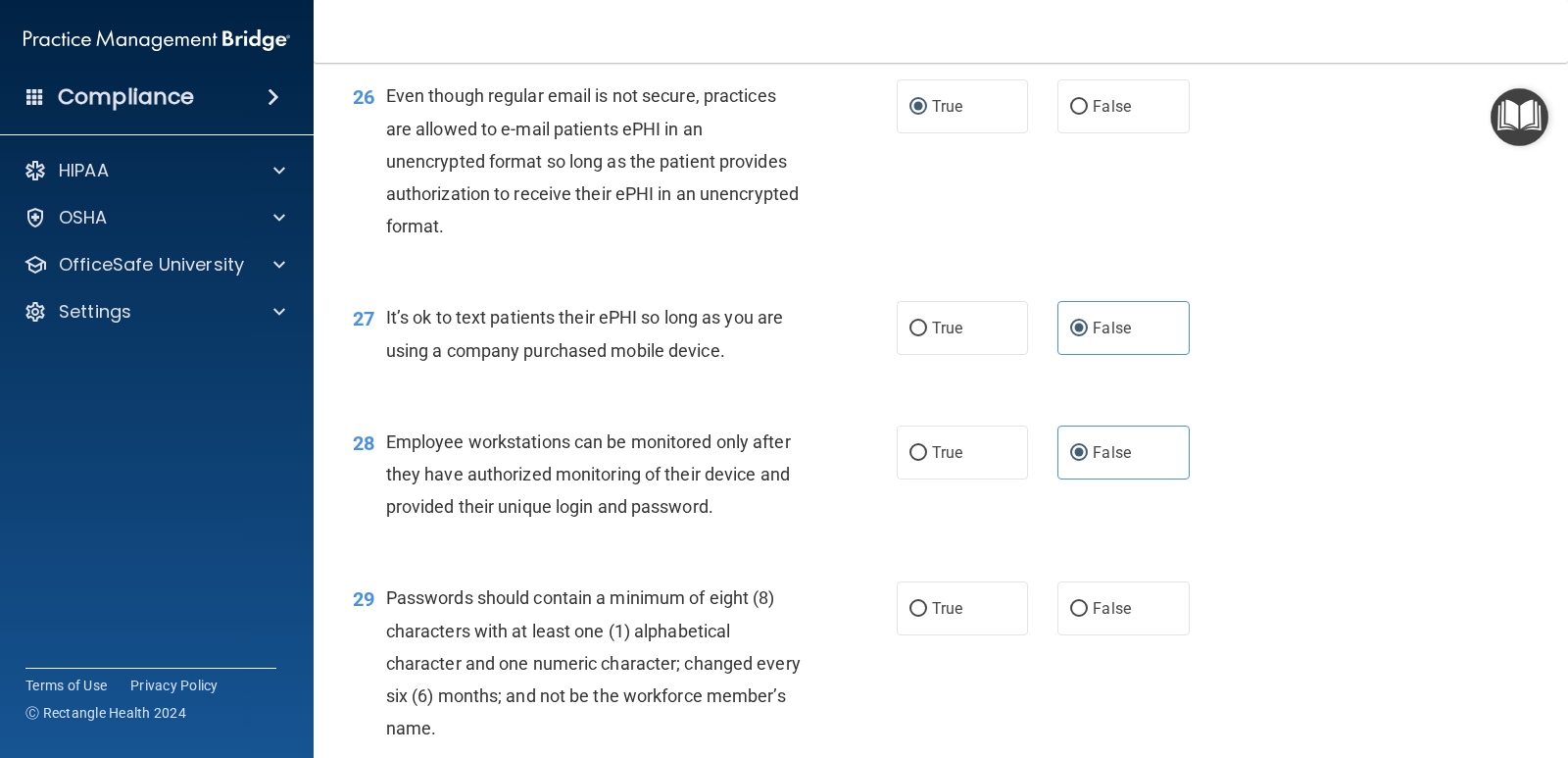 scroll, scrollTop: 4805, scrollLeft: 0, axis: vertical 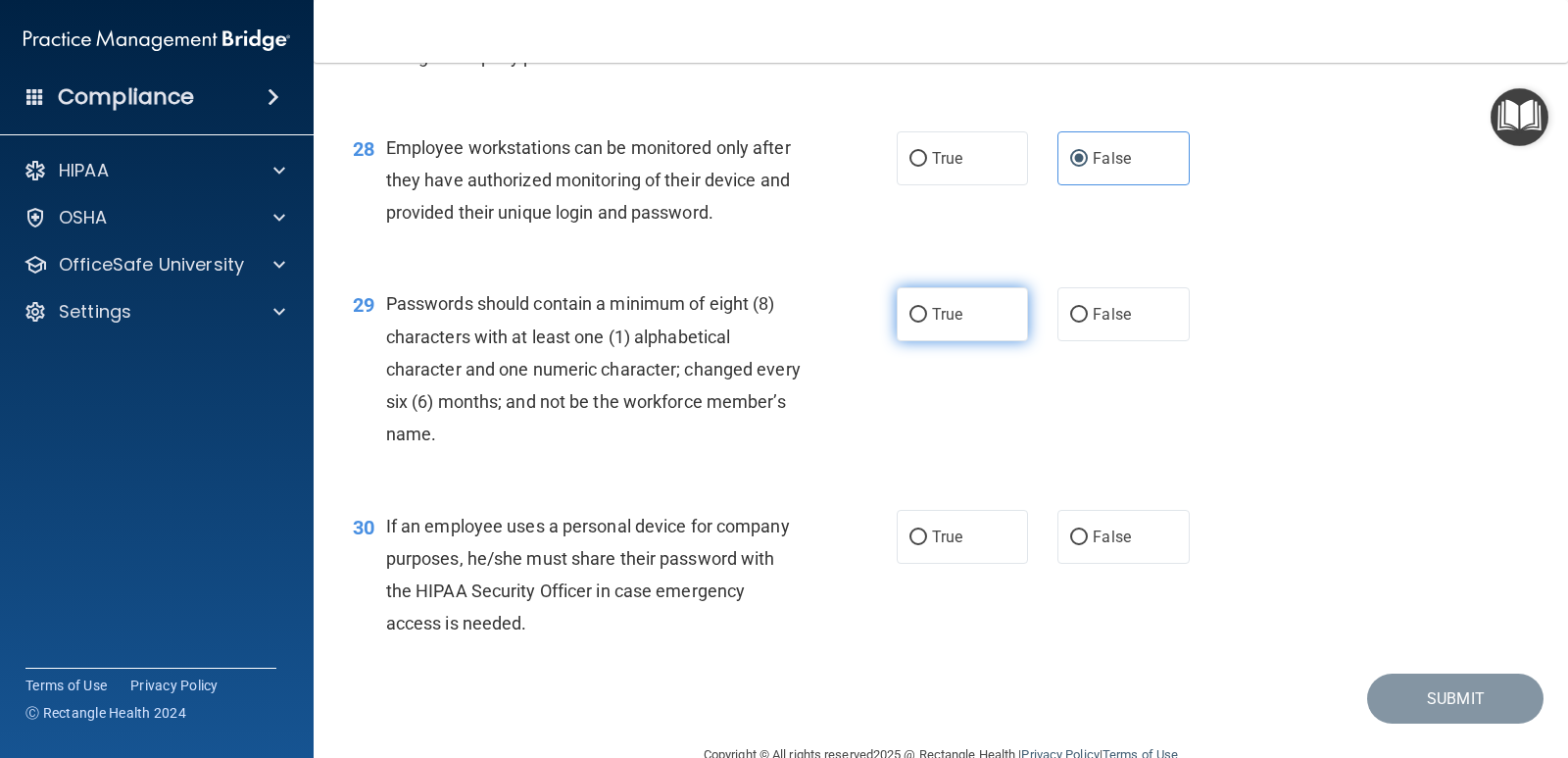 click on "True" at bounding box center (962, 314) 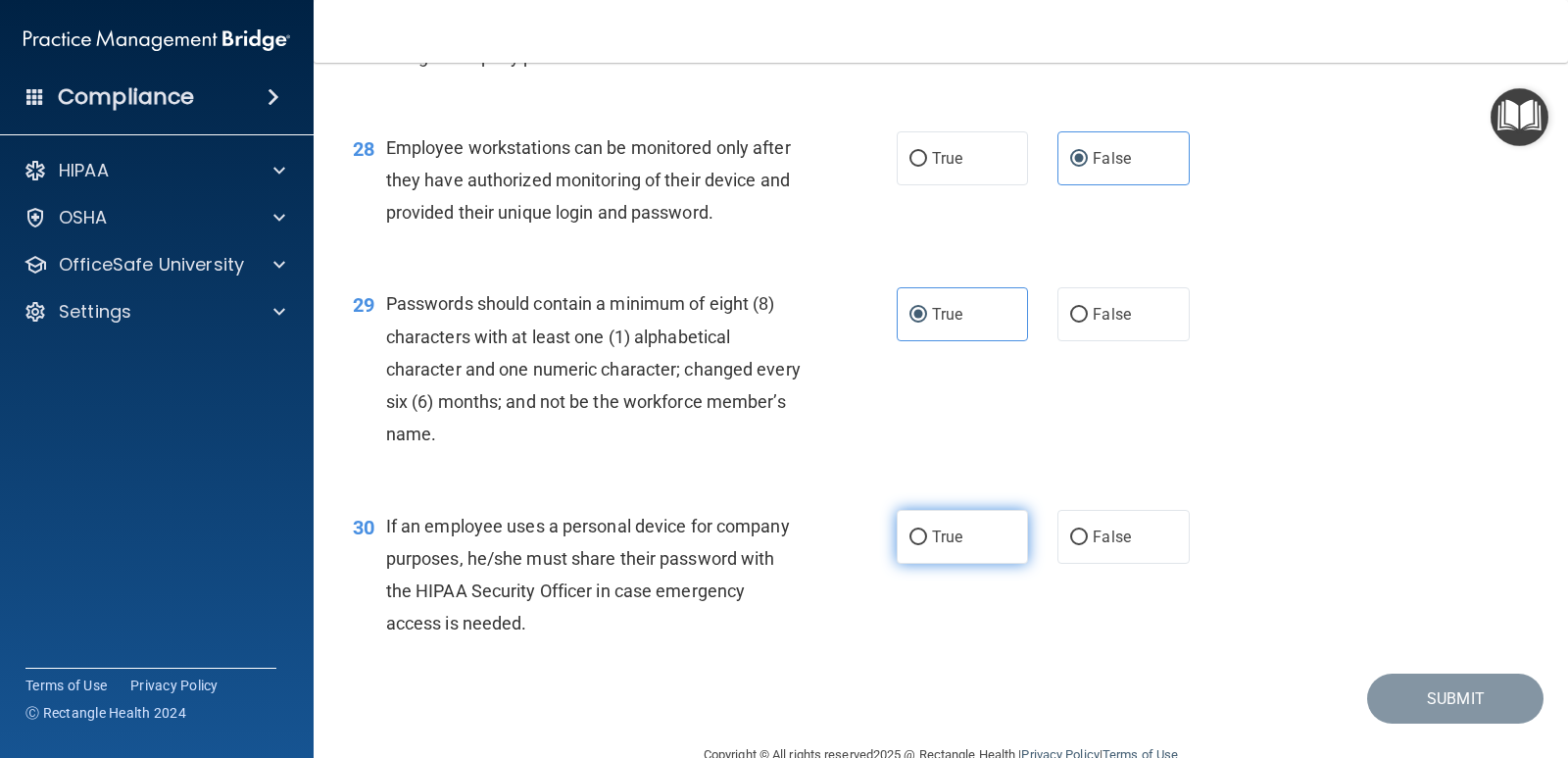 click on "True" at bounding box center [962, 536] 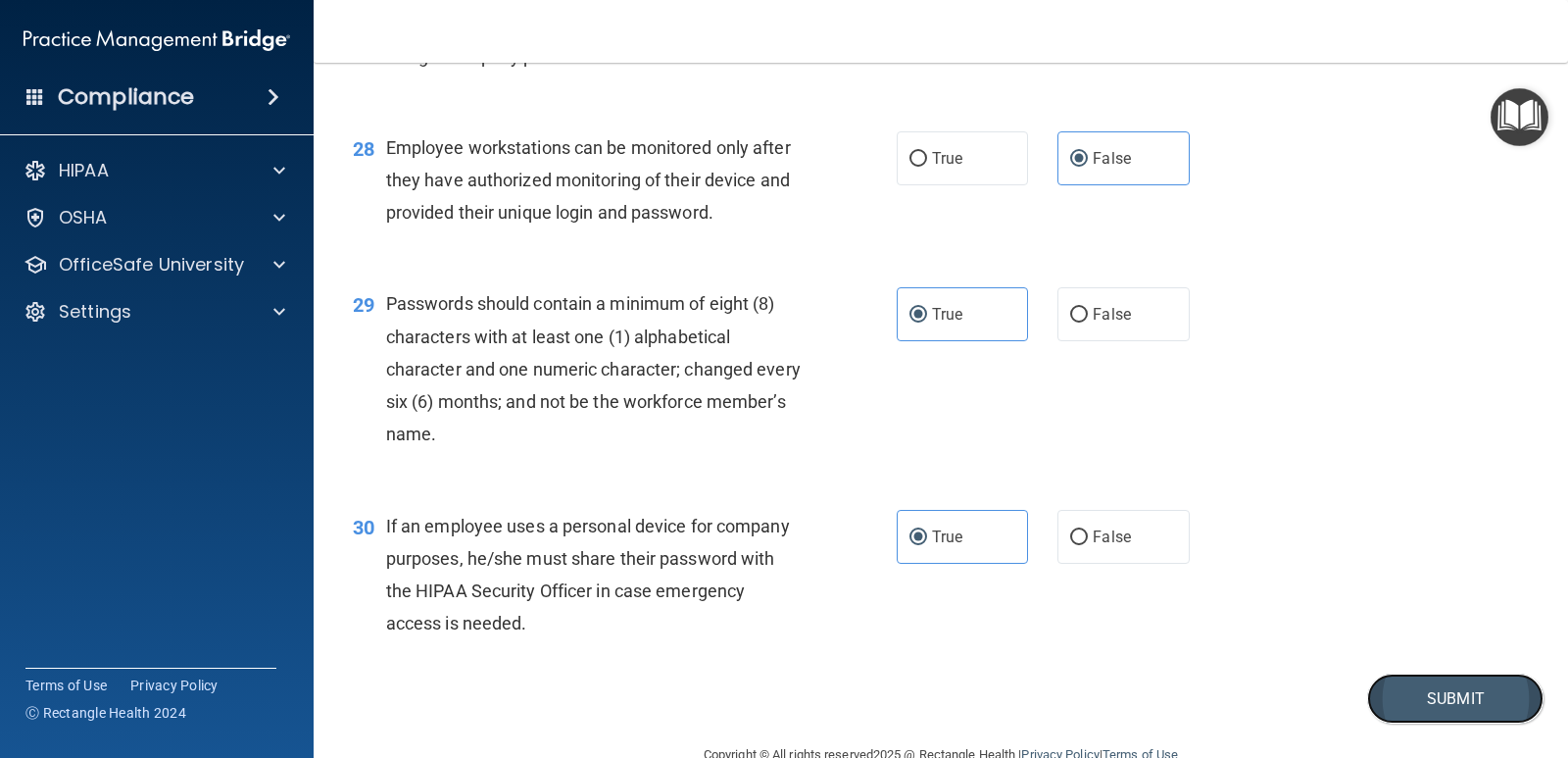 click on "Submit" at bounding box center (1455, 698) 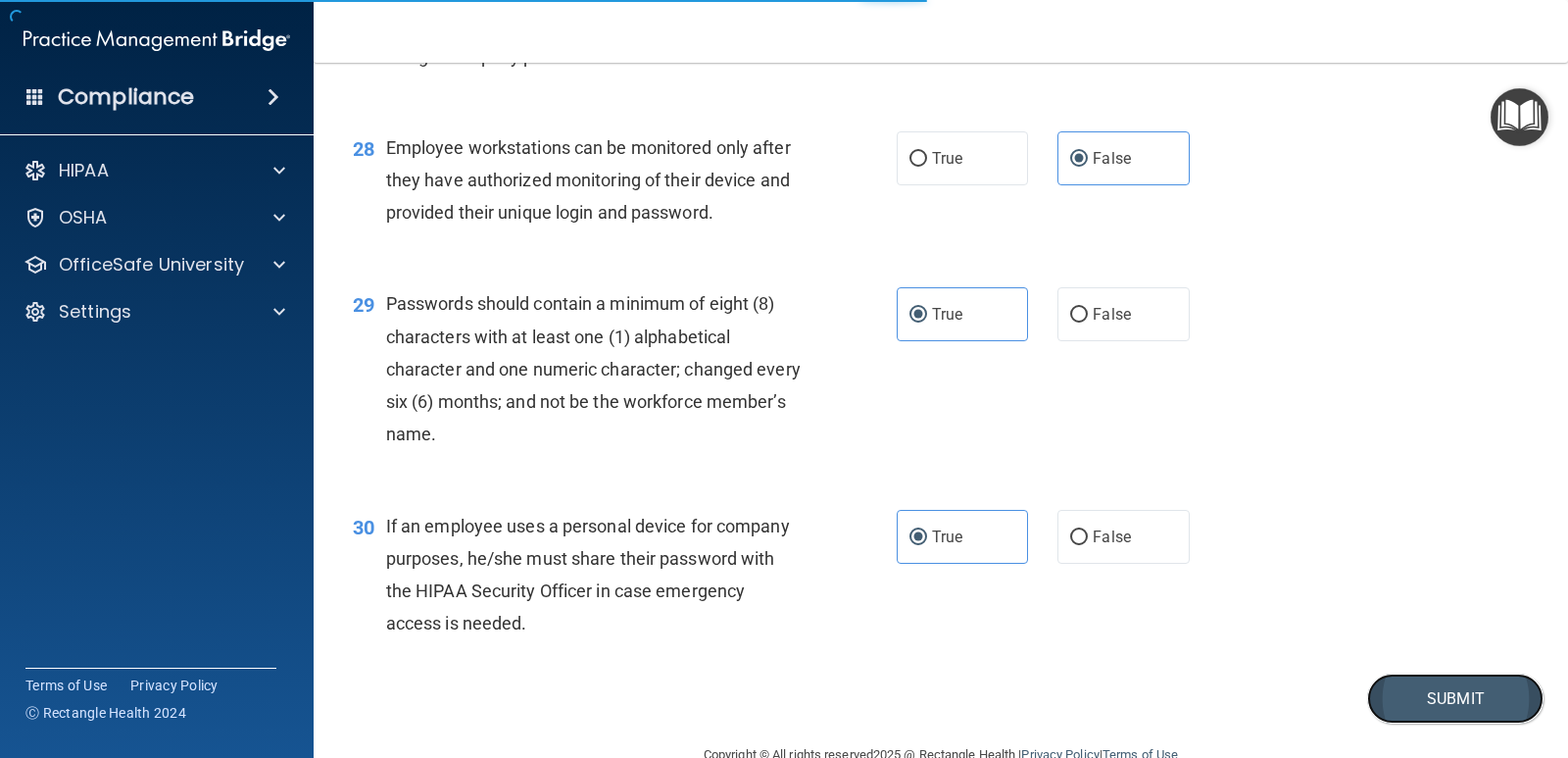 click on "Submit" at bounding box center [1455, 698] 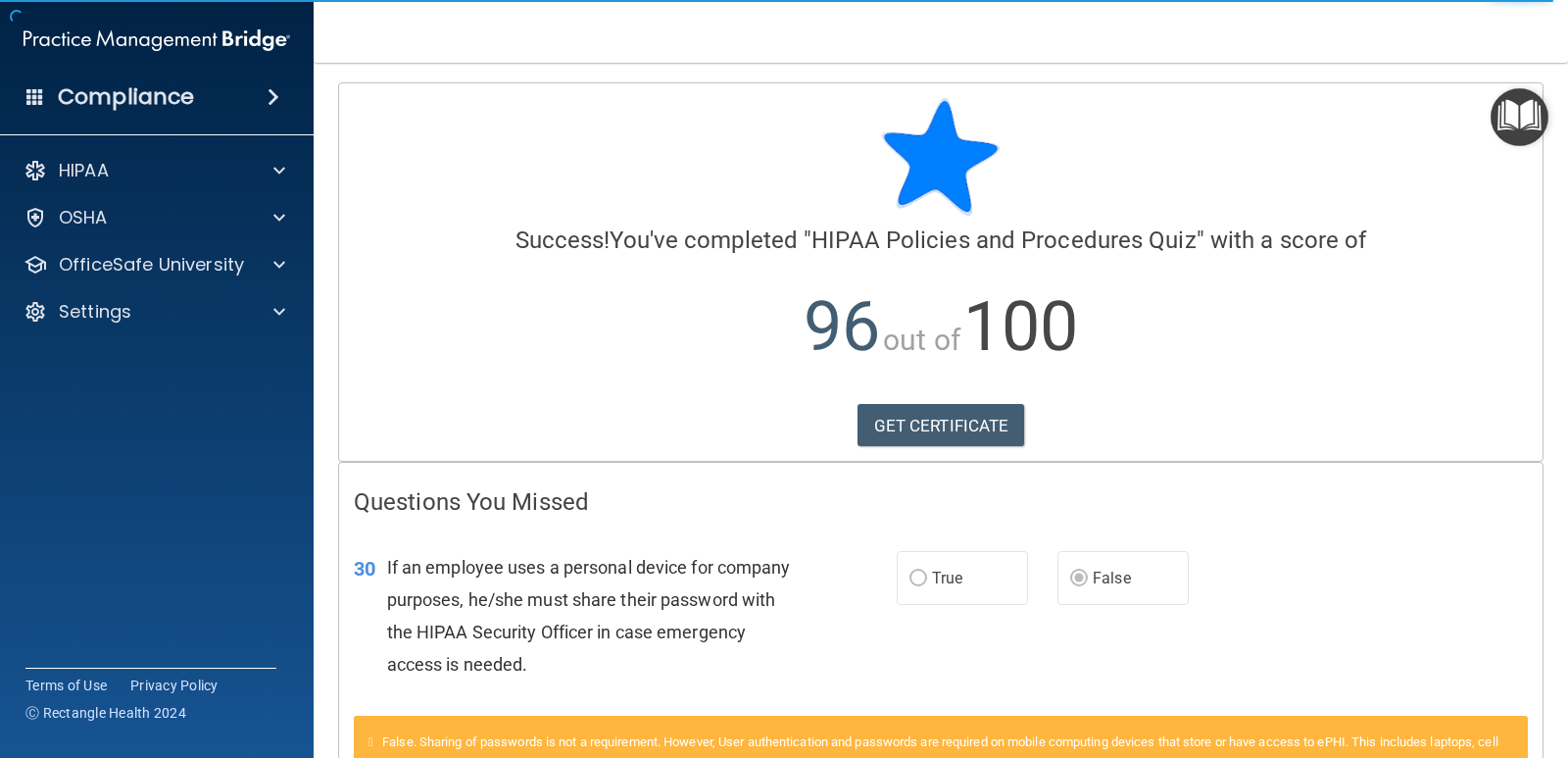 scroll, scrollTop: 151, scrollLeft: 0, axis: vertical 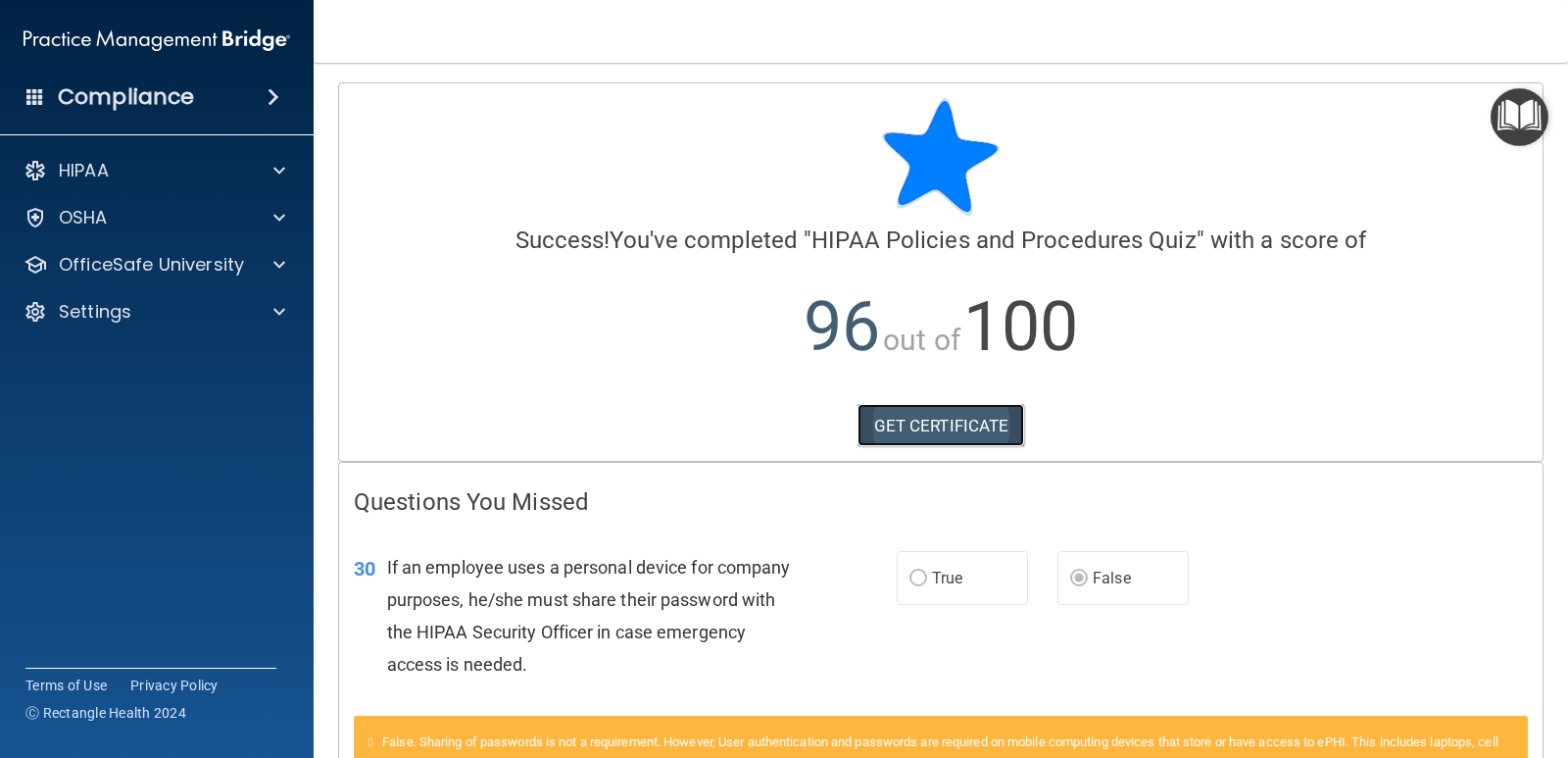 click on "GET CERTIFICATE" at bounding box center (941, 426) 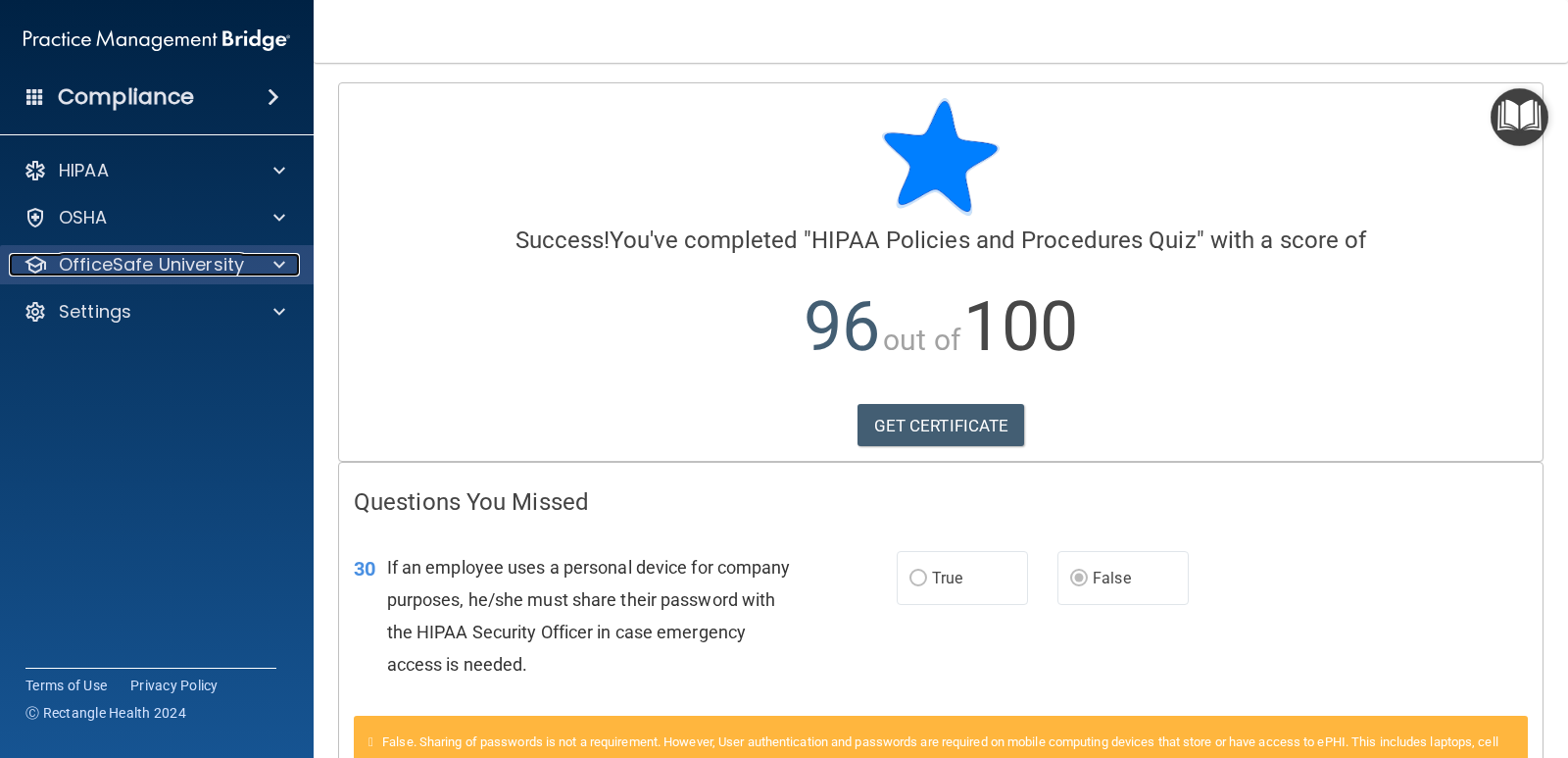 click on "OfficeSafe University" at bounding box center [151, 265] 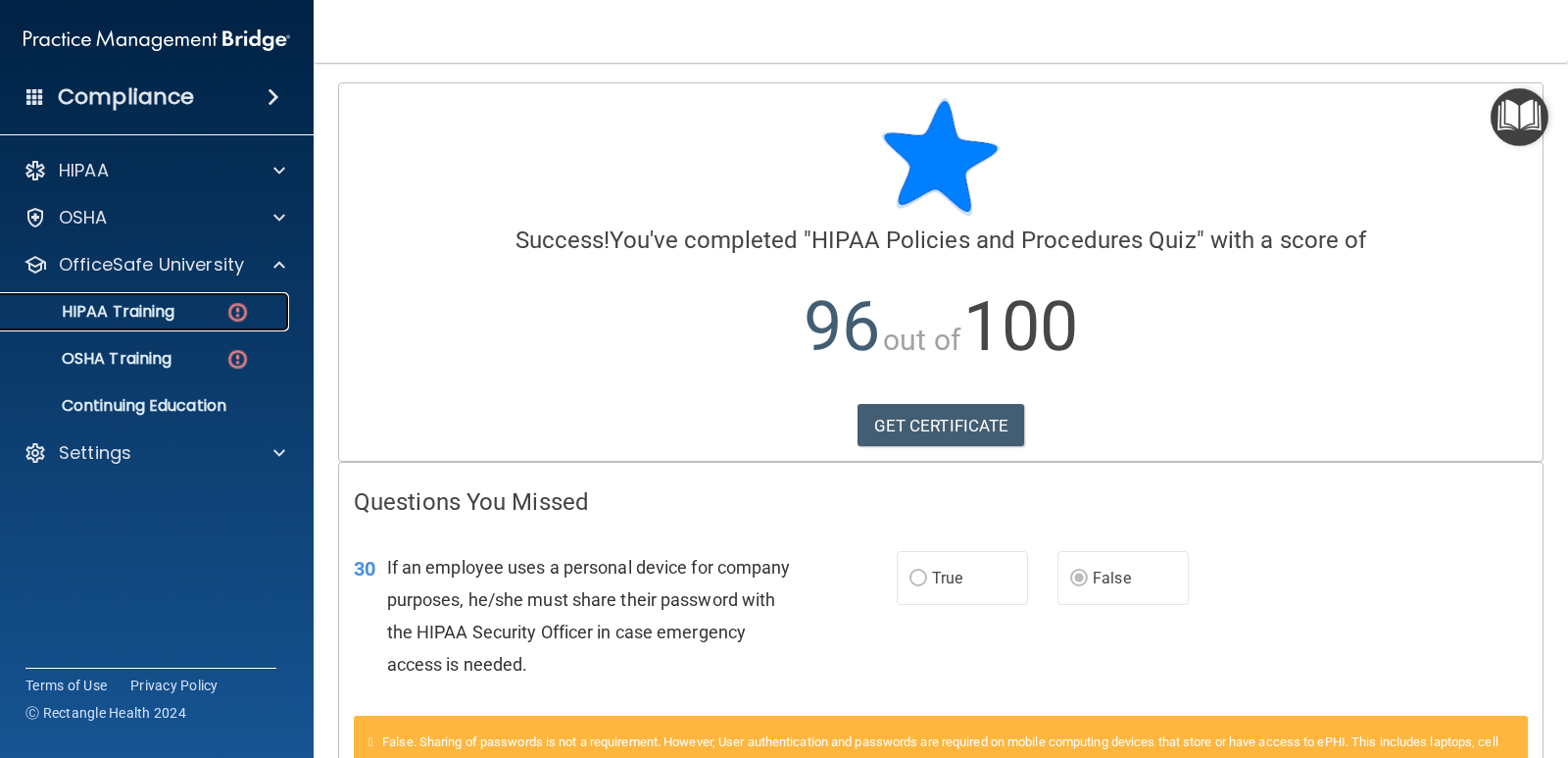 click on "HIPAA Training" at bounding box center (134, 312) 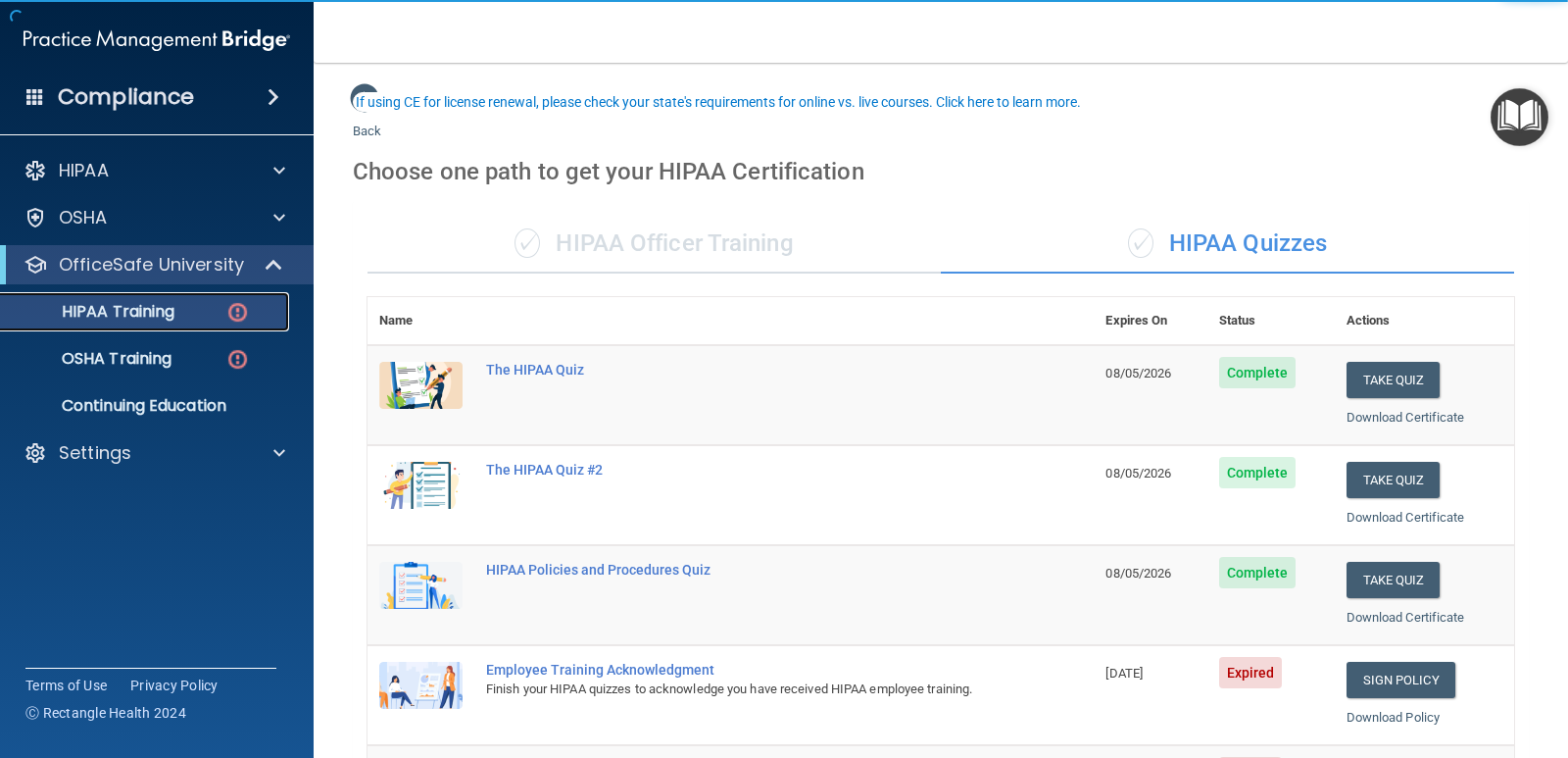scroll, scrollTop: 196, scrollLeft: 0, axis: vertical 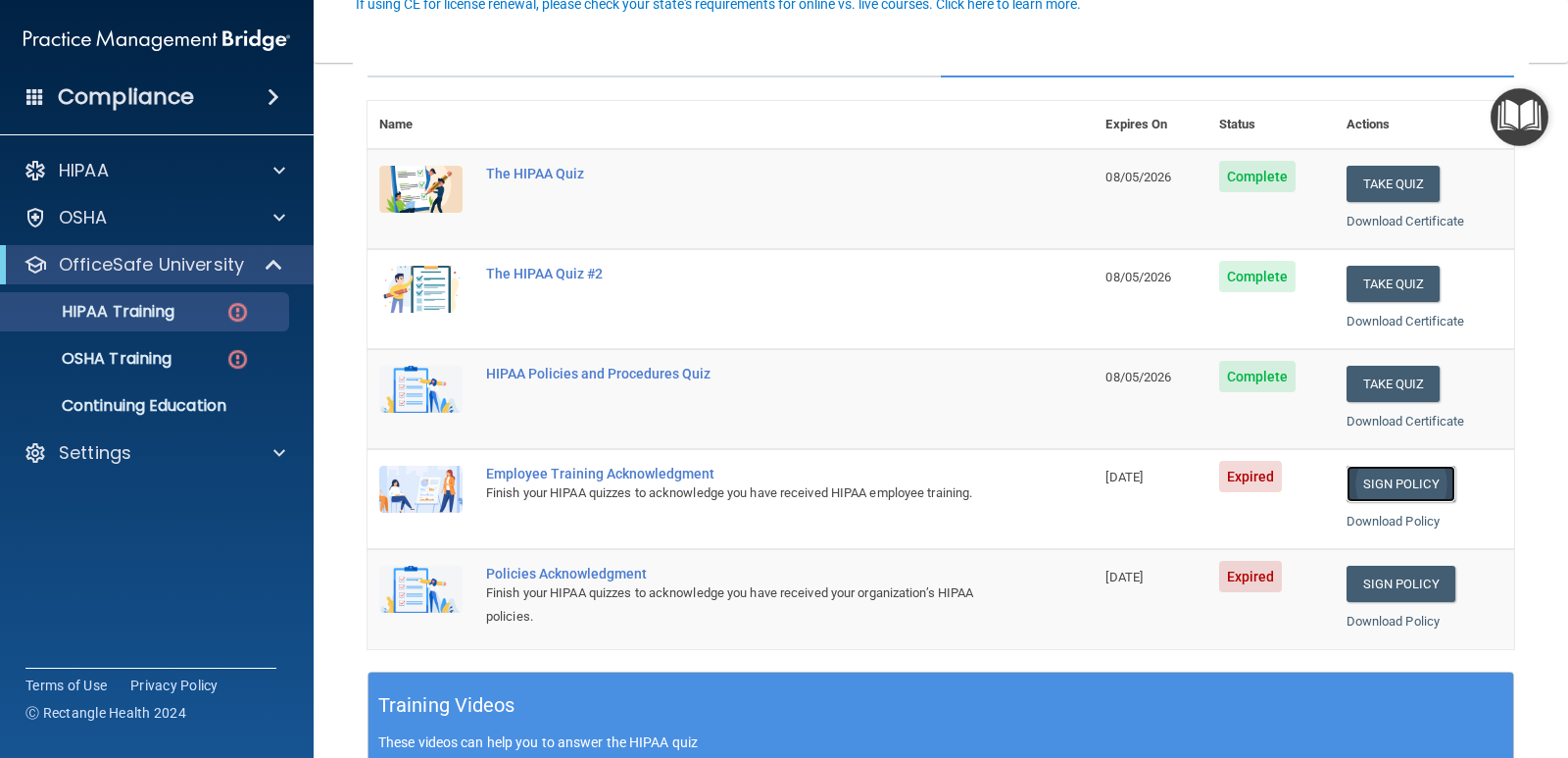 click on "Sign Policy" at bounding box center (1400, 483) 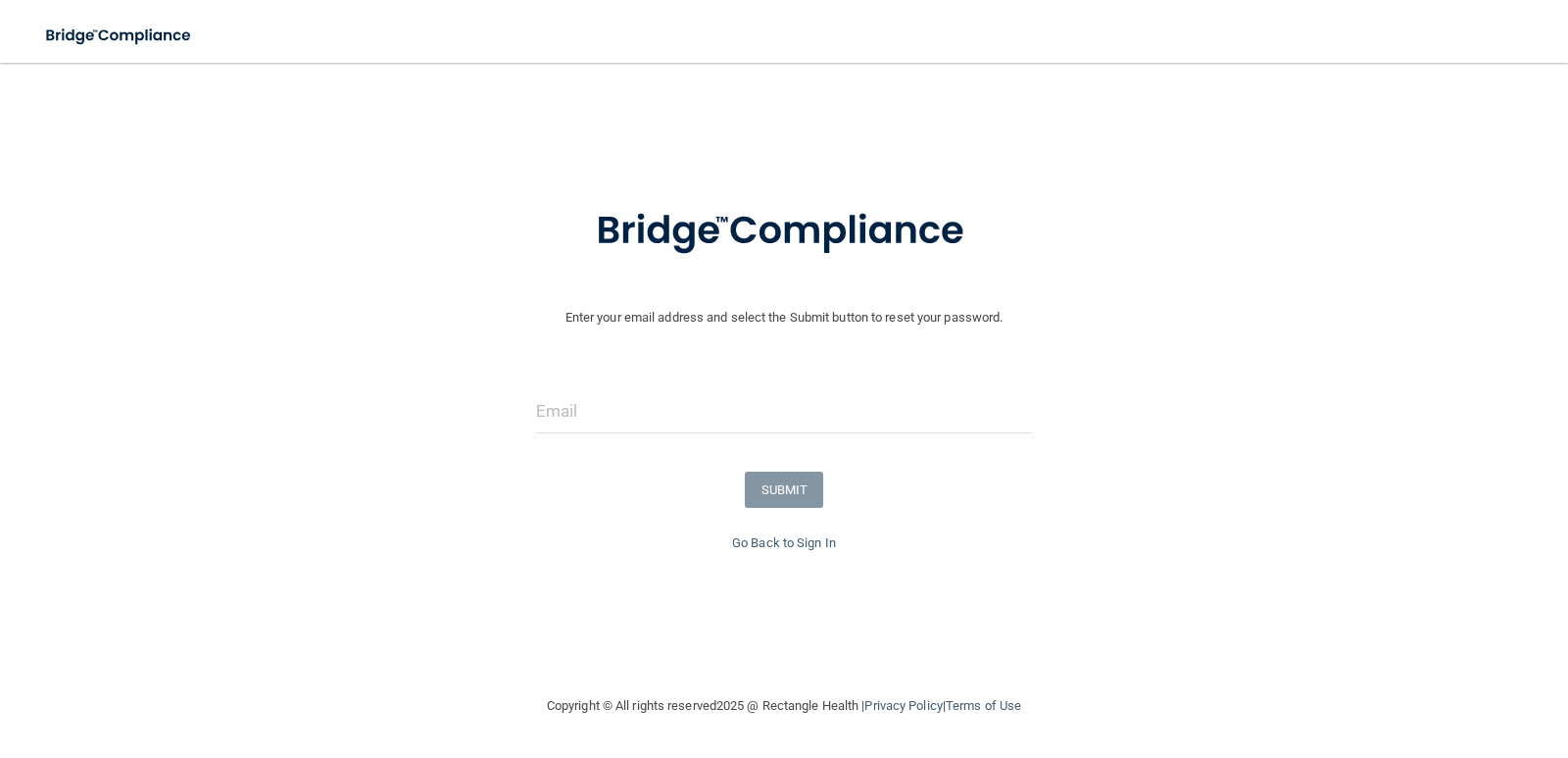 scroll, scrollTop: 0, scrollLeft: 0, axis: both 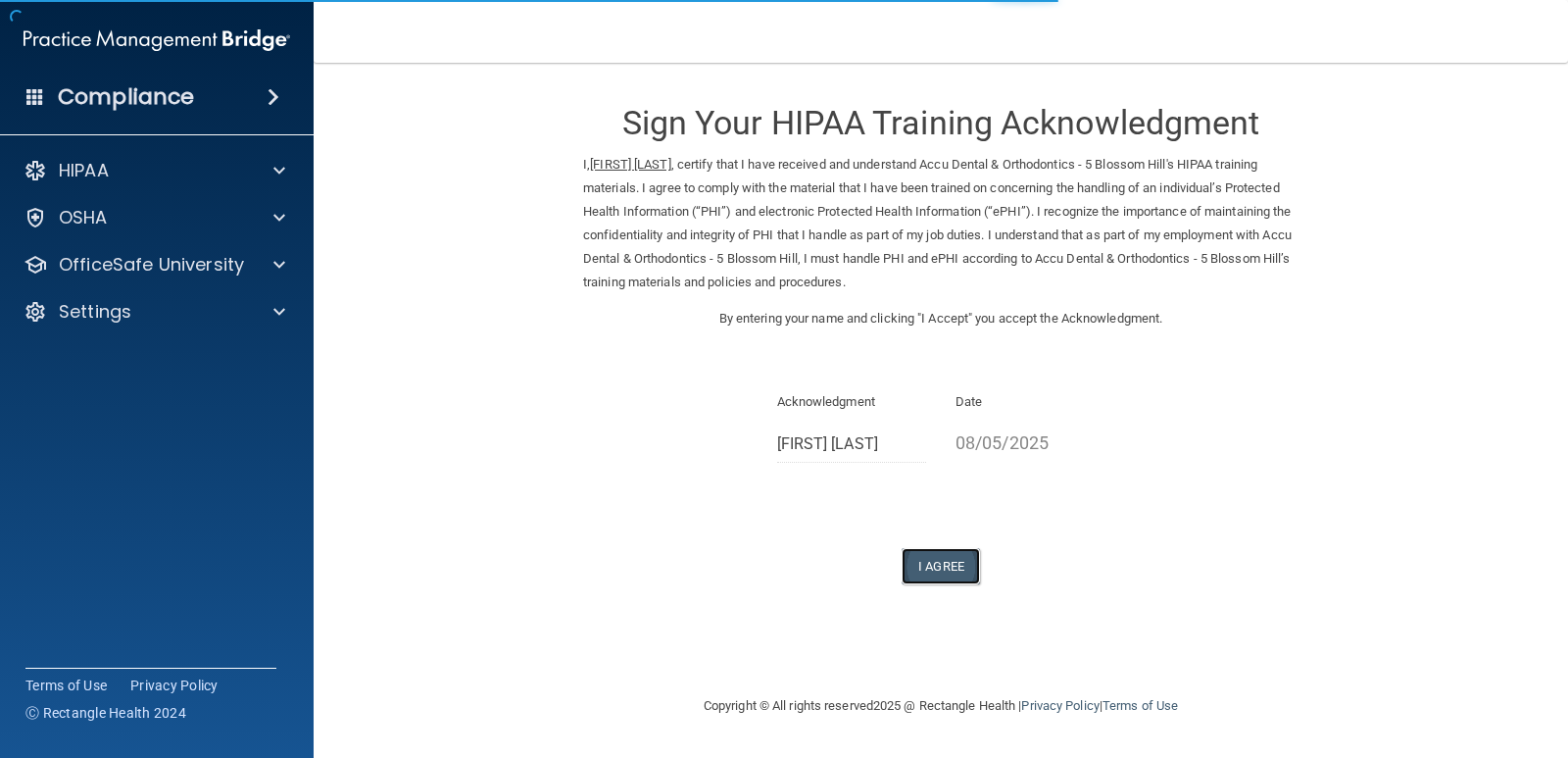 click on "I Agree" at bounding box center [941, 566] 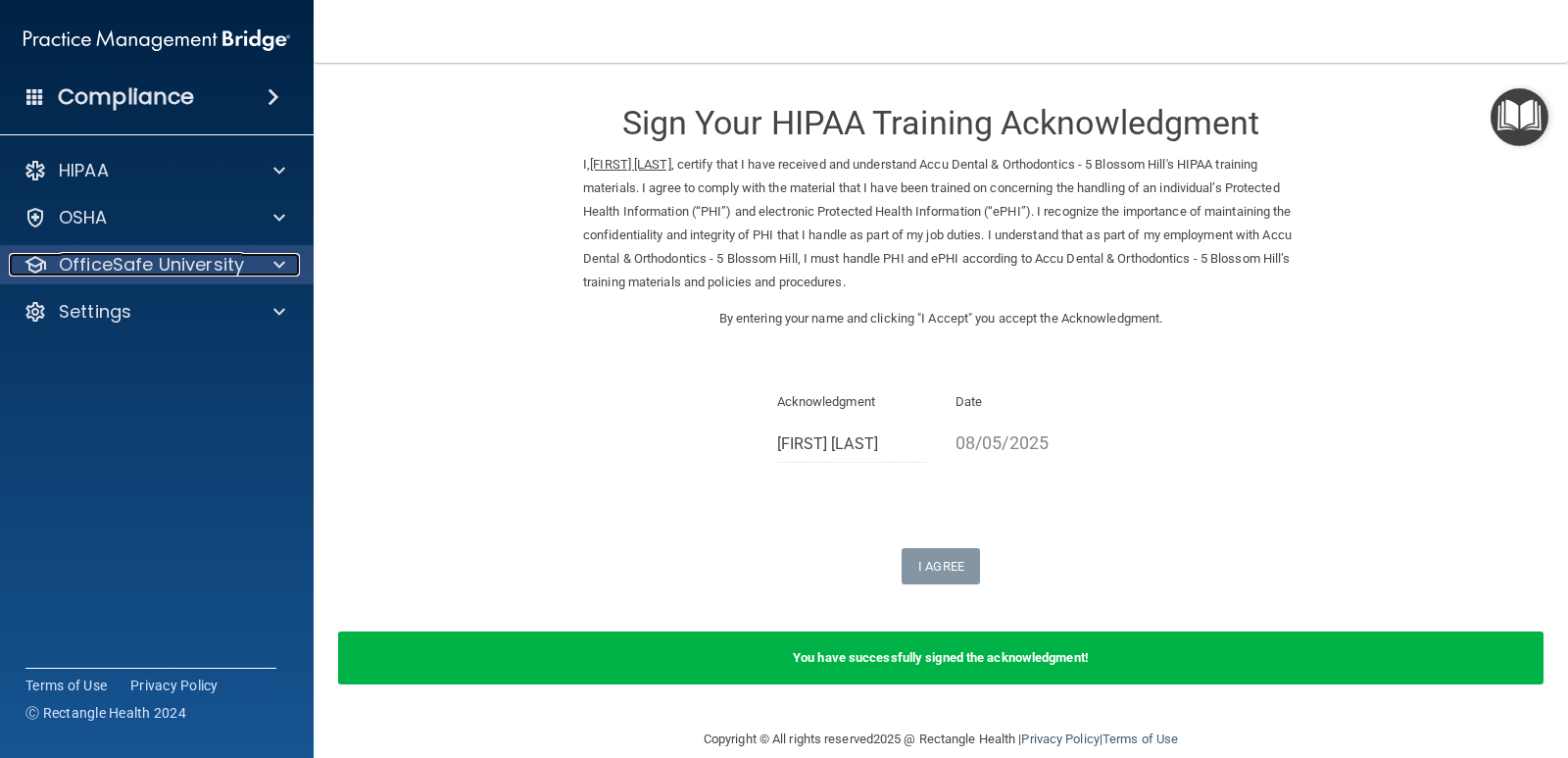 click on "OfficeSafe University" at bounding box center (151, 265) 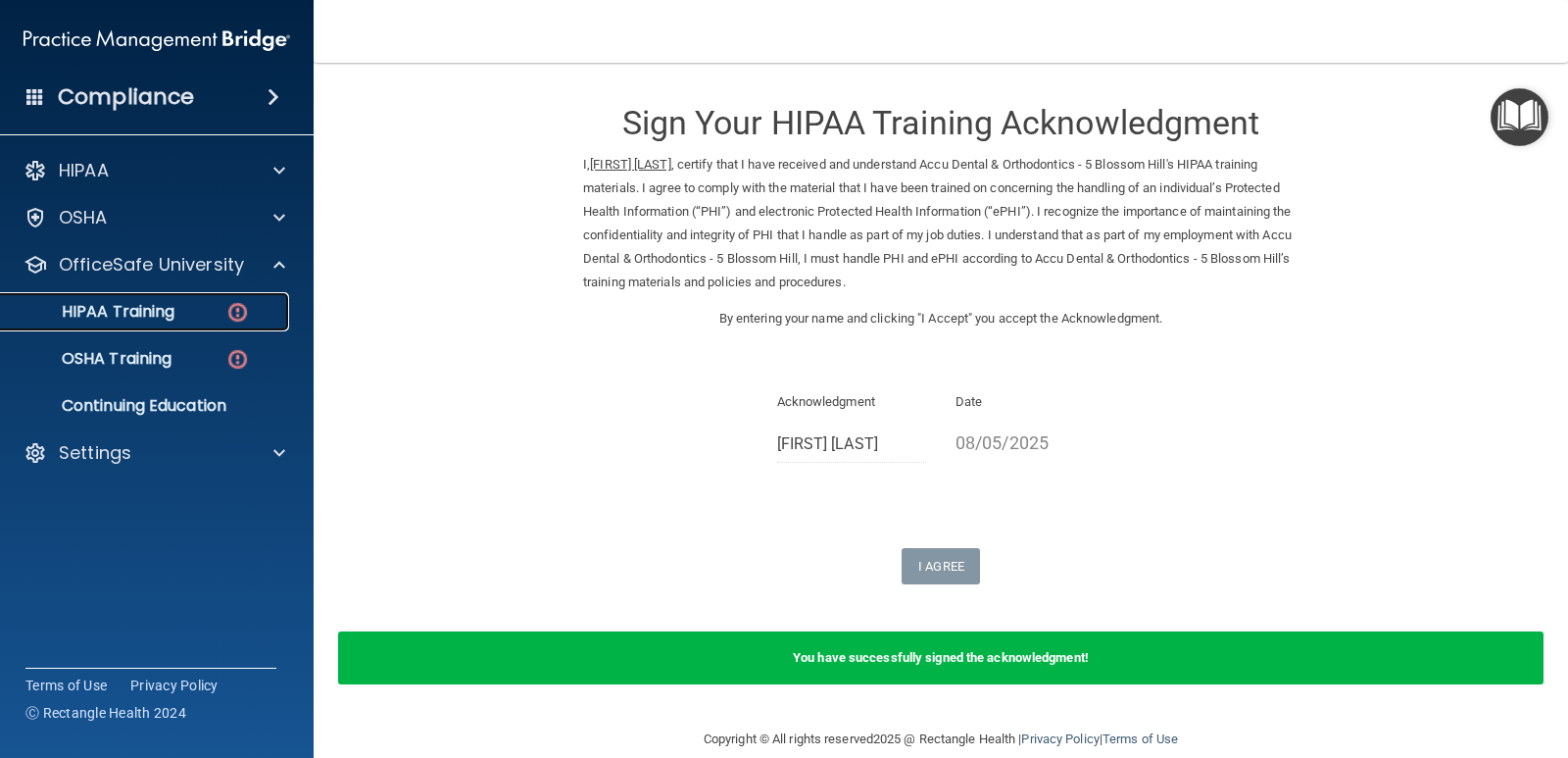 click on "HIPAA Training" at bounding box center (146, 312) 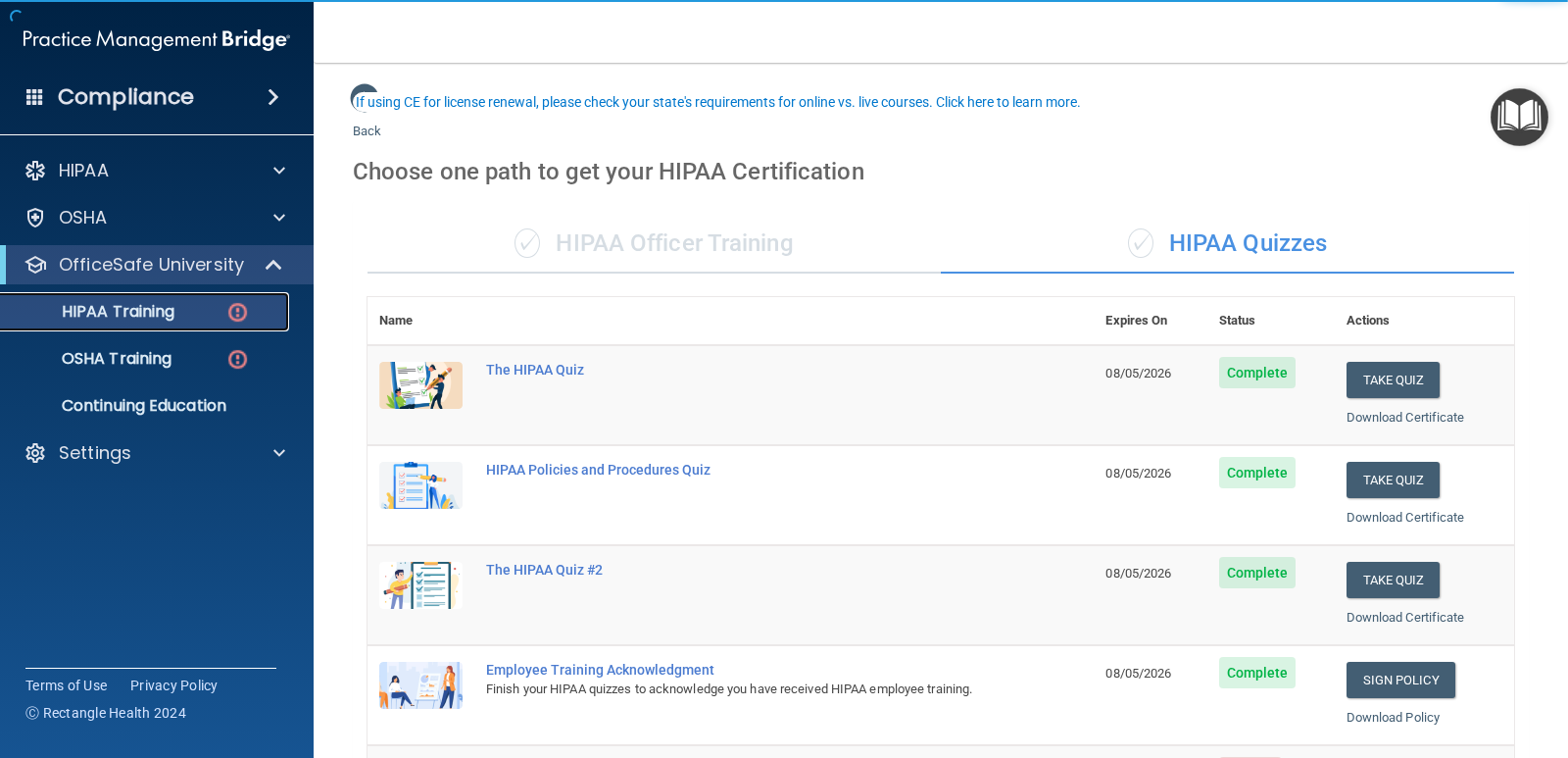 scroll, scrollTop: 196, scrollLeft: 0, axis: vertical 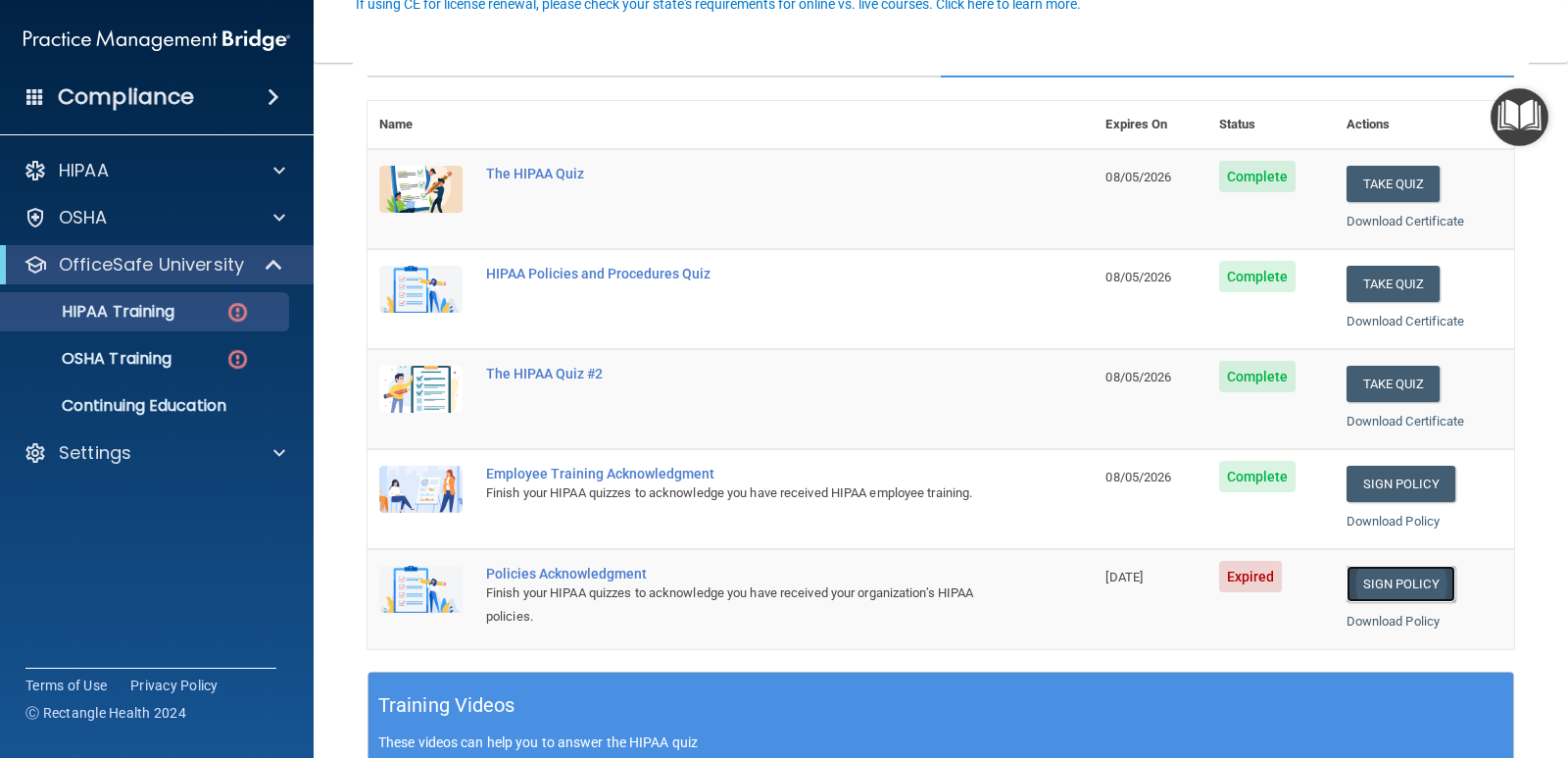 click on "Sign Policy" at bounding box center [1400, 583] 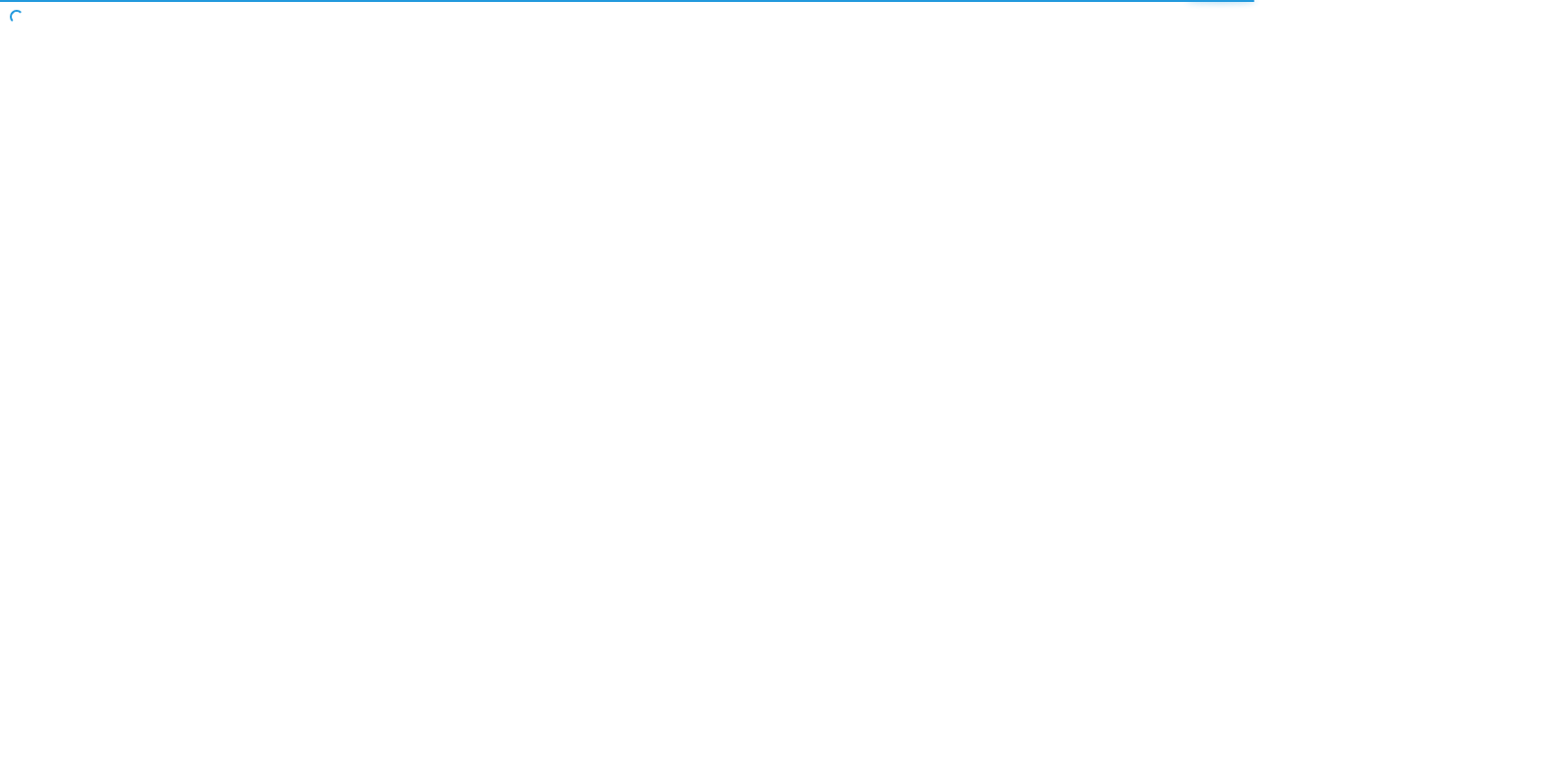 scroll, scrollTop: 0, scrollLeft: 0, axis: both 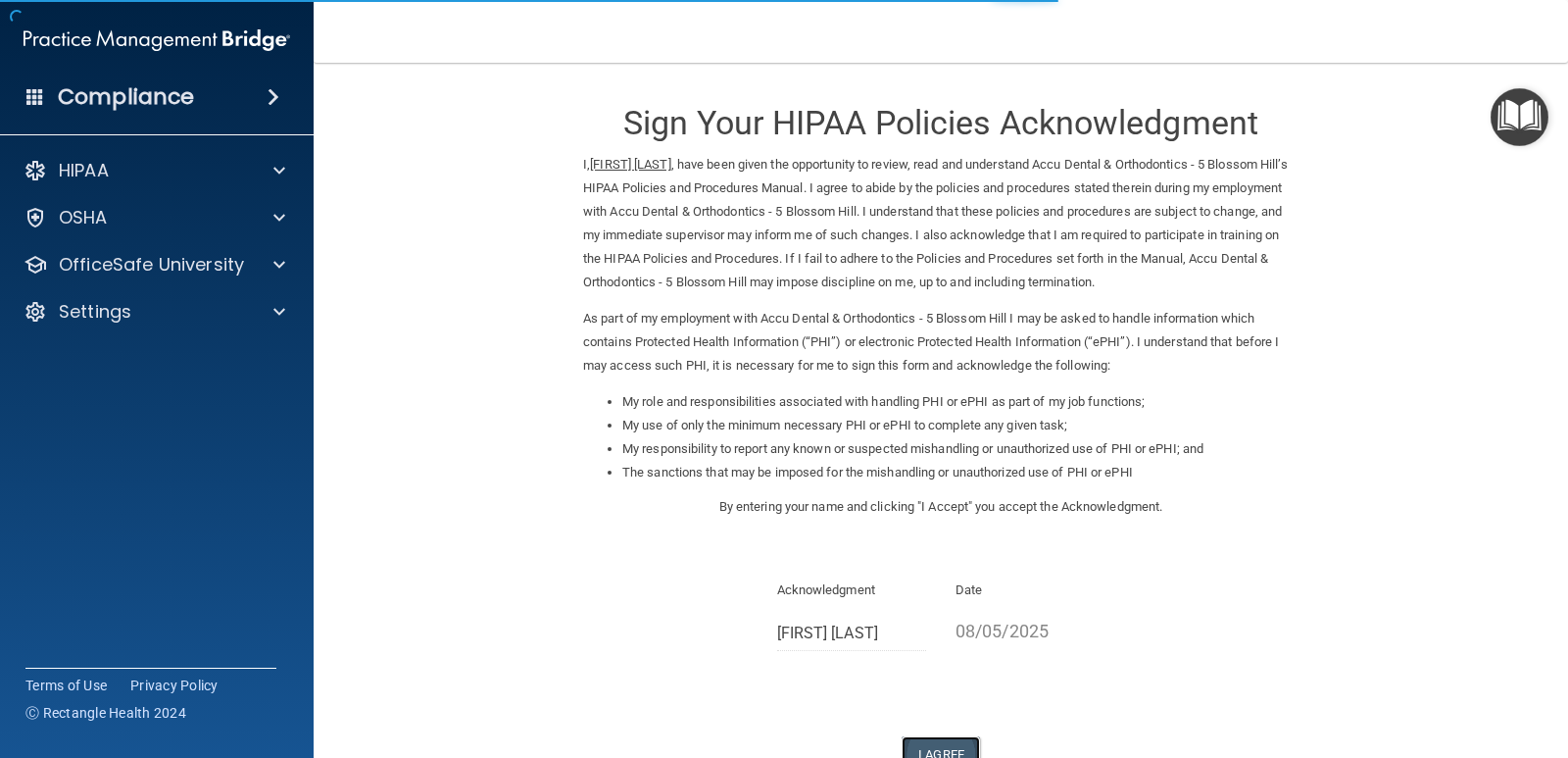 click on "I Agree" at bounding box center (941, 754) 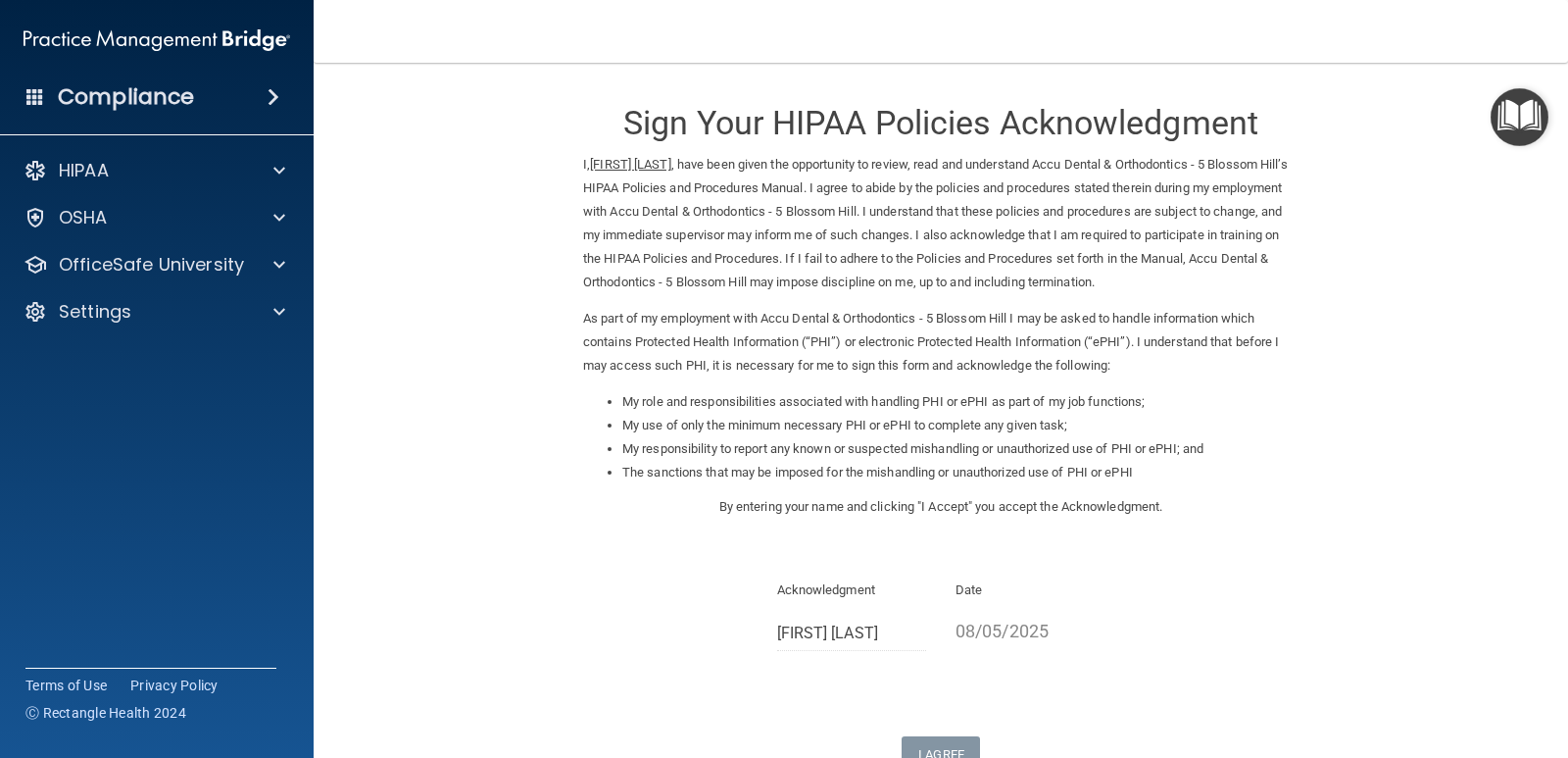 scroll, scrollTop: 196, scrollLeft: 0, axis: vertical 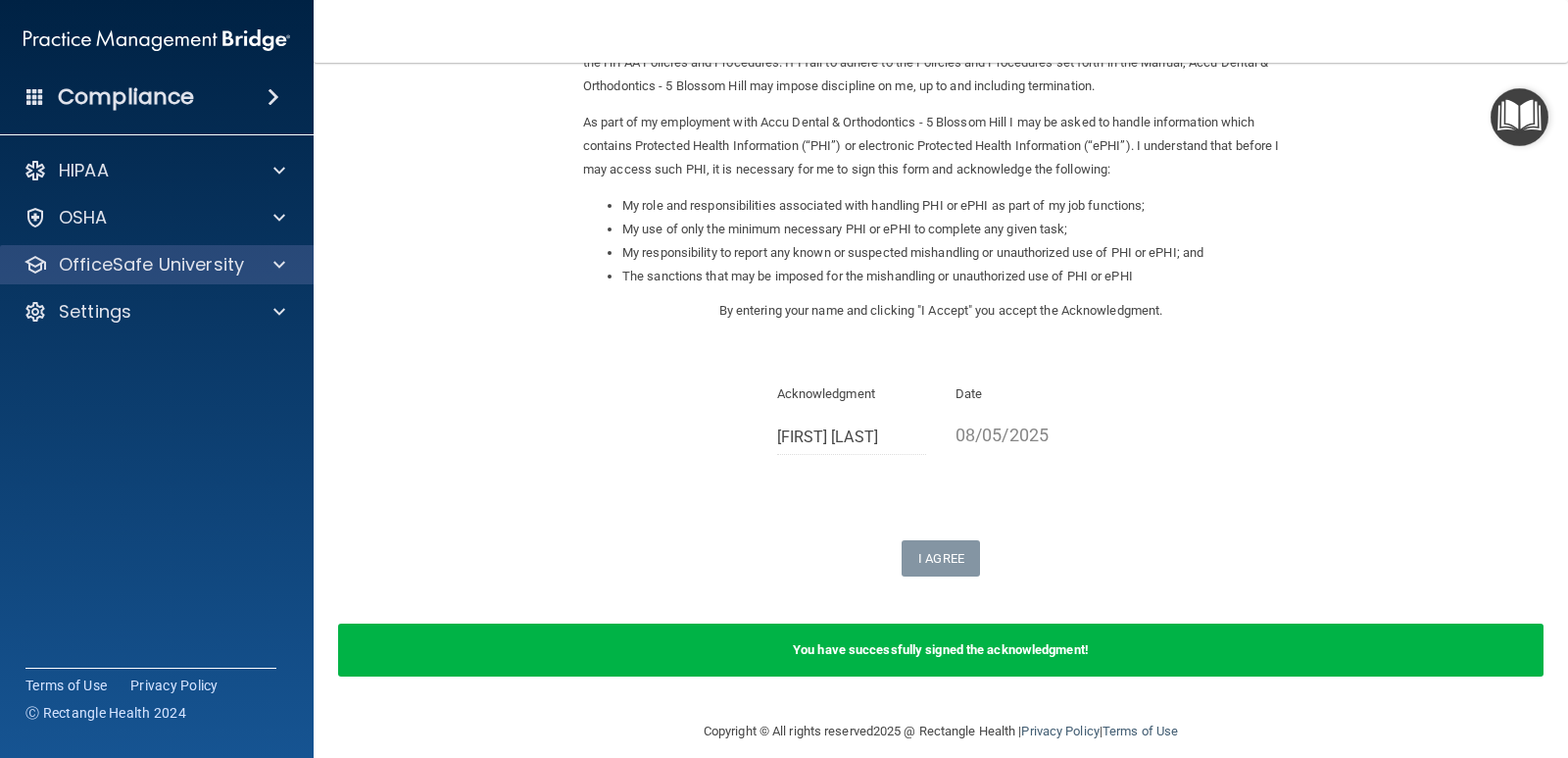click on "OfficeSafe University" at bounding box center [157, 265] 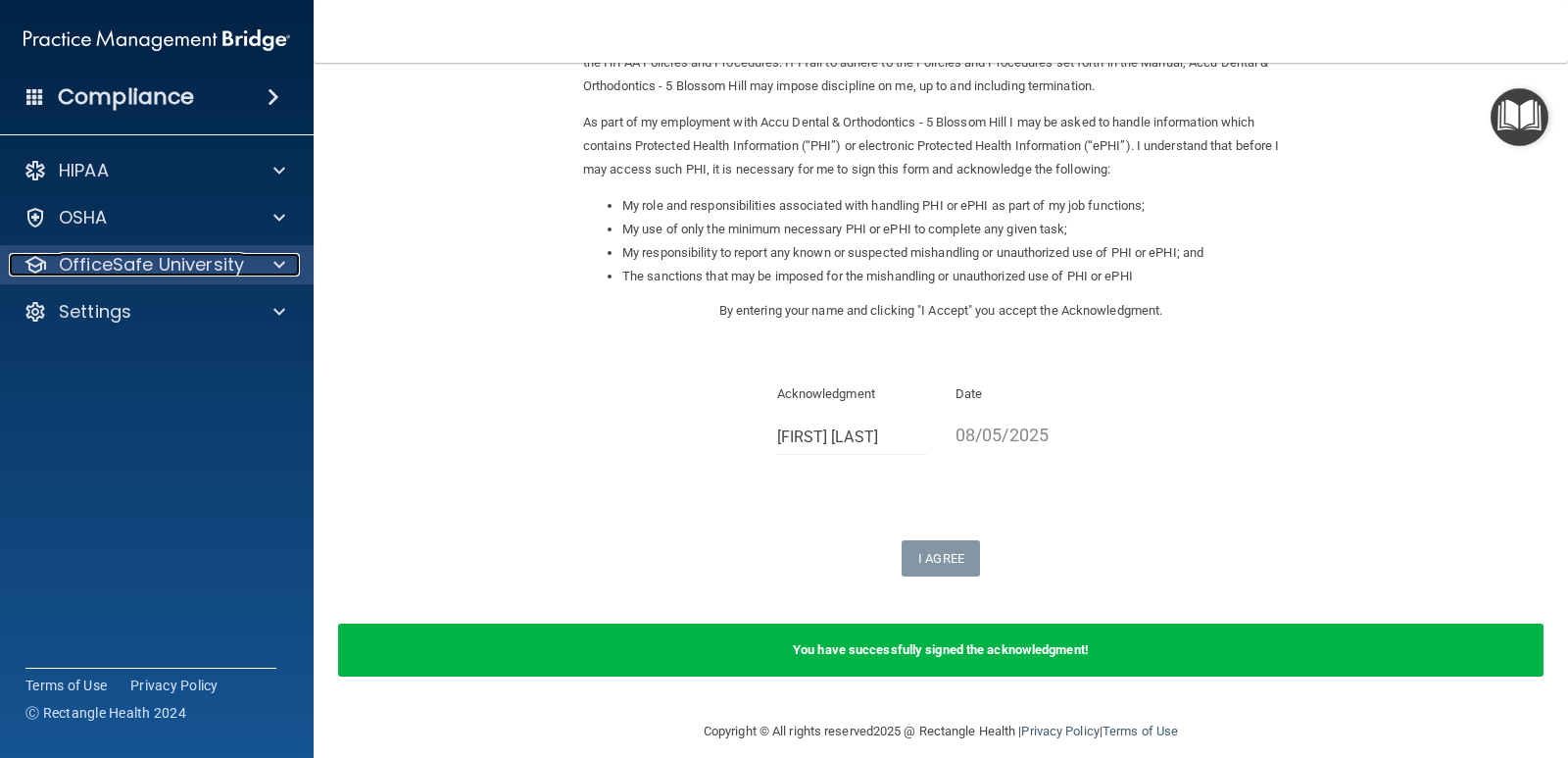 click on "OfficeSafe University" at bounding box center (151, 265) 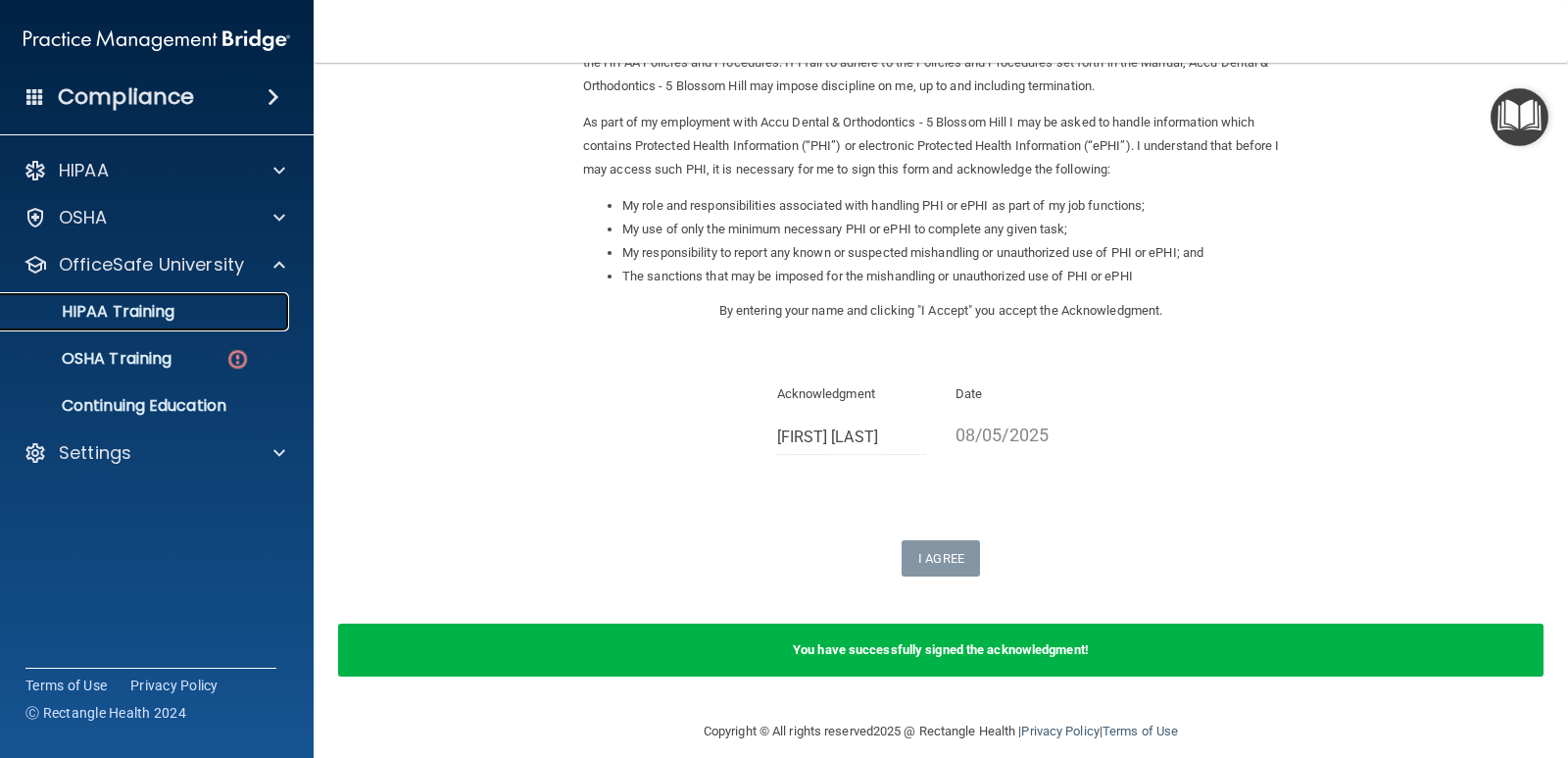 click on "HIPAA Training" at bounding box center (93, 312) 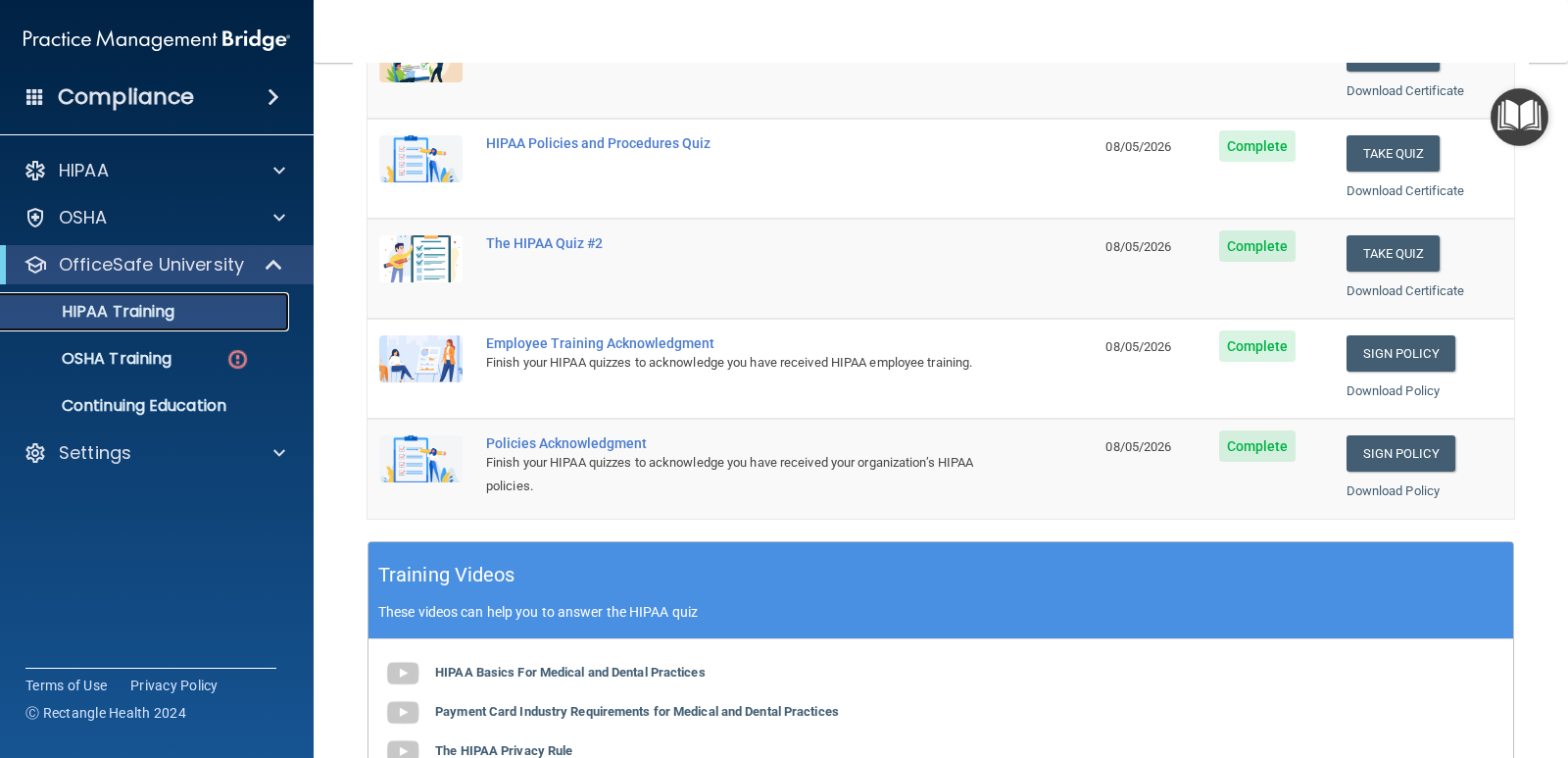 scroll, scrollTop: 130, scrollLeft: 0, axis: vertical 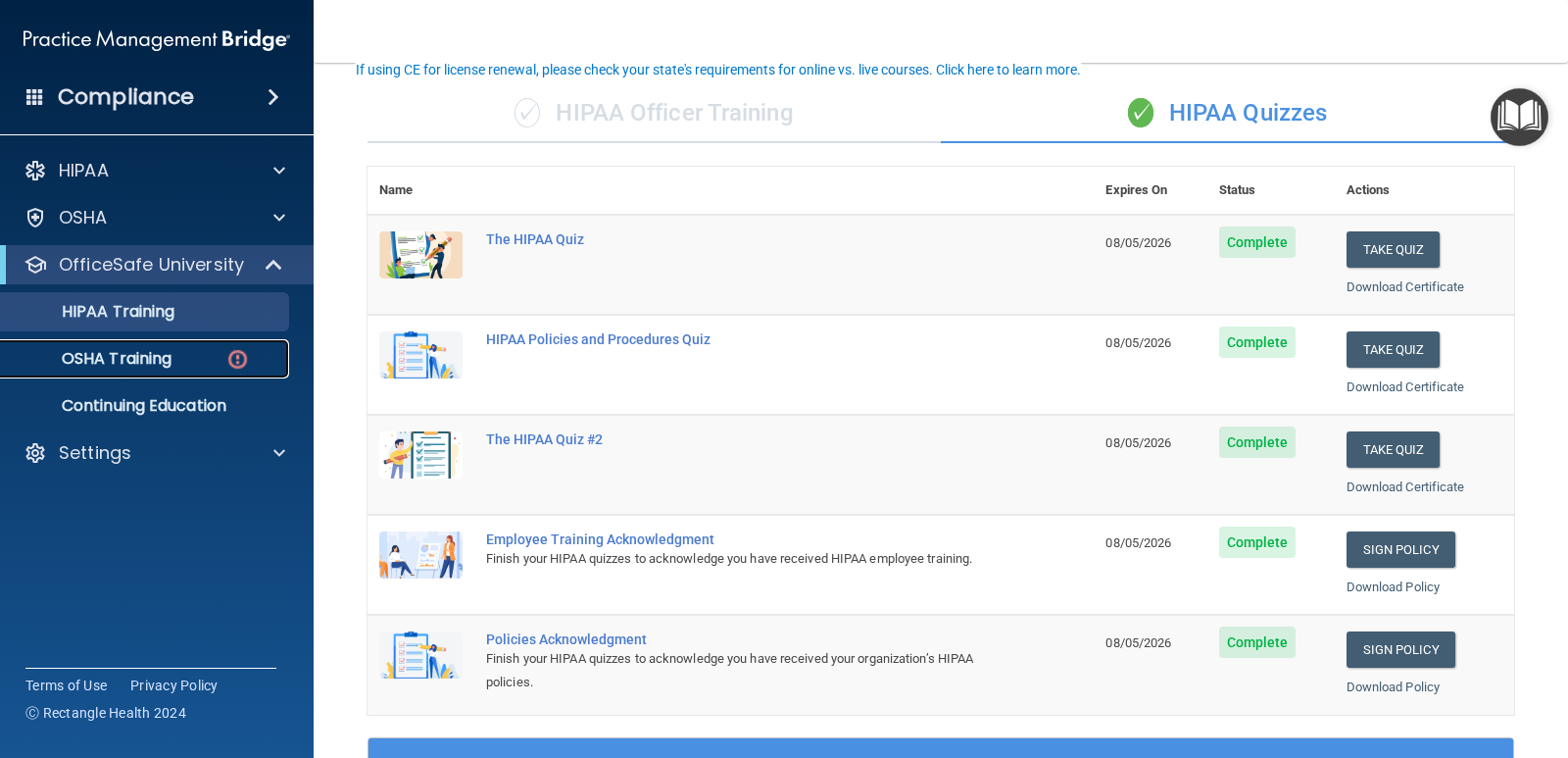 click on "OSHA Training" at bounding box center [92, 359] 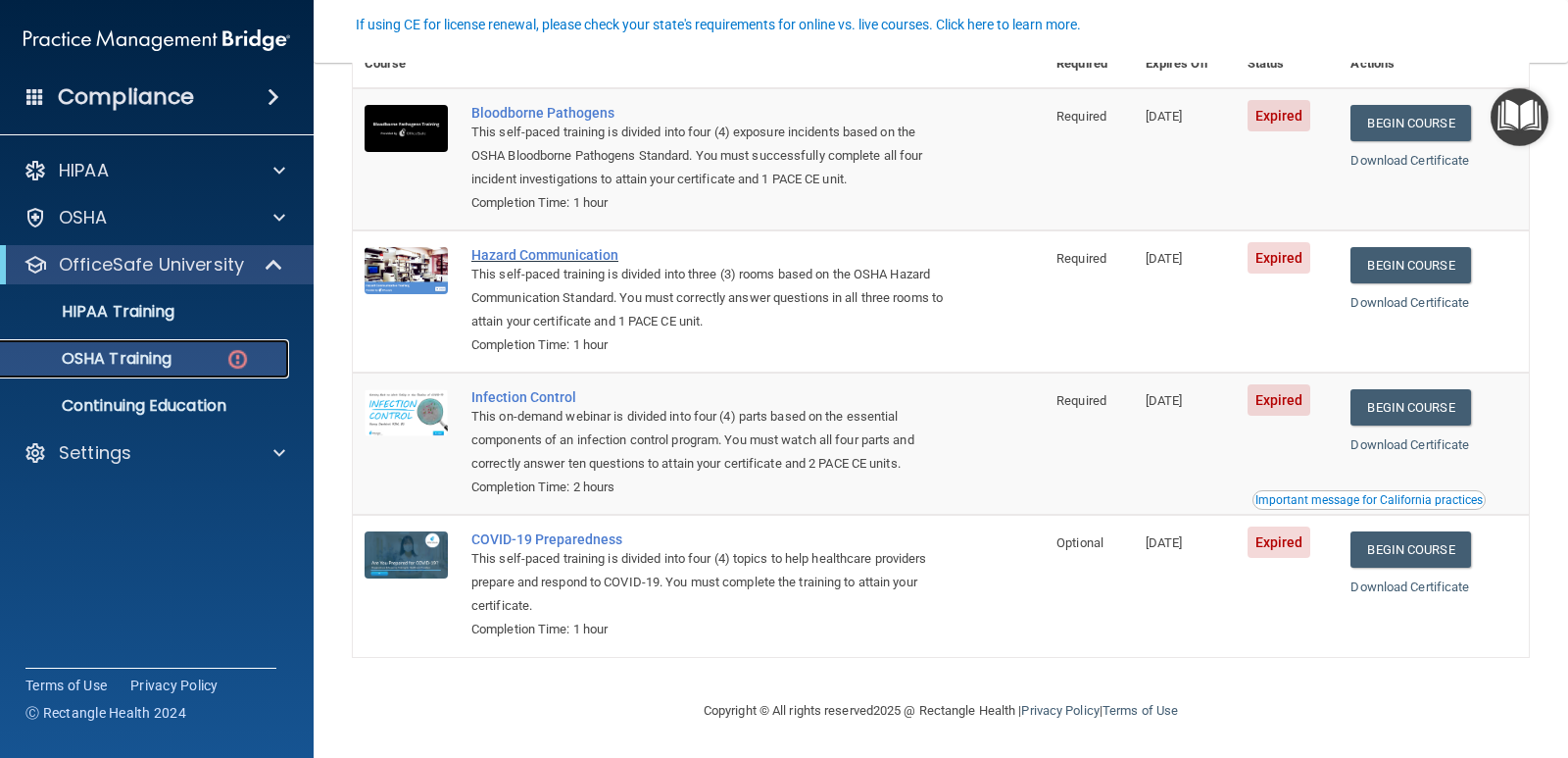 scroll, scrollTop: 88, scrollLeft: 0, axis: vertical 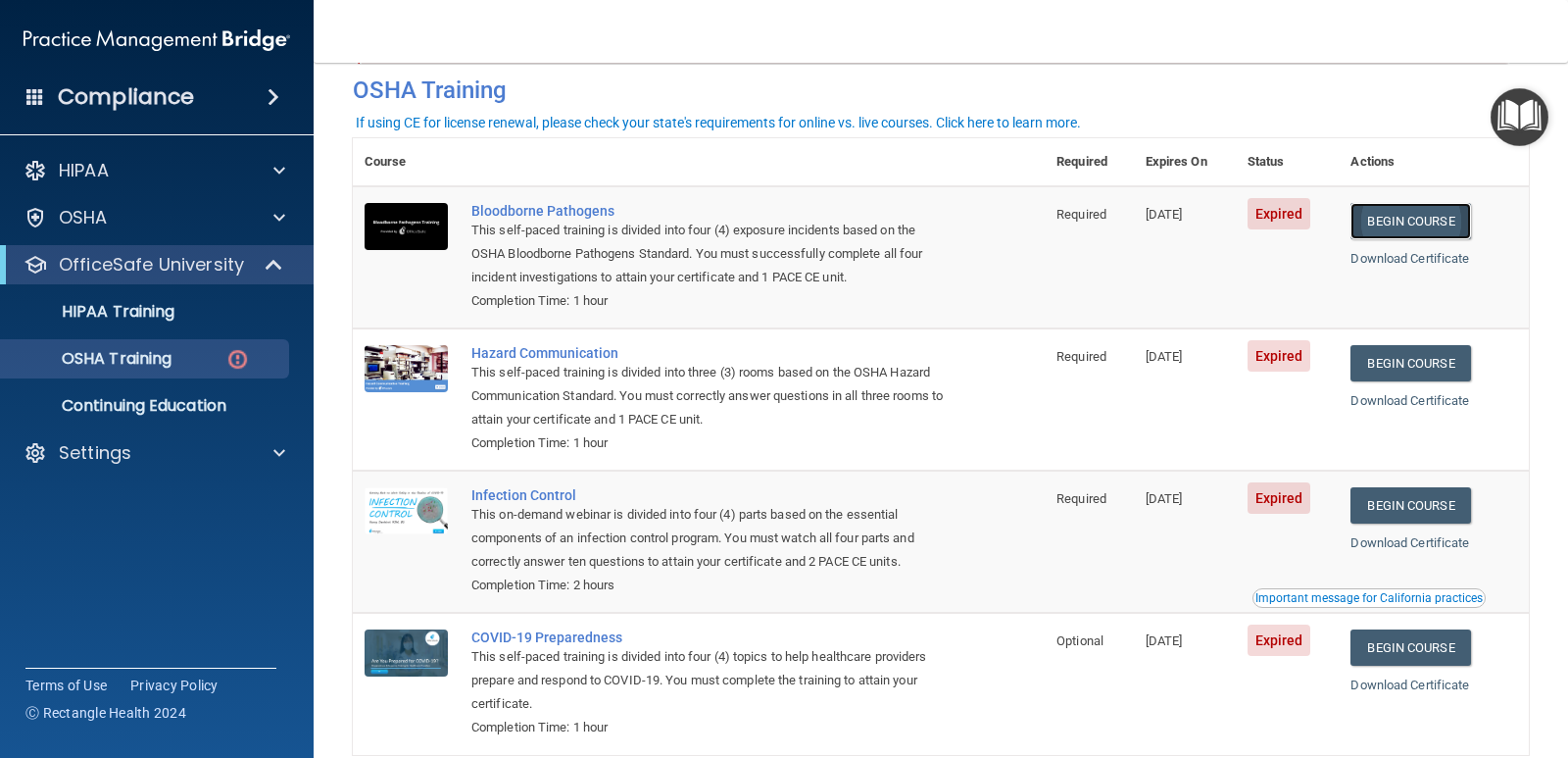 click on "Begin Course" at bounding box center [1410, 221] 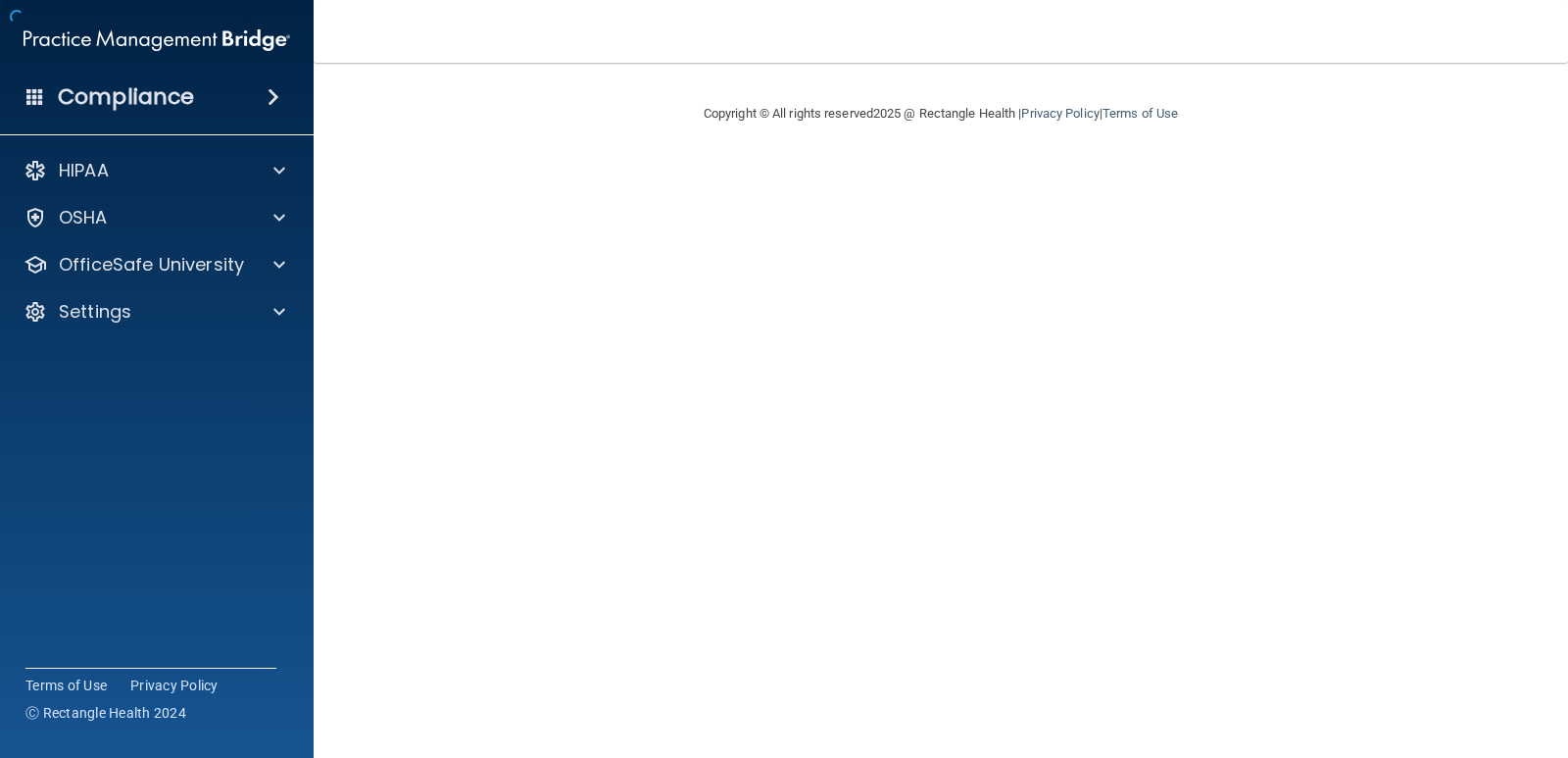 scroll, scrollTop: 0, scrollLeft: 0, axis: both 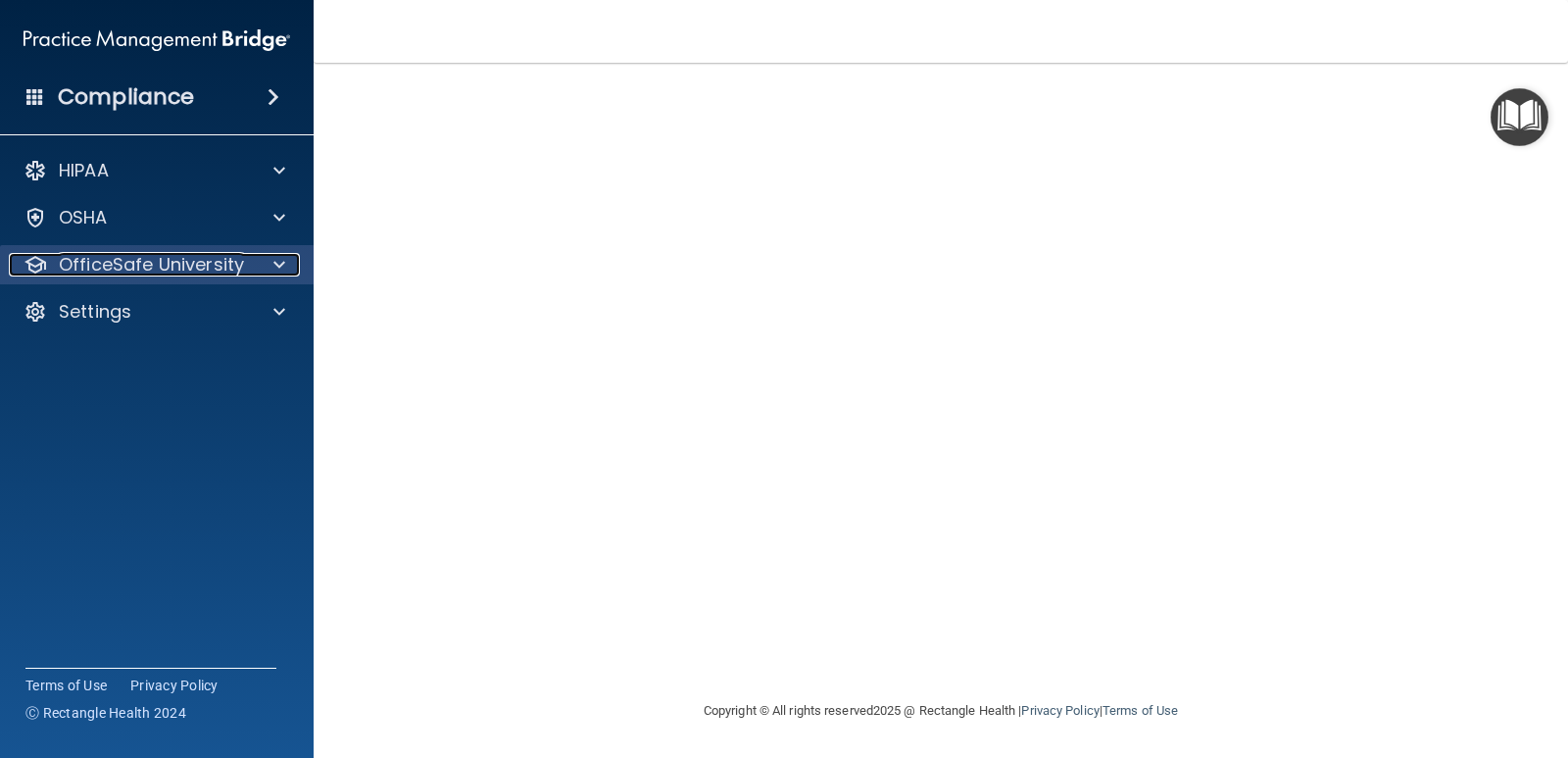 click on "OfficeSafe University" at bounding box center [151, 265] 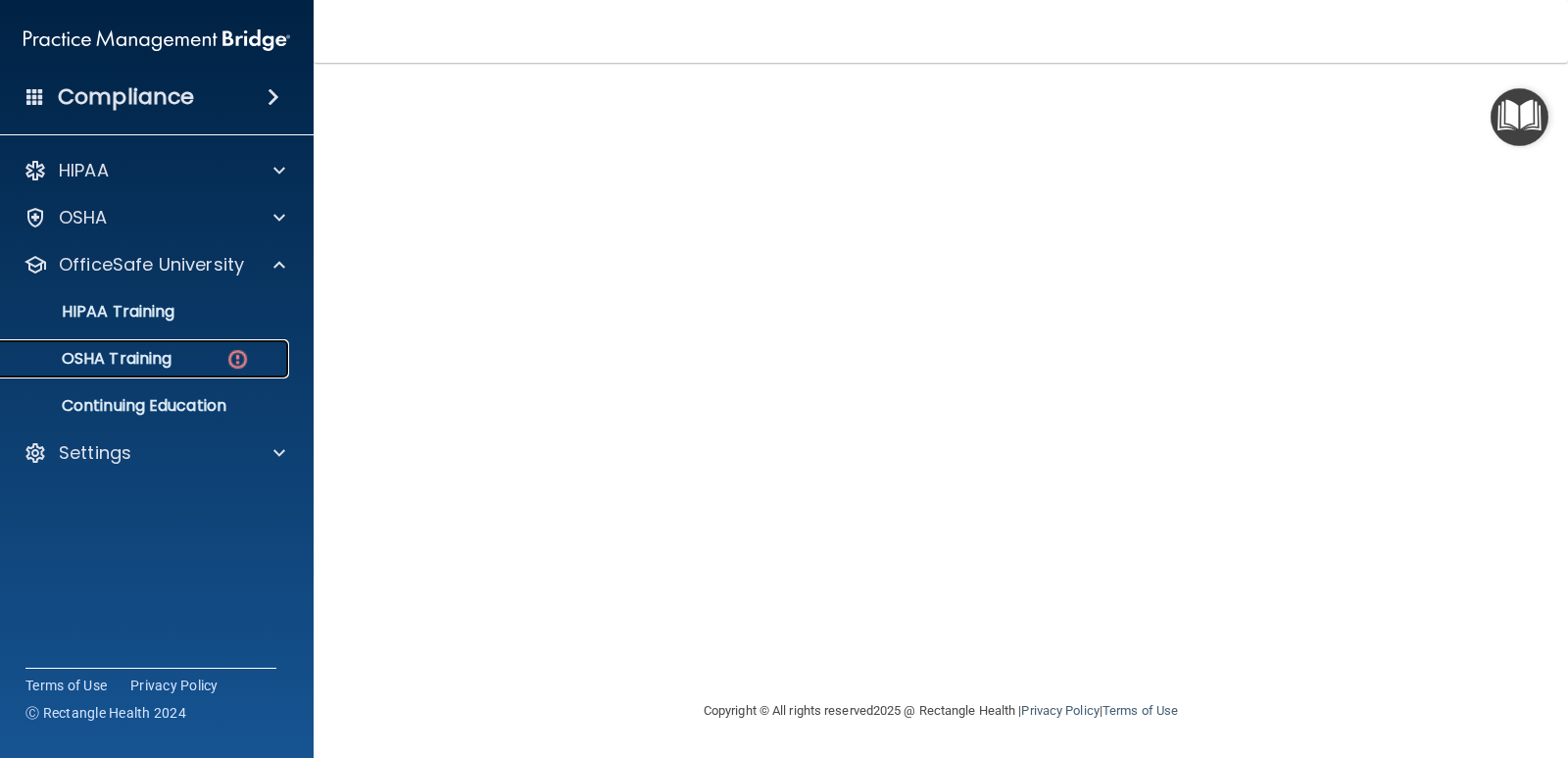 click on "OSHA Training" at bounding box center (92, 359) 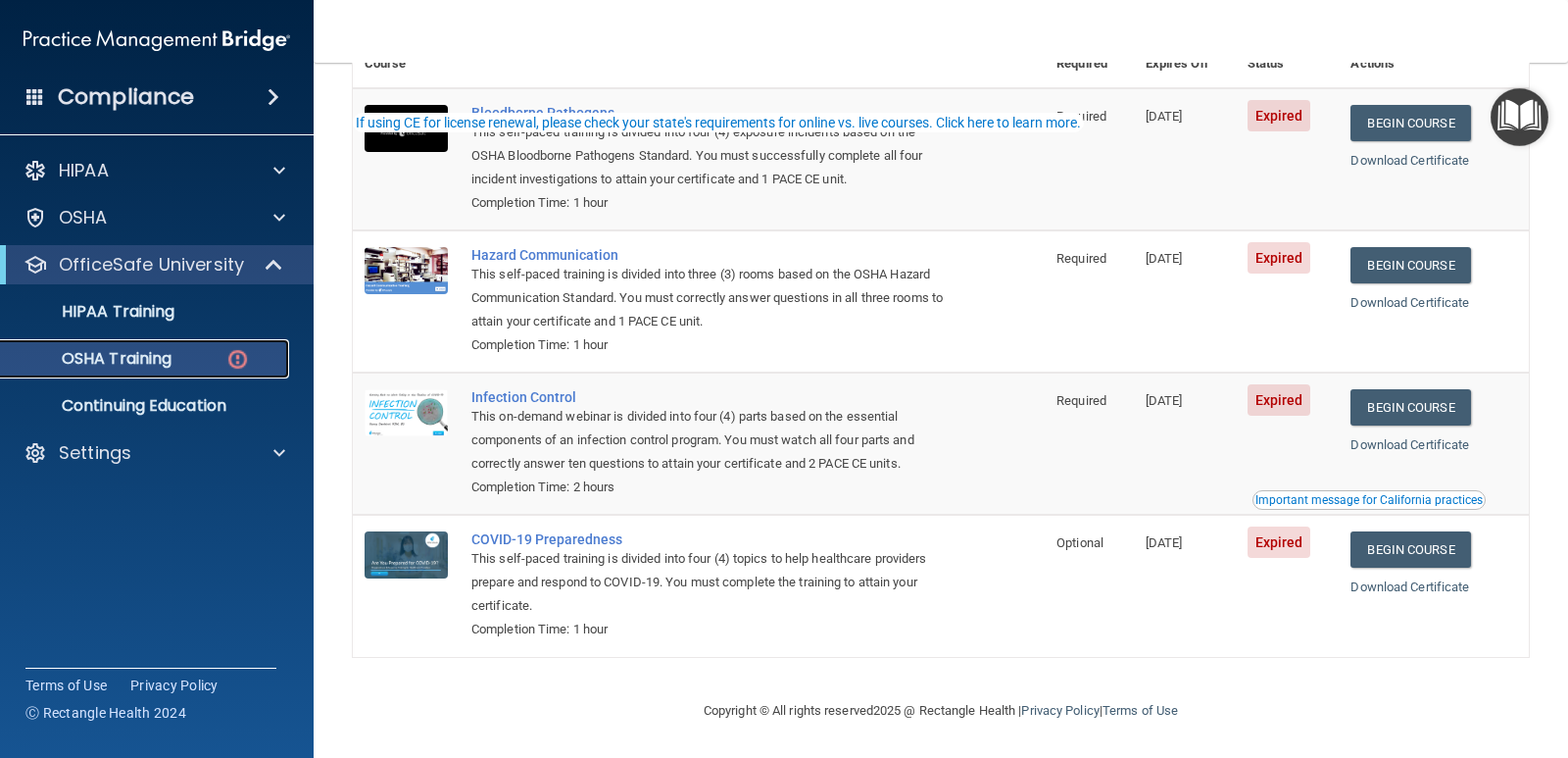 scroll, scrollTop: 0, scrollLeft: 0, axis: both 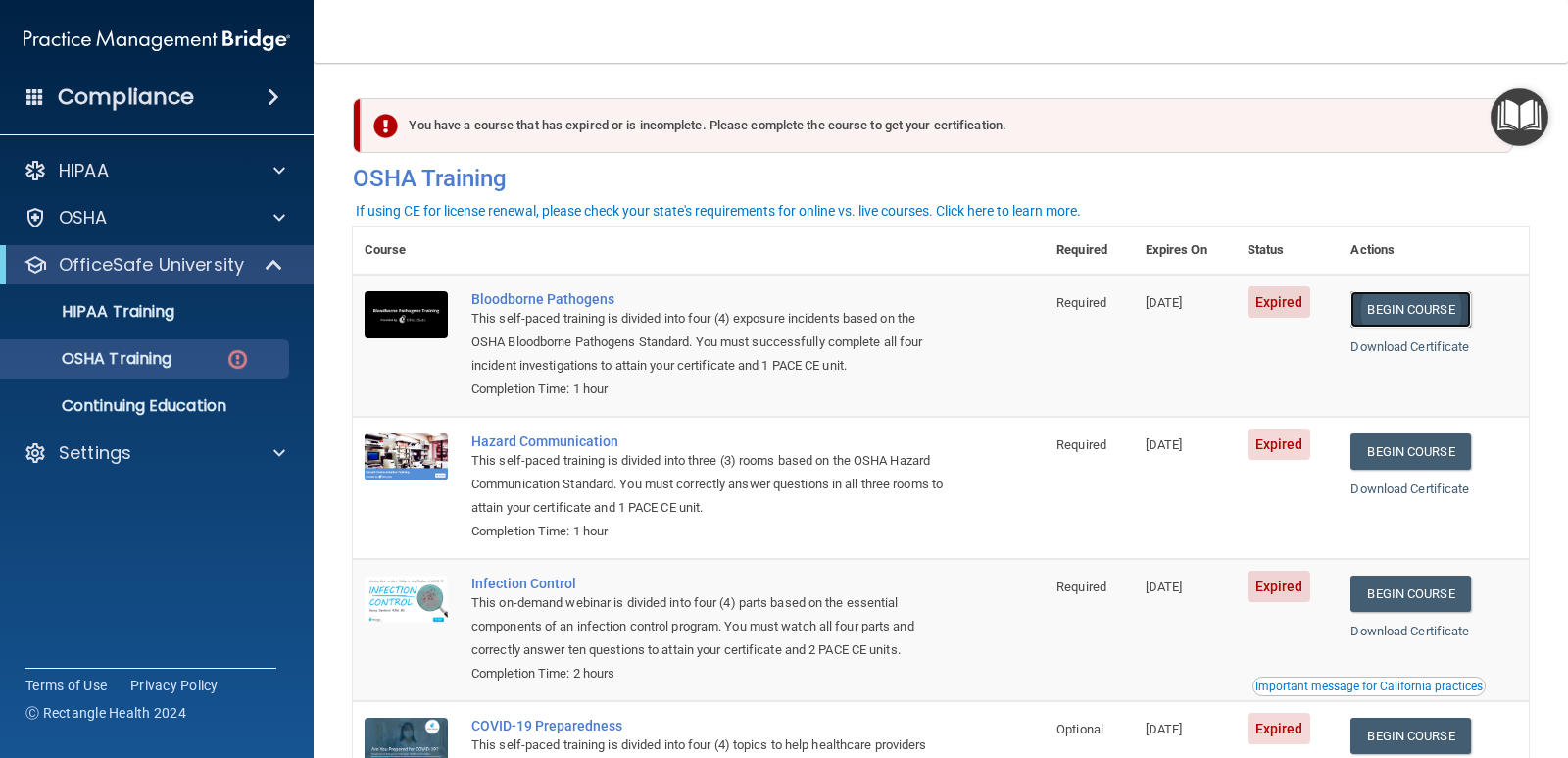 click on "Begin Course" at bounding box center [1410, 309] 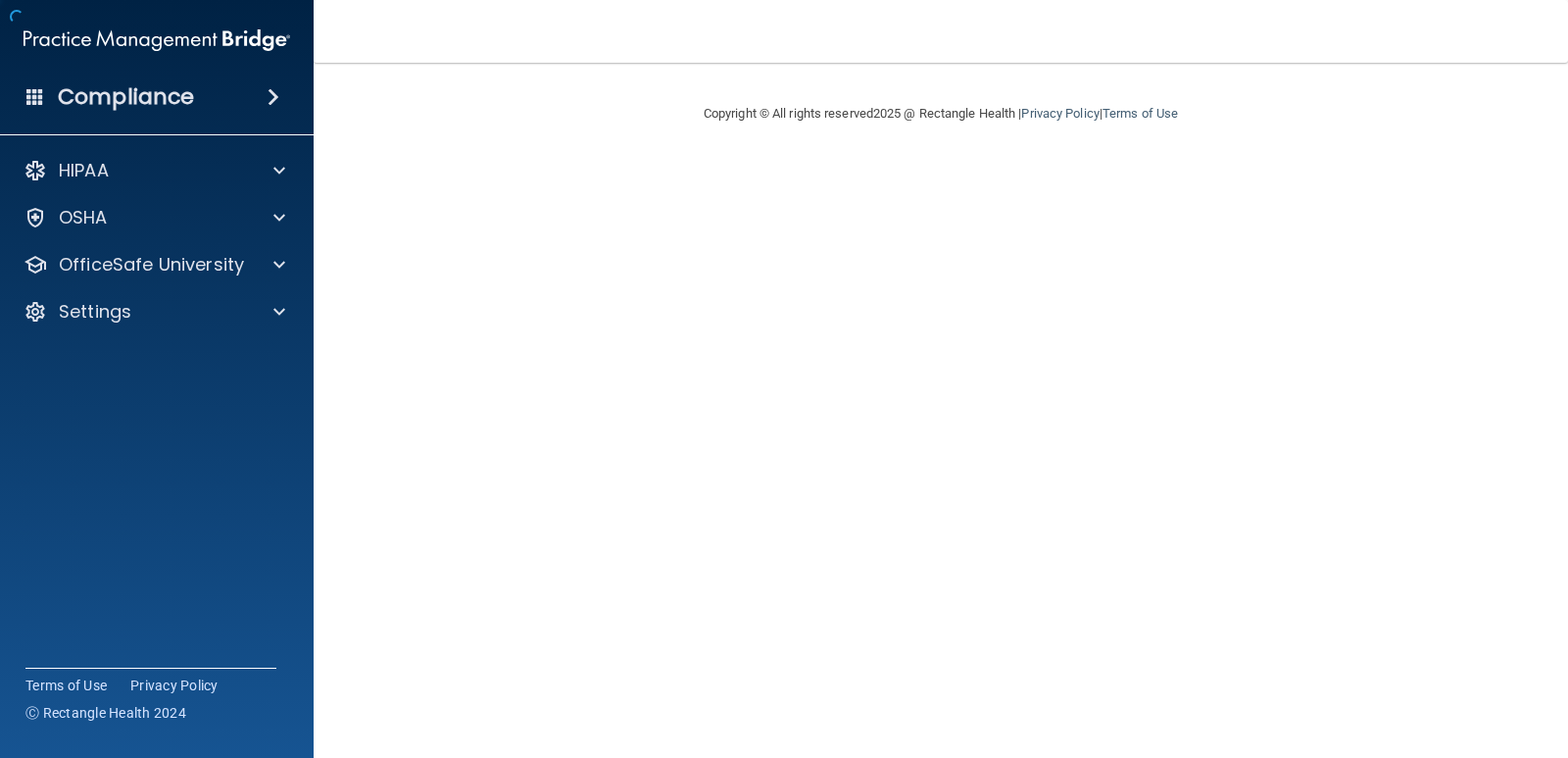 scroll, scrollTop: 0, scrollLeft: 0, axis: both 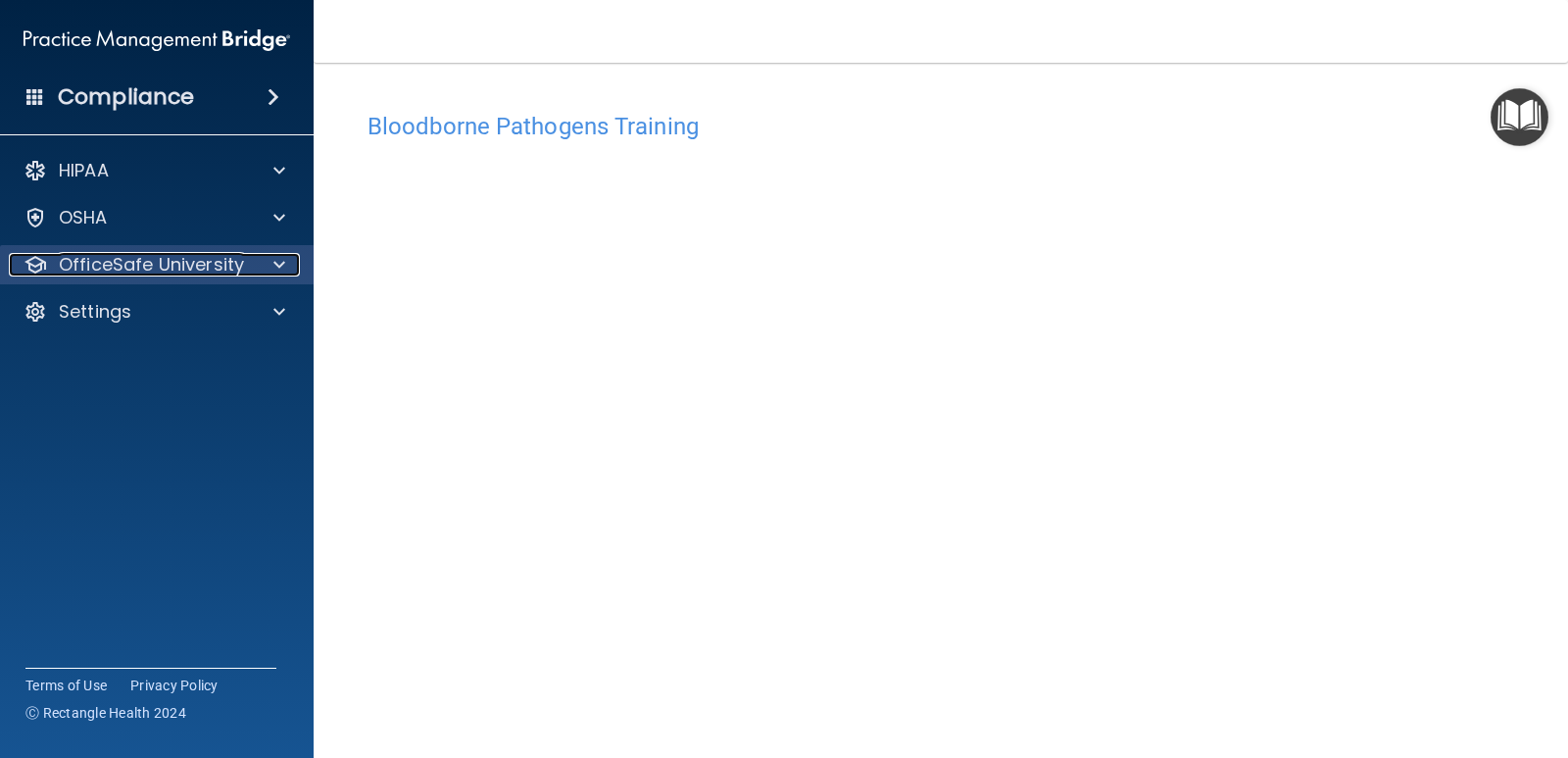 click on "OfficeSafe University" at bounding box center (151, 265) 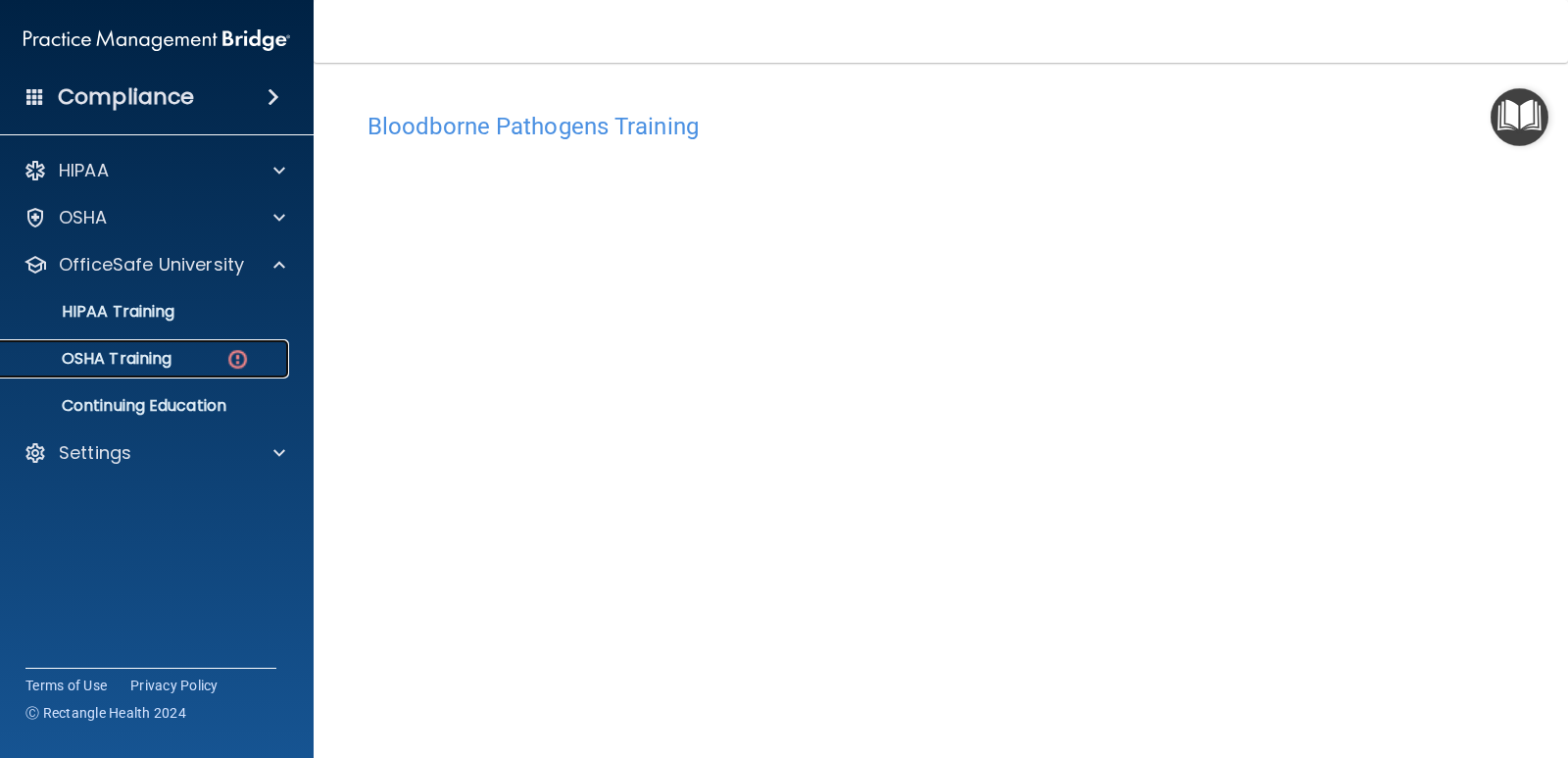 click on "OSHA Training" at bounding box center (146, 359) 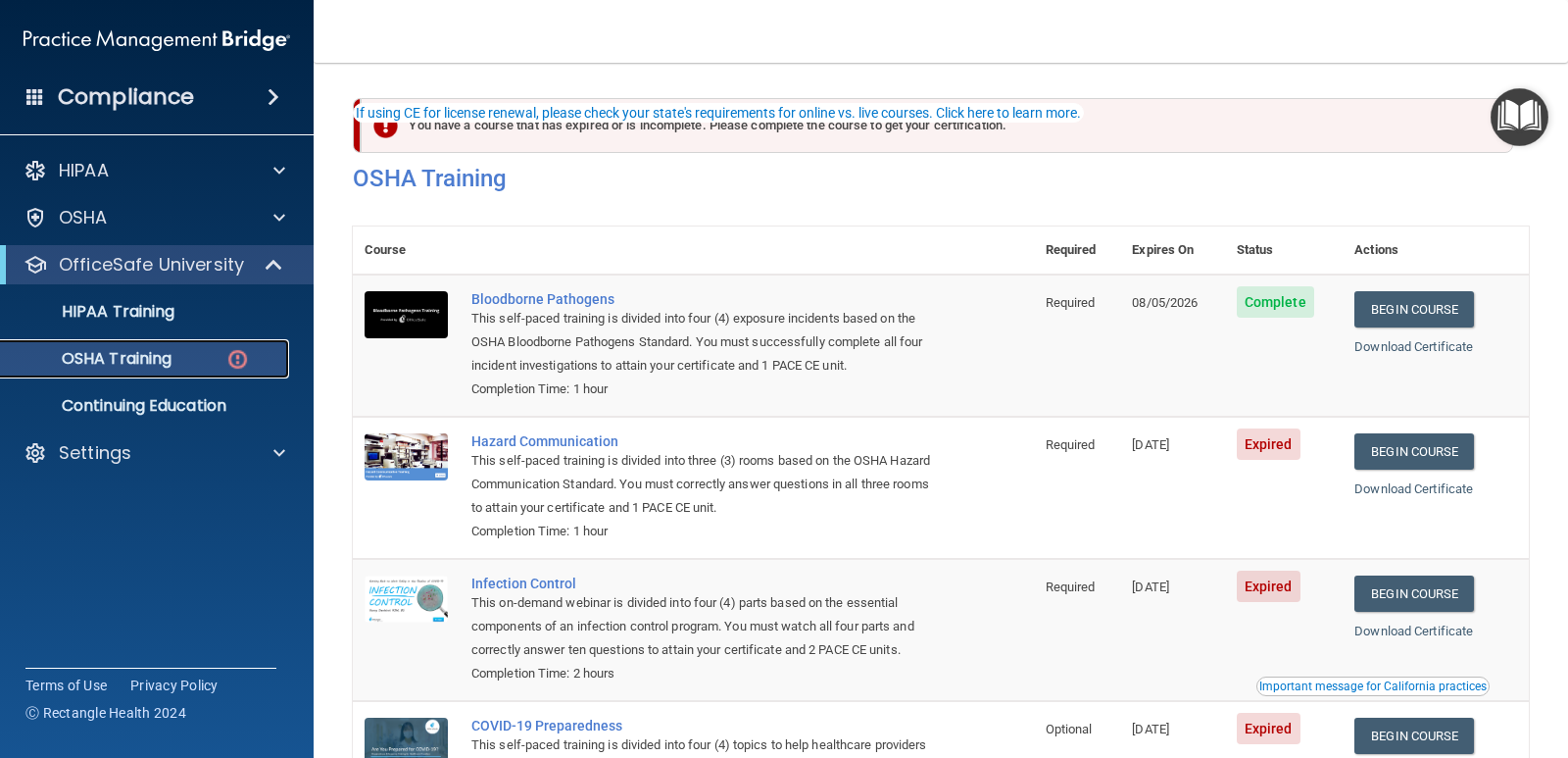 scroll, scrollTop: 186, scrollLeft: 0, axis: vertical 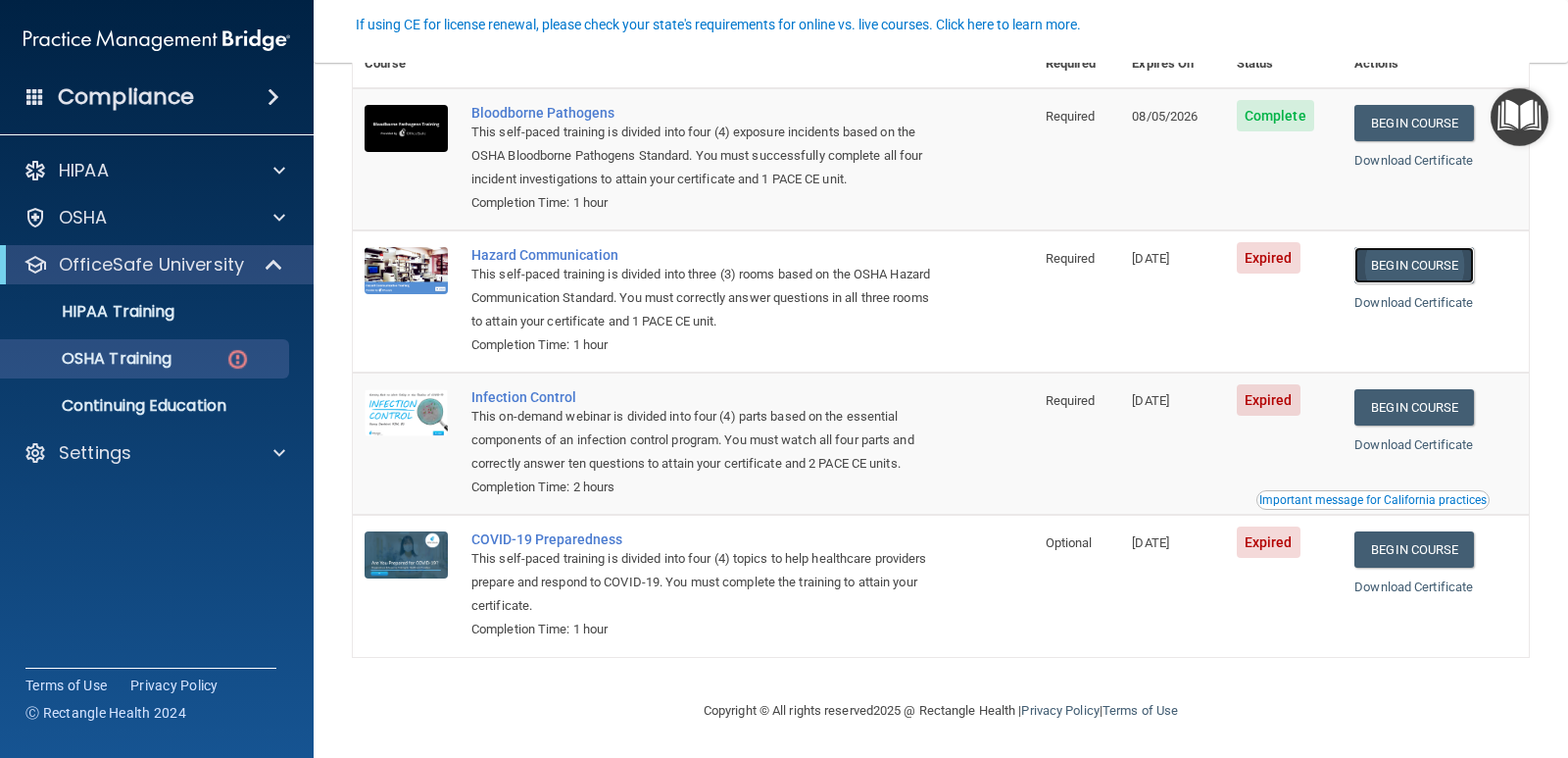 click on "Begin Course" at bounding box center (1414, 265) 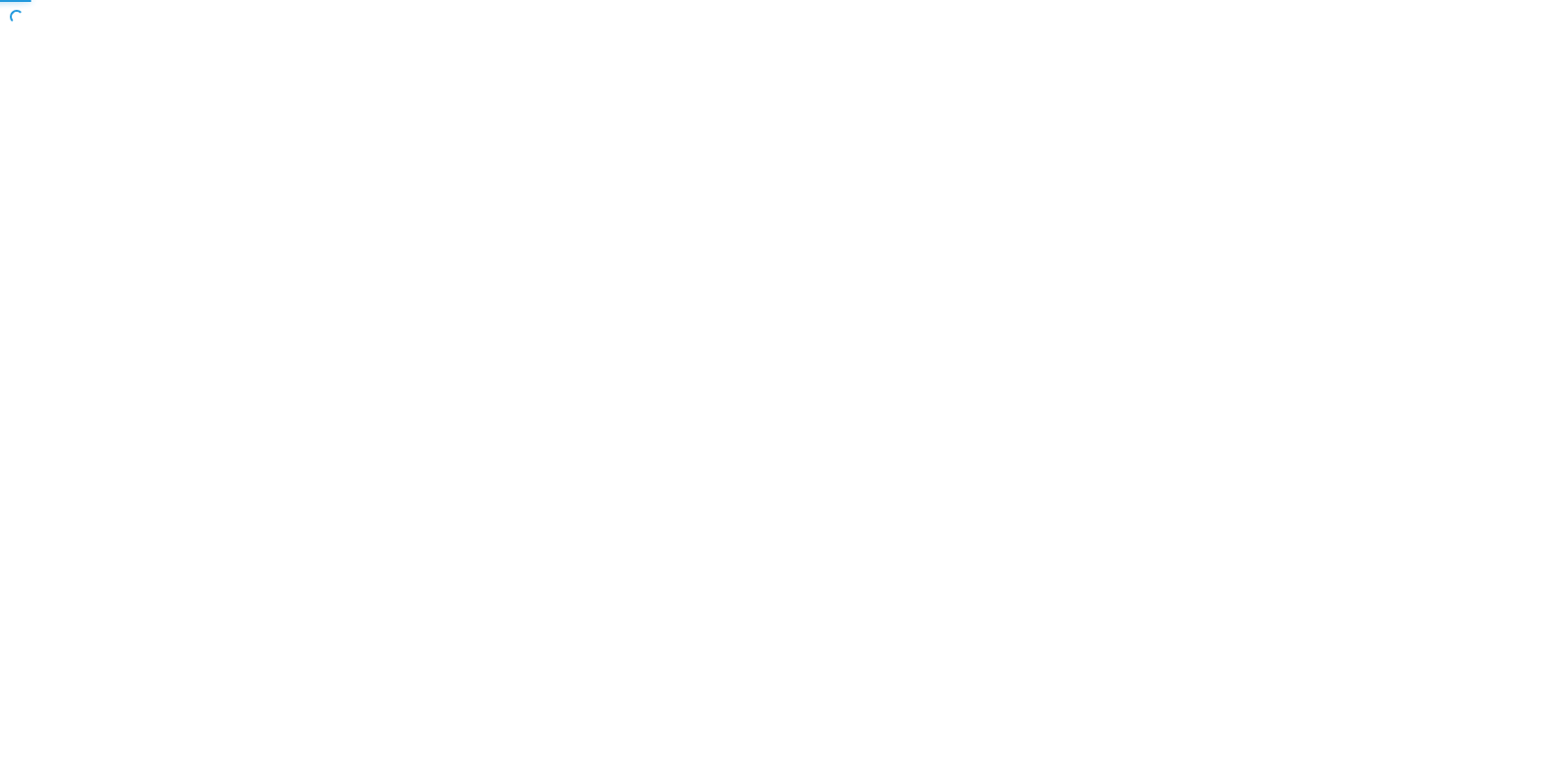 scroll, scrollTop: 0, scrollLeft: 0, axis: both 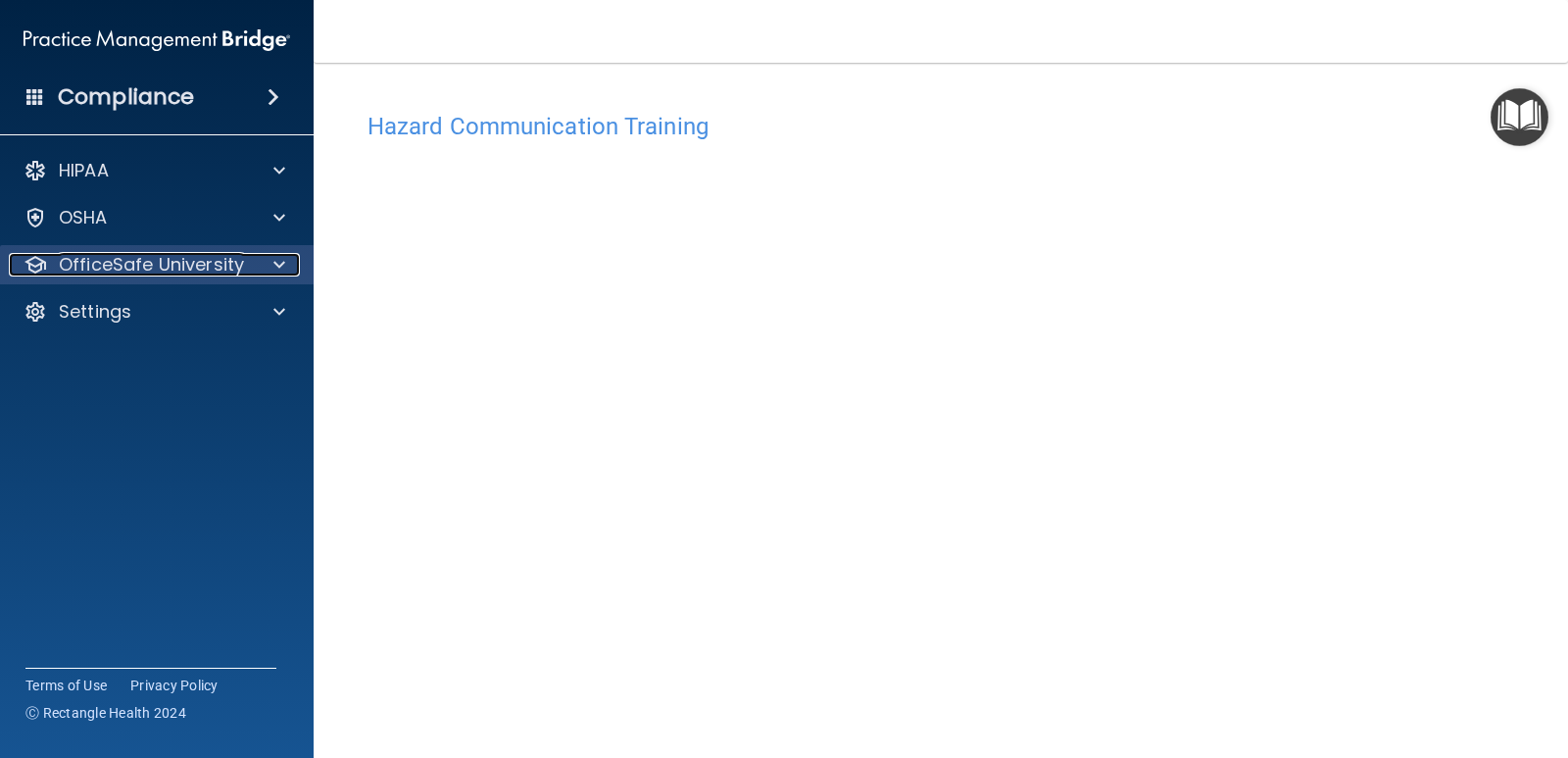 click on "OfficeSafe University" at bounding box center (151, 265) 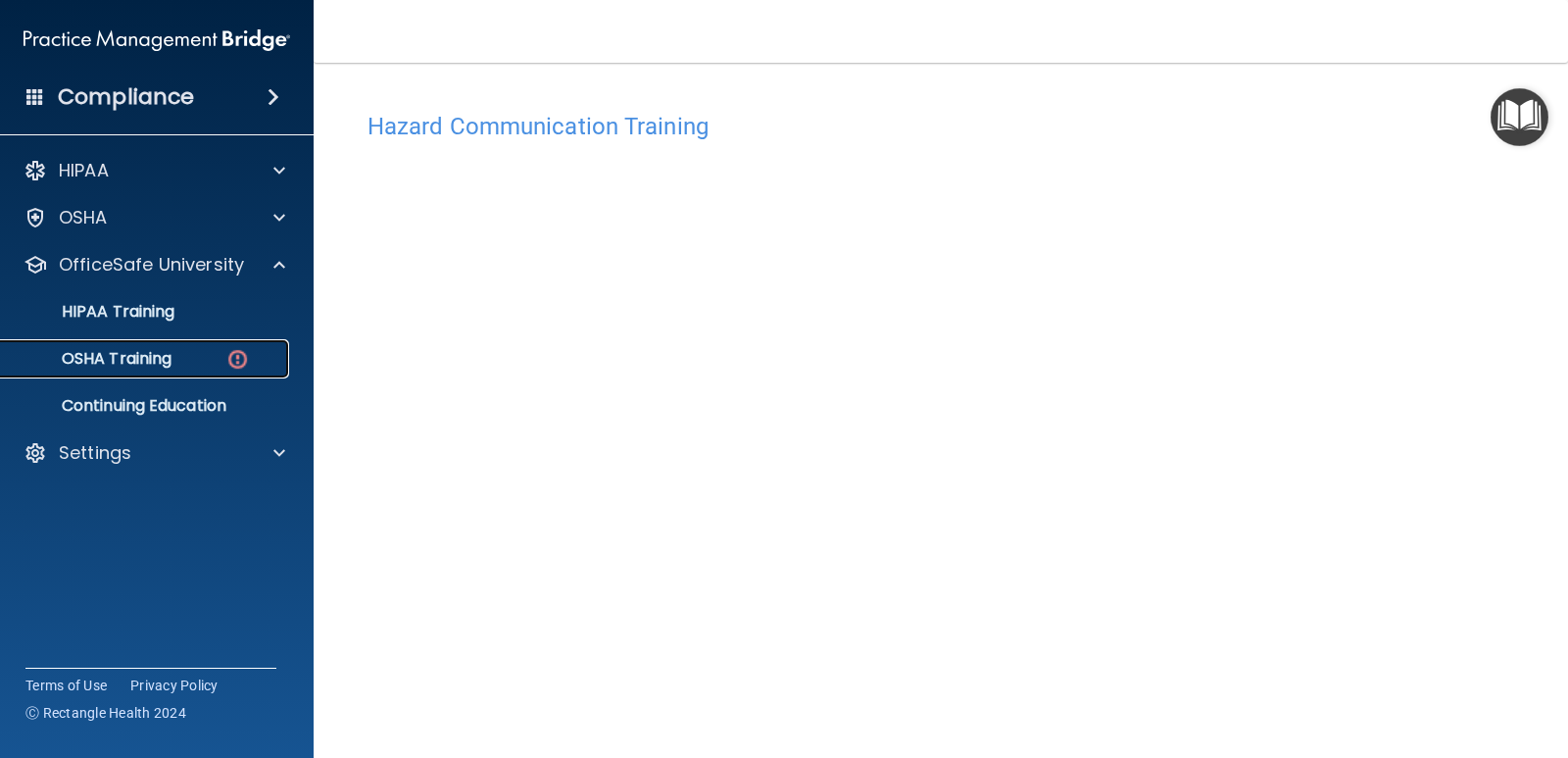 click on "OSHA Training" at bounding box center (92, 359) 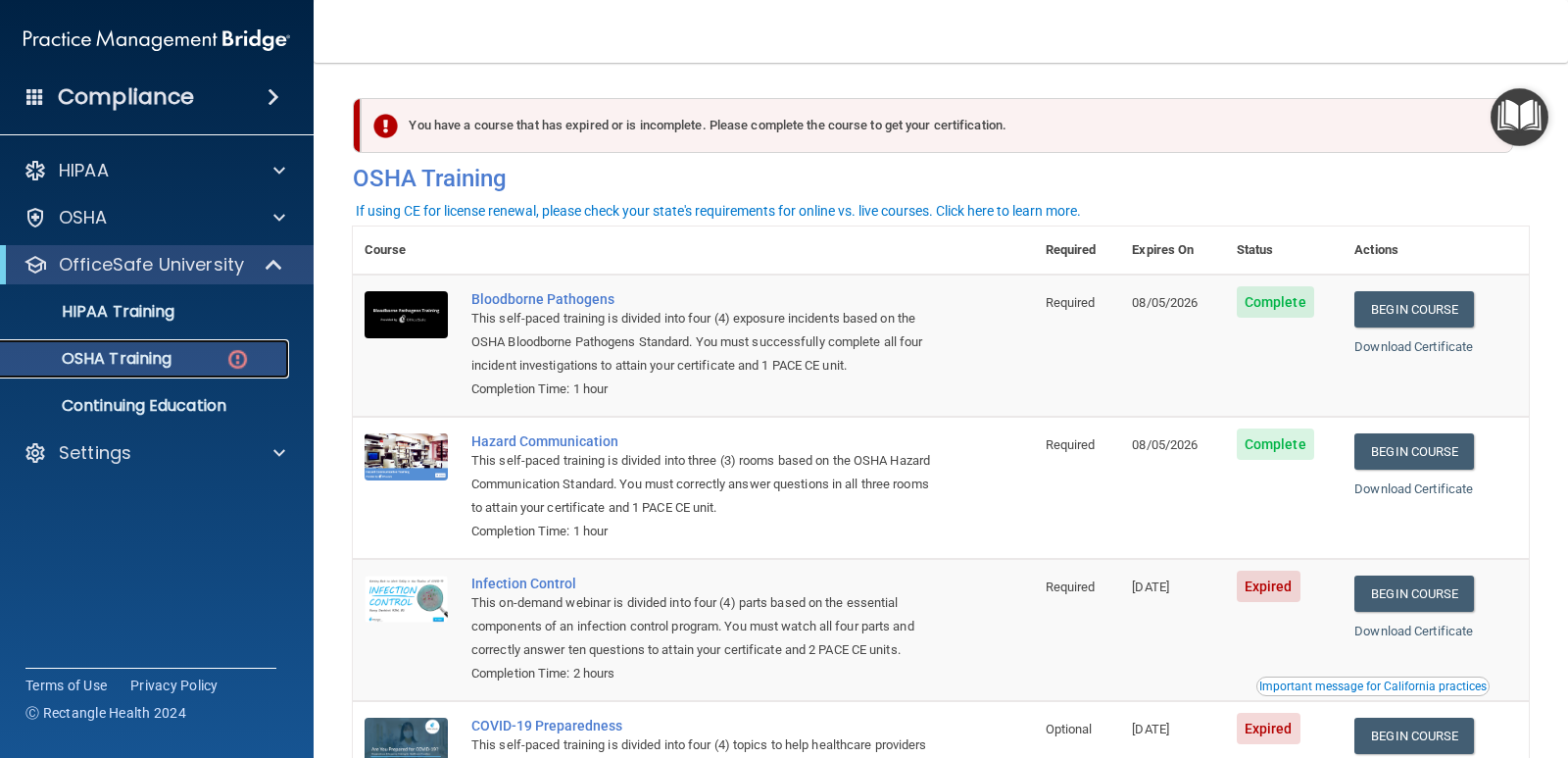 scroll, scrollTop: 186, scrollLeft: 0, axis: vertical 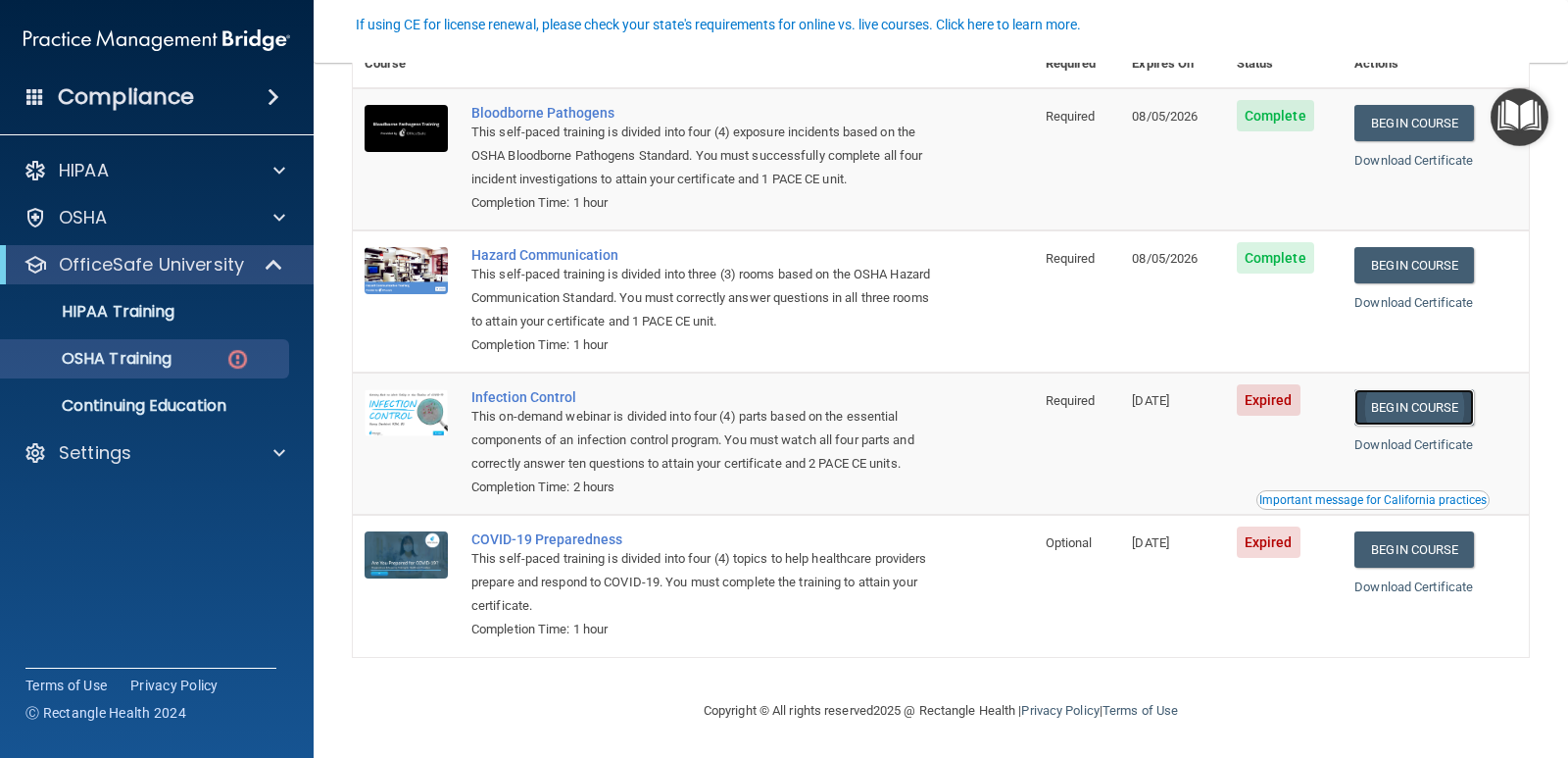 click on "Begin Course" at bounding box center [1414, 407] 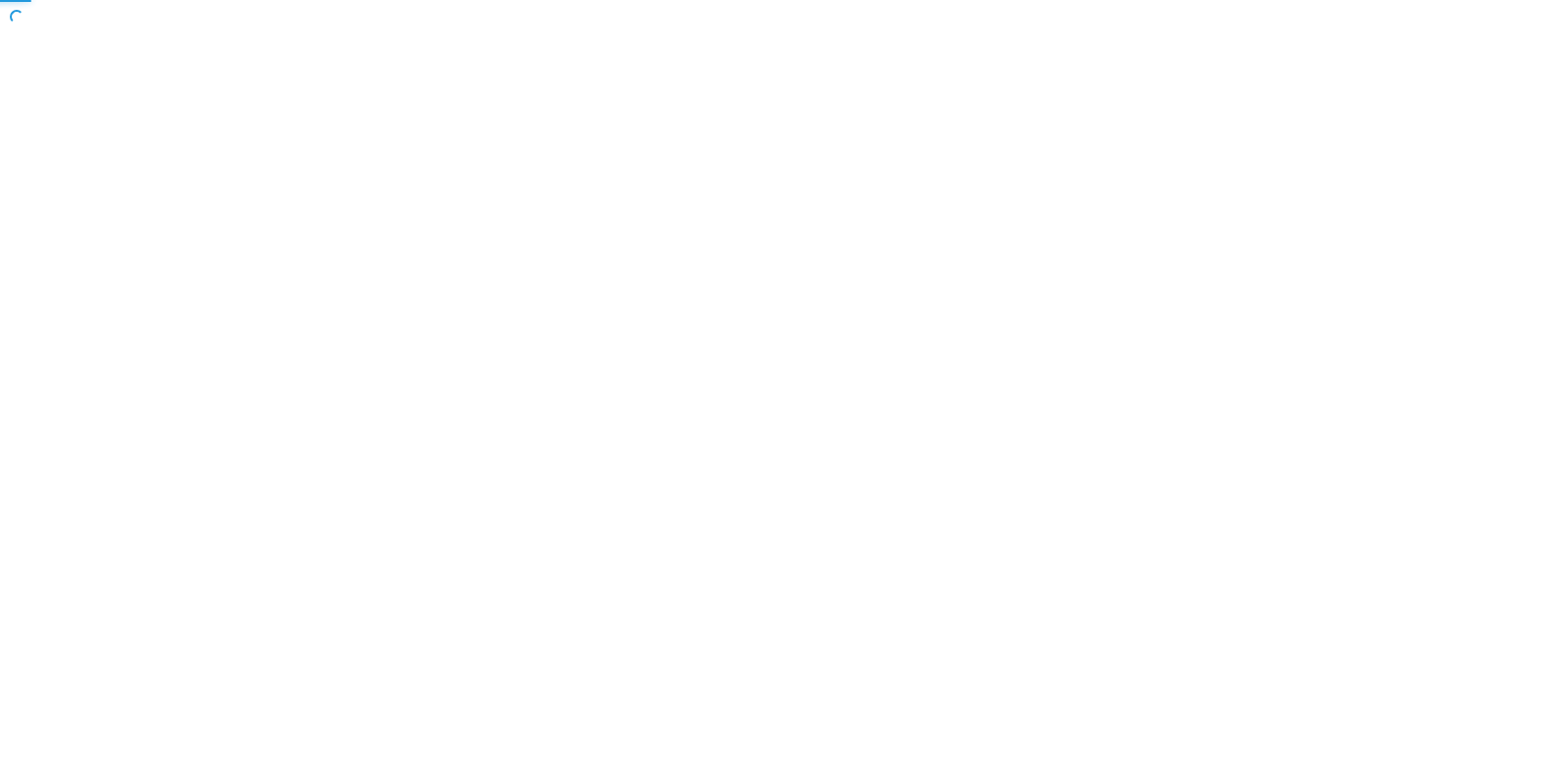 scroll, scrollTop: 0, scrollLeft: 0, axis: both 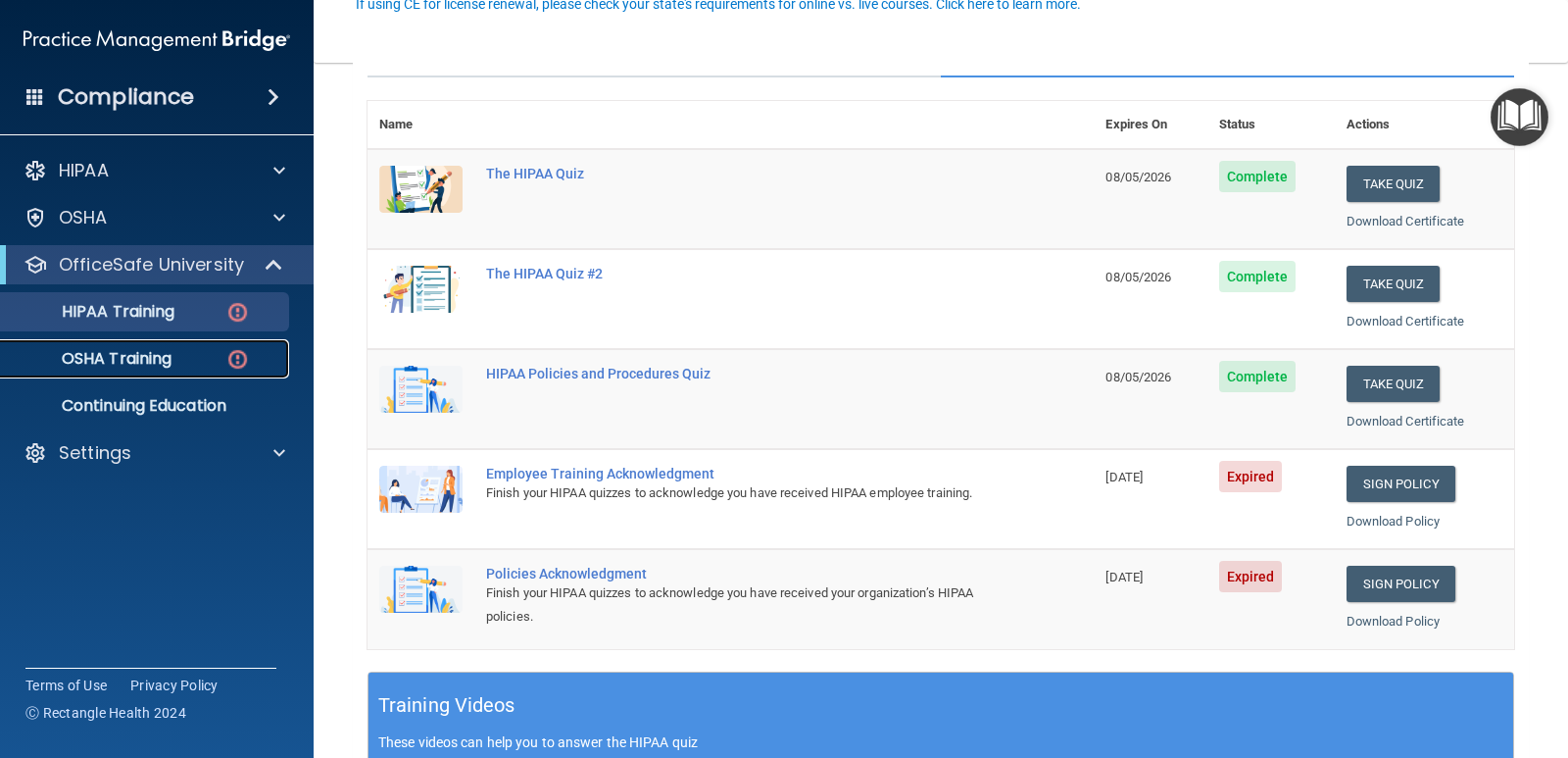 click on "OSHA Training" at bounding box center (146, 359) 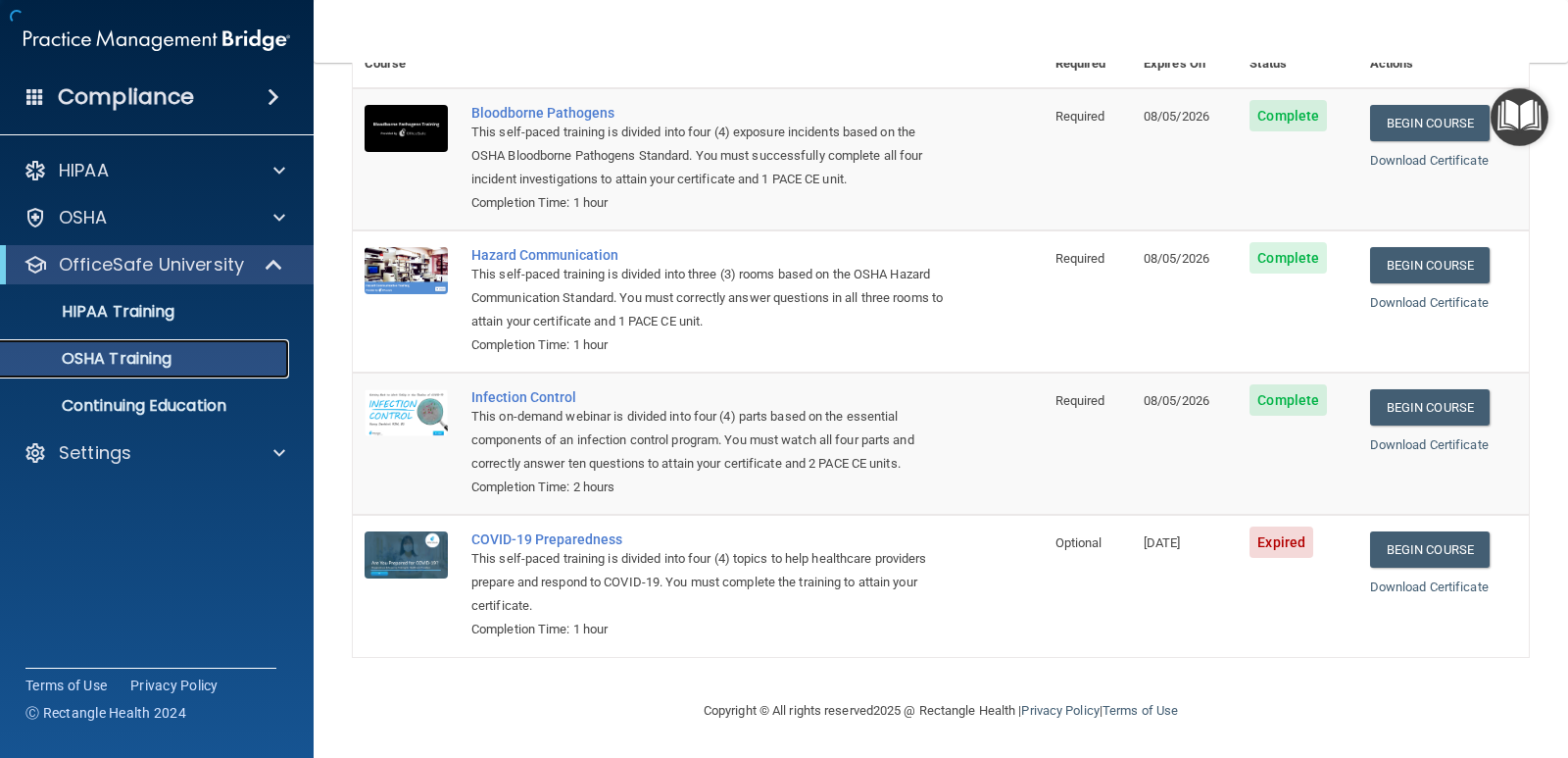 scroll, scrollTop: 131, scrollLeft: 0, axis: vertical 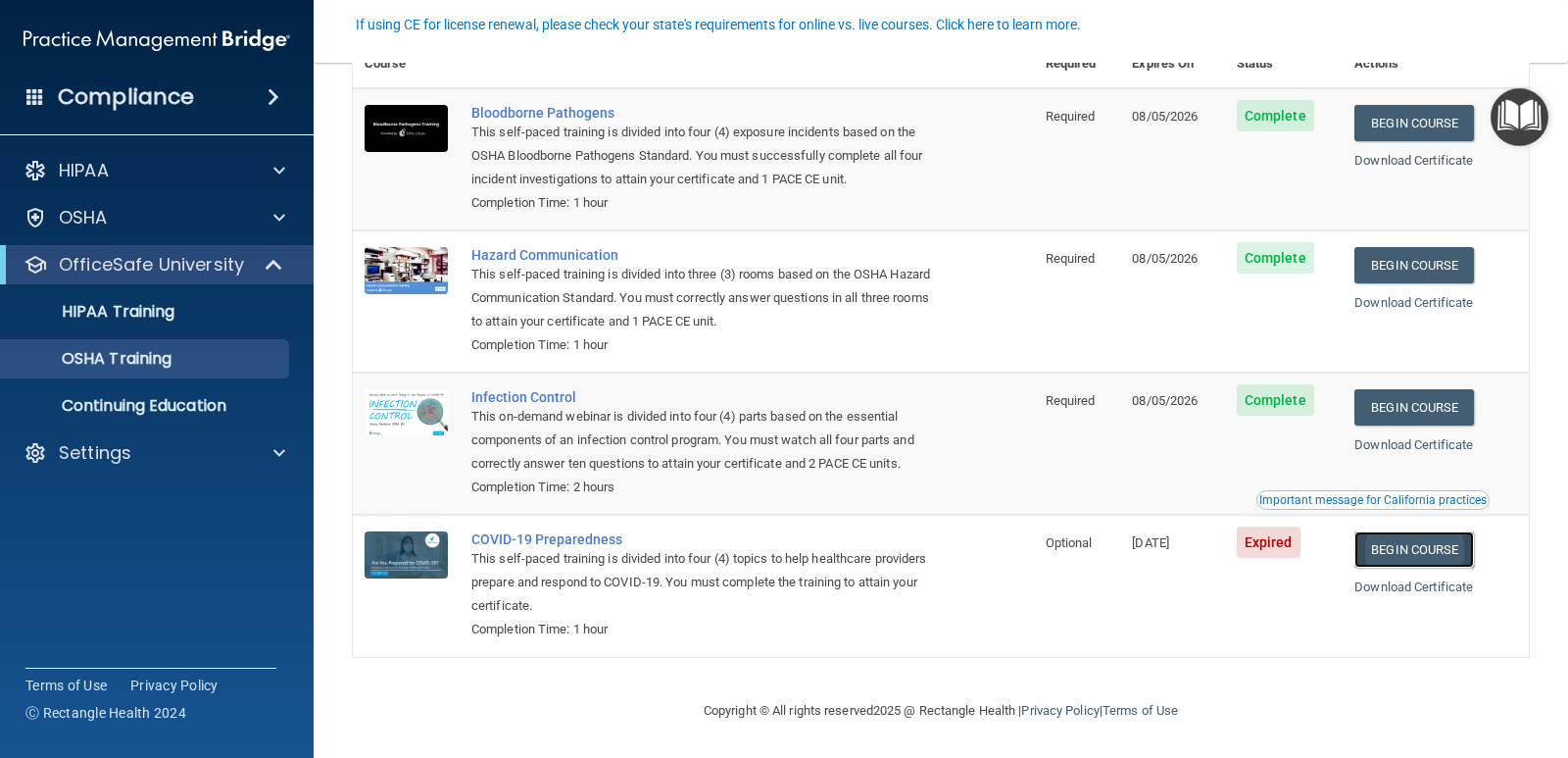 click on "Begin Course" at bounding box center (1414, 549) 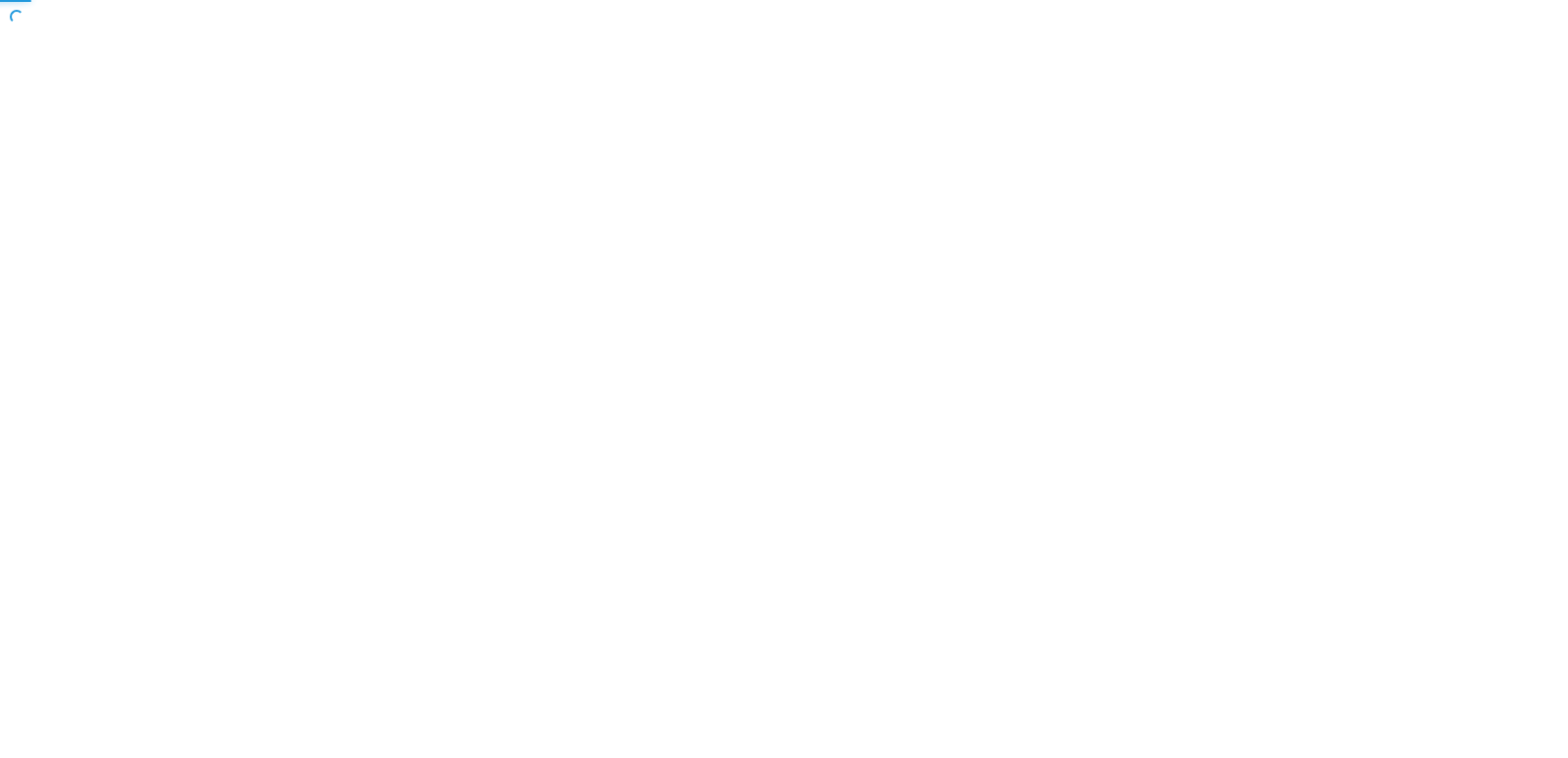 scroll, scrollTop: 0, scrollLeft: 0, axis: both 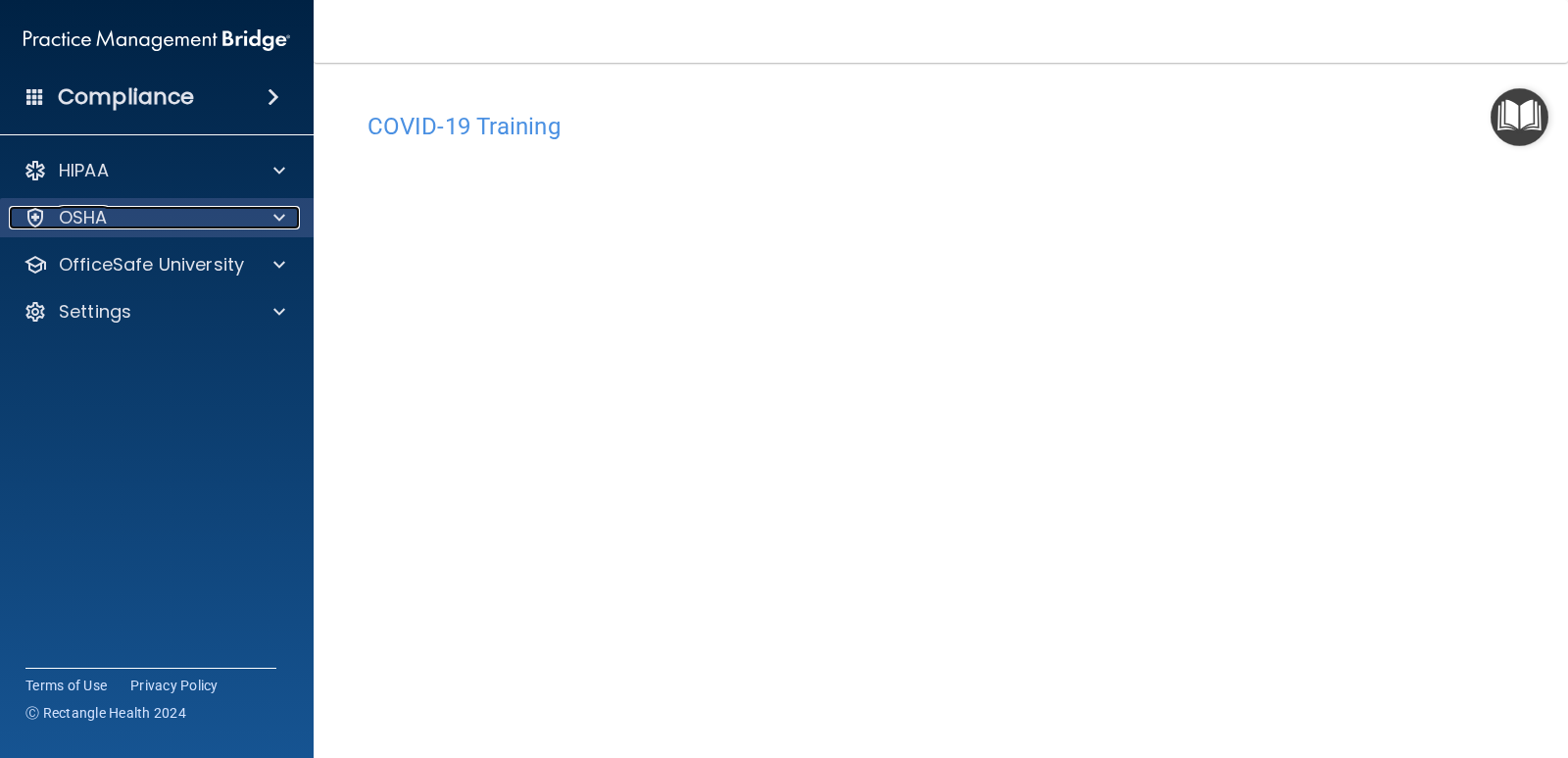 click on "OSHA" at bounding box center [130, 218] 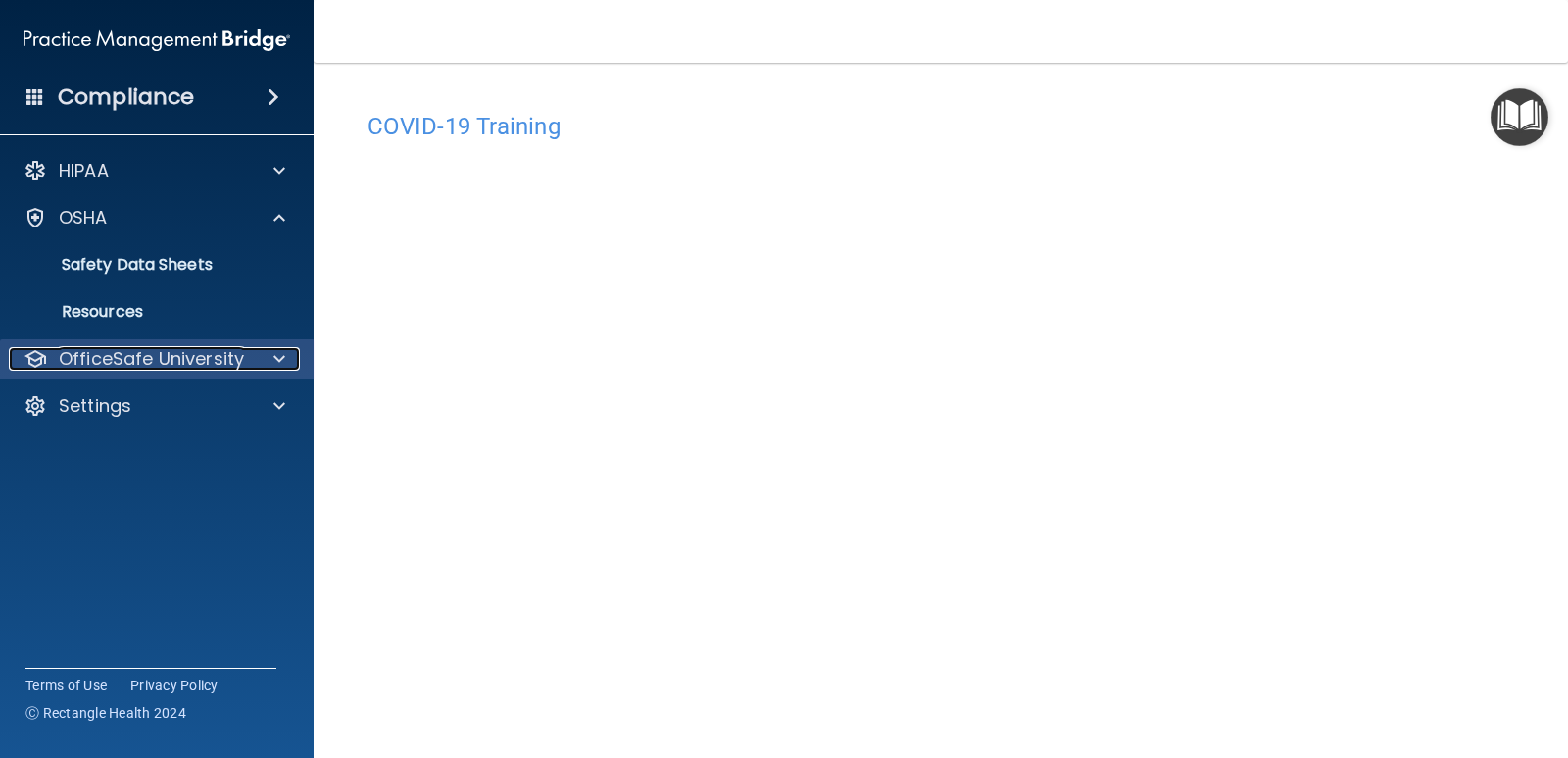 click on "OfficeSafe University" at bounding box center [151, 359] 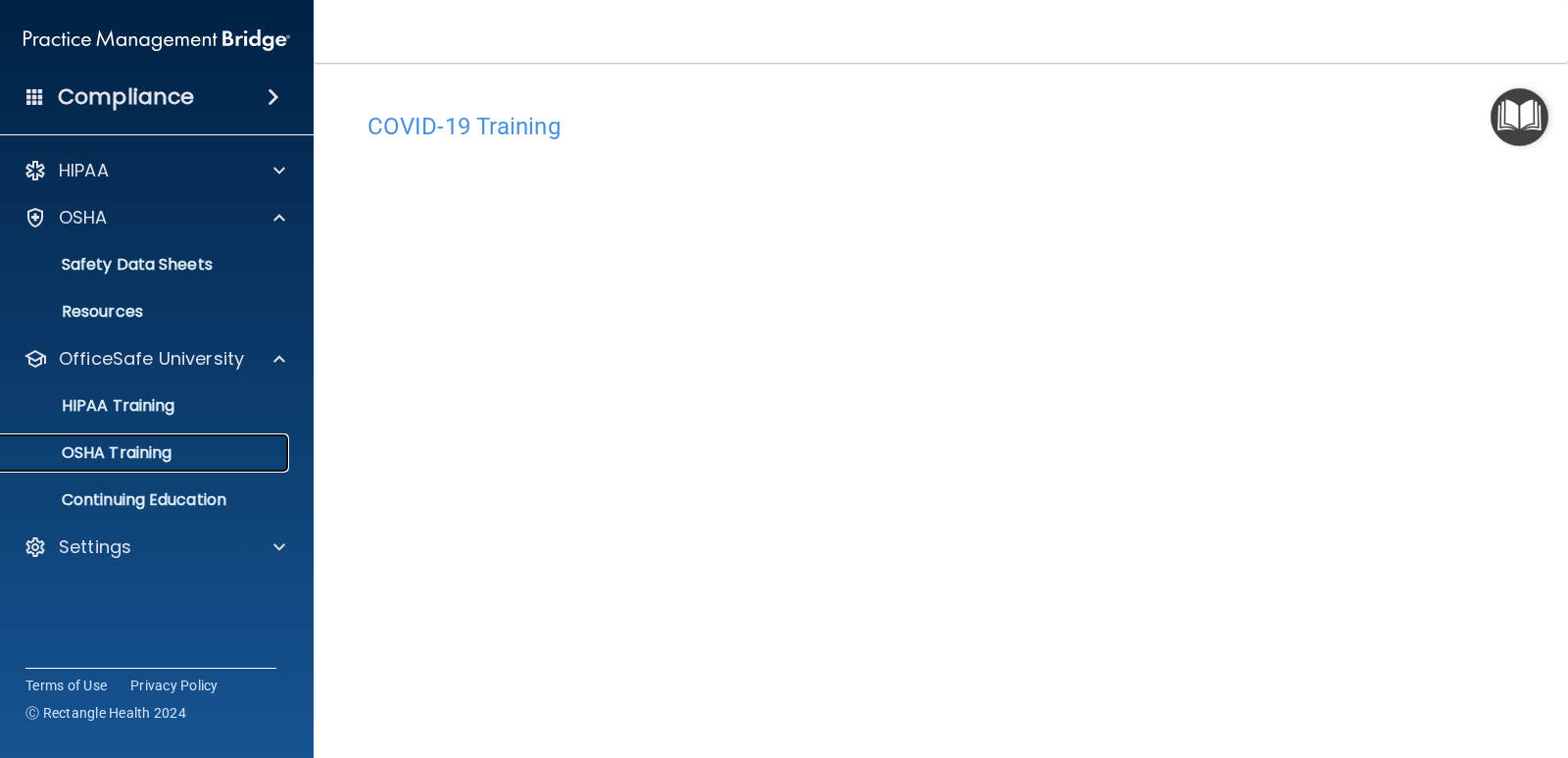 click on "OSHA Training" at bounding box center [92, 453] 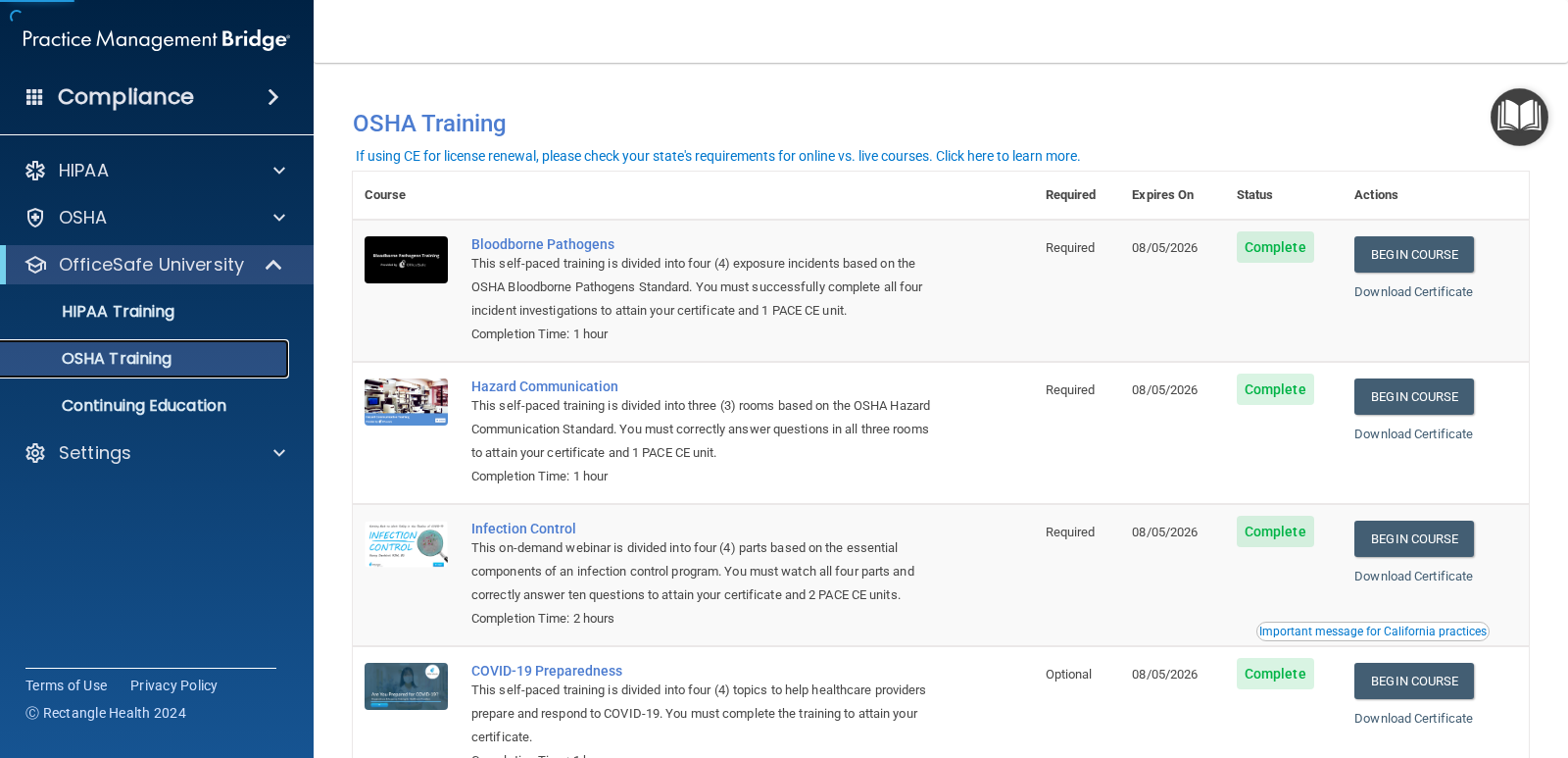 scroll, scrollTop: 131, scrollLeft: 0, axis: vertical 